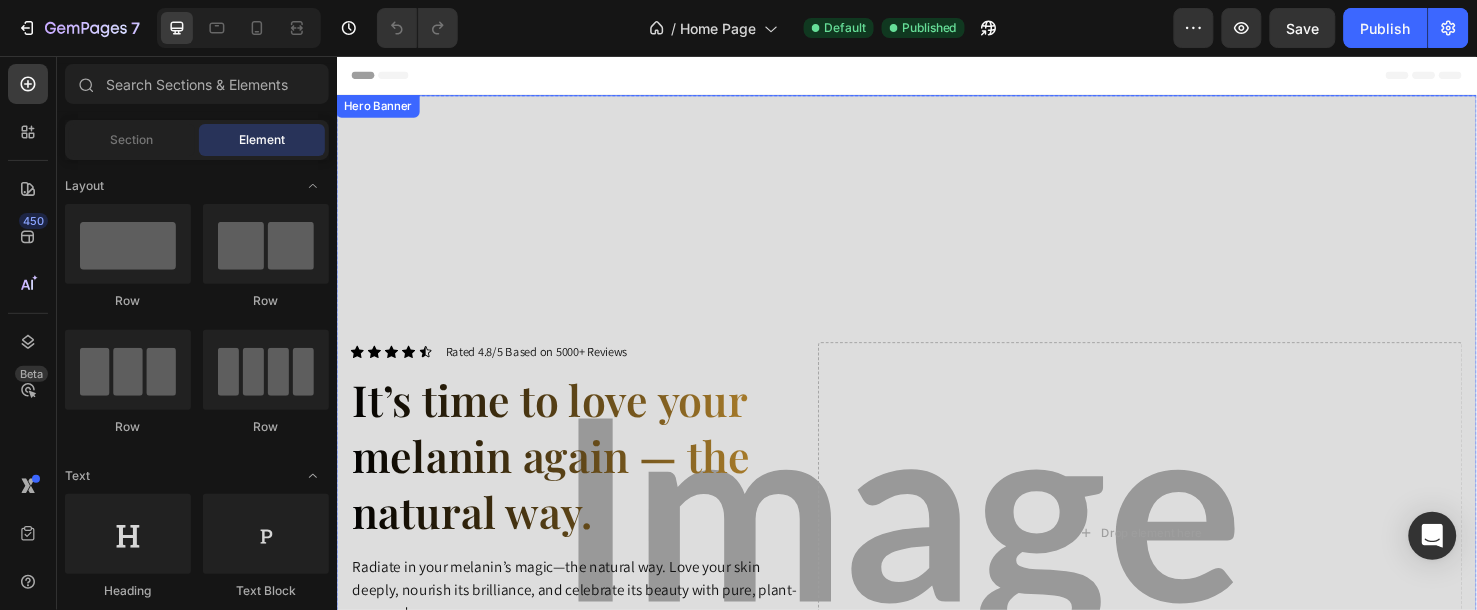 scroll, scrollTop: 0, scrollLeft: 0, axis: both 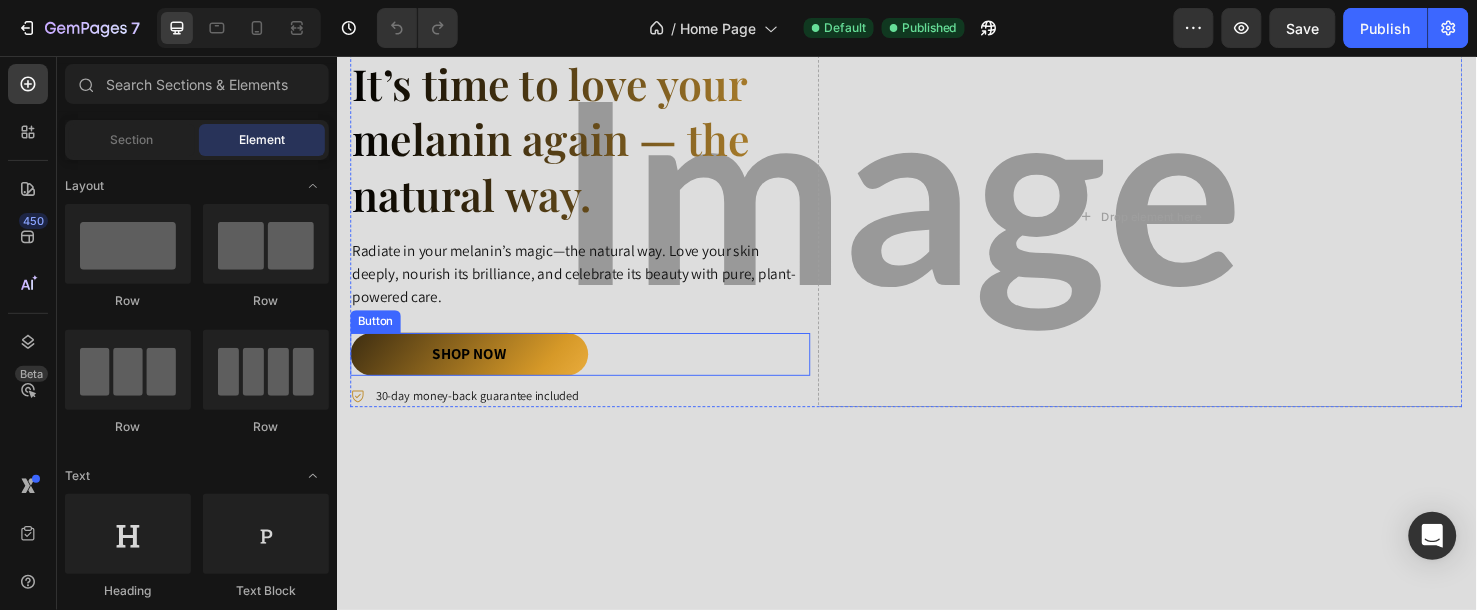 click on "shop now" at bounding box center [476, 368] 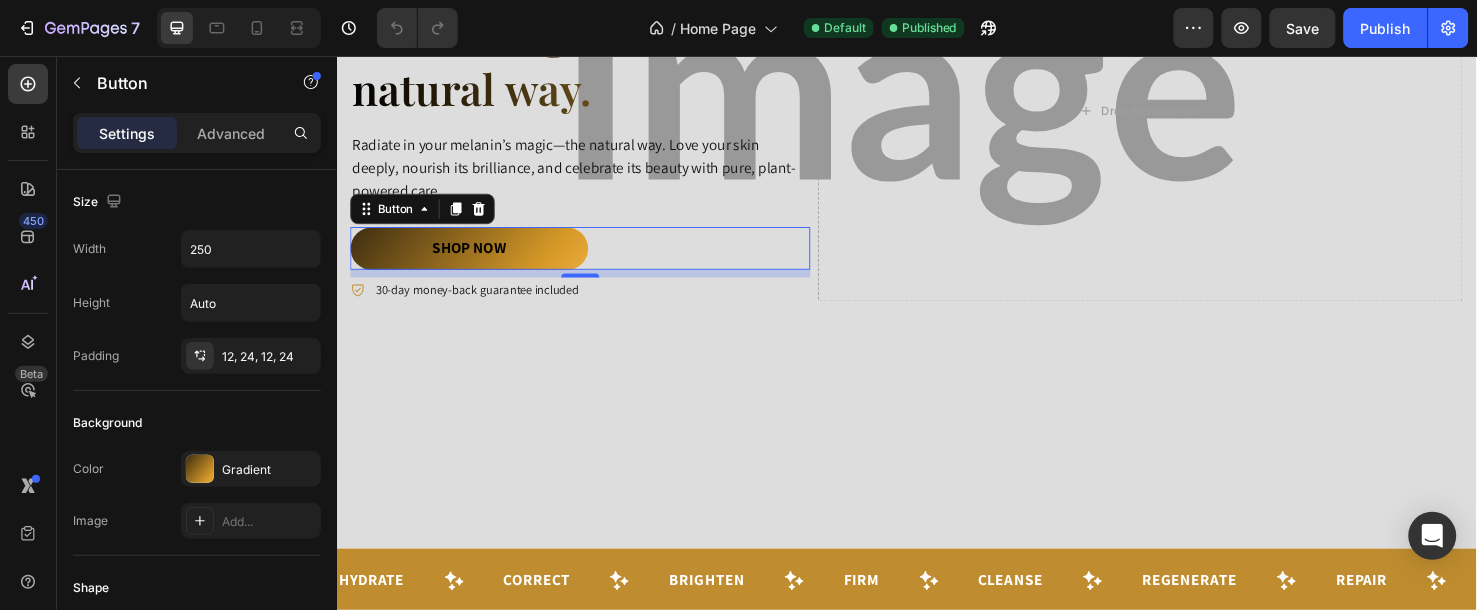 scroll, scrollTop: 555, scrollLeft: 0, axis: vertical 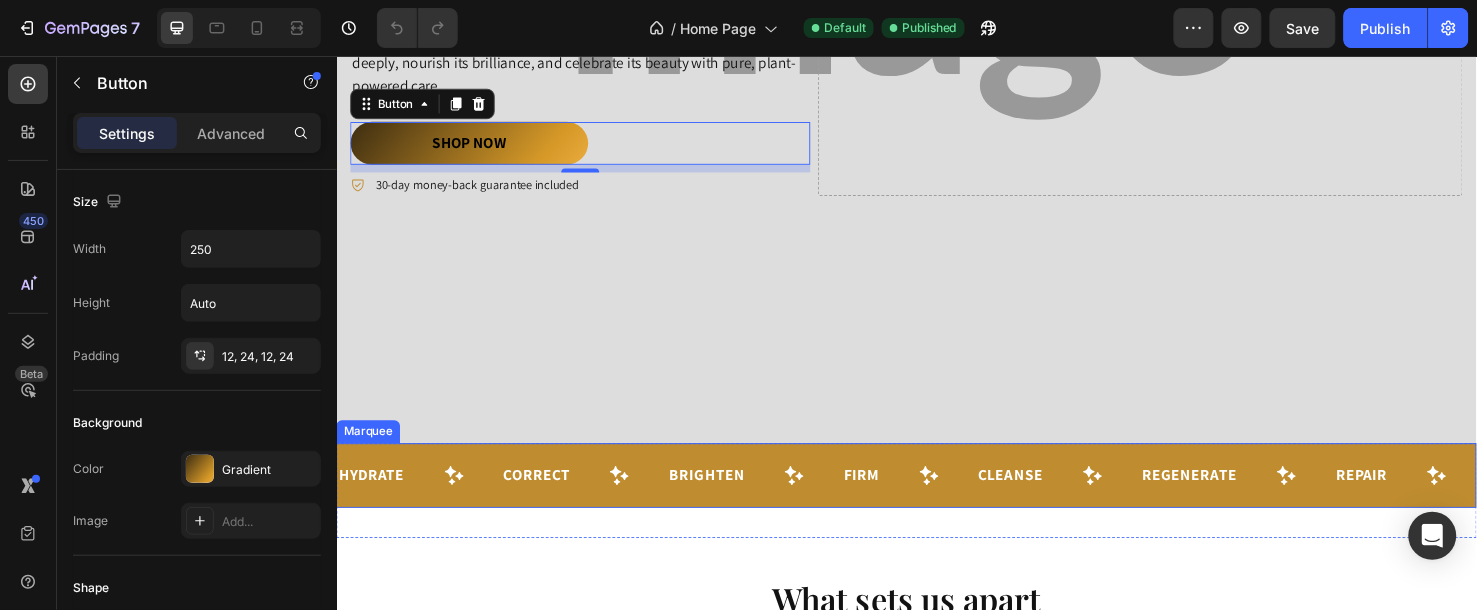 click on "Hydrate Text
Correct Text
Brighten Text
Firm Text
Cleanse Text
Regenerate Text
Repair Text
Hydrate Text
Correct Text
Brighten Text
Firm Text
Cleanse Text
Regenerate Text
Repair Text
Marquee" at bounding box center [936, 496] 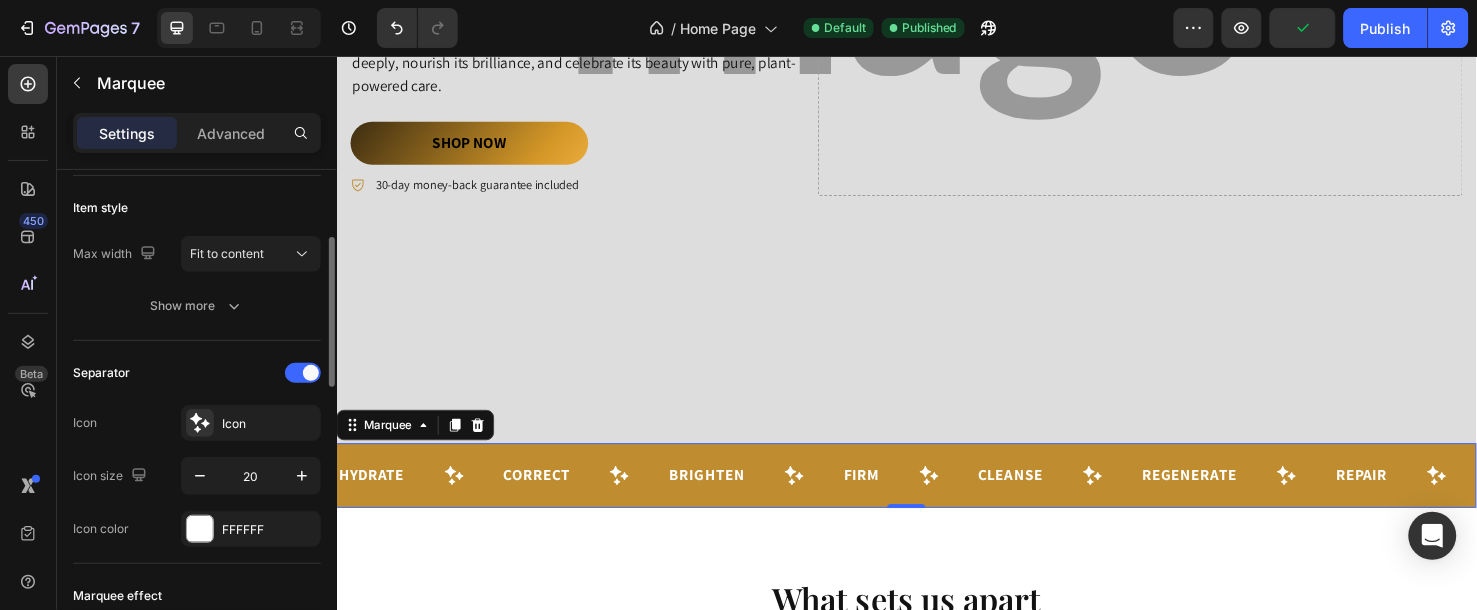 scroll, scrollTop: 333, scrollLeft: 0, axis: vertical 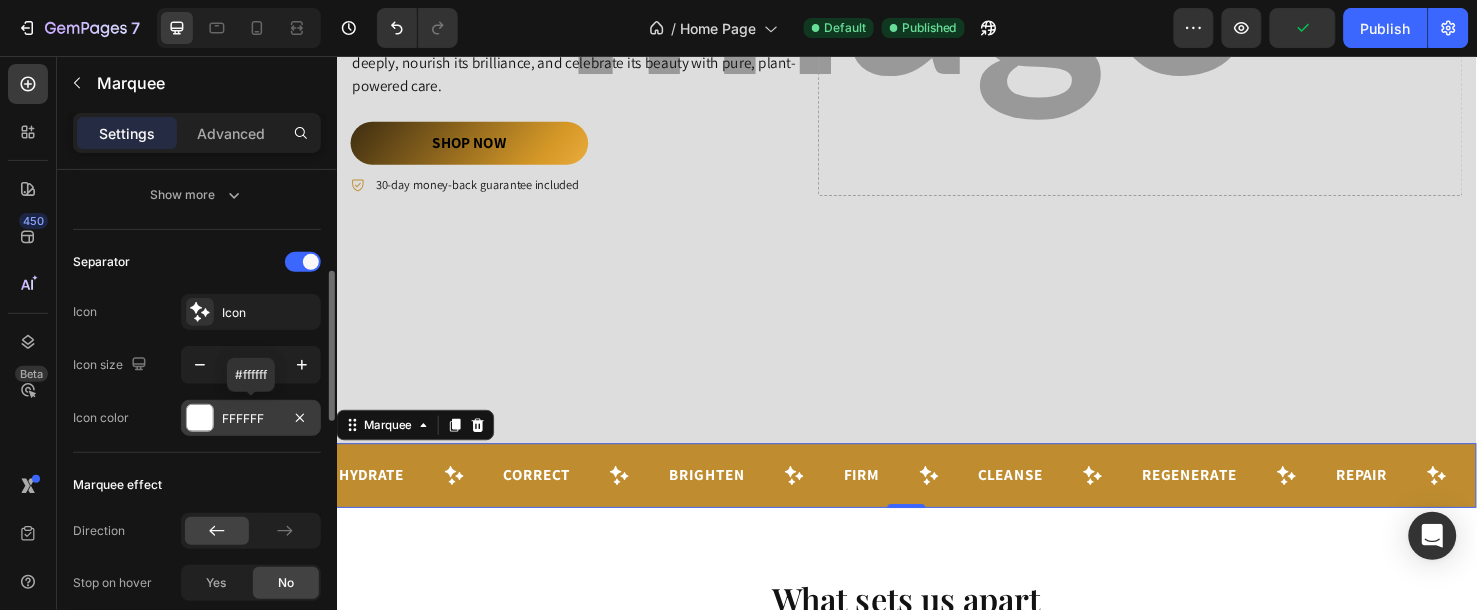 click on "FFFFFF" at bounding box center (251, 419) 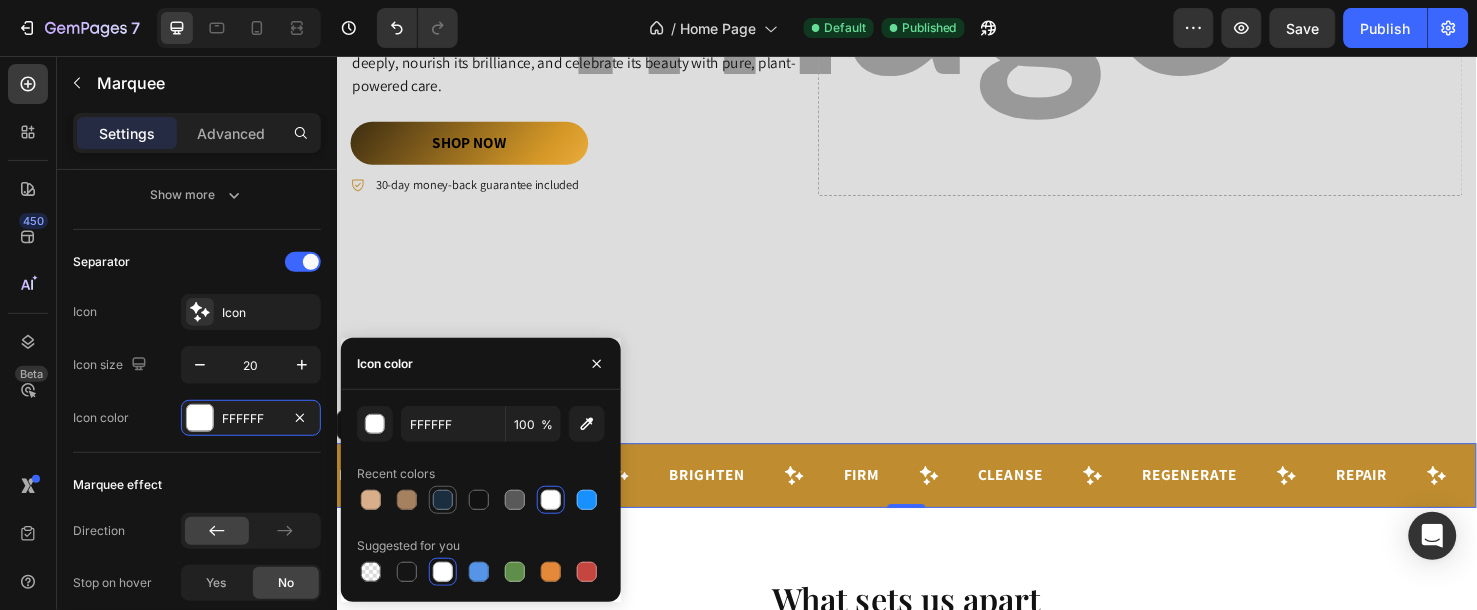click at bounding box center (443, 500) 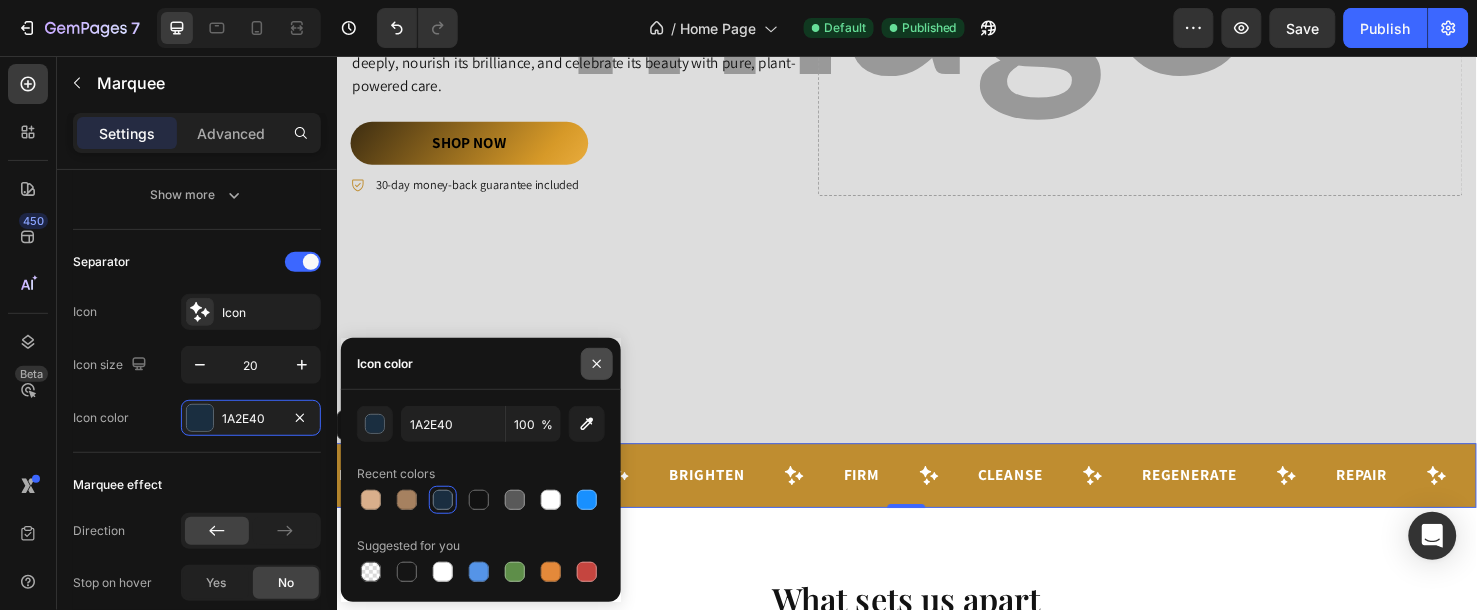 click 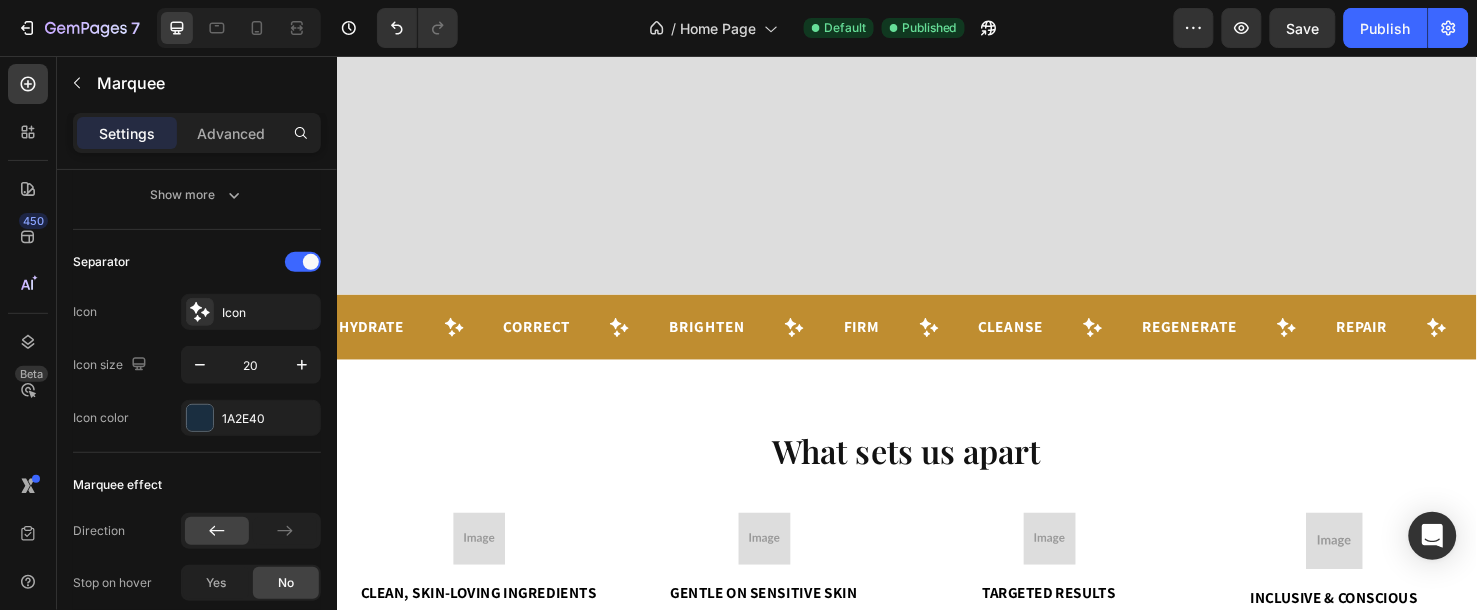 scroll, scrollTop: 777, scrollLeft: 0, axis: vertical 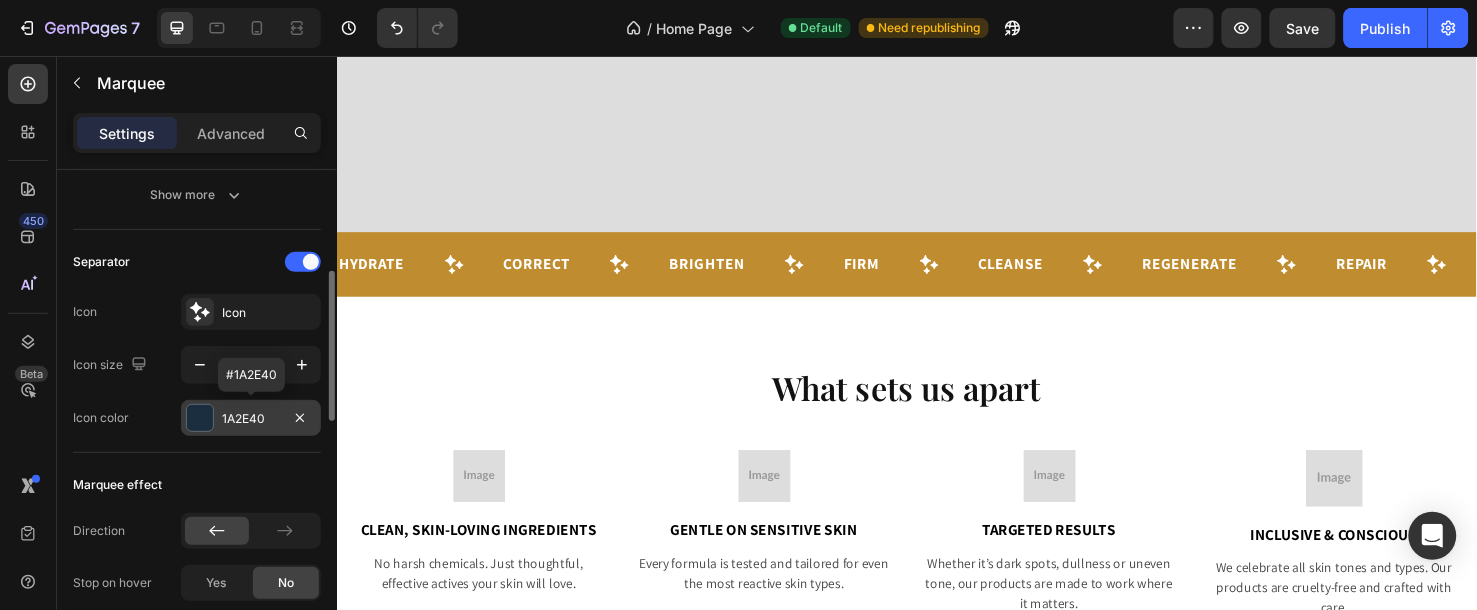 click on "1A2E40" at bounding box center [251, 419] 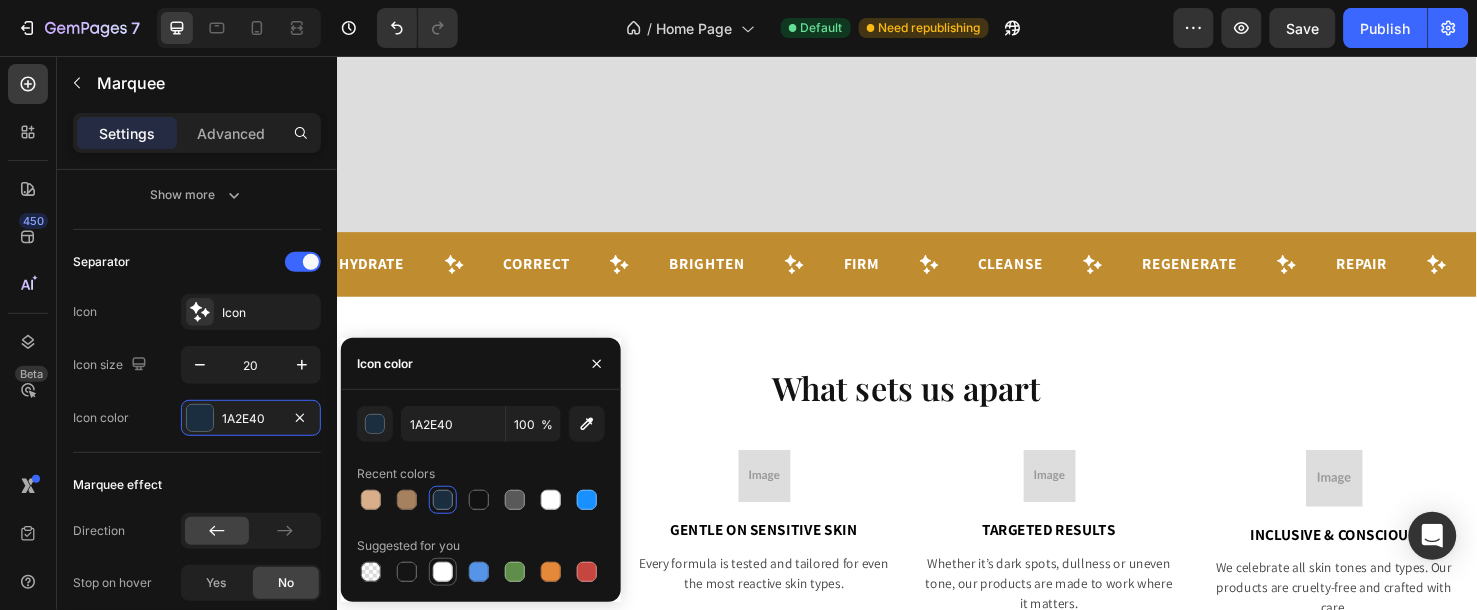 click at bounding box center (443, 572) 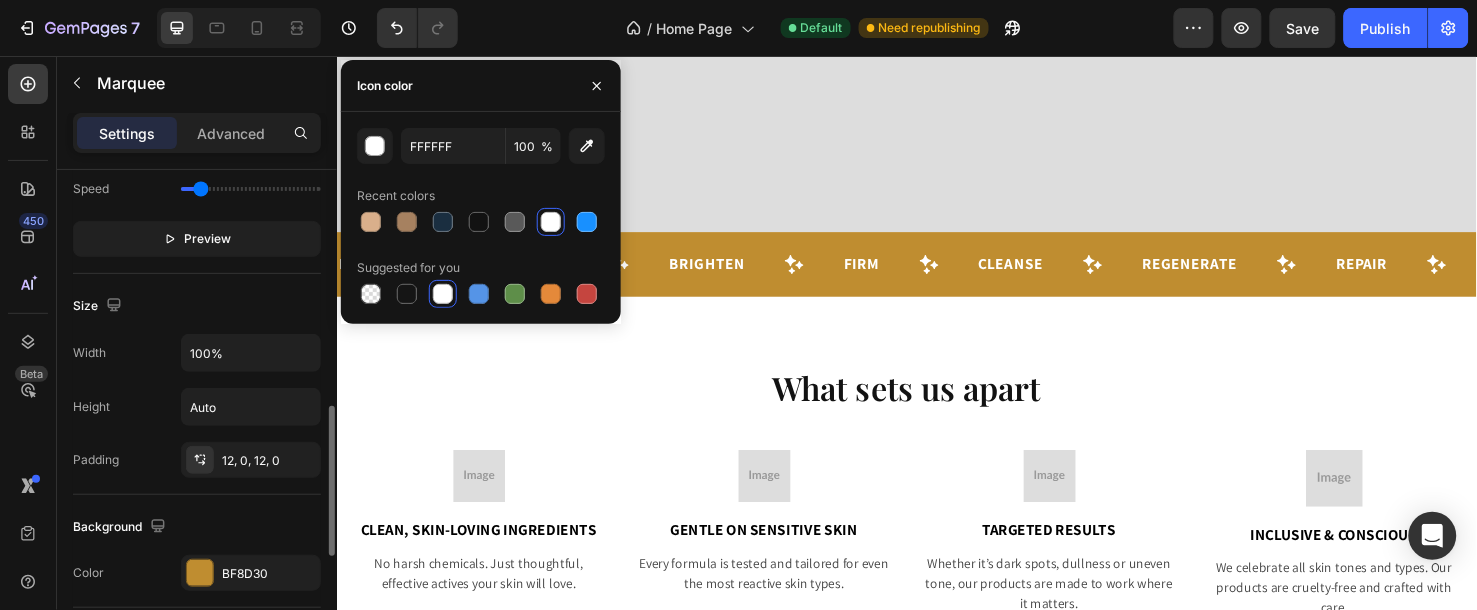 scroll, scrollTop: 888, scrollLeft: 0, axis: vertical 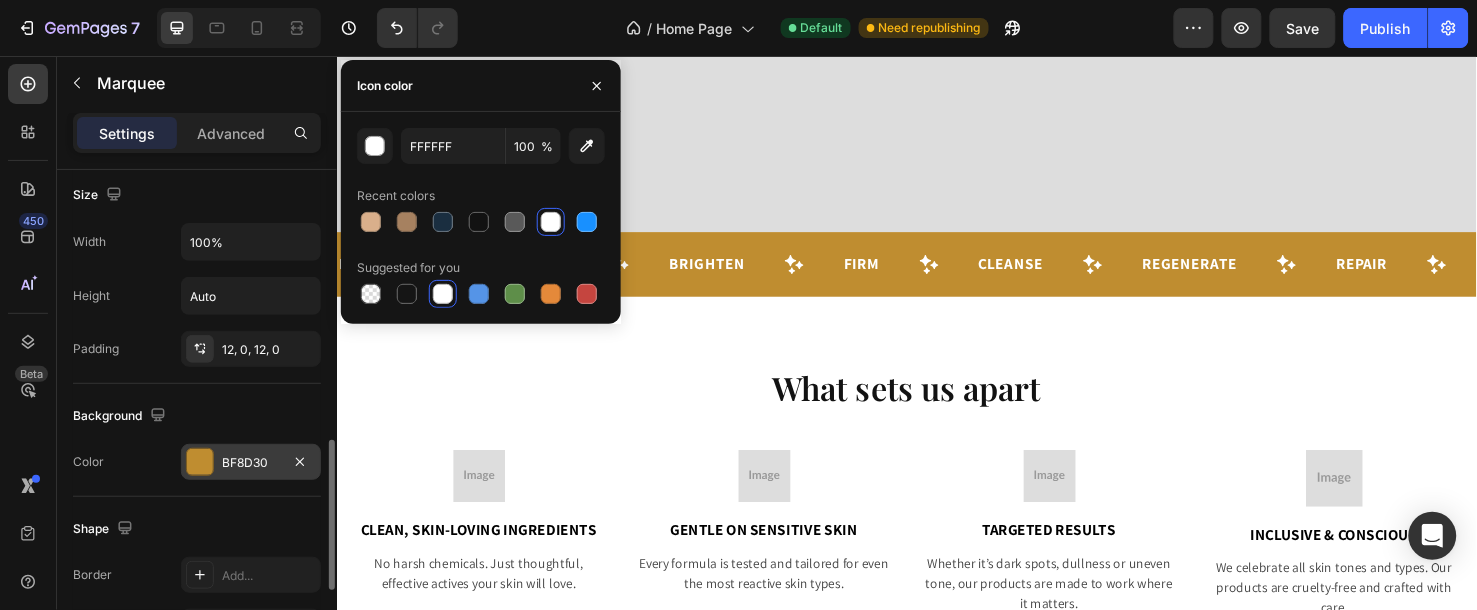 click on "BF8D30" at bounding box center [251, 463] 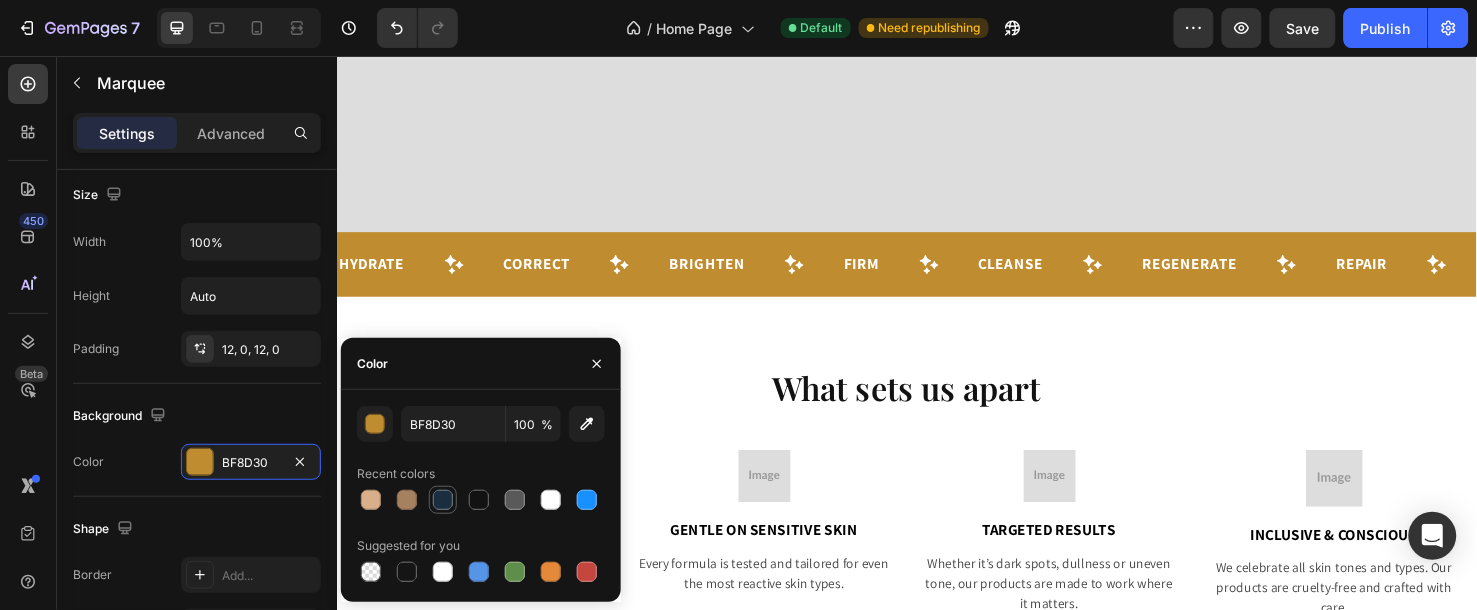 click at bounding box center [443, 500] 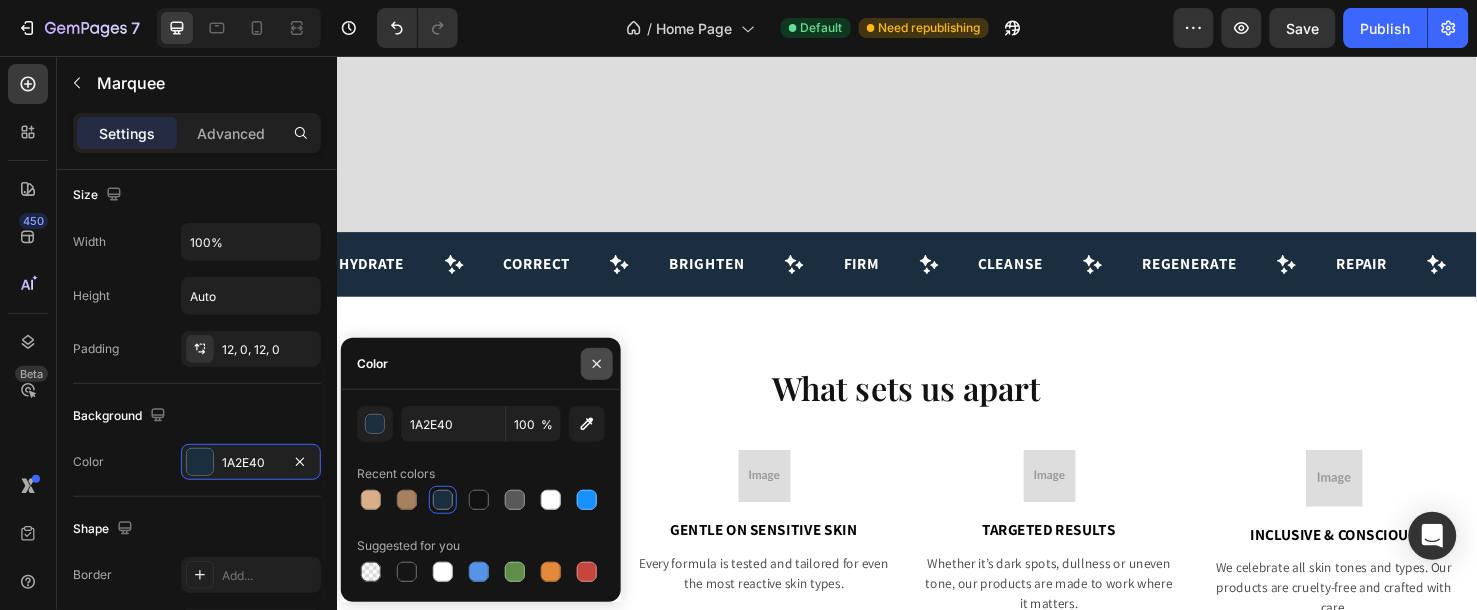 click 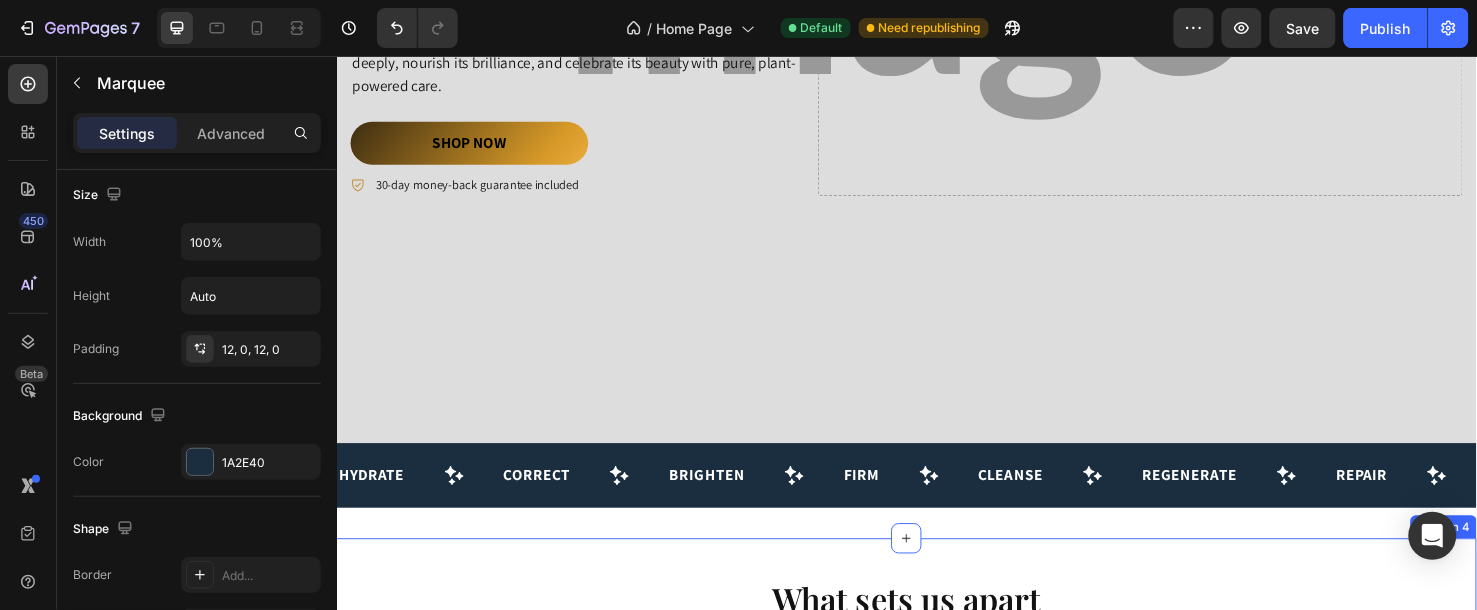 scroll, scrollTop: 444, scrollLeft: 0, axis: vertical 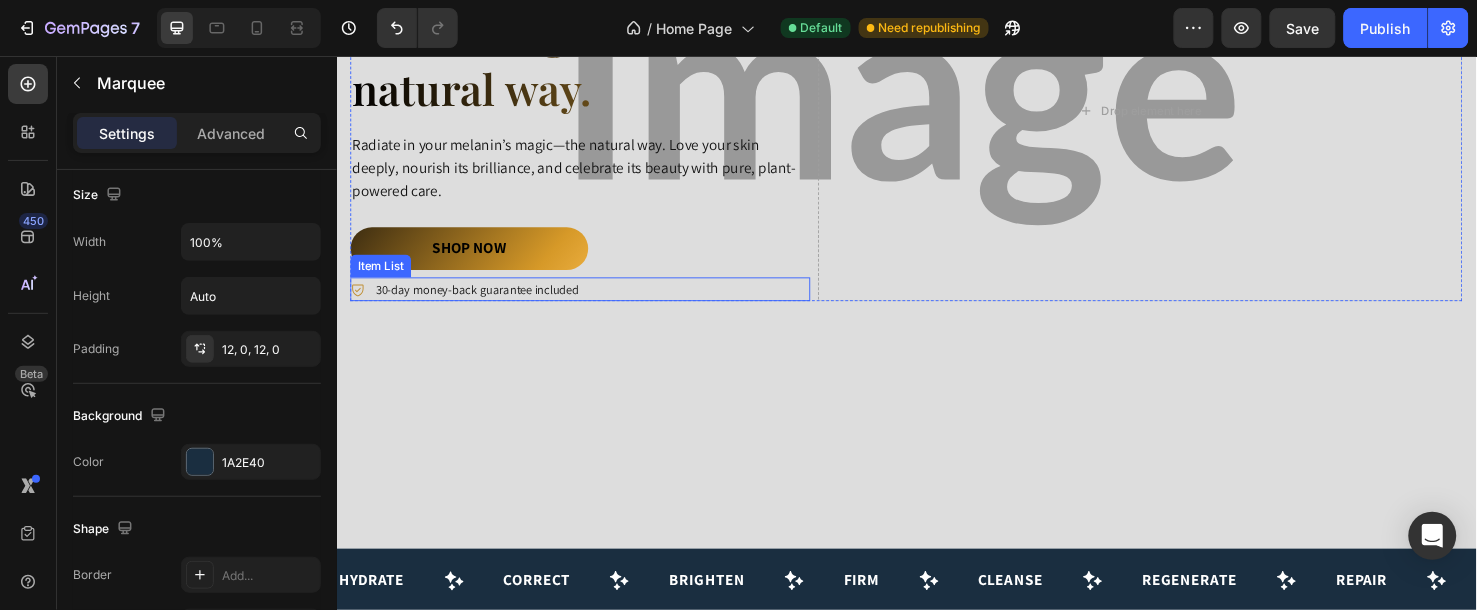 click 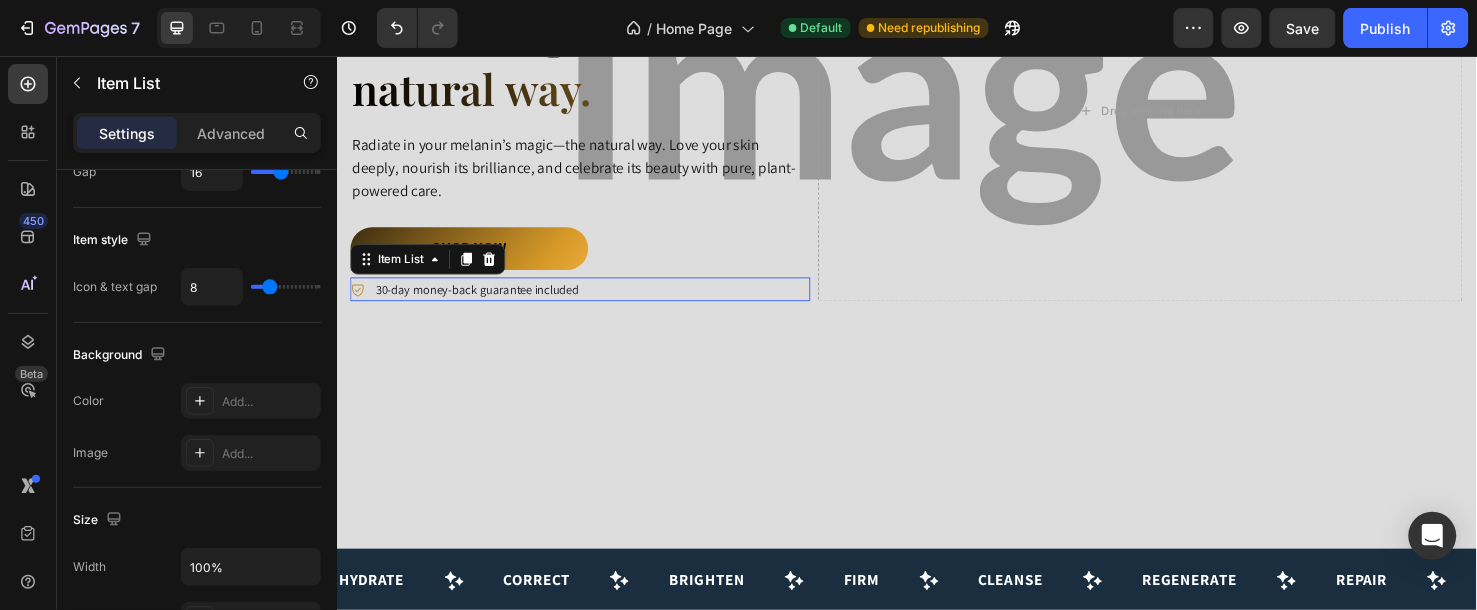 scroll, scrollTop: 0, scrollLeft: 0, axis: both 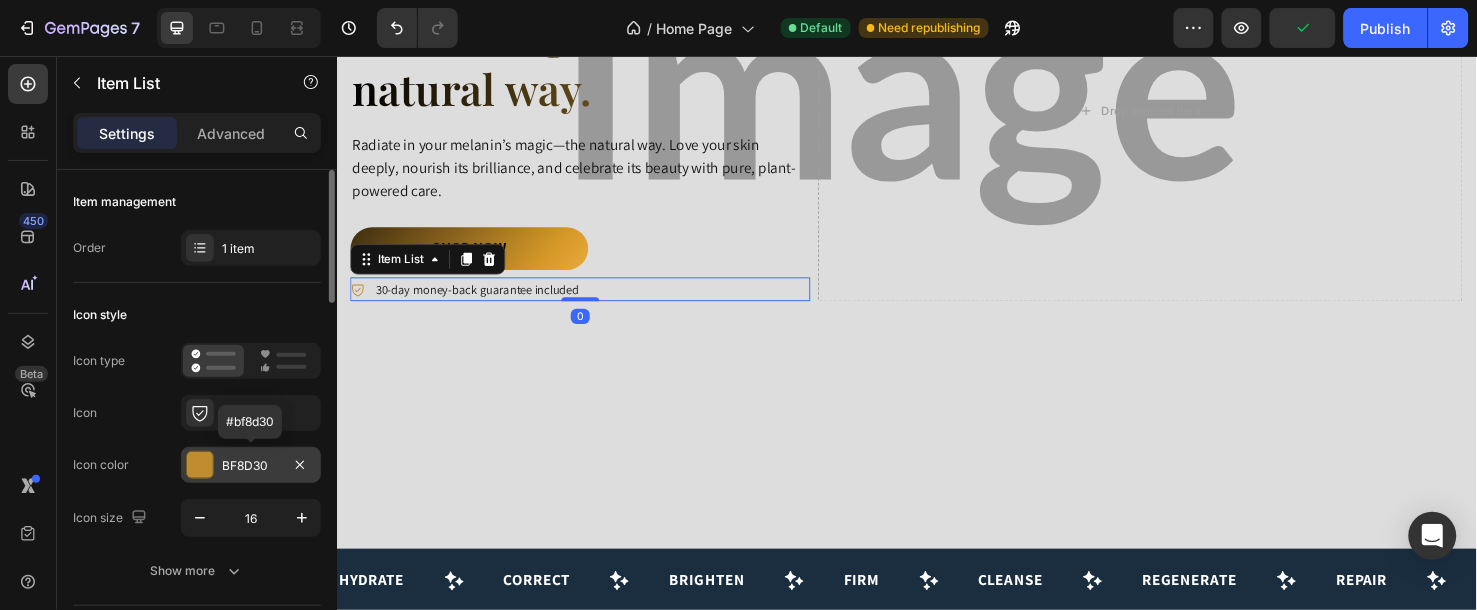 click on "BF8D30" at bounding box center (251, 465) 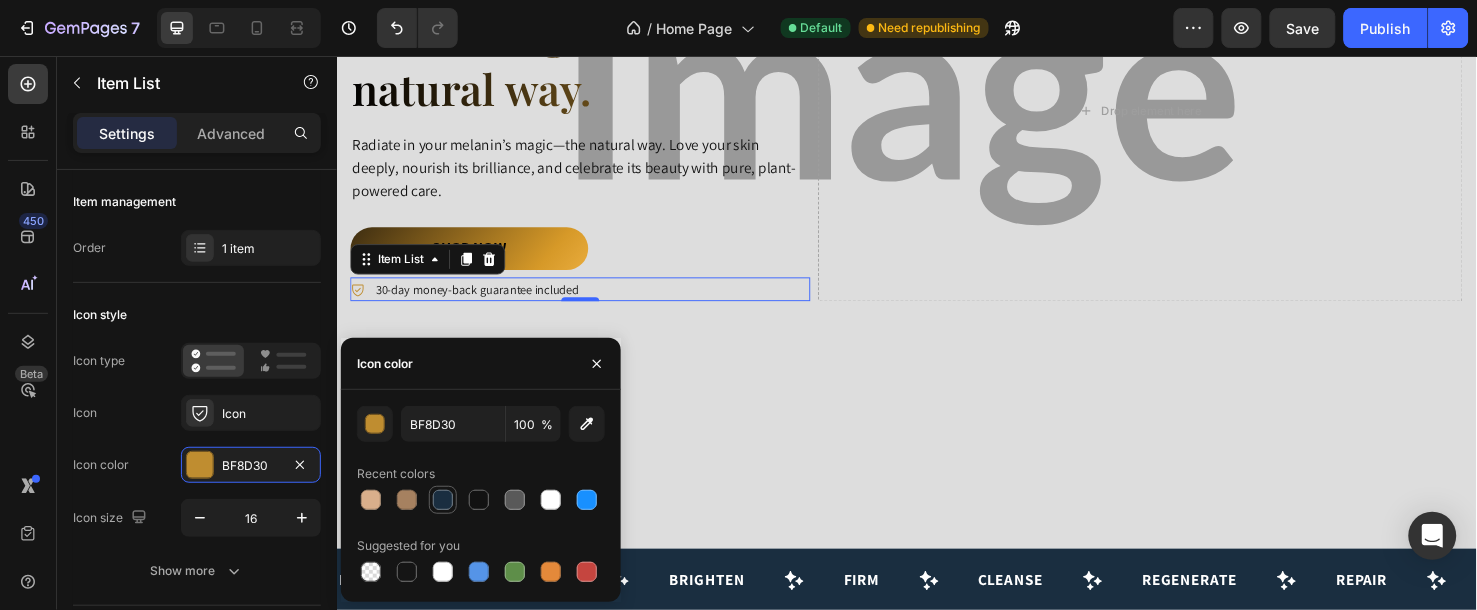 click at bounding box center [443, 500] 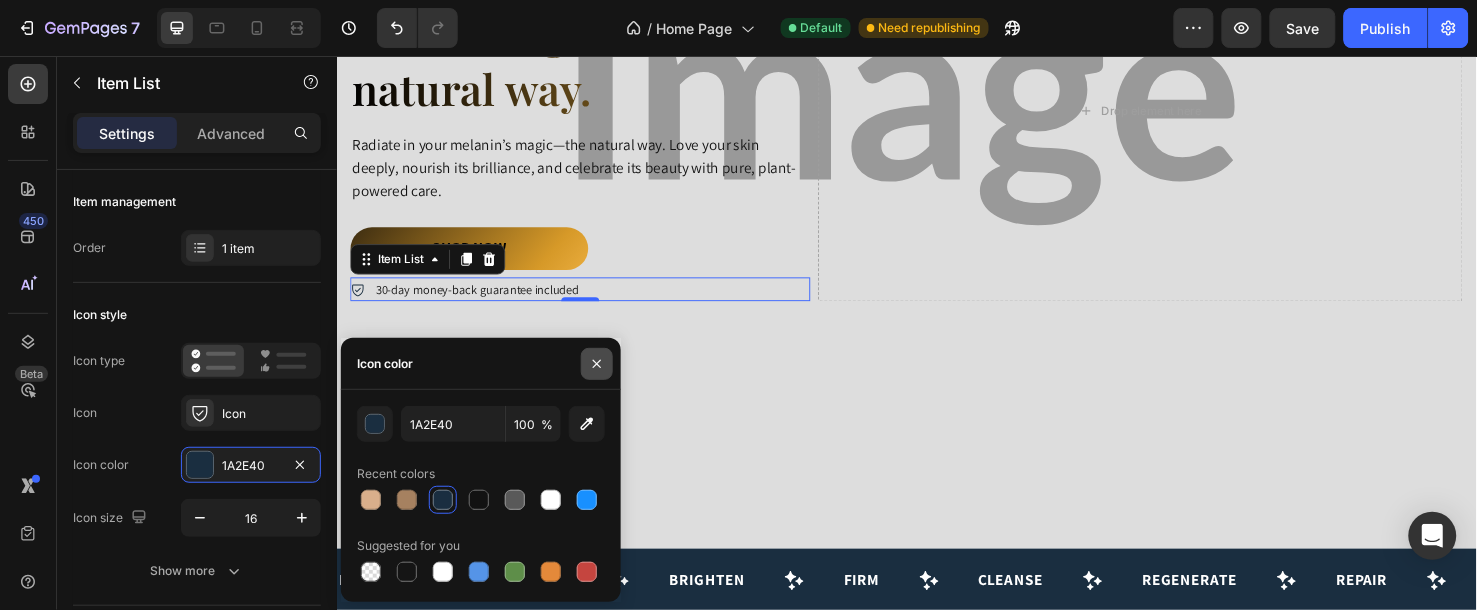 click 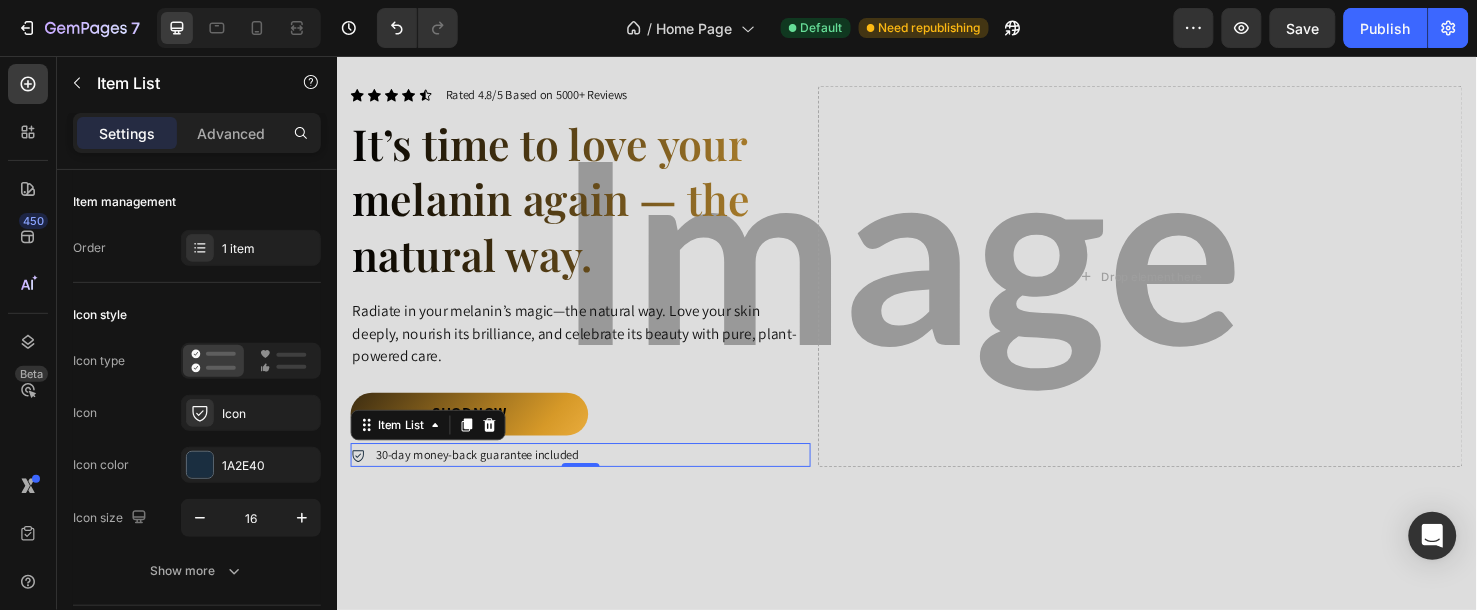 scroll, scrollTop: 0, scrollLeft: 0, axis: both 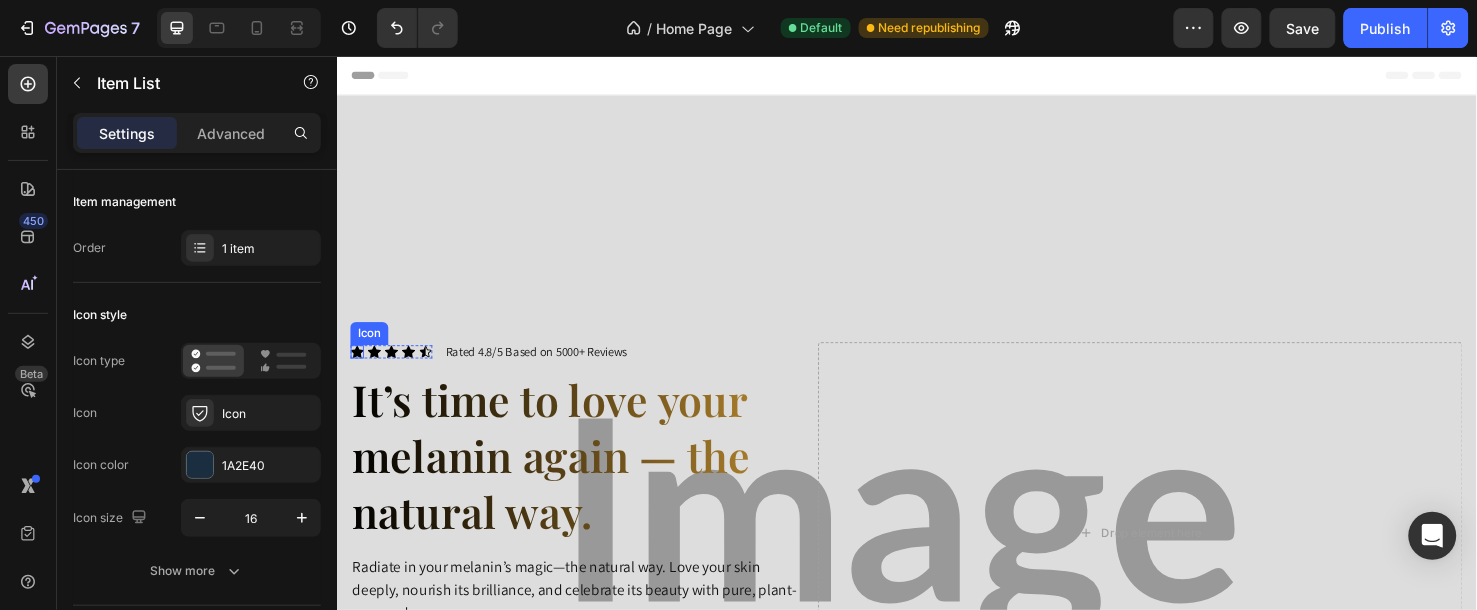 click 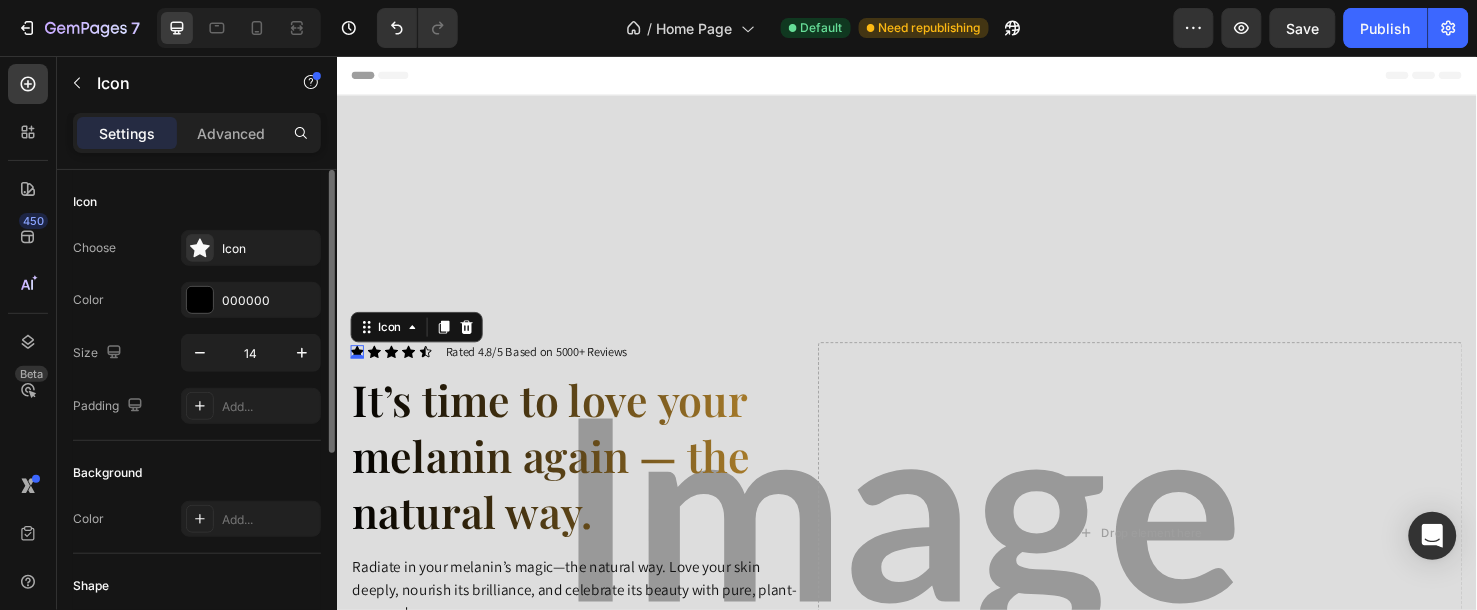click on "Choose Icon Color 000000 Size 14 Padding Add..." at bounding box center [197, 327] 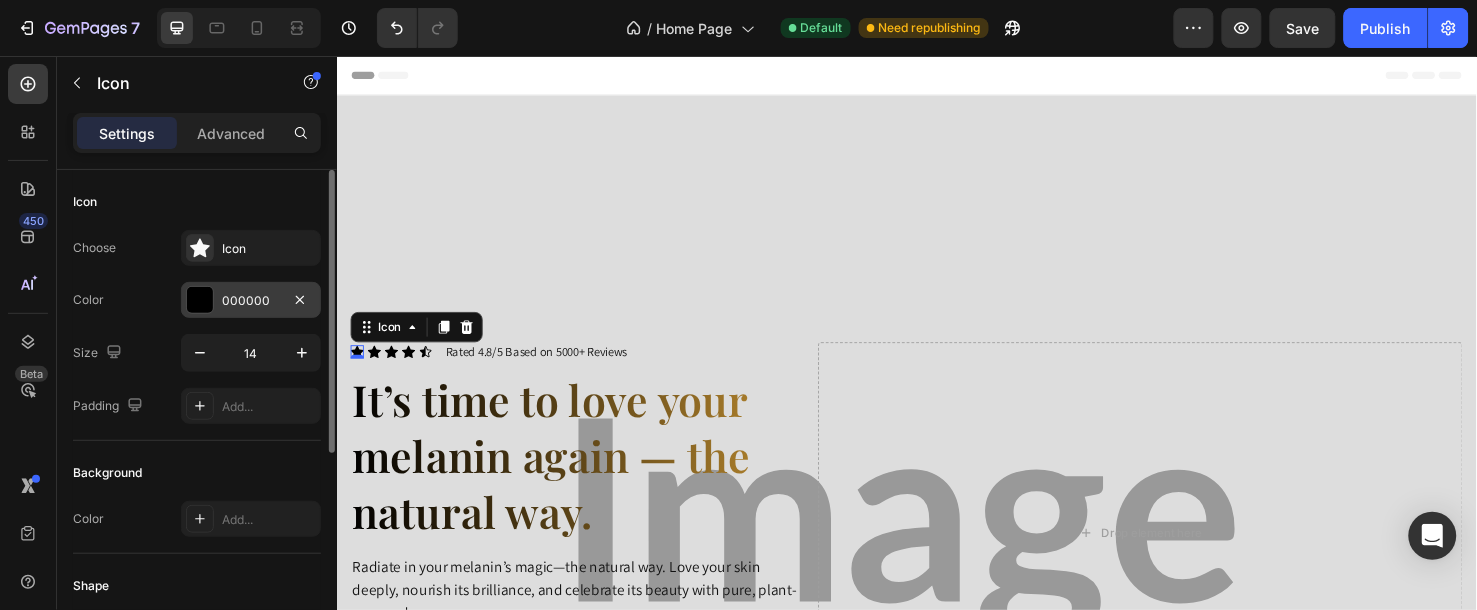 click on "000000" at bounding box center [251, 301] 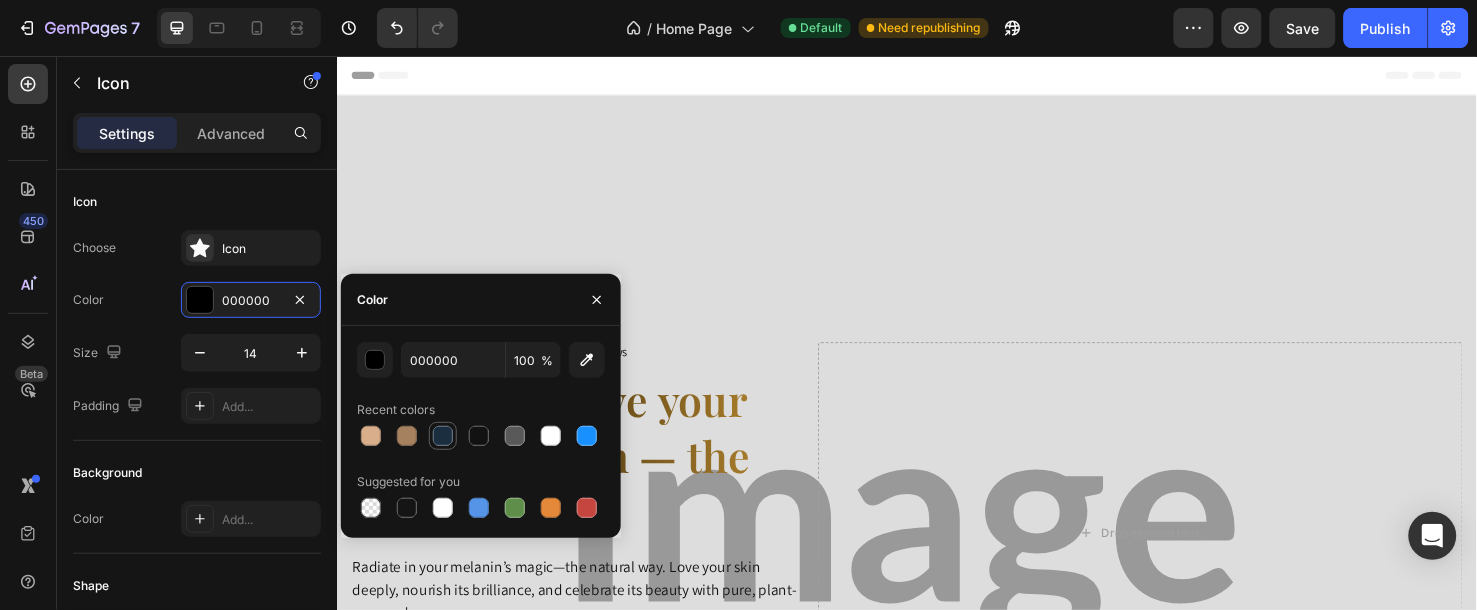 click at bounding box center [443, 436] 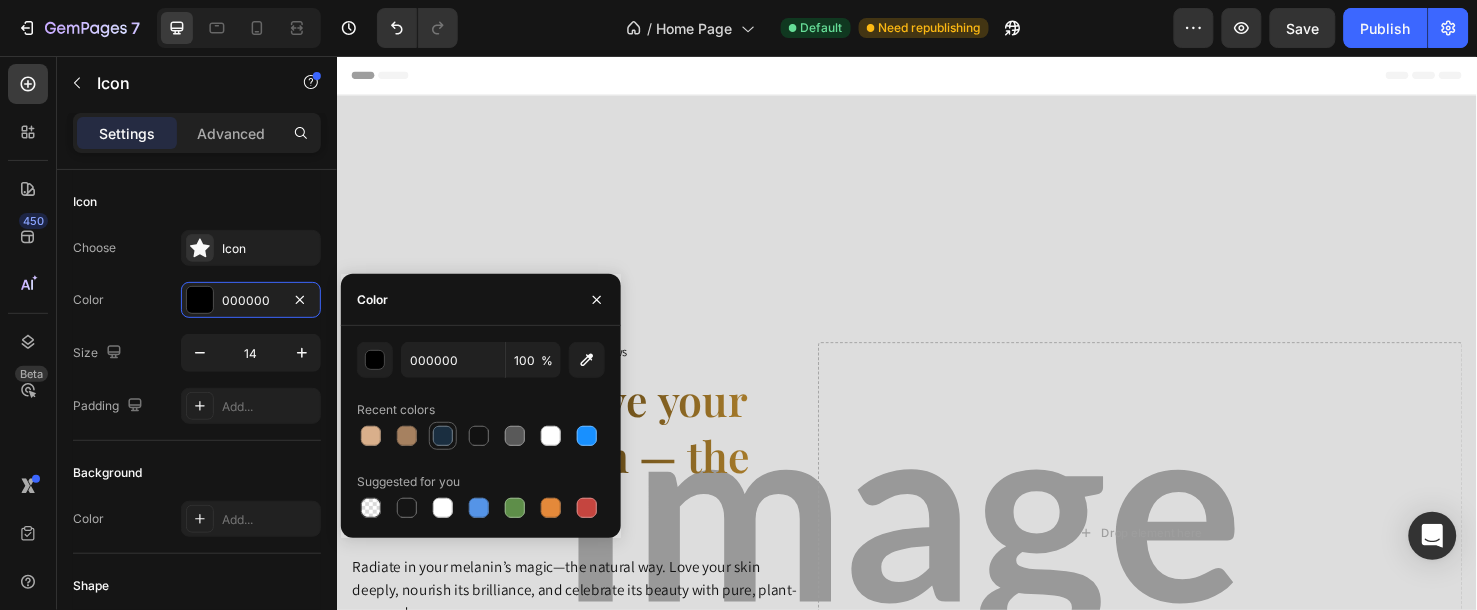 type on "1A2E40" 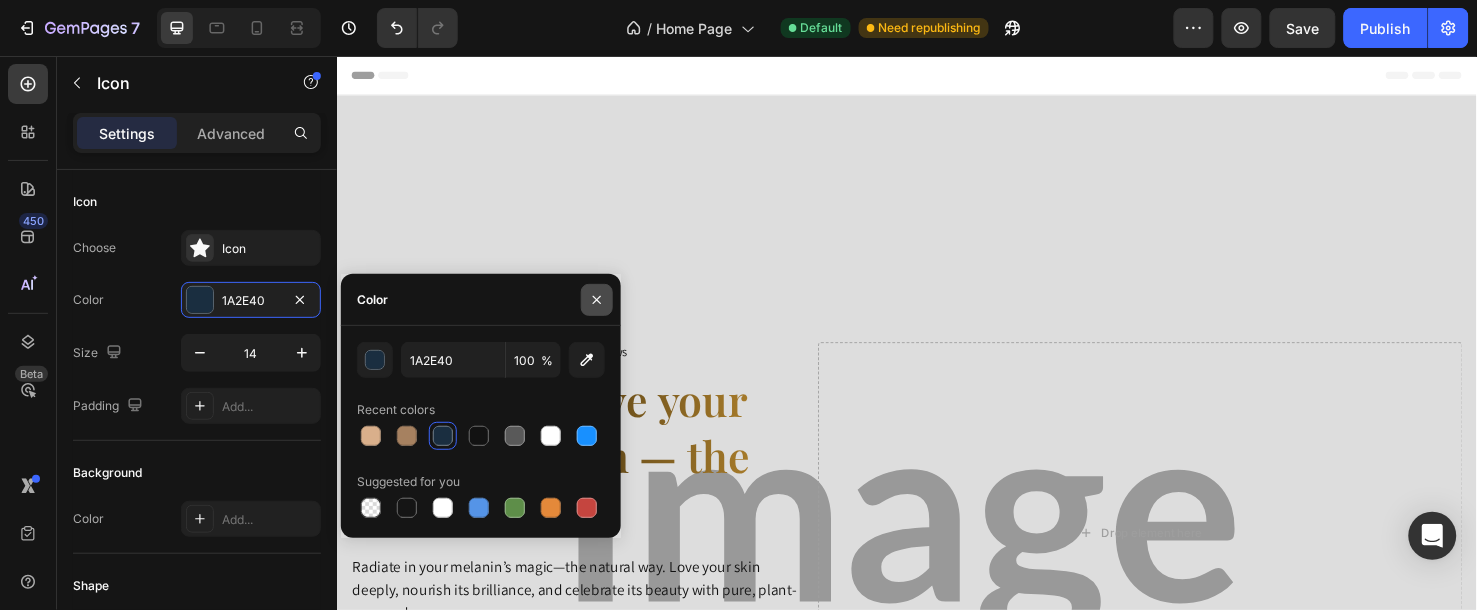 click at bounding box center [597, 300] 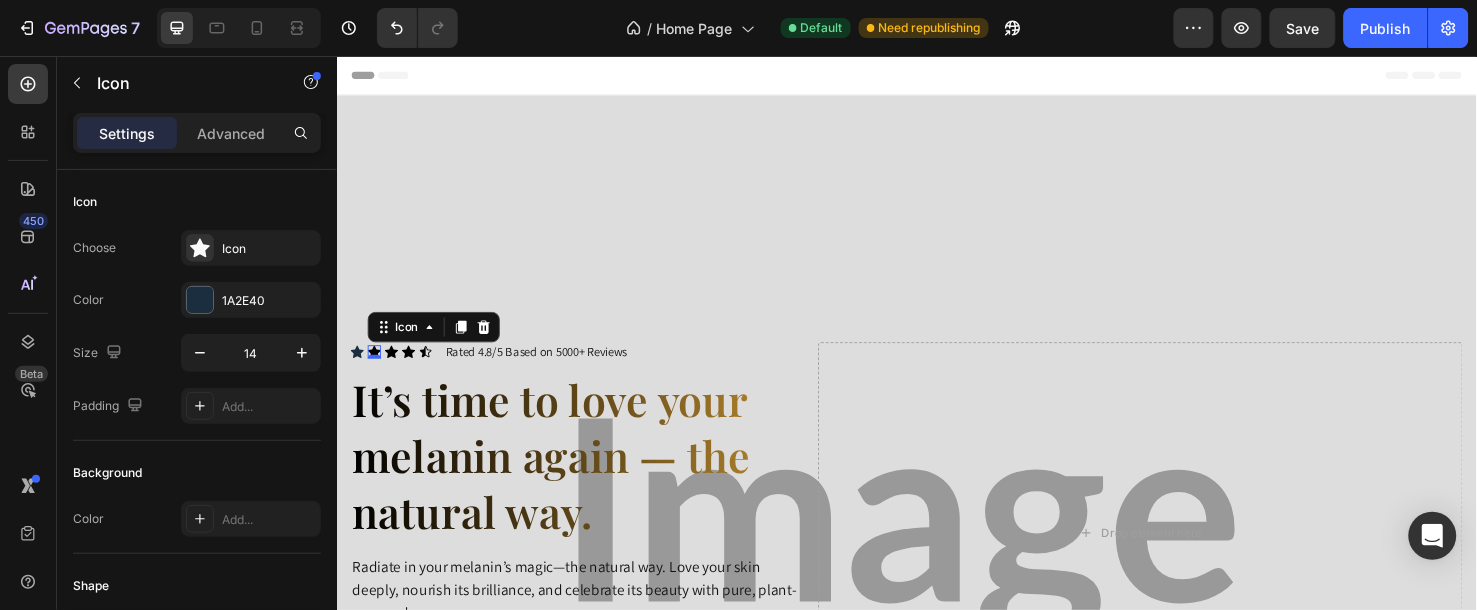 click on "Icon   0" at bounding box center (376, 366) 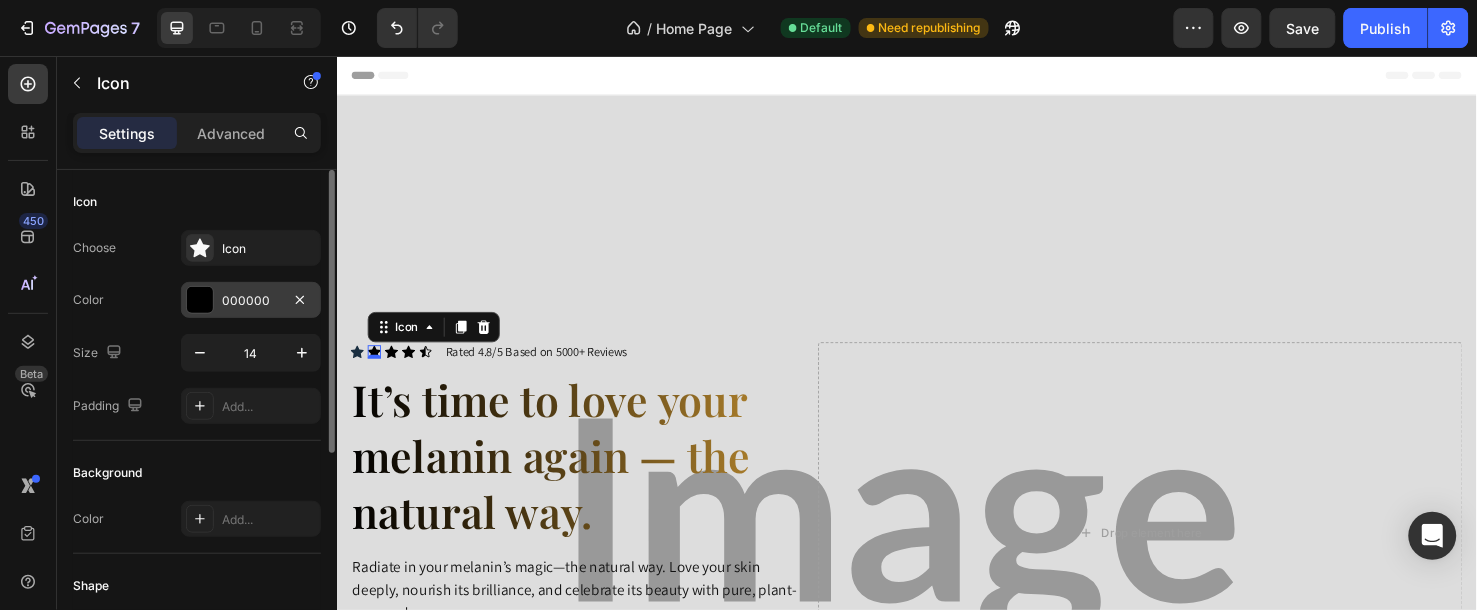 click on "000000" at bounding box center (251, 300) 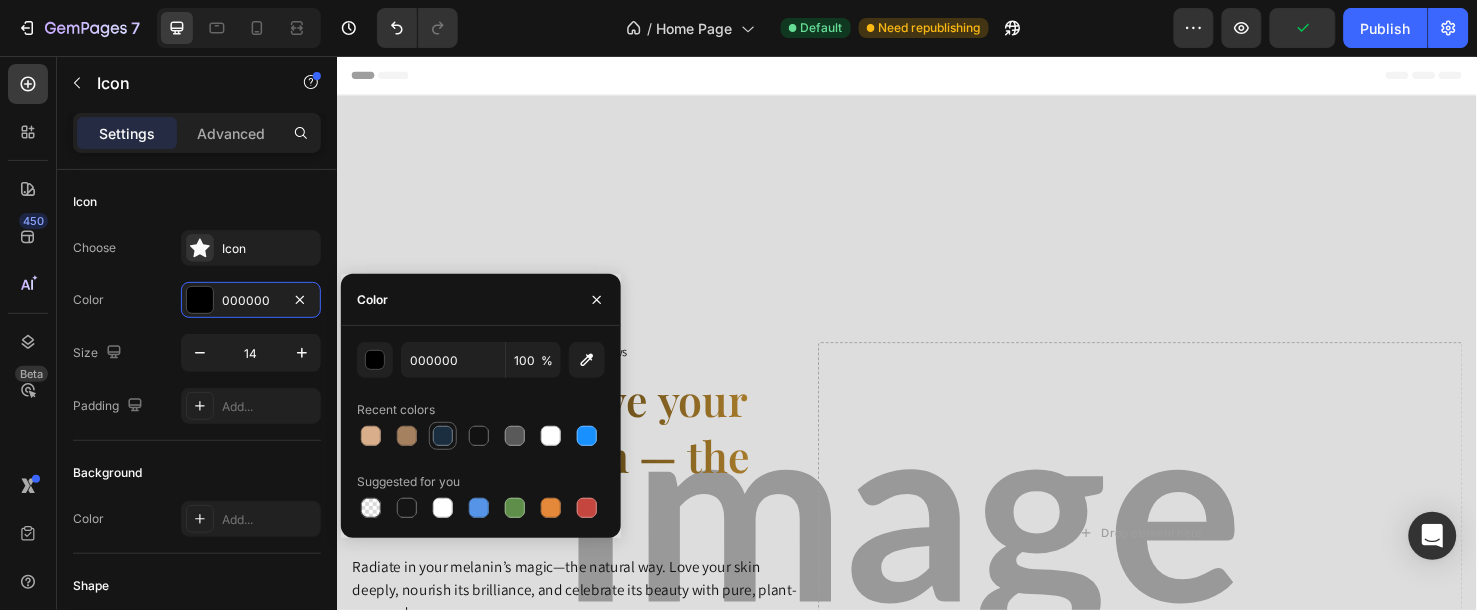 click at bounding box center (443, 436) 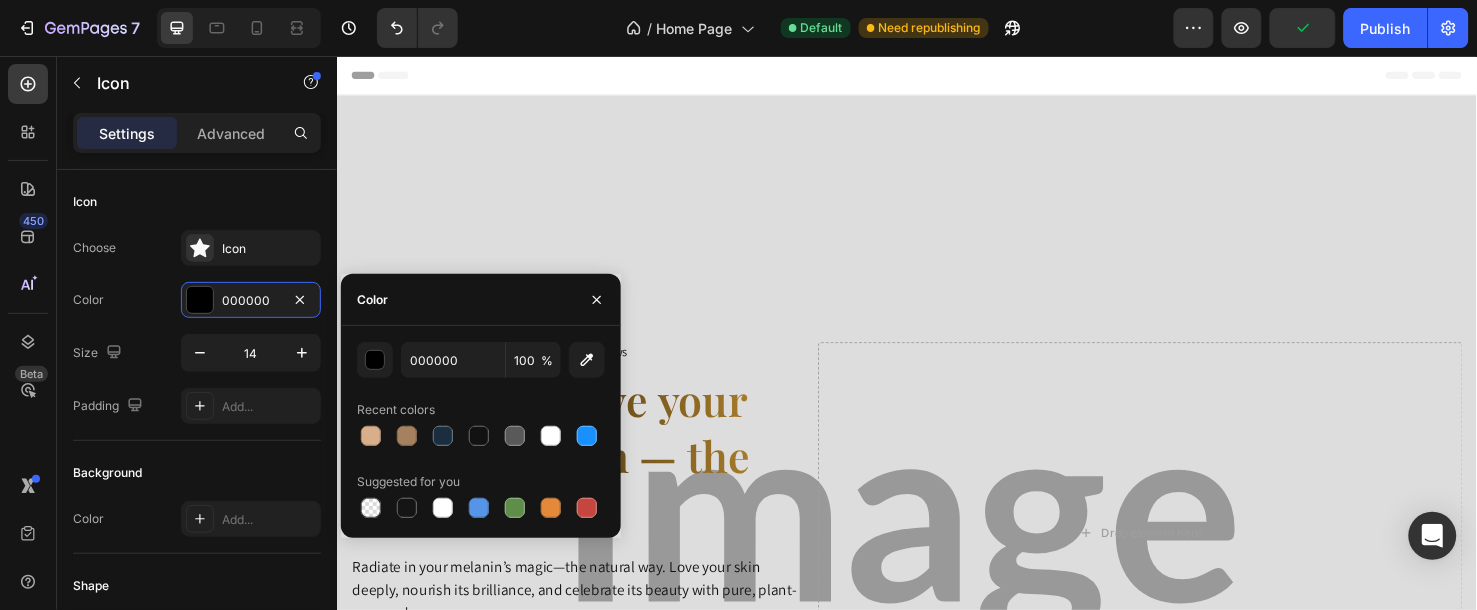 type on "1A2E40" 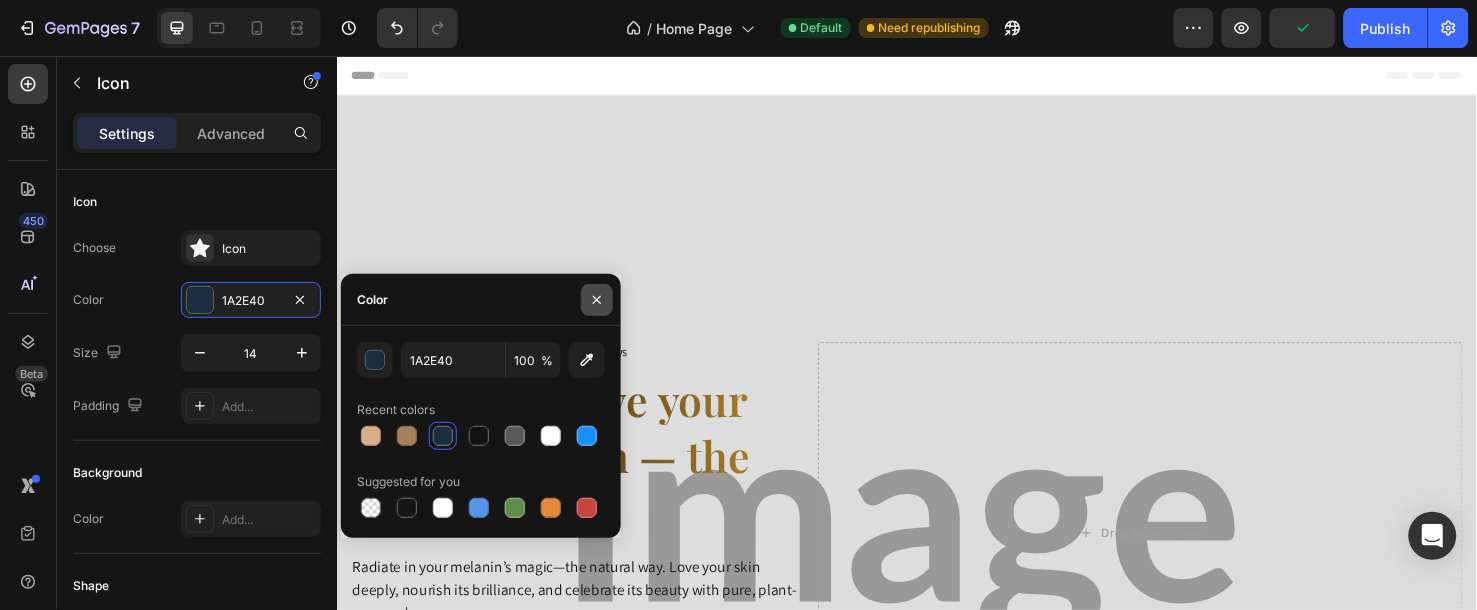 click 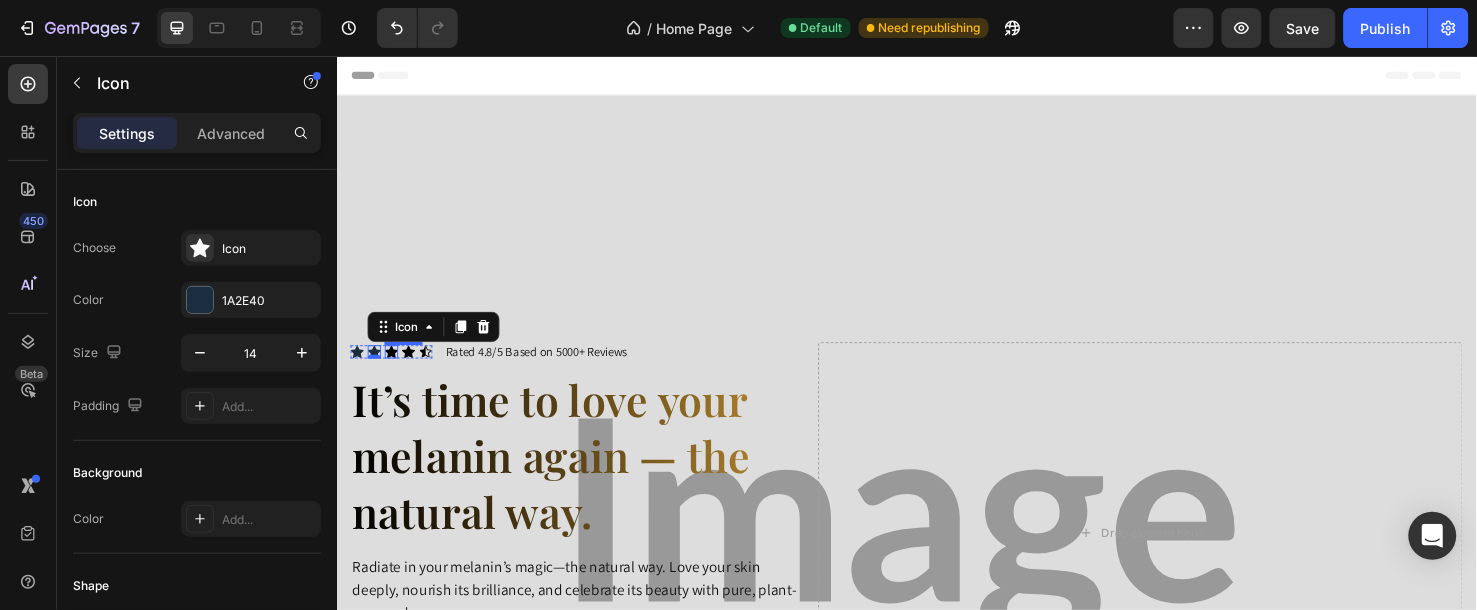 click on "Icon" at bounding box center (394, 366) 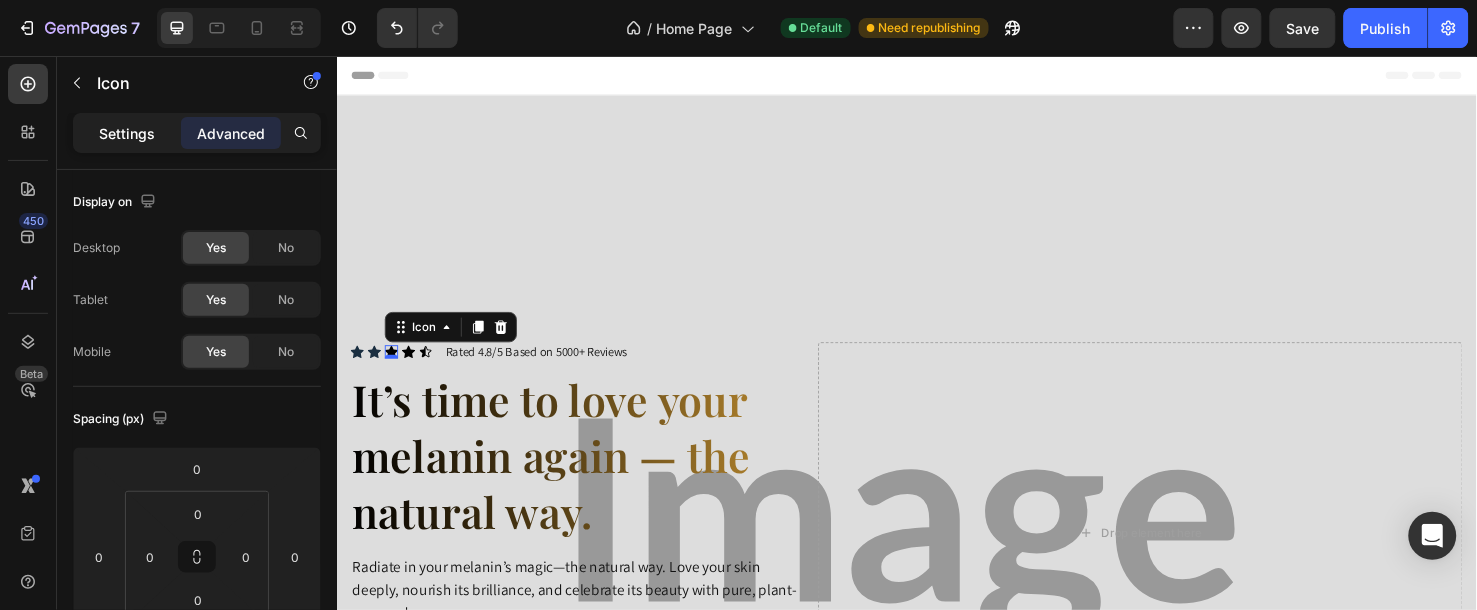 click on "Settings" at bounding box center (127, 133) 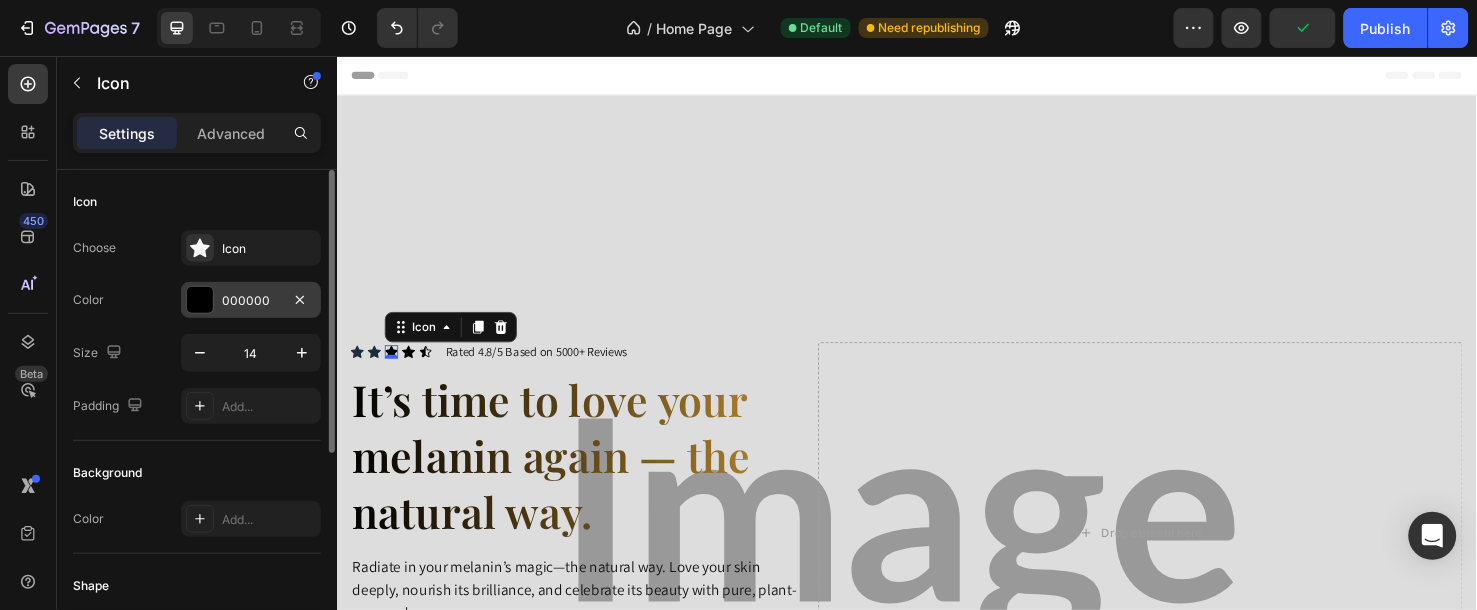 click on "000000" at bounding box center (251, 301) 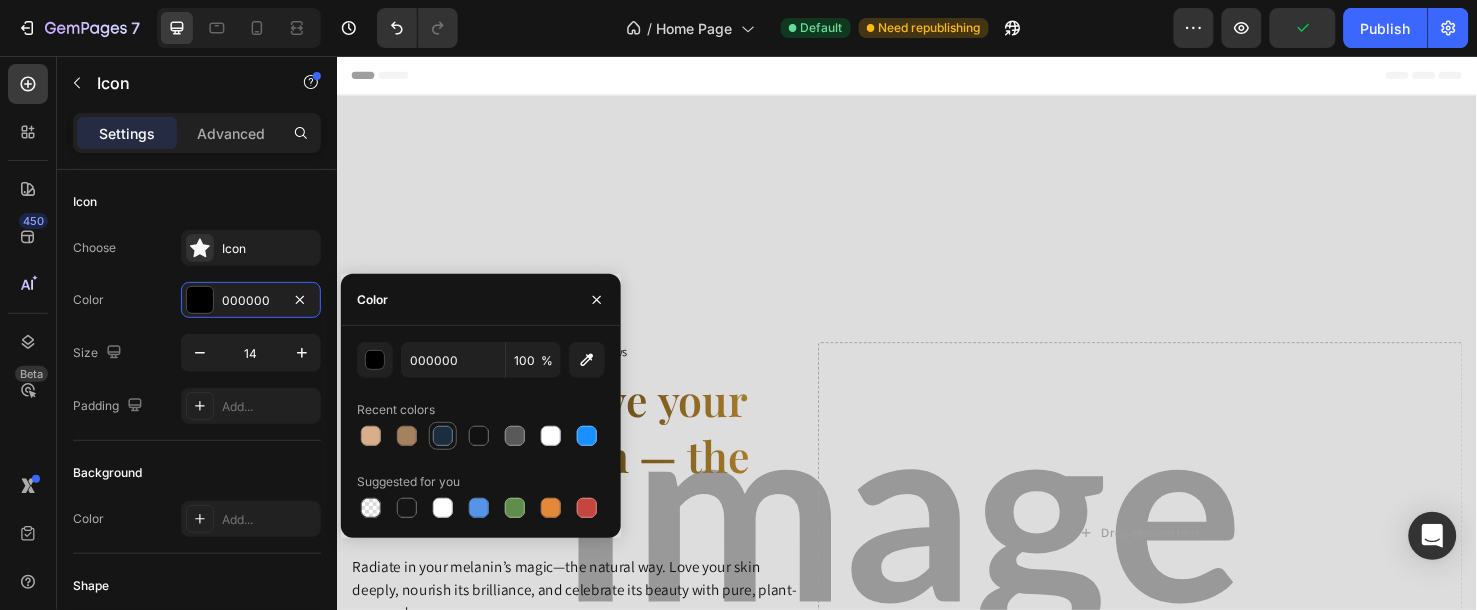 click at bounding box center [443, 436] 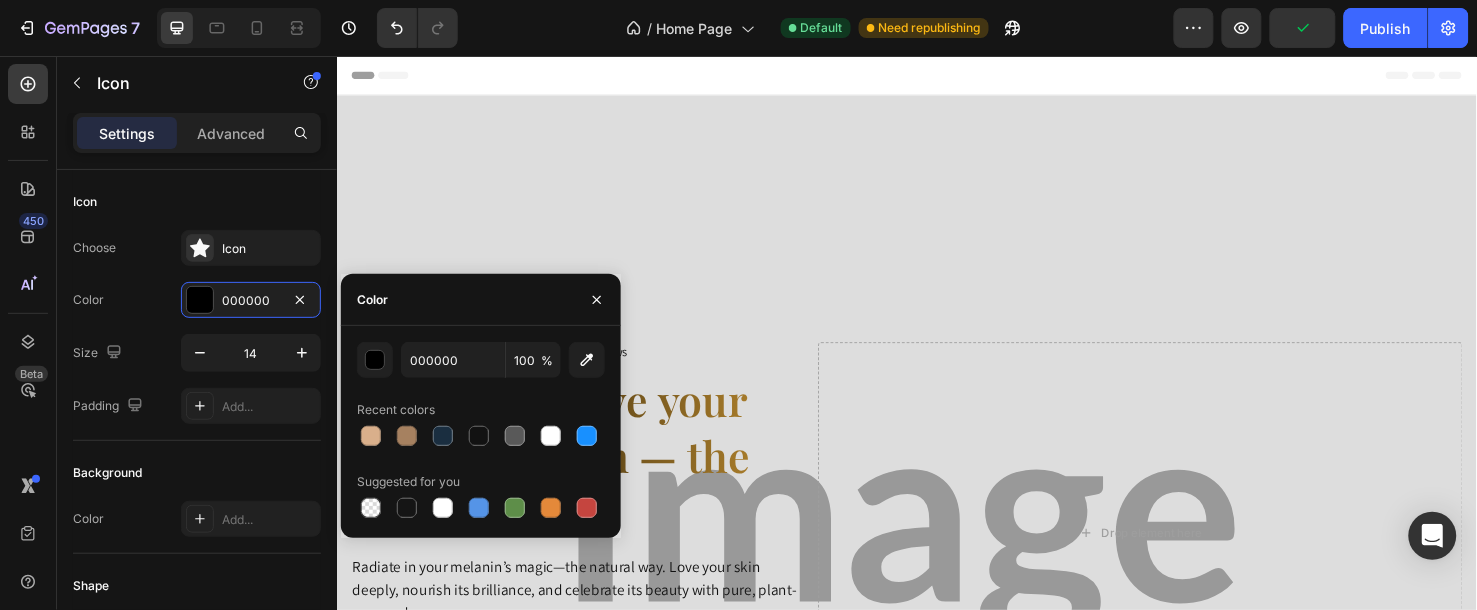 type on "1A2E40" 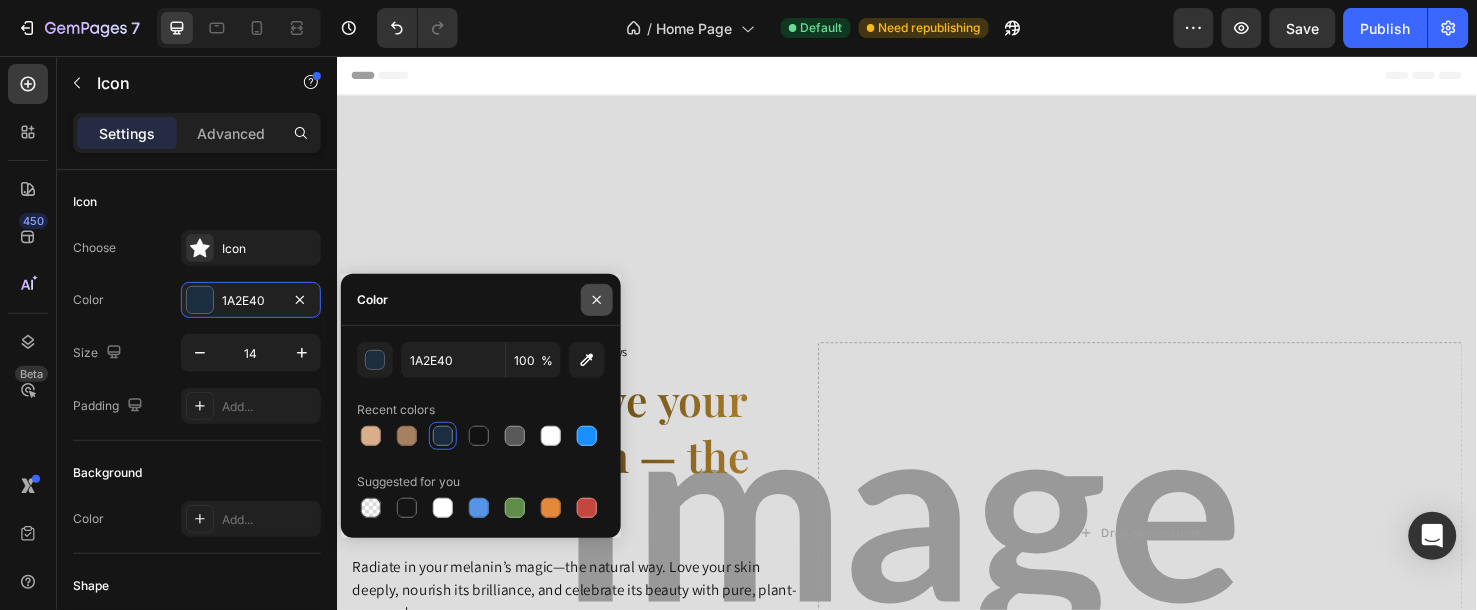 click 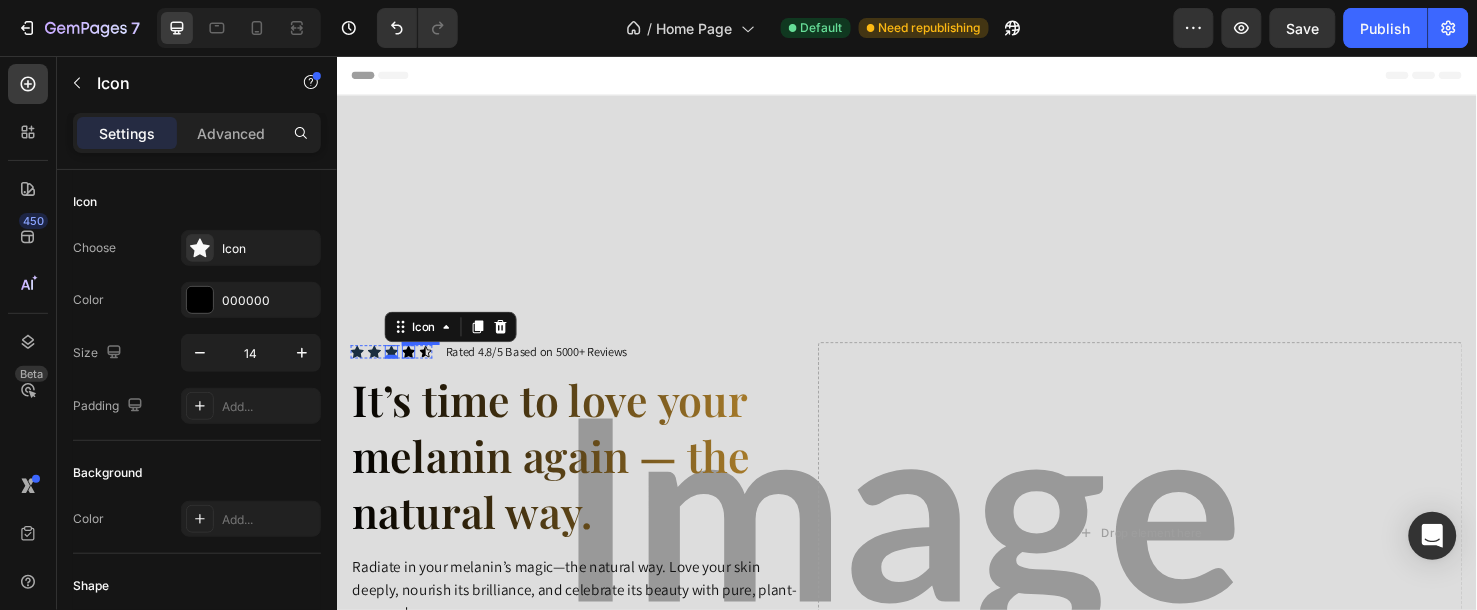 click on "Icon" at bounding box center [412, 366] 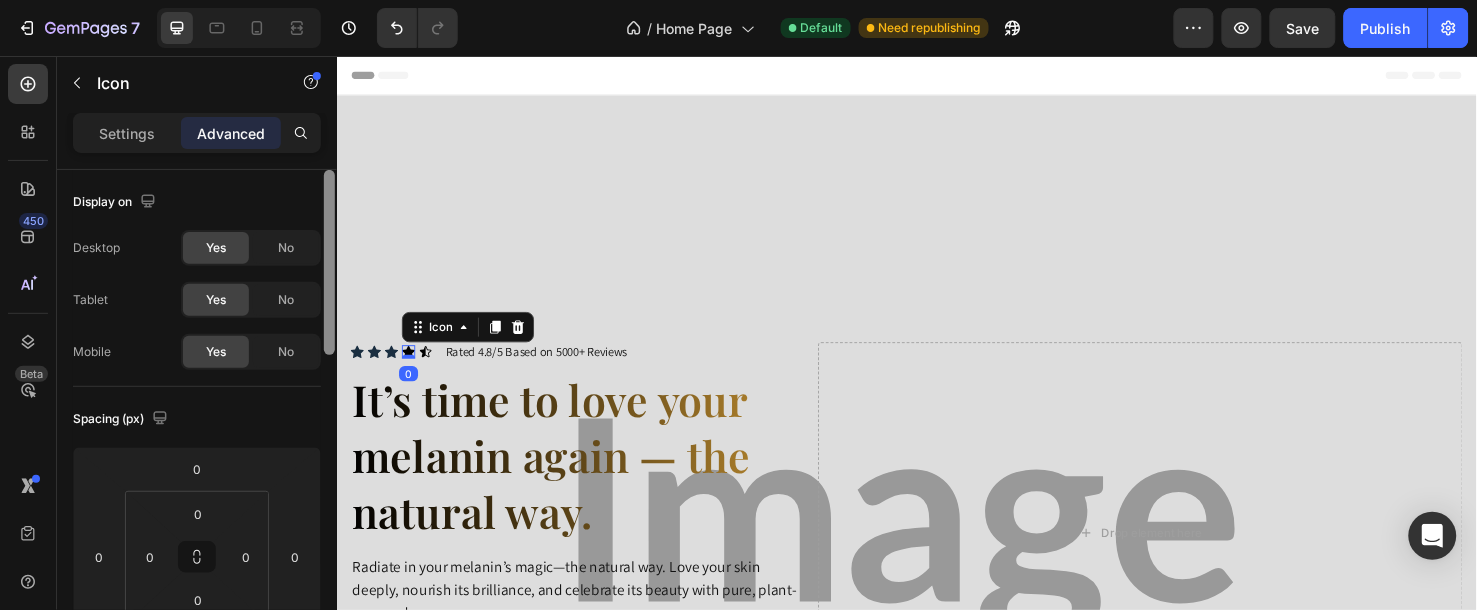 click on "Settings" at bounding box center [127, 133] 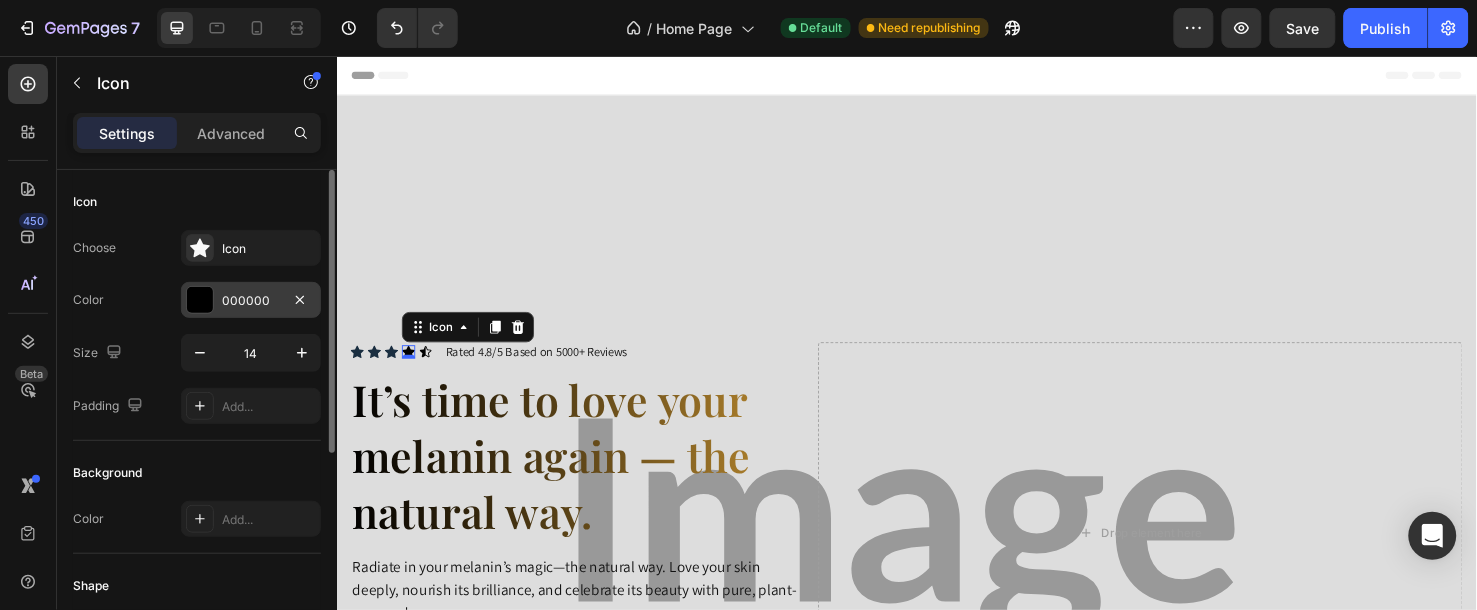 click on "000000" at bounding box center (251, 301) 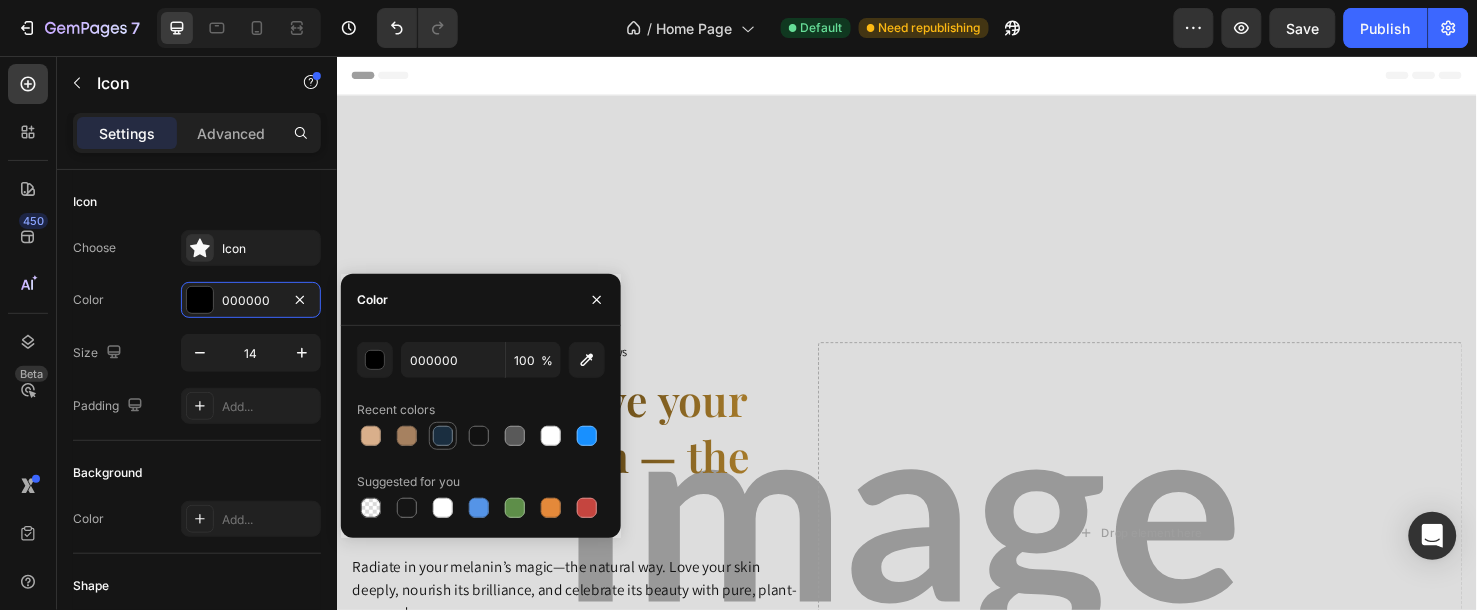 click at bounding box center [443, 436] 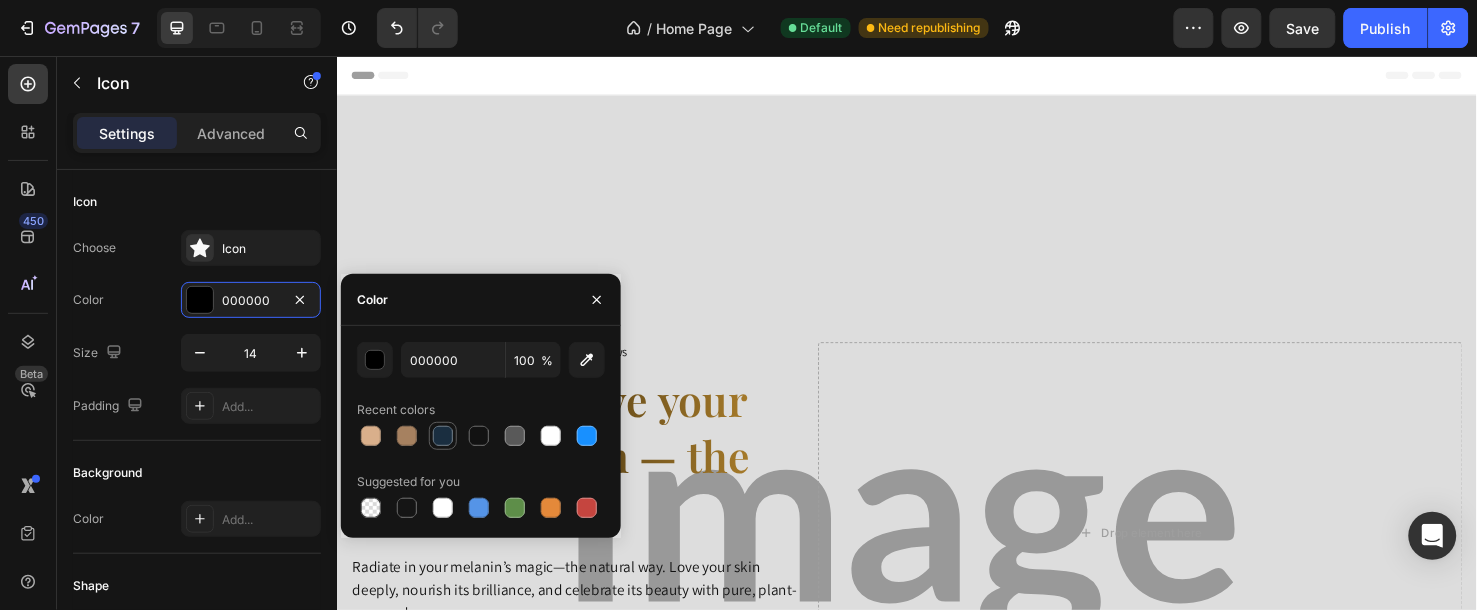 type on "1A2E40" 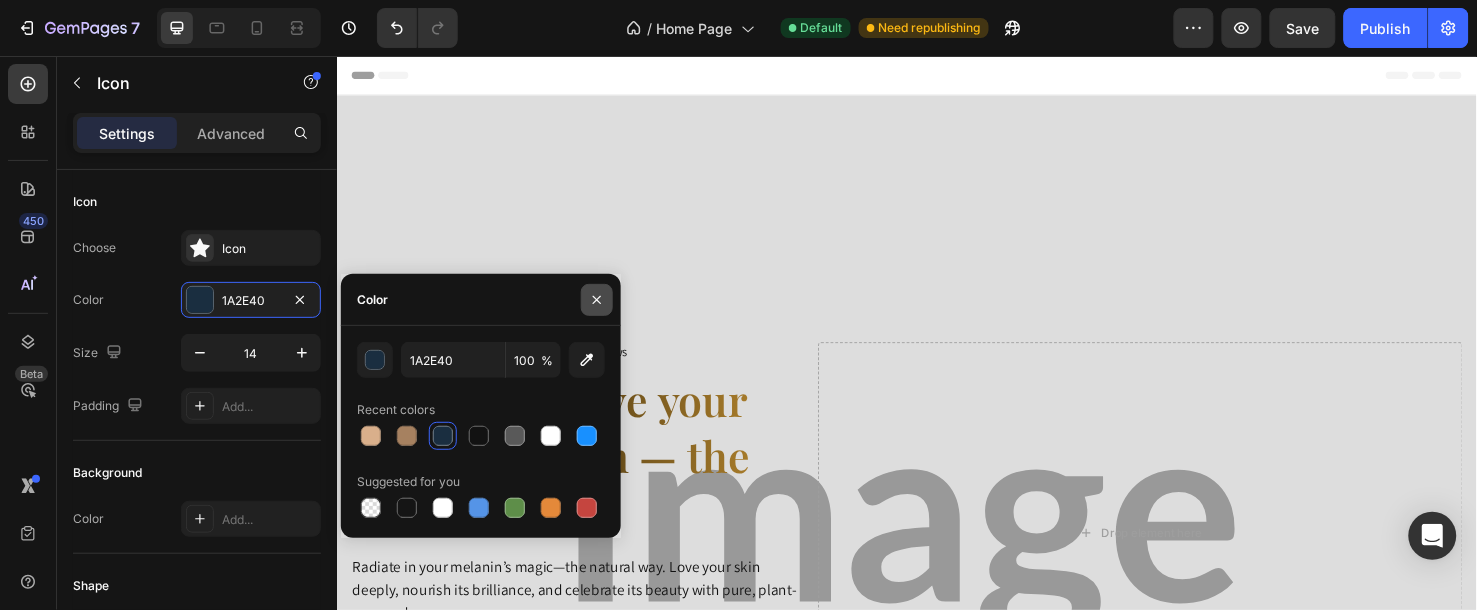 click 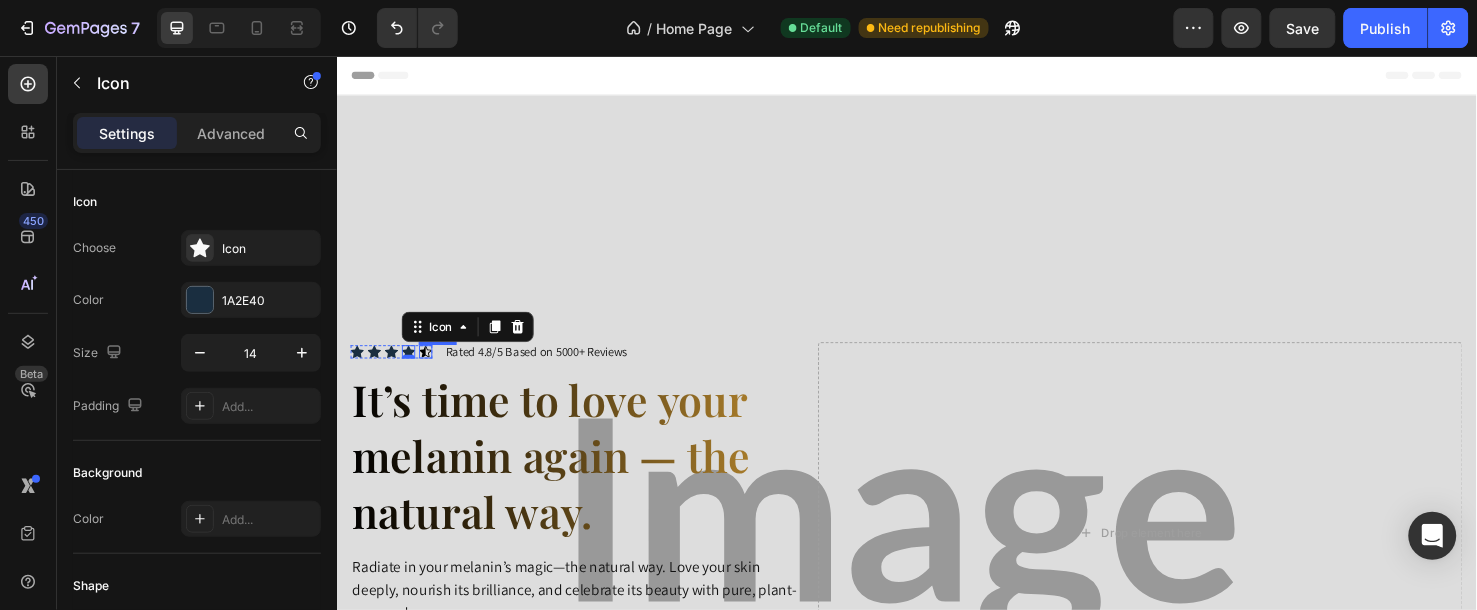 click 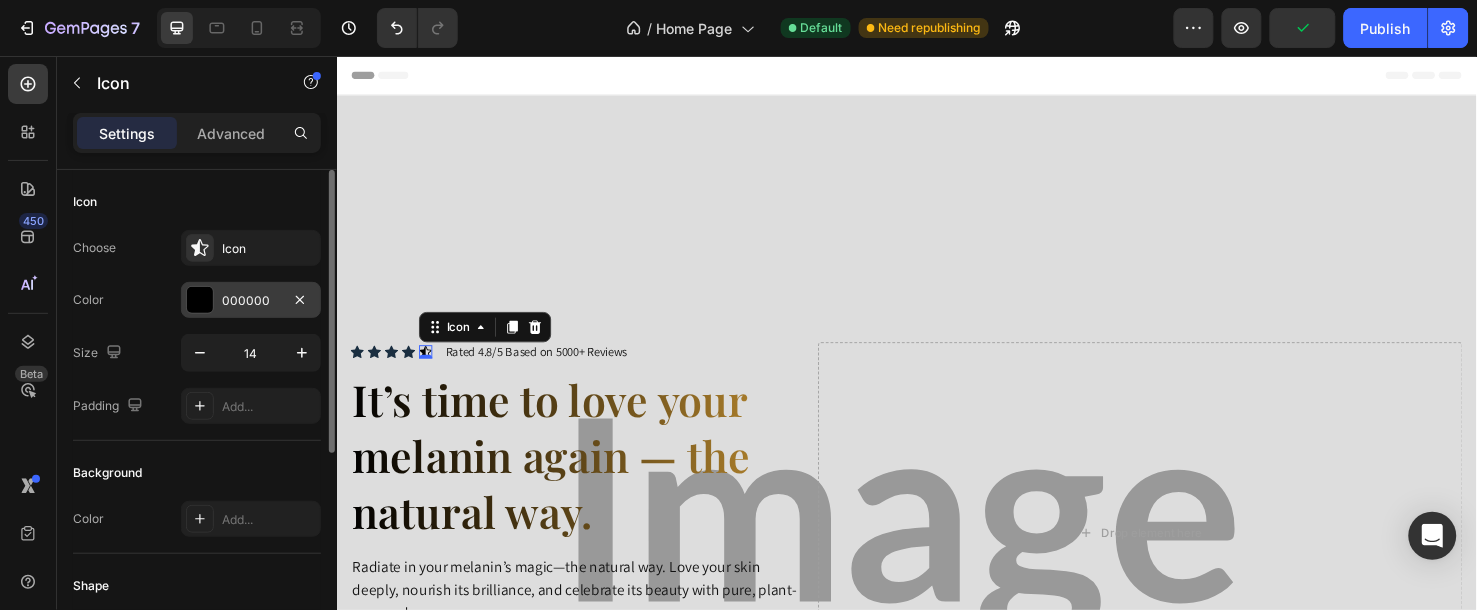 click at bounding box center (200, 300) 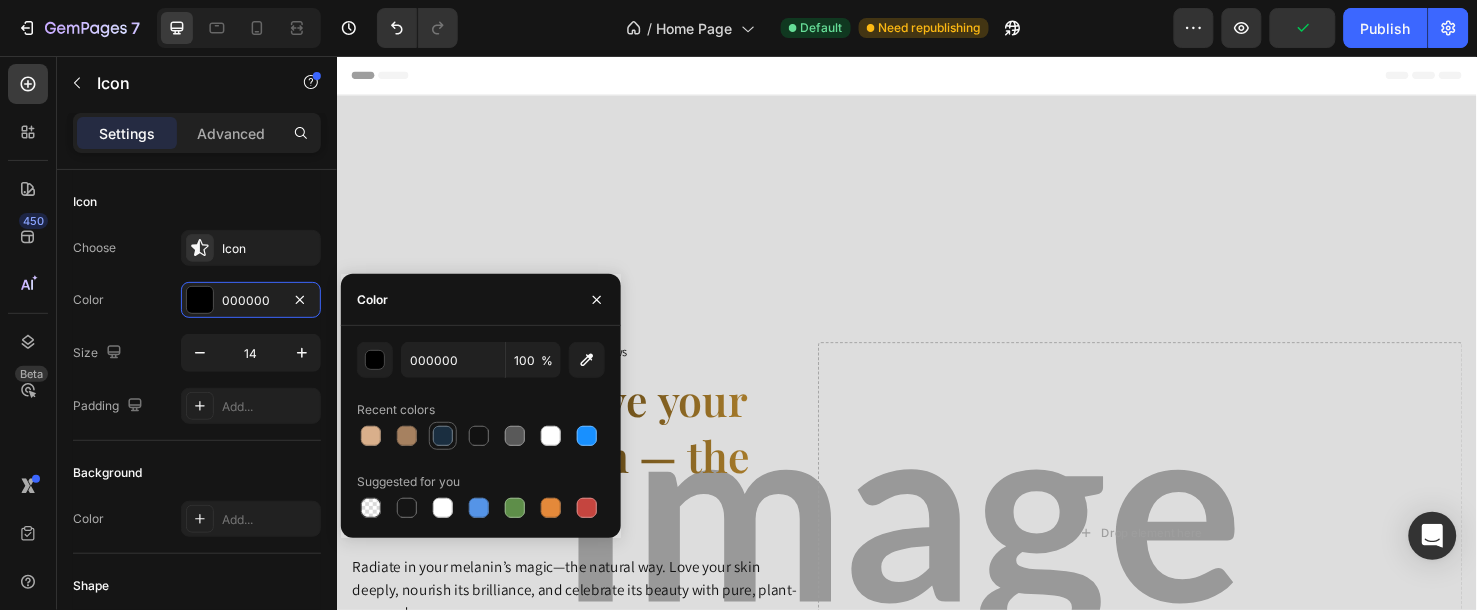click at bounding box center (443, 436) 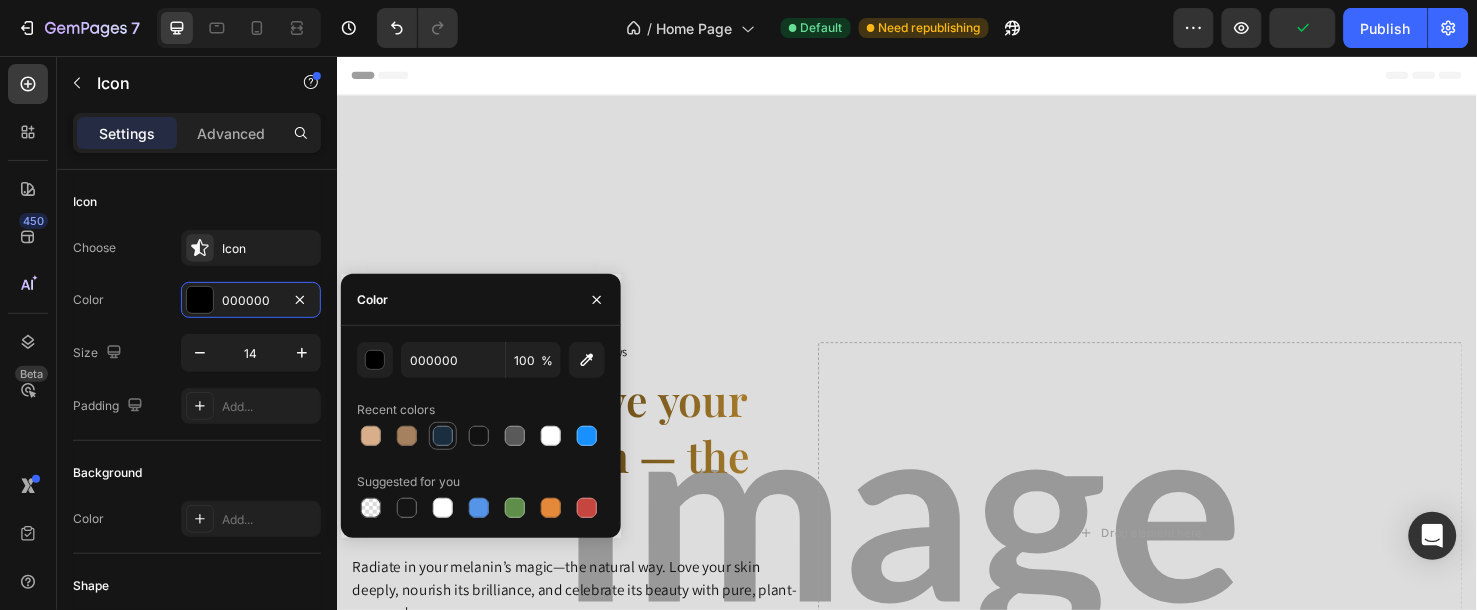 type on "1A2E40" 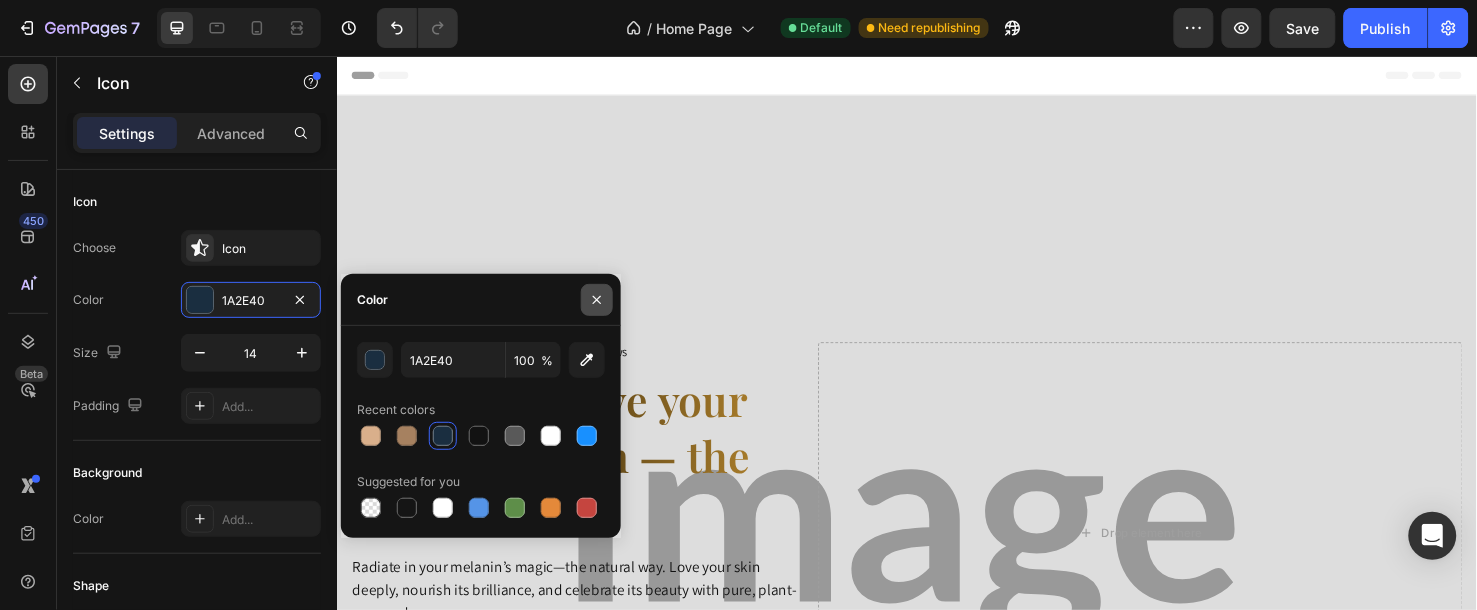 click 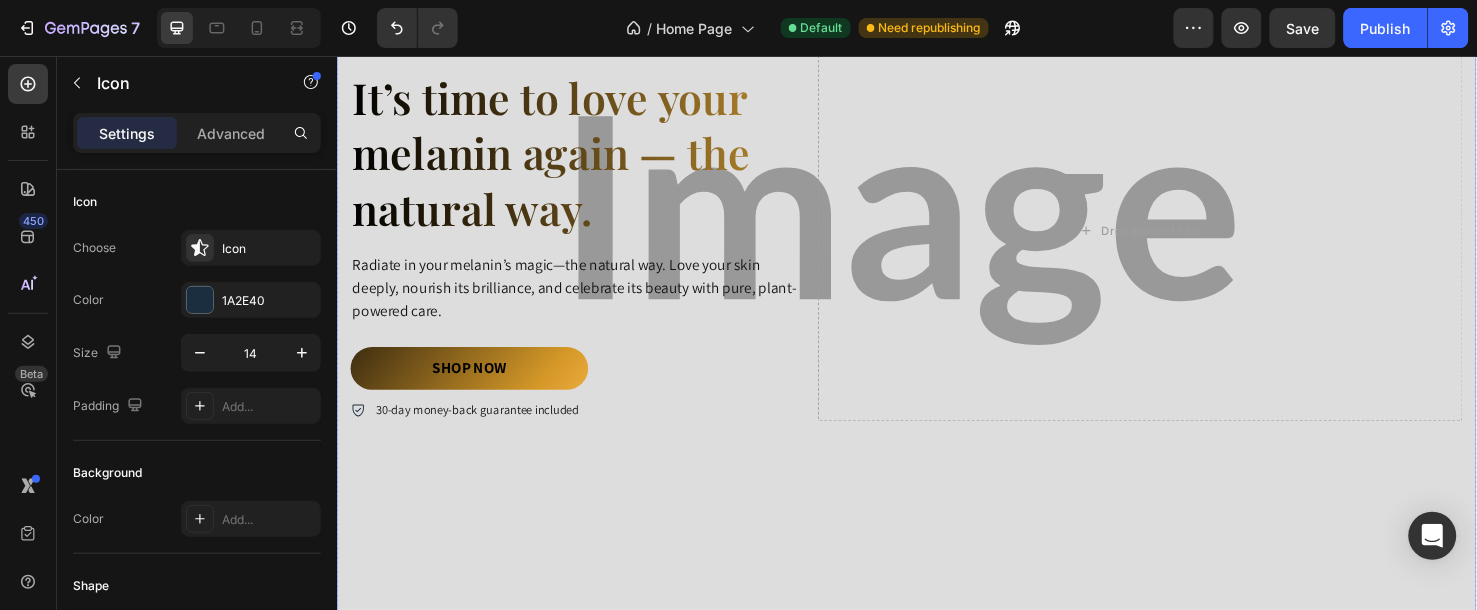 scroll, scrollTop: 333, scrollLeft: 0, axis: vertical 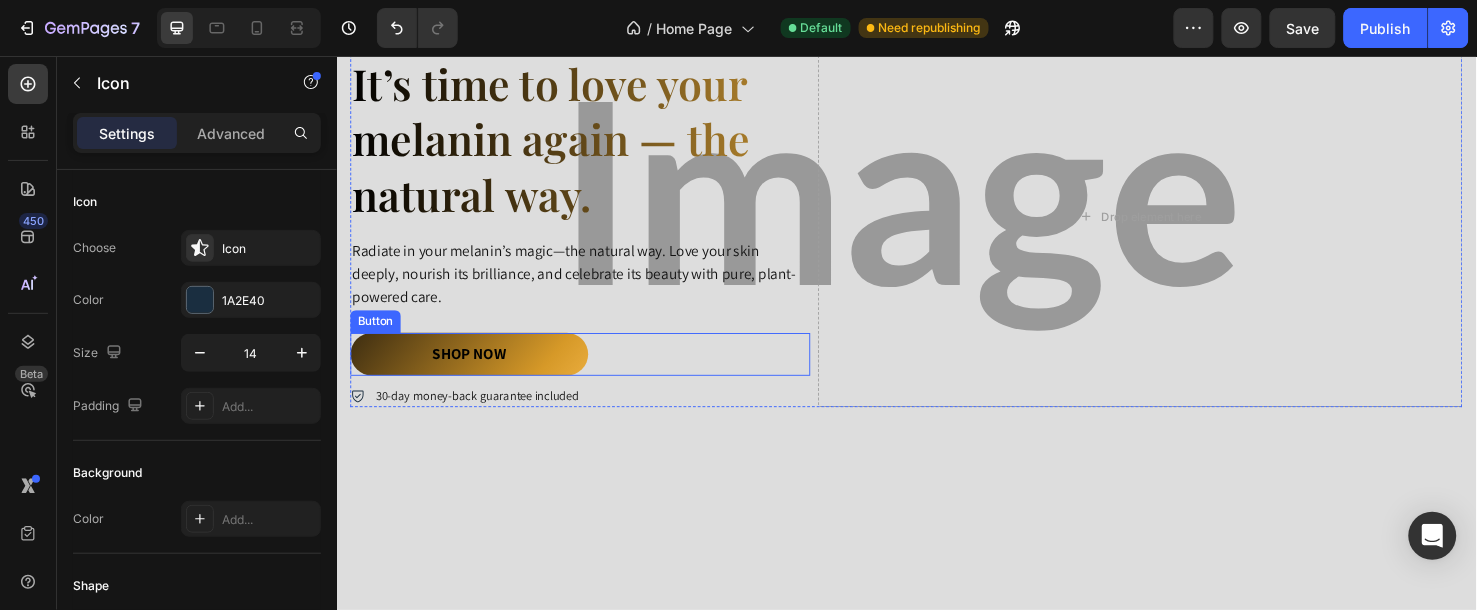 click on "shop now" at bounding box center (476, 368) 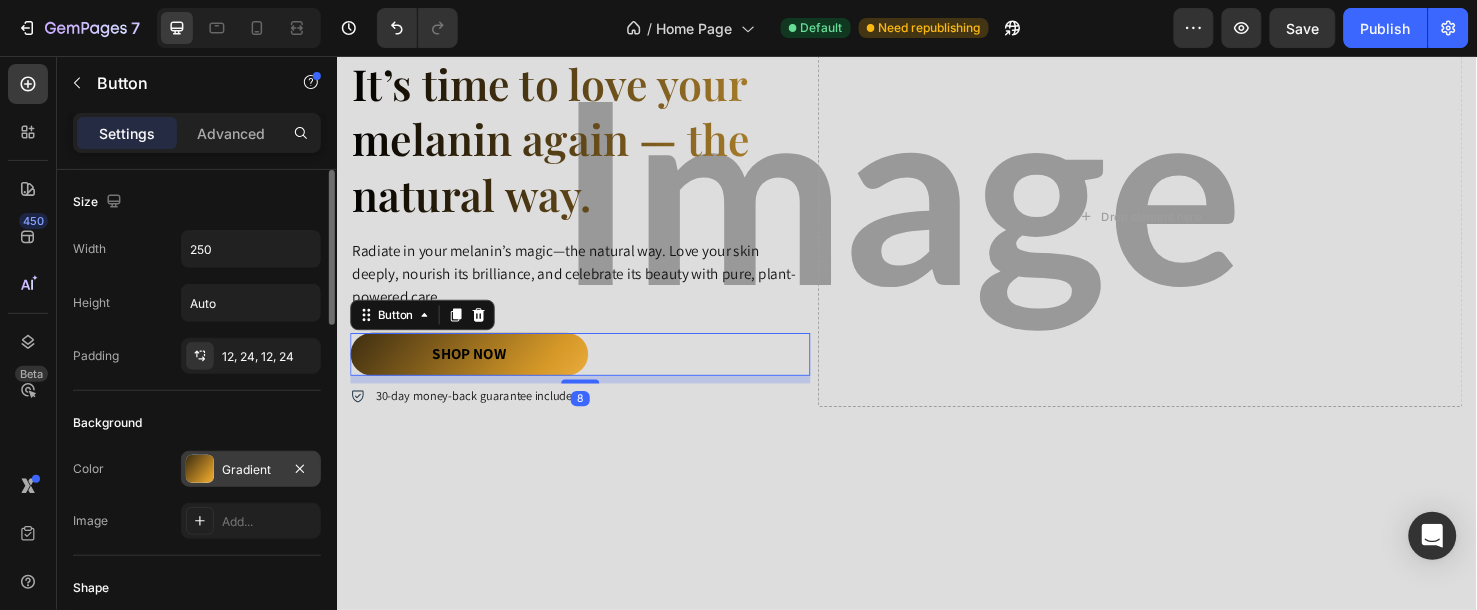 click on "Gradient" at bounding box center (251, 470) 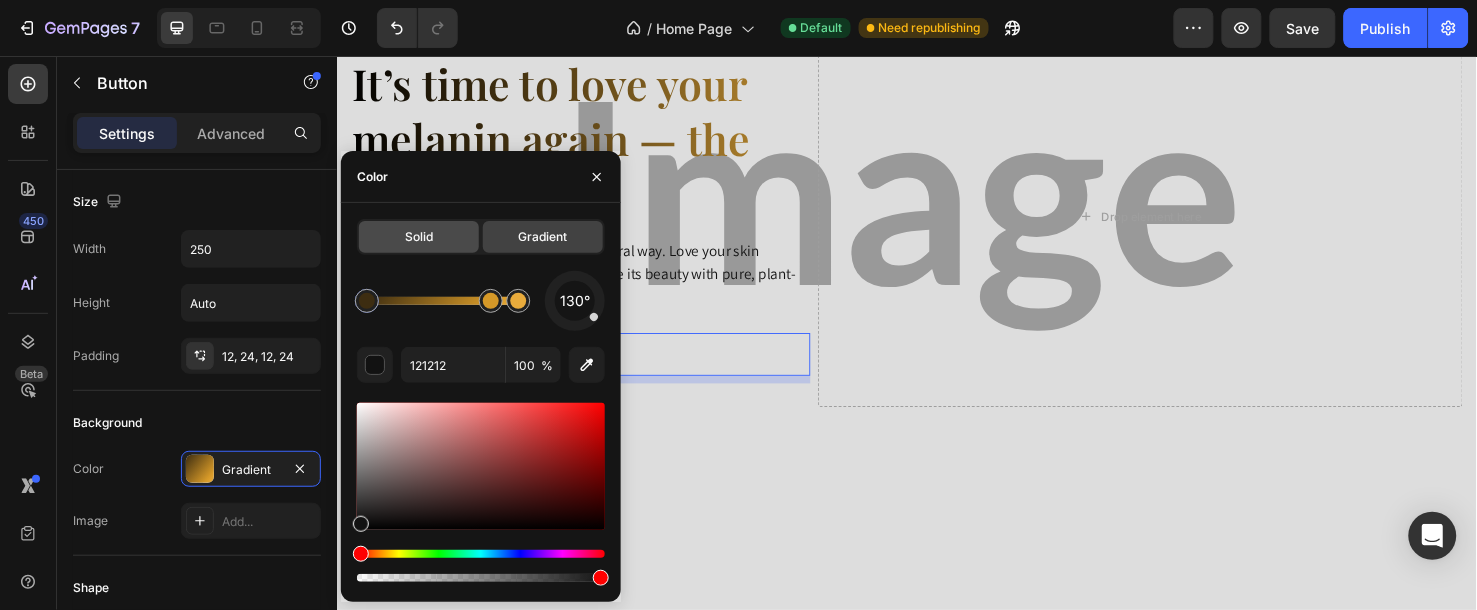 click on "Solid" 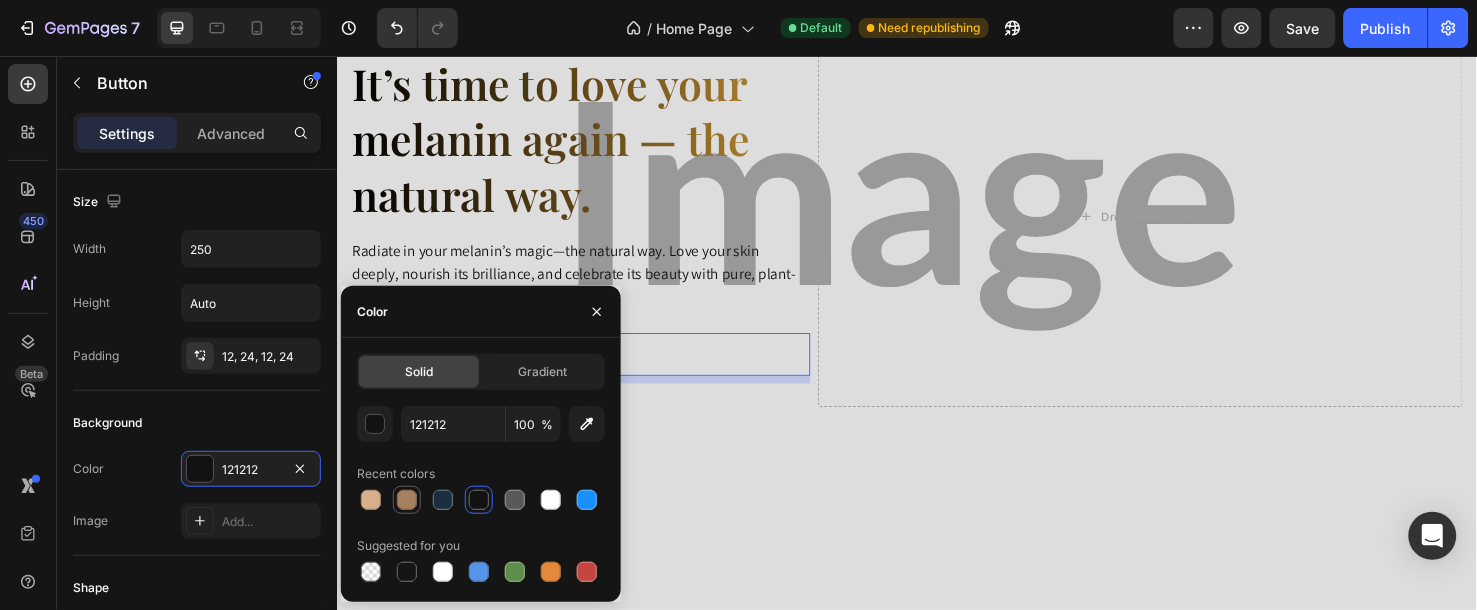 click at bounding box center (407, 500) 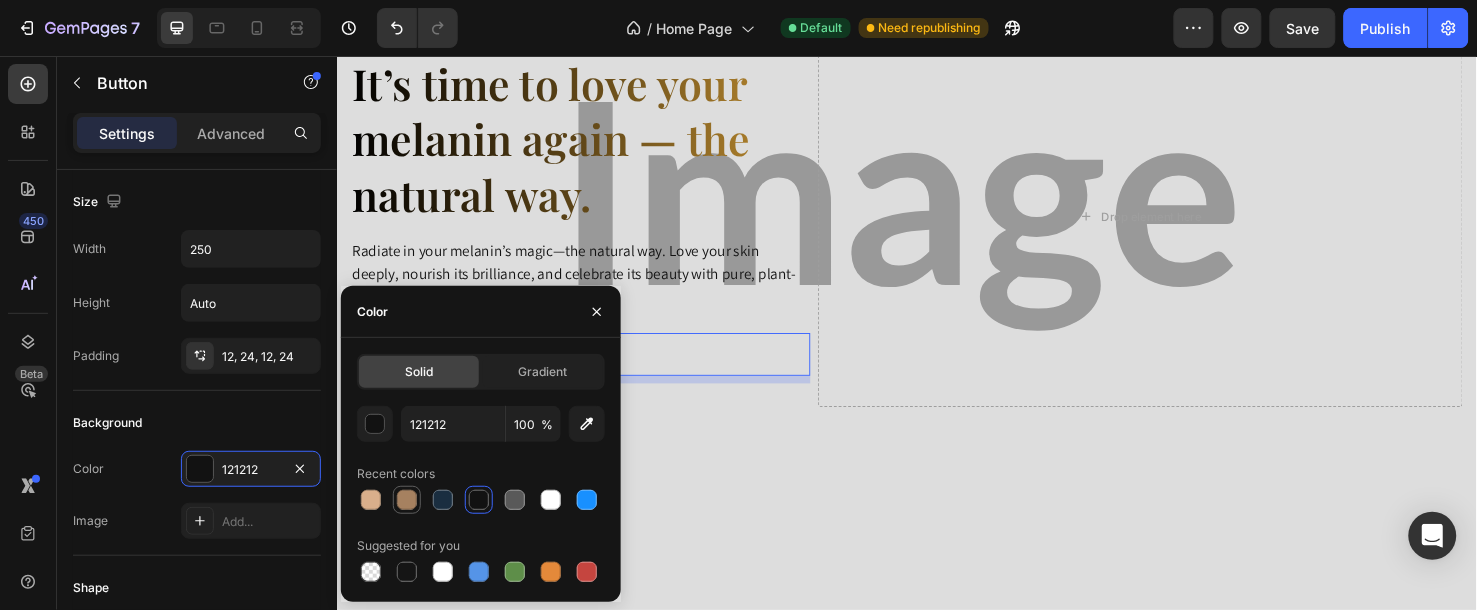 type on "A68160" 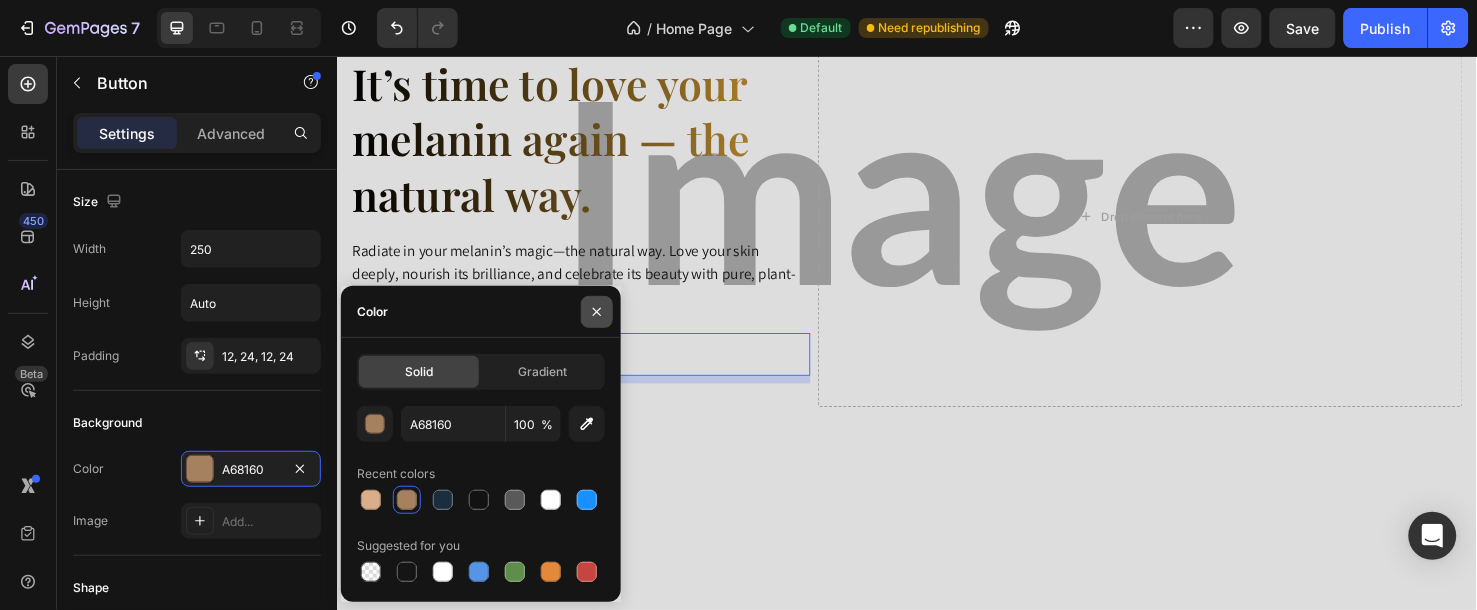 click at bounding box center (597, 312) 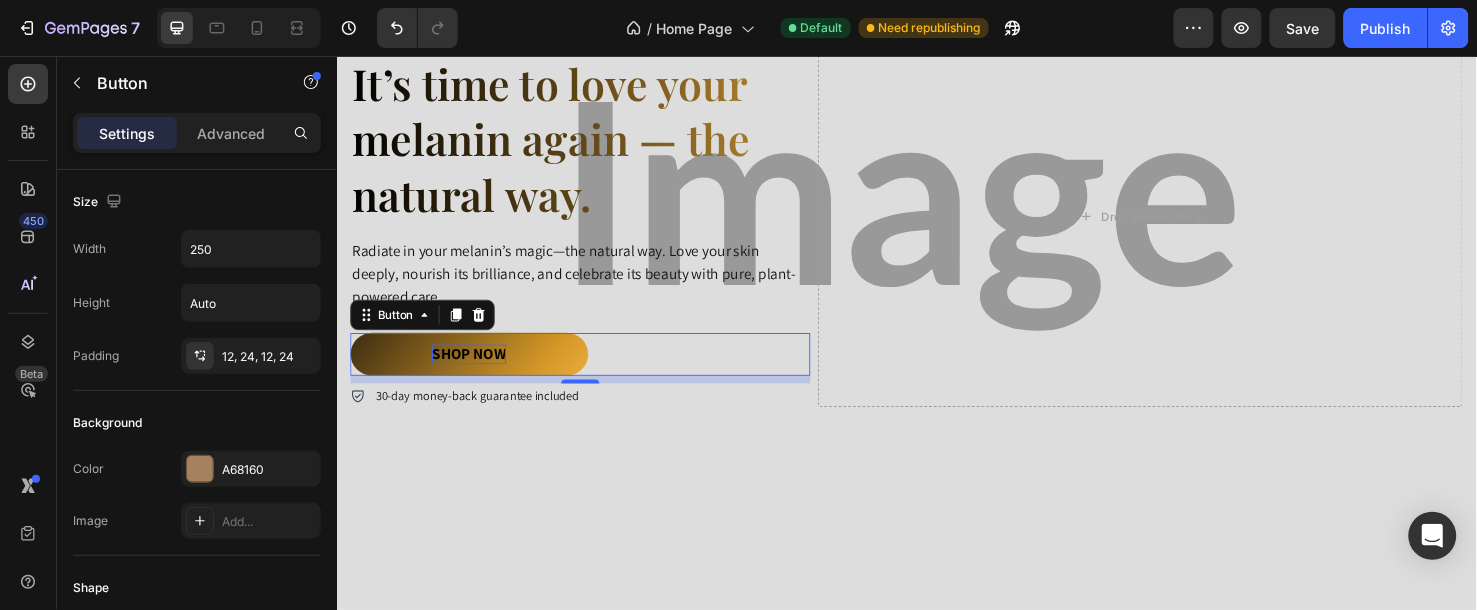 click on "shop now" at bounding box center [476, 368] 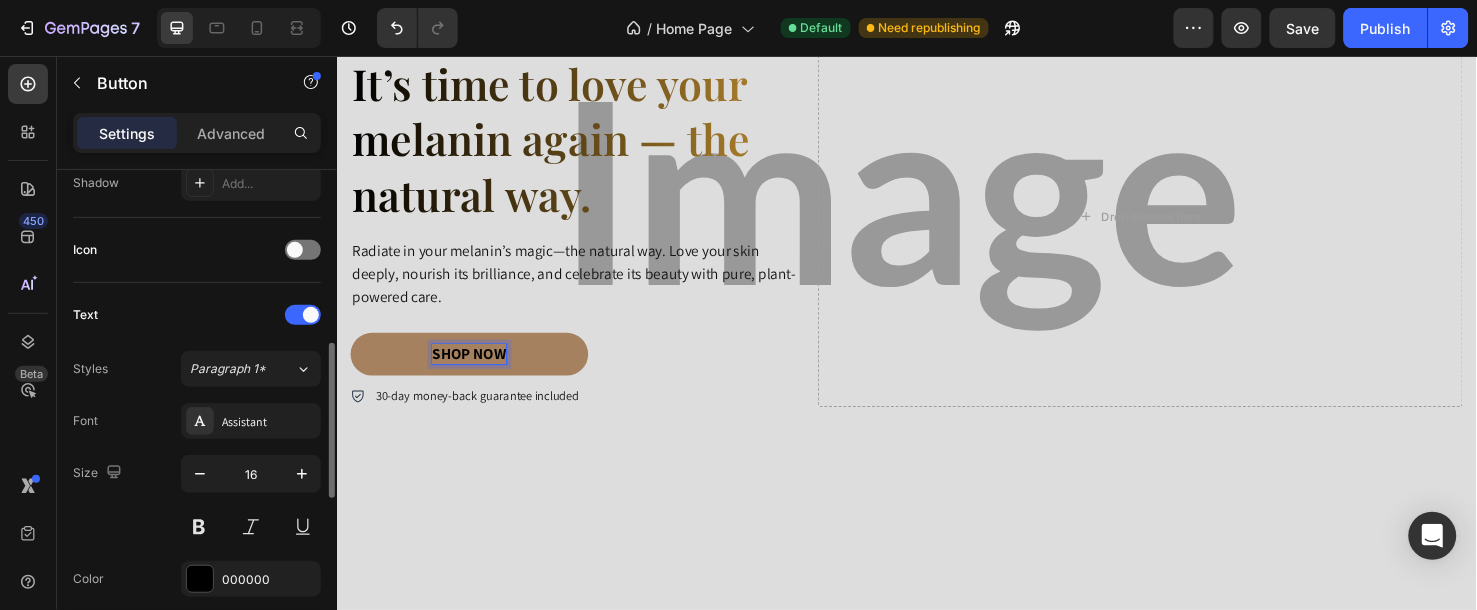 scroll, scrollTop: 666, scrollLeft: 0, axis: vertical 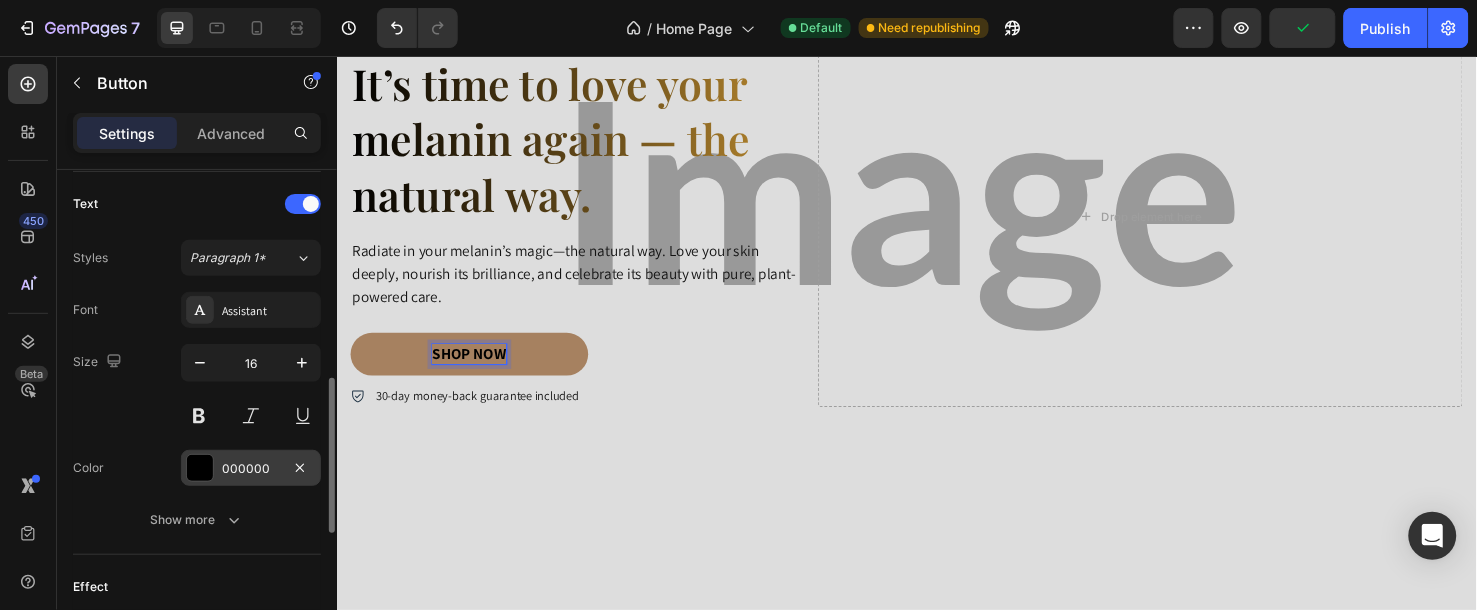 click on "000000" at bounding box center (251, 469) 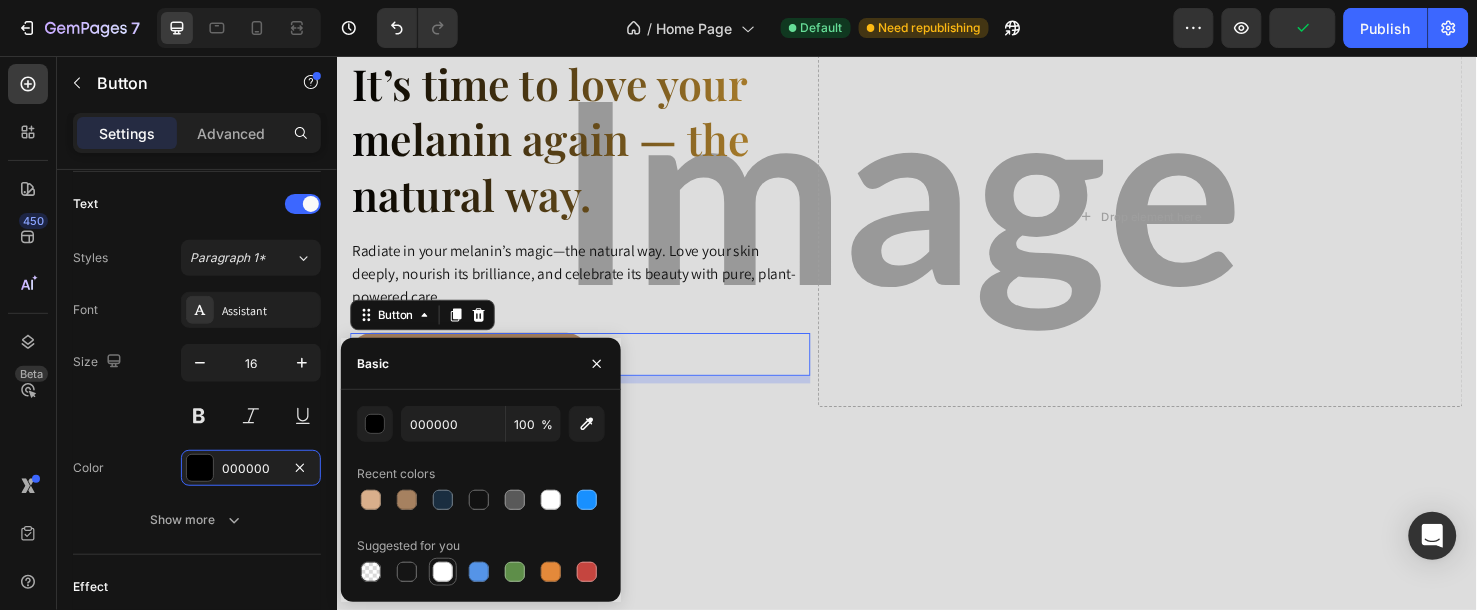 click at bounding box center (443, 572) 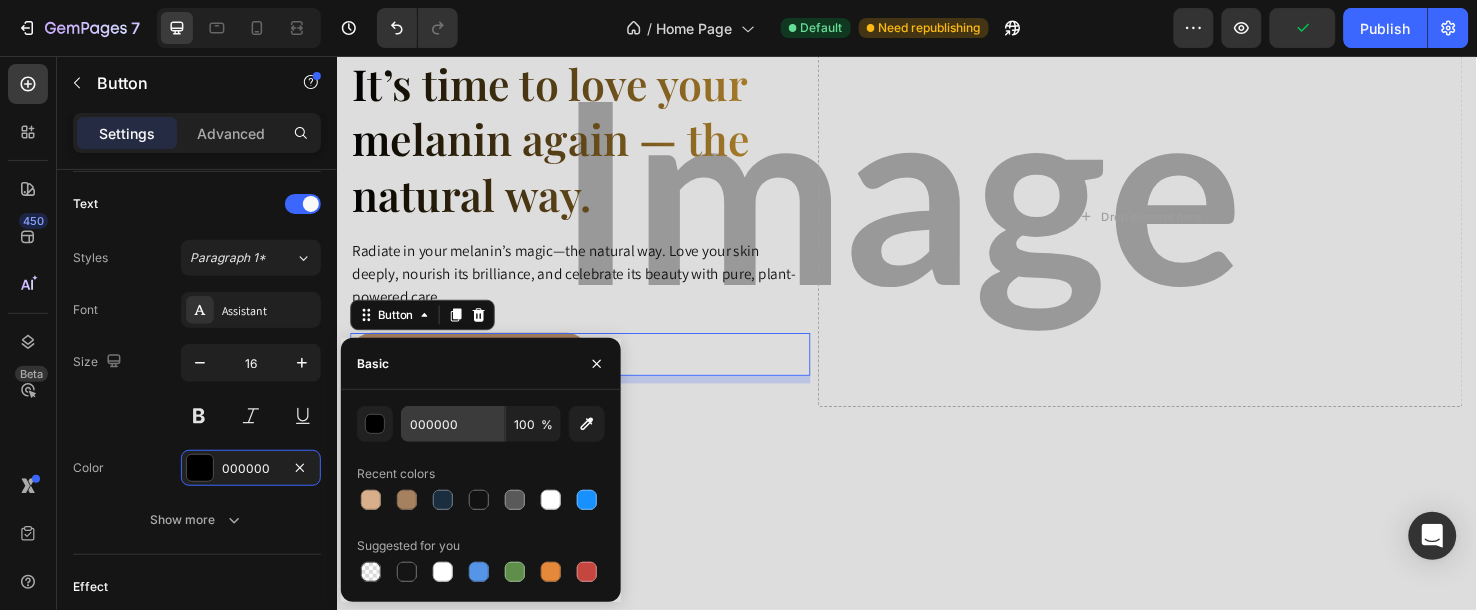 type on "FFFFFF" 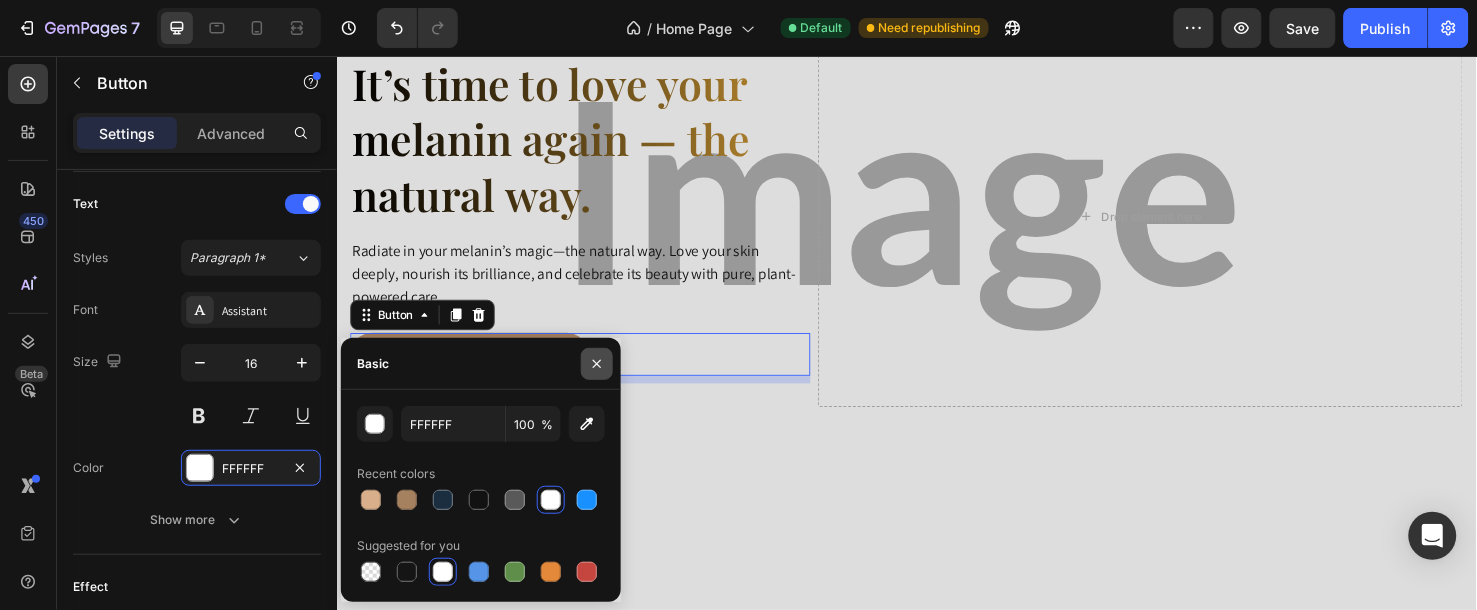 click 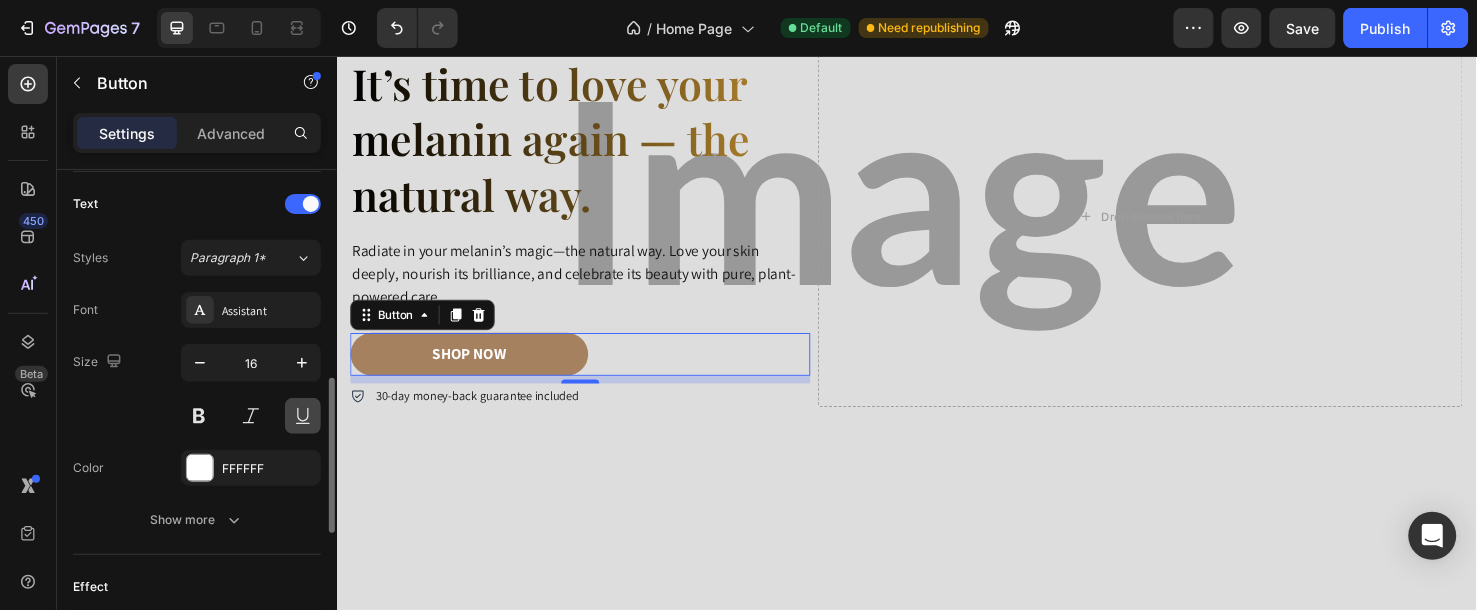 scroll, scrollTop: 888, scrollLeft: 0, axis: vertical 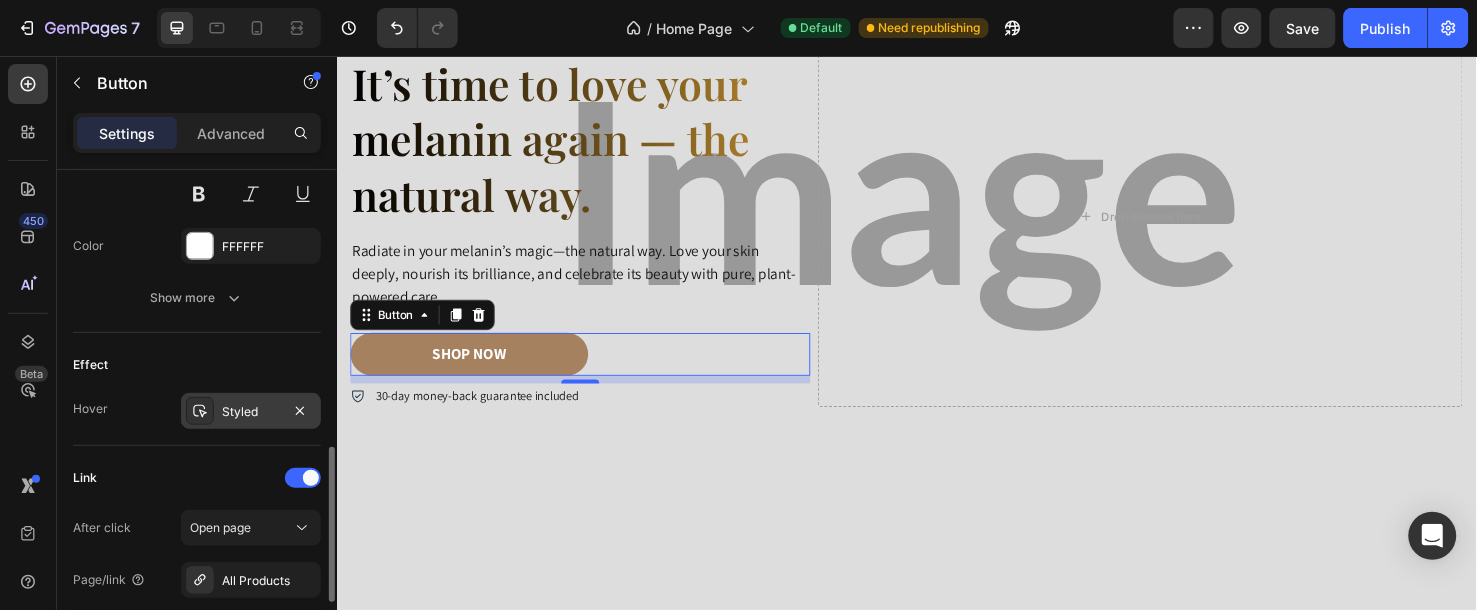 click on "Styled" at bounding box center (251, 412) 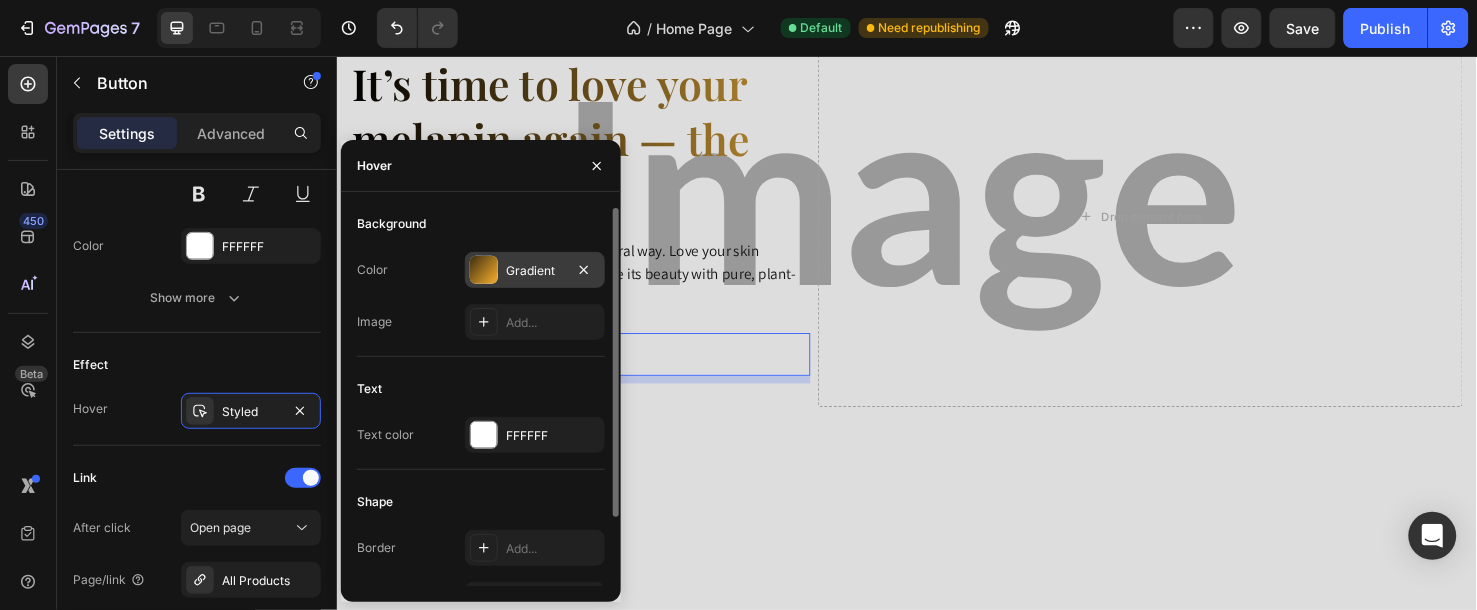 click on "Gradient" at bounding box center (535, 271) 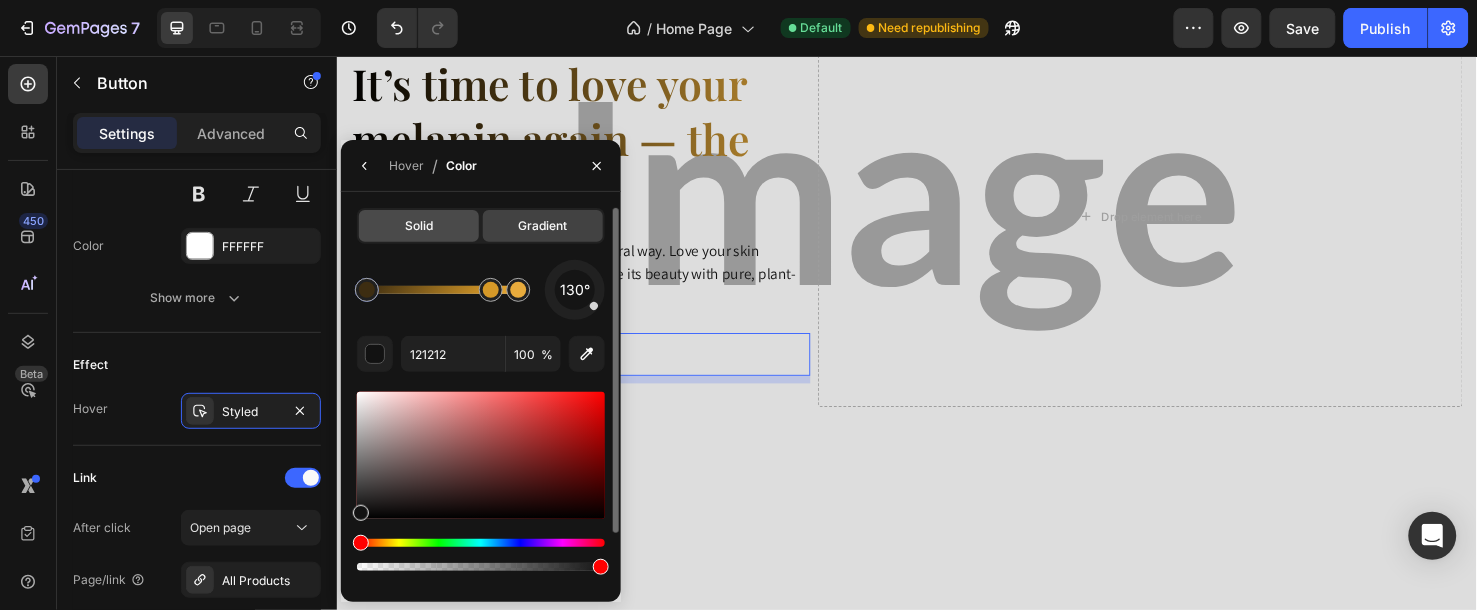 click on "Solid" 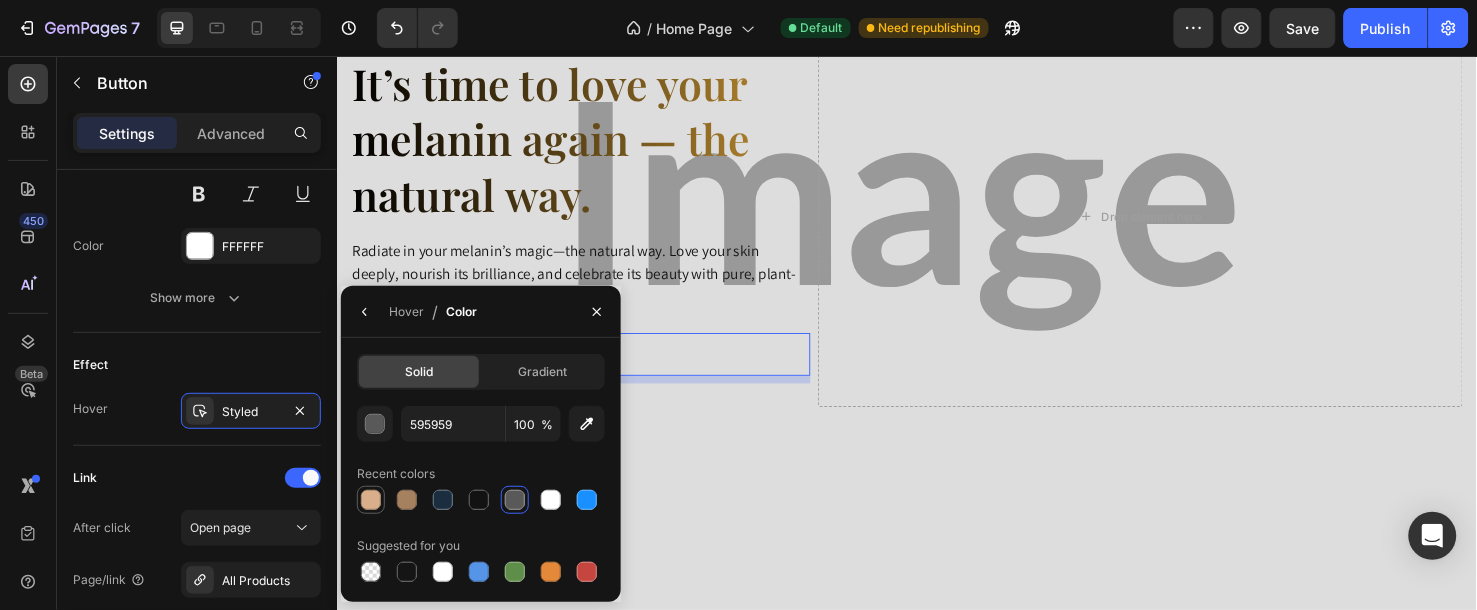 click at bounding box center [371, 500] 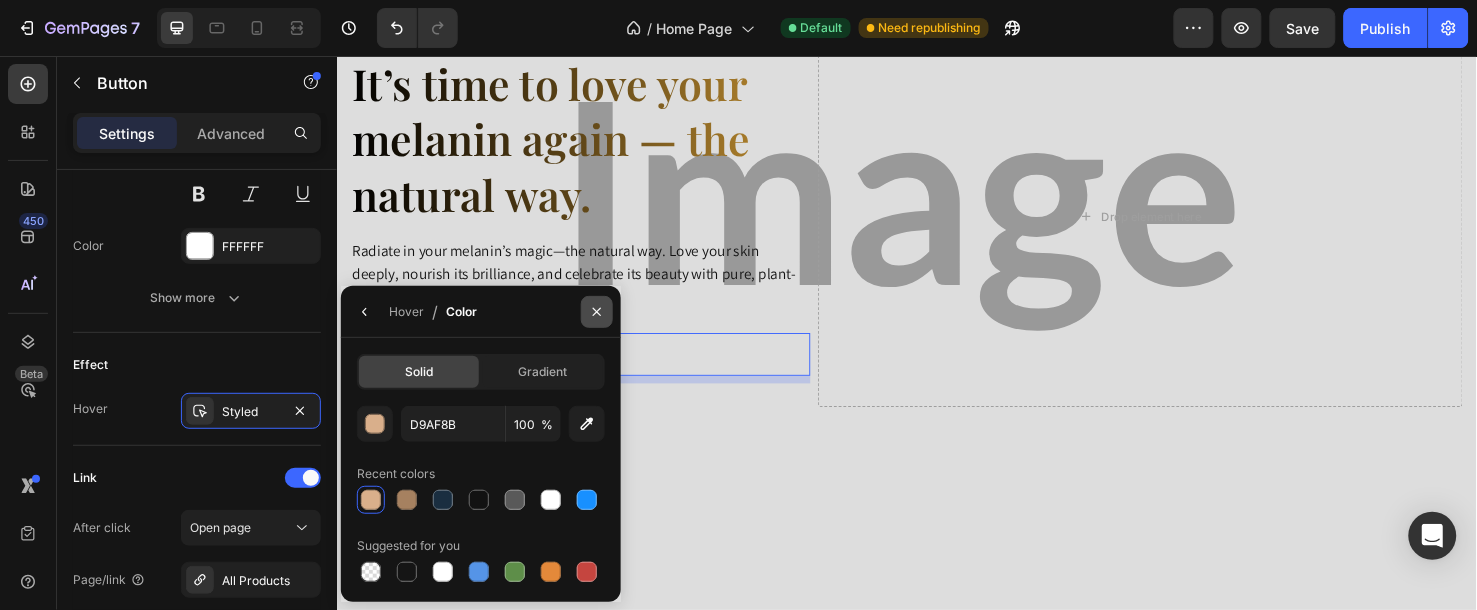 click at bounding box center [597, 312] 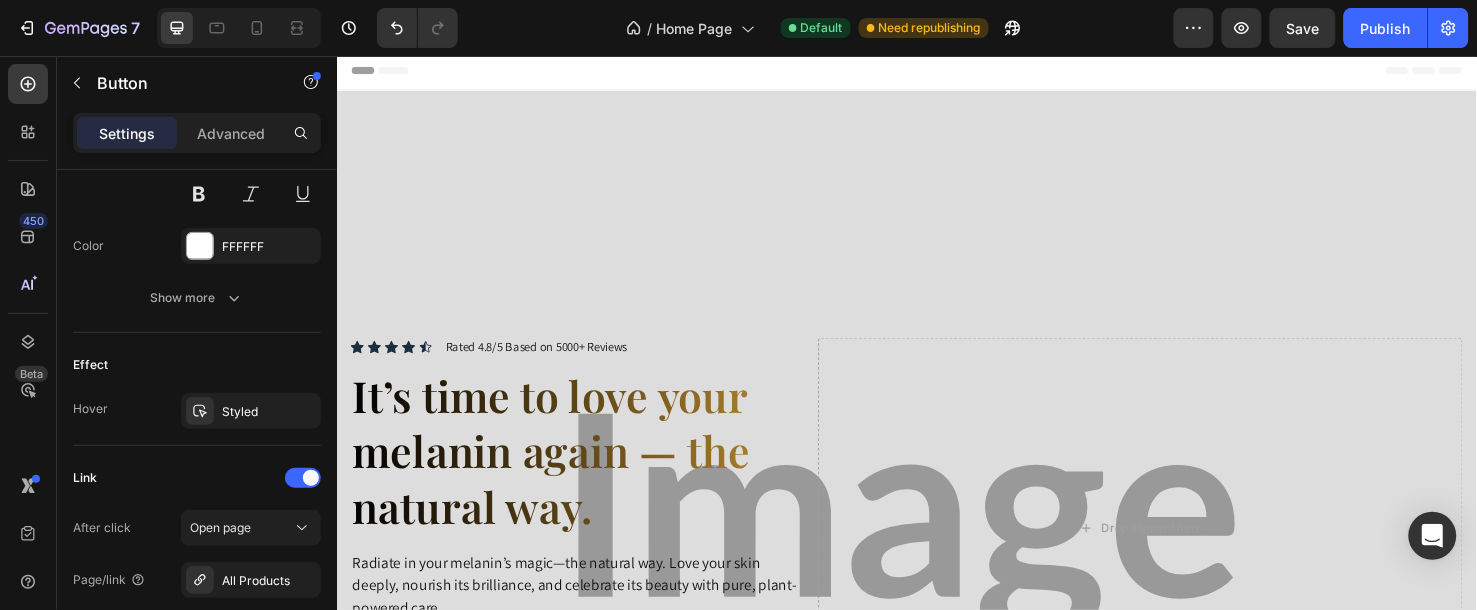 scroll, scrollTop: 0, scrollLeft: 0, axis: both 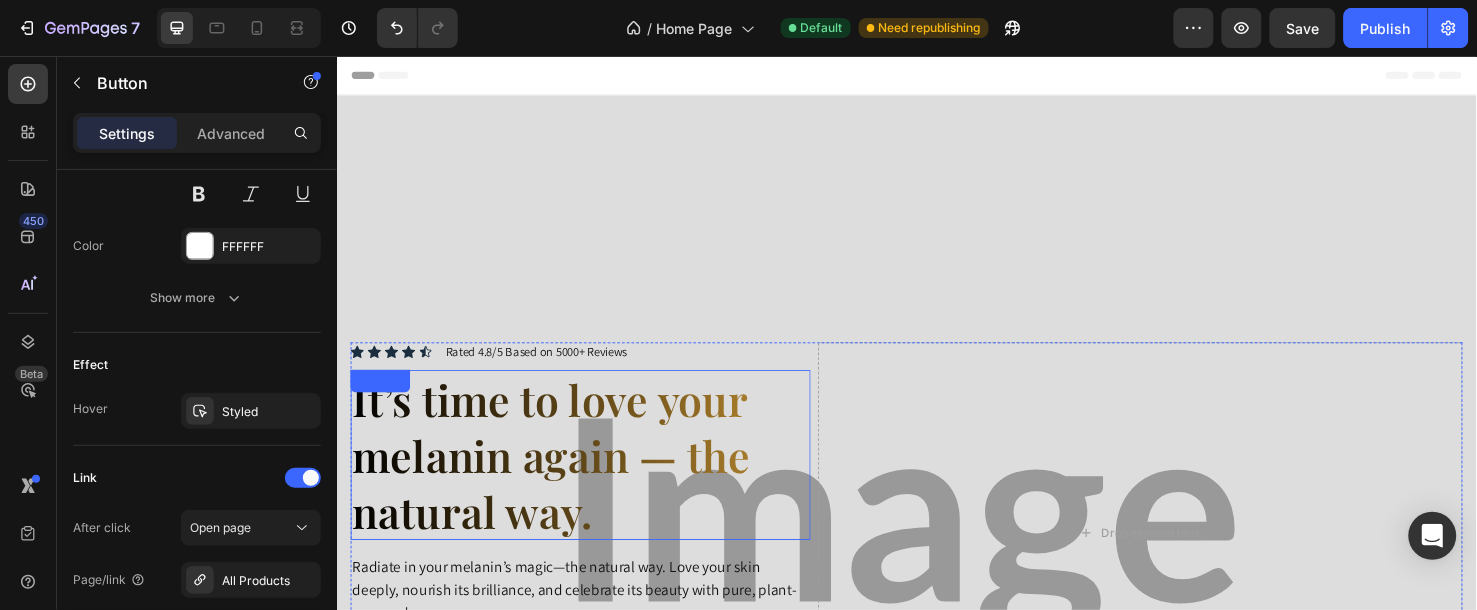click on "It’s time to love your melanin again — the natural way." at bounding box center [562, 474] 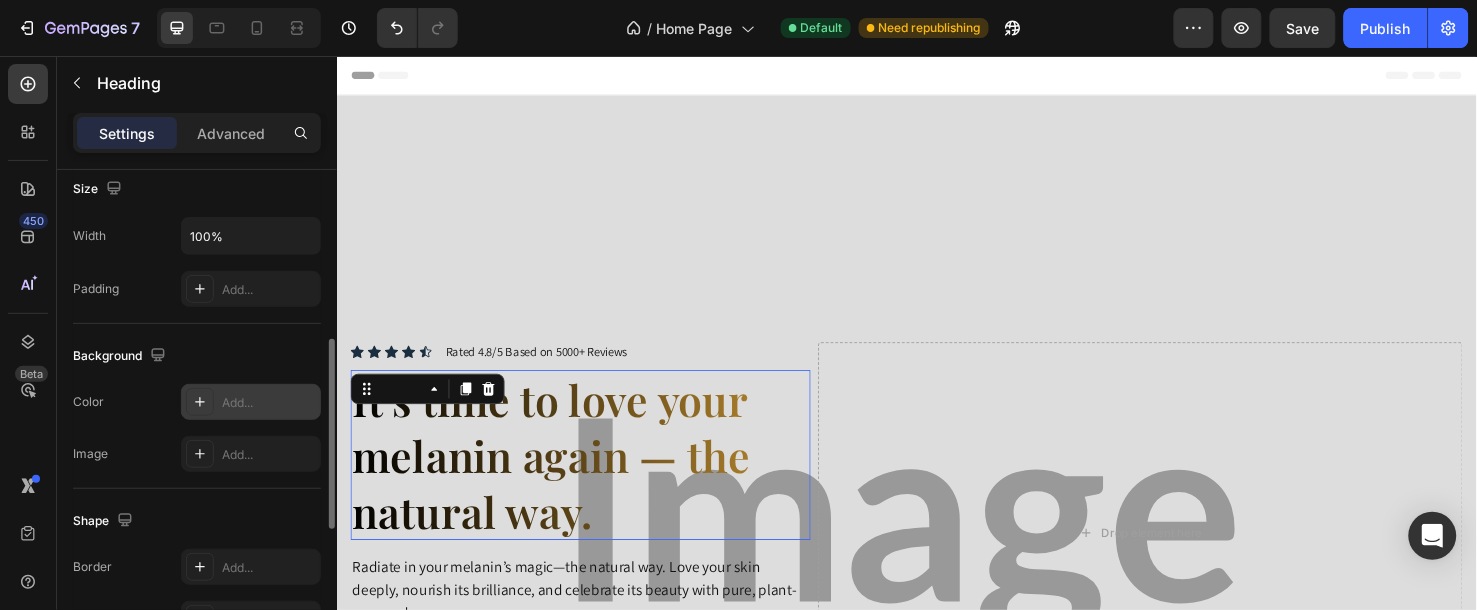 scroll, scrollTop: 555, scrollLeft: 0, axis: vertical 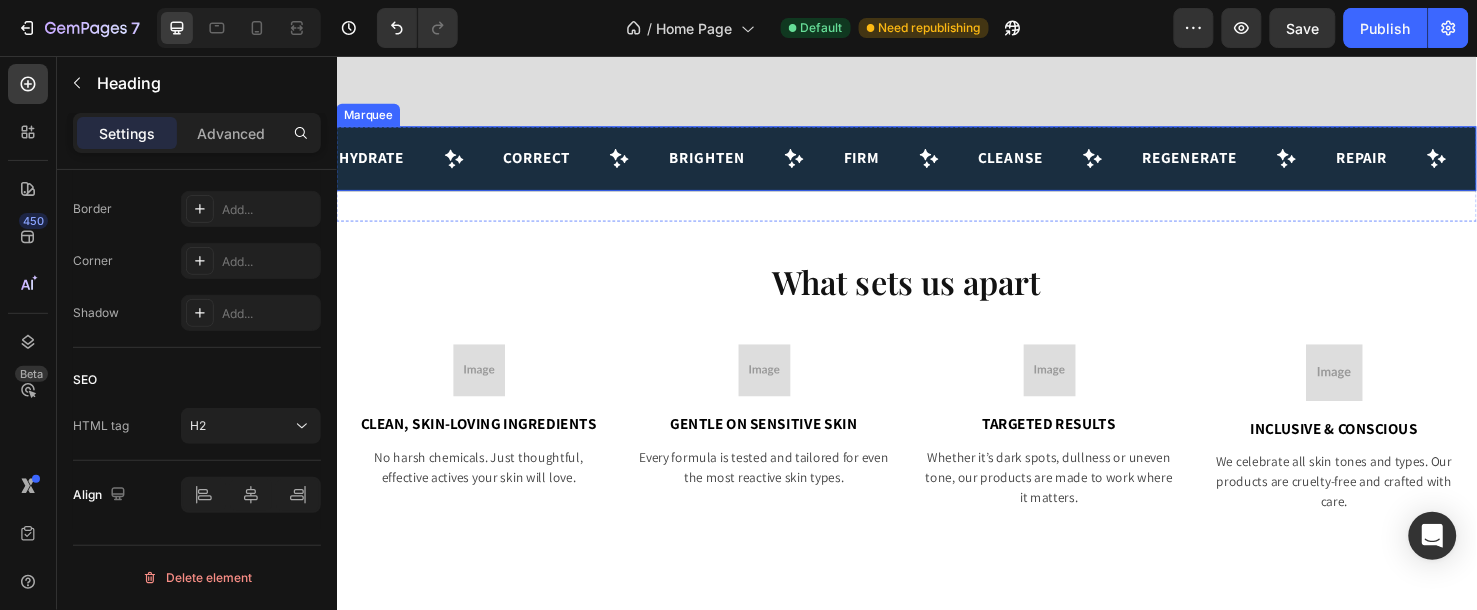 drag, startPoint x: 602, startPoint y: 169, endPoint x: 541, endPoint y: 204, distance: 70.327805 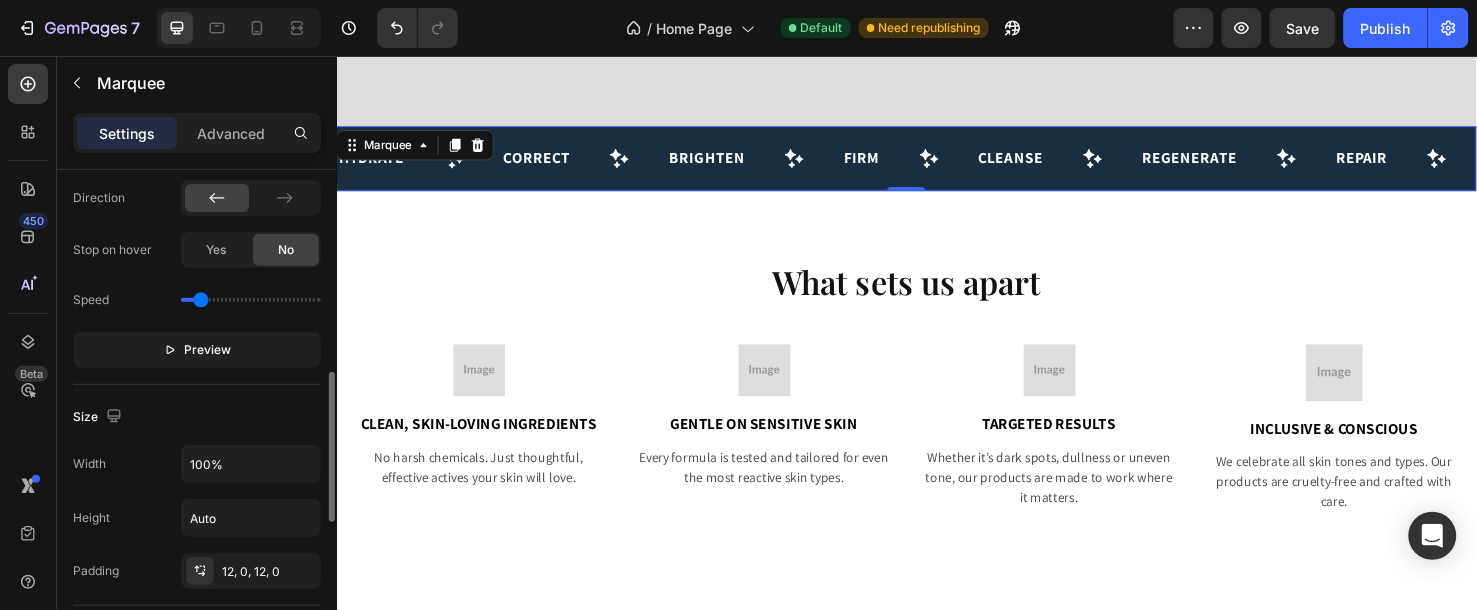 scroll, scrollTop: 888, scrollLeft: 0, axis: vertical 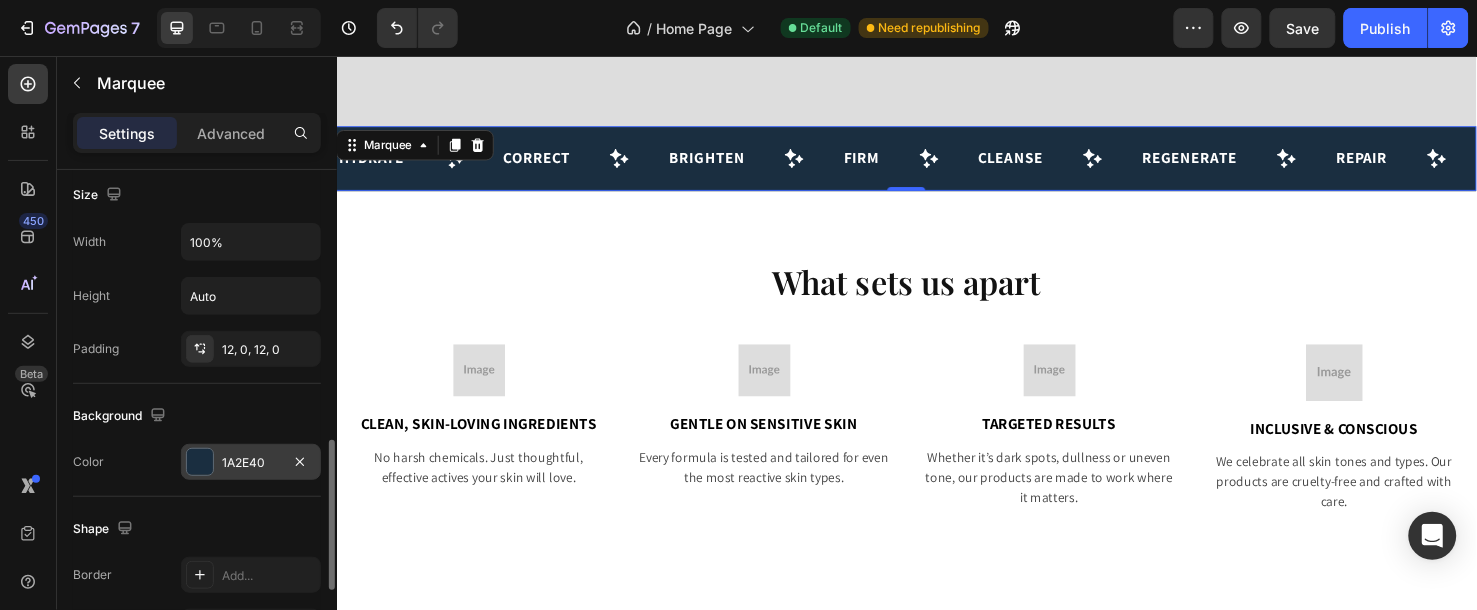 click on "1A2E40" at bounding box center [251, 463] 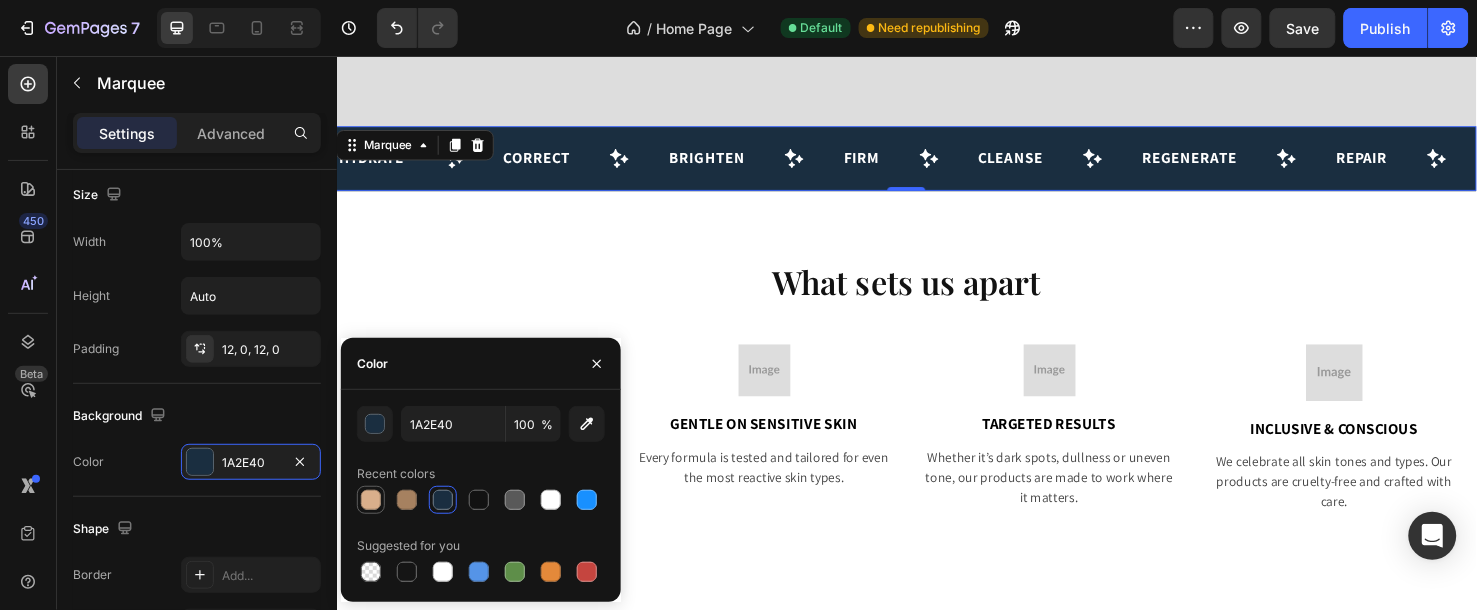 click at bounding box center (371, 500) 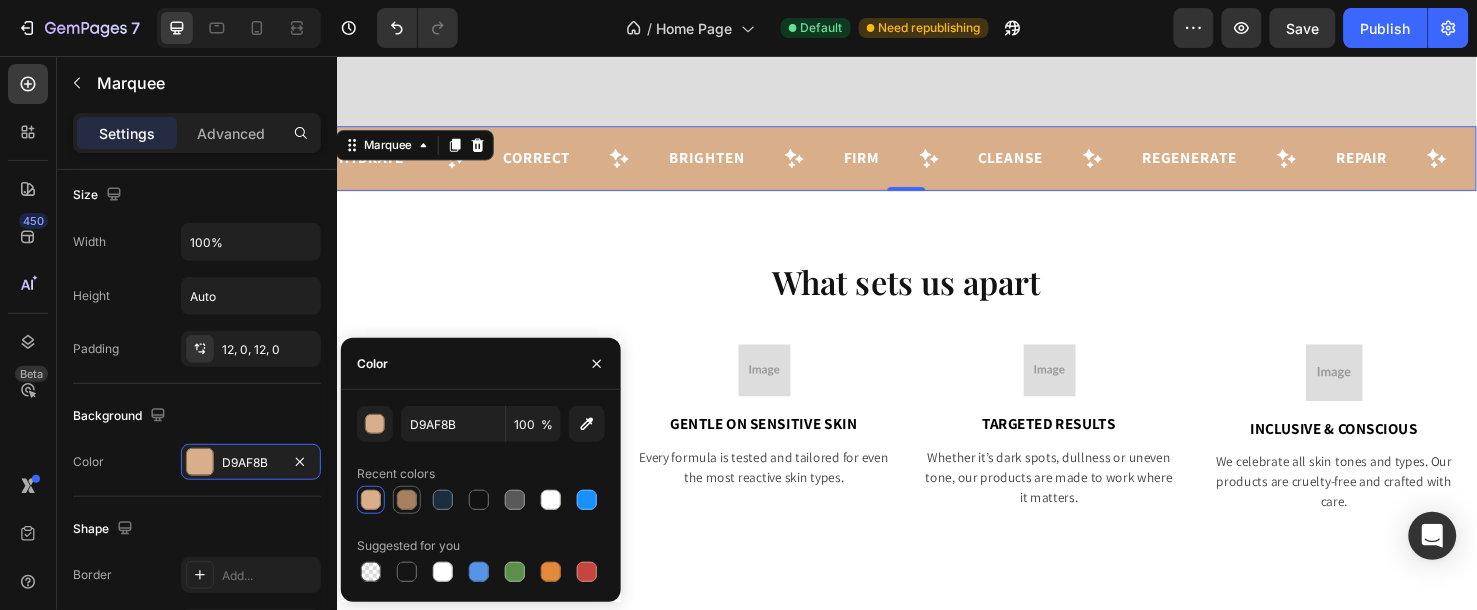 click at bounding box center (407, 500) 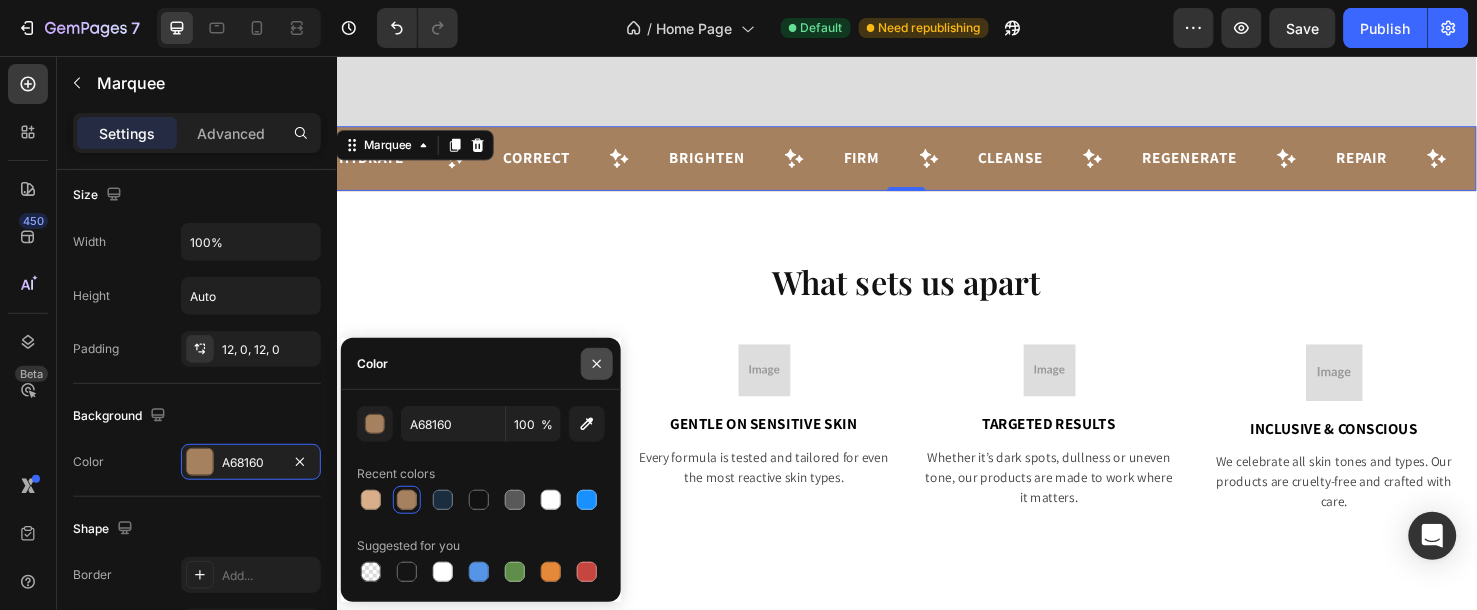 click at bounding box center (597, 364) 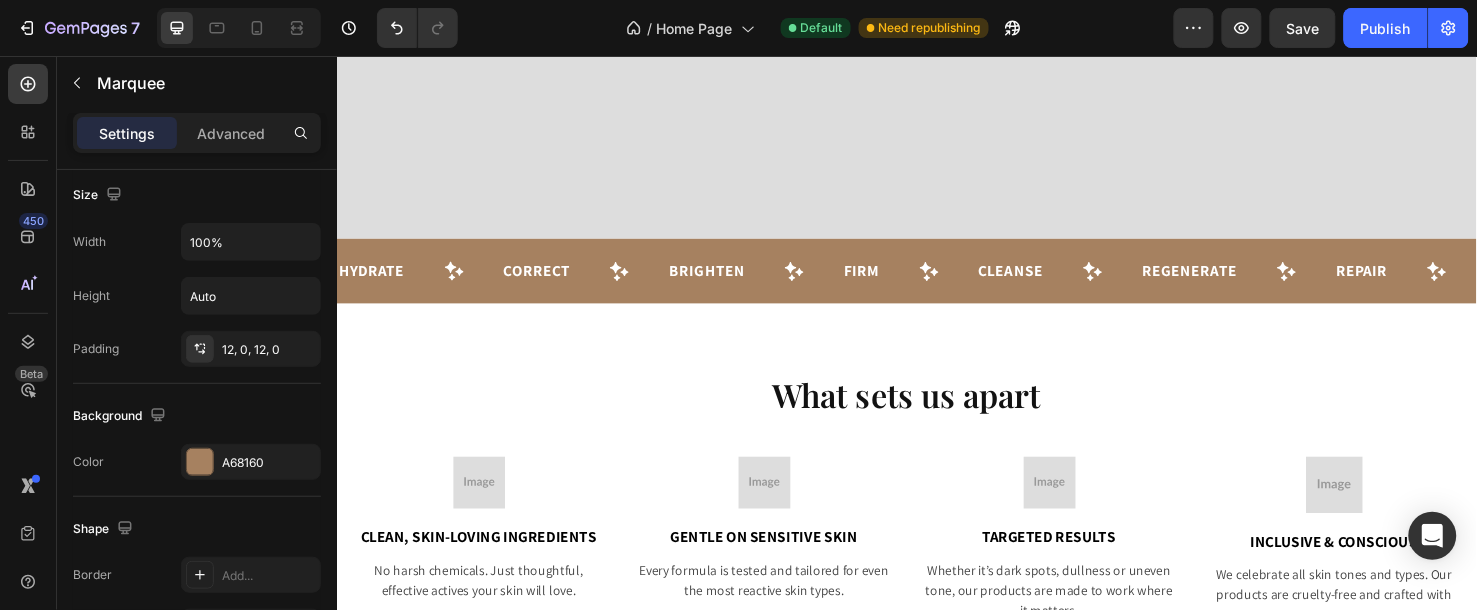 scroll, scrollTop: 777, scrollLeft: 0, axis: vertical 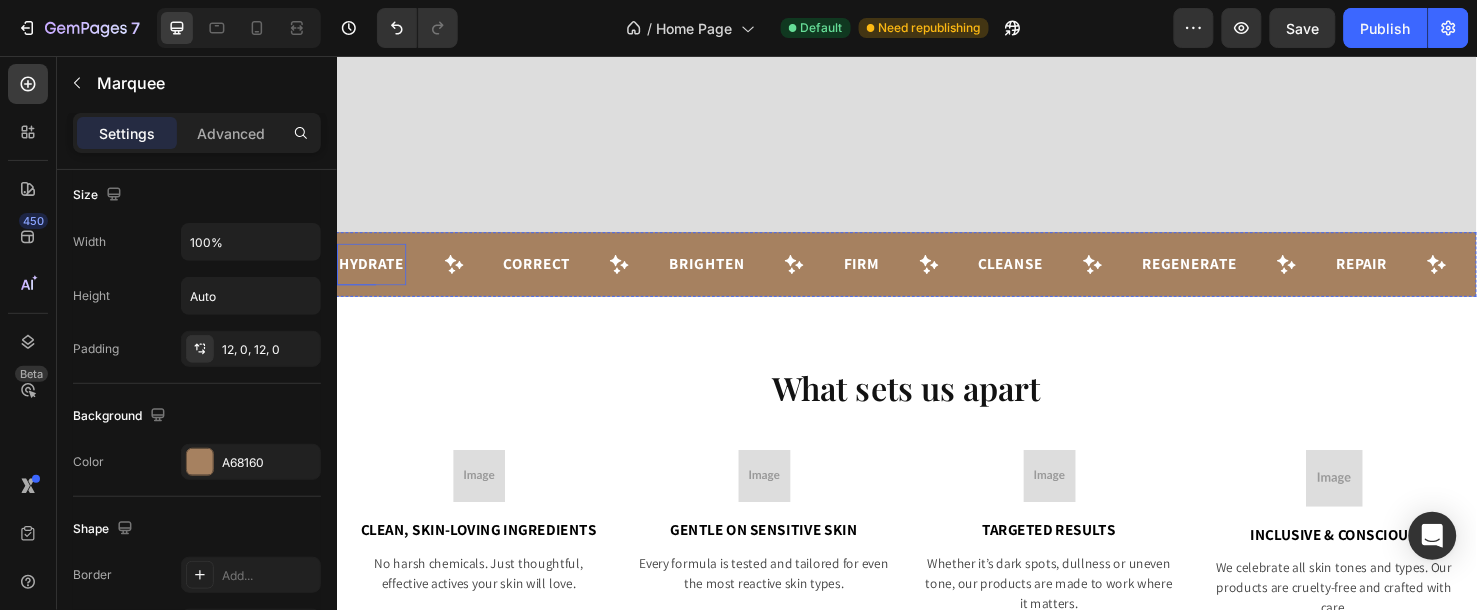 click on "Hydrate Text" at bounding box center [373, 274] 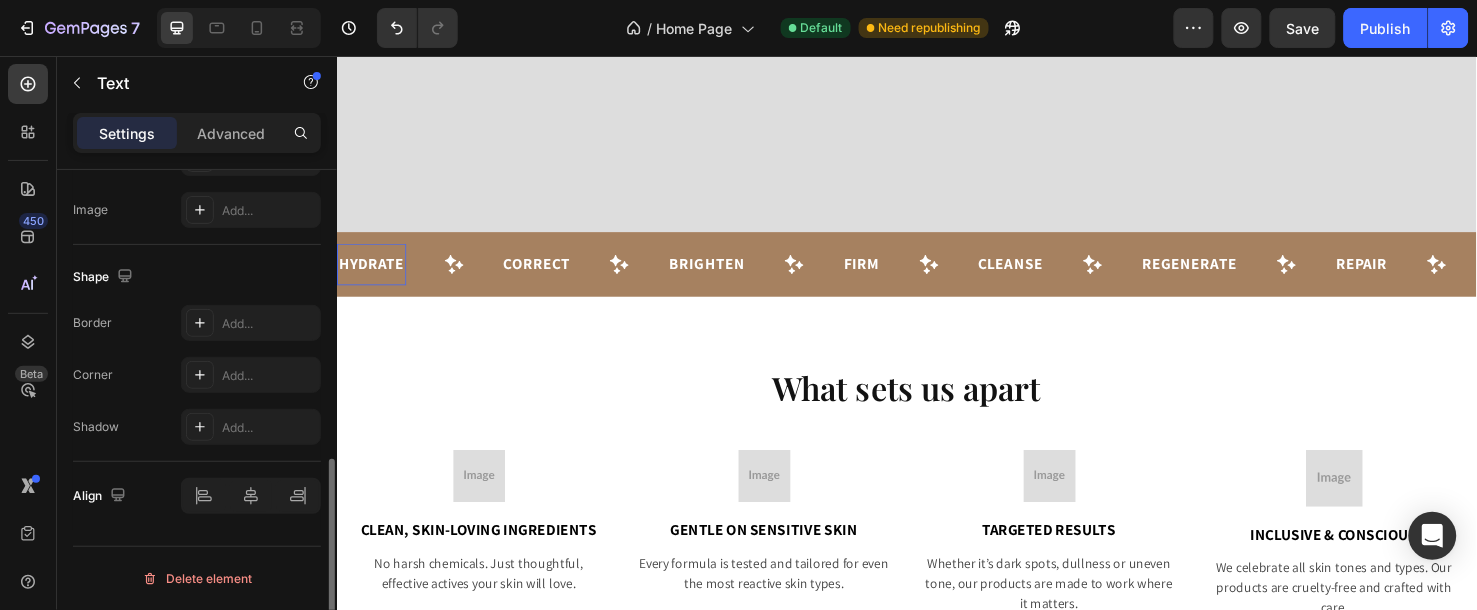 scroll, scrollTop: 0, scrollLeft: 0, axis: both 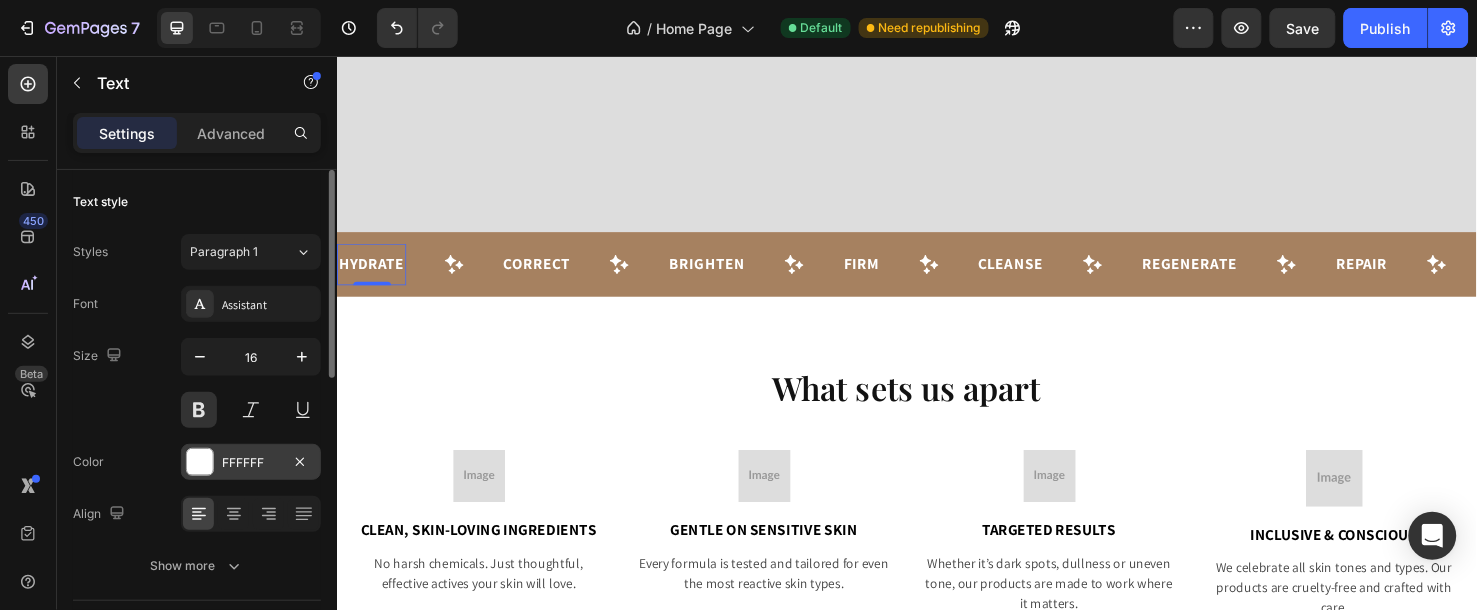 click at bounding box center [200, 462] 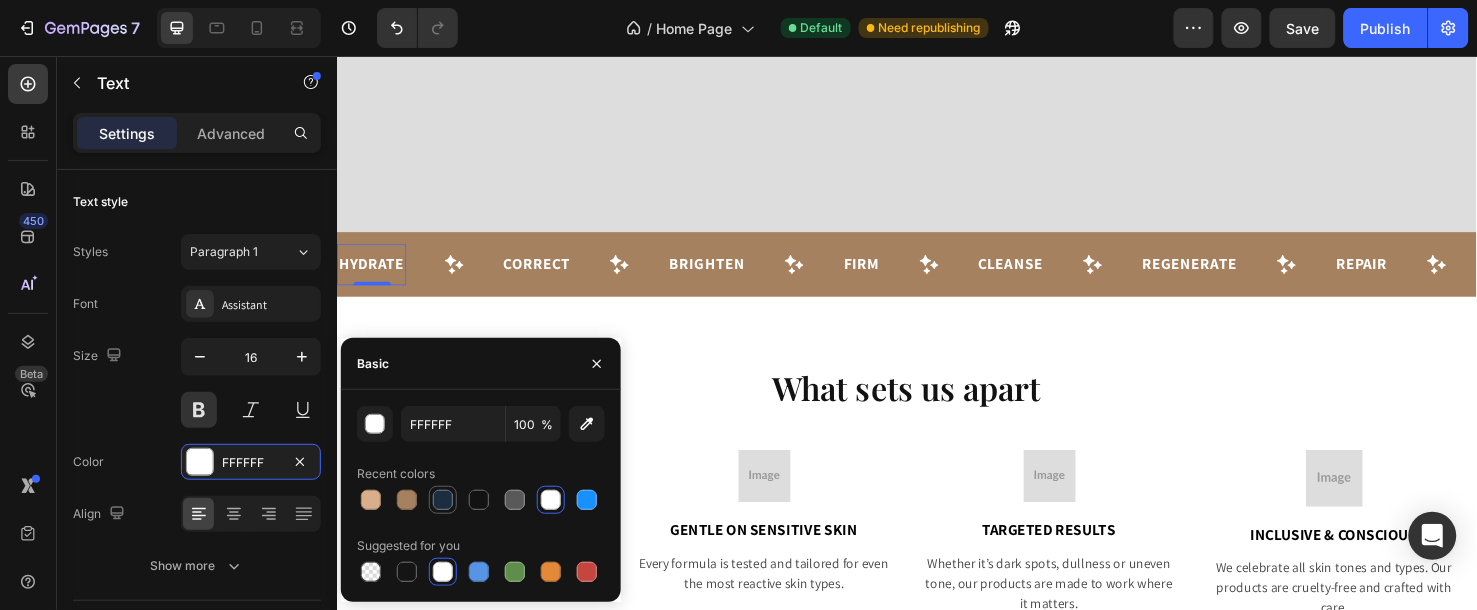 click at bounding box center [443, 500] 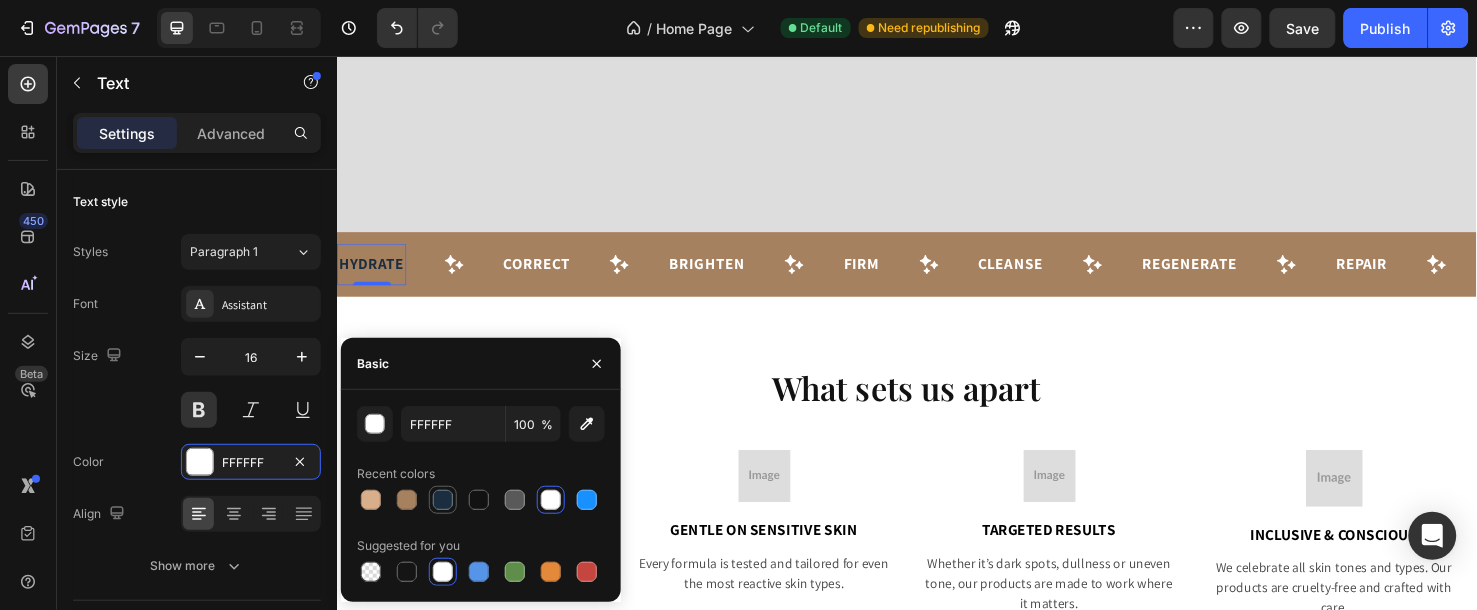 type on "1A2E40" 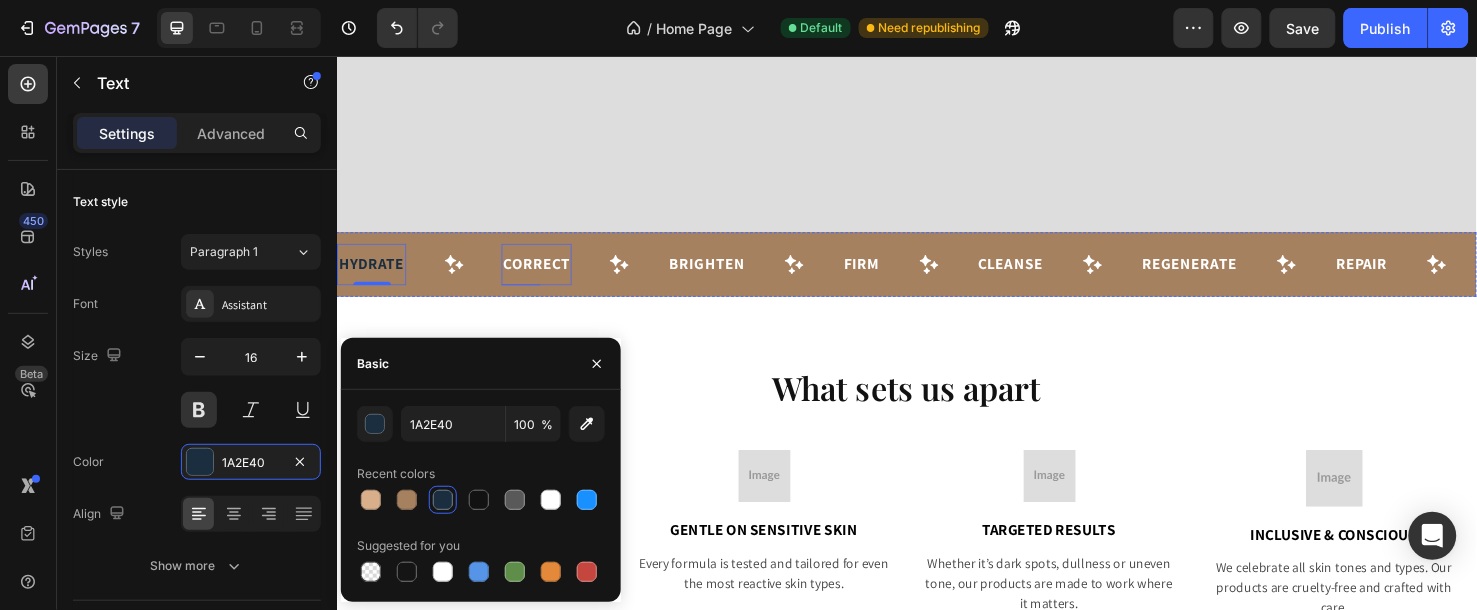 click on "Correct" at bounding box center (547, 274) 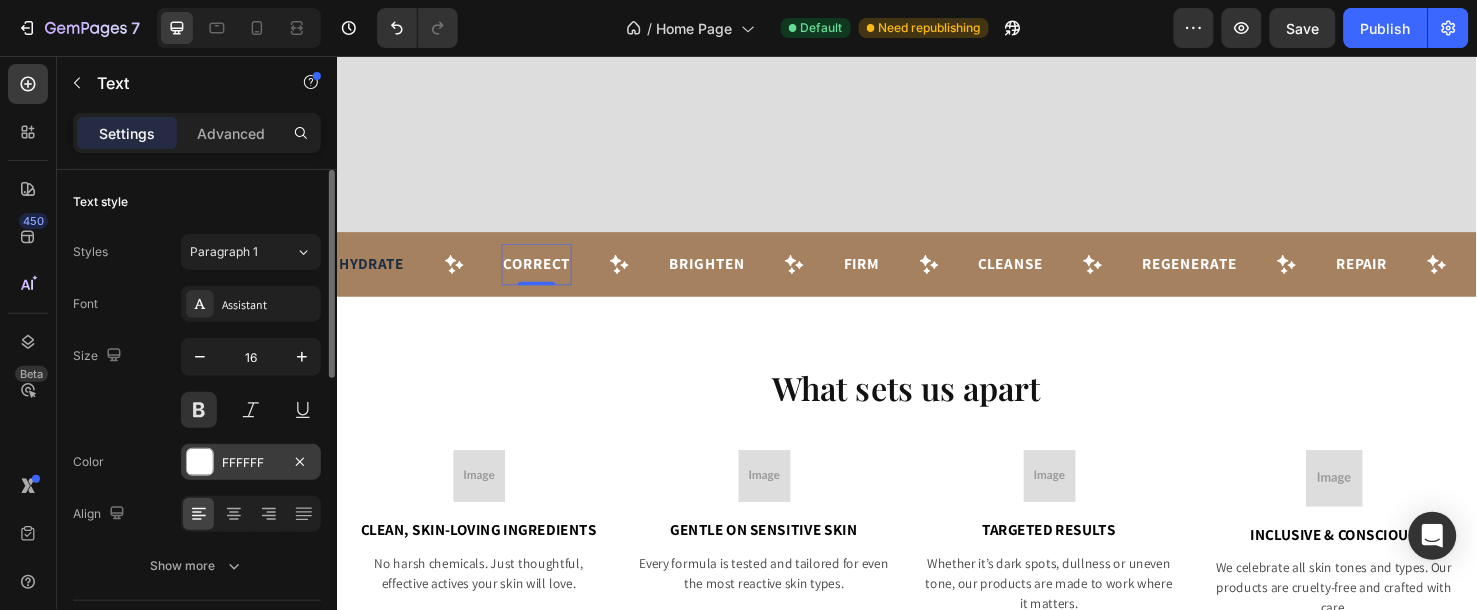 click at bounding box center [200, 462] 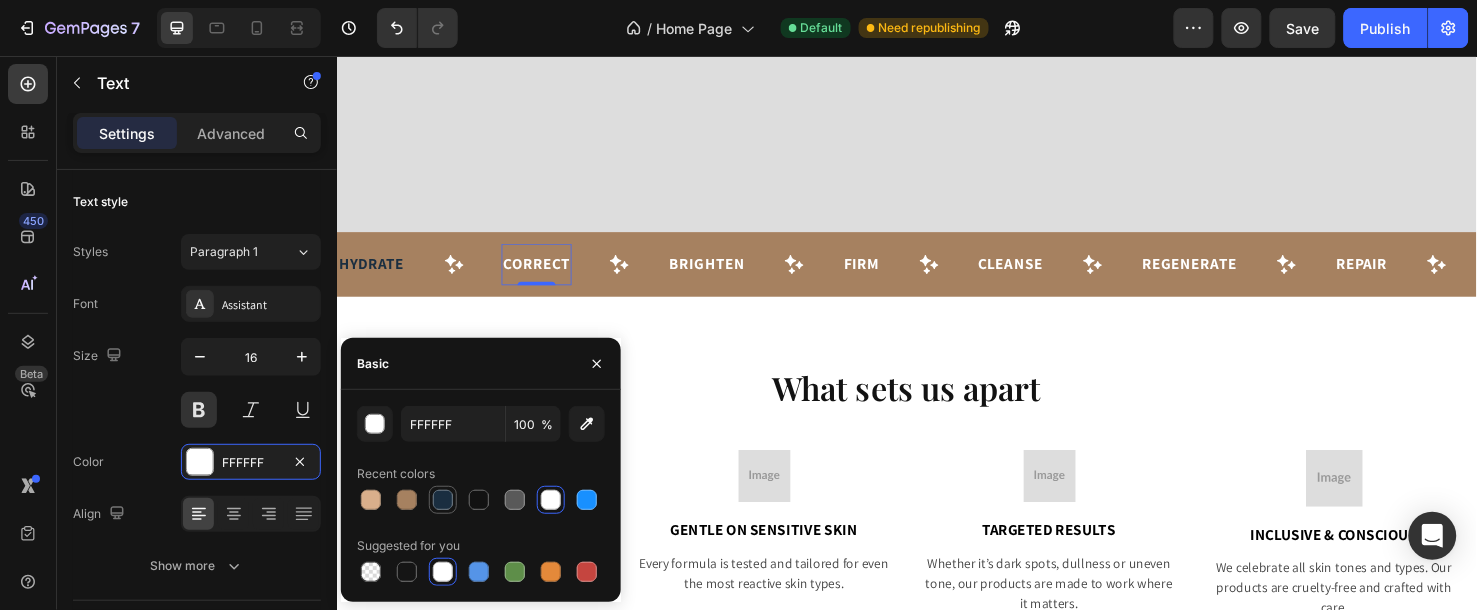 click at bounding box center (443, 500) 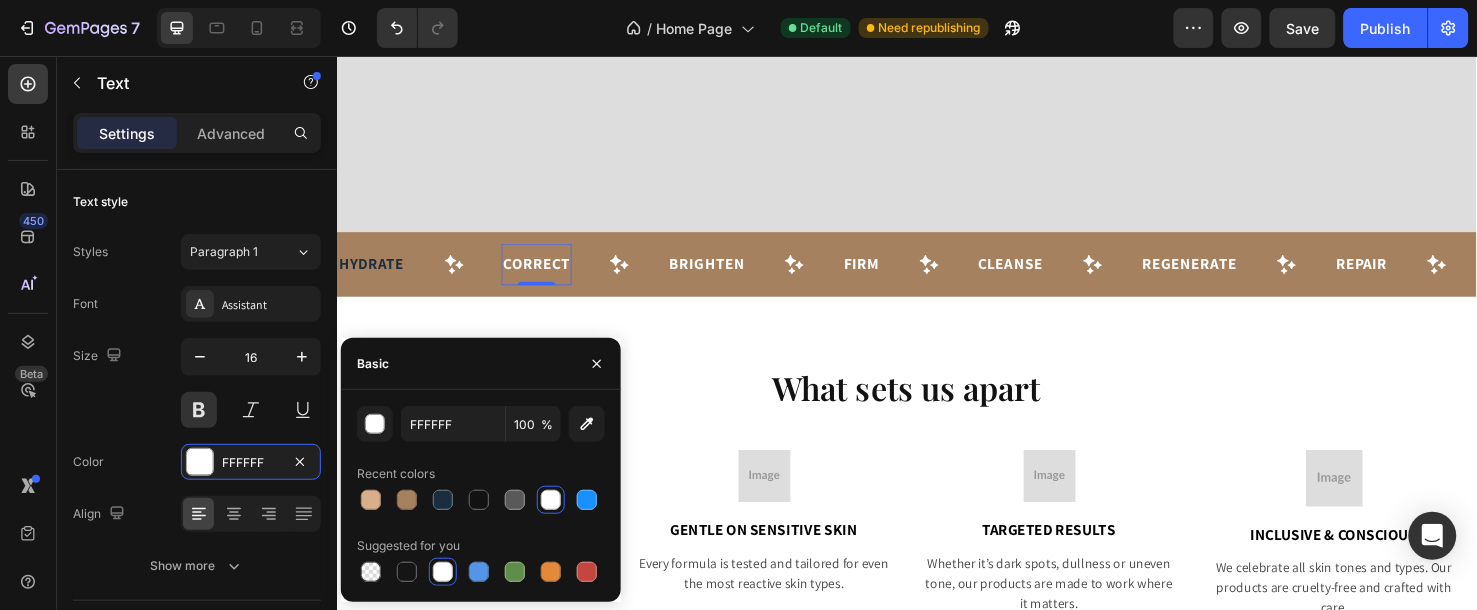 type on "1A2E40" 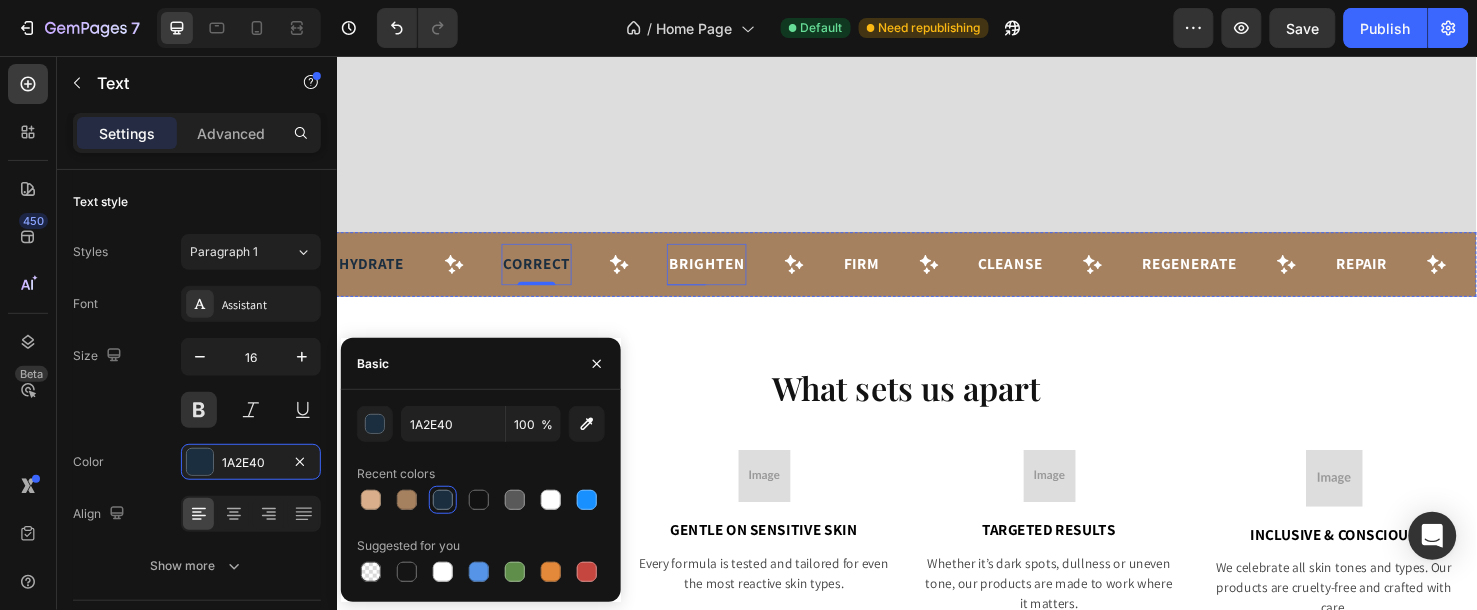 click on "Brighten" at bounding box center [726, 274] 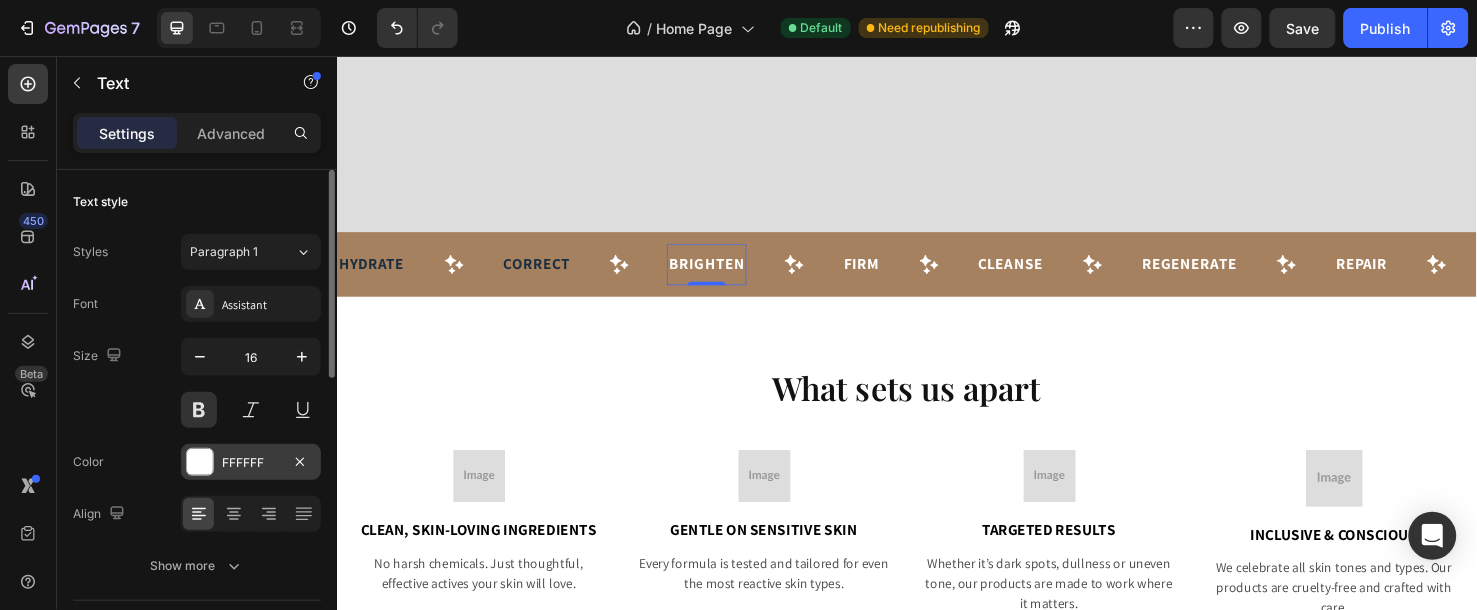 click at bounding box center [200, 462] 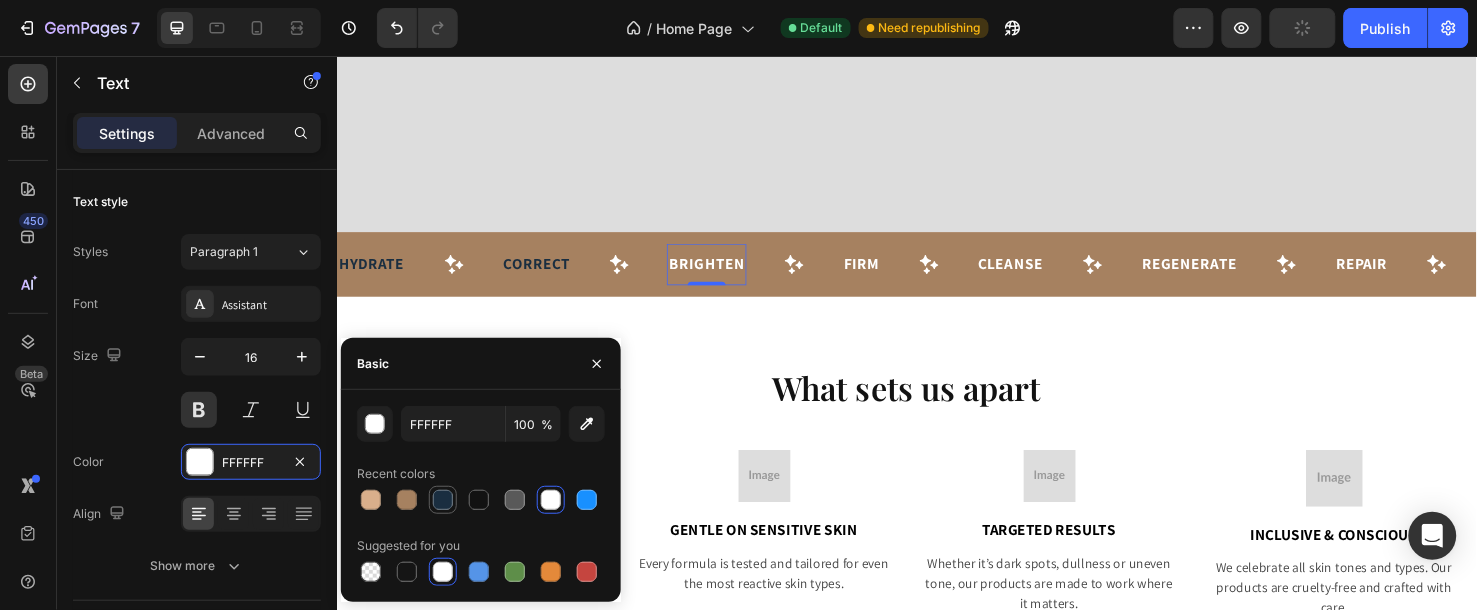 click at bounding box center [443, 500] 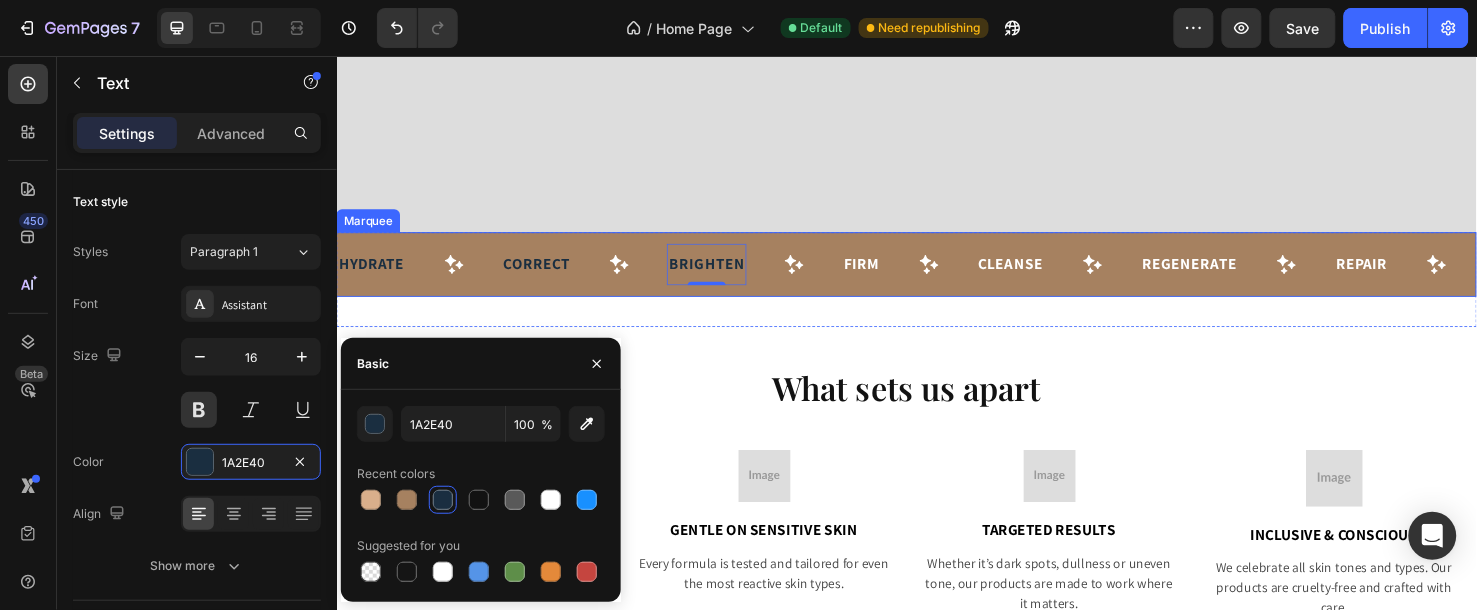 click on "Firm" at bounding box center [888, 274] 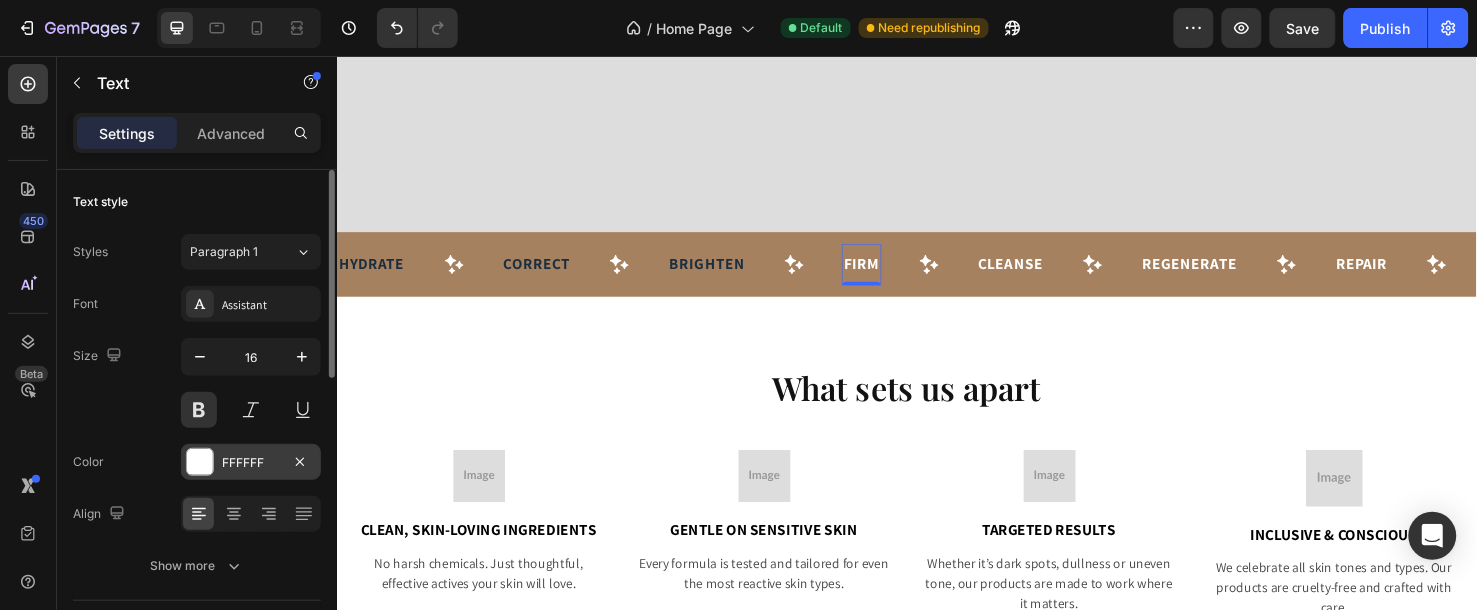 click on "FFFFFF" at bounding box center (251, 463) 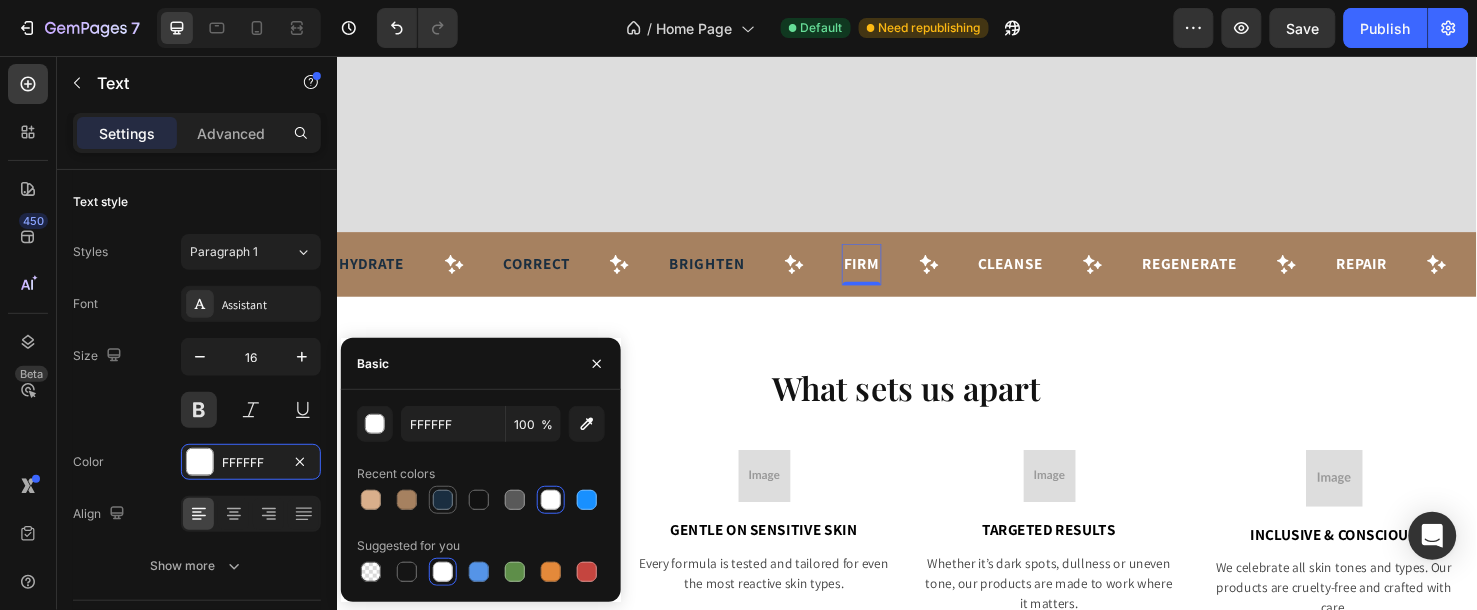 click at bounding box center (443, 500) 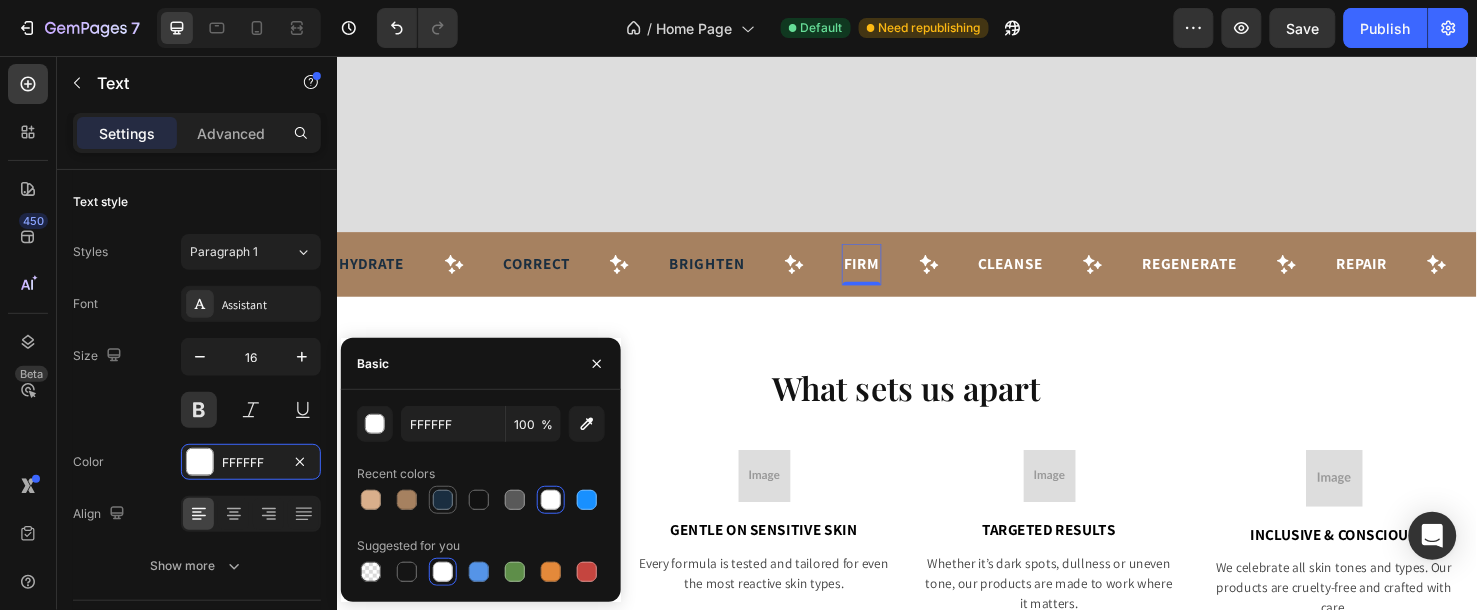 type on "1A2E40" 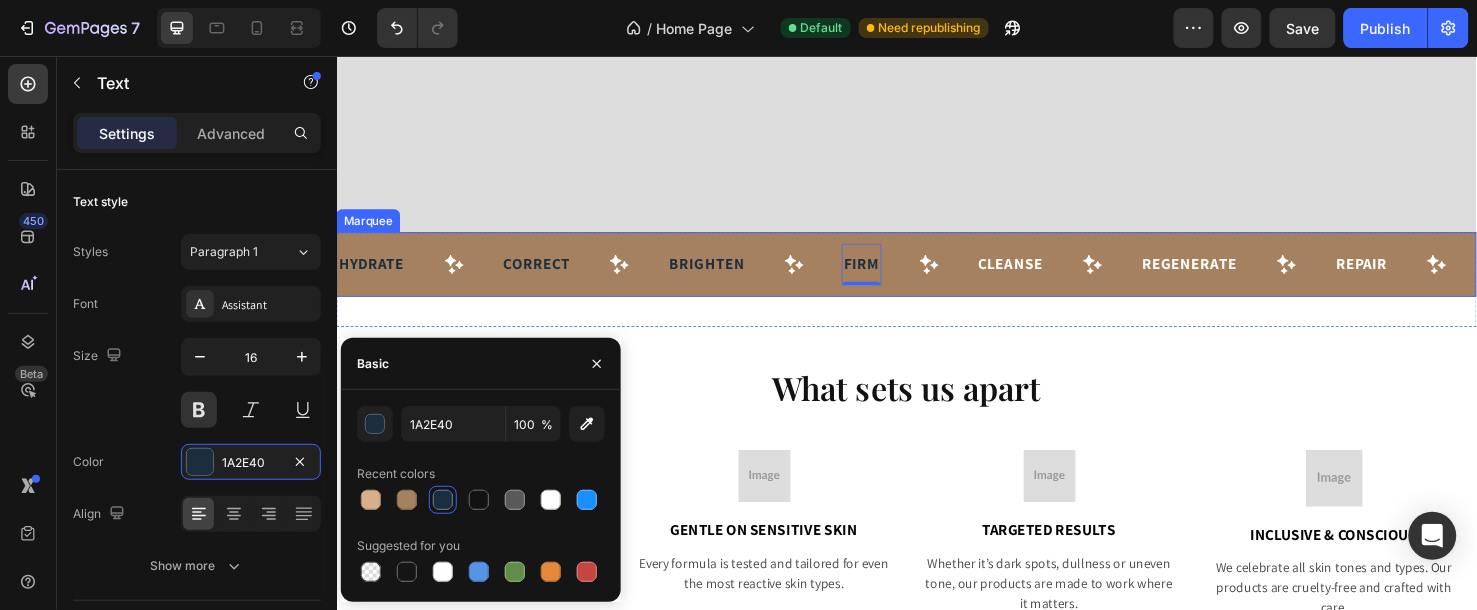 click on "Cleanse Text" at bounding box center [1046, 274] 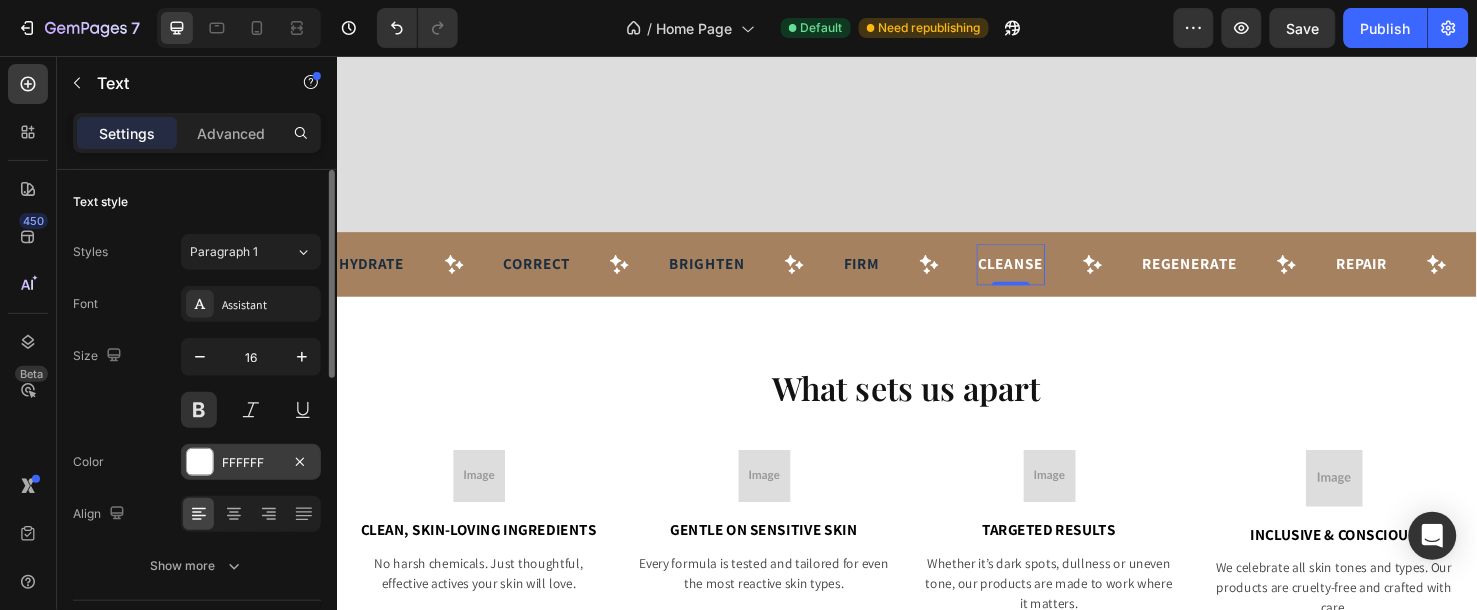 click on "FFFFFF" at bounding box center (251, 462) 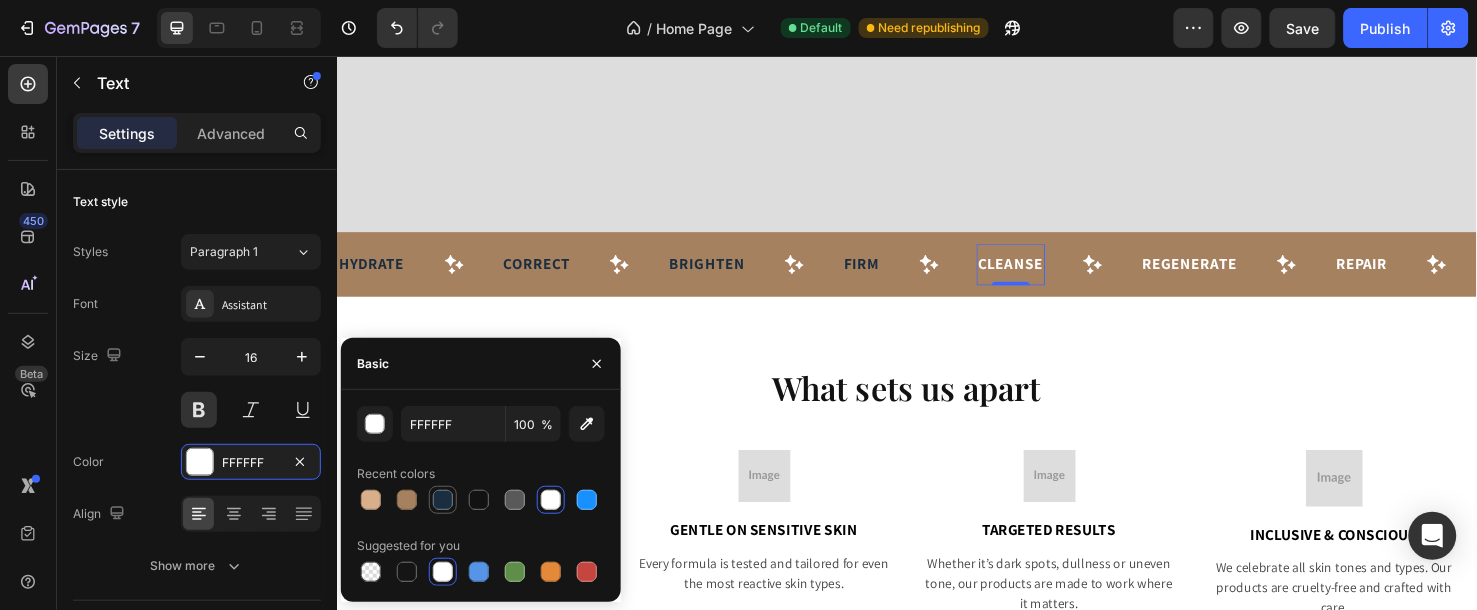 click at bounding box center (443, 500) 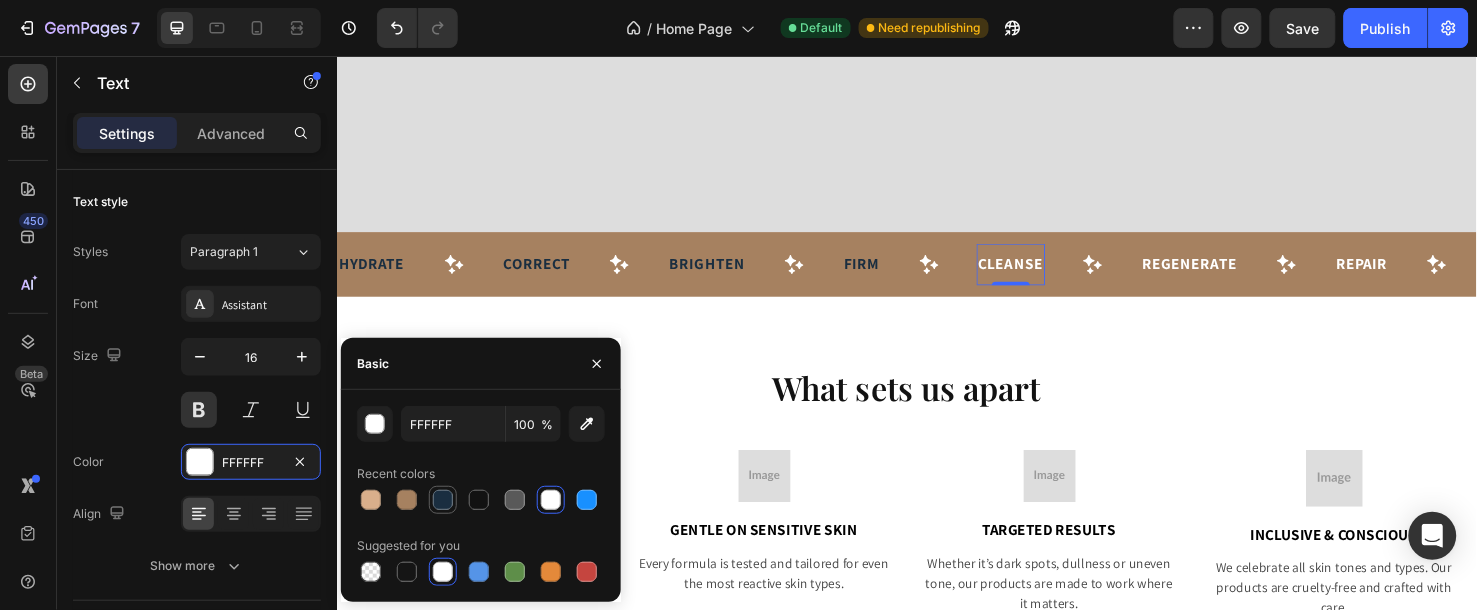 type on "1A2E40" 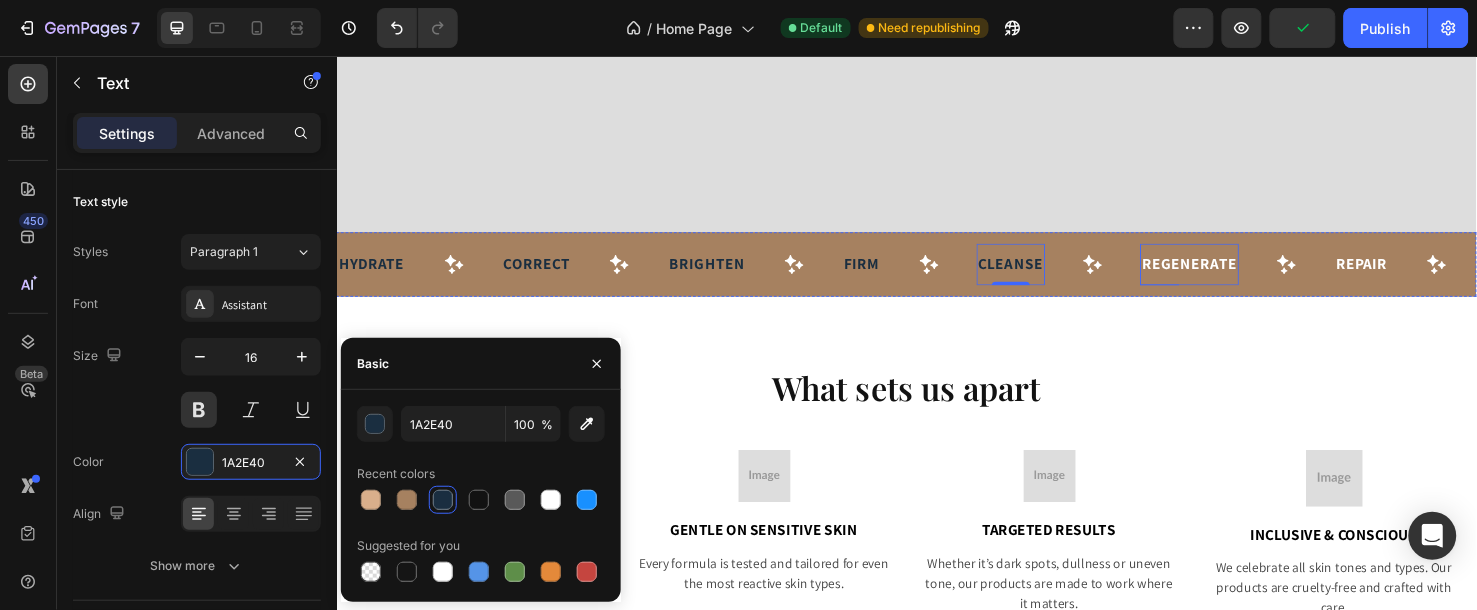 click on "Regenerate" at bounding box center (1234, 274) 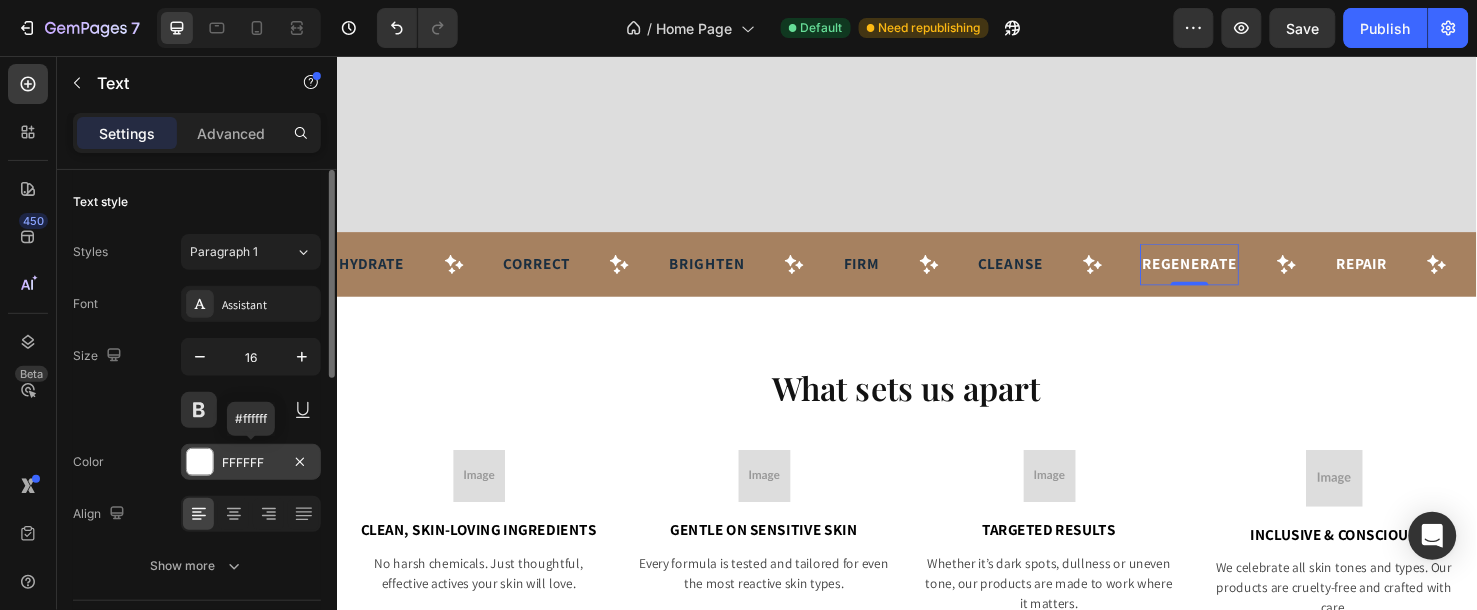 click at bounding box center (200, 462) 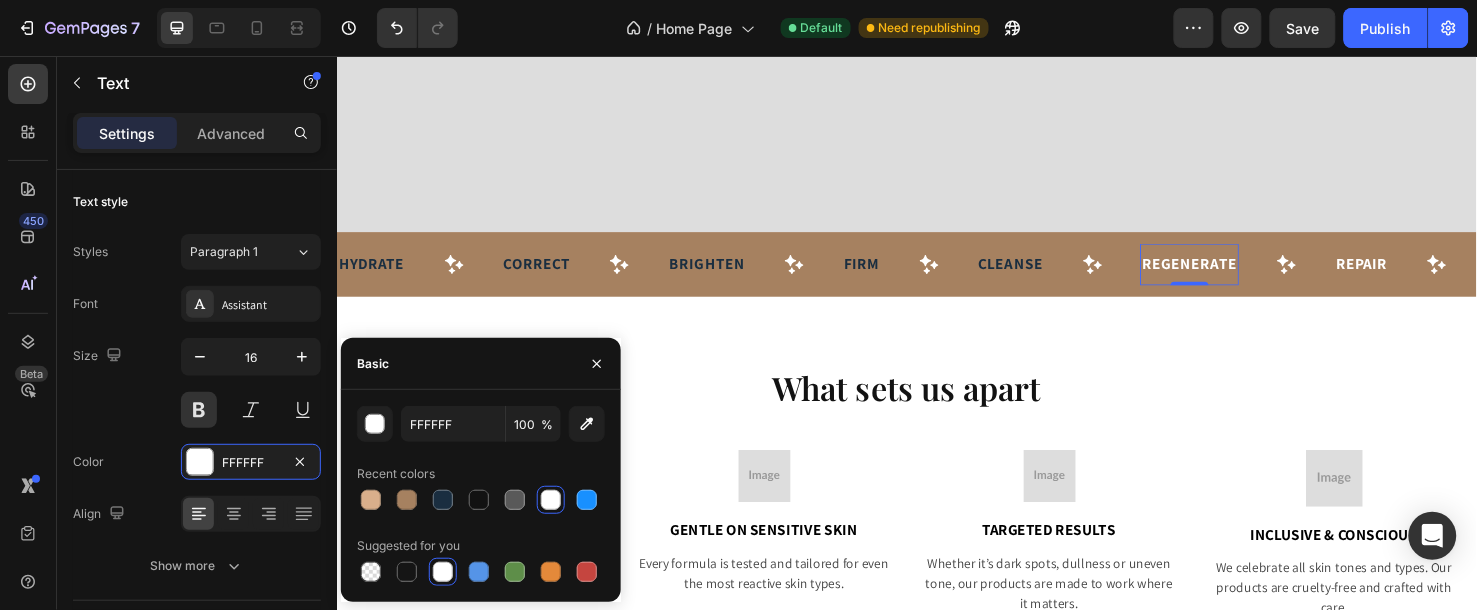 click at bounding box center (443, 500) 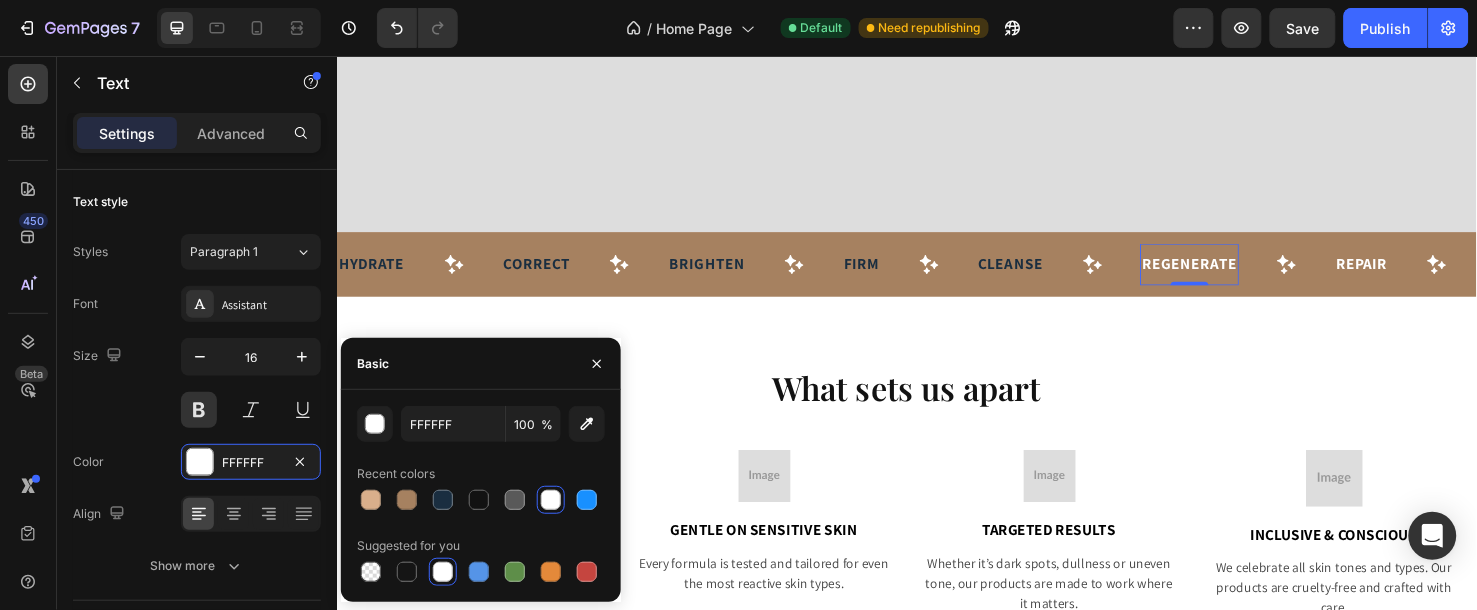 type on "1A2E40" 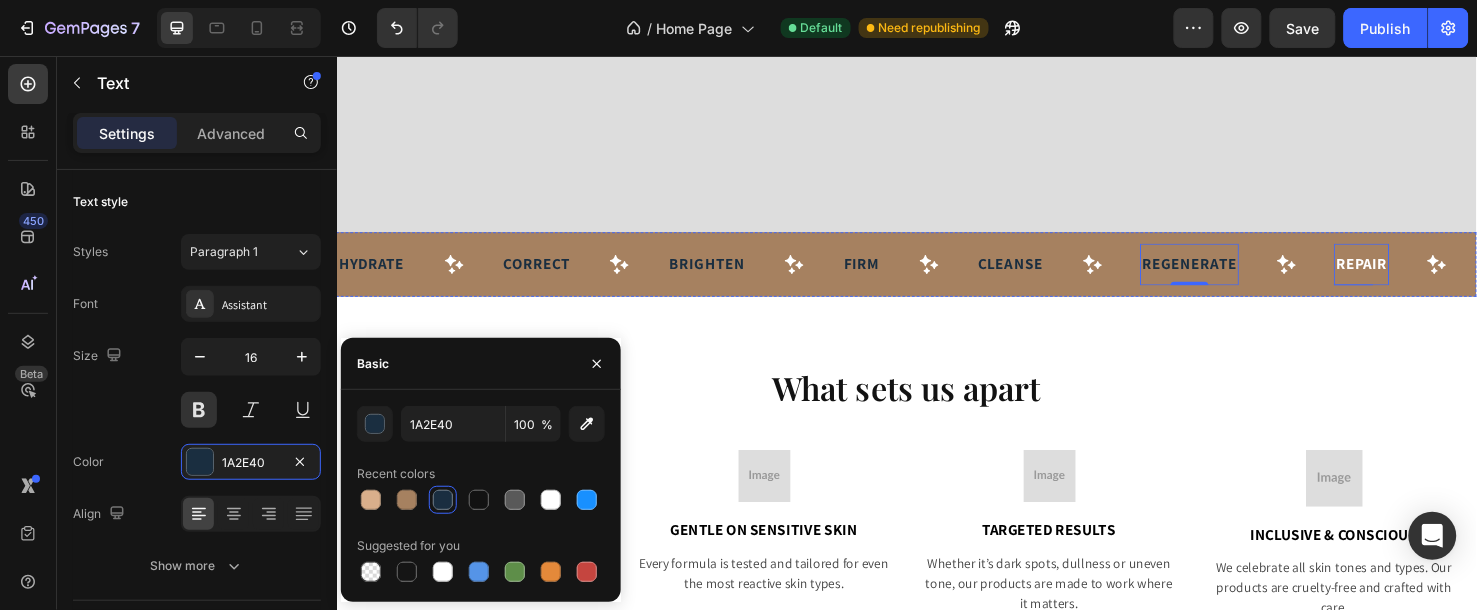 click on "Repair" at bounding box center (1415, 274) 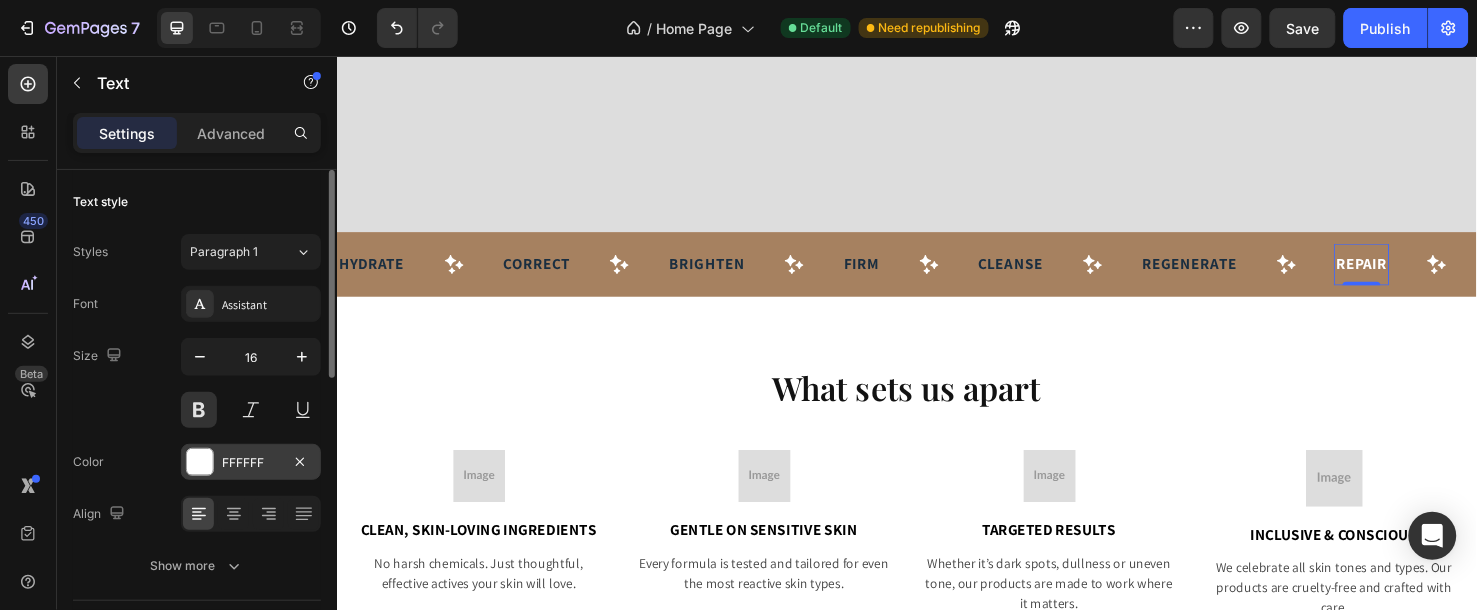 click on "FFFFFF" at bounding box center (251, 462) 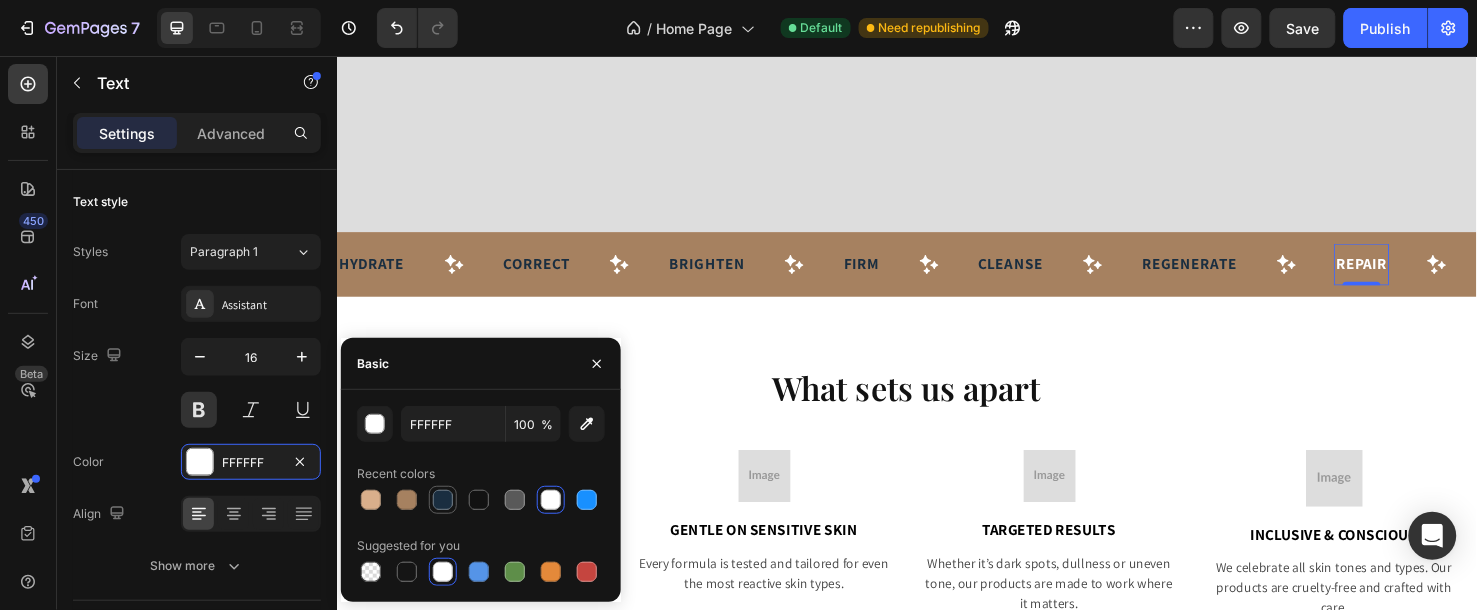 click at bounding box center [443, 500] 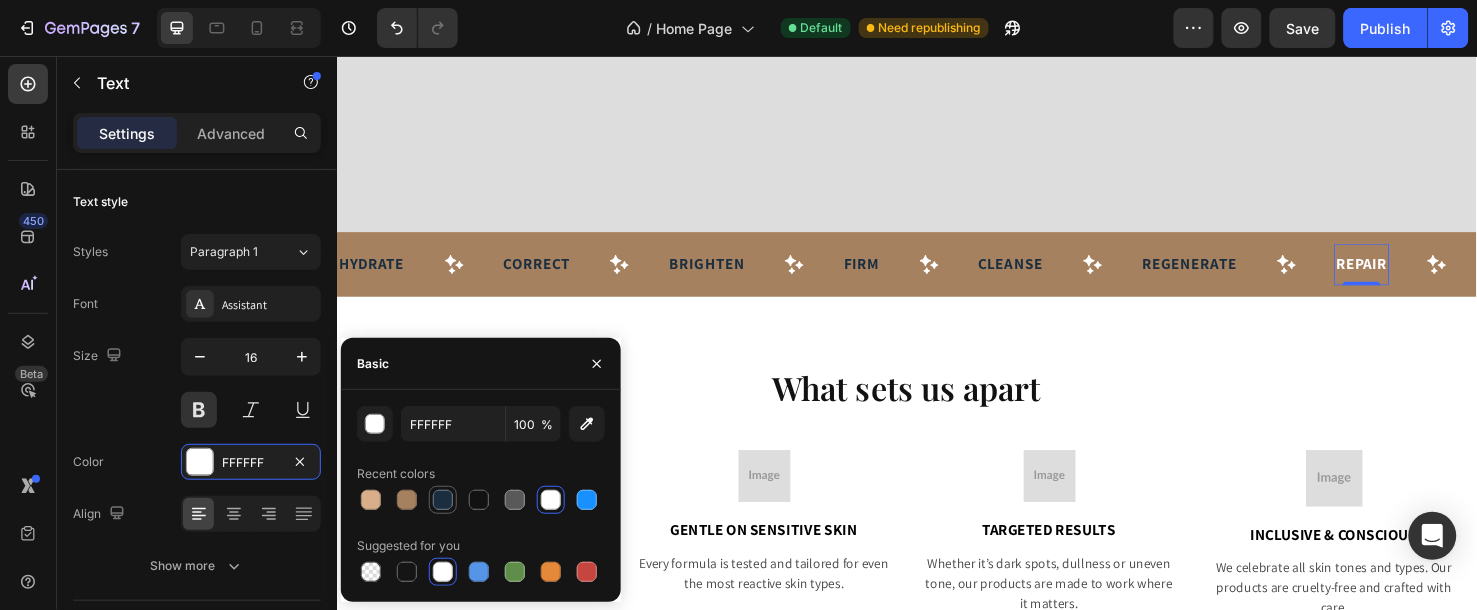 type on "1A2E40" 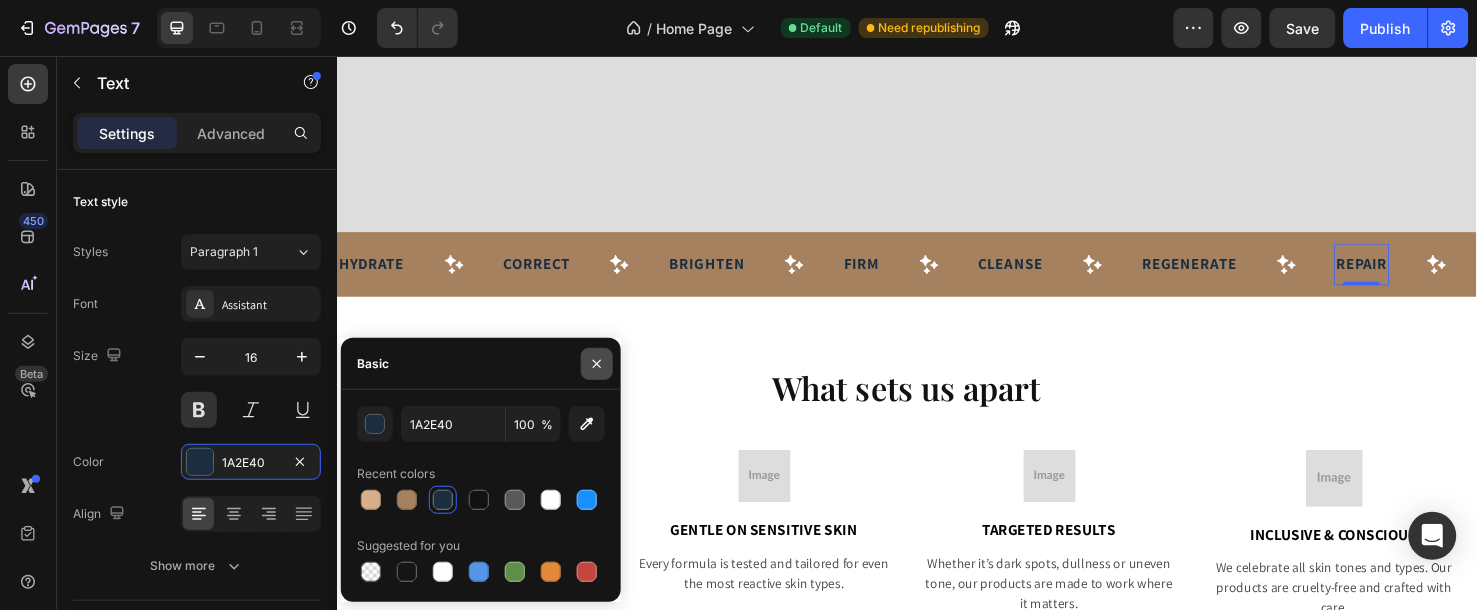 click 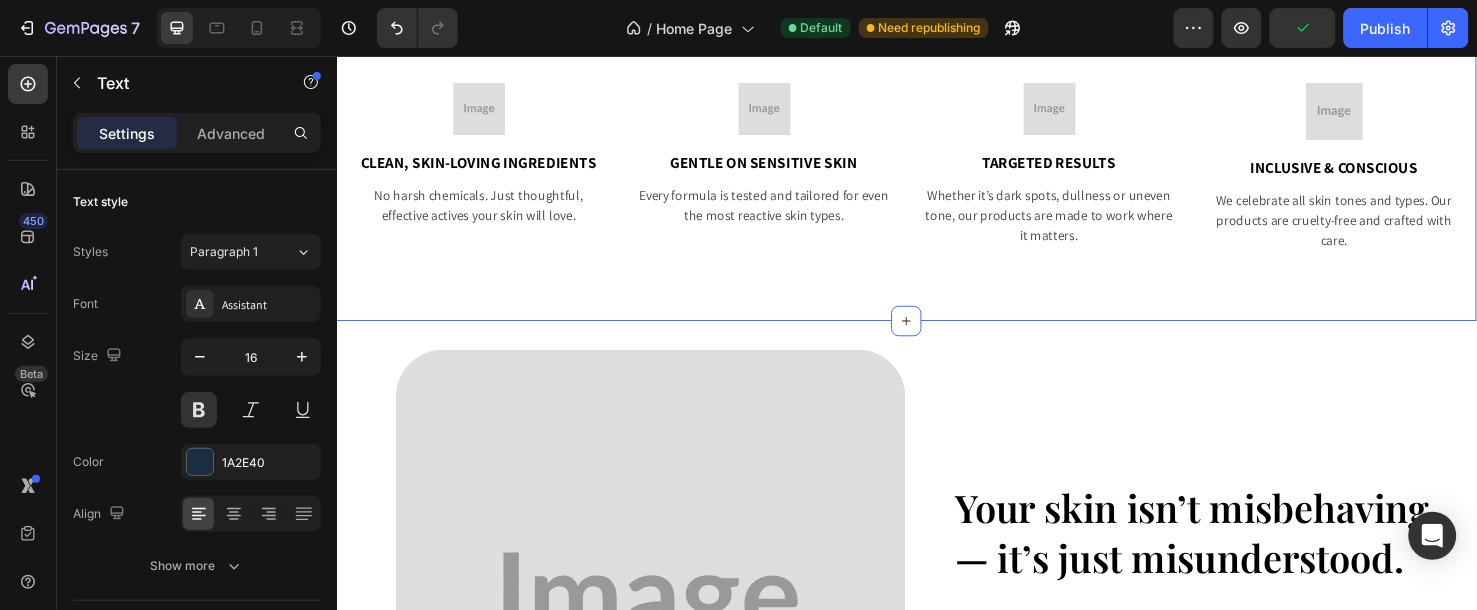 scroll, scrollTop: 1111, scrollLeft: 0, axis: vertical 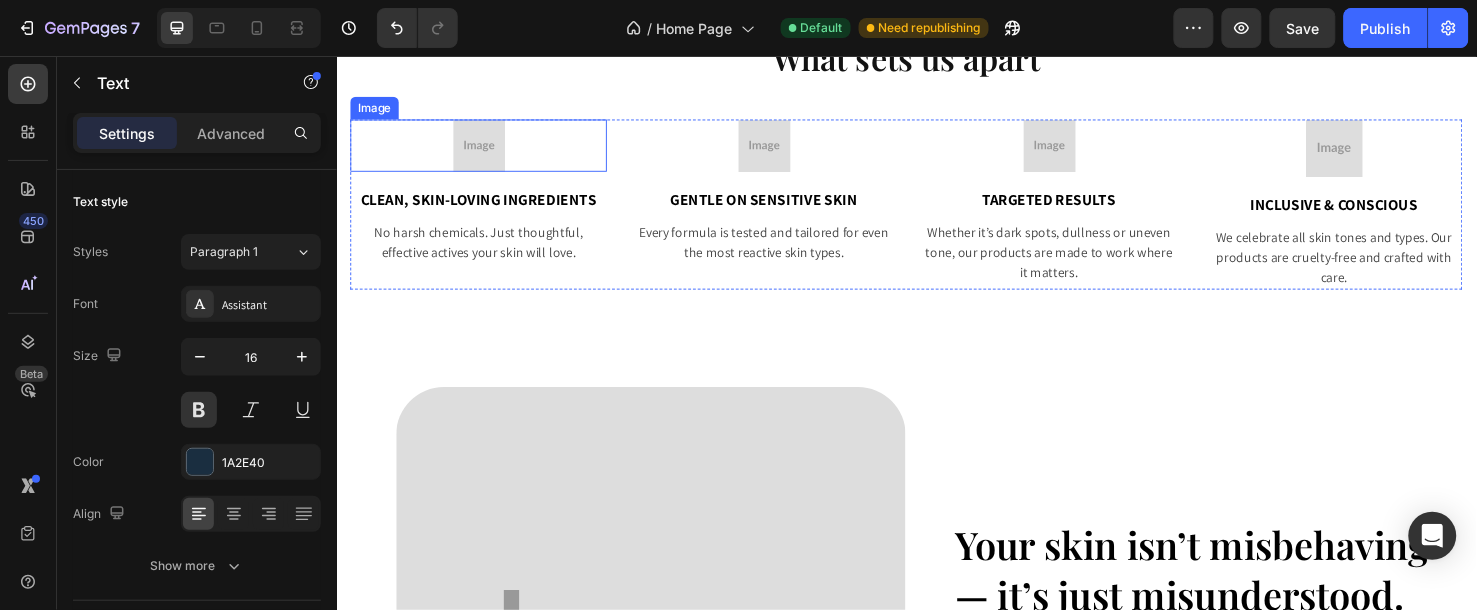 click at bounding box center [486, 149] 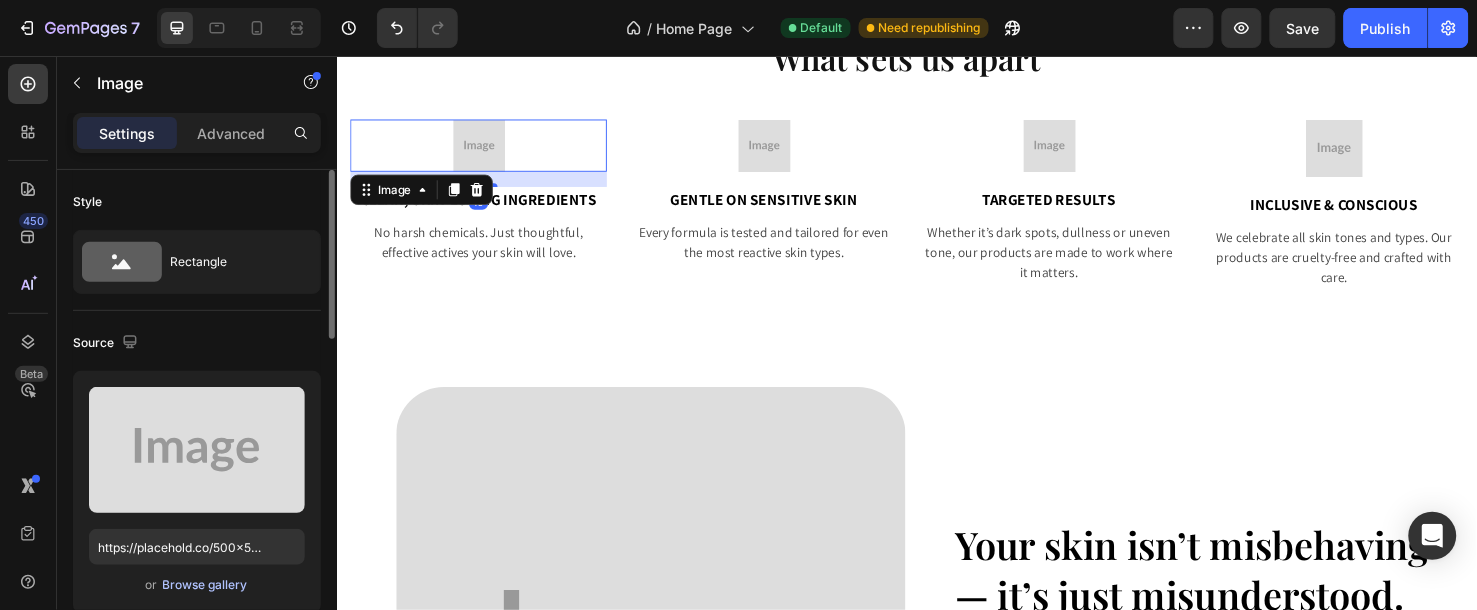 click on "Browse gallery" at bounding box center (205, 585) 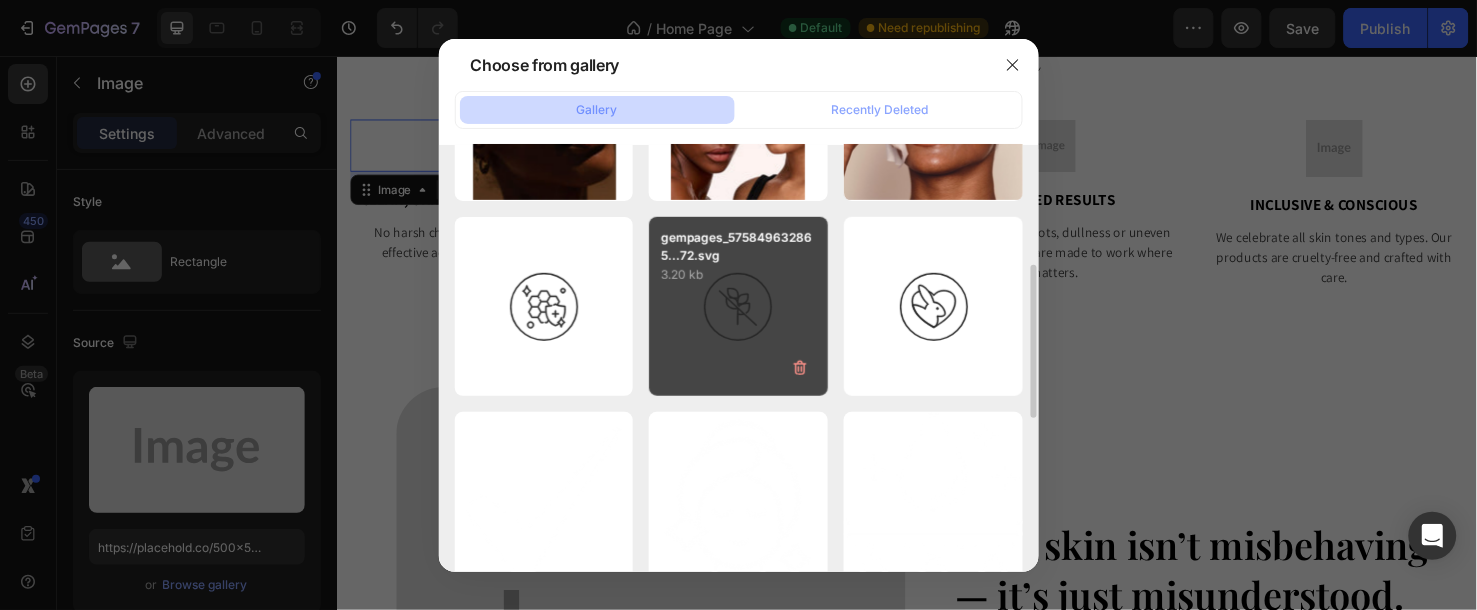 scroll, scrollTop: 555, scrollLeft: 0, axis: vertical 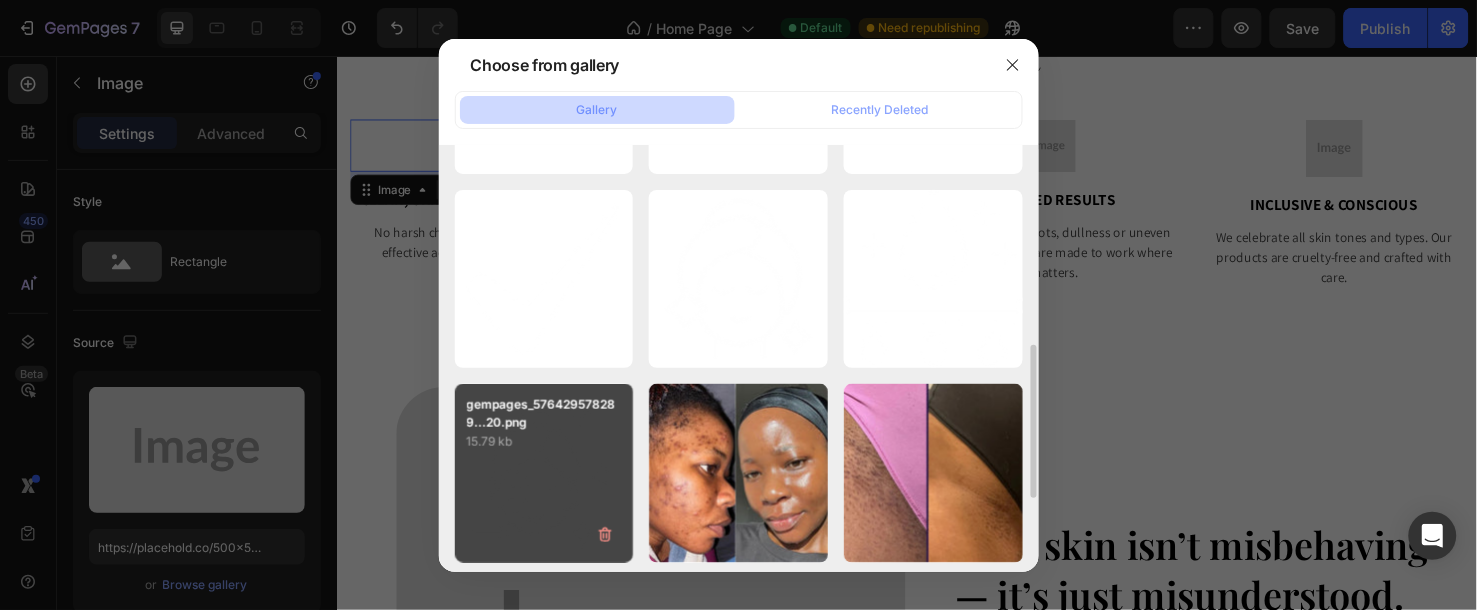 click on "15.79 kb" at bounding box center [544, 442] 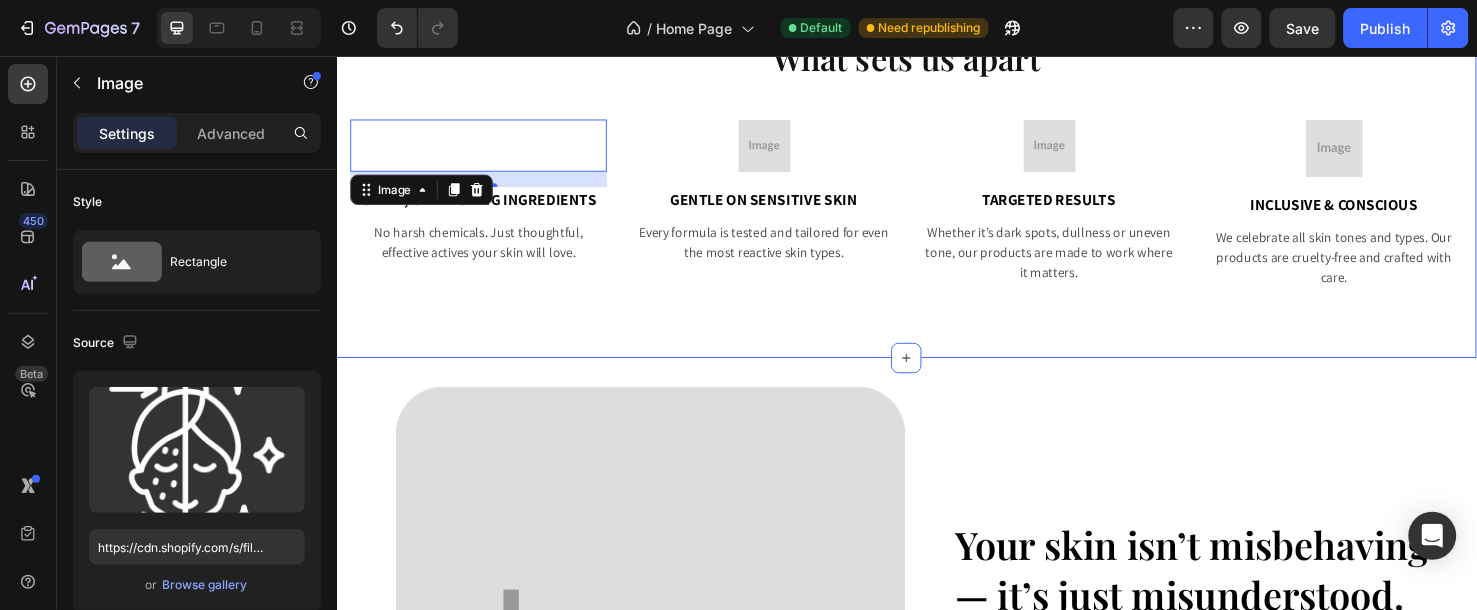 click on "What sets us apart Heading Image   16 Clean, Skin-Loving Ingredients Text Block No harsh chemicals. Just thoughtful, effective actives your skin will love. Text Image Gentle on Sensitive Skin Text Block Every formula is tested and tailored for even the most reactive skin types. Text Image Targeted Results Text Block Whether it’s dark spots, dullness or uneven tone, our products are made to work where it matters. Text Image Inclusive & Conscious Text Block We celebrate all skin tones and types. Our products are cruelty-free and crafted with care. Text Row Section 4" at bounding box center [936, 182] 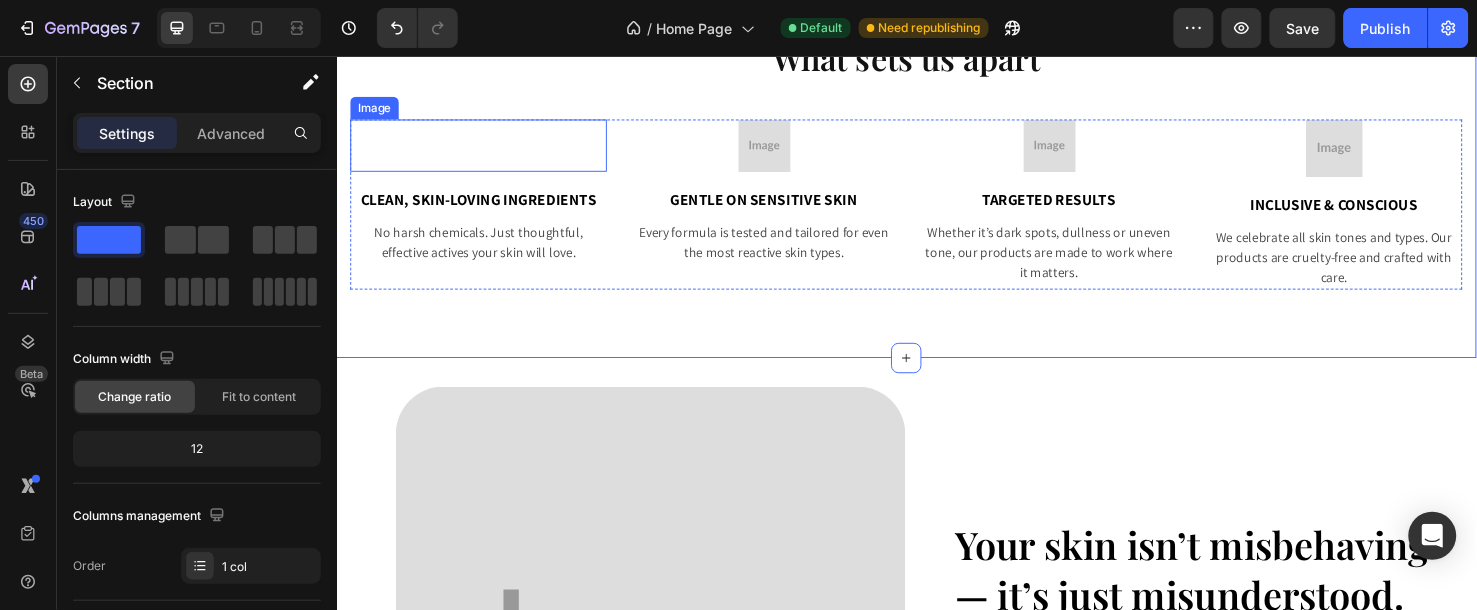 click at bounding box center [486, 149] 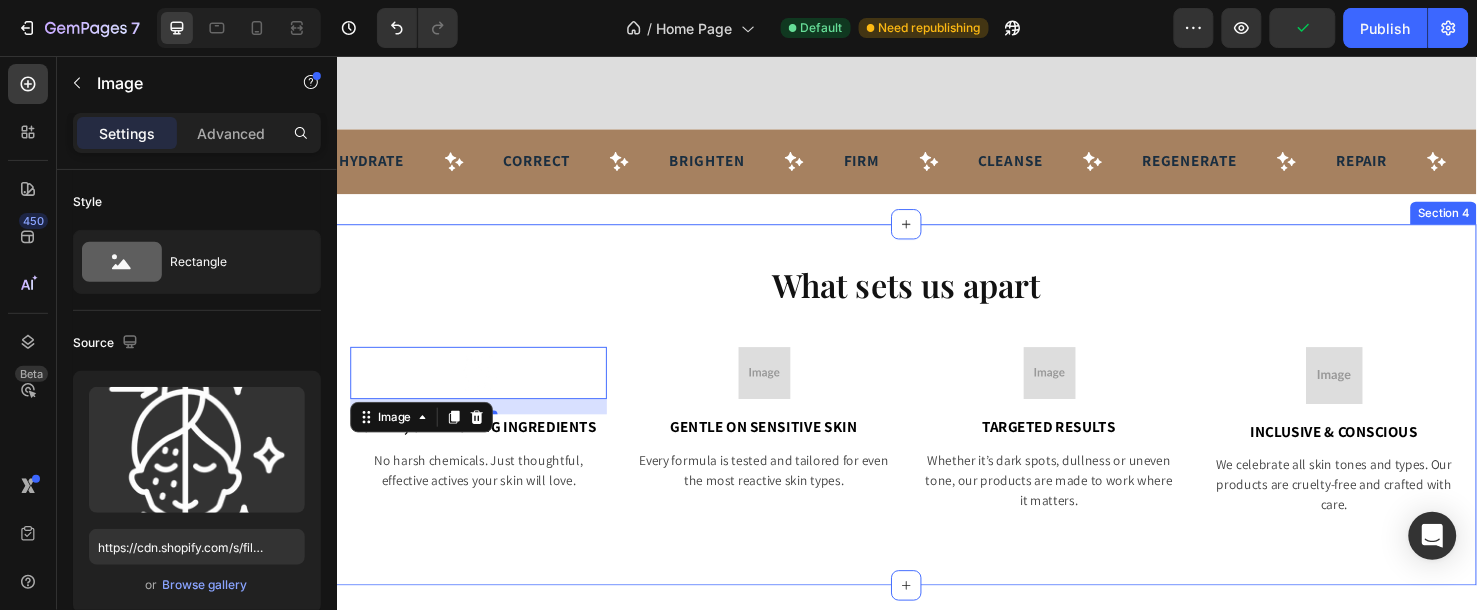 scroll, scrollTop: 1000, scrollLeft: 0, axis: vertical 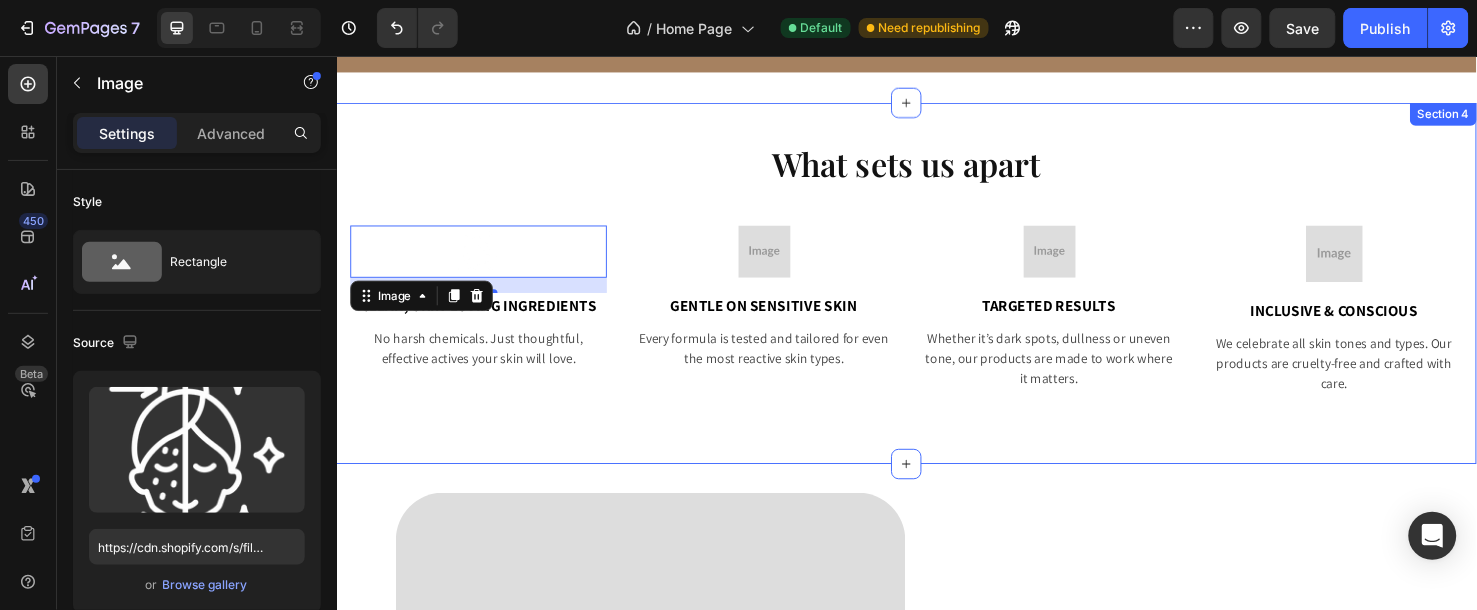 click on "What sets us apart Heading Image   16 Clean, Skin-Loving Ingredients Text Block No harsh chemicals. Just thoughtful, effective actives your skin will love. Text Image Gentle on Sensitive Skin Text Block Every formula is tested and tailored for even the most reactive skin types. Text Image Targeted Results Text Block Whether it’s dark spots, dullness or uneven tone, our products are made to work where it matters. Text Image Inclusive & Conscious Text Block We celebrate all skin tones and types. Our products are cruelty-free and crafted with care. Text Row Section 4" at bounding box center [936, 293] 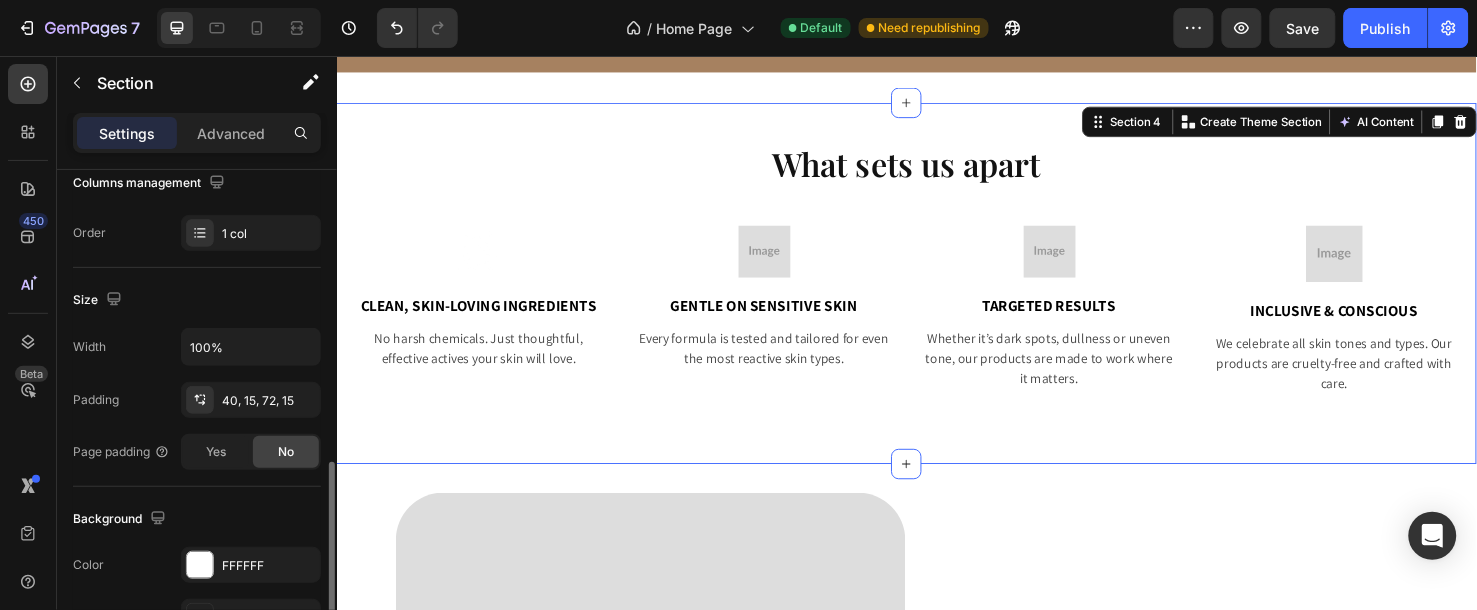 scroll, scrollTop: 444, scrollLeft: 0, axis: vertical 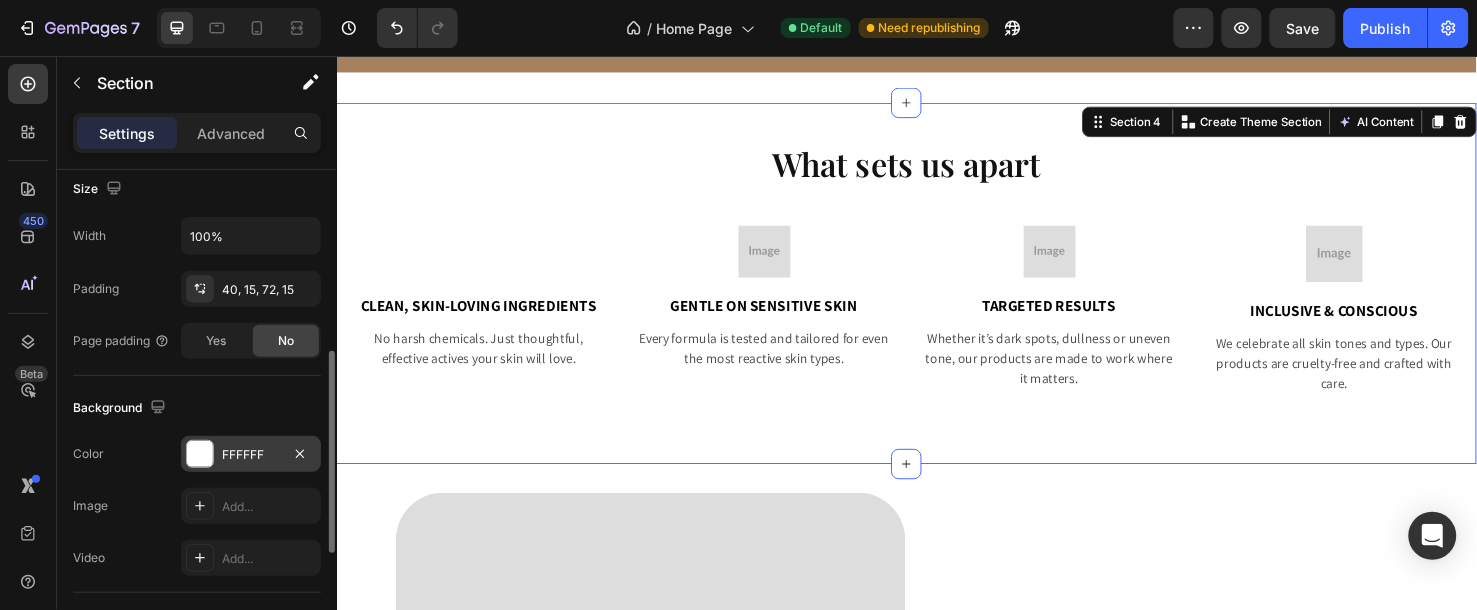 click on "FFFFFF" at bounding box center [251, 455] 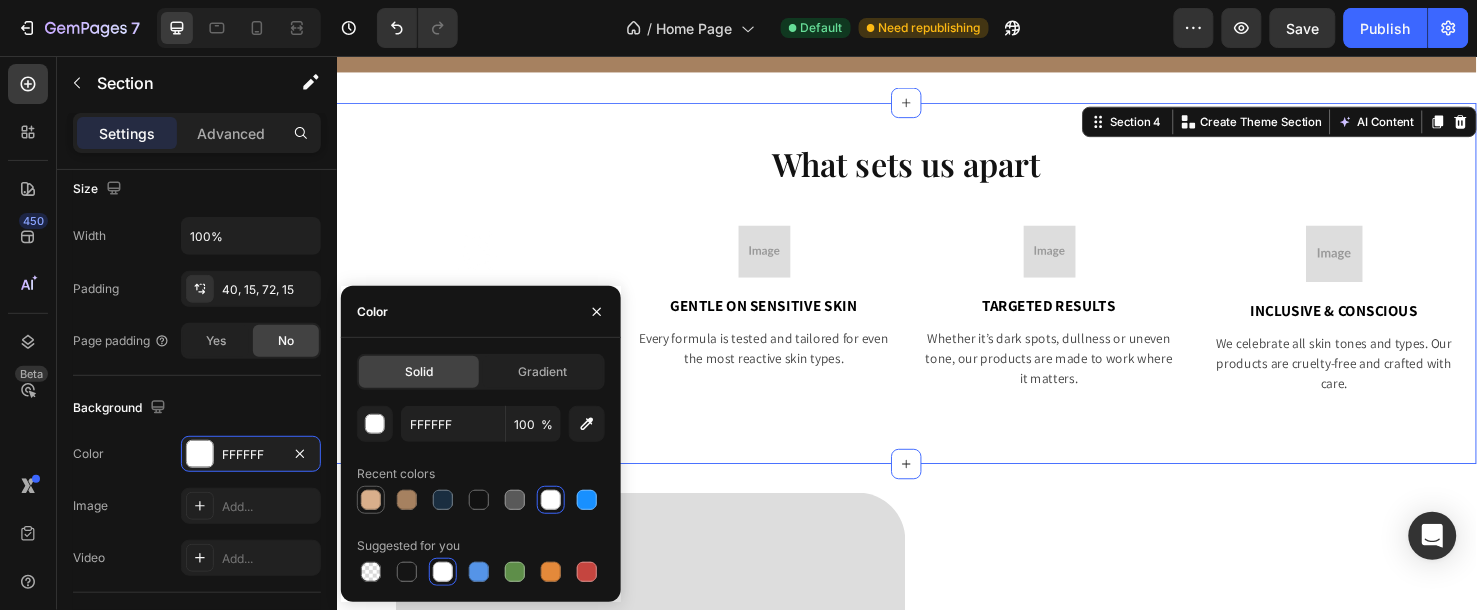 click at bounding box center (371, 500) 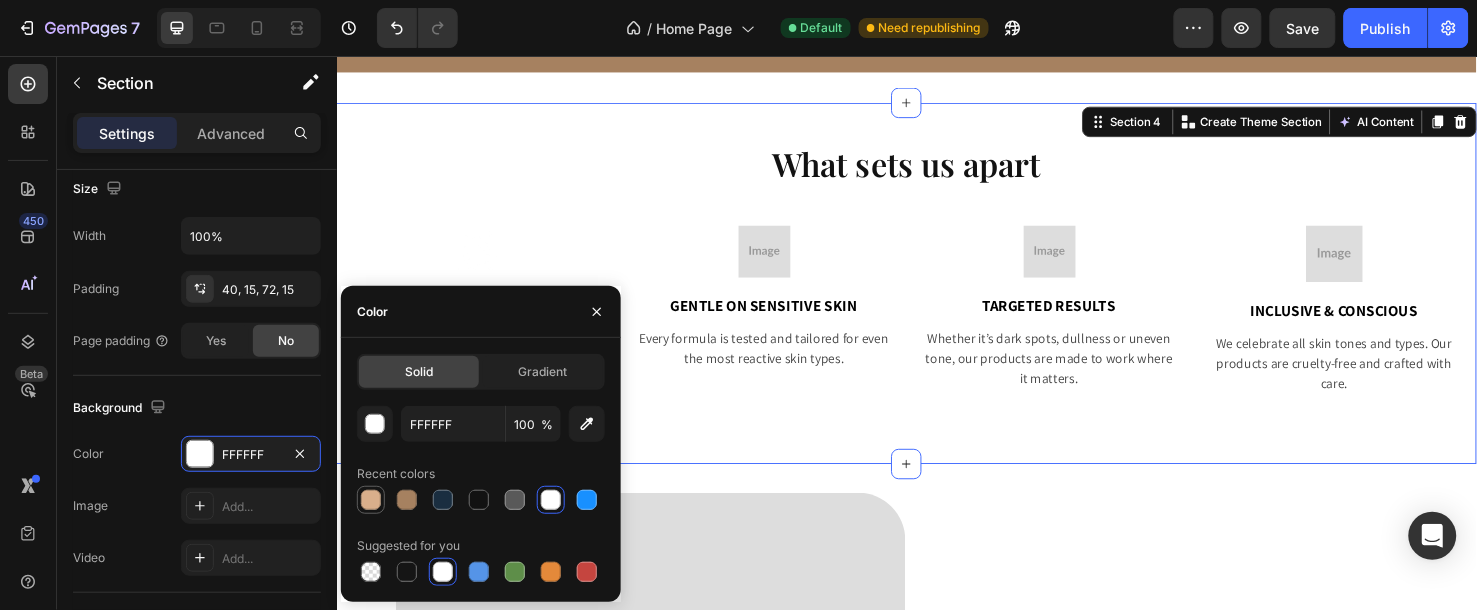 type on "D9AF8B" 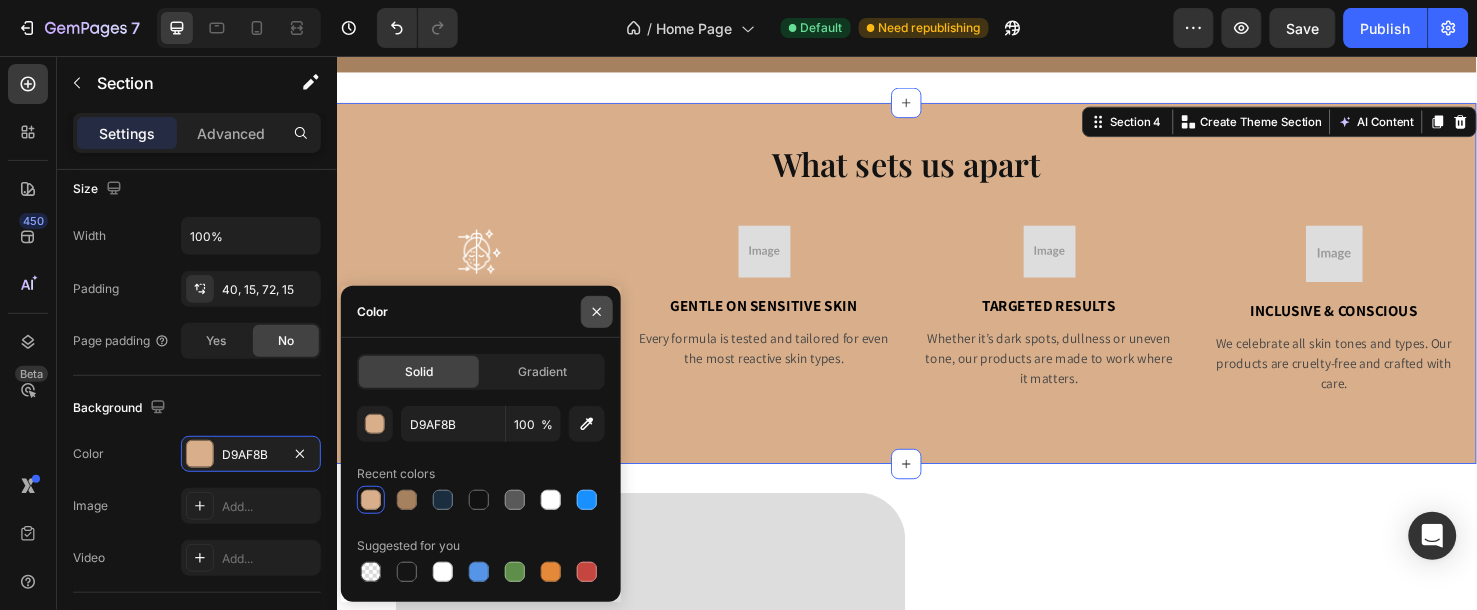 click at bounding box center [597, 312] 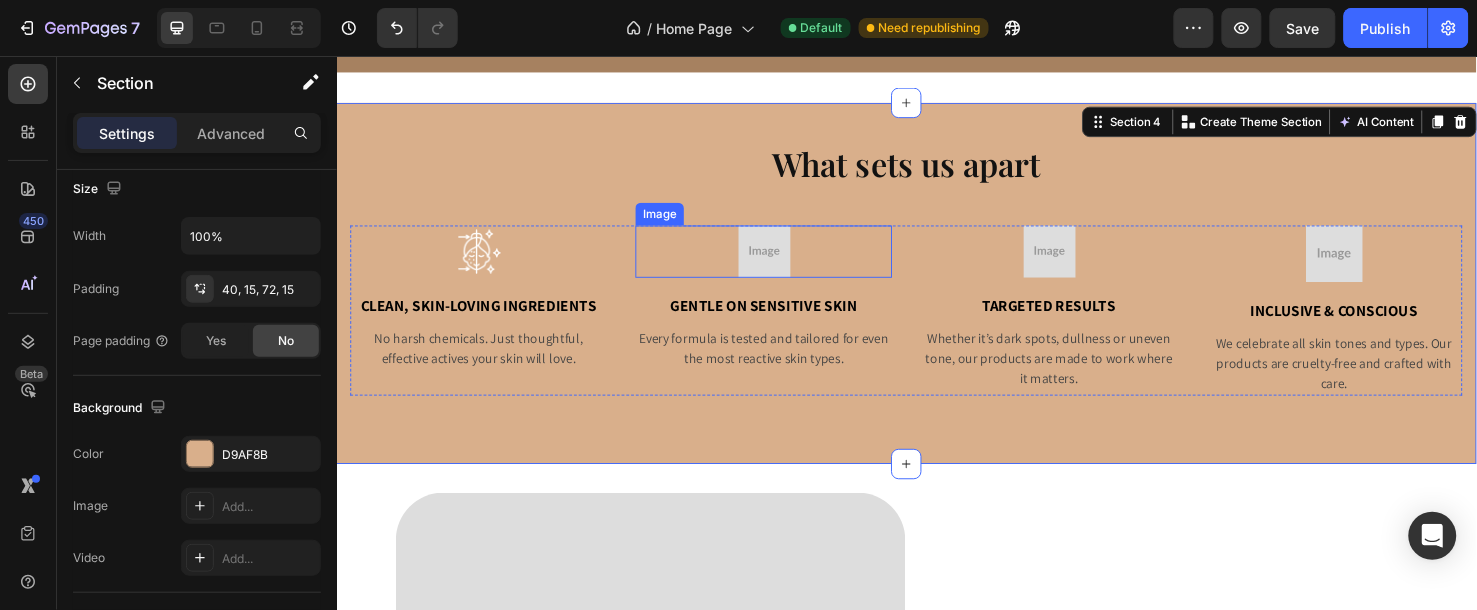 click at bounding box center (786, 260) 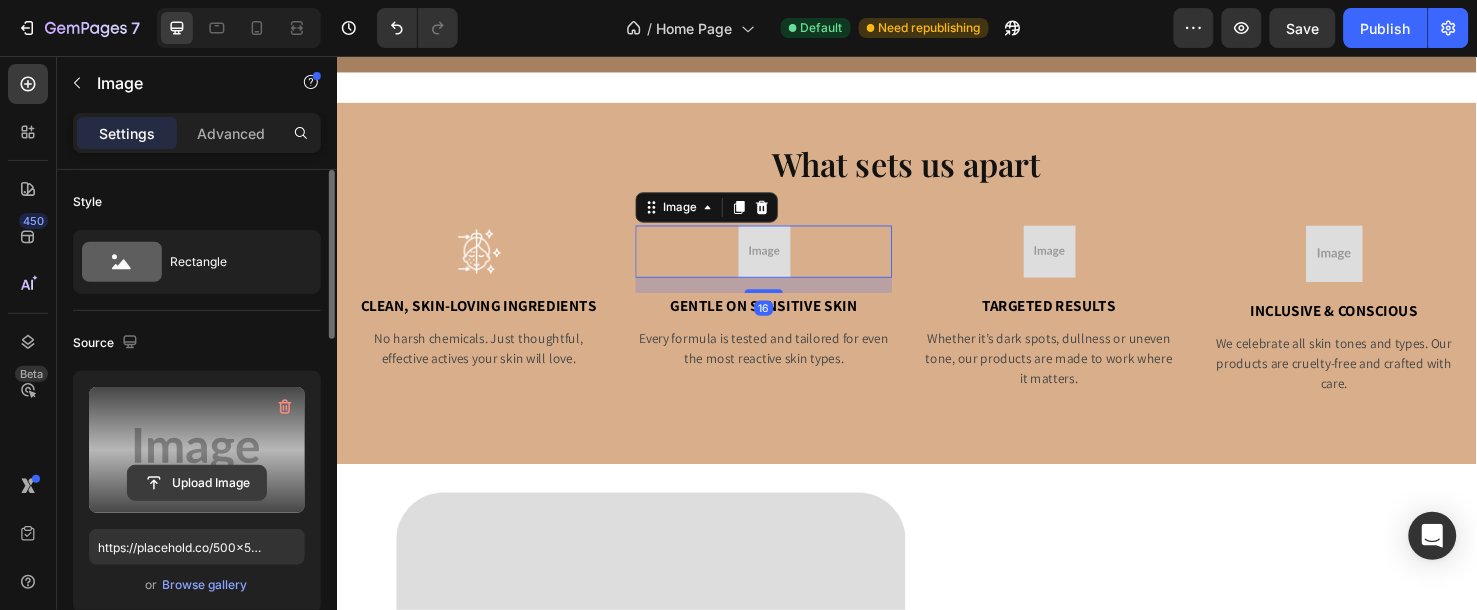 scroll, scrollTop: 111, scrollLeft: 0, axis: vertical 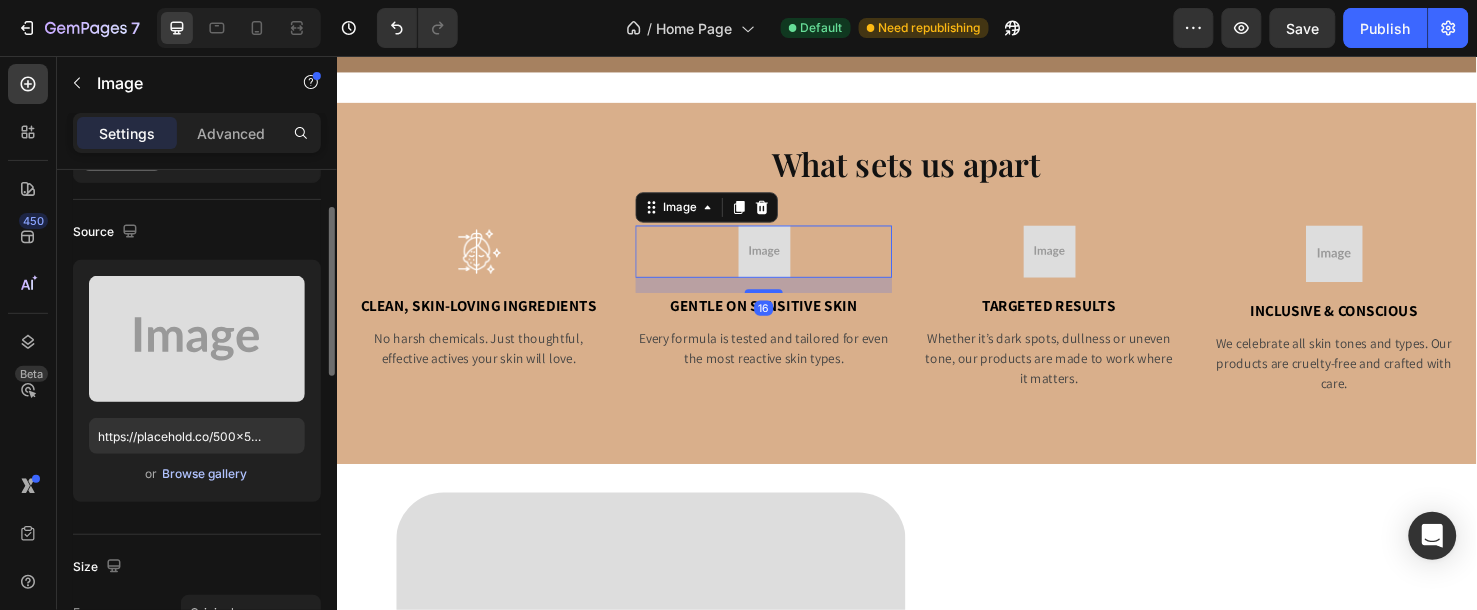 click on "Browse gallery" at bounding box center (205, 474) 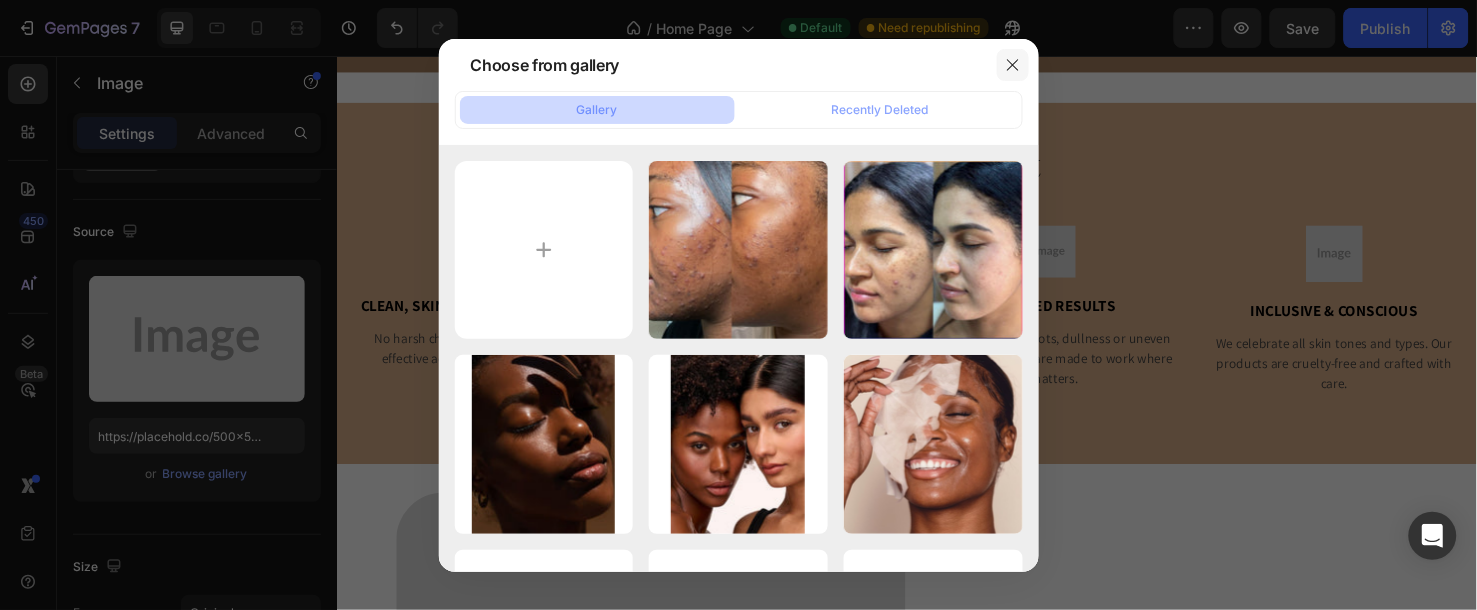 click 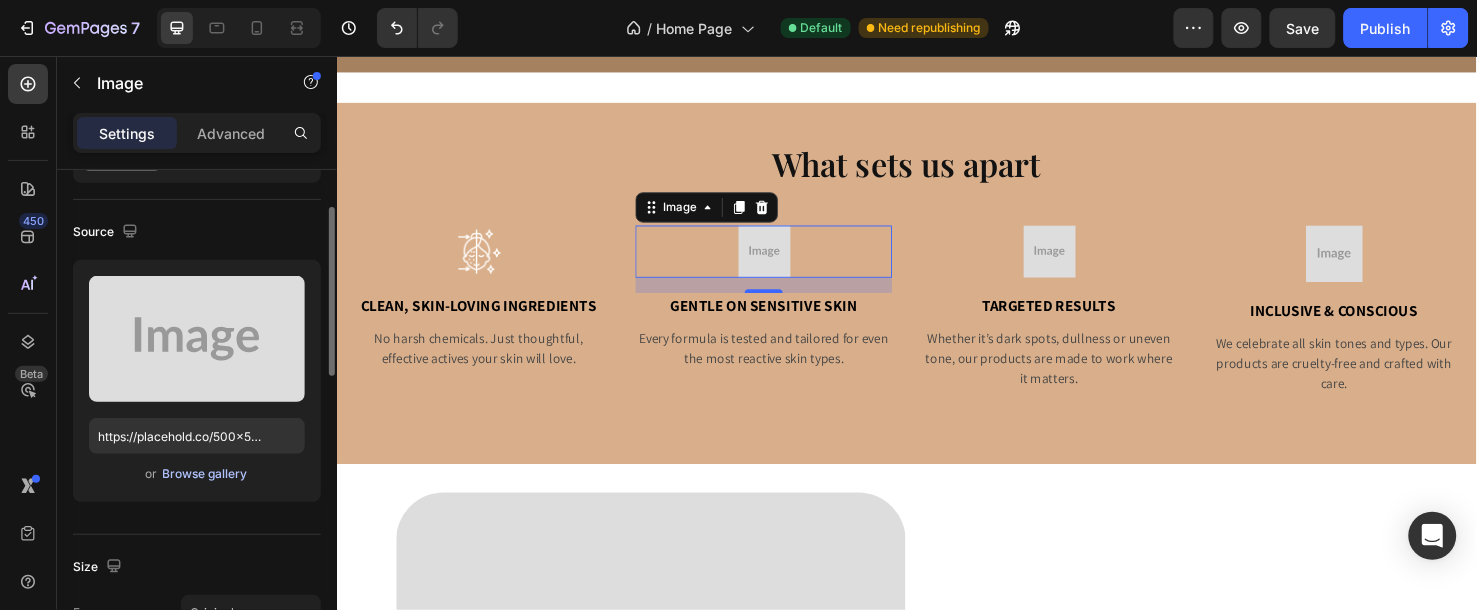click on "Browse gallery" at bounding box center (205, 474) 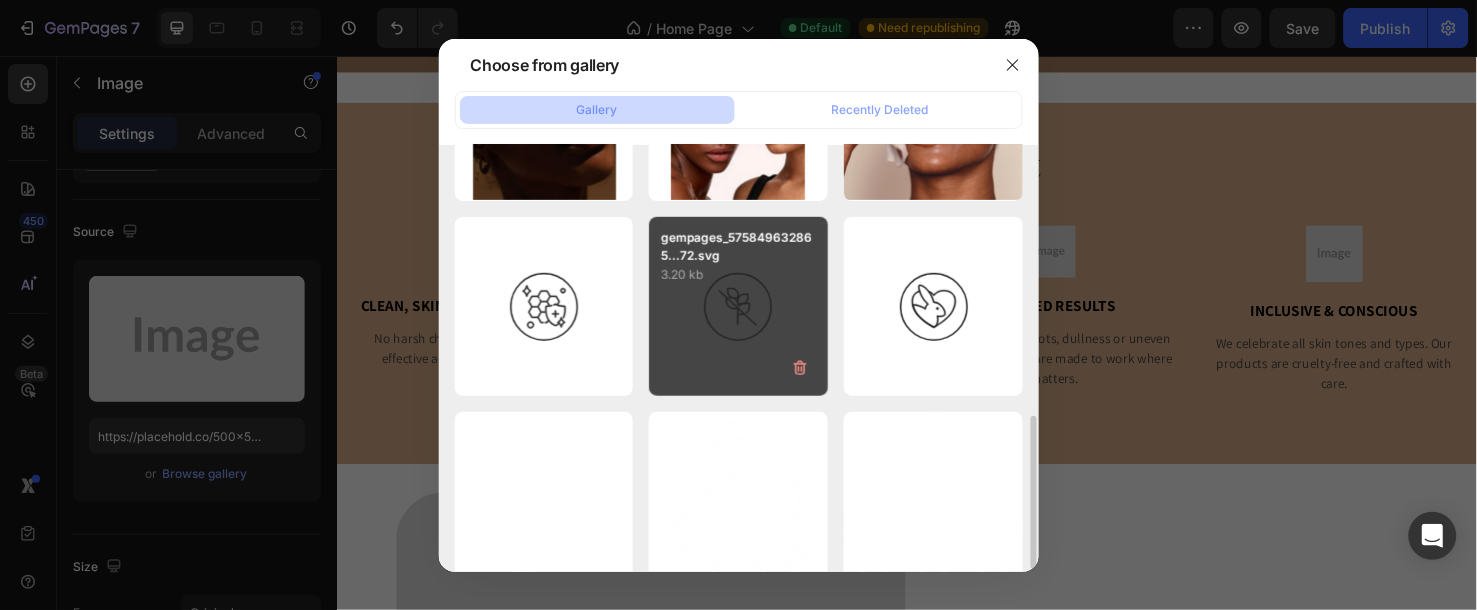 scroll, scrollTop: 444, scrollLeft: 0, axis: vertical 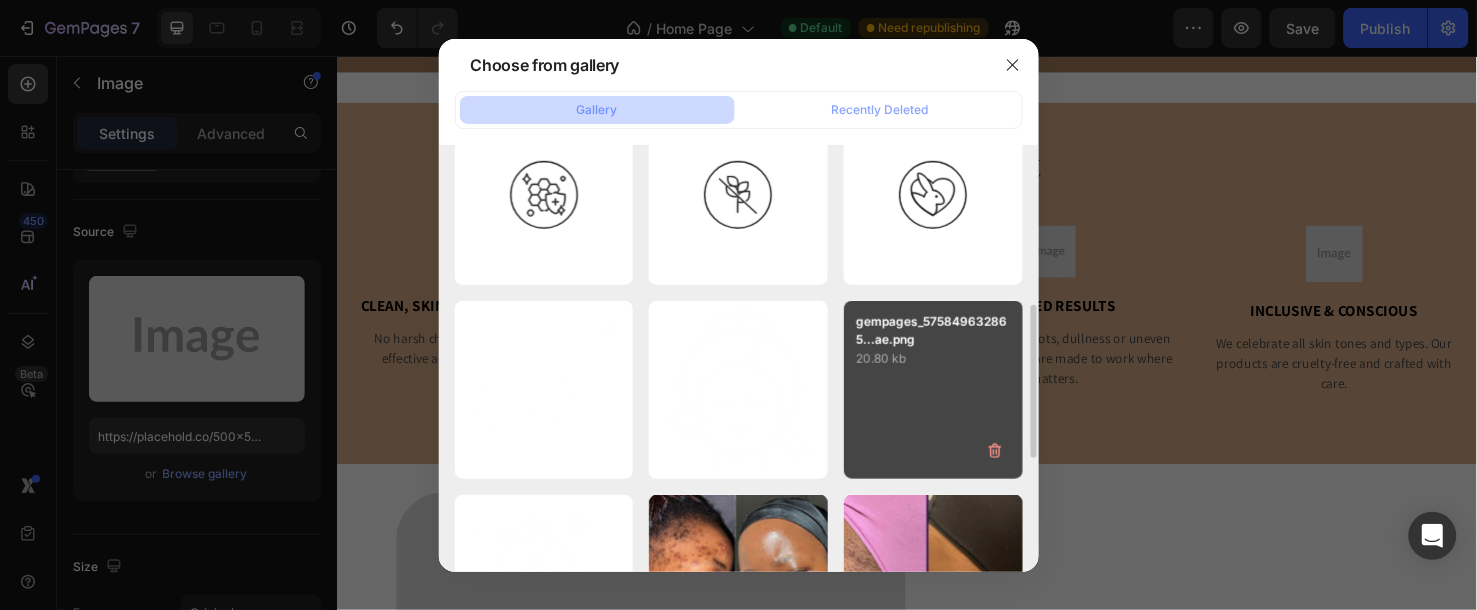 click on "gempages_575849632865...ae.png 20.80 kb" at bounding box center [933, 390] 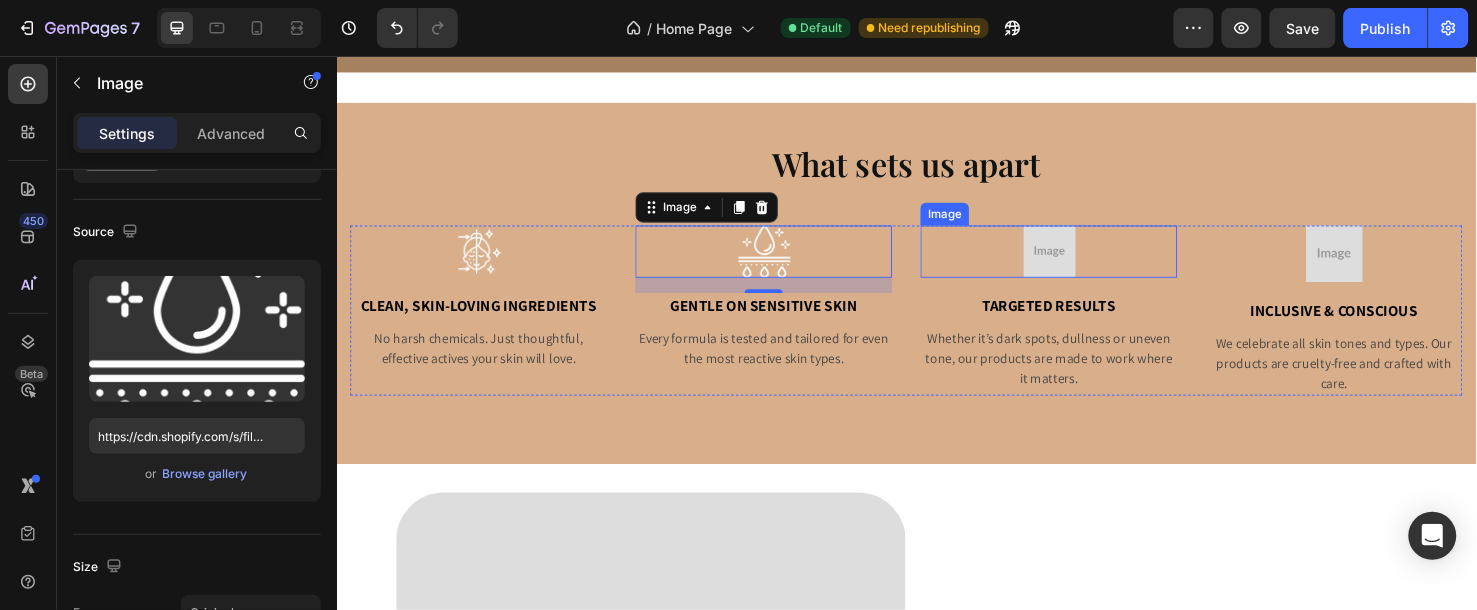 drag, startPoint x: 1062, startPoint y: 263, endPoint x: 1055, endPoint y: 271, distance: 10.630146 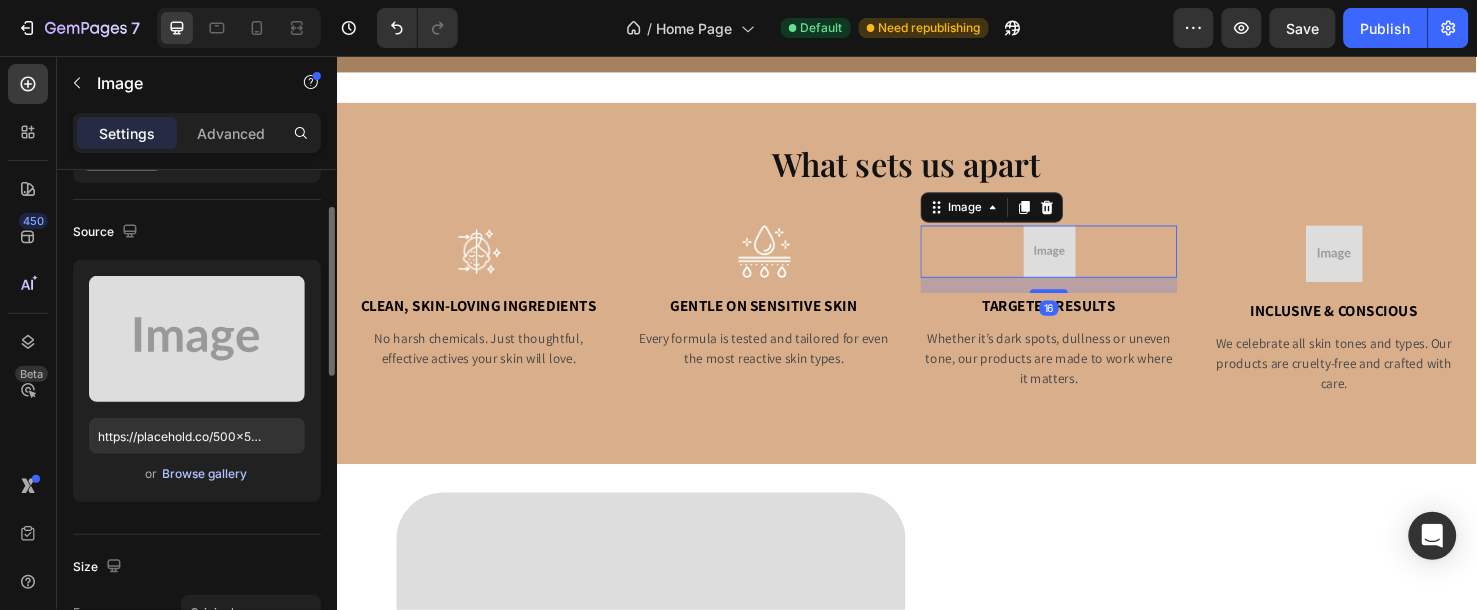 click on "Browse gallery" at bounding box center [205, 474] 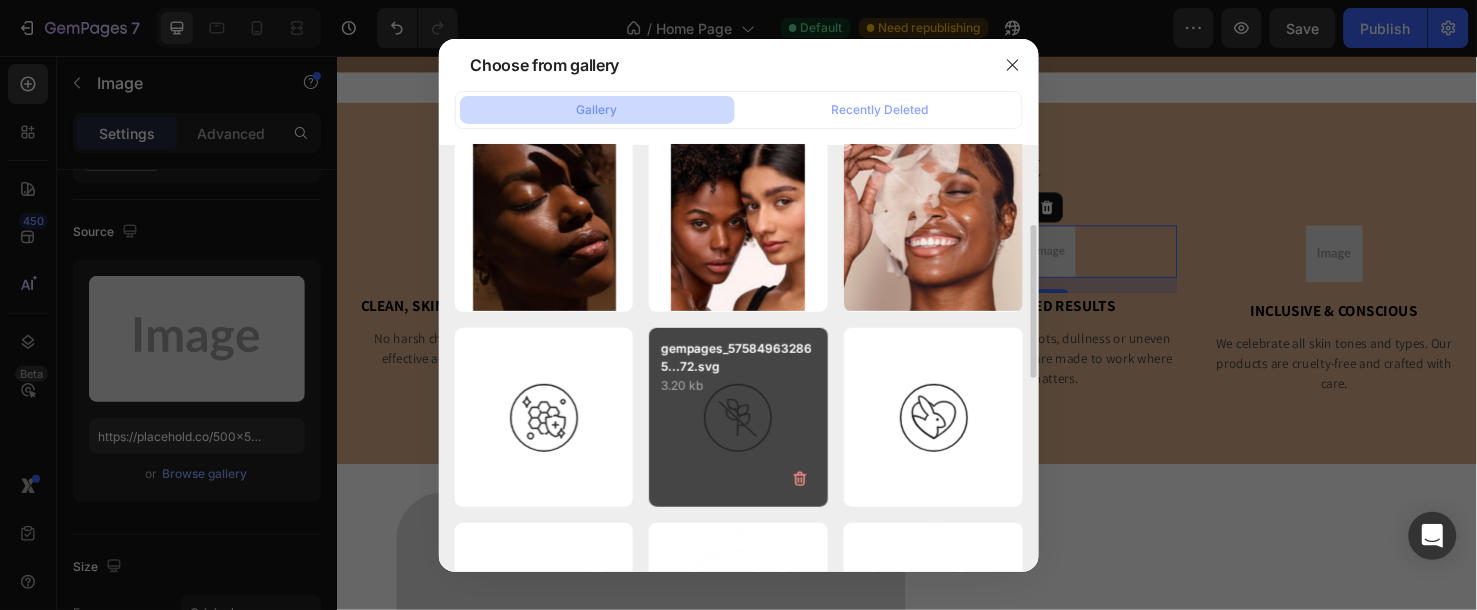 scroll, scrollTop: 444, scrollLeft: 0, axis: vertical 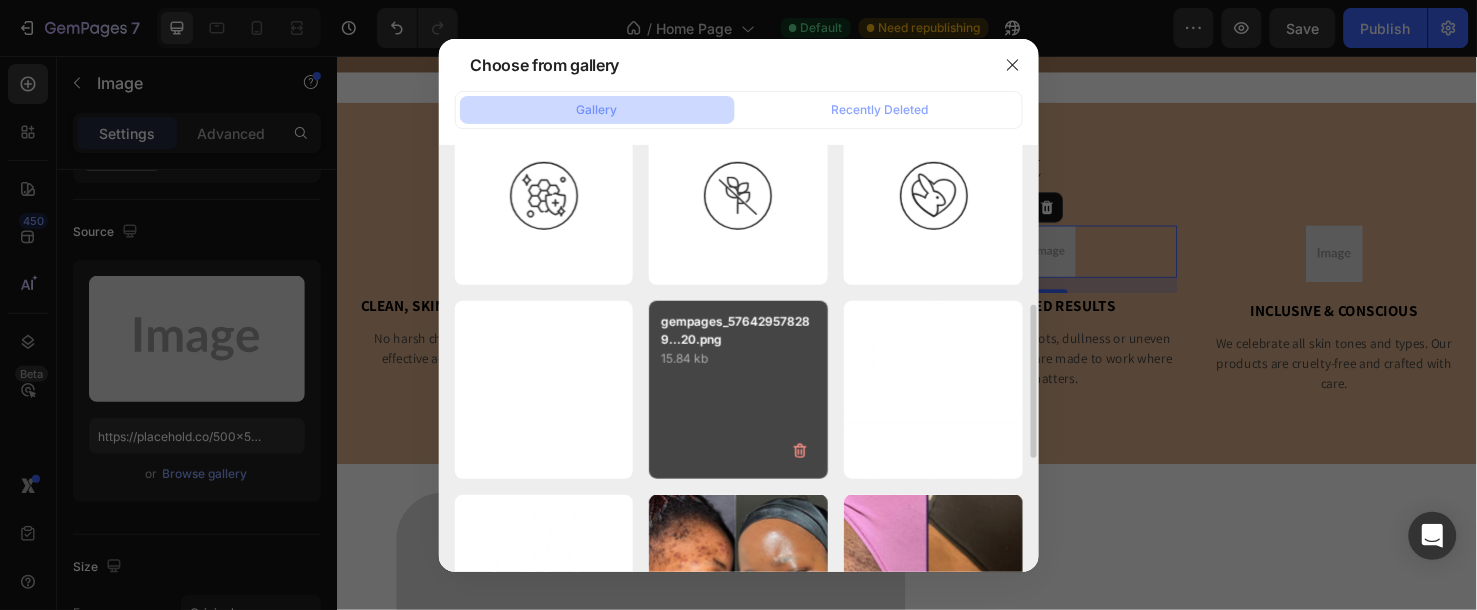 click on "gempages_576429578289...20.png 15.84 kb" at bounding box center (738, 390) 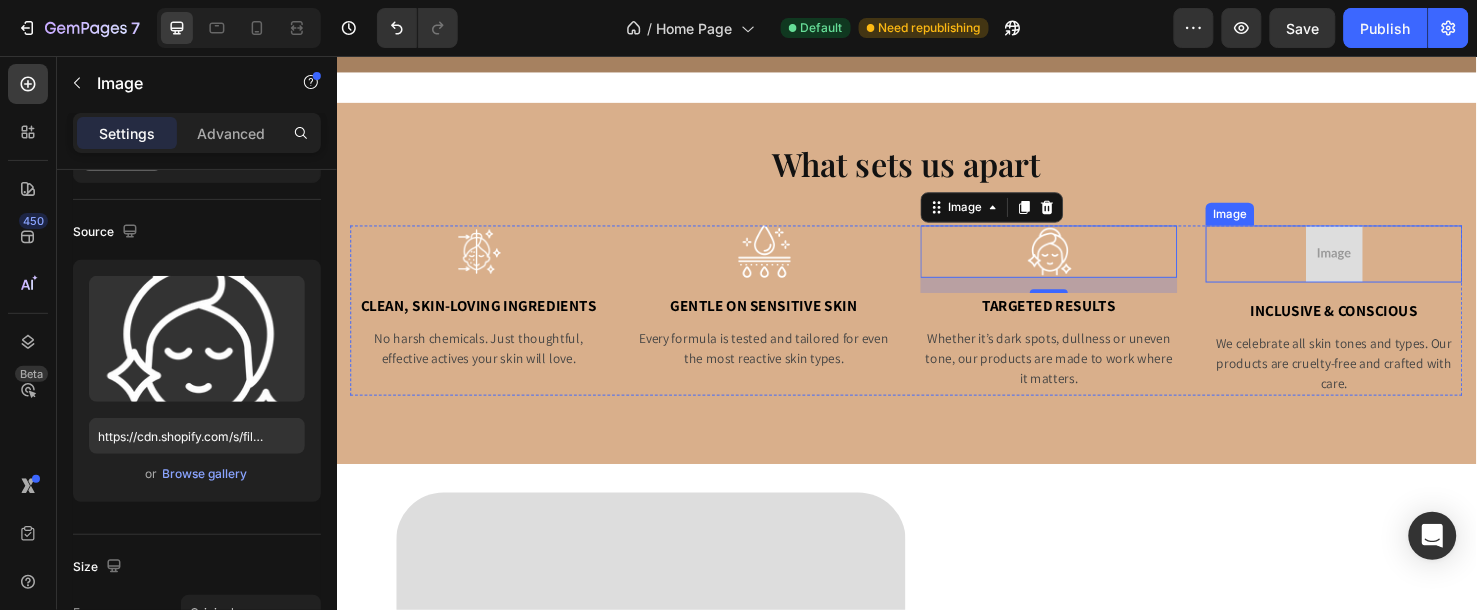 click at bounding box center [1386, 263] 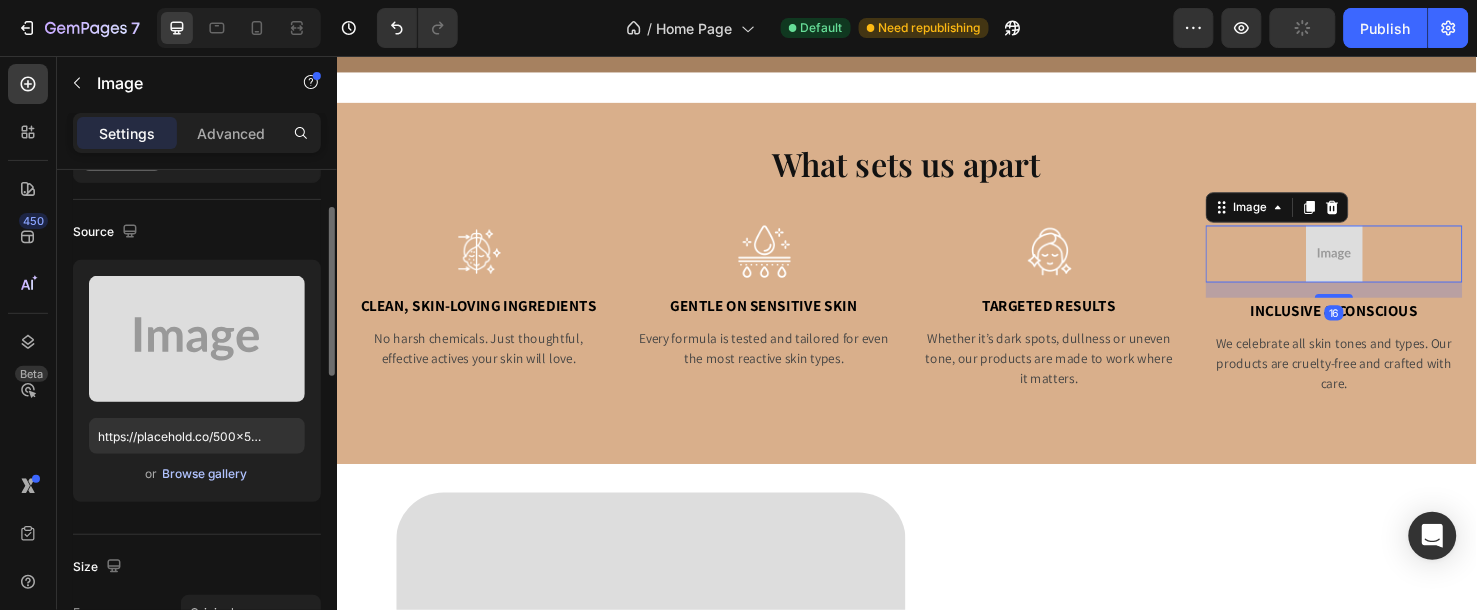 click on "Browse gallery" at bounding box center (205, 474) 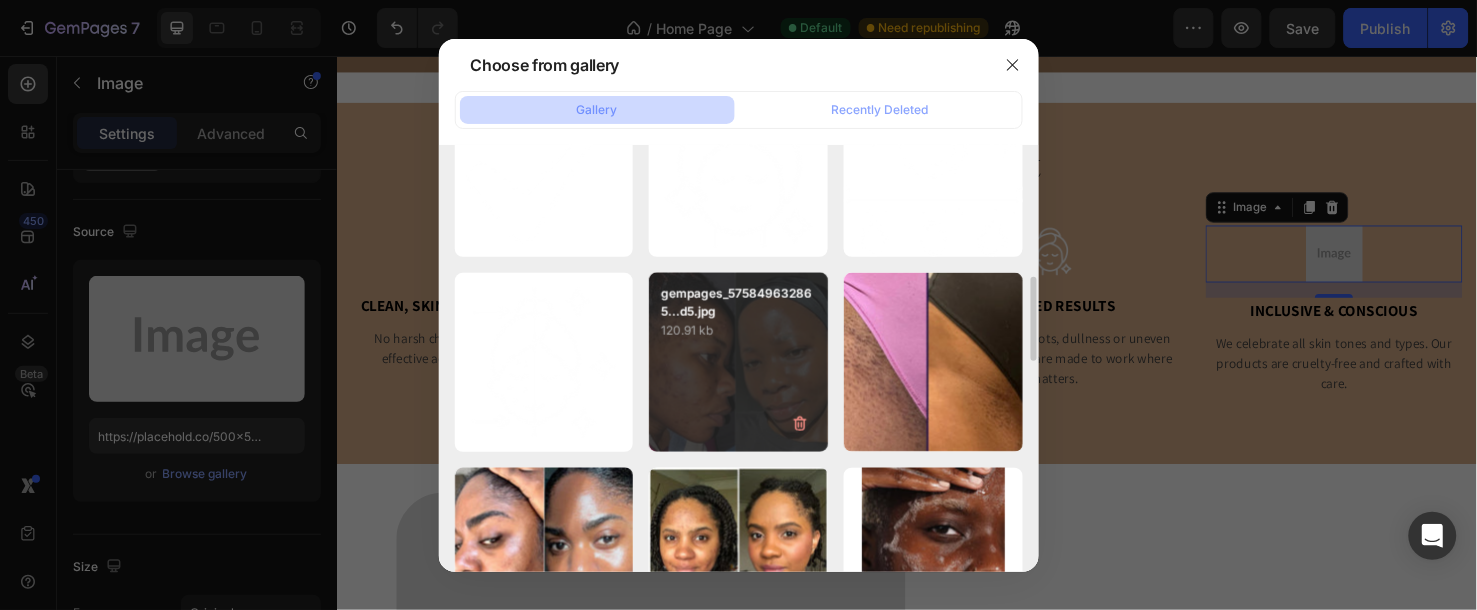 scroll, scrollTop: 555, scrollLeft: 0, axis: vertical 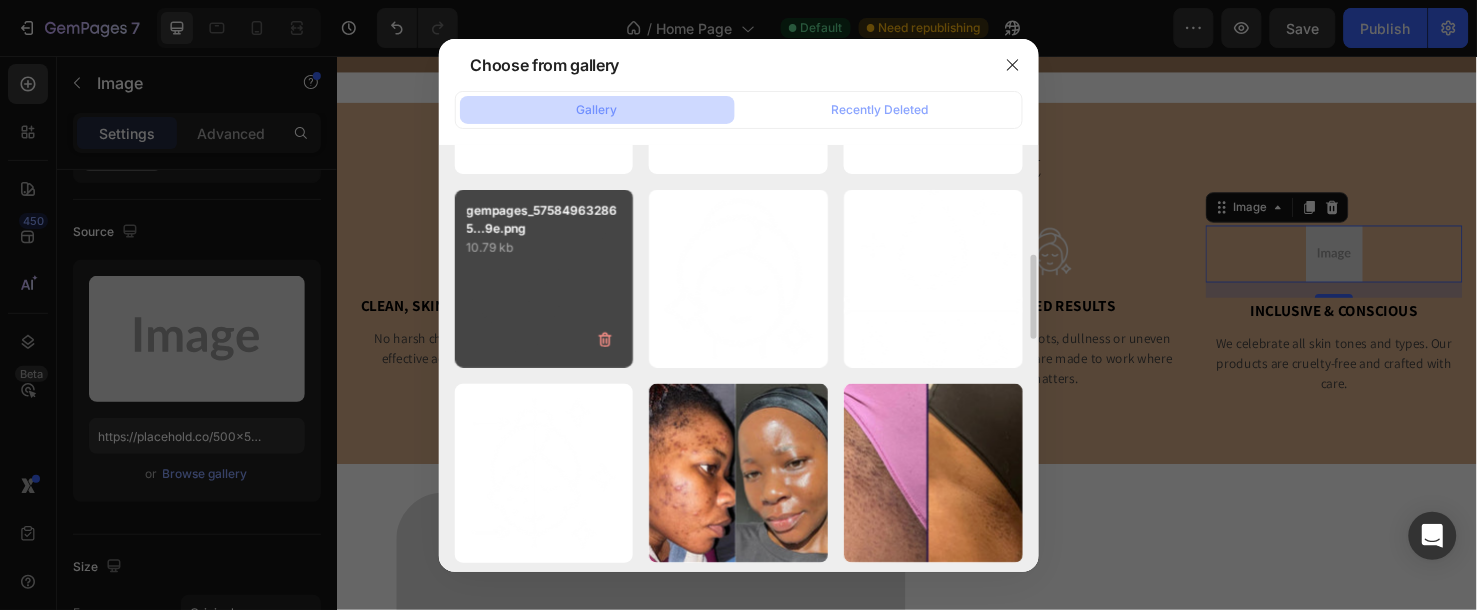 click on "gempages_575849632865...9e.png 10.79 kb" at bounding box center [544, 279] 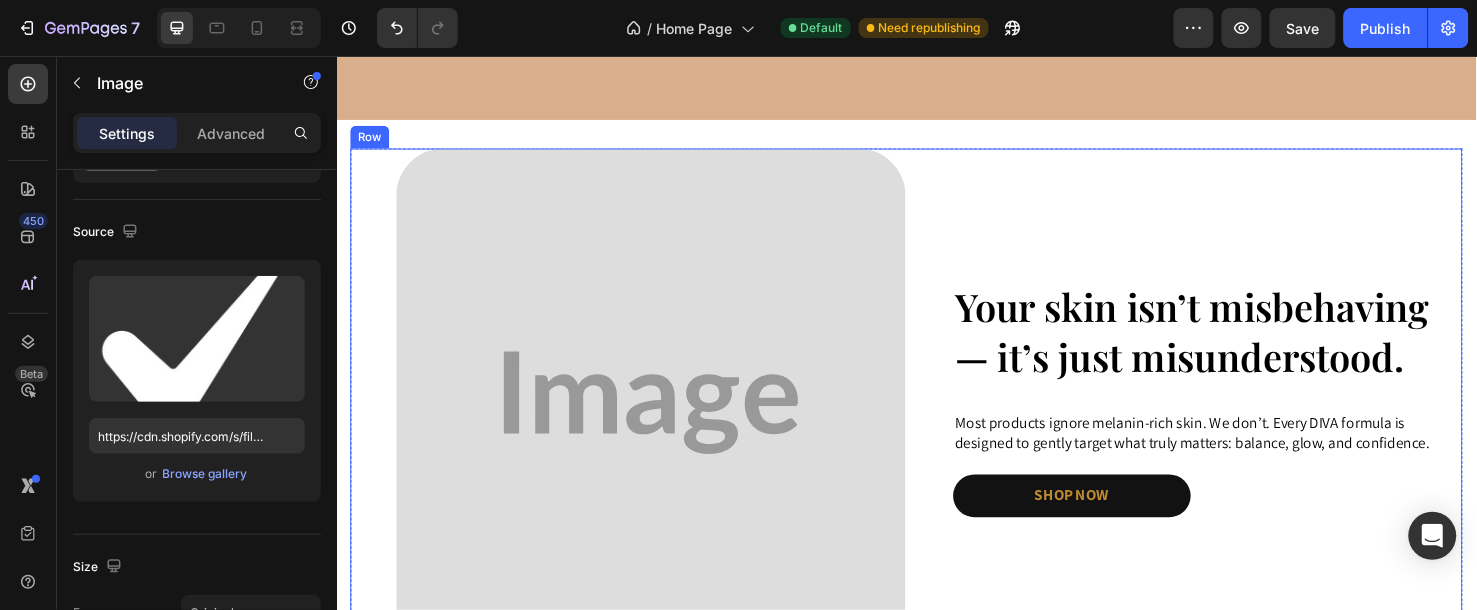 scroll, scrollTop: 1444, scrollLeft: 0, axis: vertical 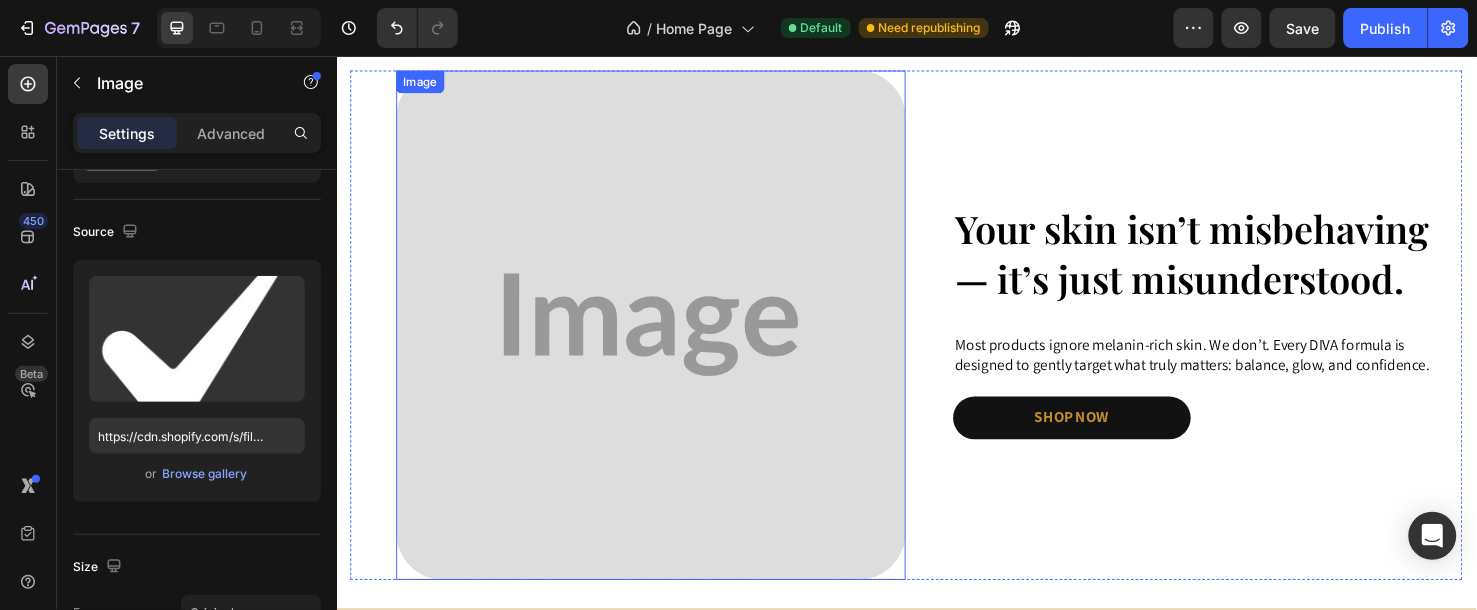 click at bounding box center (667, 338) 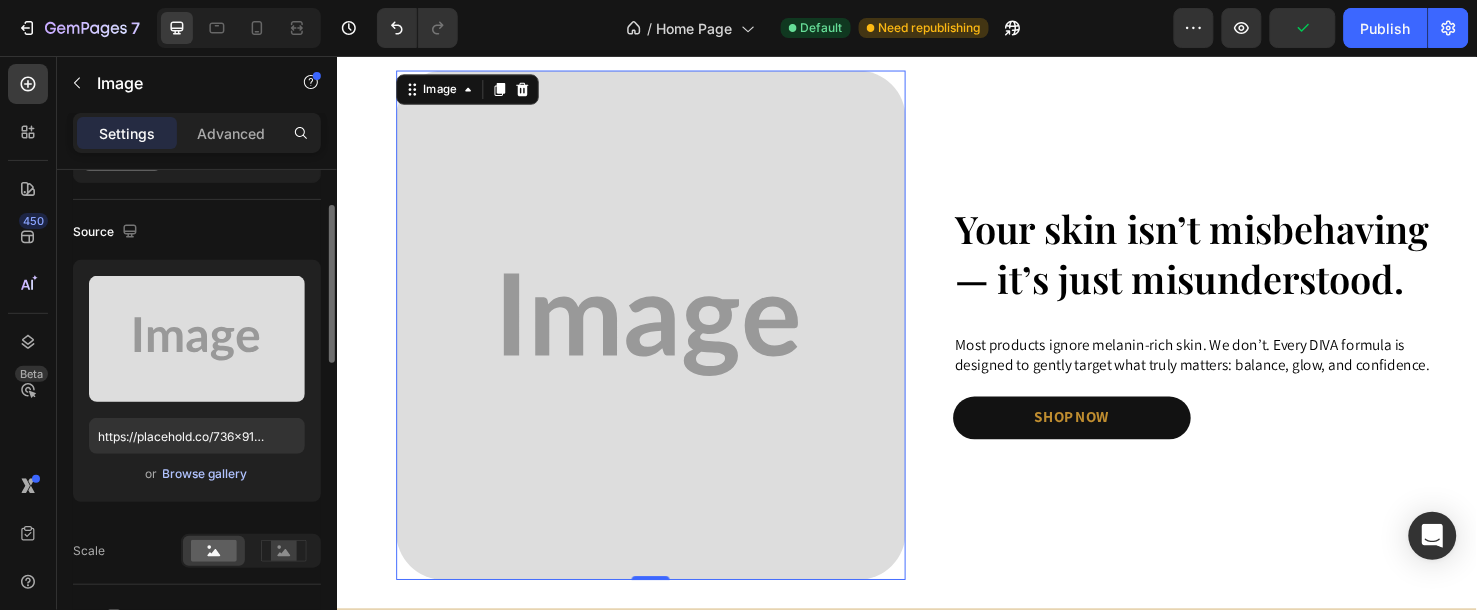 click on "Browse gallery" at bounding box center [205, 474] 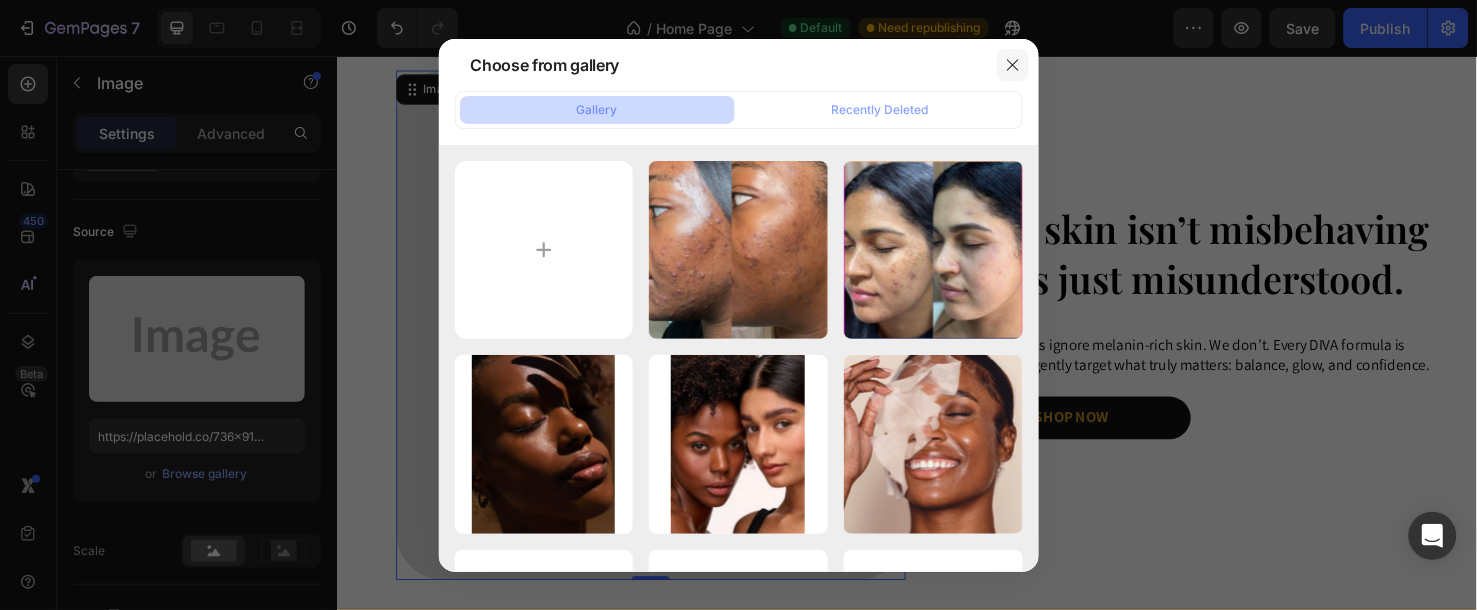 click 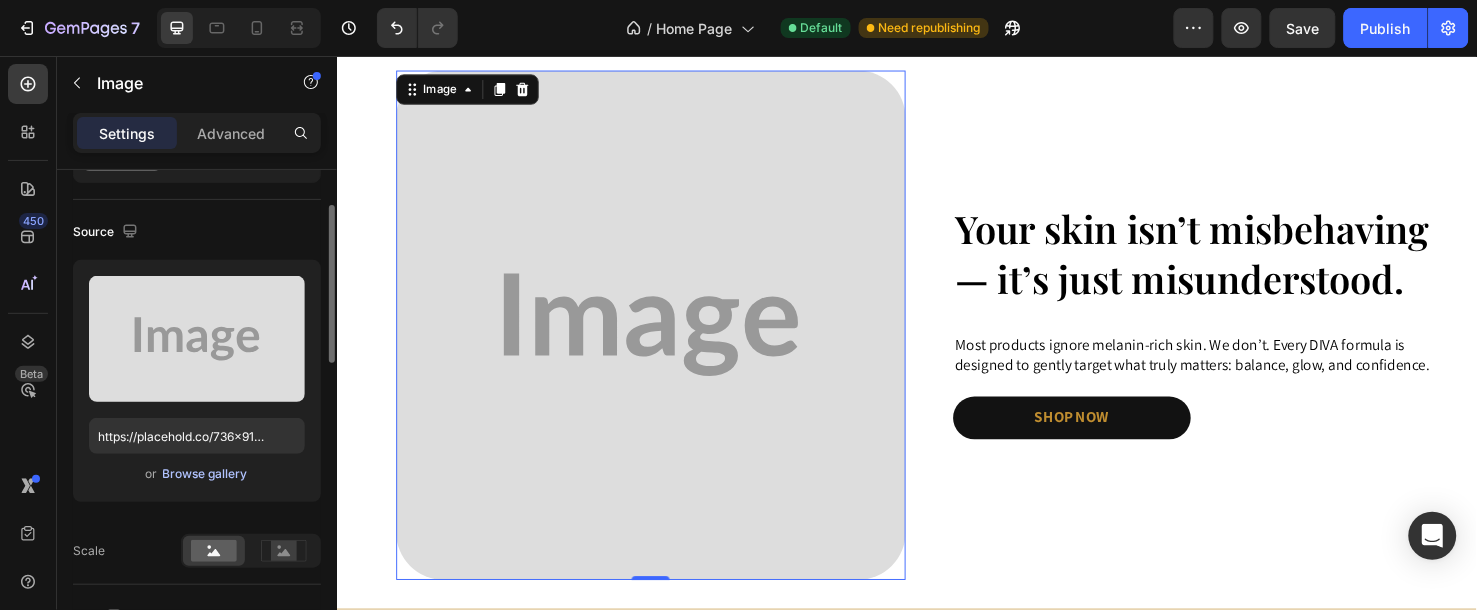 click on "Browse gallery" at bounding box center [205, 474] 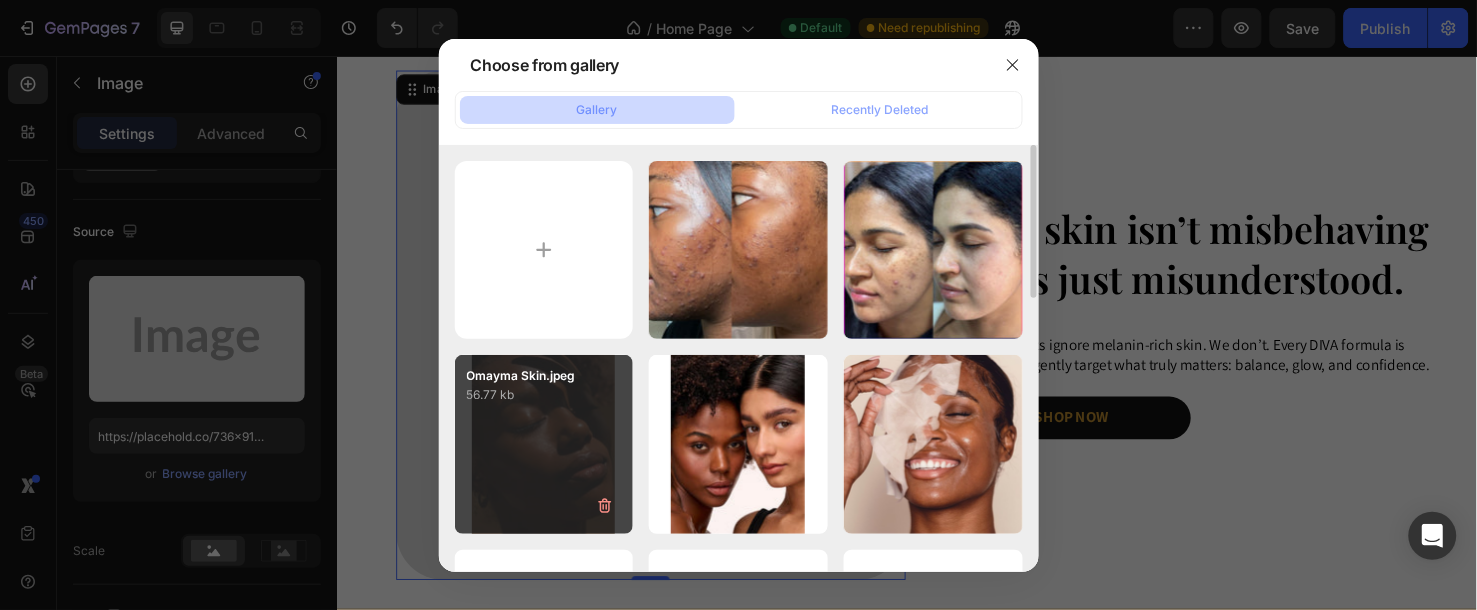 click on "[BRAND].jpeg 56.77 kb" at bounding box center (544, 444) 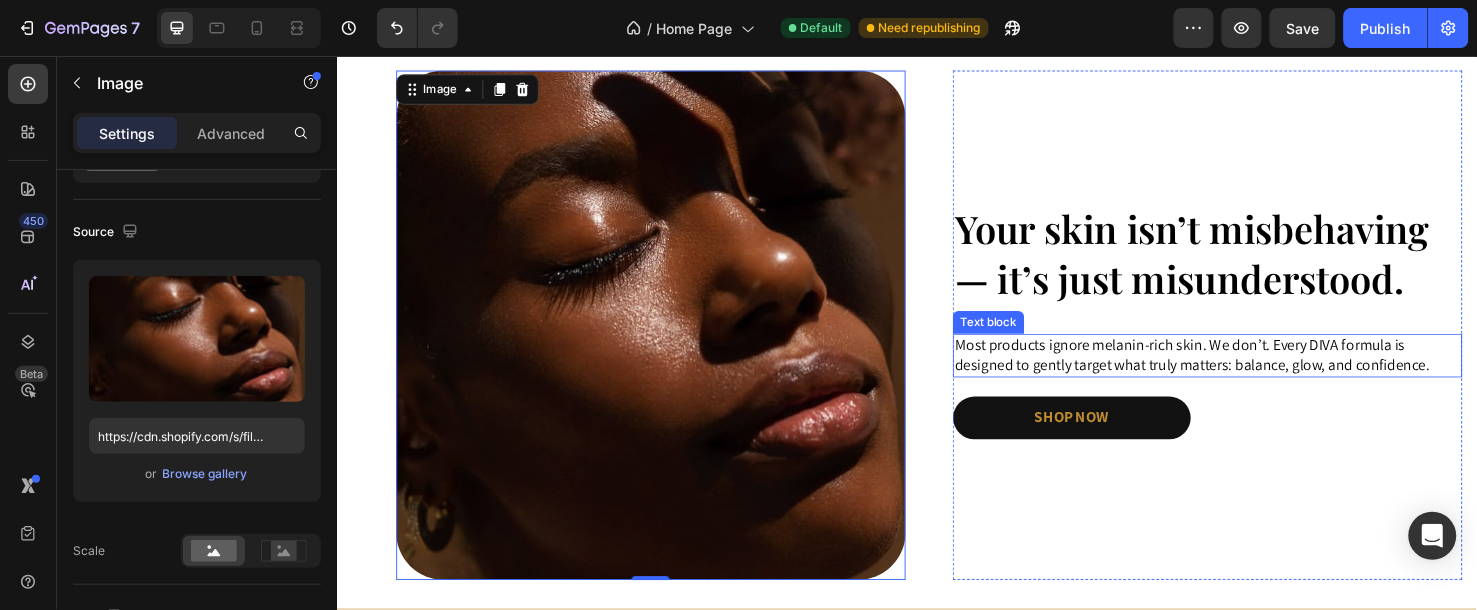 click on "Most products ignore melanin-rich skin. We don’t. Every DIVA formula is designed to gently target what truly matters: balance, glow, and confidence." at bounding box center (1253, 370) 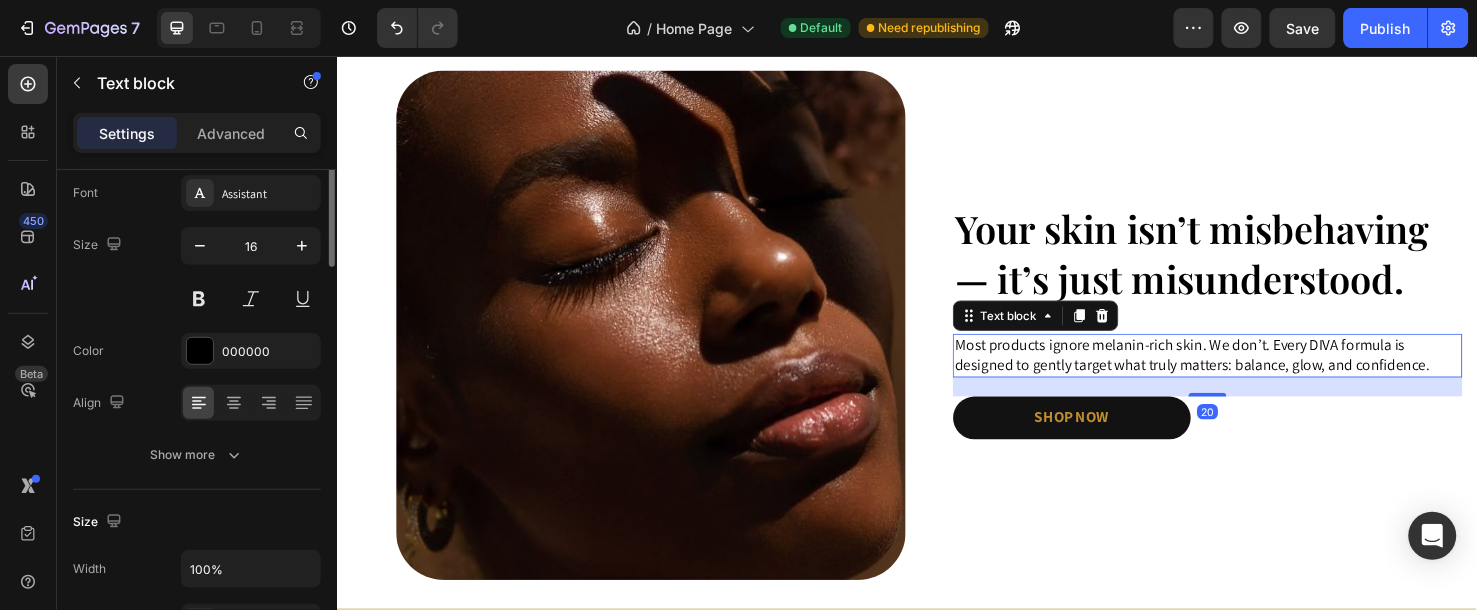 scroll, scrollTop: 0, scrollLeft: 0, axis: both 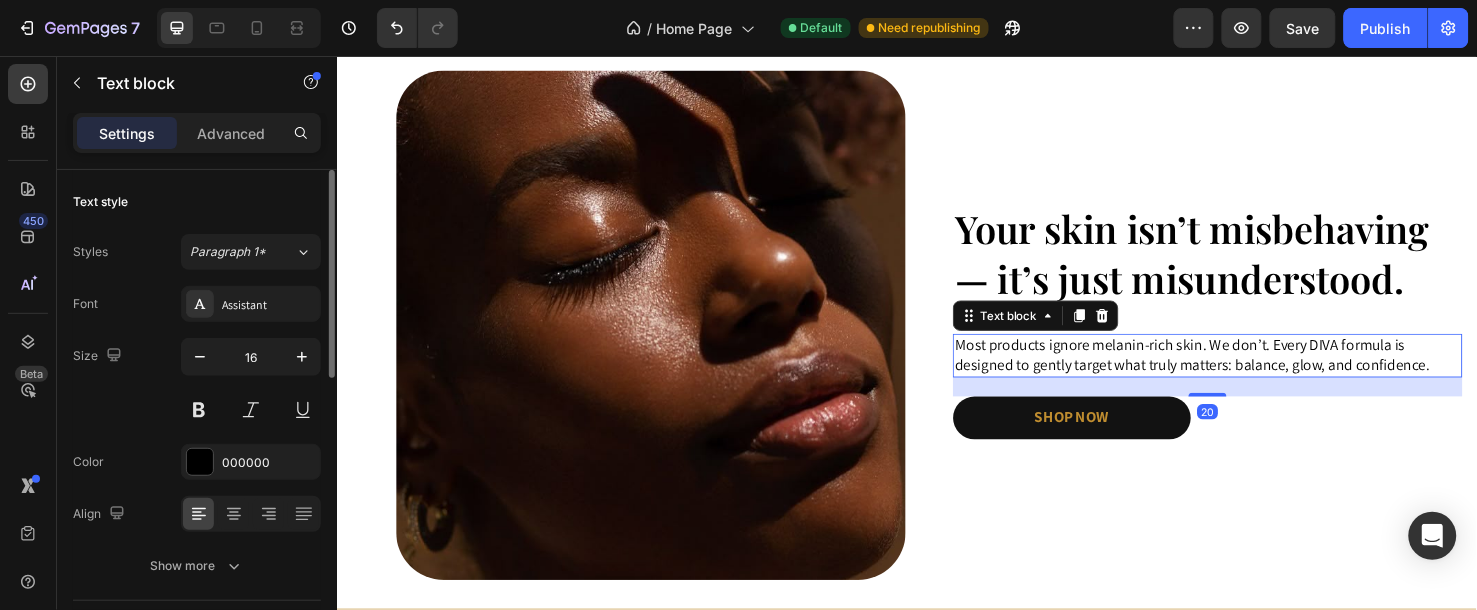 click on "Most products ignore melanin-rich skin. We don’t. Every DIVA formula is designed to gently target what truly matters: balance, glow, and confidence." at bounding box center (1253, 370) 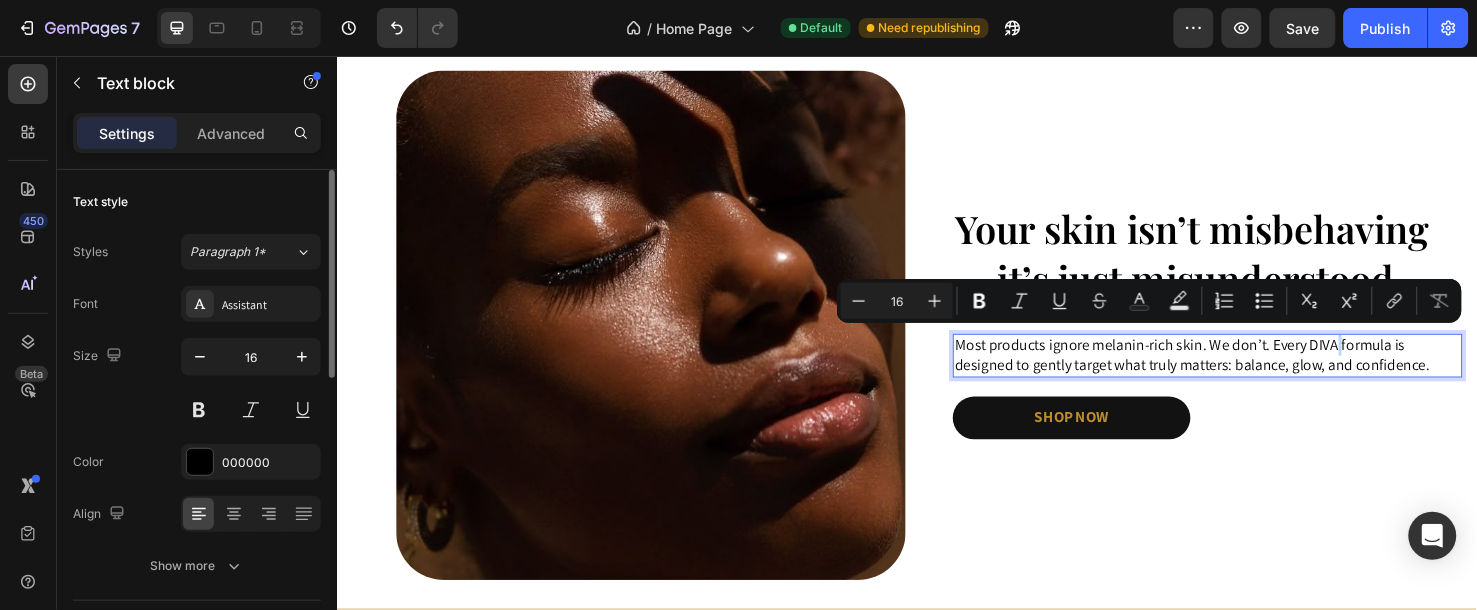 click on "Most products ignore melanin-rich skin. We don’t. Every DIVA formula is designed to gently target what truly matters: balance, glow, and confidence." at bounding box center (1253, 370) 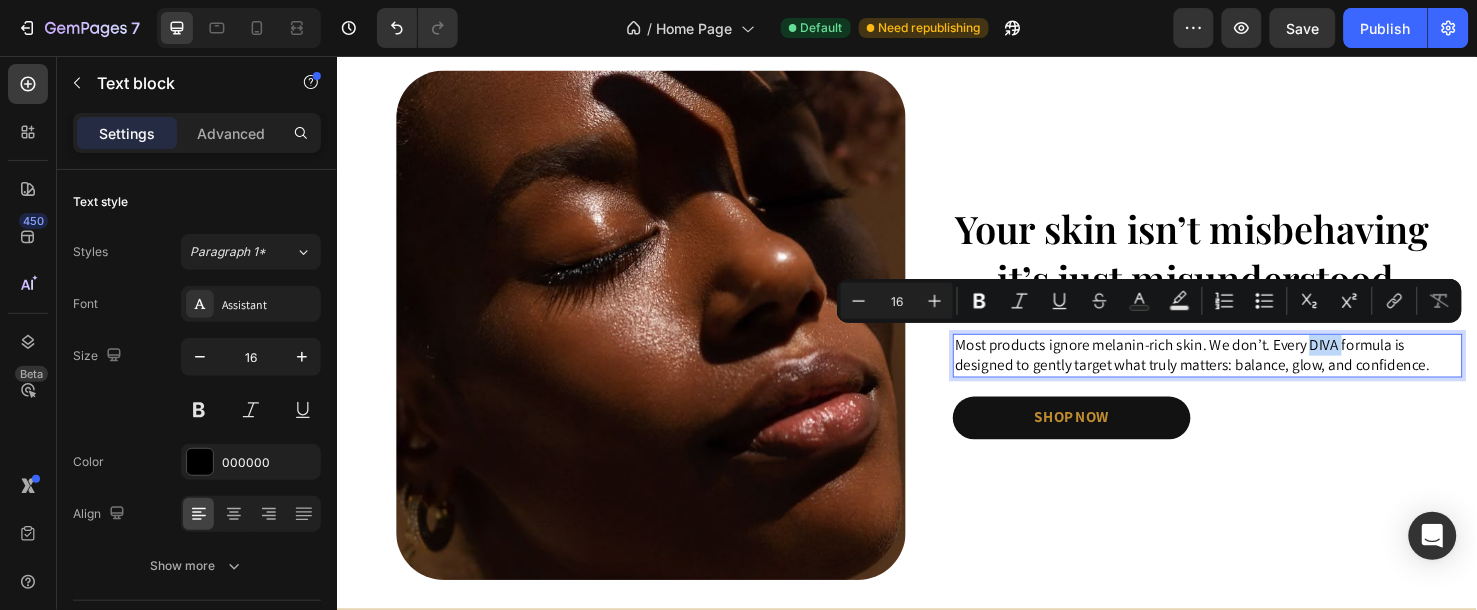 drag, startPoint x: 1378, startPoint y: 357, endPoint x: 1361, endPoint y: 364, distance: 18.384777 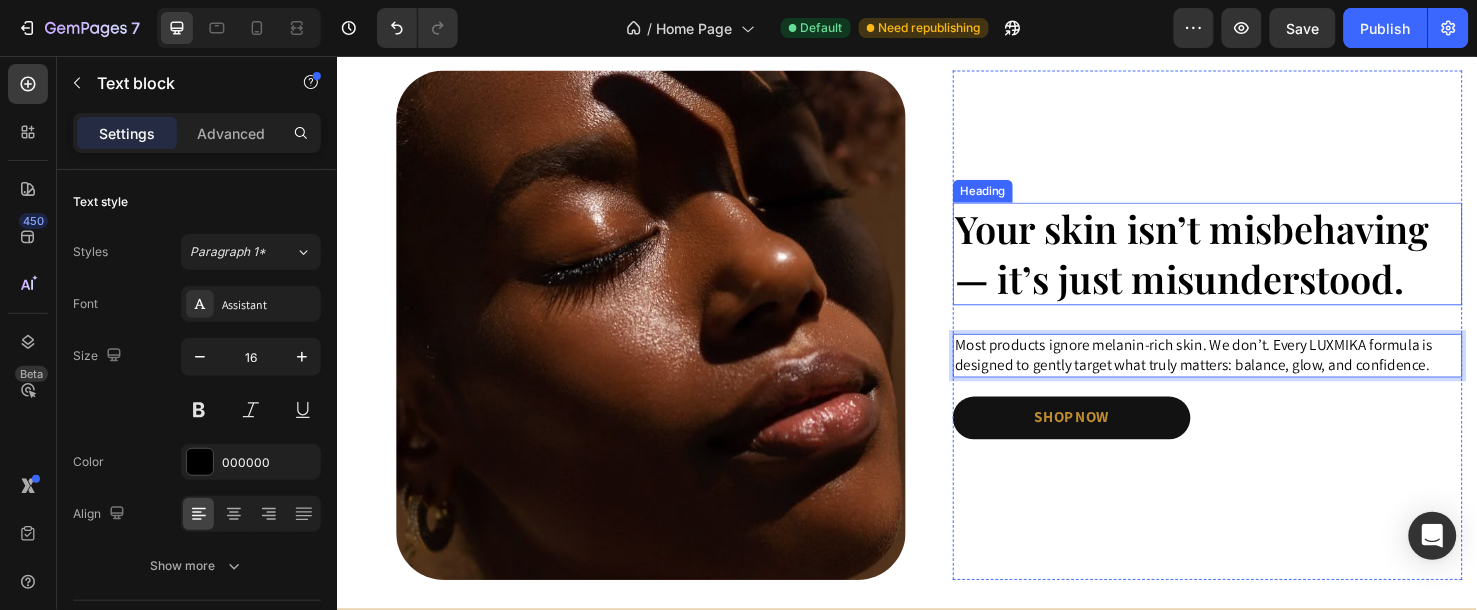 click on "Your skin isn’t misbehaving — it’s just misunderstood." at bounding box center (1236, 262) 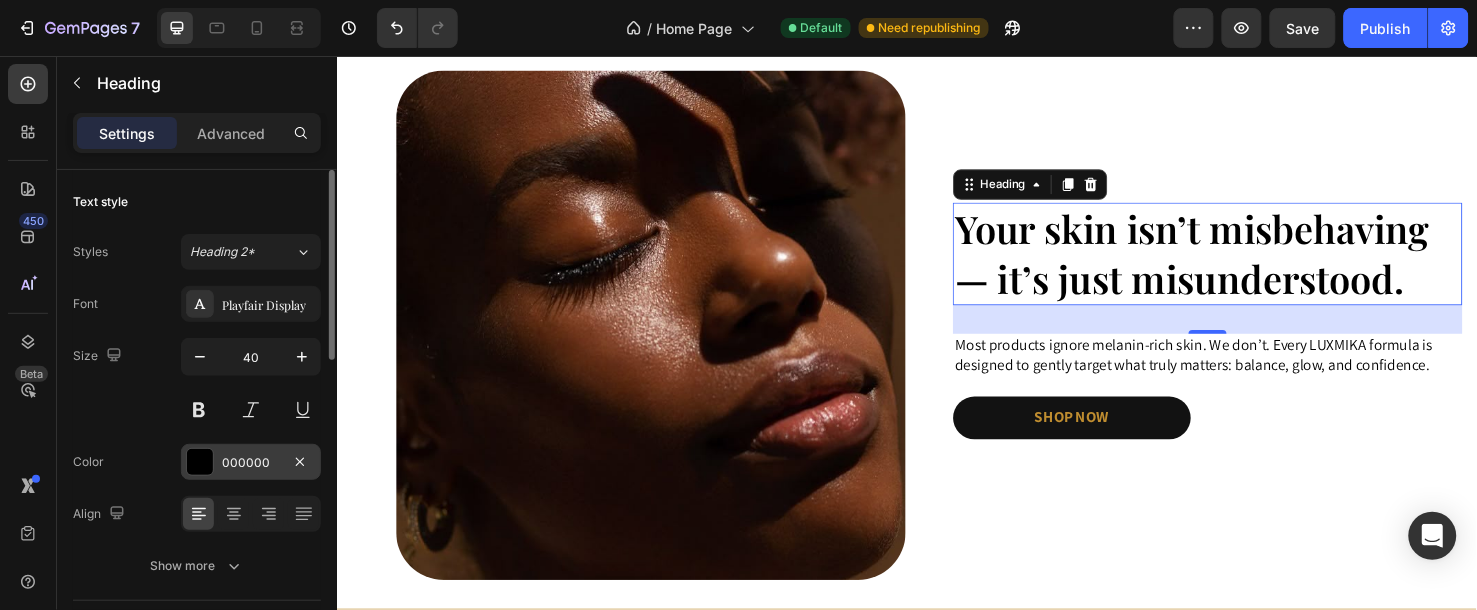 click on "000000" at bounding box center (251, 462) 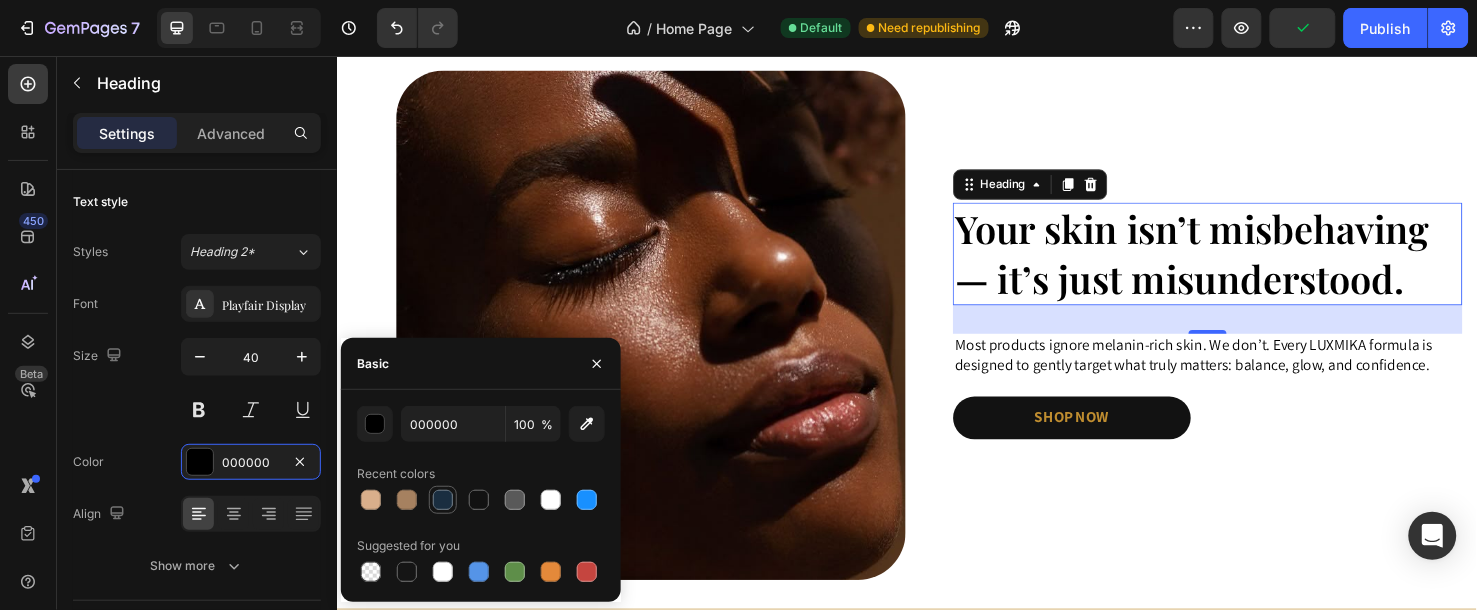 click at bounding box center (443, 500) 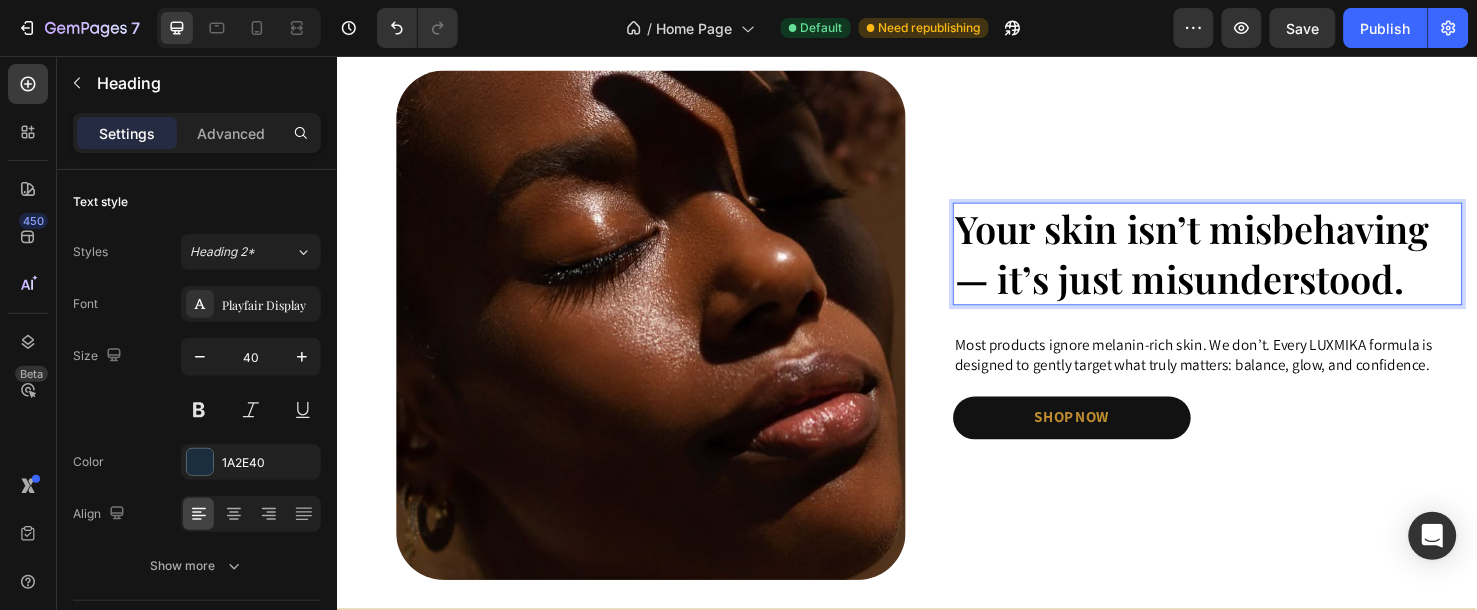click on "Your skin isn’t misbehaving — it’s just misunderstood." at bounding box center [1236, 262] 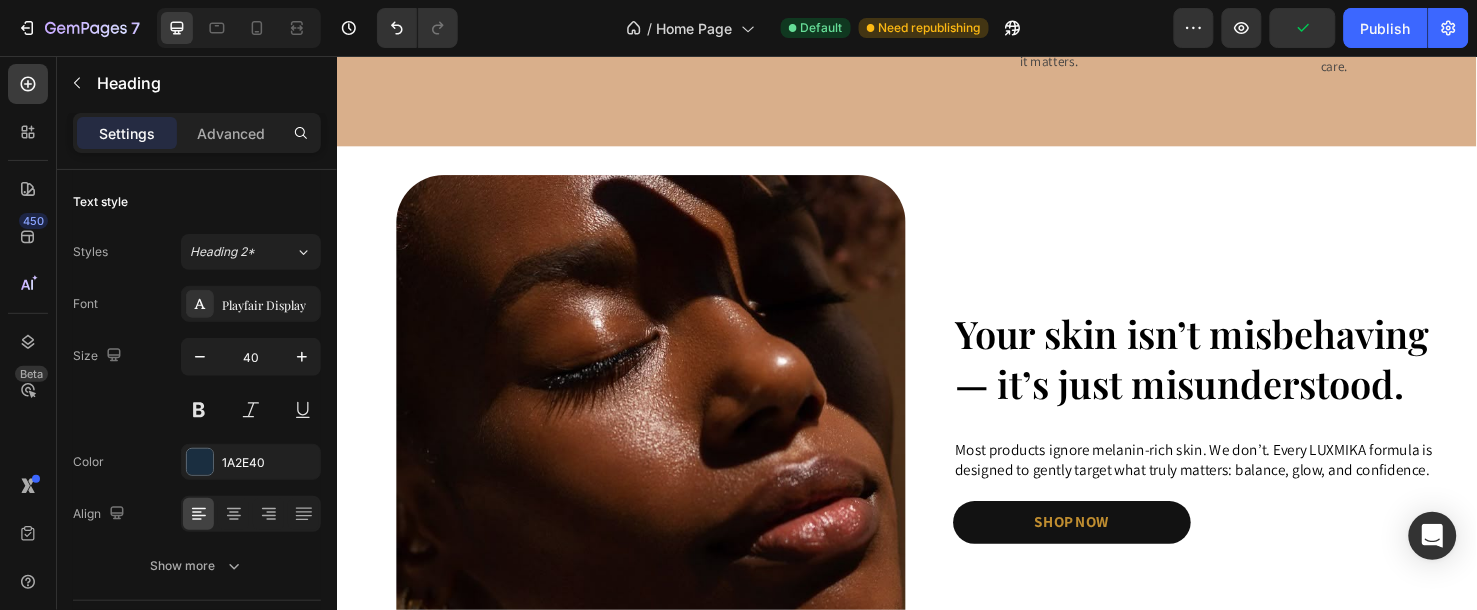 scroll, scrollTop: 1444, scrollLeft: 0, axis: vertical 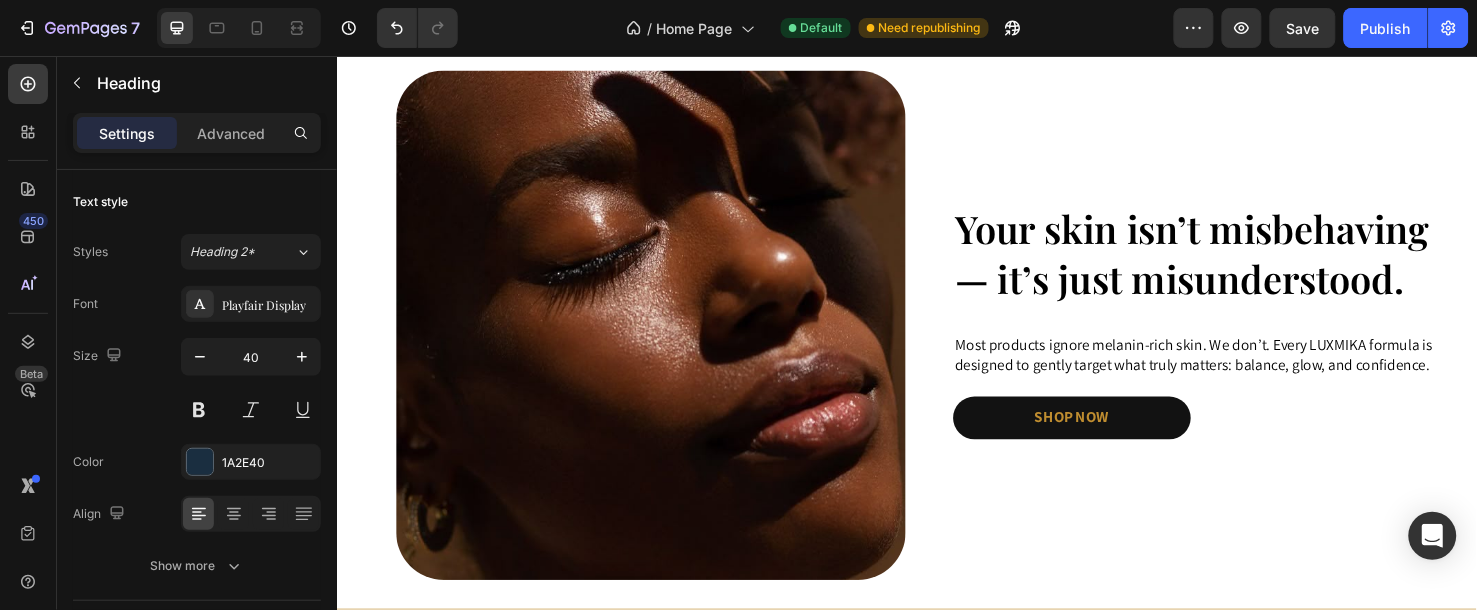 click on "Your skin isn’t misbehaving — it’s just misunderstood." at bounding box center (1236, 262) 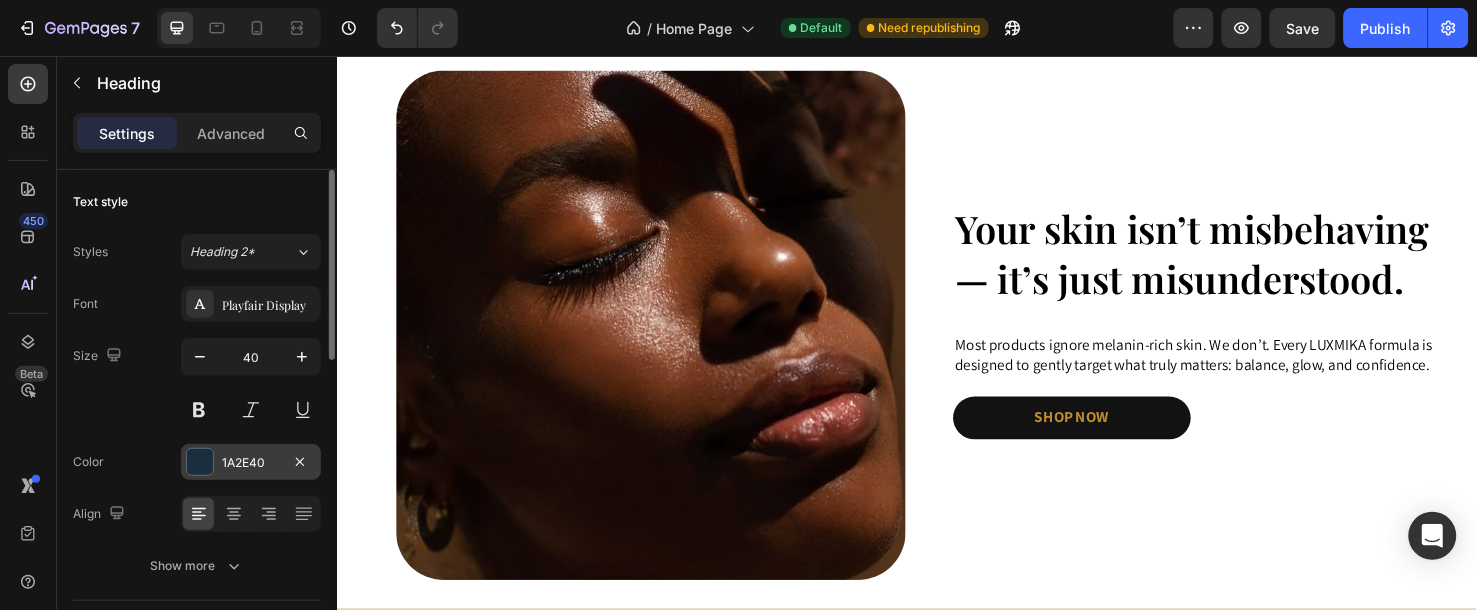 click on "1A2E40" at bounding box center [251, 463] 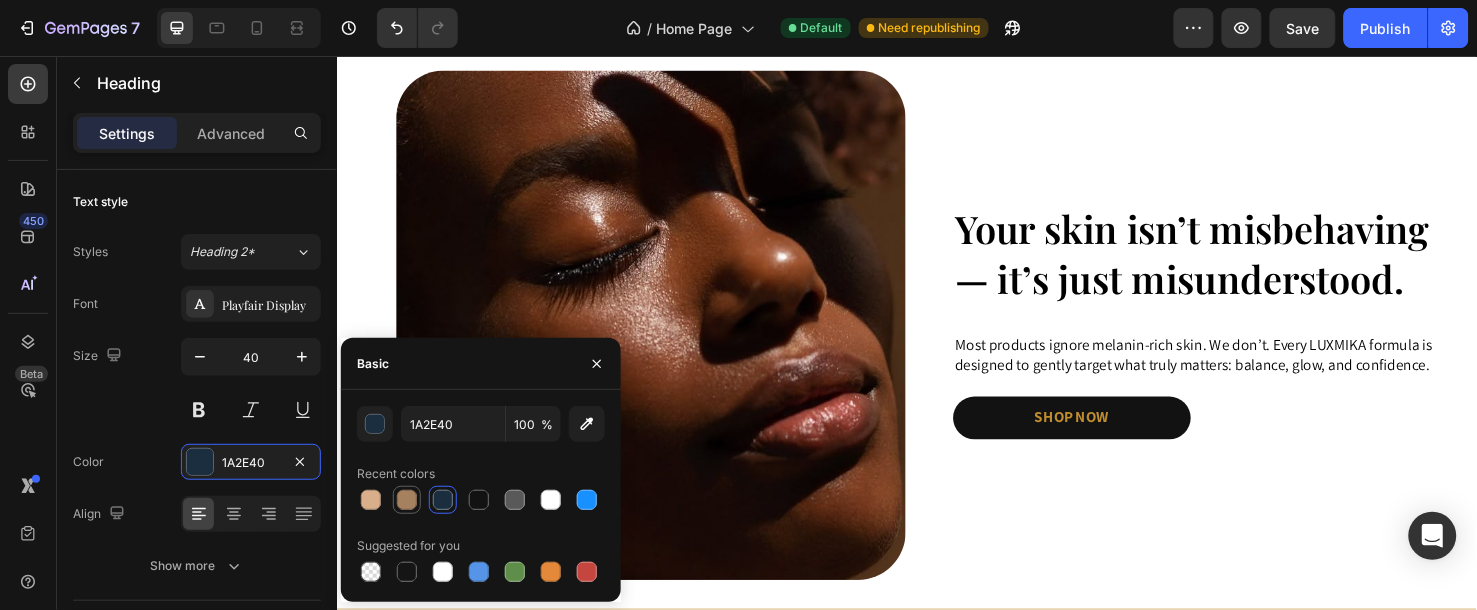 click at bounding box center [407, 500] 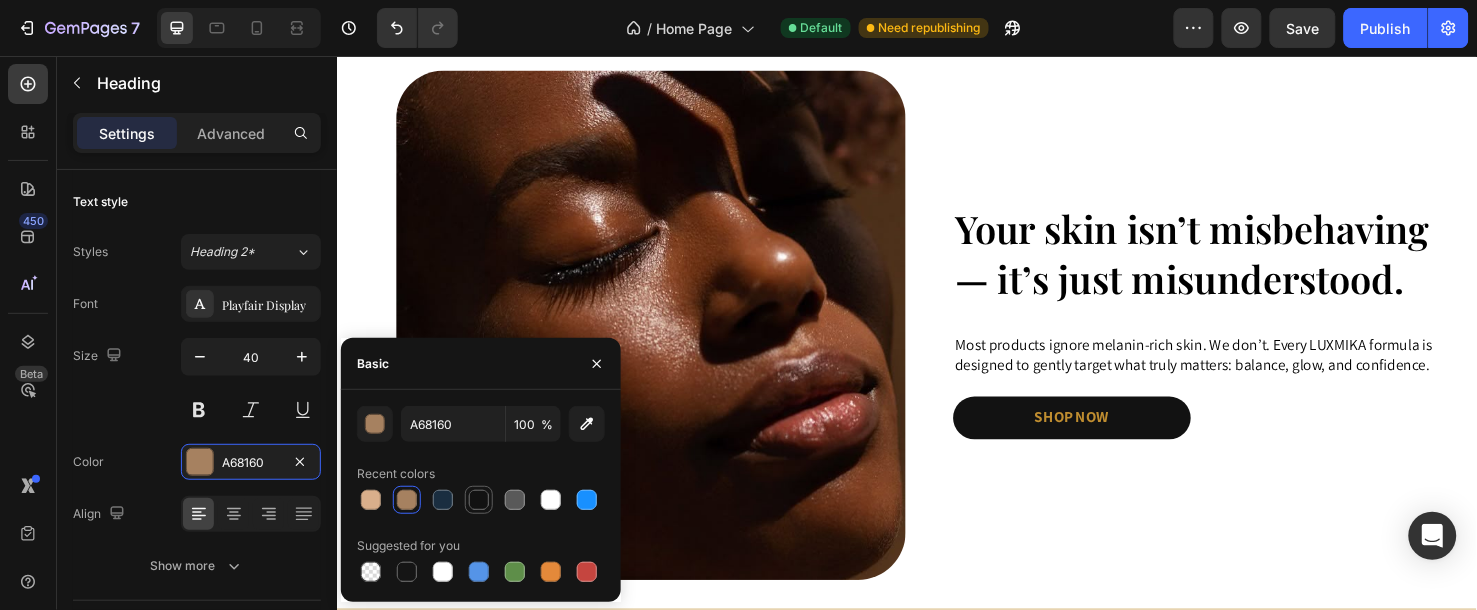 click at bounding box center [479, 500] 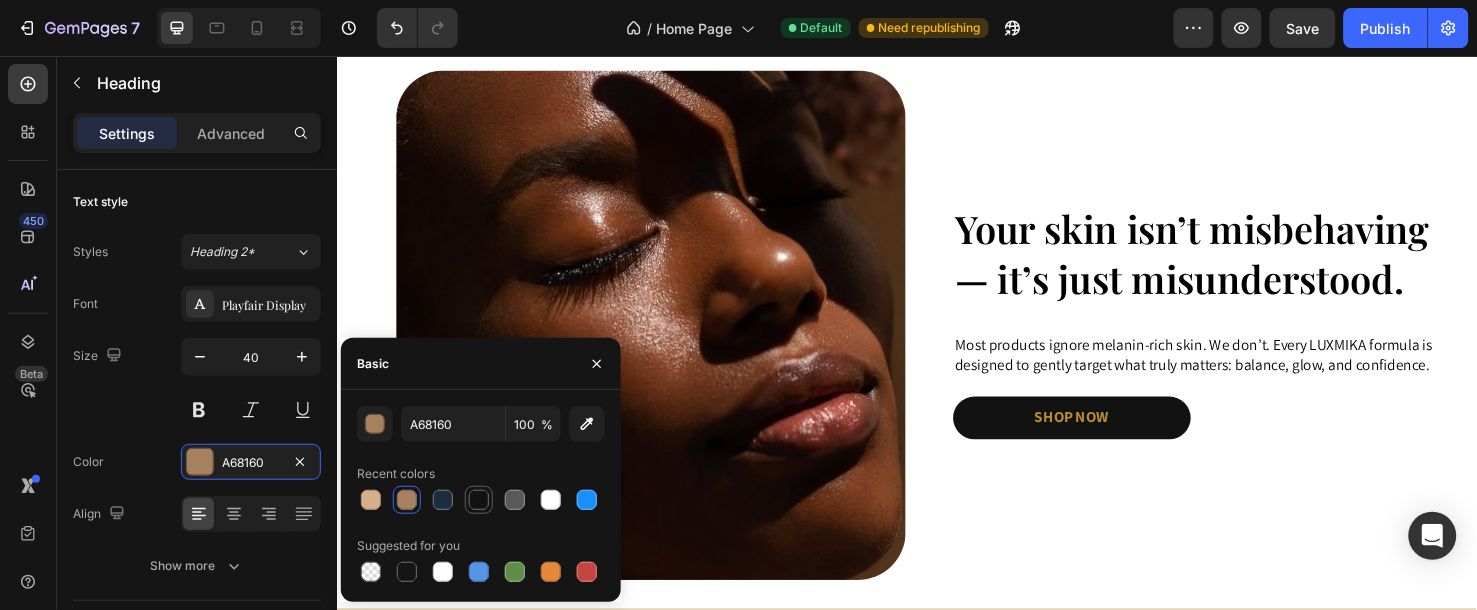 type on "121212" 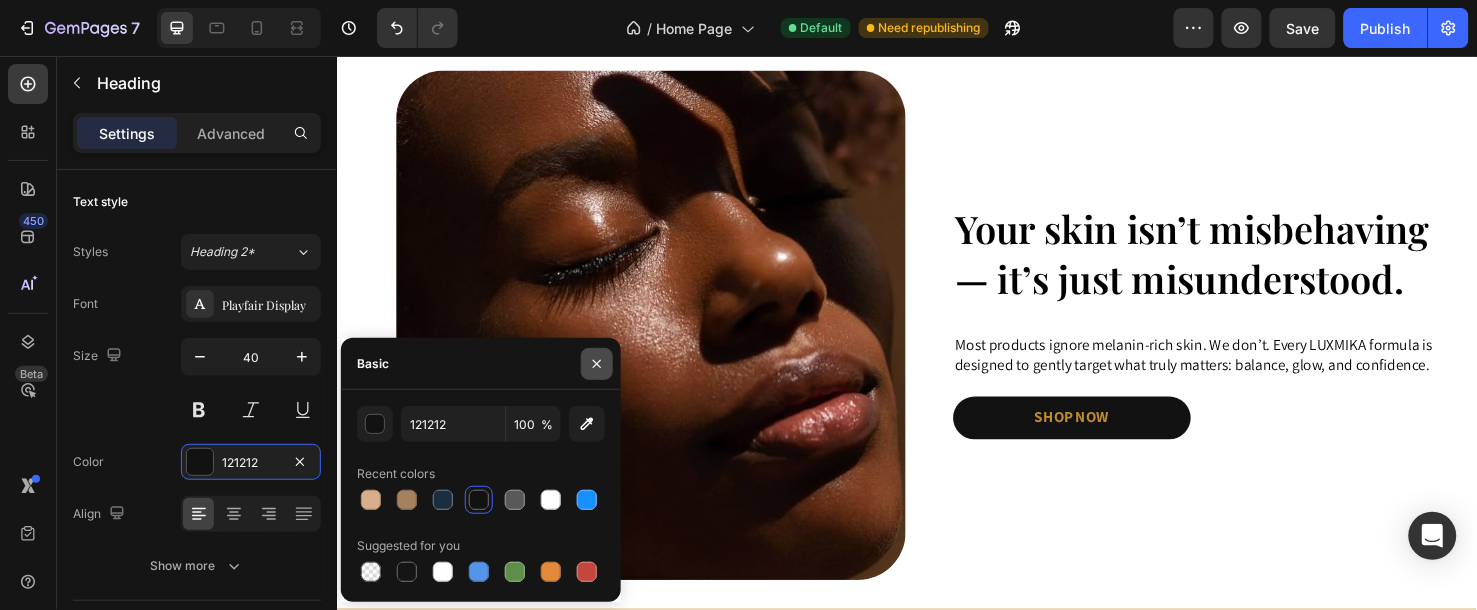 click 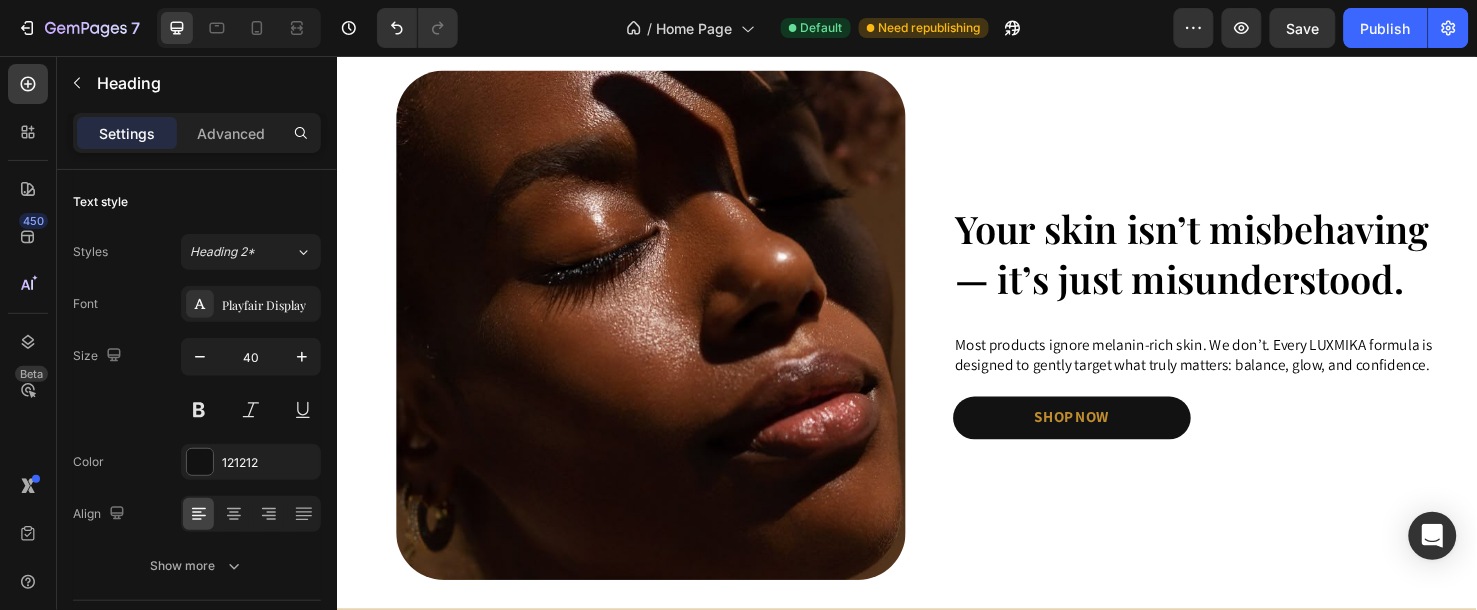 scroll, scrollTop: 1666, scrollLeft: 0, axis: vertical 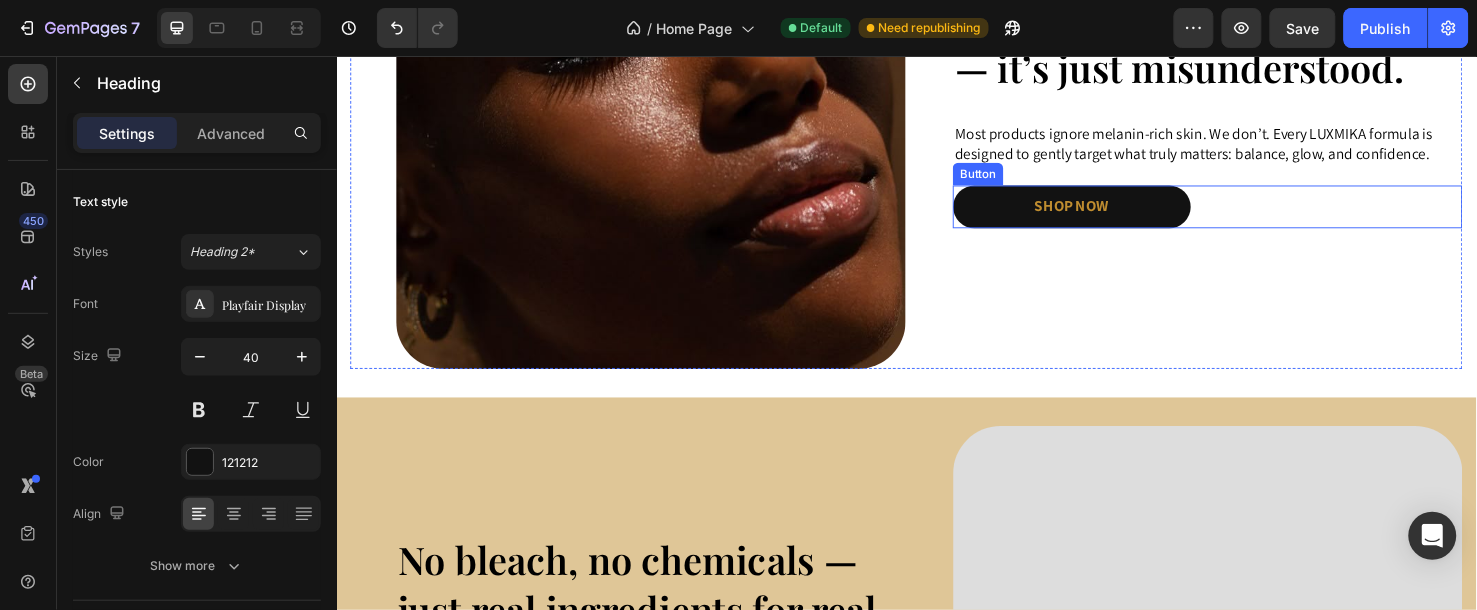 drag, startPoint x: 1045, startPoint y: 205, endPoint x: 518, endPoint y: 406, distance: 564.03015 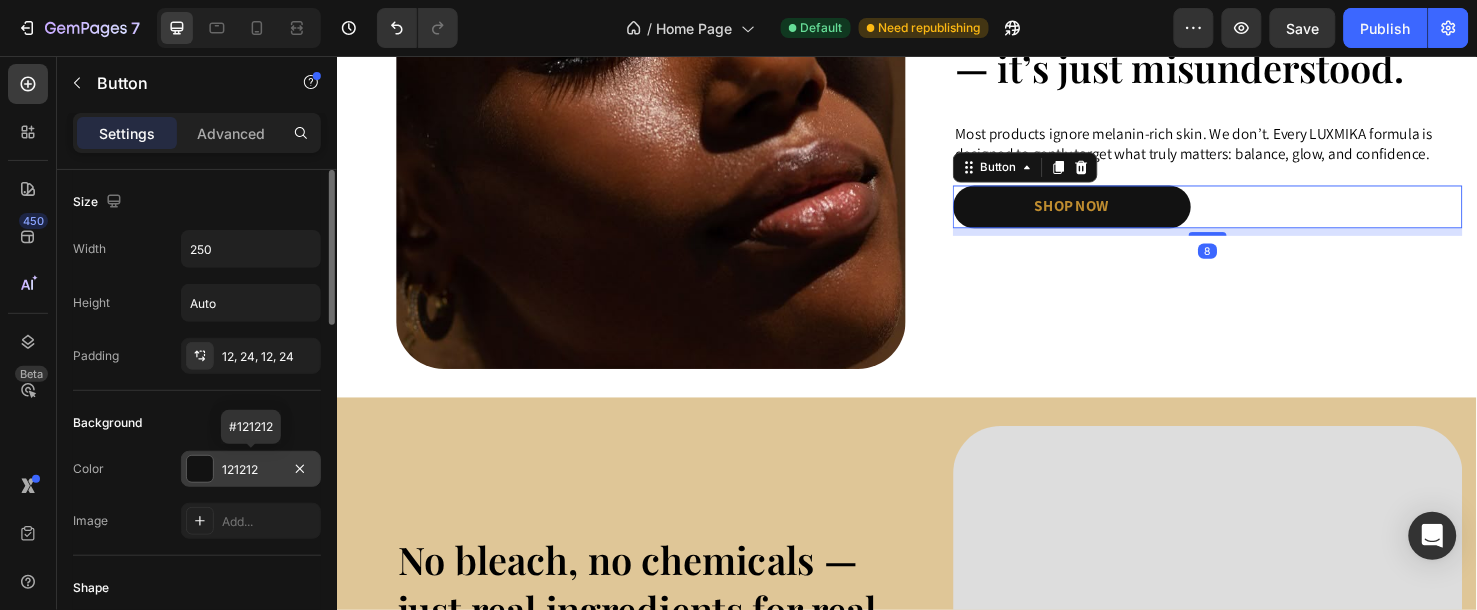 click on "121212" at bounding box center (251, 470) 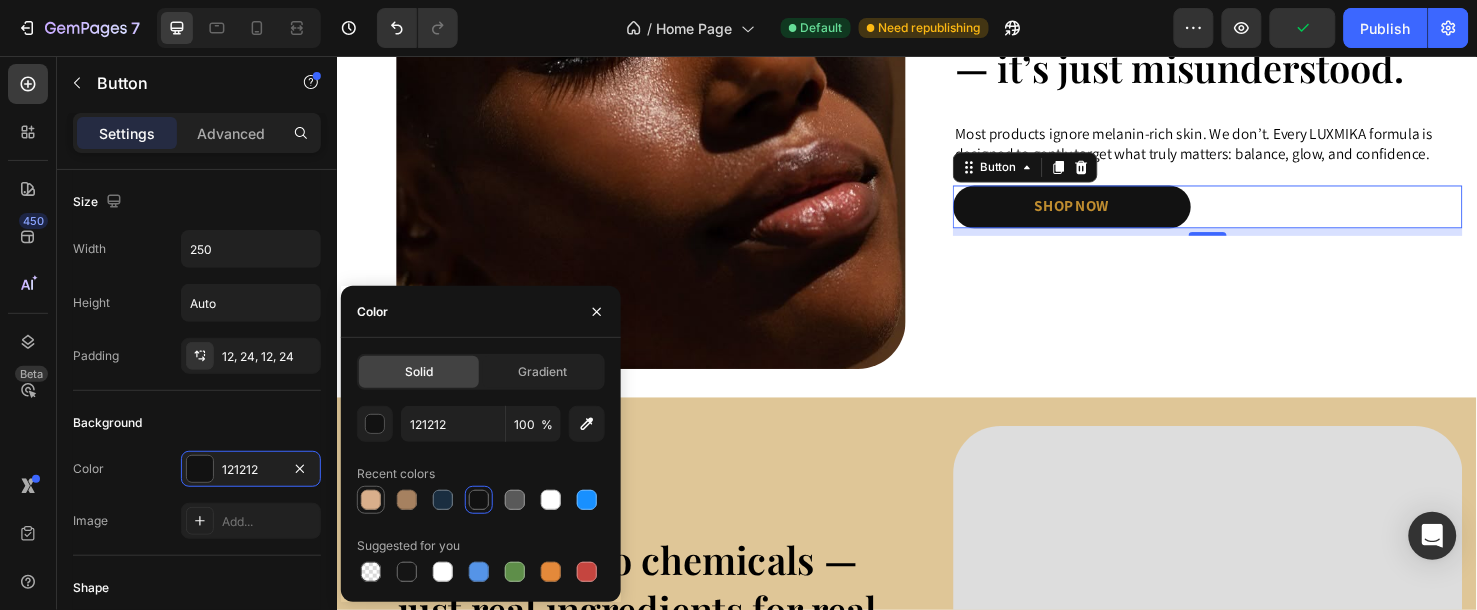 click at bounding box center [371, 500] 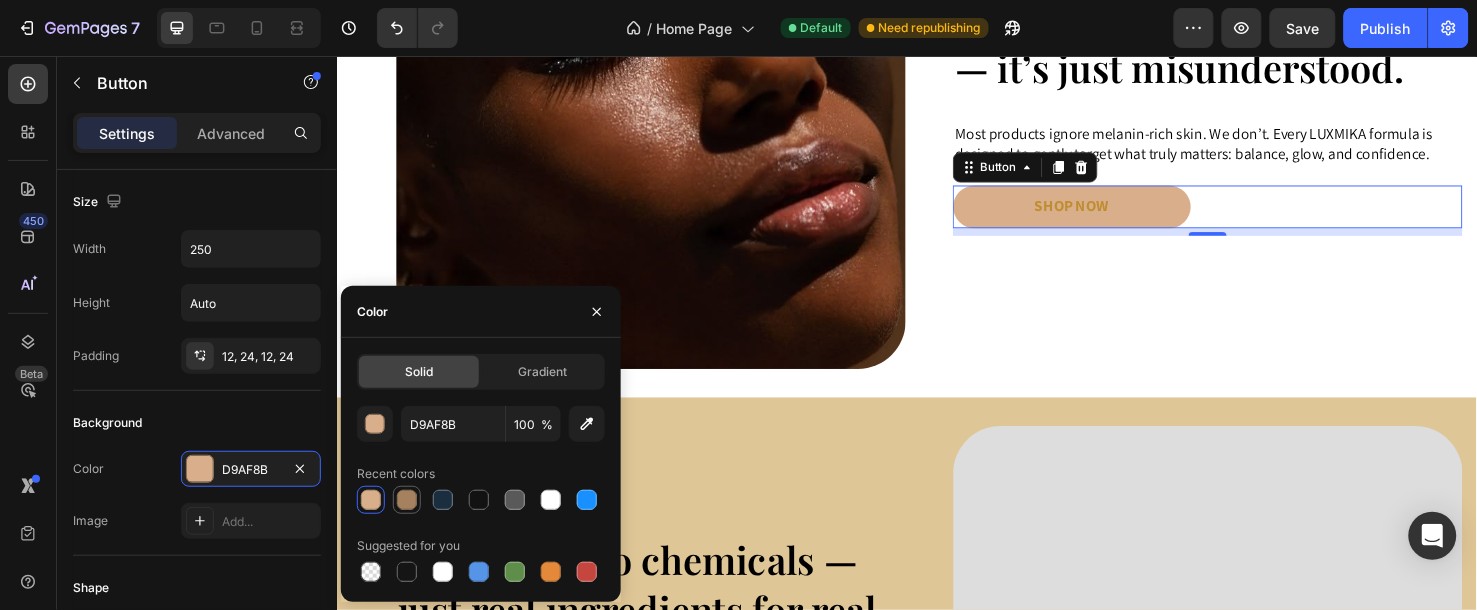 click at bounding box center [407, 500] 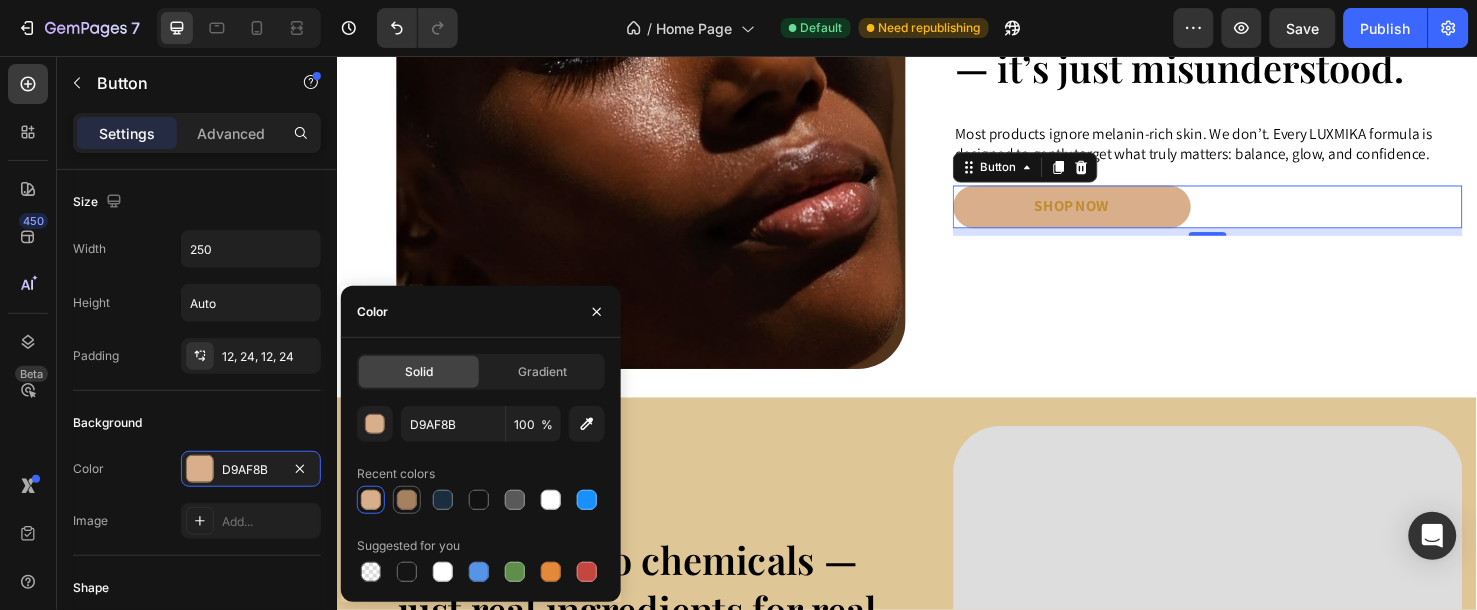 type on "A68160" 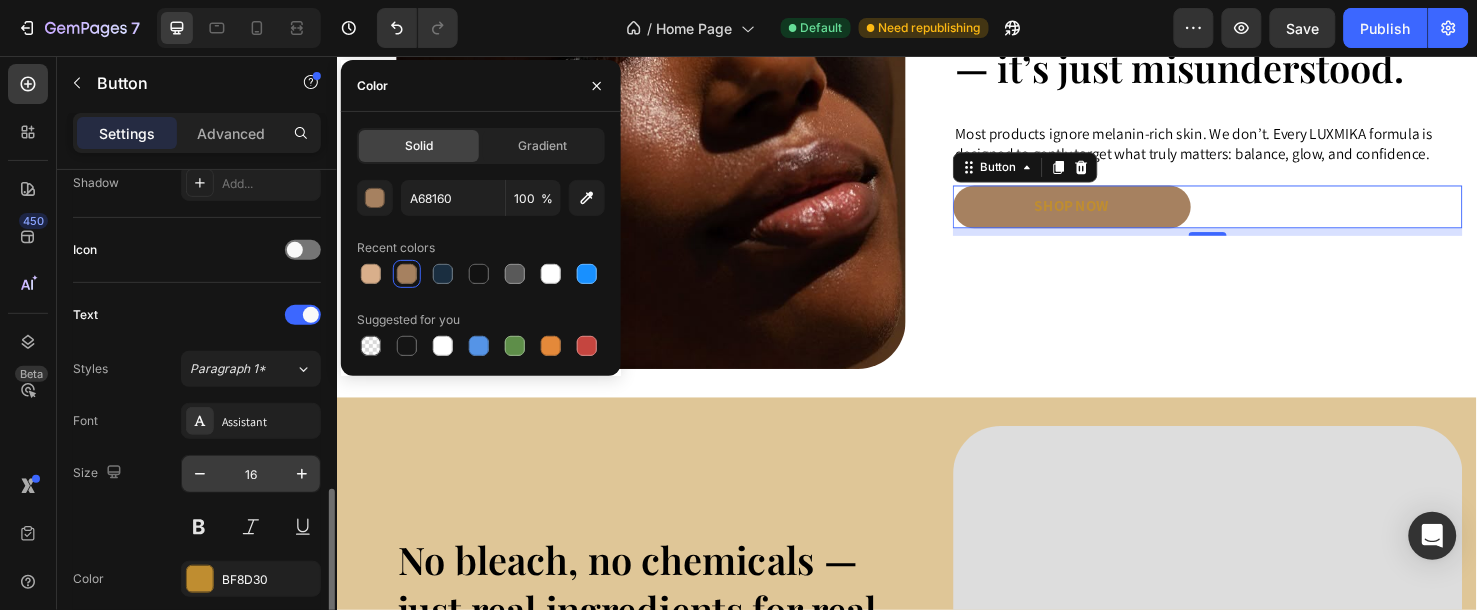 scroll, scrollTop: 666, scrollLeft: 0, axis: vertical 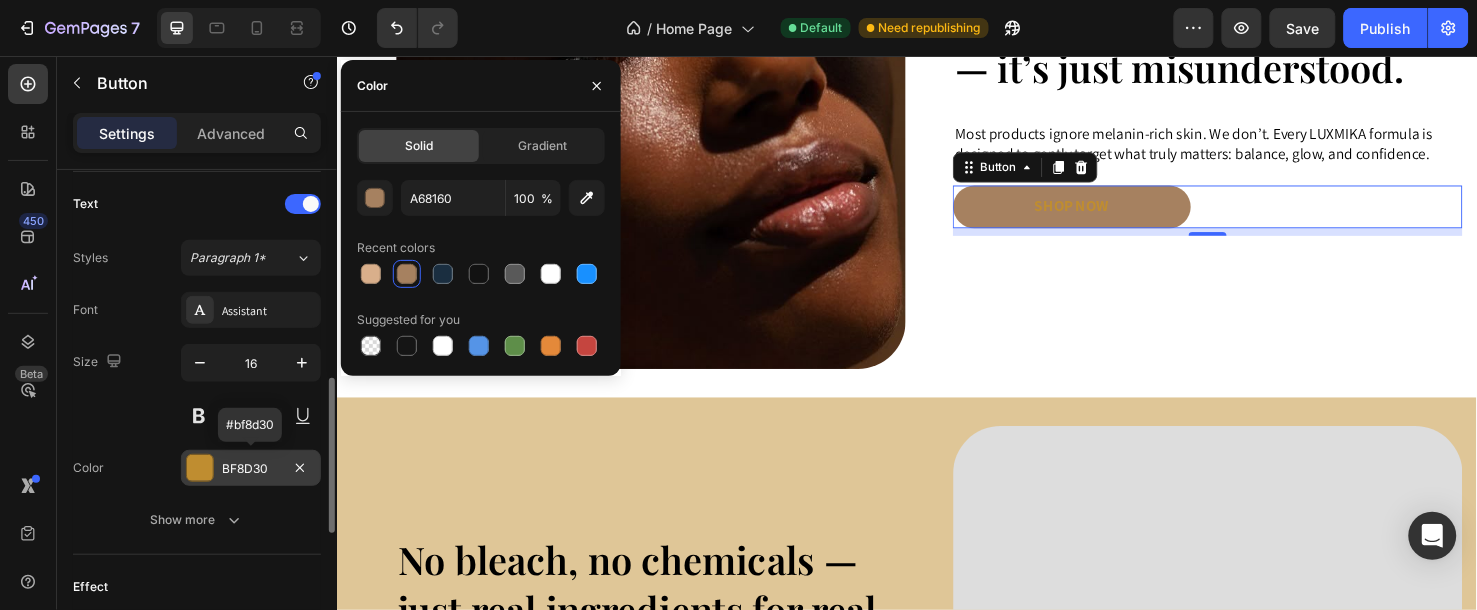 click on "BF8D30" at bounding box center (251, 469) 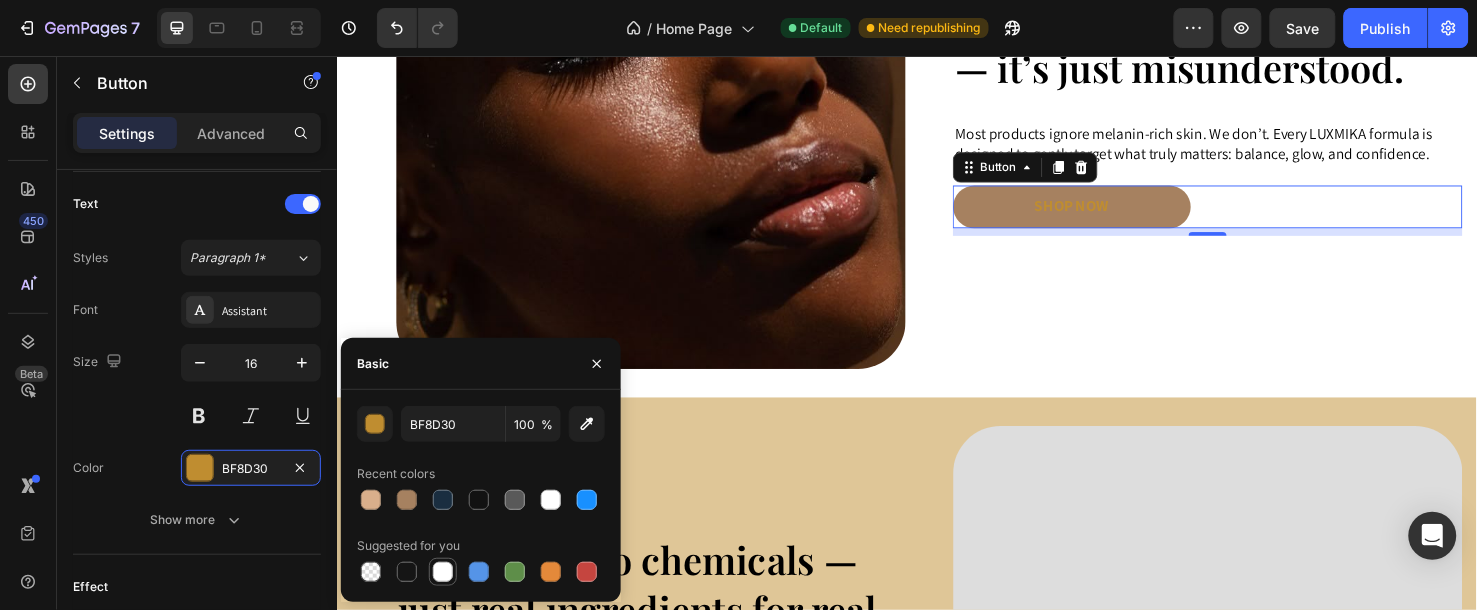 click at bounding box center (443, 572) 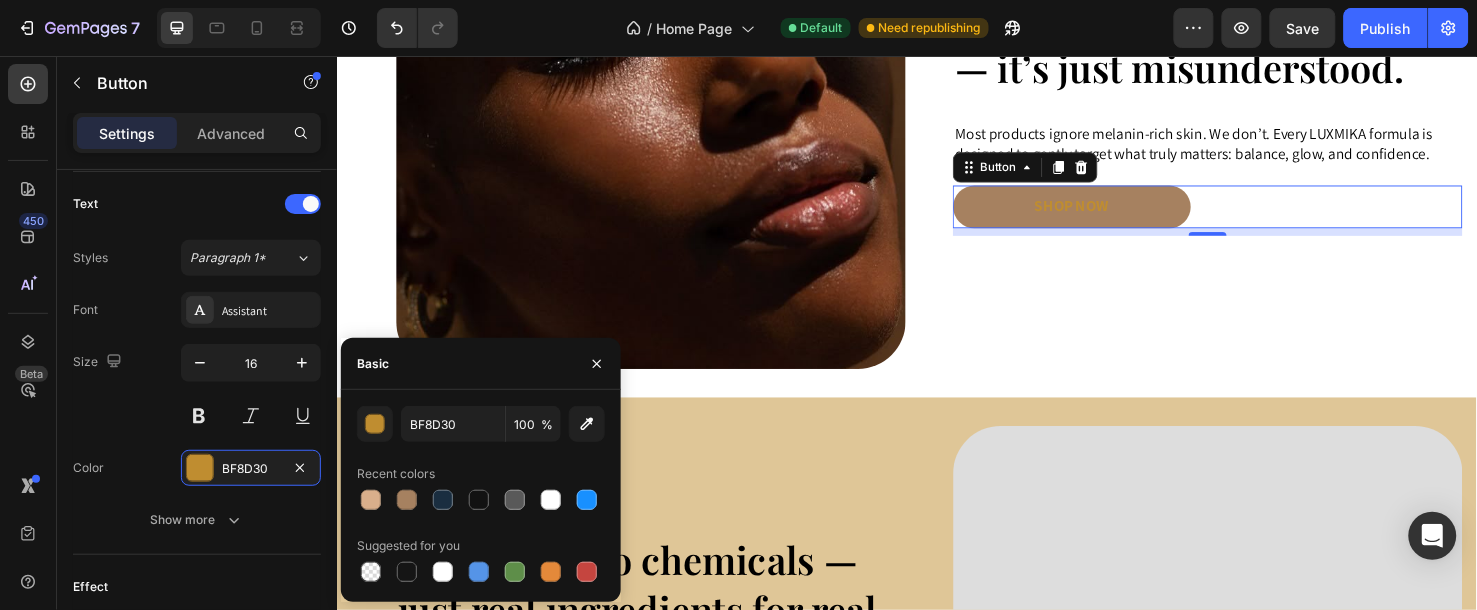 type on "FFFFFF" 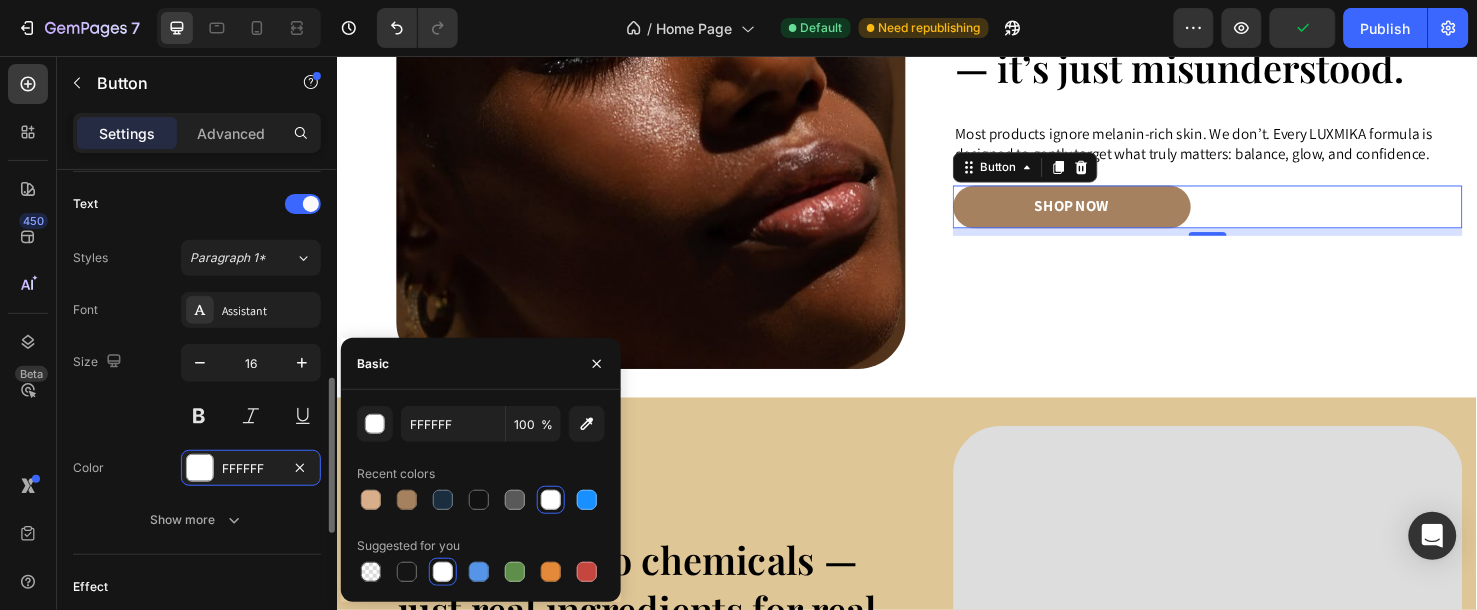 scroll, scrollTop: 888, scrollLeft: 0, axis: vertical 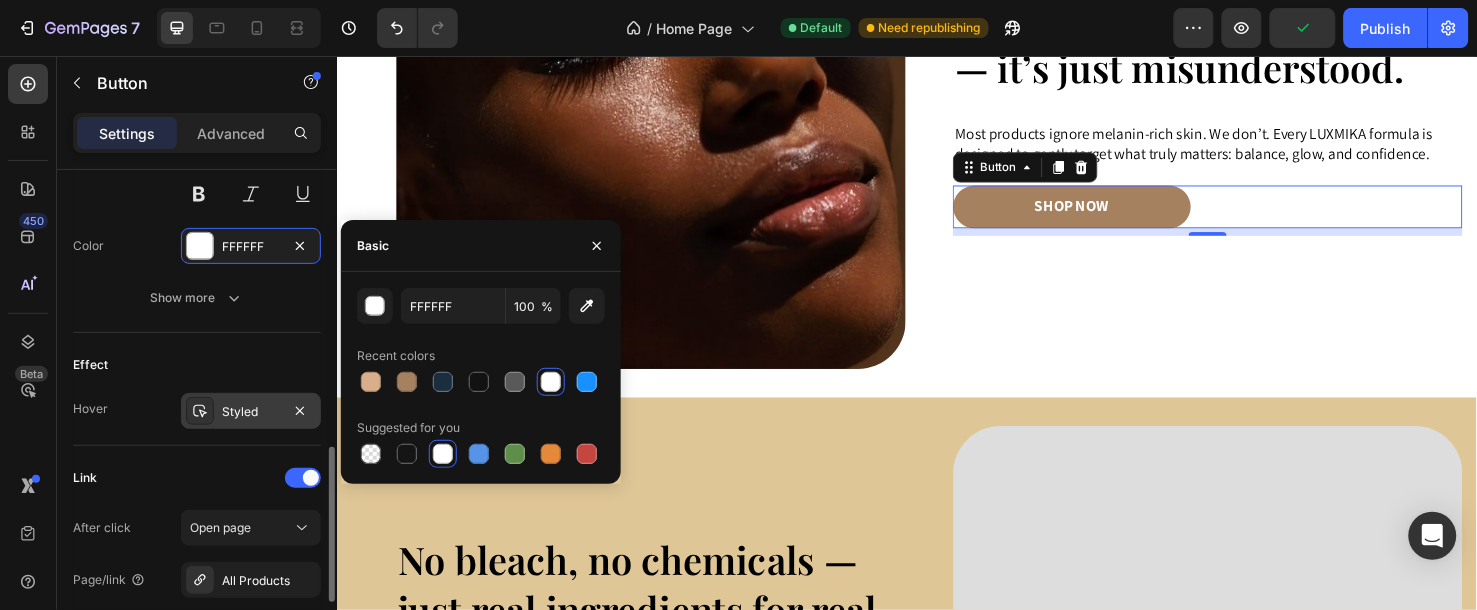 click on "Styled" at bounding box center [251, 412] 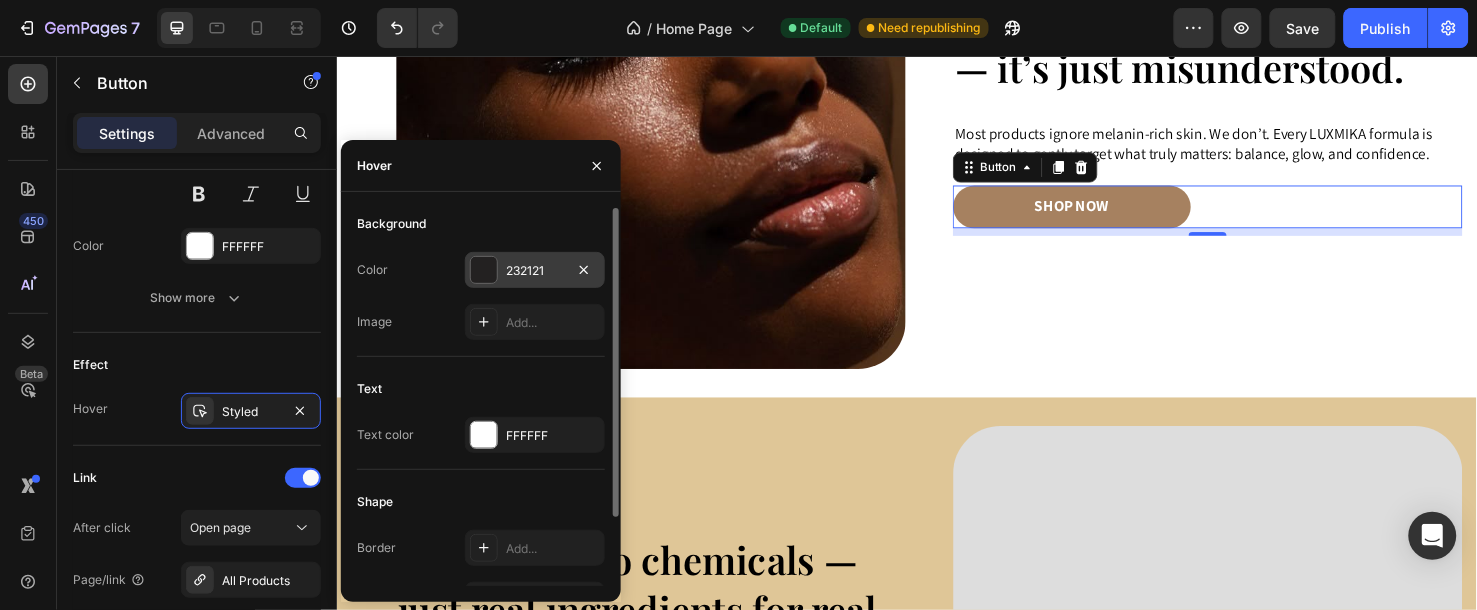 click on "232121" at bounding box center [535, 270] 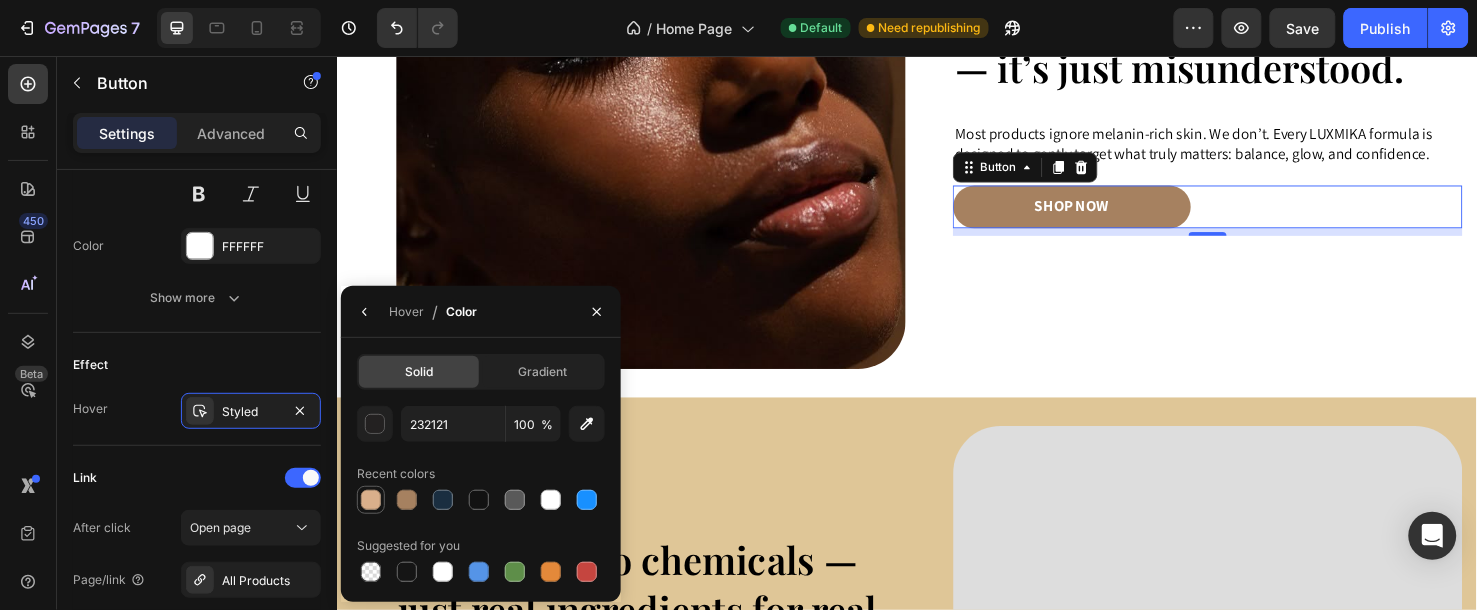 click at bounding box center [371, 500] 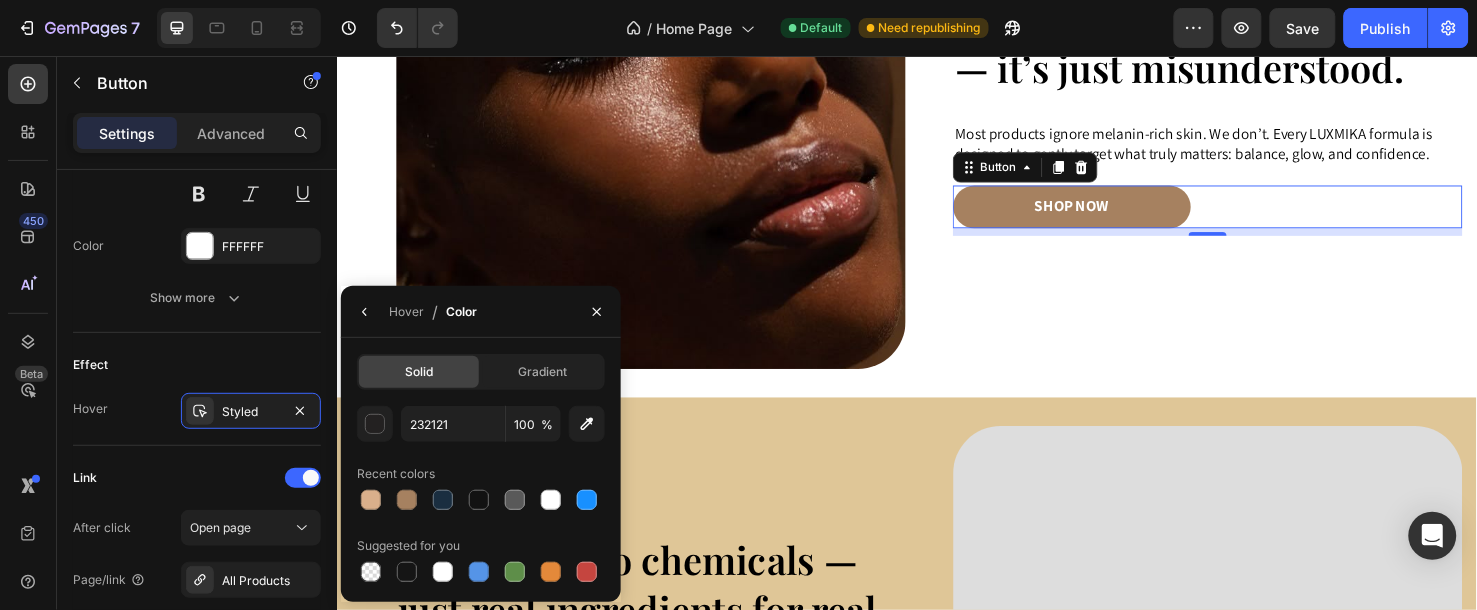 type on "D9AF8B" 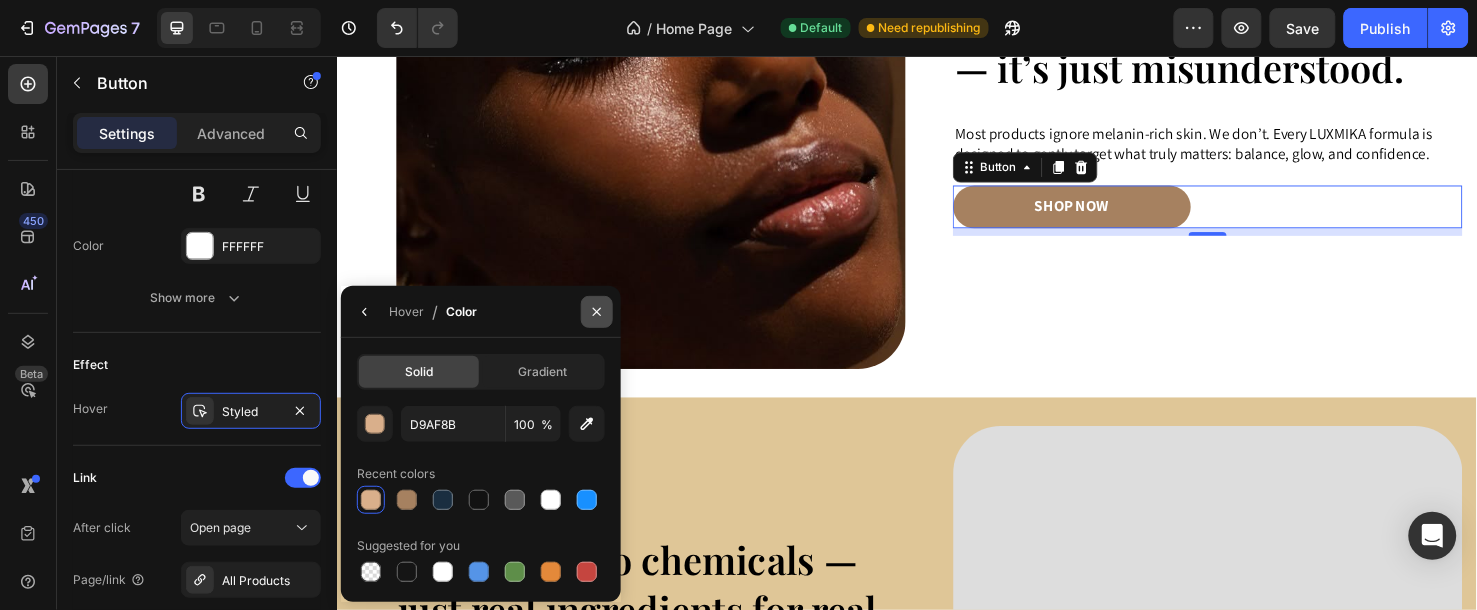 click at bounding box center [597, 312] 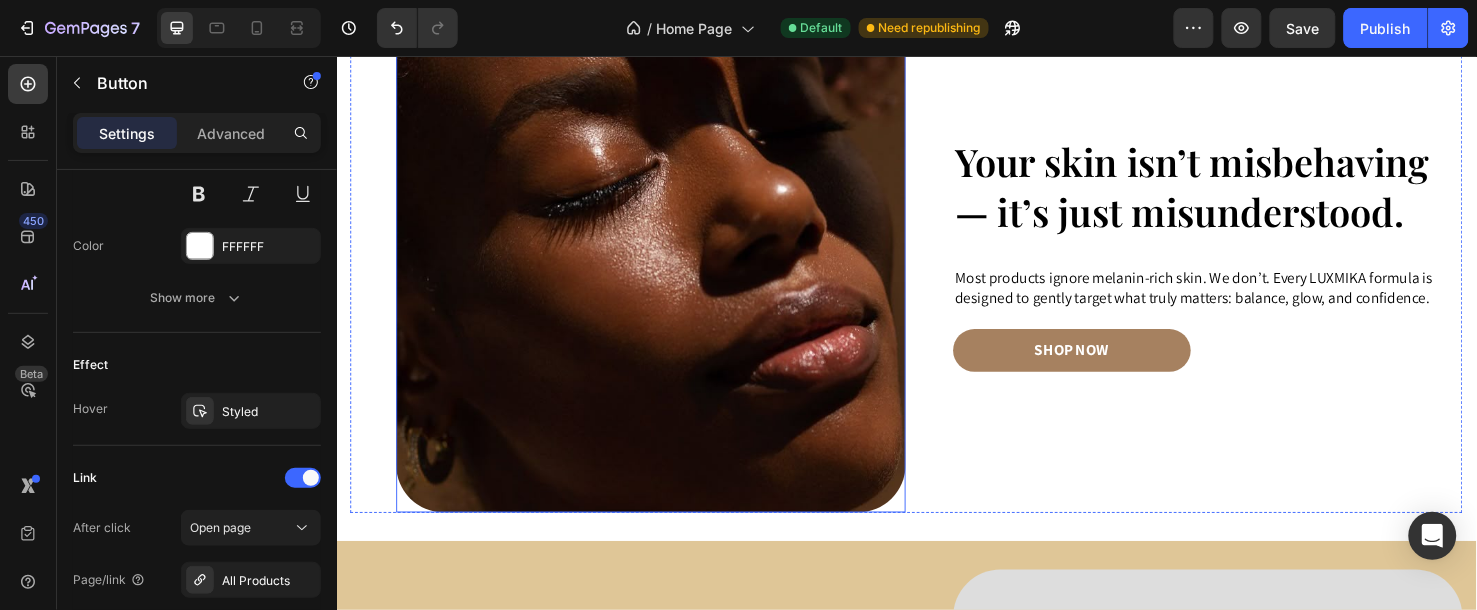 scroll, scrollTop: 1666, scrollLeft: 0, axis: vertical 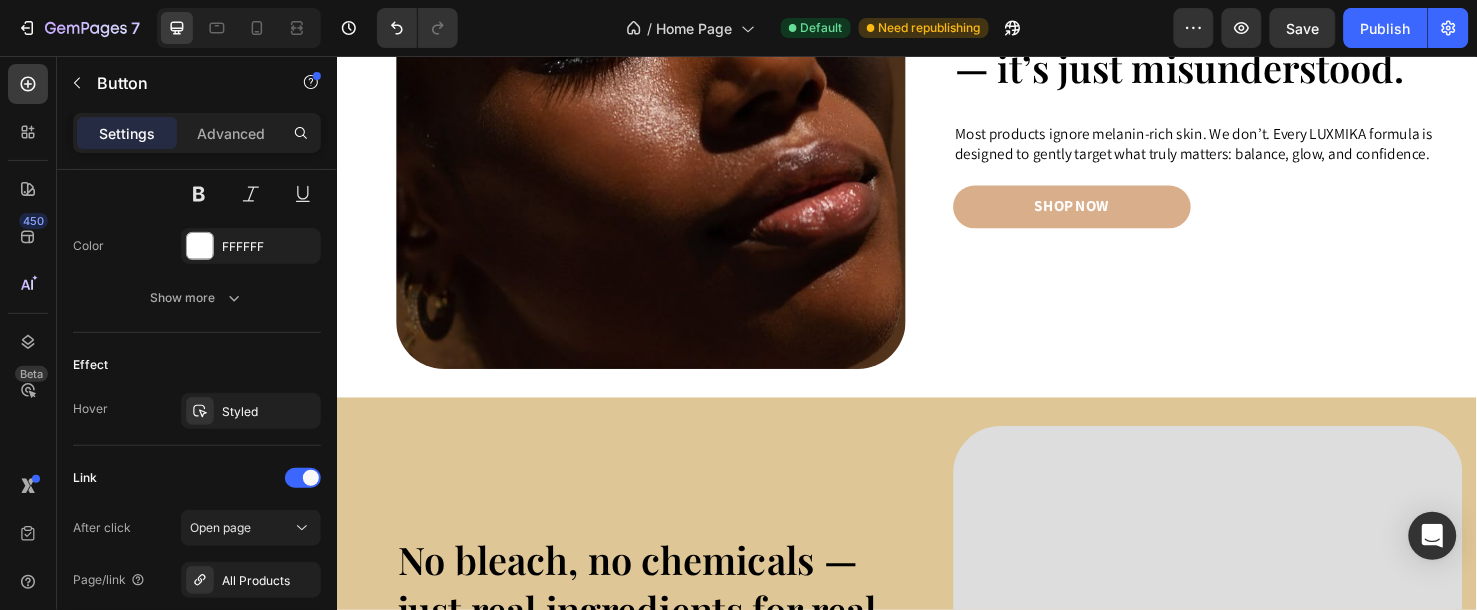 click on "shop now" at bounding box center (1110, 213) 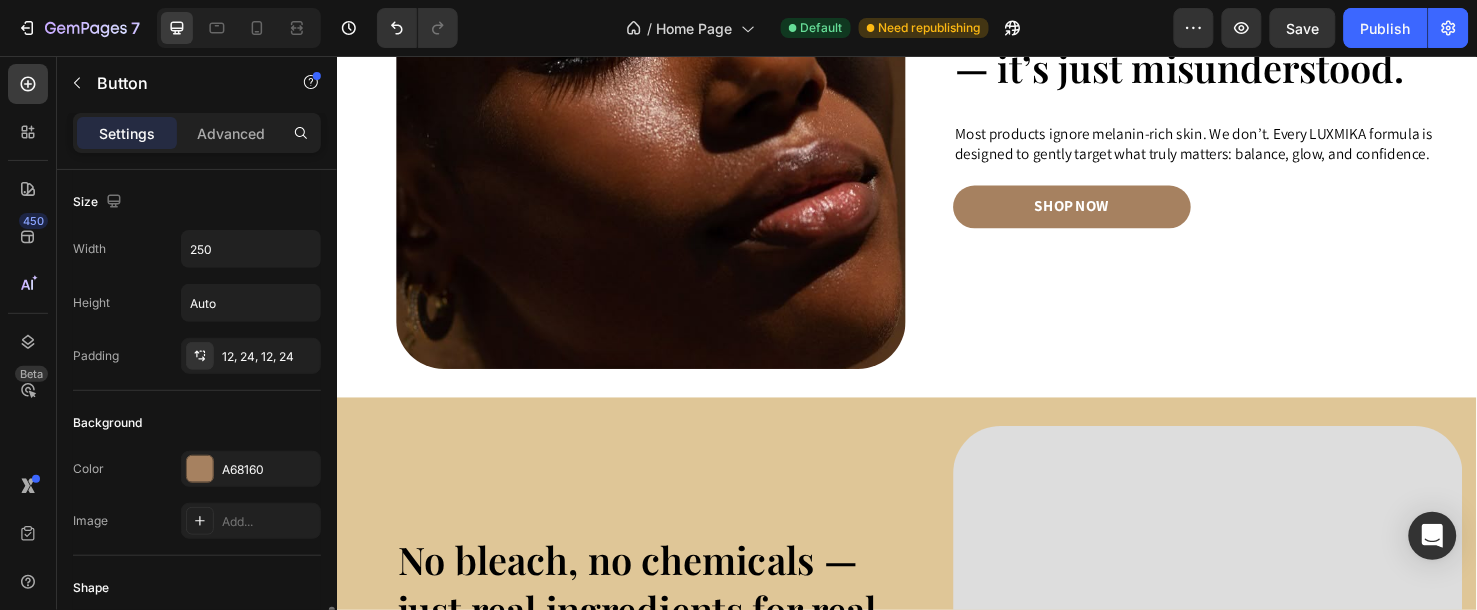 scroll, scrollTop: 333, scrollLeft: 0, axis: vertical 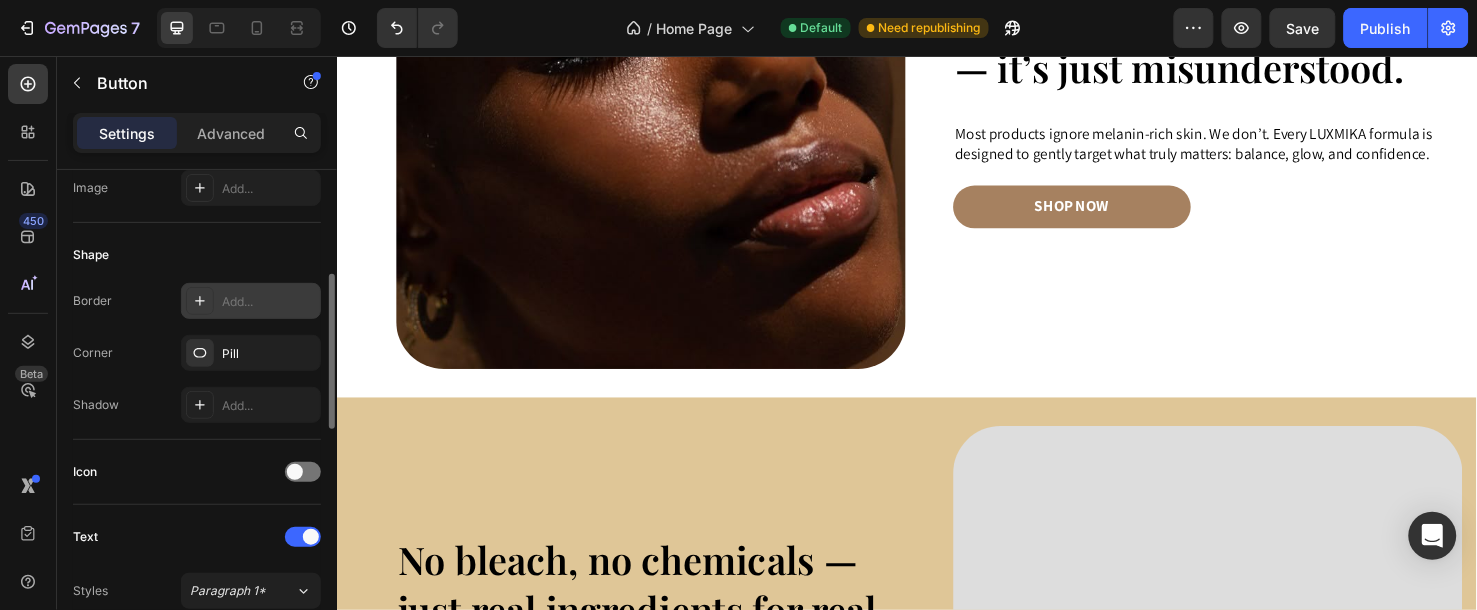 click on "Add..." at bounding box center [251, 301] 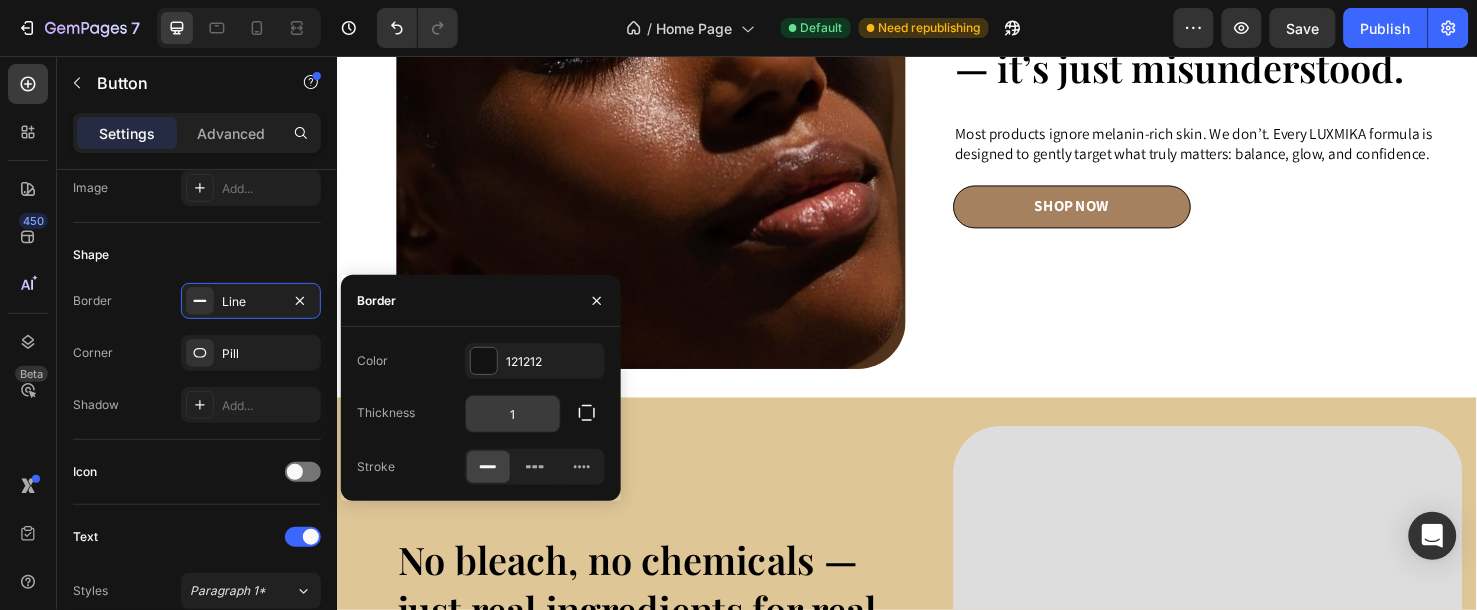 click on "1" at bounding box center [513, 414] 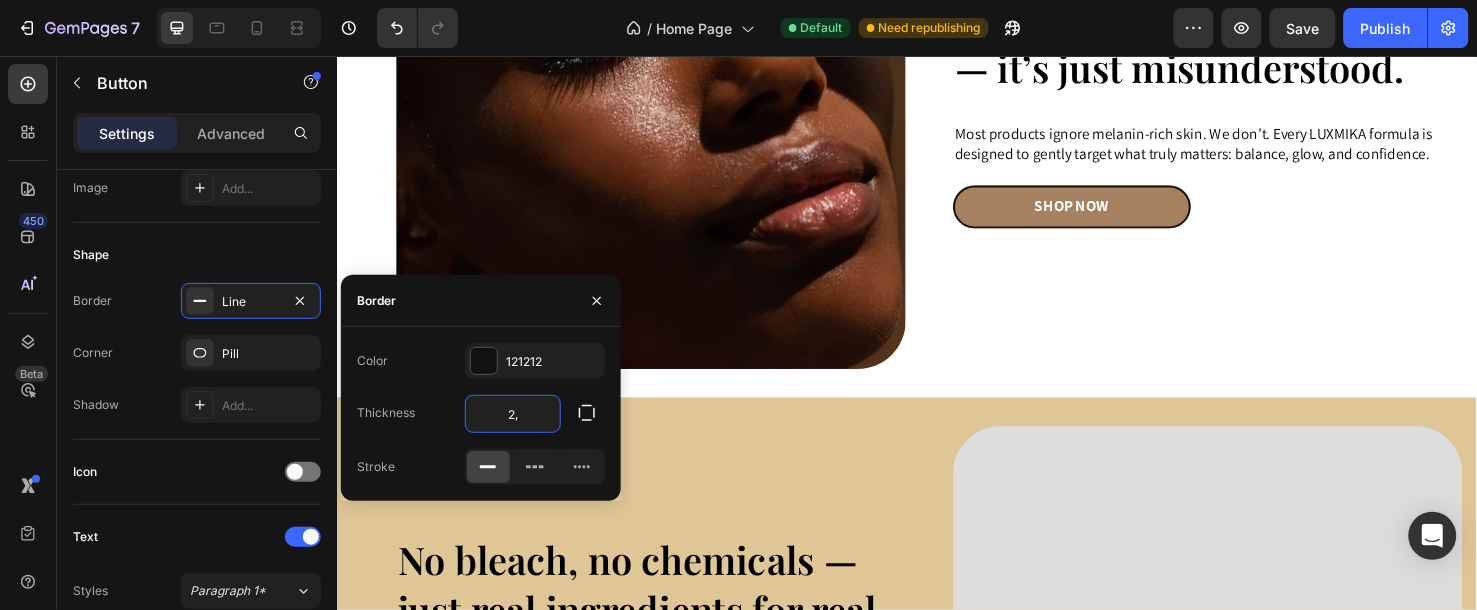 type on "2,5" 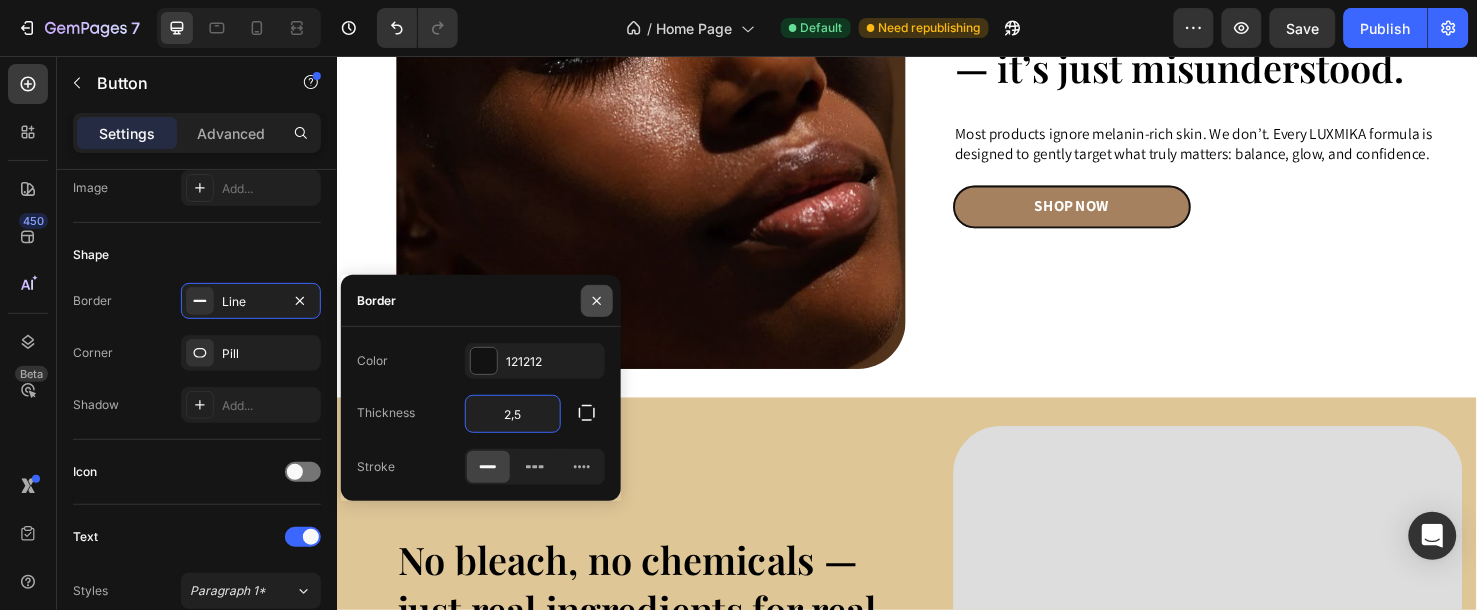 click at bounding box center [597, 301] 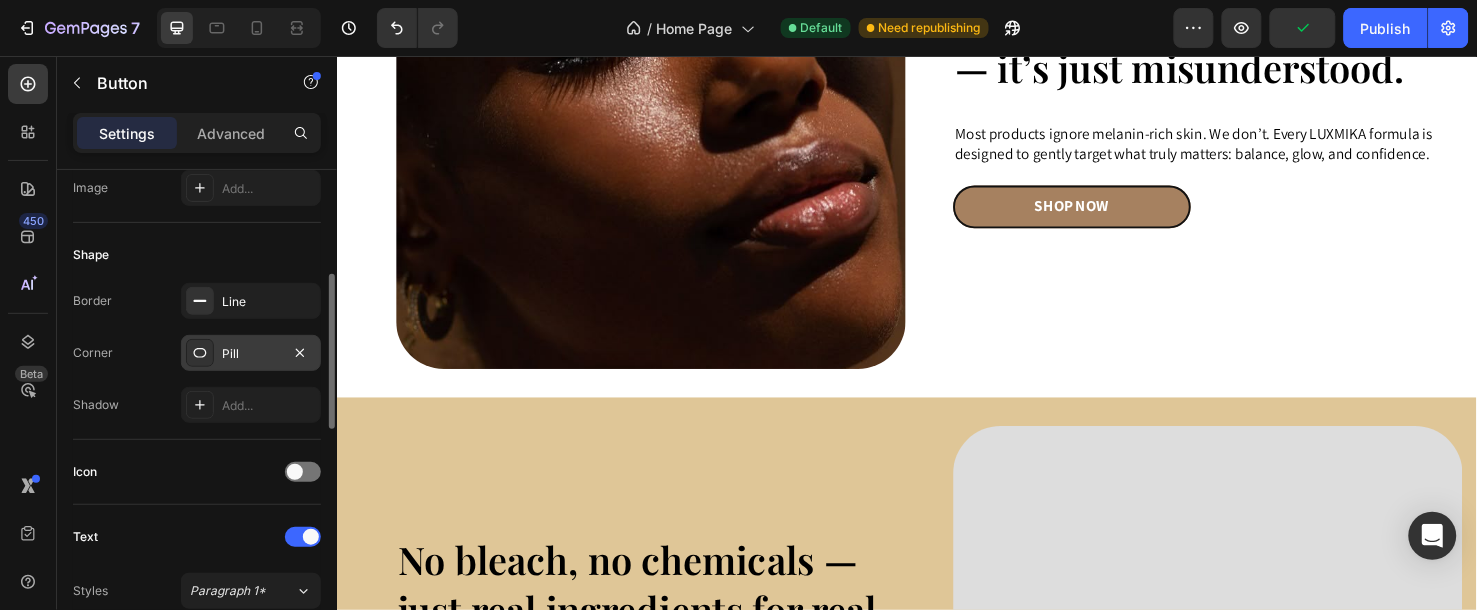 click on "Pill" at bounding box center [251, 354] 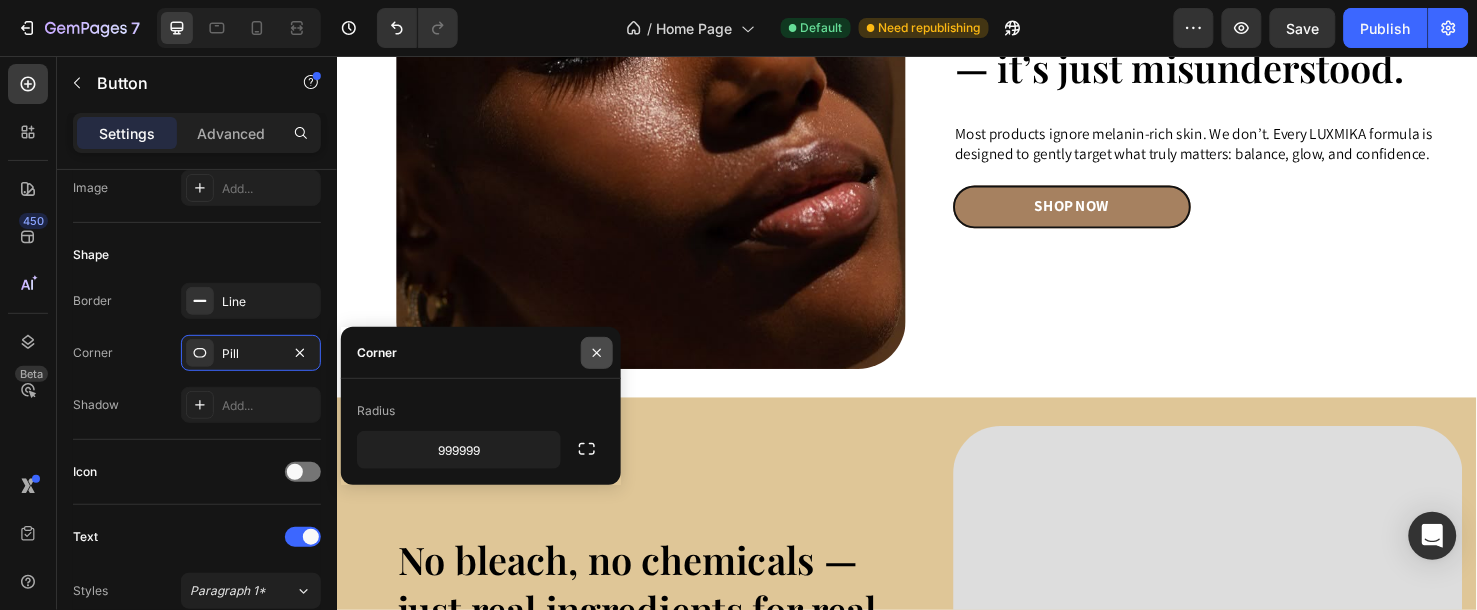 click at bounding box center (597, 353) 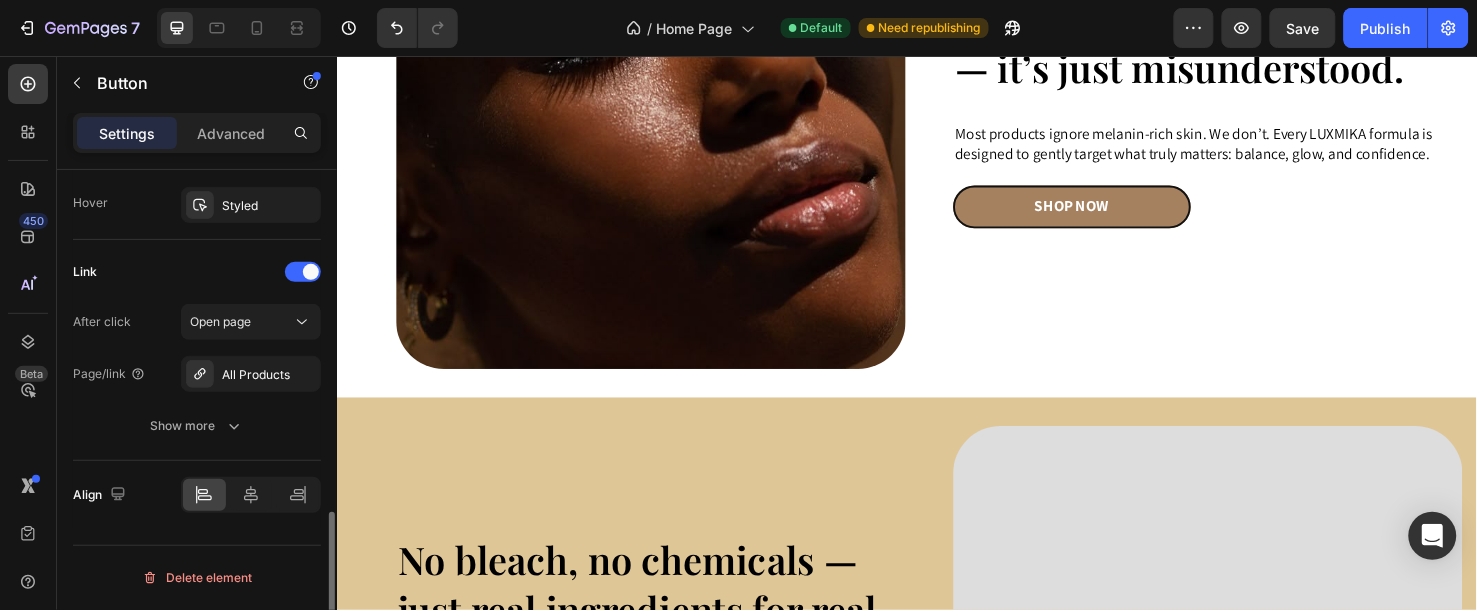 scroll, scrollTop: 872, scrollLeft: 0, axis: vertical 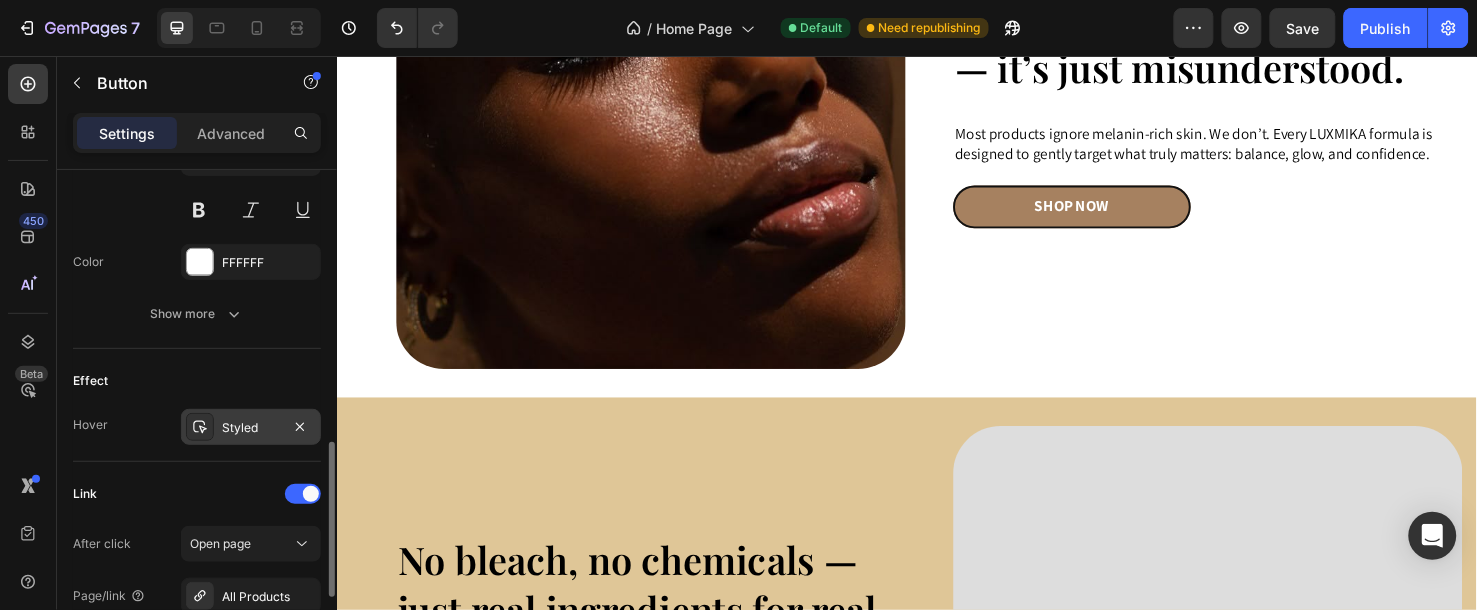 click on "Styled" at bounding box center [251, 427] 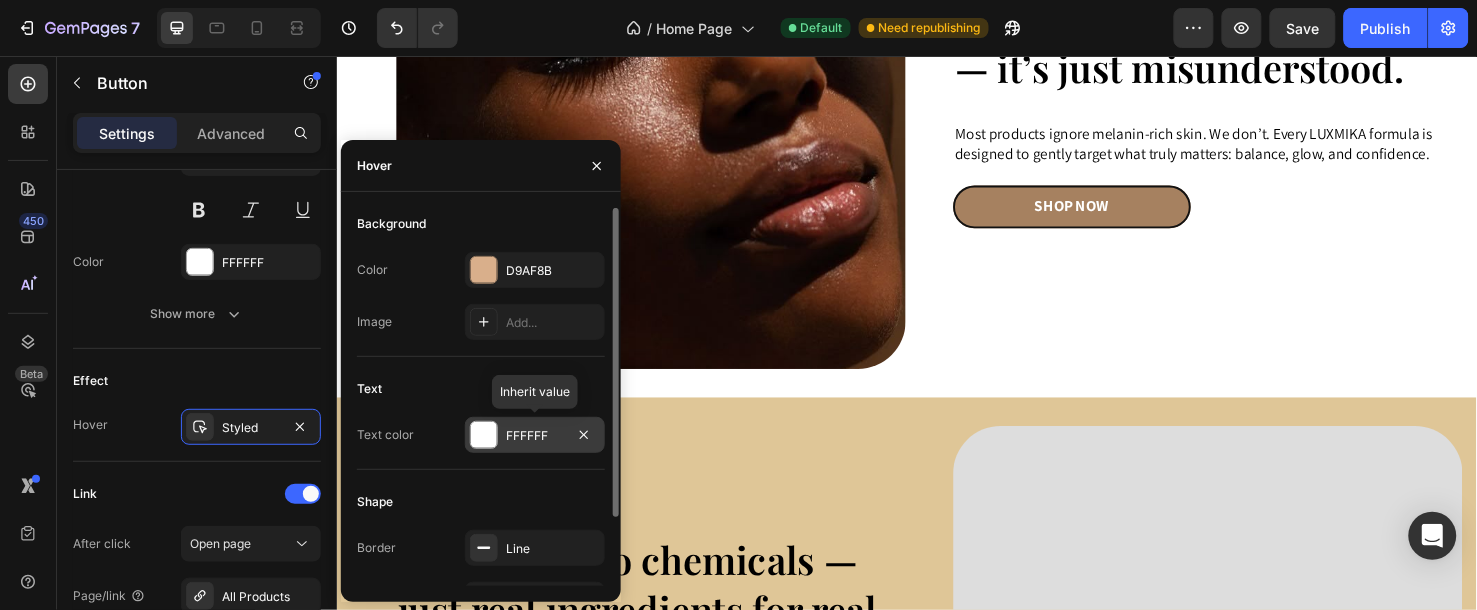 click at bounding box center [484, 435] 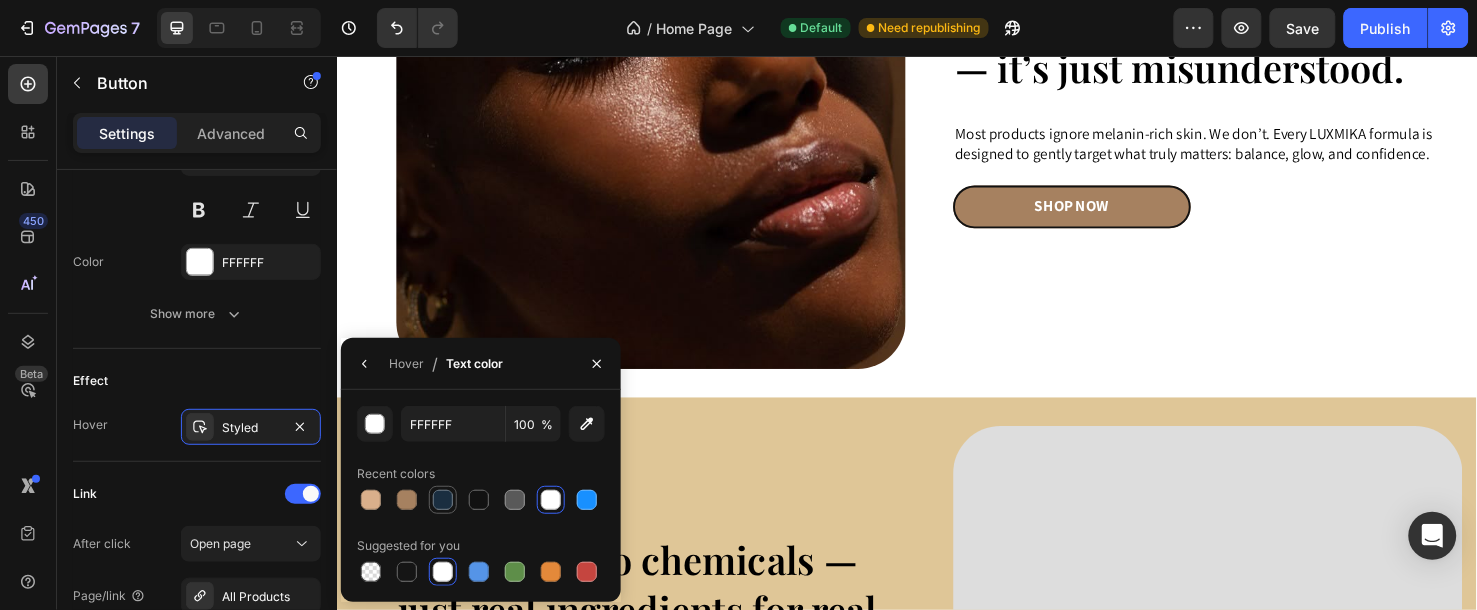click at bounding box center [443, 500] 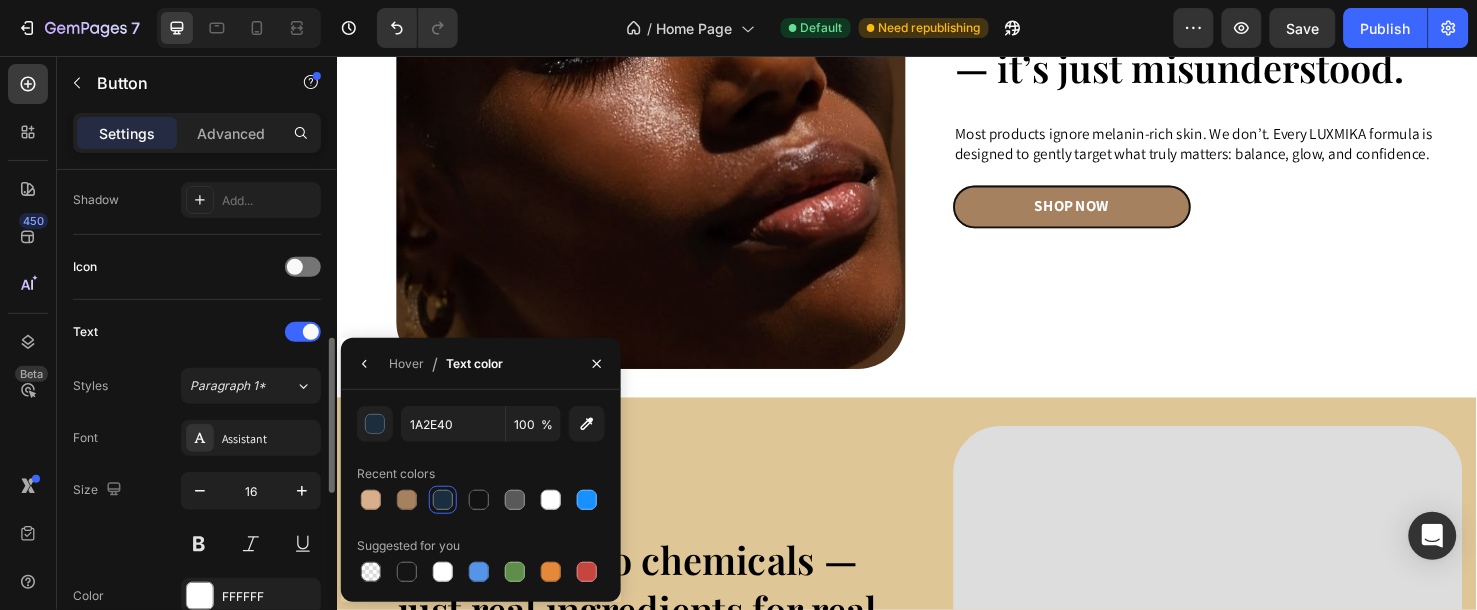 scroll, scrollTop: 872, scrollLeft: 0, axis: vertical 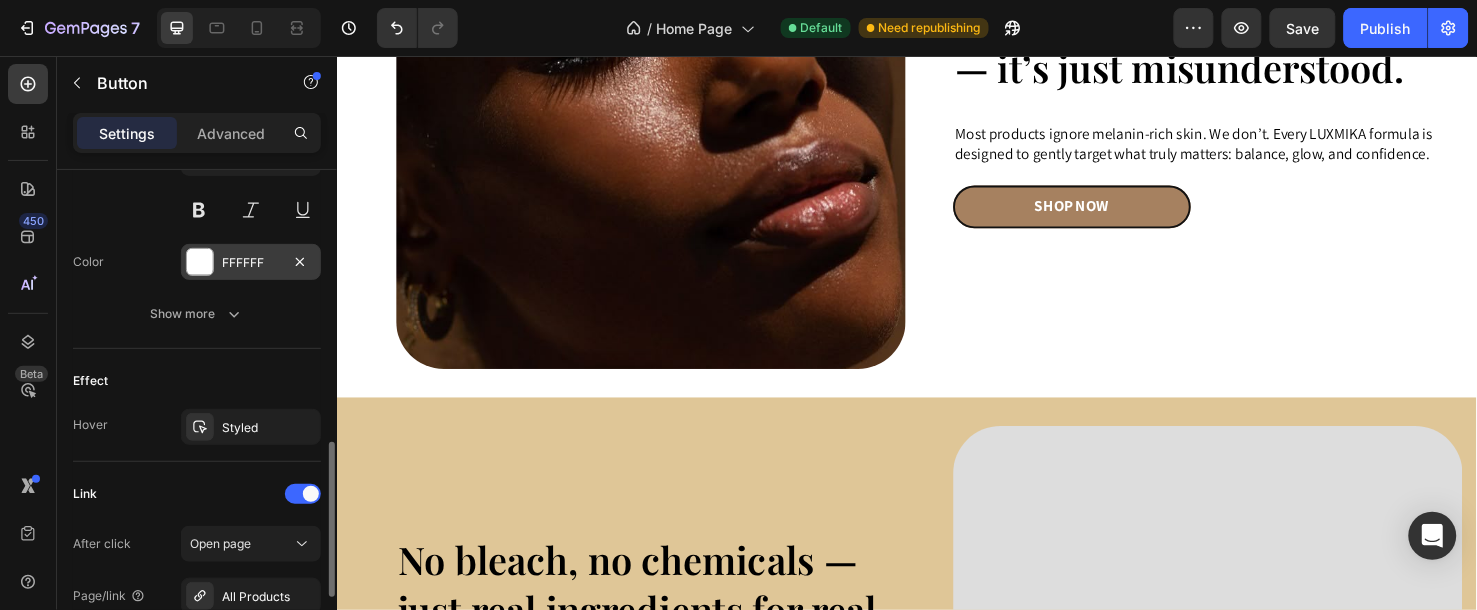 click at bounding box center (200, 262) 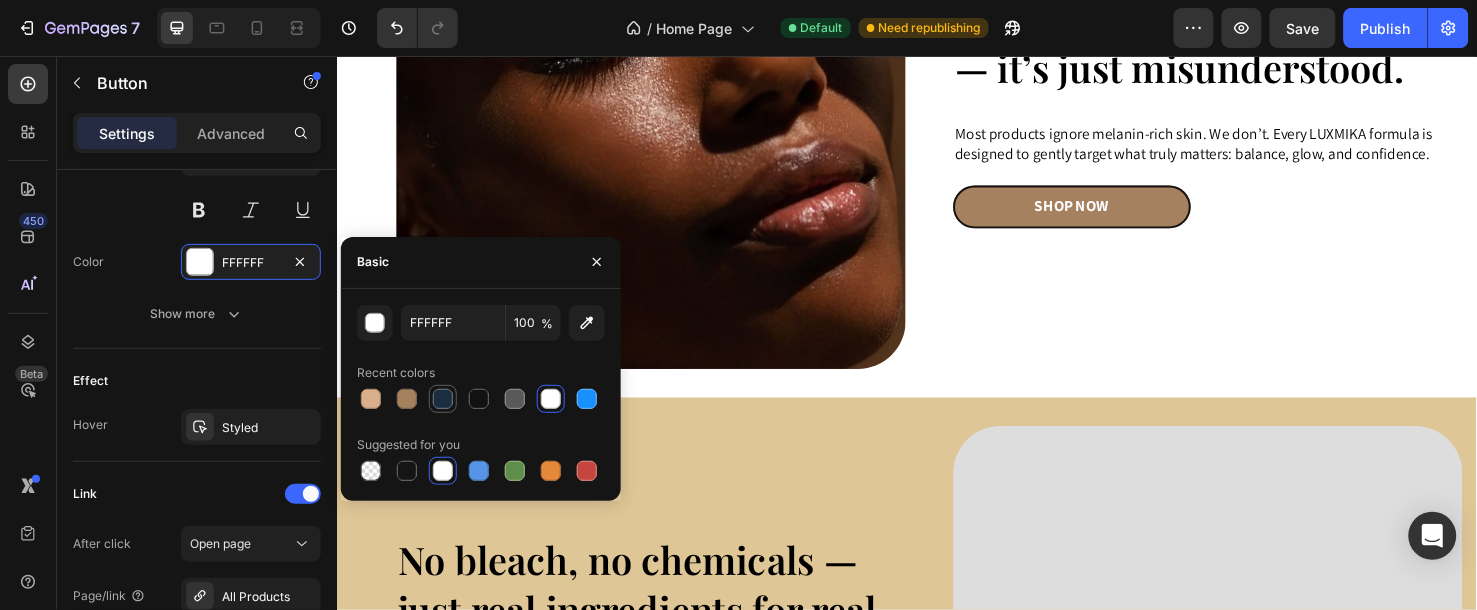 click at bounding box center [443, 399] 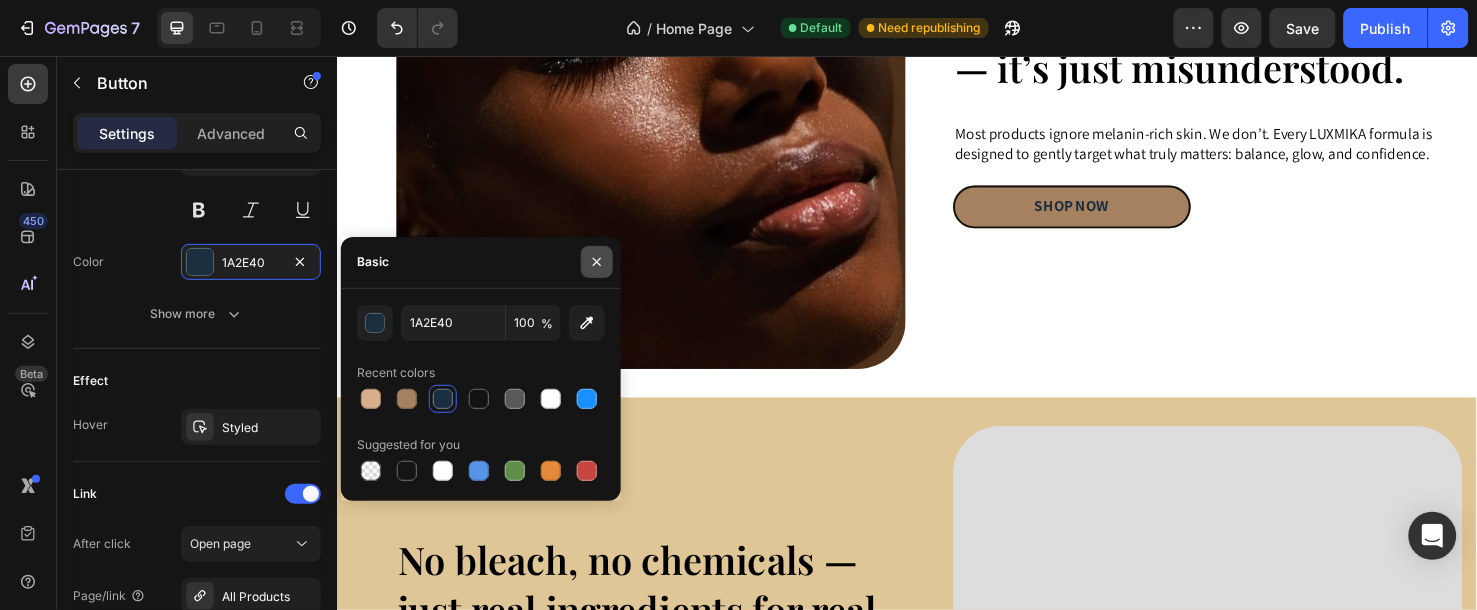 click 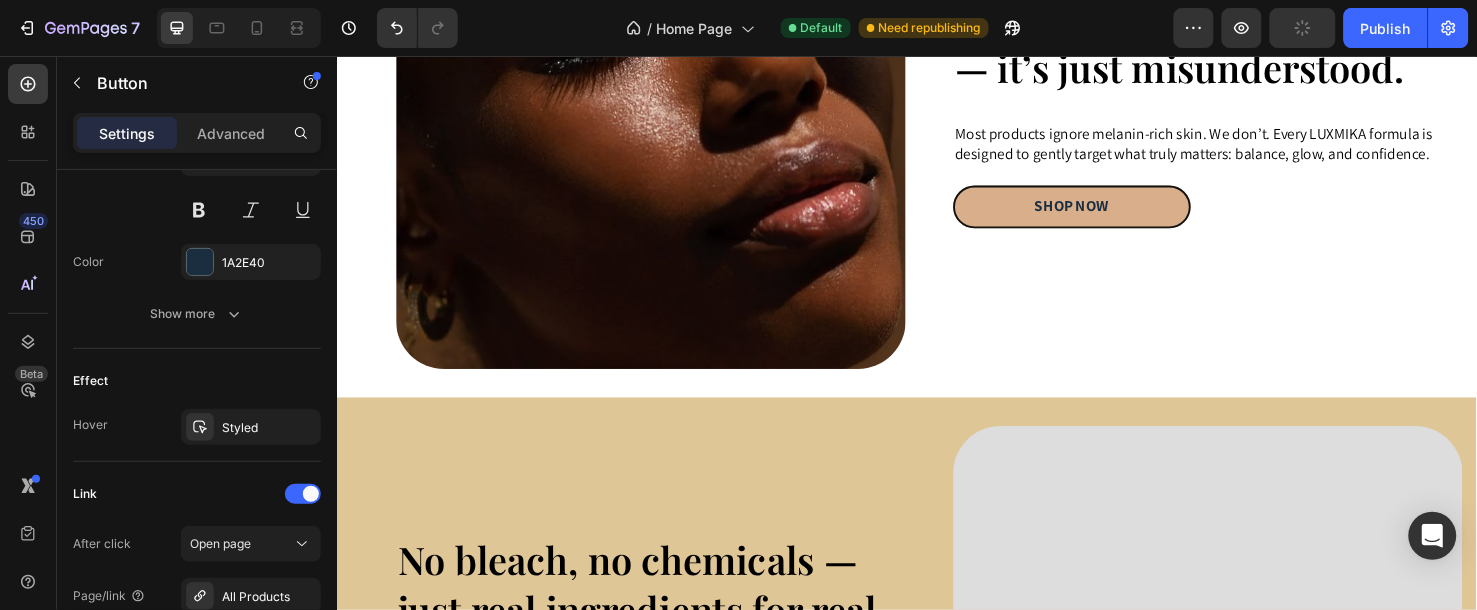 click on "shop now" at bounding box center [1110, 213] 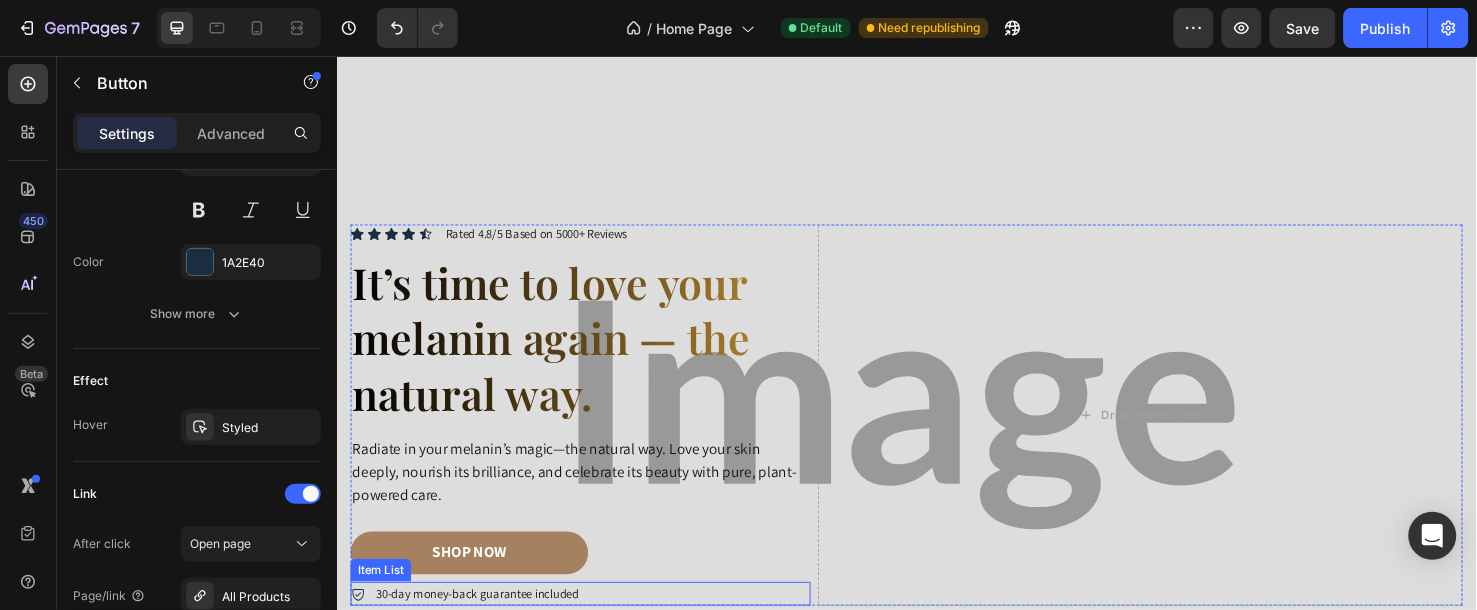 scroll, scrollTop: 387, scrollLeft: 0, axis: vertical 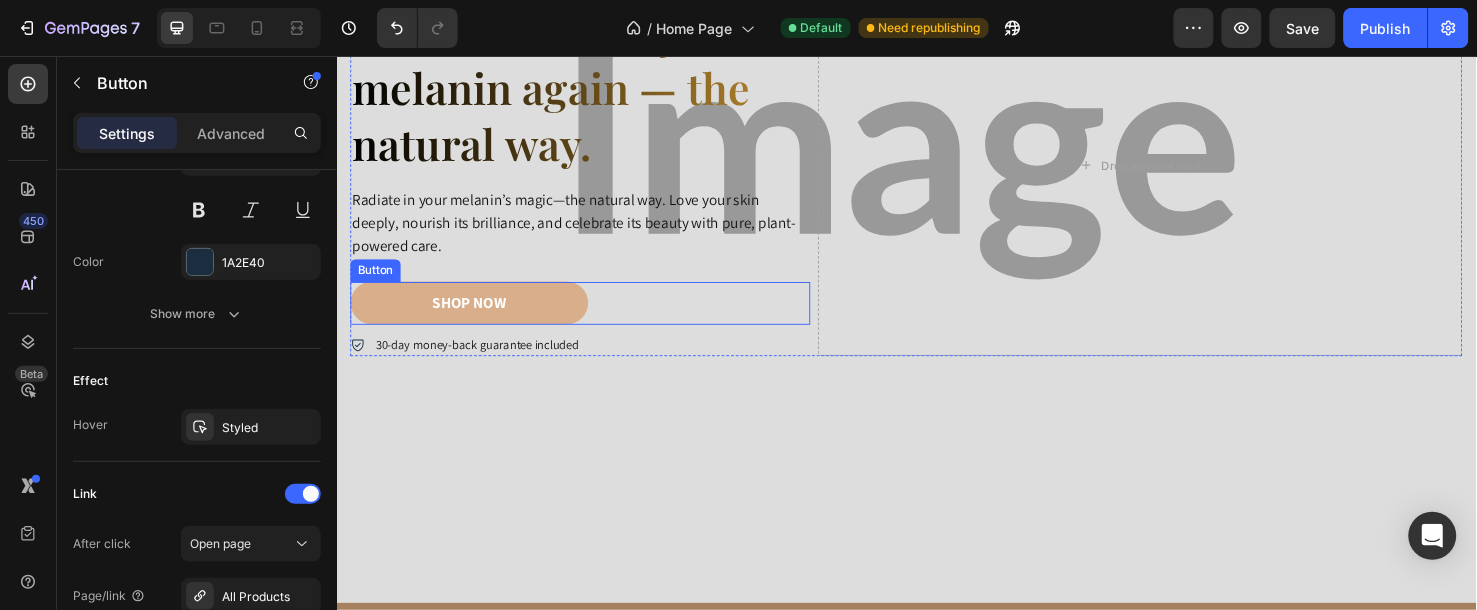 click on "shop now" at bounding box center (476, 314) 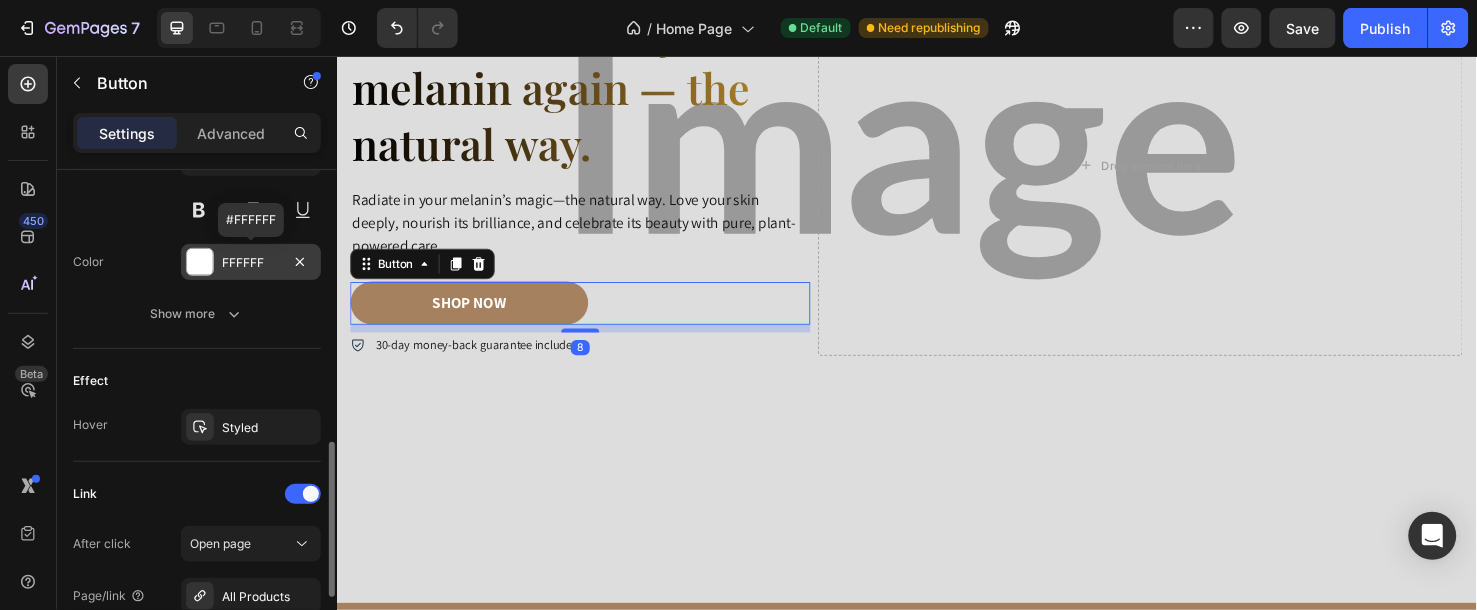 click at bounding box center [200, 262] 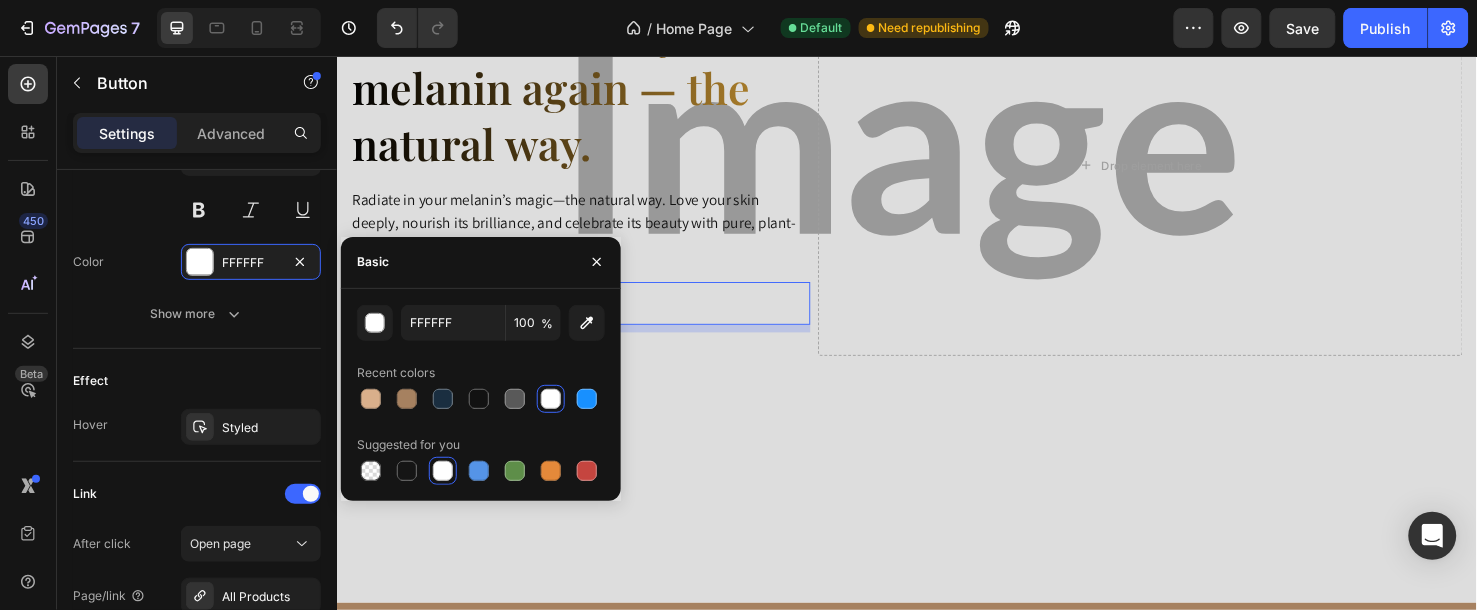 click 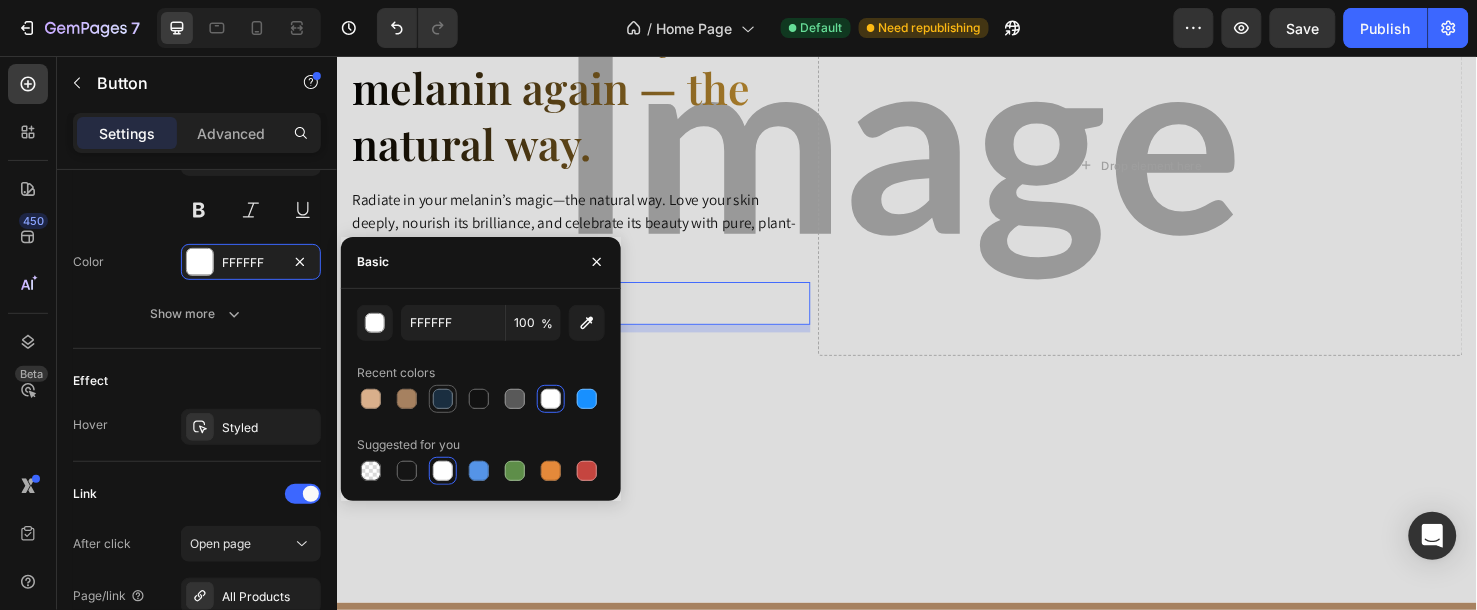 click at bounding box center [443, 399] 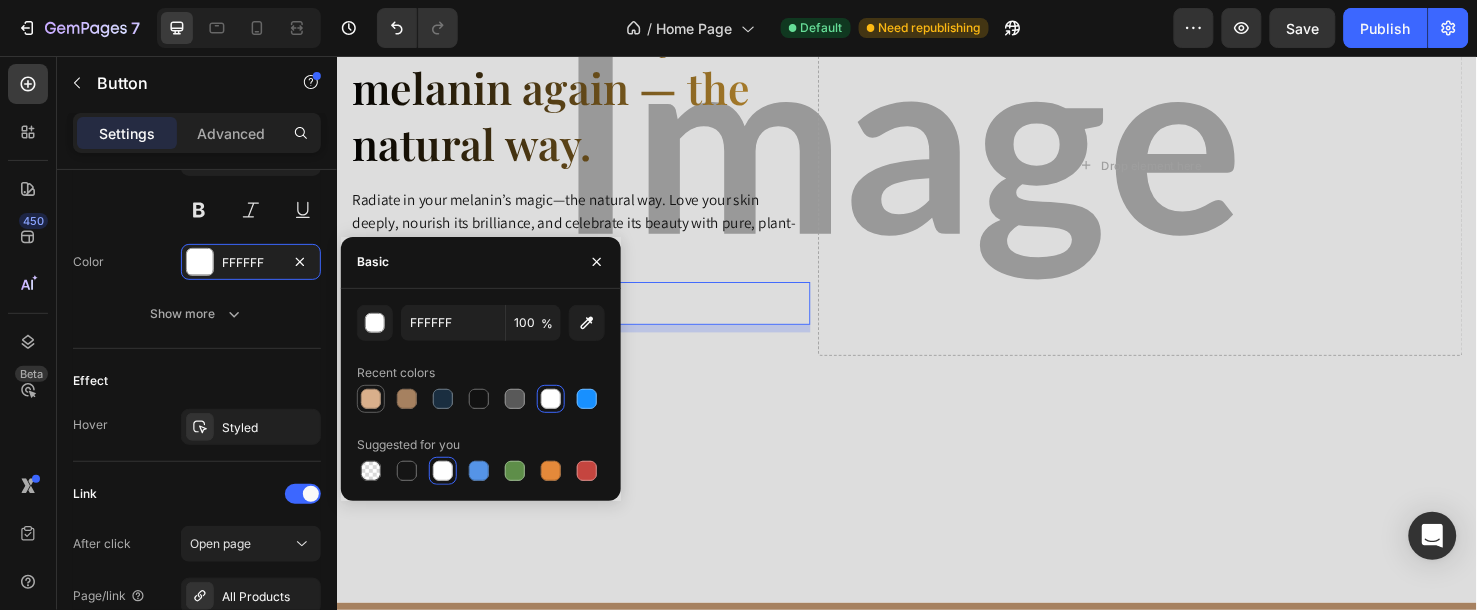 type on "1A2E40" 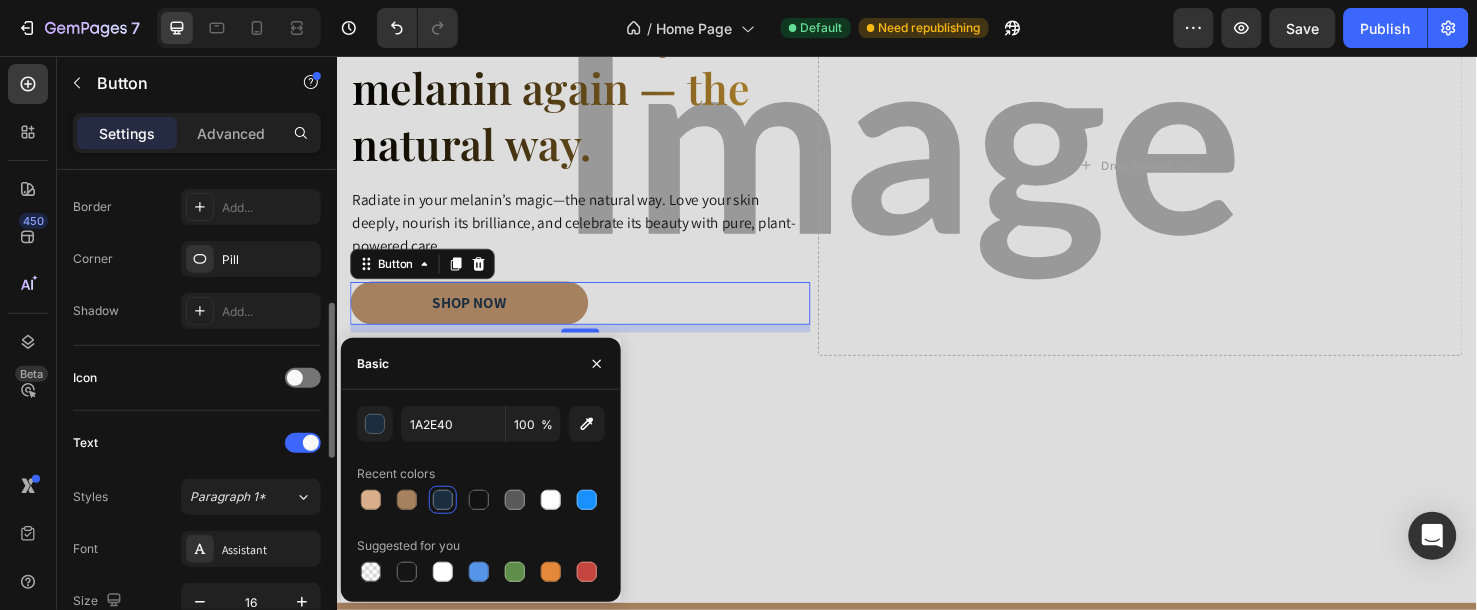 scroll, scrollTop: 94, scrollLeft: 0, axis: vertical 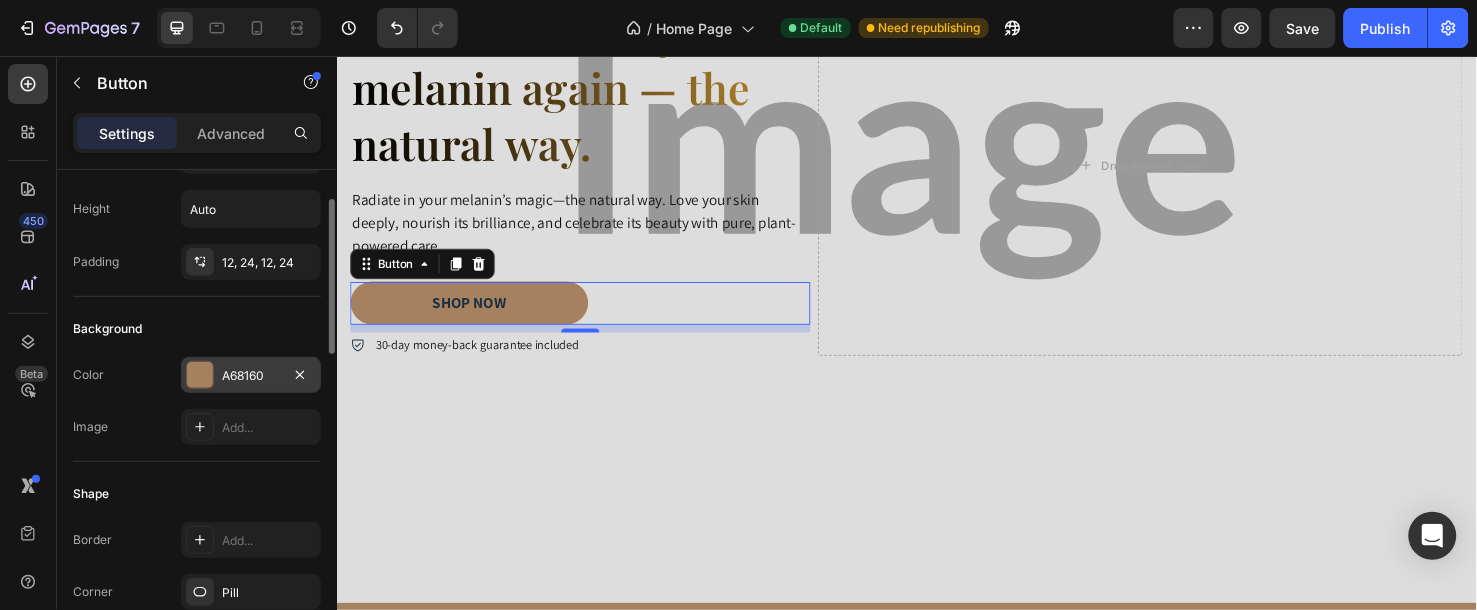 click at bounding box center [200, 375] 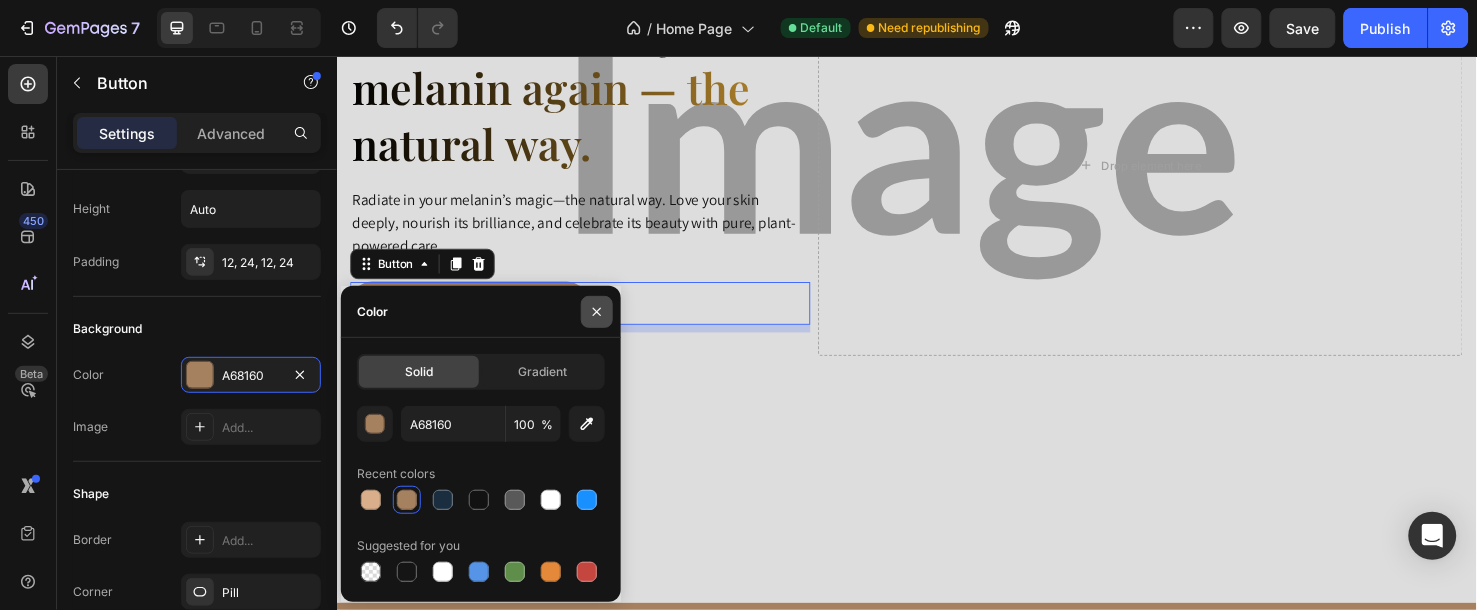 click at bounding box center [597, 312] 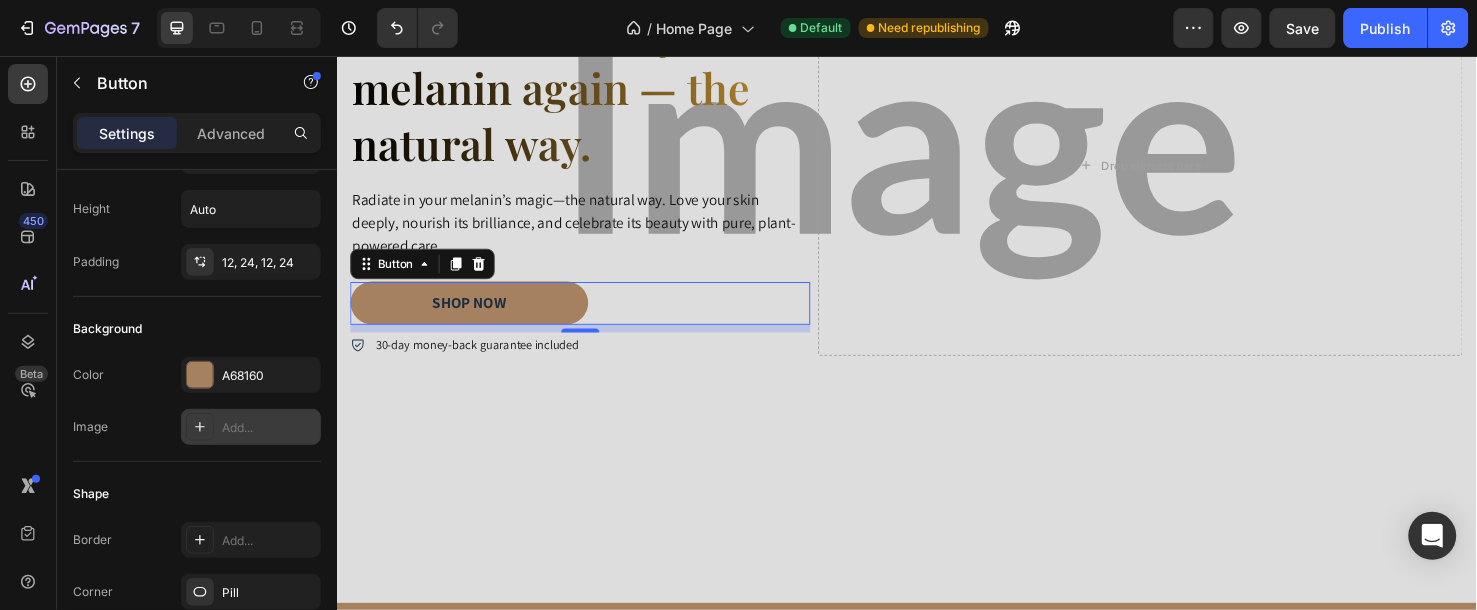 scroll, scrollTop: 427, scrollLeft: 0, axis: vertical 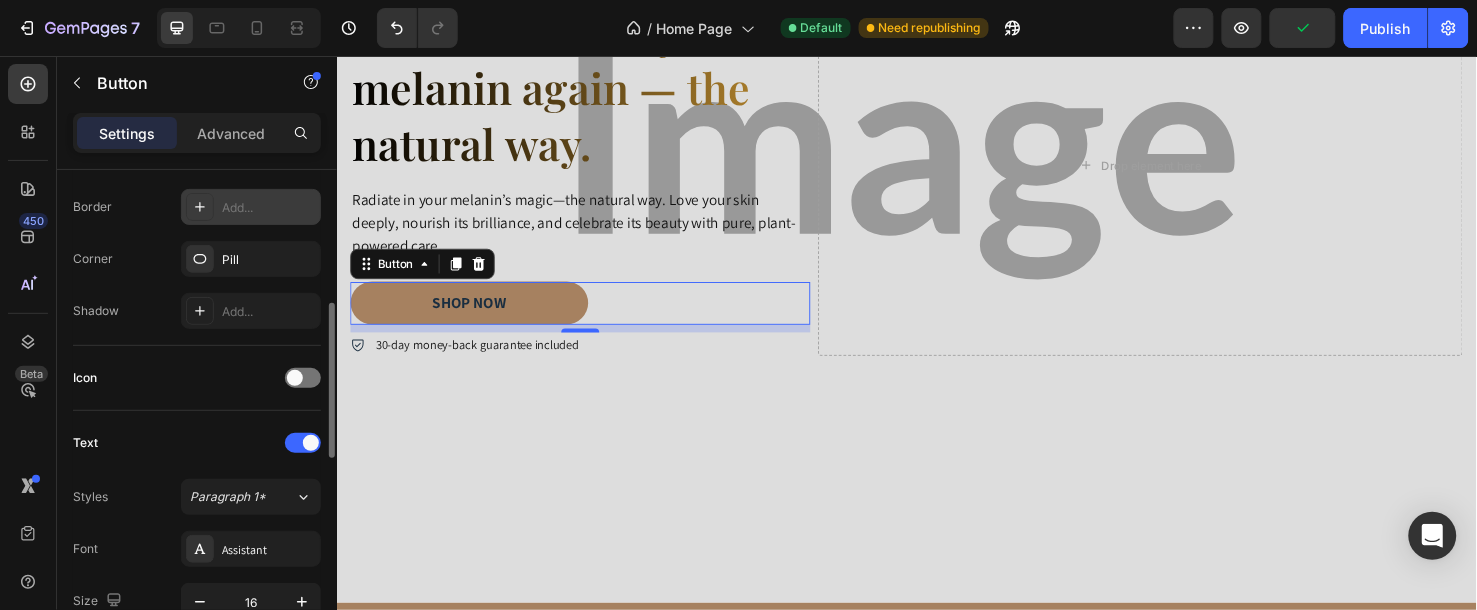 click on "Add..." at bounding box center [251, 207] 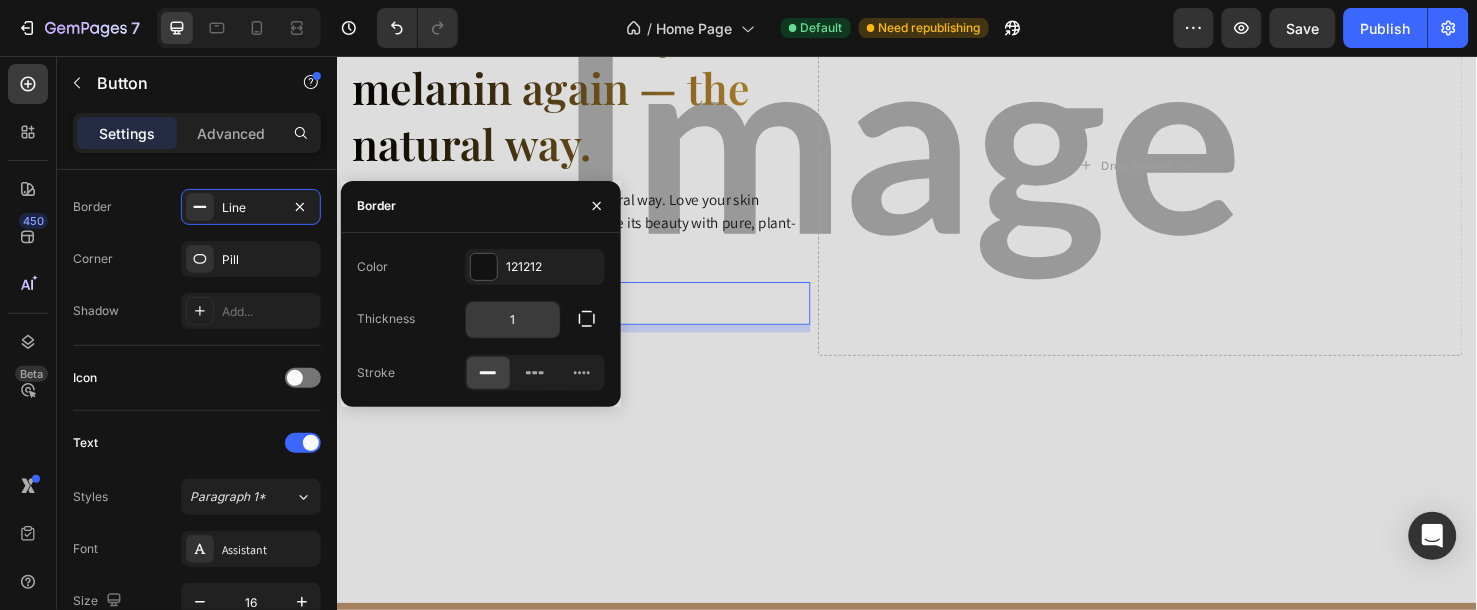 click on "1" at bounding box center (513, 320) 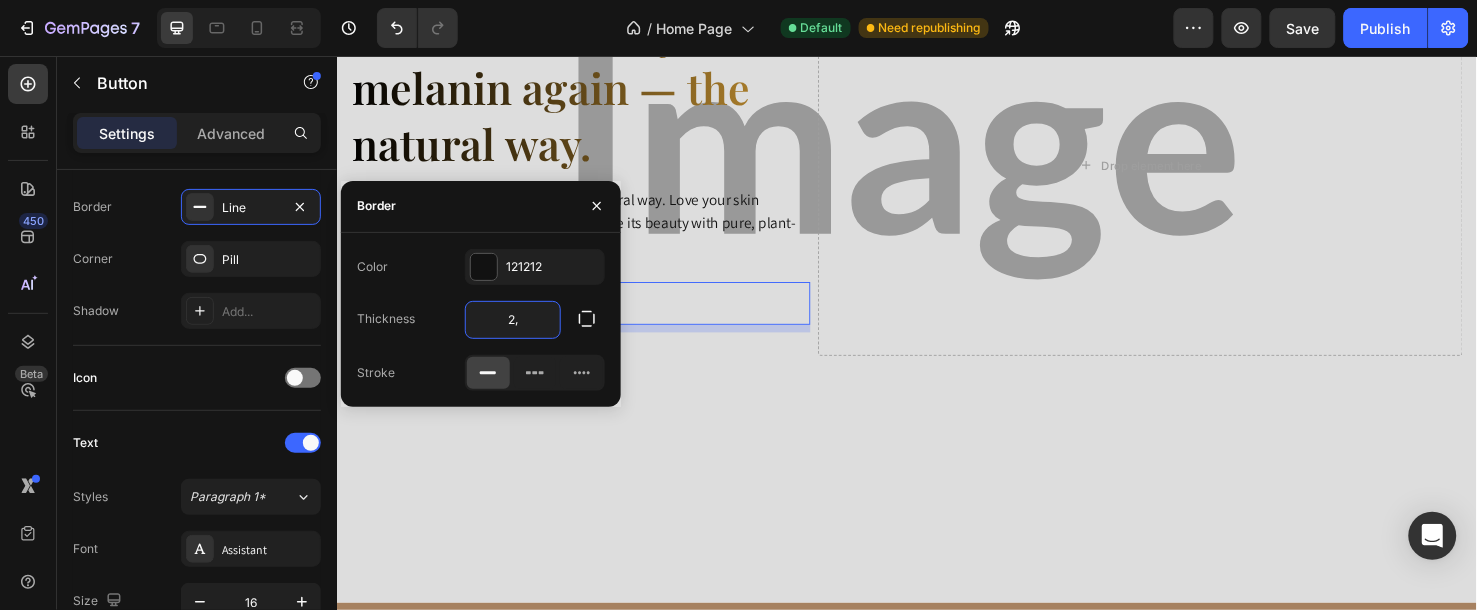 type on "2,5" 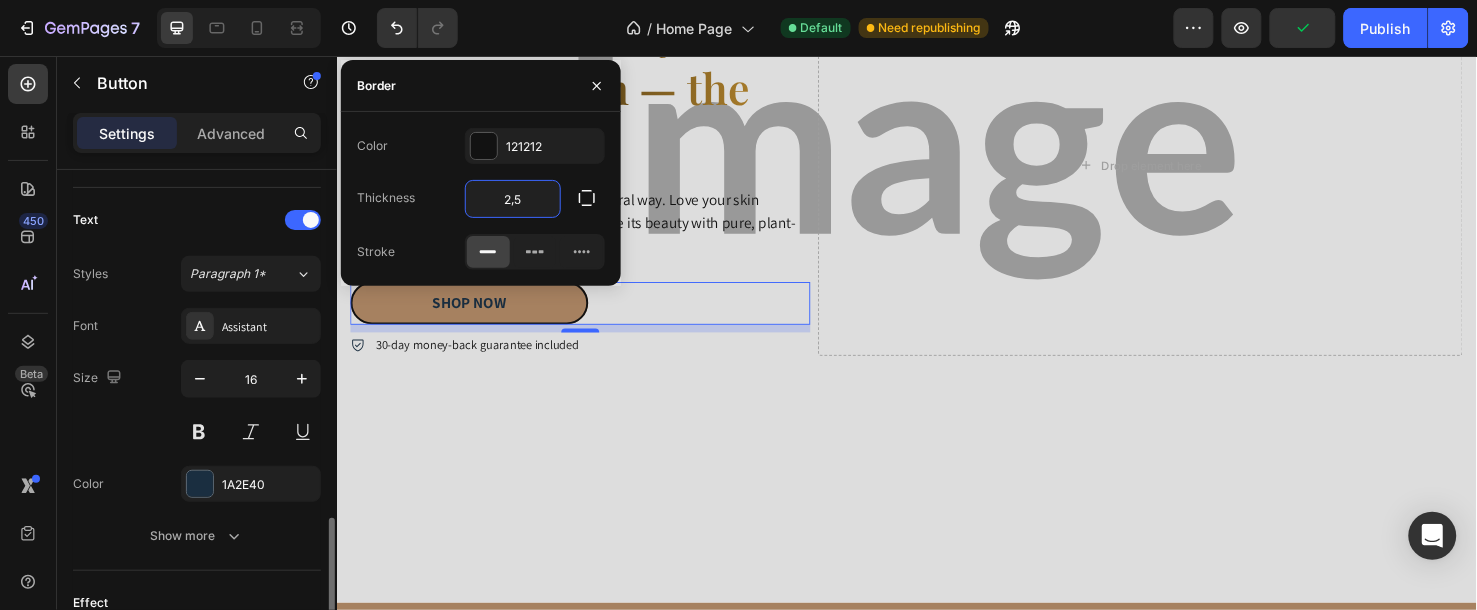 scroll, scrollTop: 872, scrollLeft: 0, axis: vertical 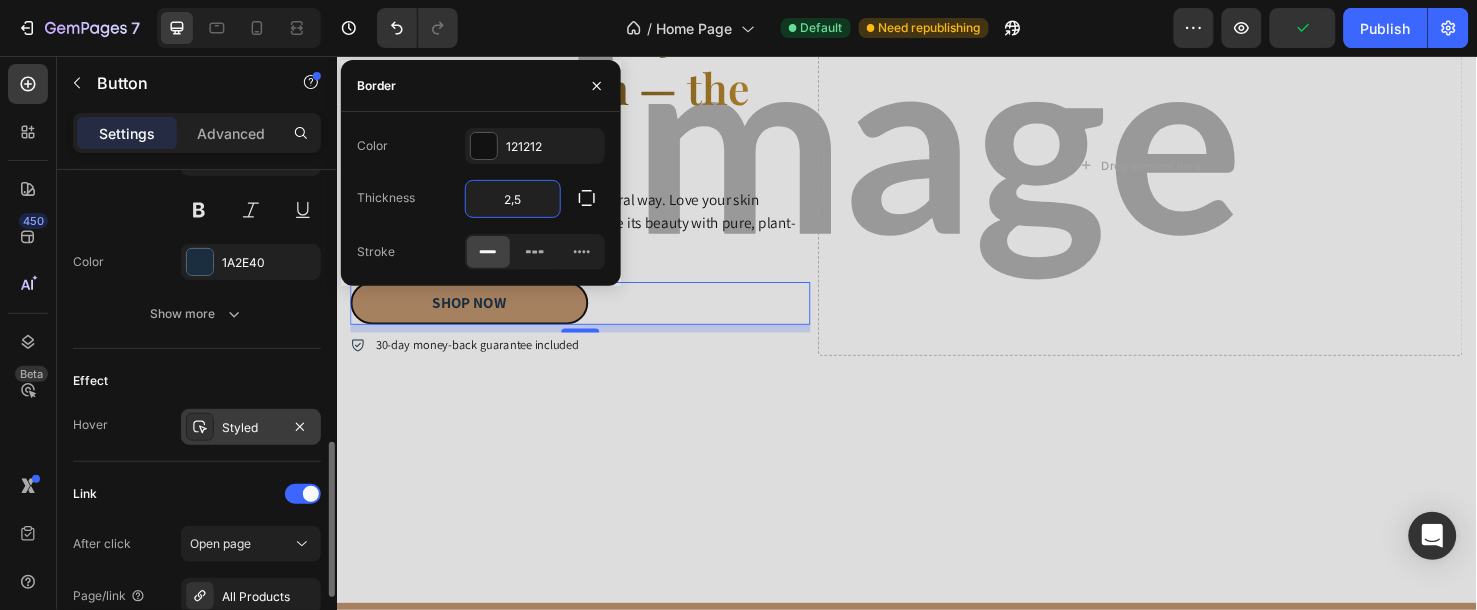 click on "Styled" at bounding box center (251, 428) 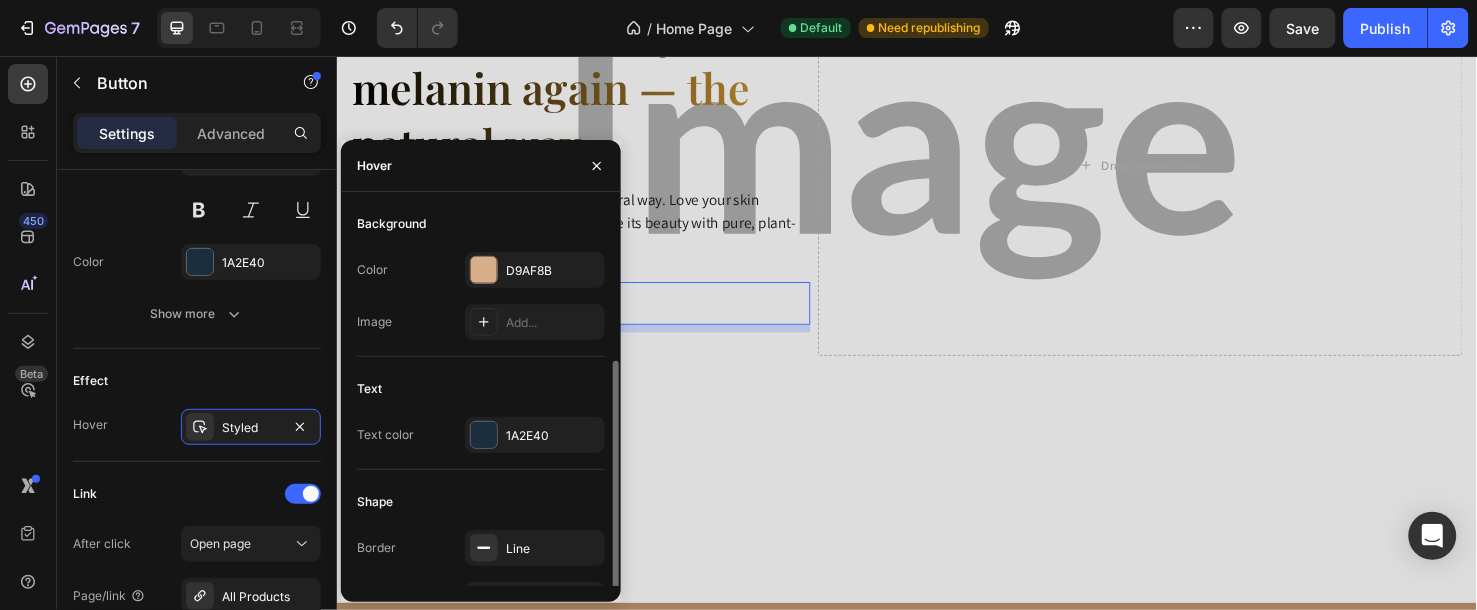 scroll, scrollTop: 84, scrollLeft: 0, axis: vertical 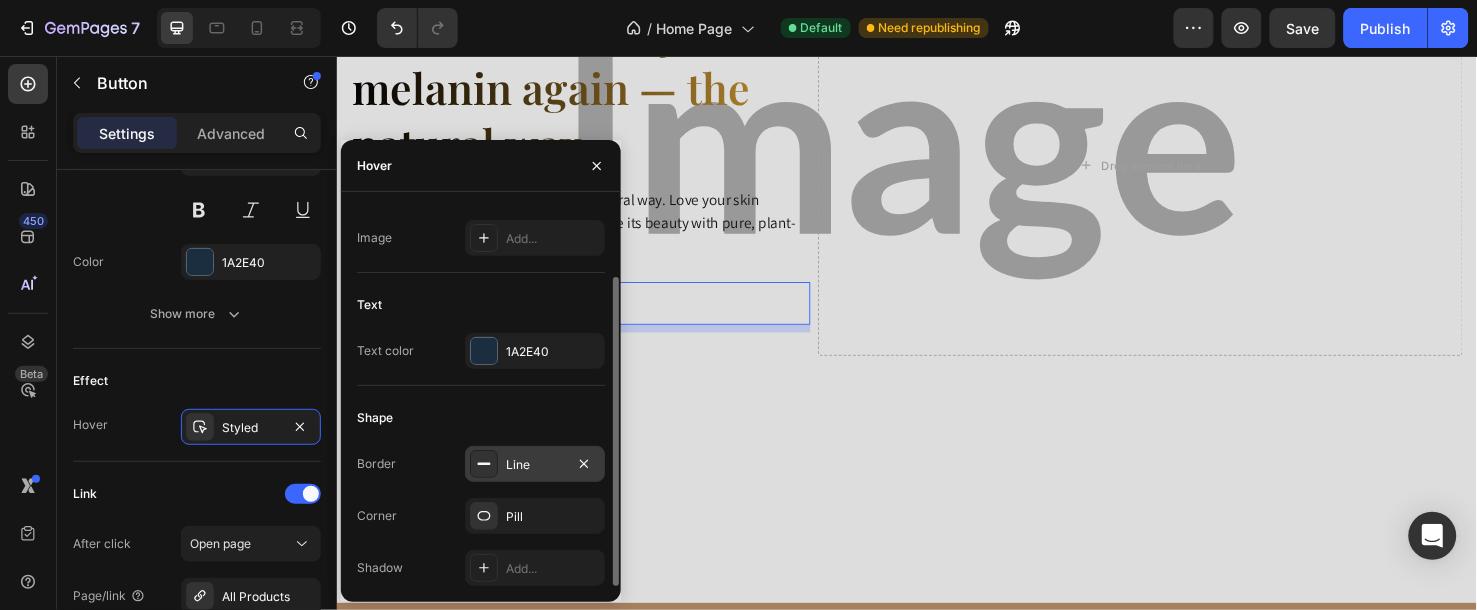 click on "Line" at bounding box center (535, 465) 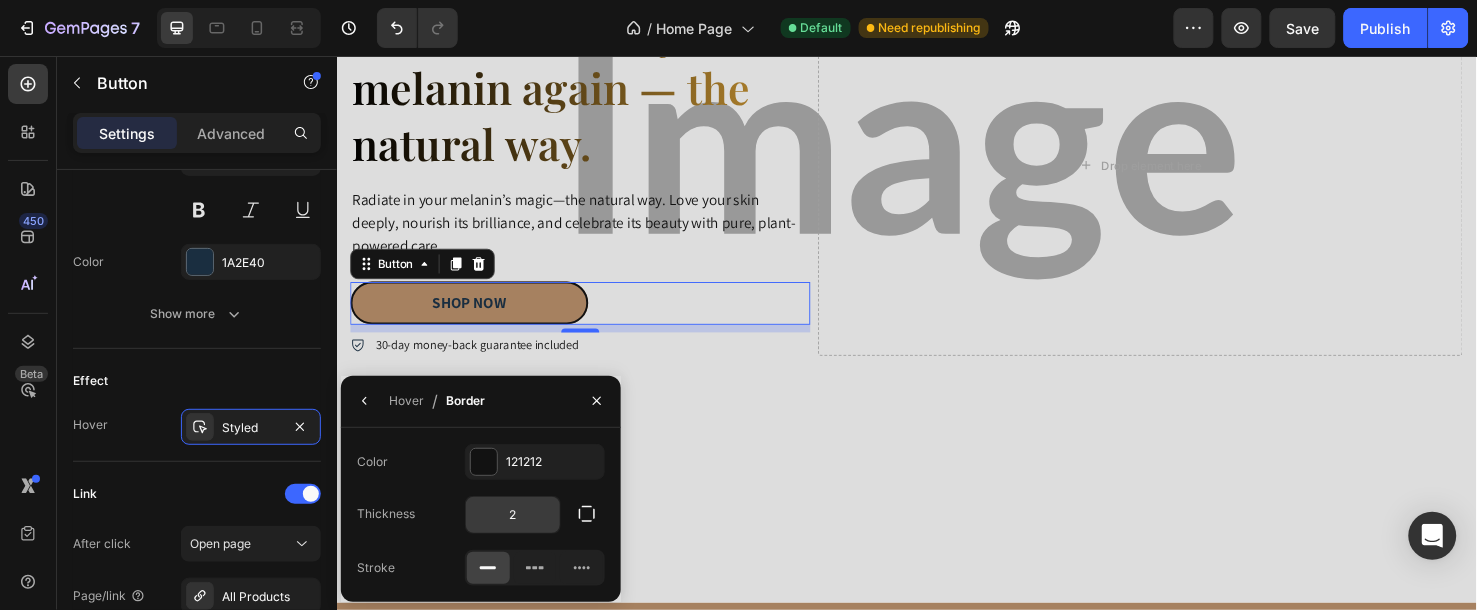 click on "2" at bounding box center (0, 0) 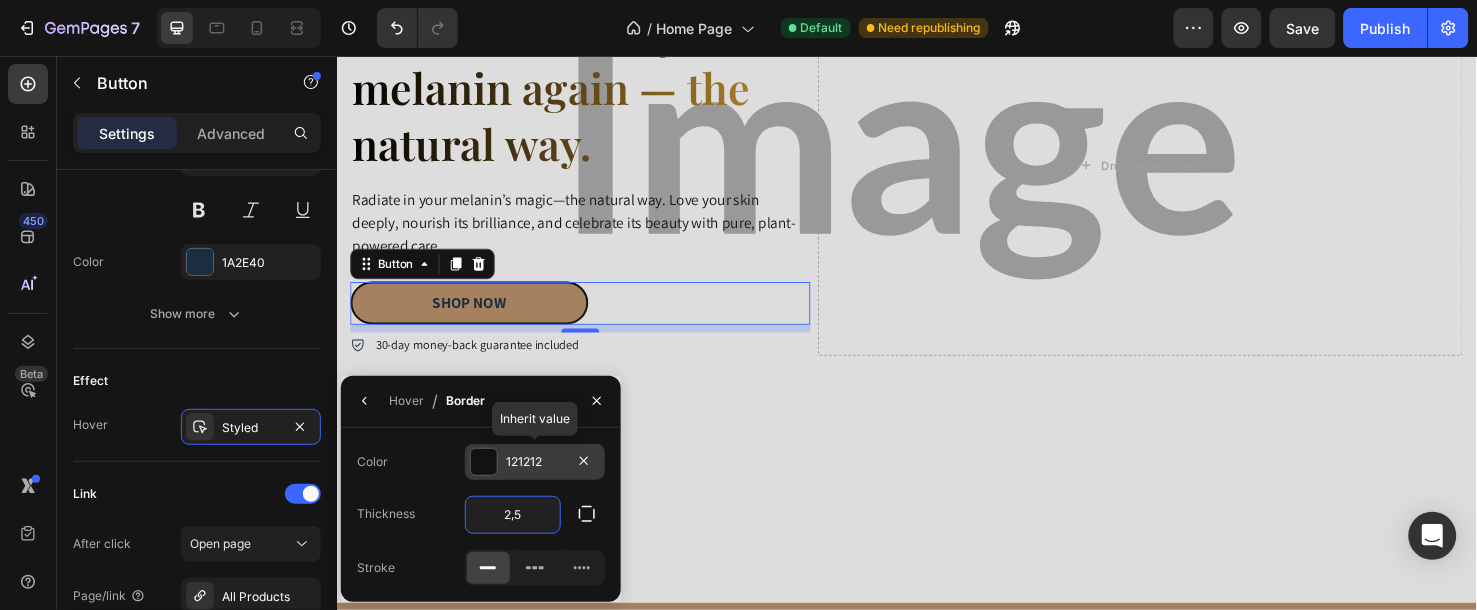 type on "2" 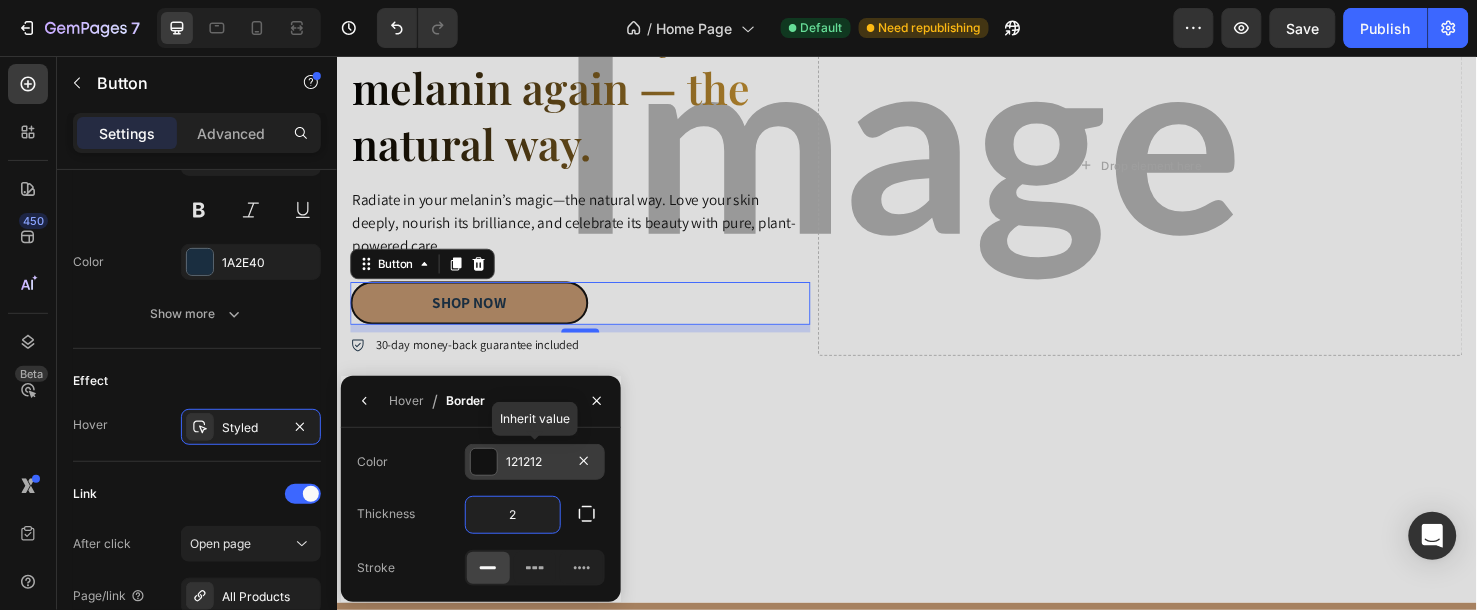 click at bounding box center (484, 462) 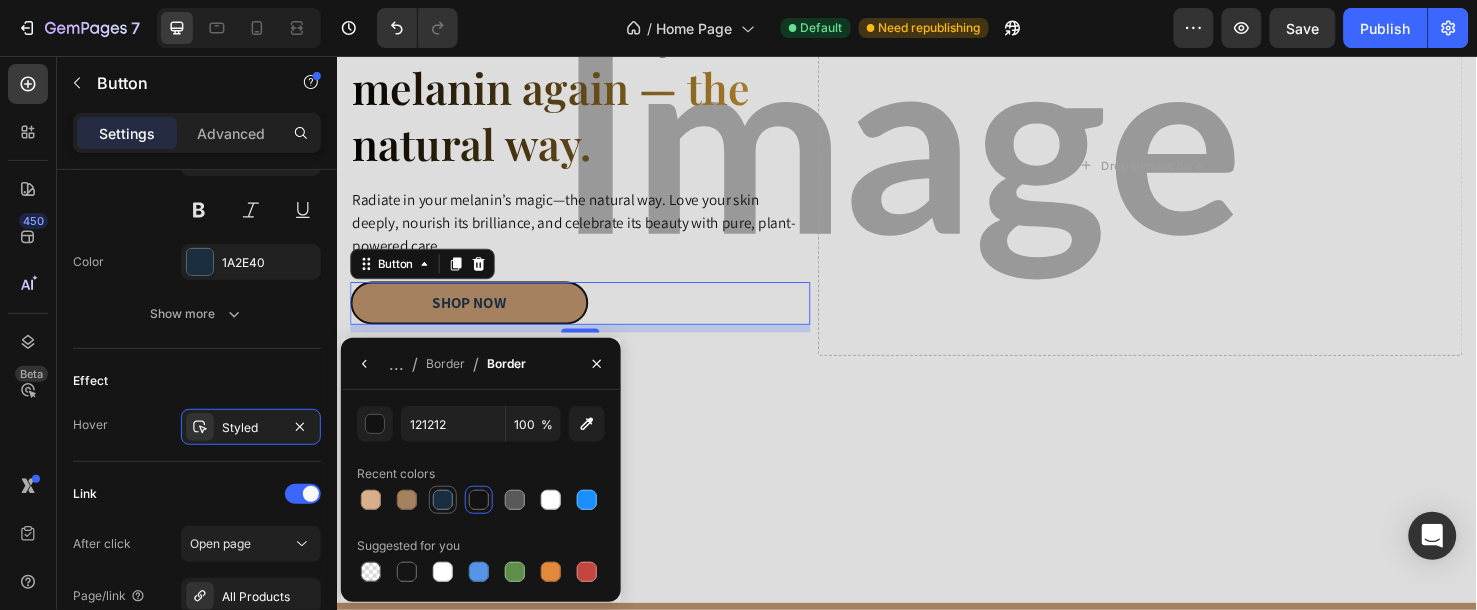 click at bounding box center [443, 500] 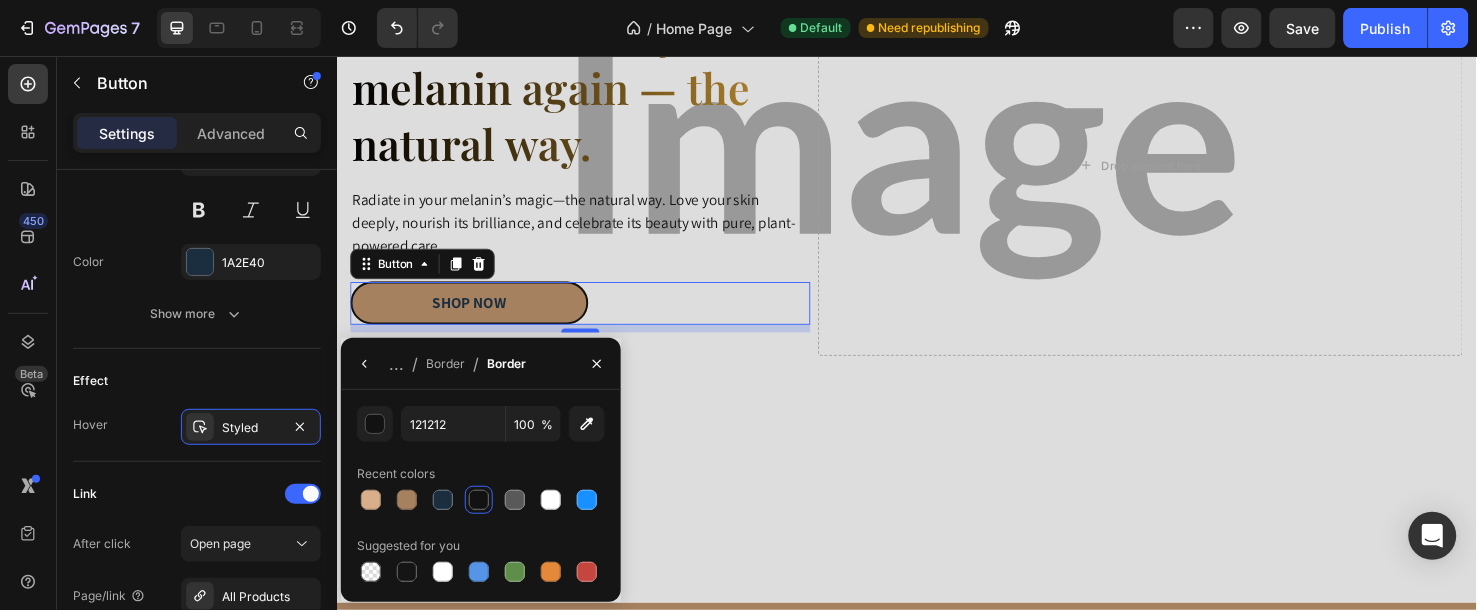 type on "1A2E40" 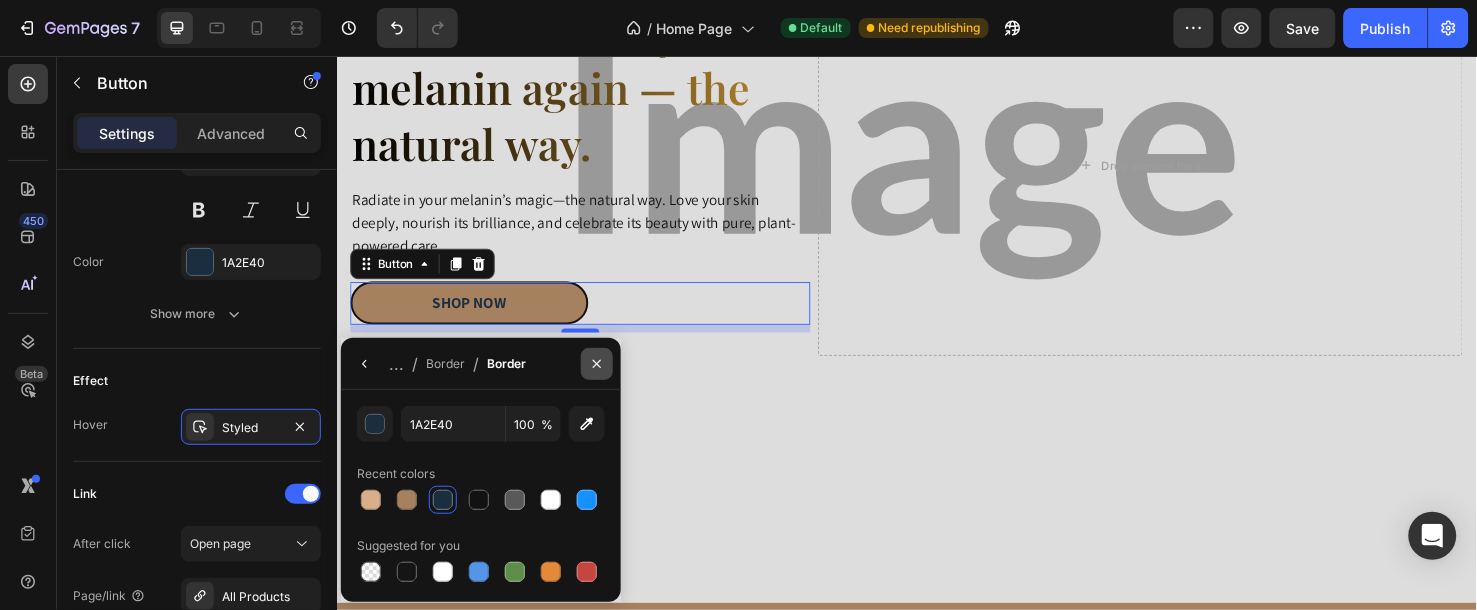 click 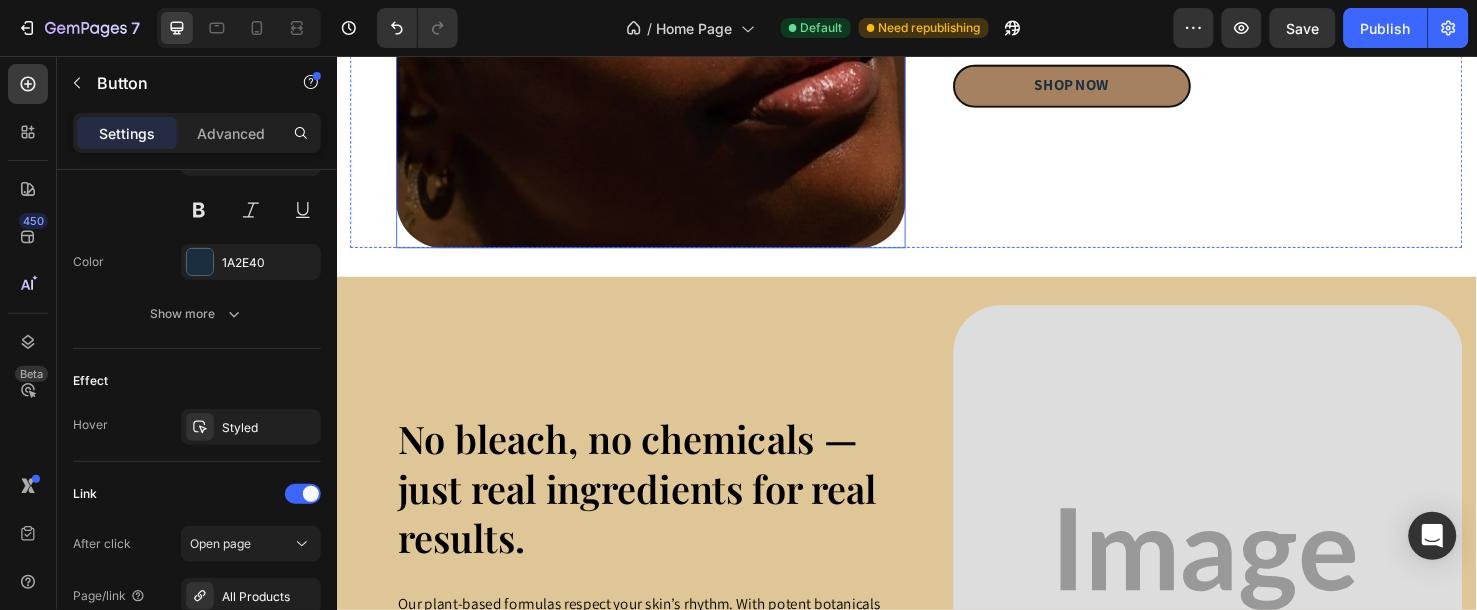 scroll, scrollTop: 1832, scrollLeft: 0, axis: vertical 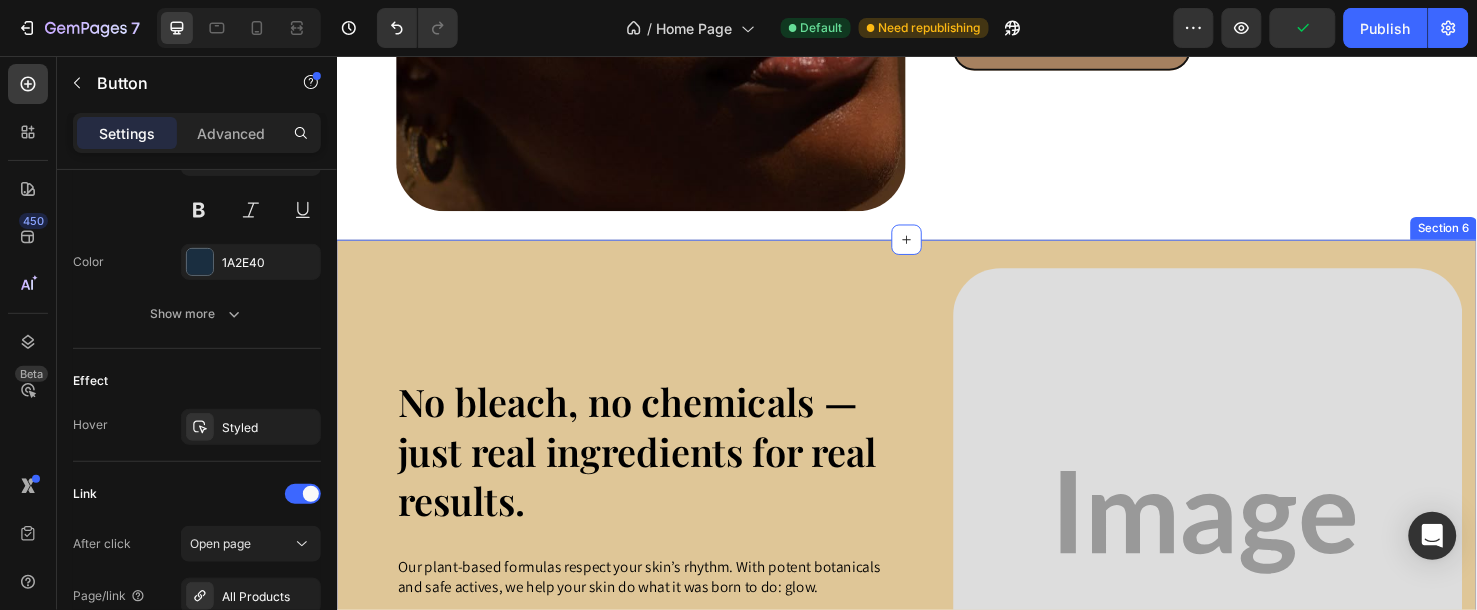 click on "No bleach, no chemicals — just real ingredients for real results. Heading Our plant-based formulas respect your skin’s rhythm. With potent botanicals and safe actives, we help your skin do what it was born to do: glow. Text block Row shop now Button Image Image Row Row Section 6" at bounding box center [936, 546] 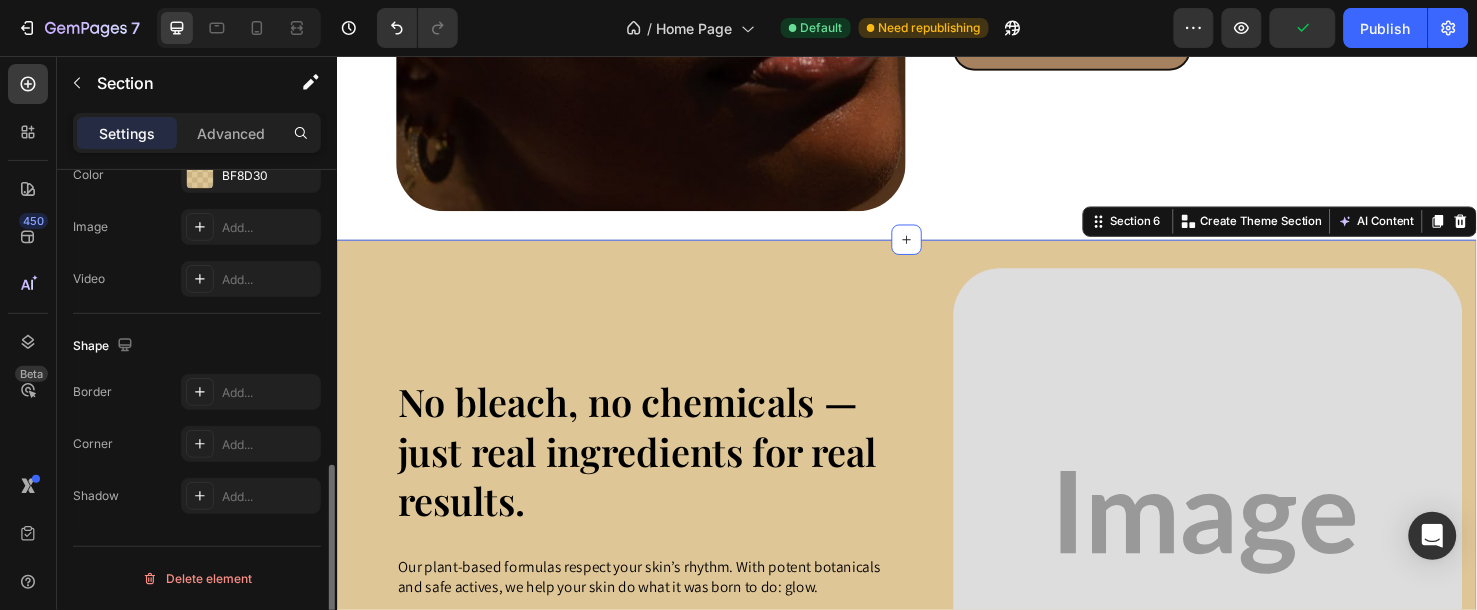 scroll, scrollTop: 0, scrollLeft: 0, axis: both 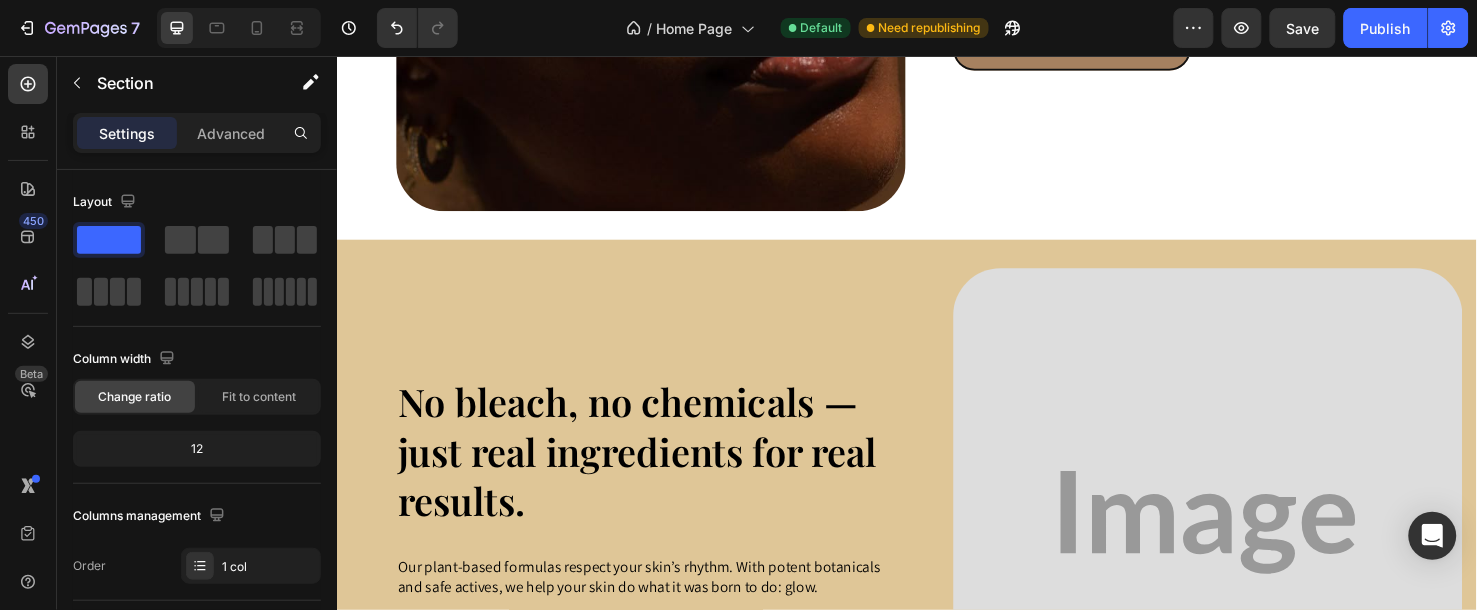 click on "No bleach, no chemicals — just real ingredients for real results. Heading Our plant-based formulas respect your skin’s rhythm. With potent botanicals and safe actives, we help your skin do what it was born to do: glow. Text block Row shop now Button Image Image Row Row Section 6" at bounding box center (936, 546) 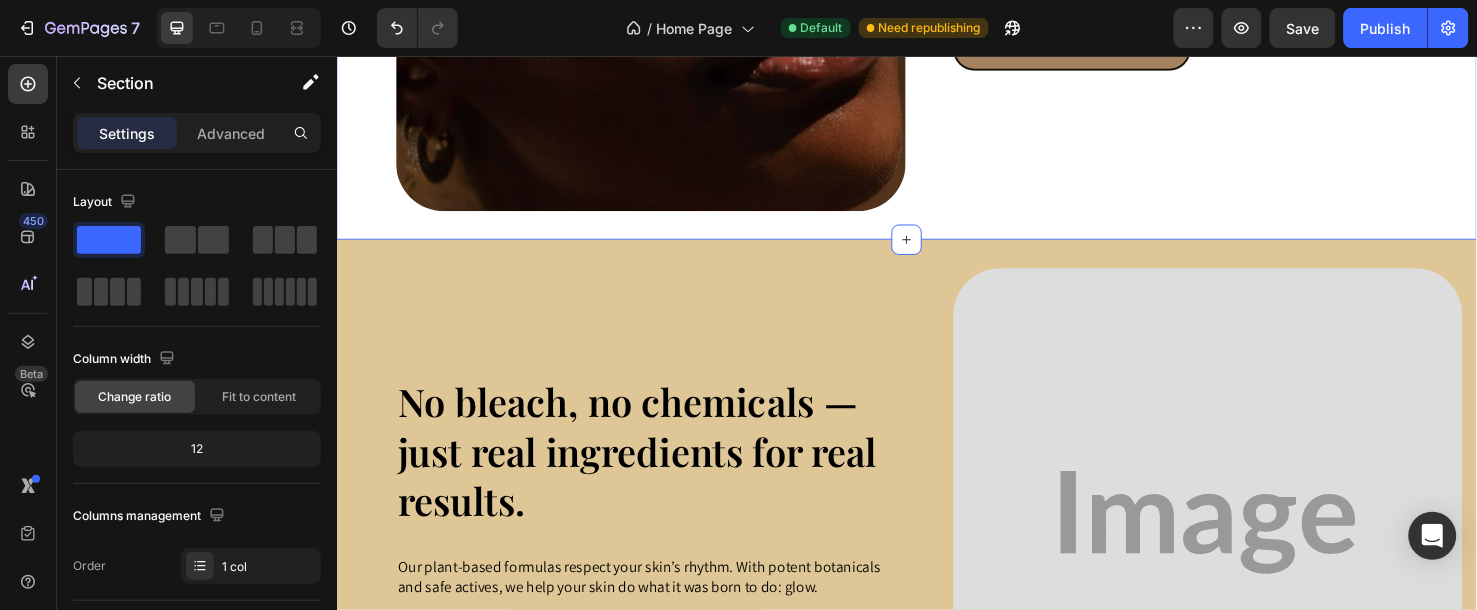 click on "Your skin isn’t misbehaving — it’s just misunderstood. Heading Most products ignore melanin-rich skin. We don’t. Every LUXMIKA formula is designed to gently target what truly matters: balance, glow, and confidence. Text block Row shop now Button Image Row Row Section 5" at bounding box center [936, -50] 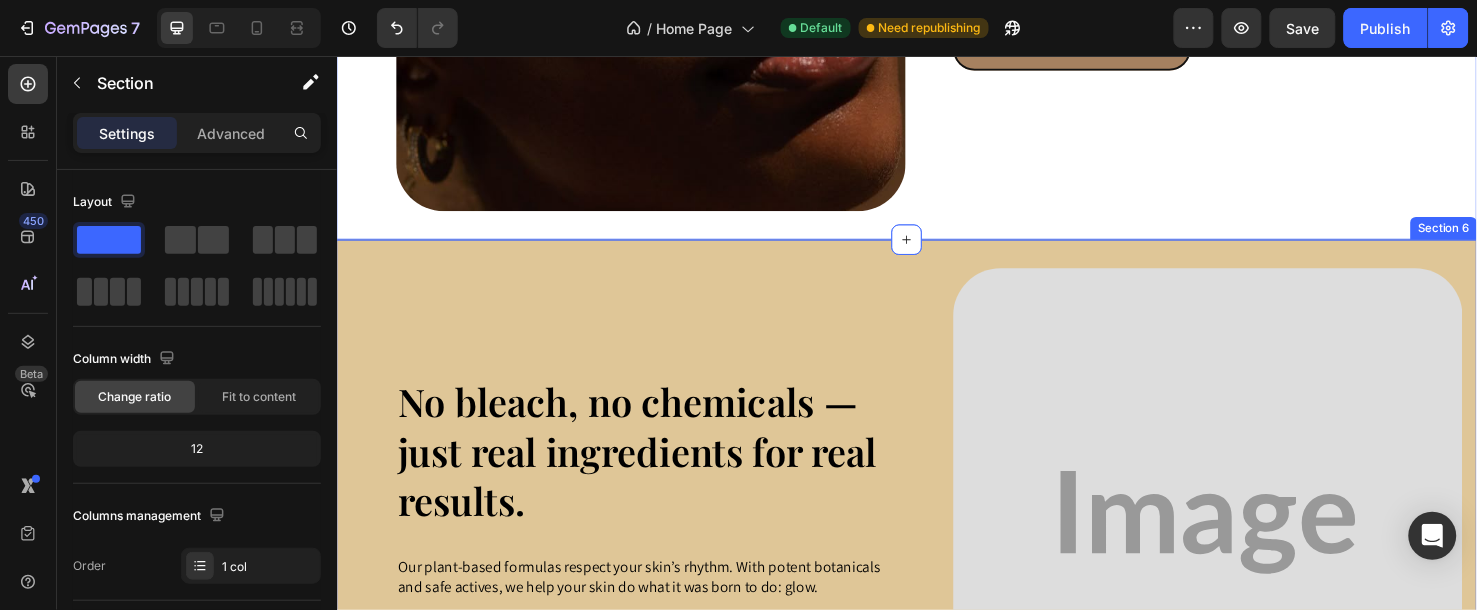click on "No bleach, no chemicals — just real ingredients for real results. Heading Our plant-based formulas respect your skin’s rhythm. With potent botanicals and safe actives, we help your skin do what it was born to do: glow. Text block Row shop now Button Image Image Row Row Section 6" at bounding box center (936, 546) 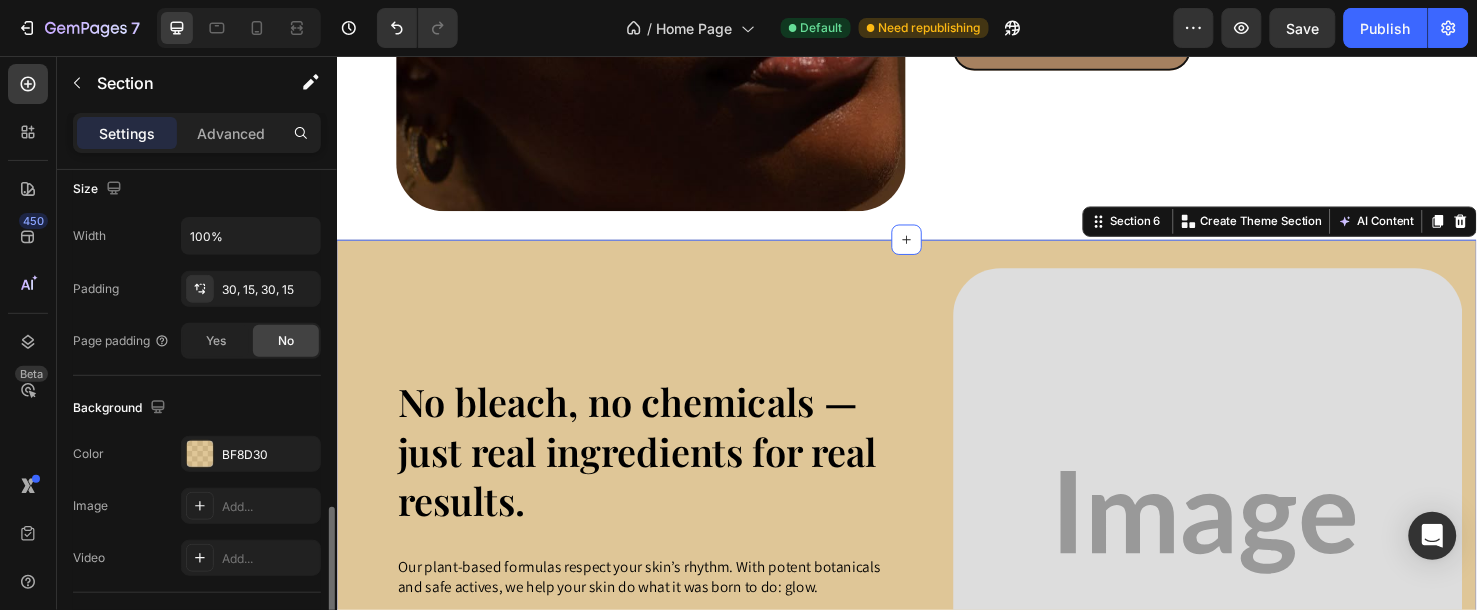 scroll, scrollTop: 555, scrollLeft: 0, axis: vertical 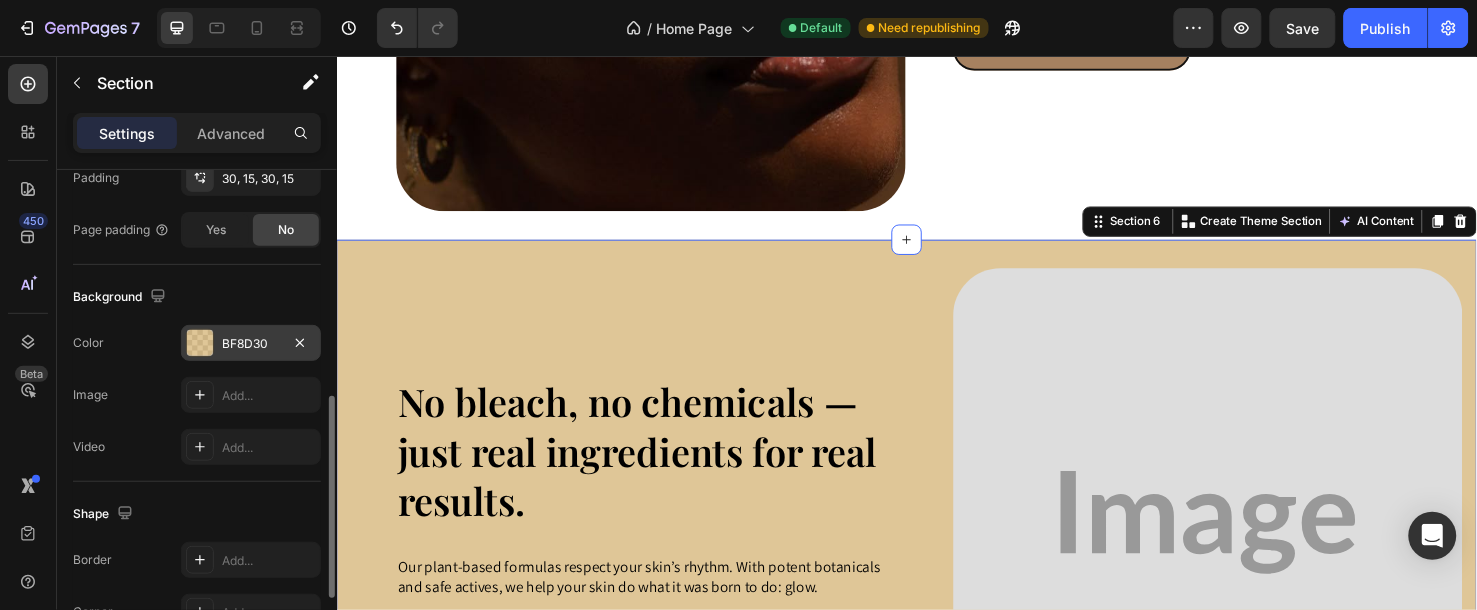click on "BF8D30" at bounding box center (251, 344) 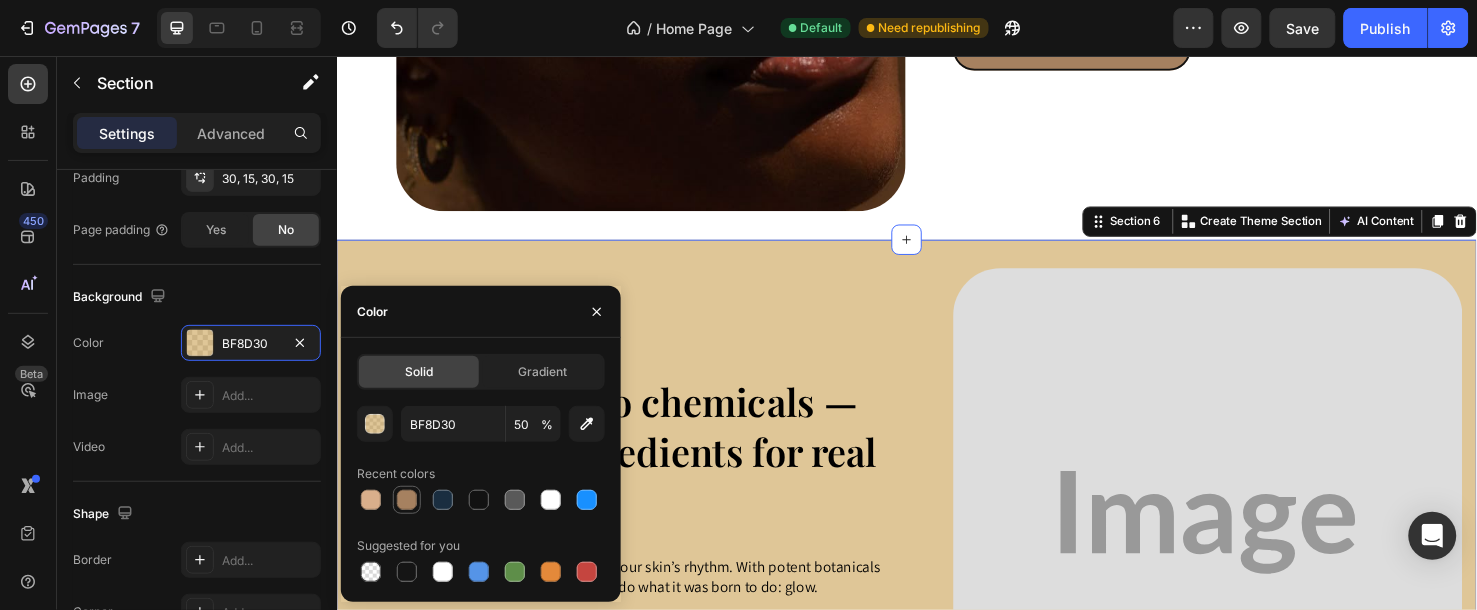 click at bounding box center [407, 500] 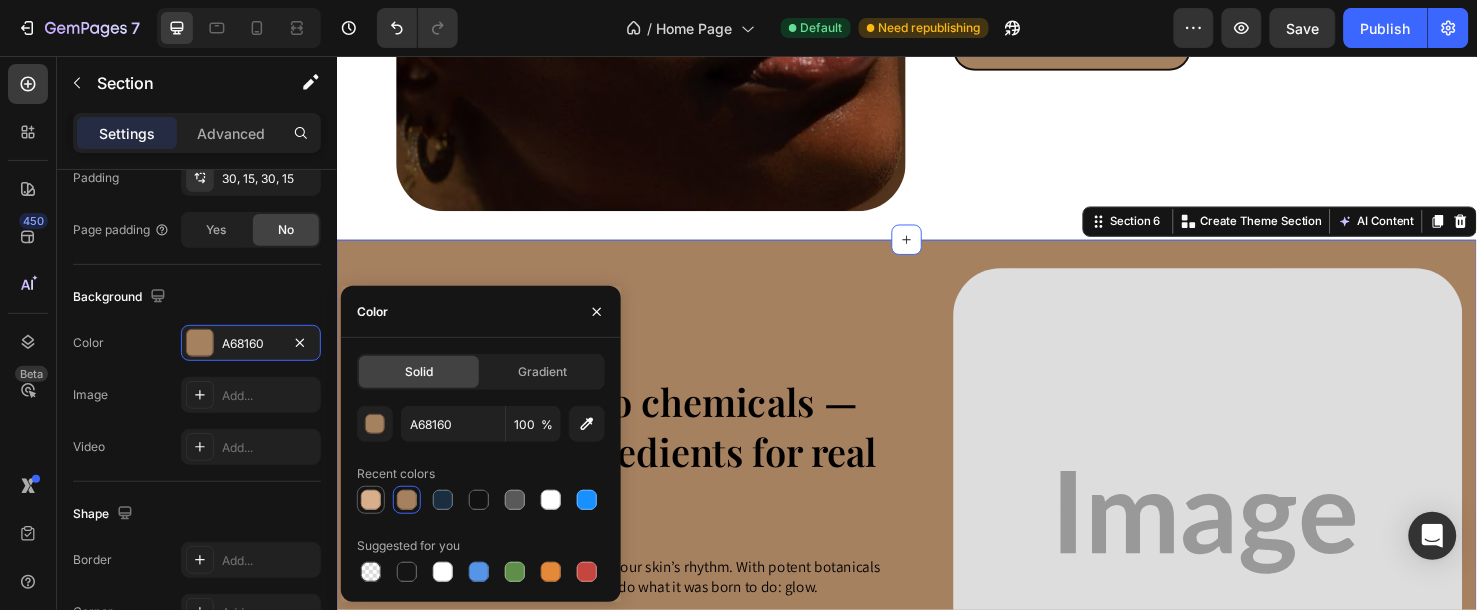click at bounding box center (371, 500) 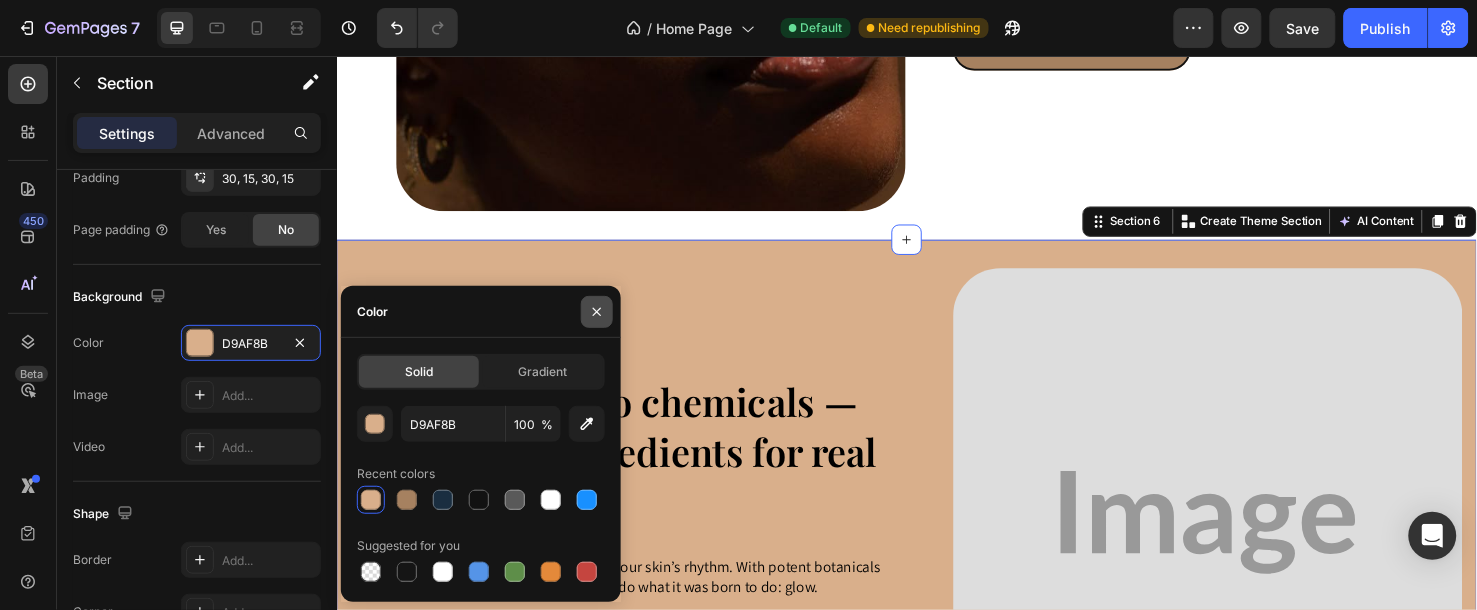 click 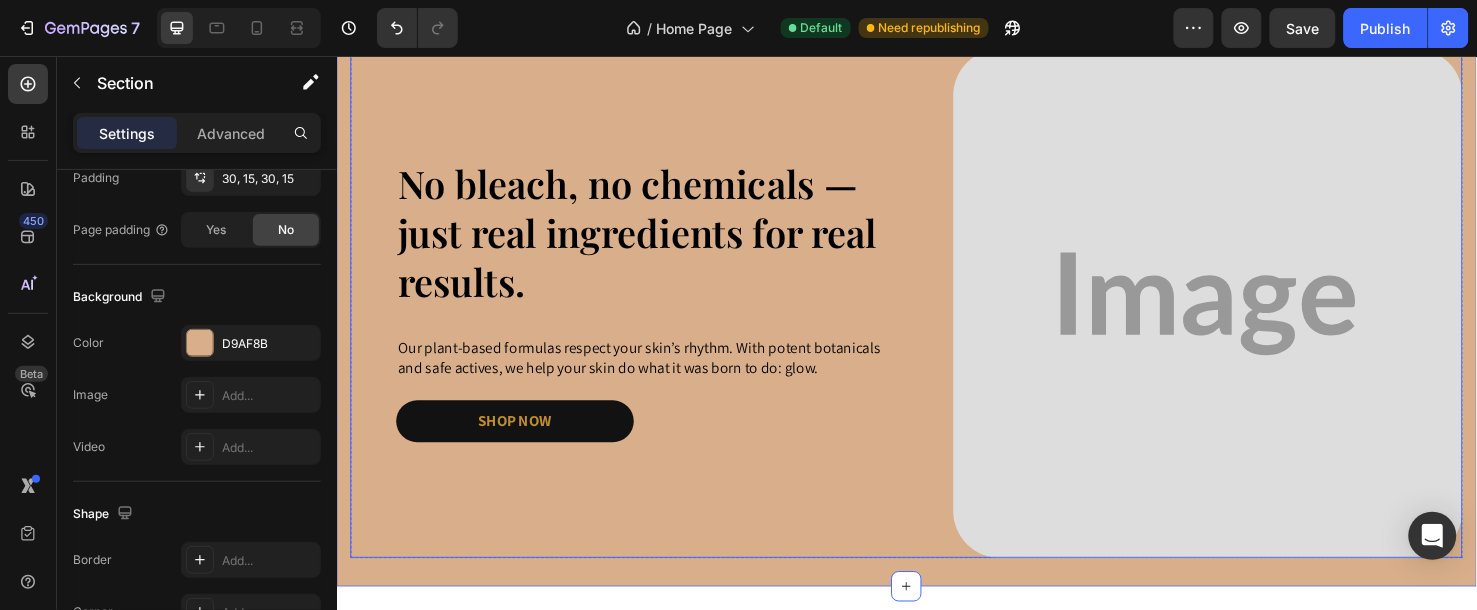 scroll, scrollTop: 2165, scrollLeft: 0, axis: vertical 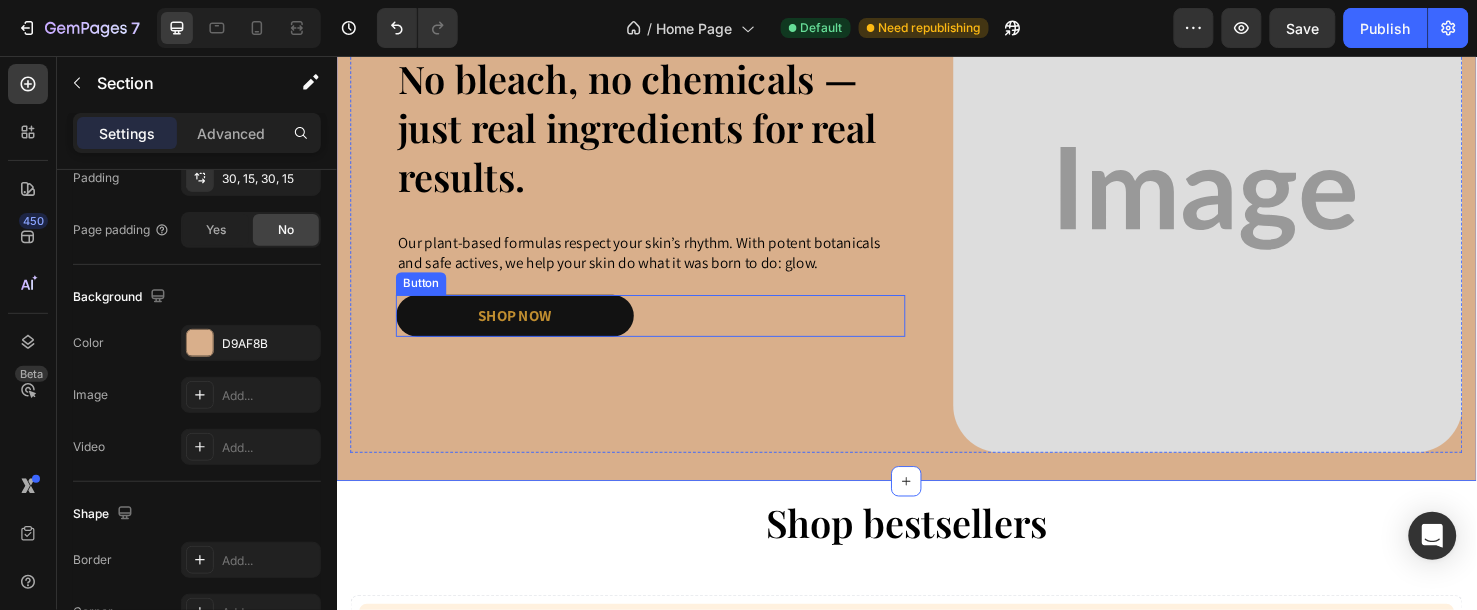 drag, startPoint x: 589, startPoint y: 324, endPoint x: 336, endPoint y: 378, distance: 258.69867 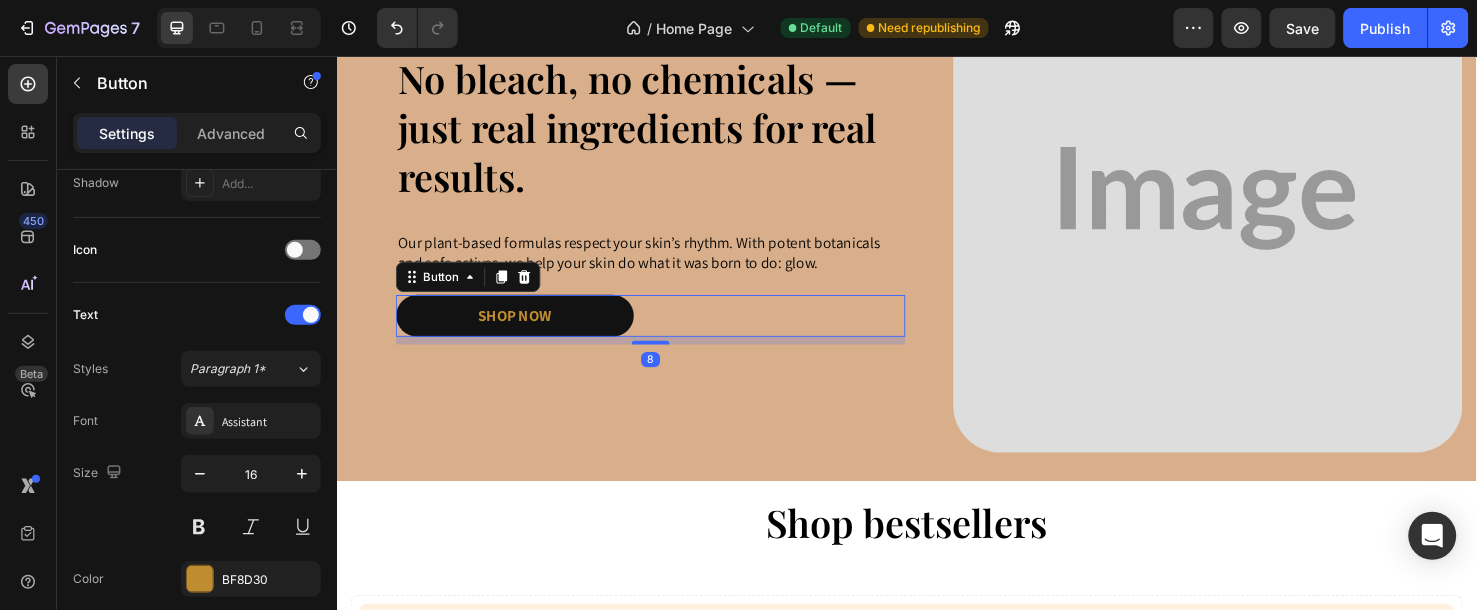 scroll, scrollTop: 0, scrollLeft: 0, axis: both 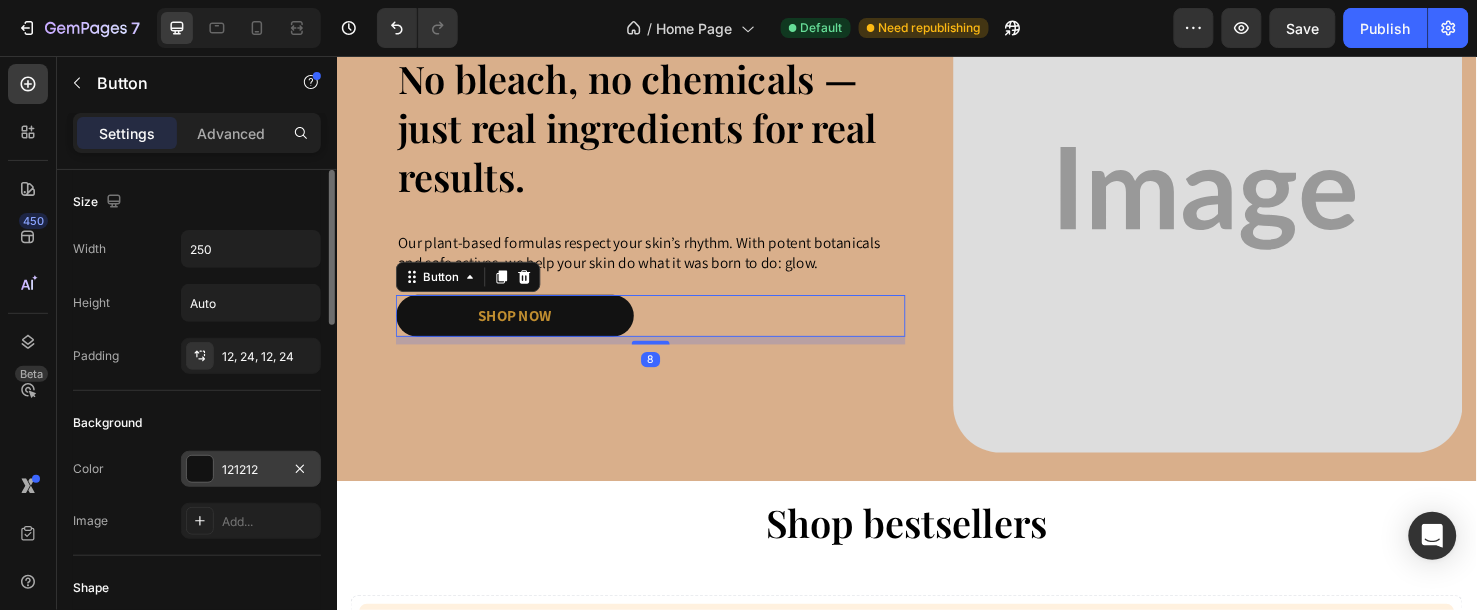 click on "121212" at bounding box center (251, 469) 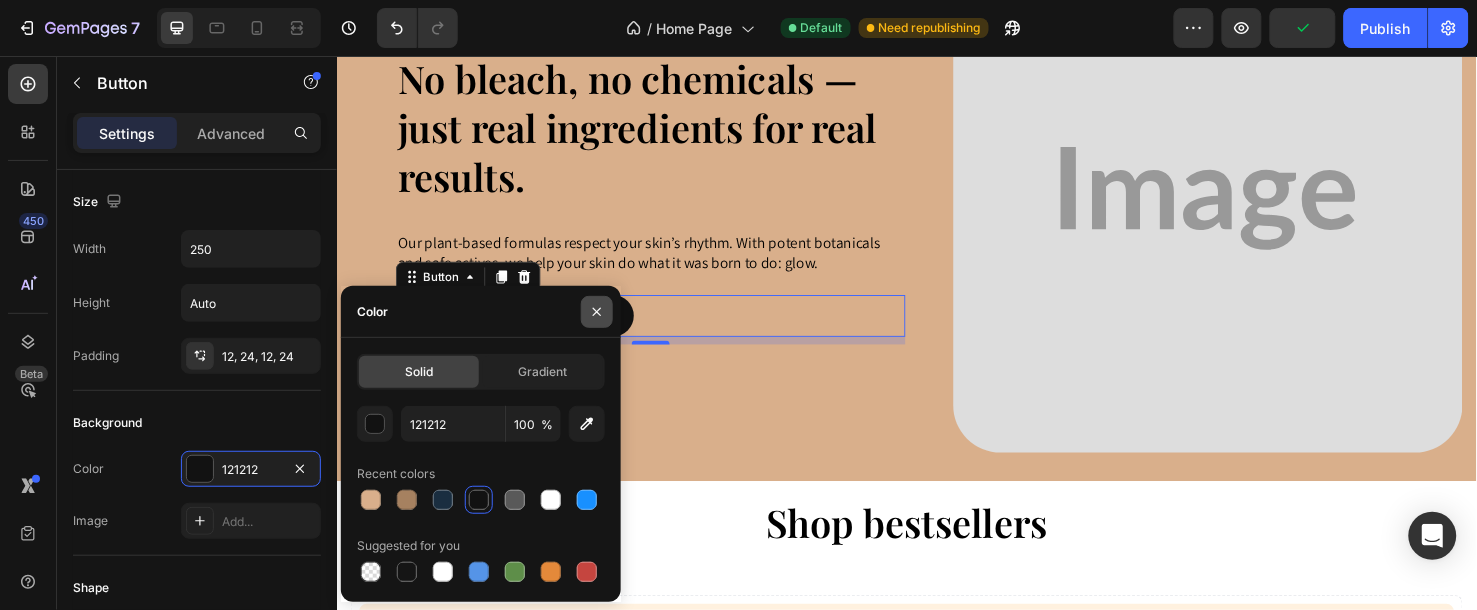 click 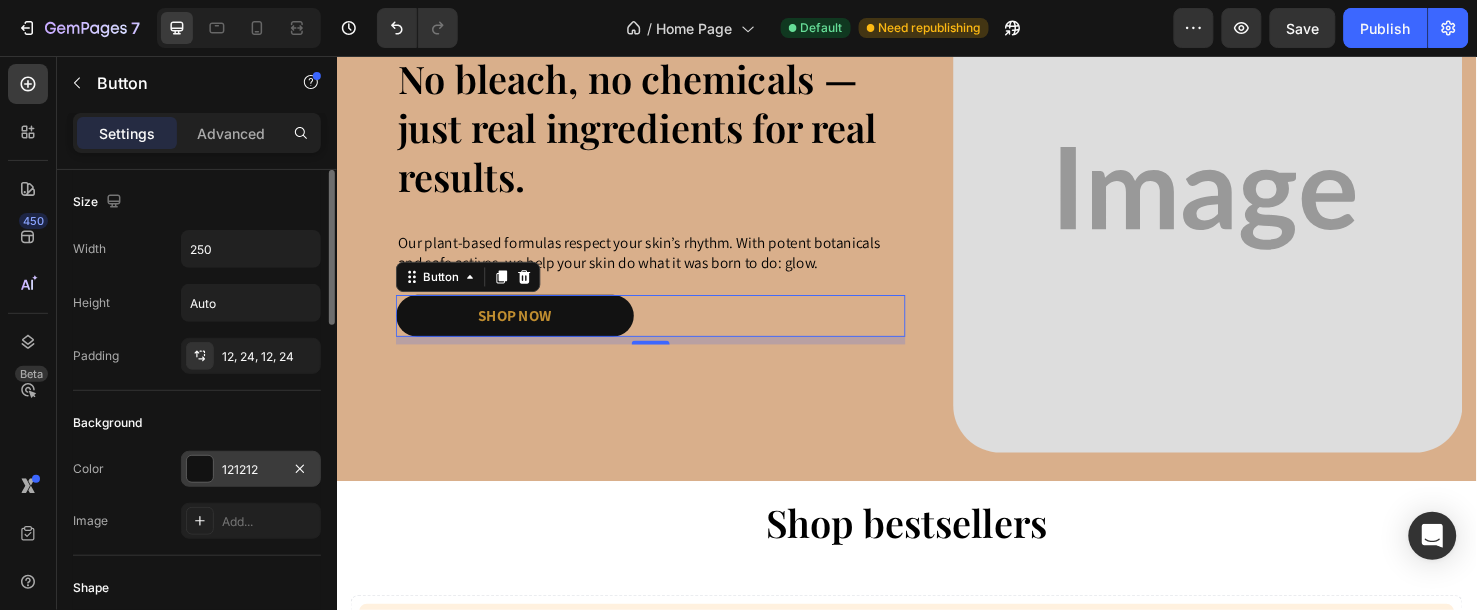 click on "121212" at bounding box center (251, 469) 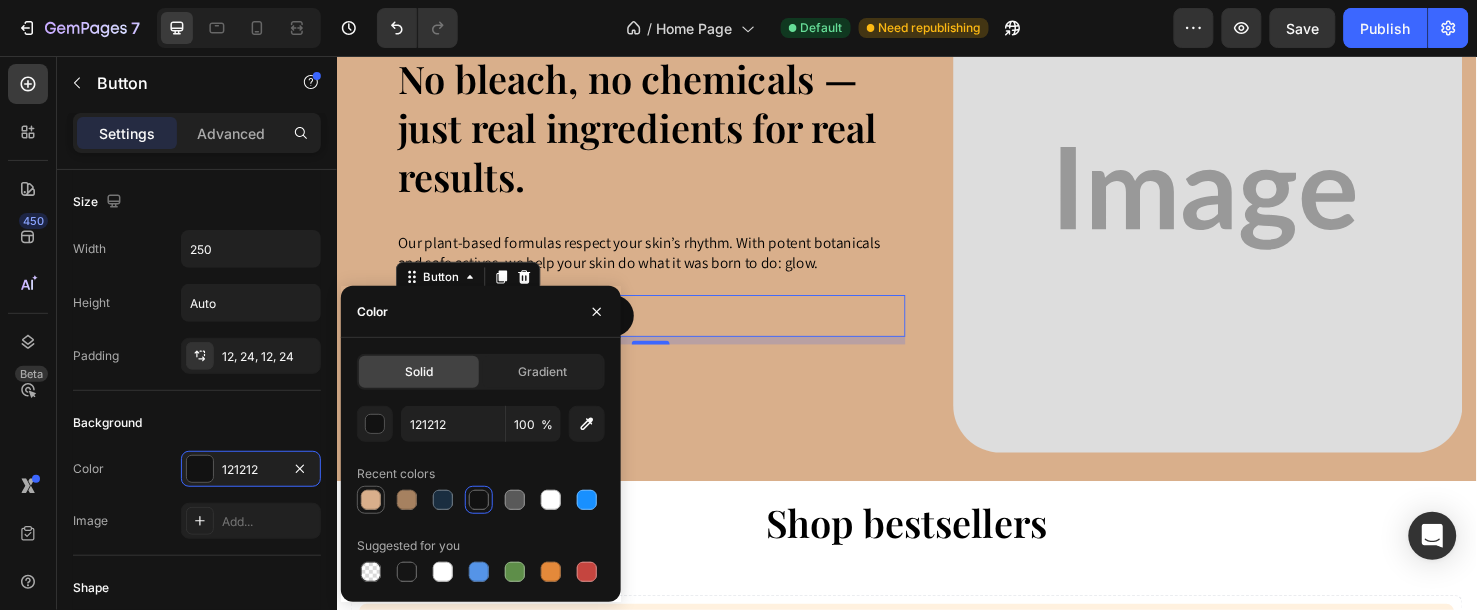 click at bounding box center [371, 500] 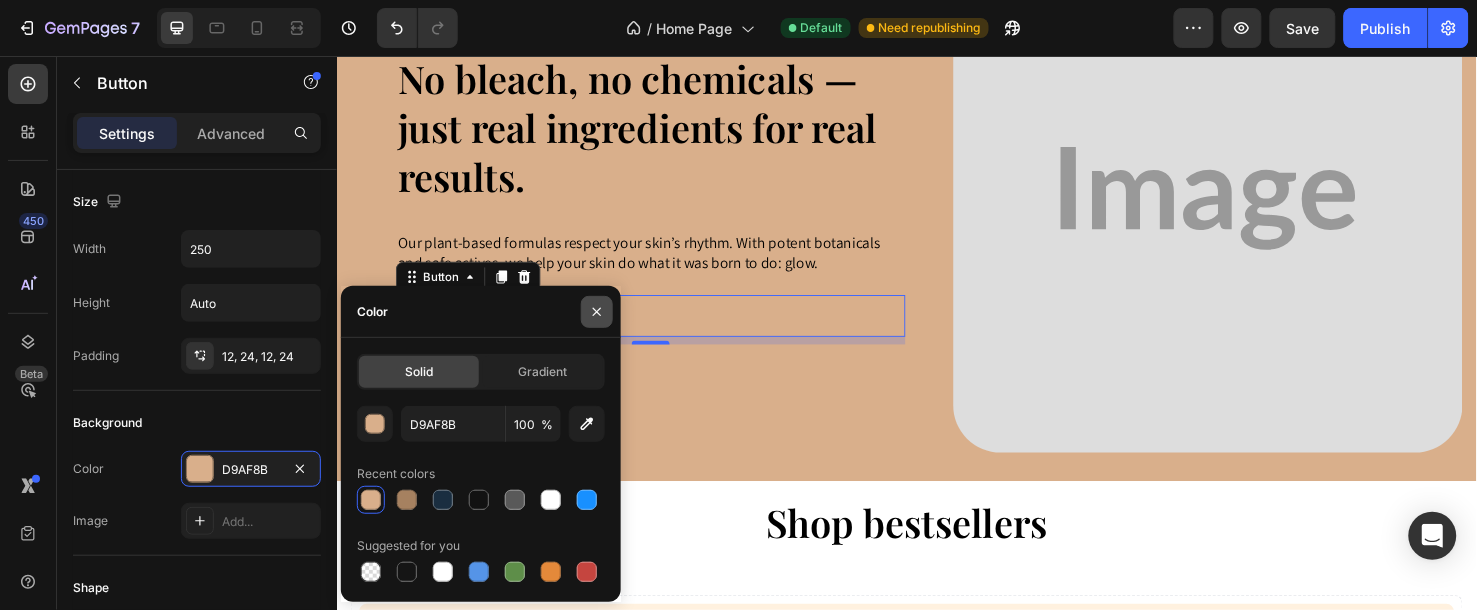 click 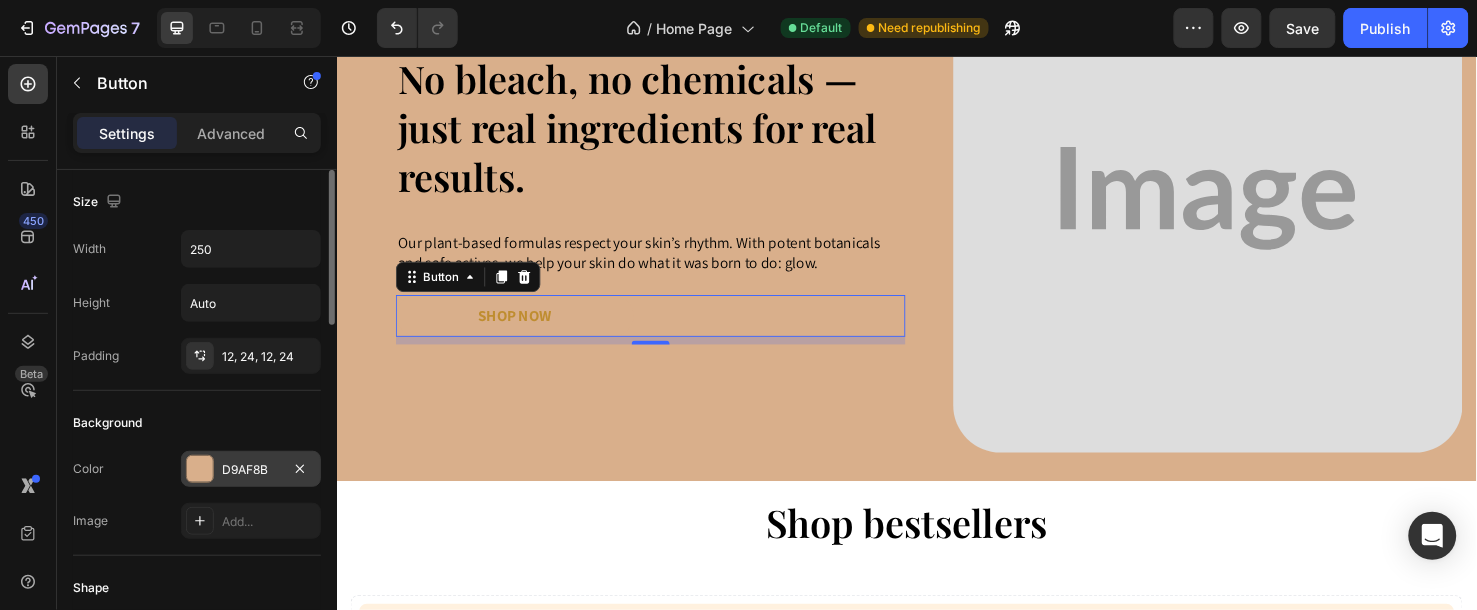 click at bounding box center (200, 469) 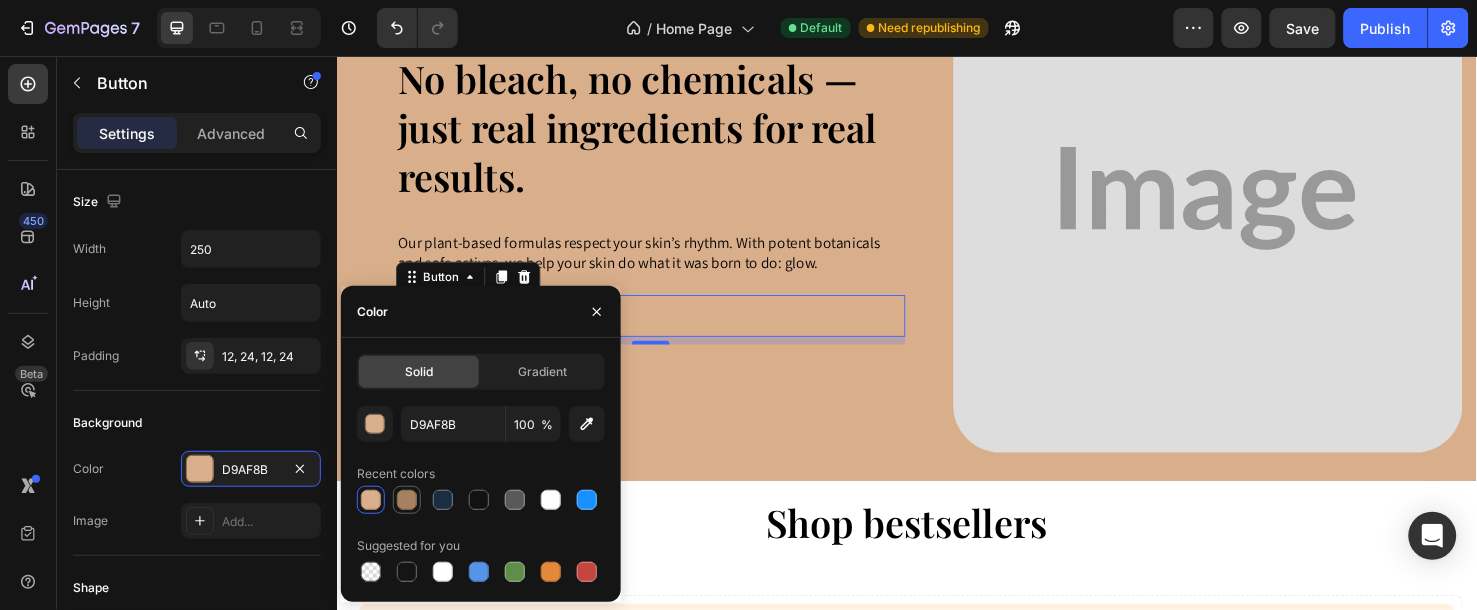 click at bounding box center [407, 500] 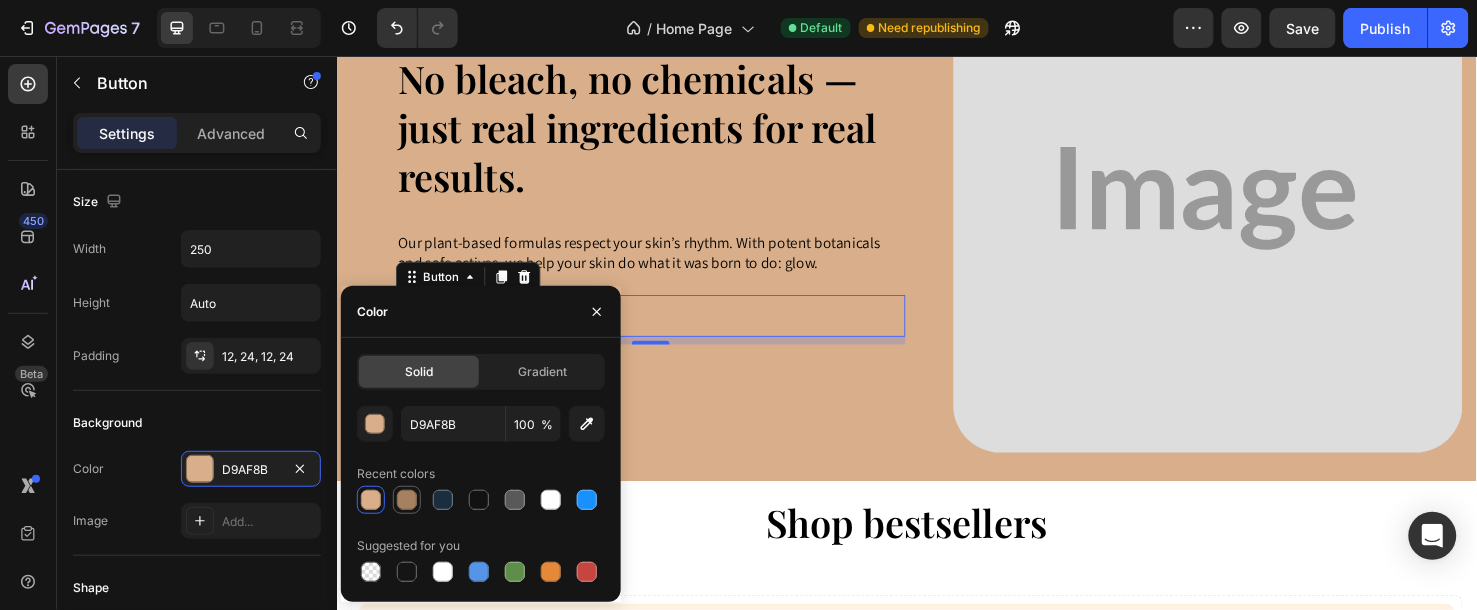 type on "A68160" 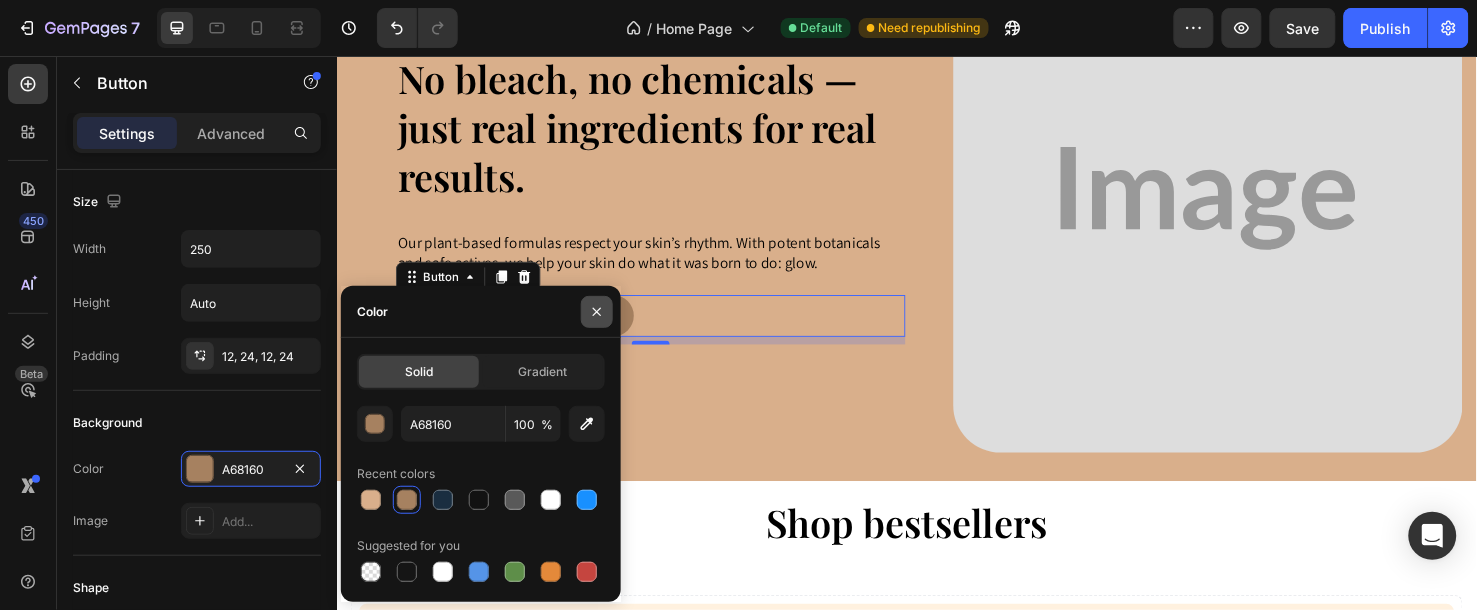 click 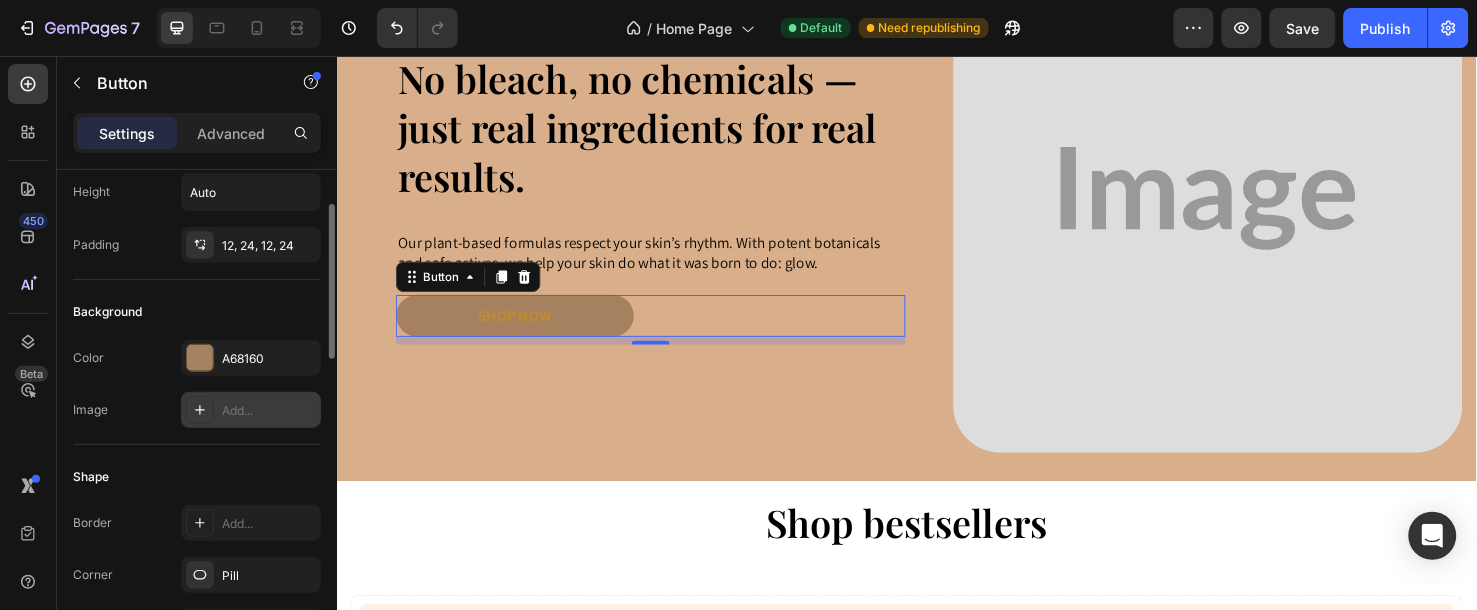 scroll, scrollTop: 333, scrollLeft: 0, axis: vertical 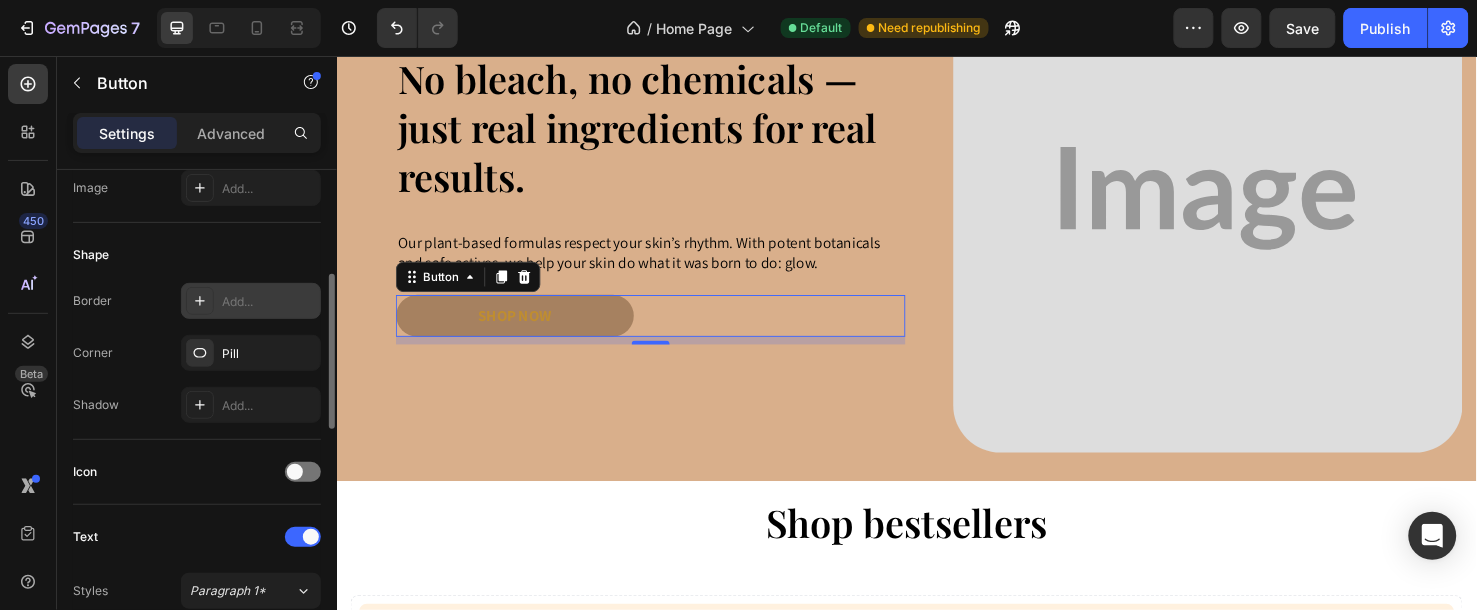 click on "Add..." at bounding box center [251, 301] 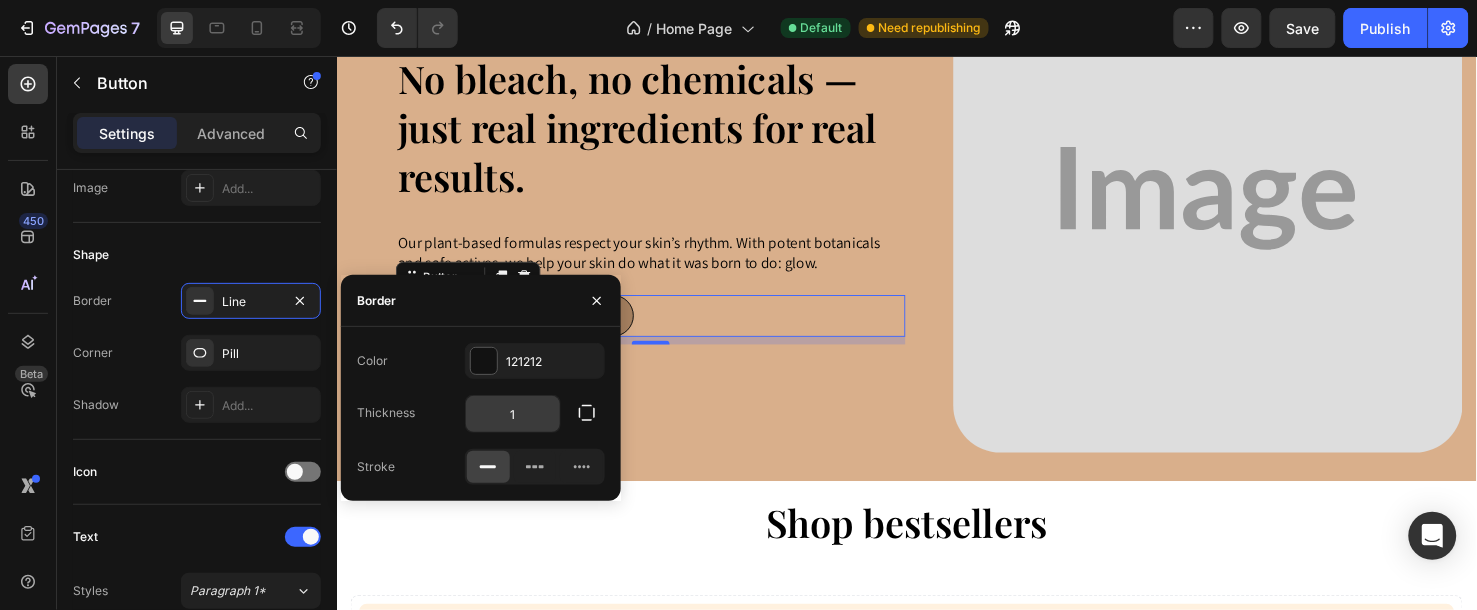 click on "1" at bounding box center (513, 414) 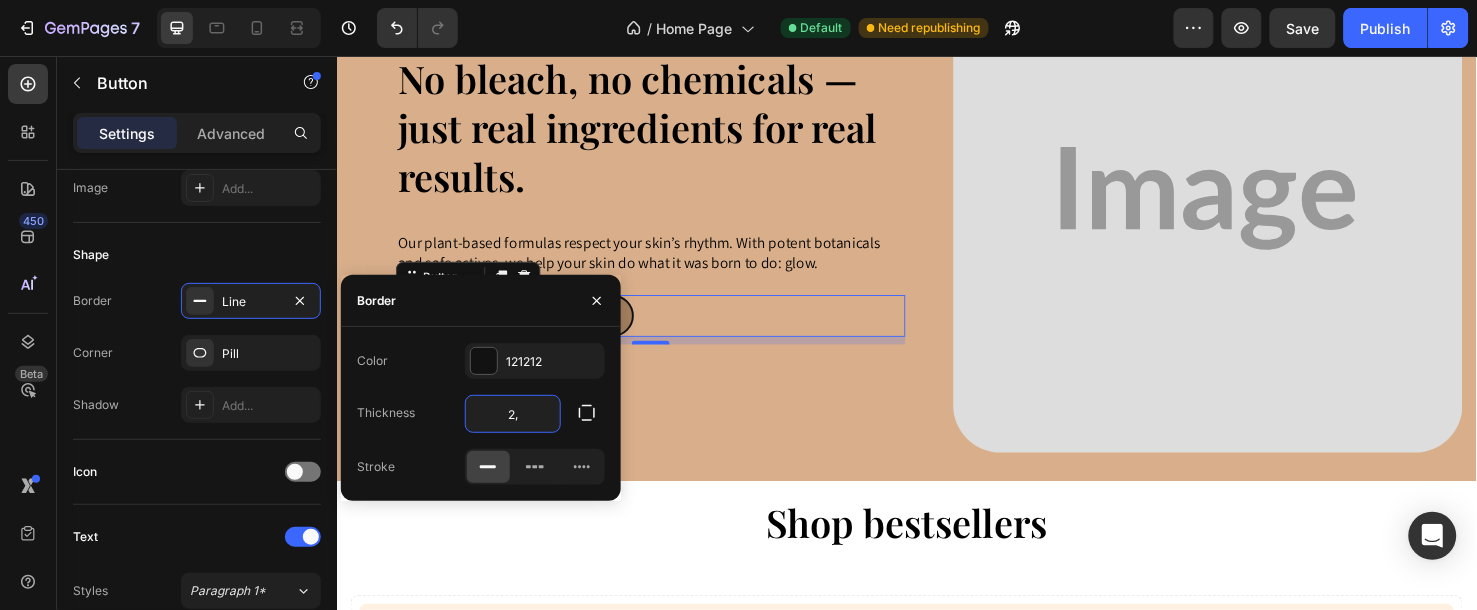 type on "2,5" 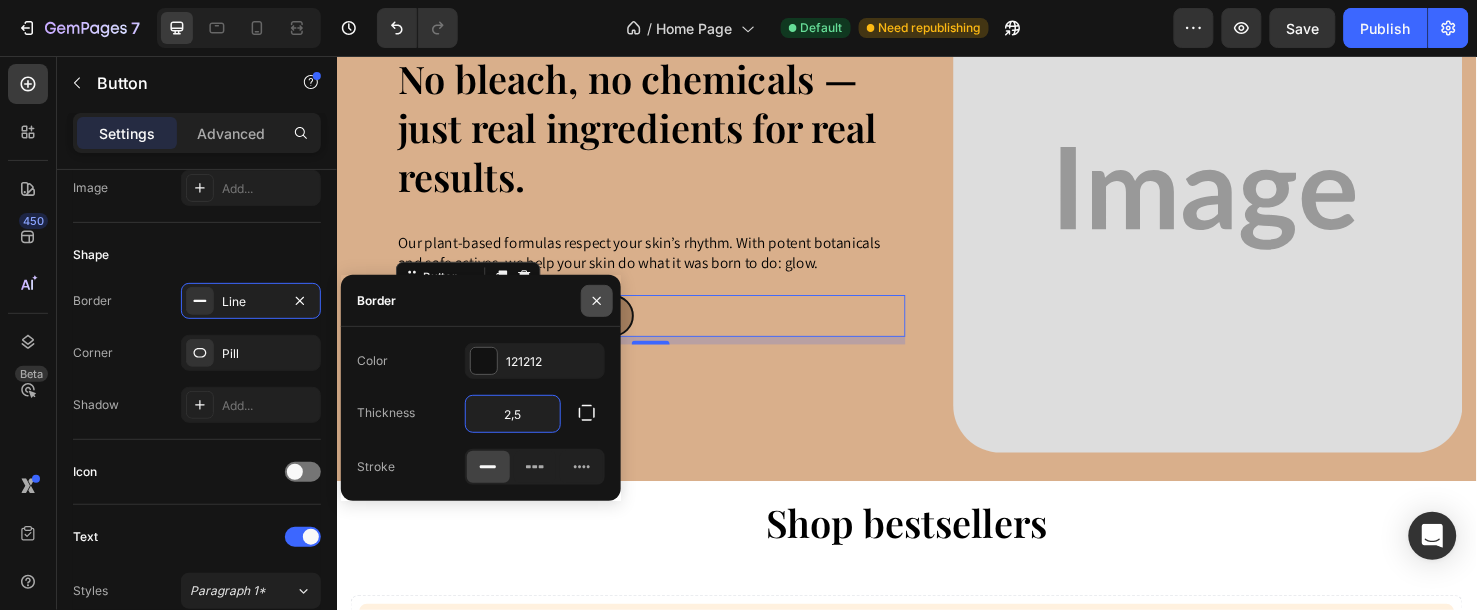 click 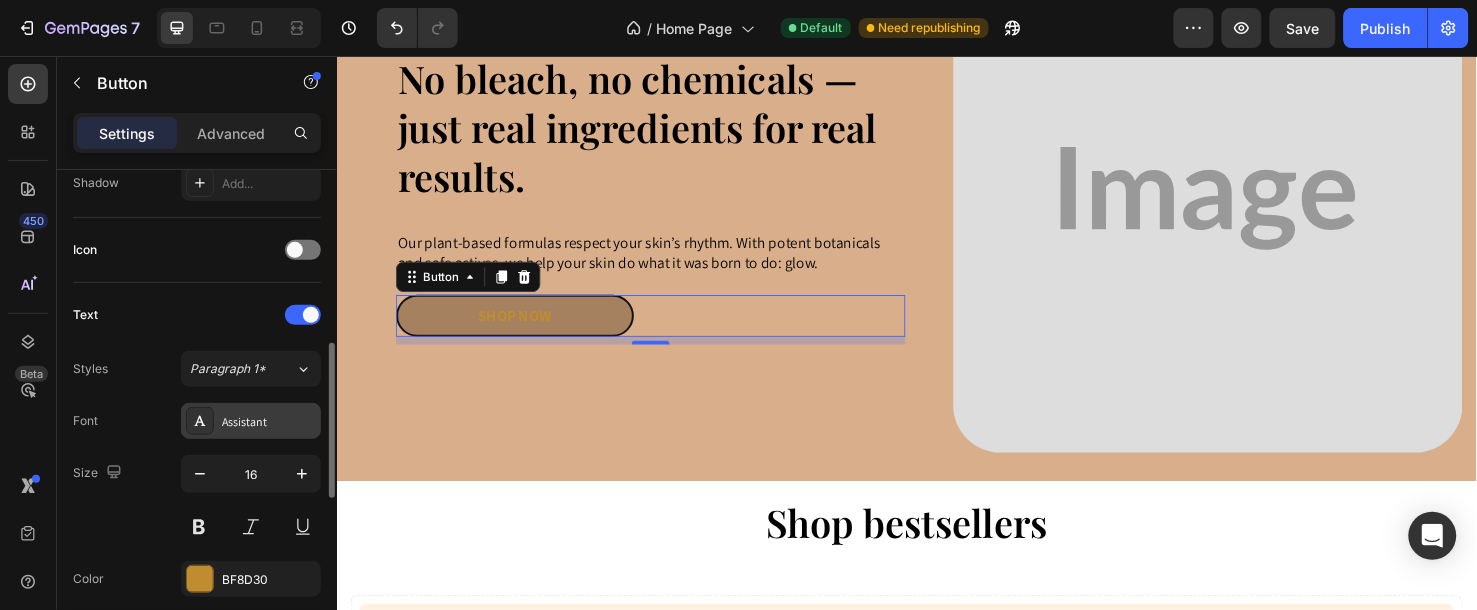 scroll, scrollTop: 666, scrollLeft: 0, axis: vertical 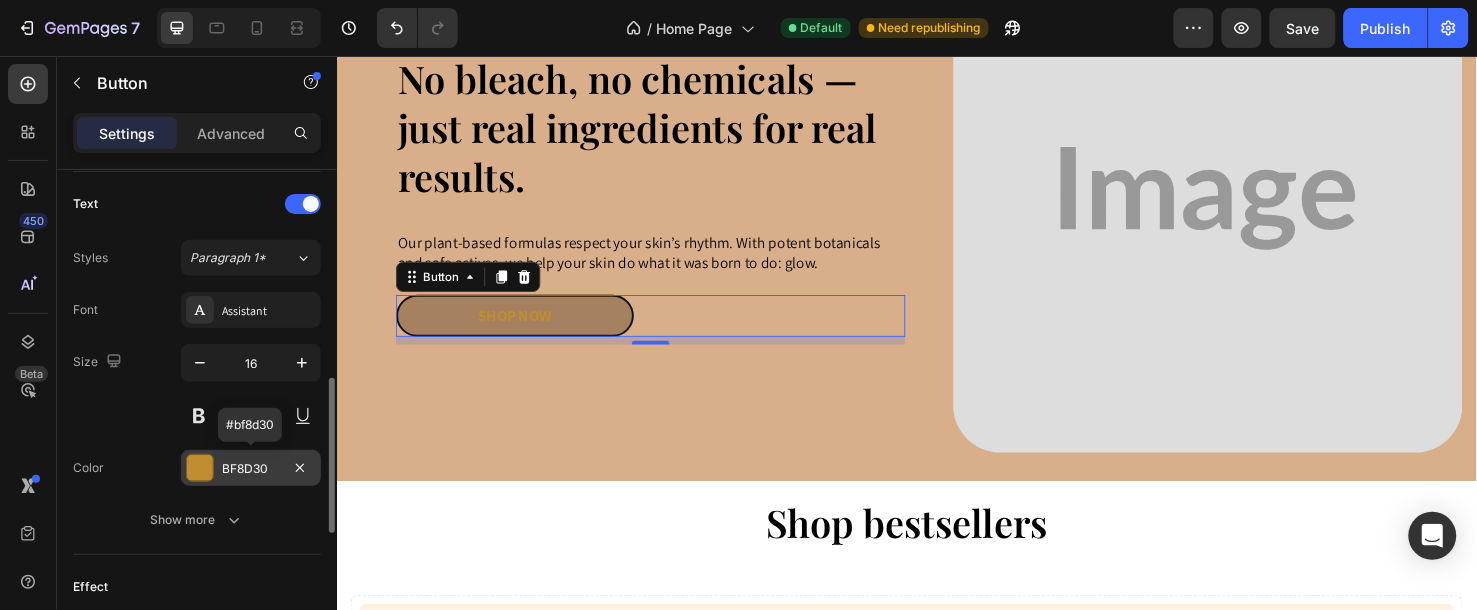 click on "BF8D30" at bounding box center [251, 468] 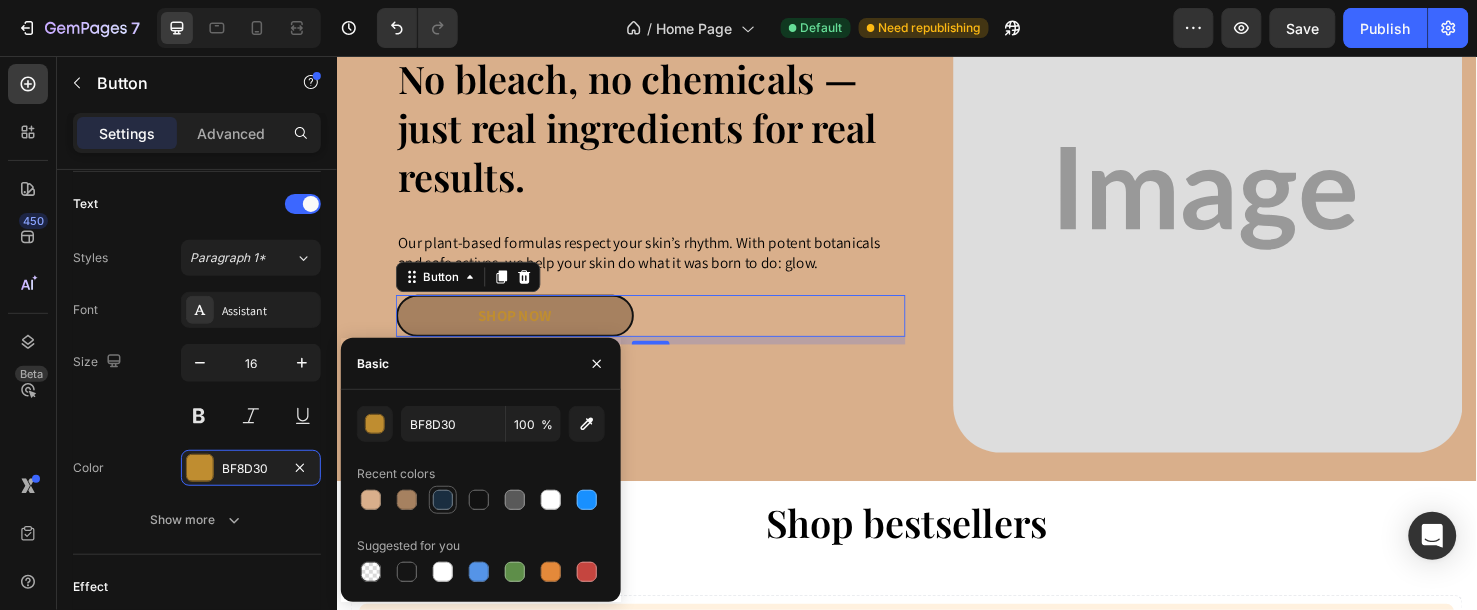 click at bounding box center (443, 500) 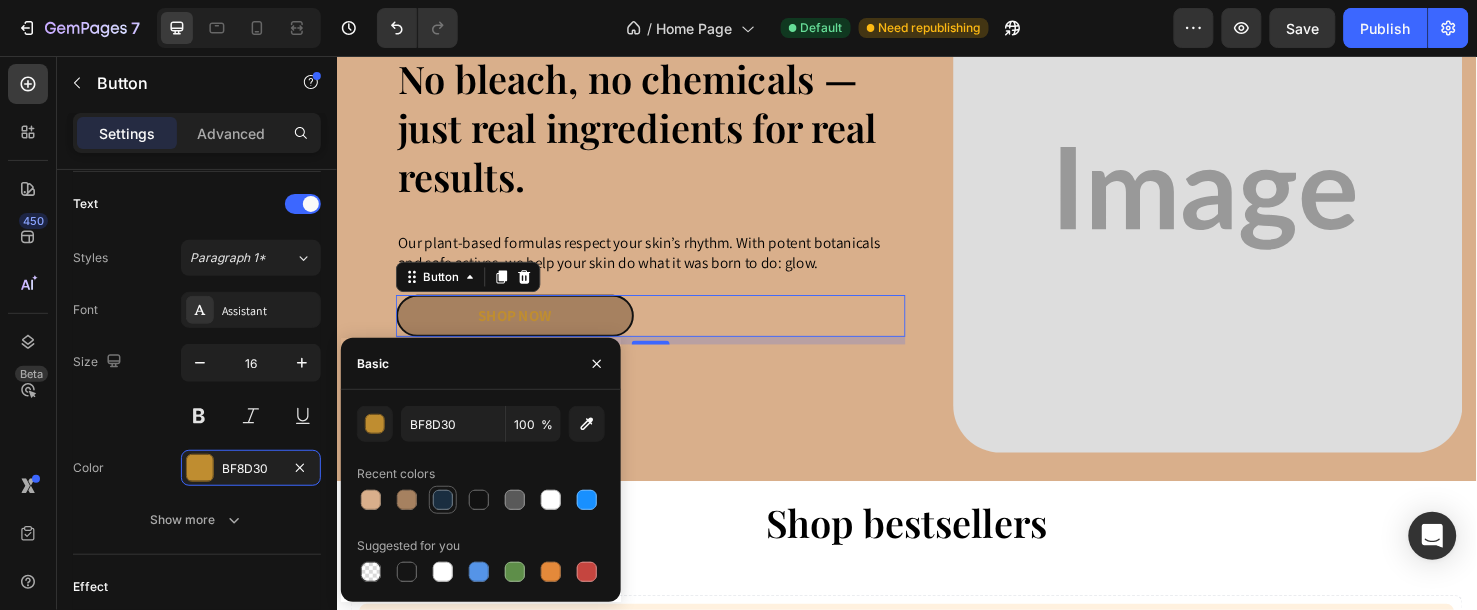 type on "1A2E40" 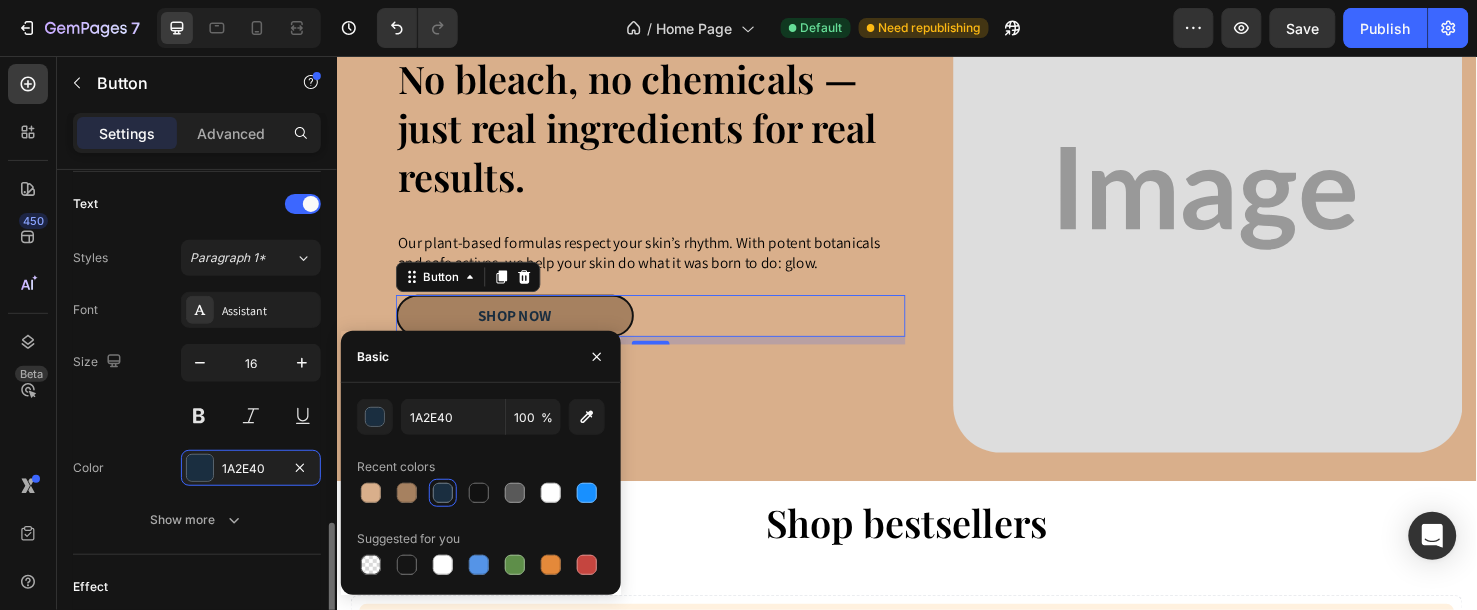 scroll, scrollTop: 777, scrollLeft: 0, axis: vertical 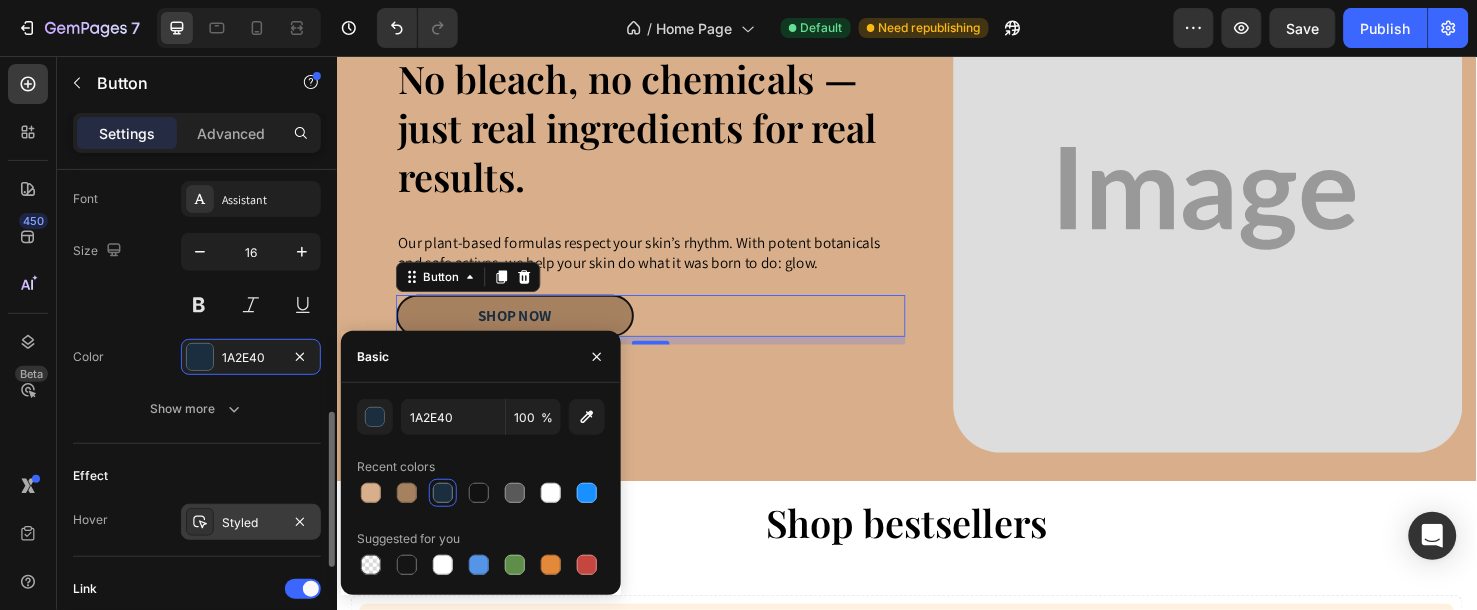 click on "Styled" at bounding box center (251, 522) 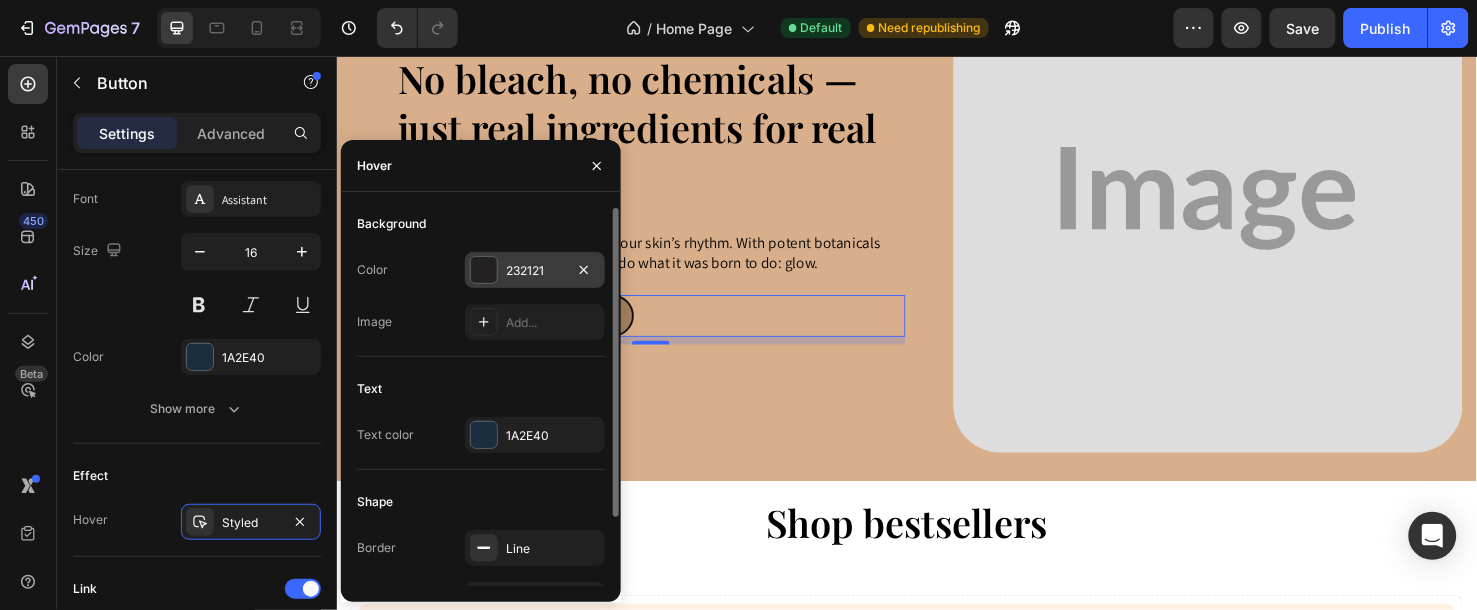 click on "232121" at bounding box center (535, 271) 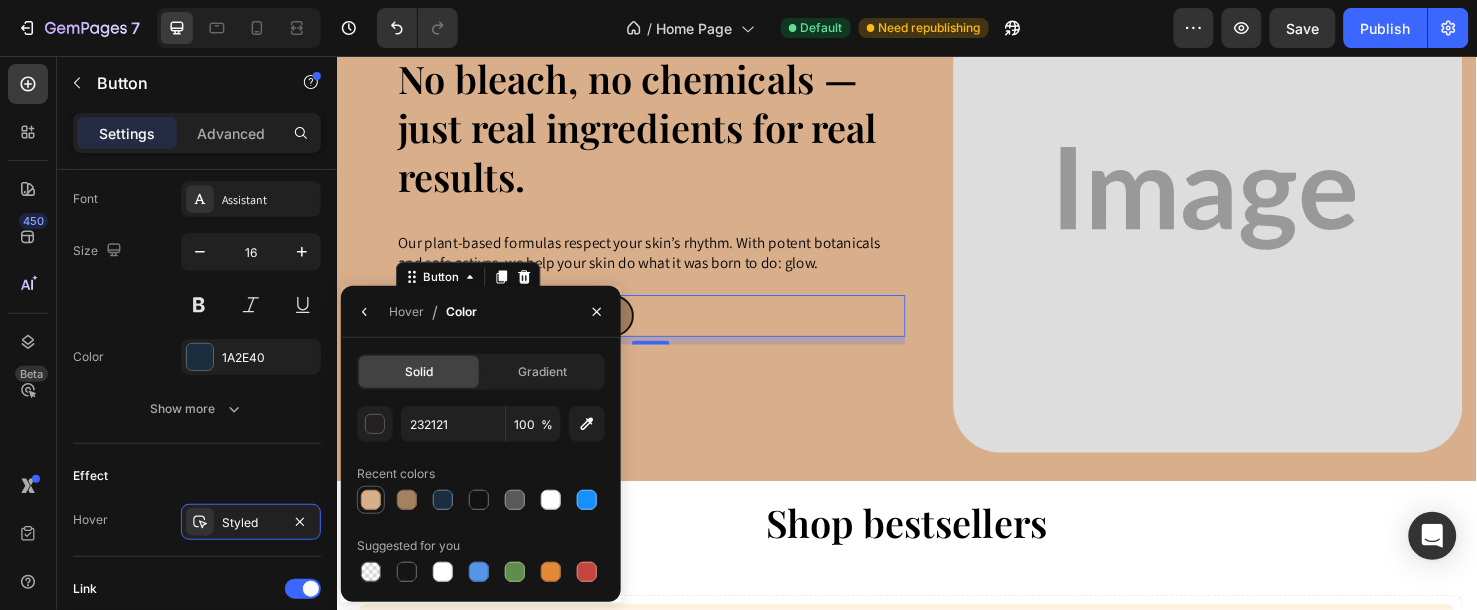 click at bounding box center (371, 500) 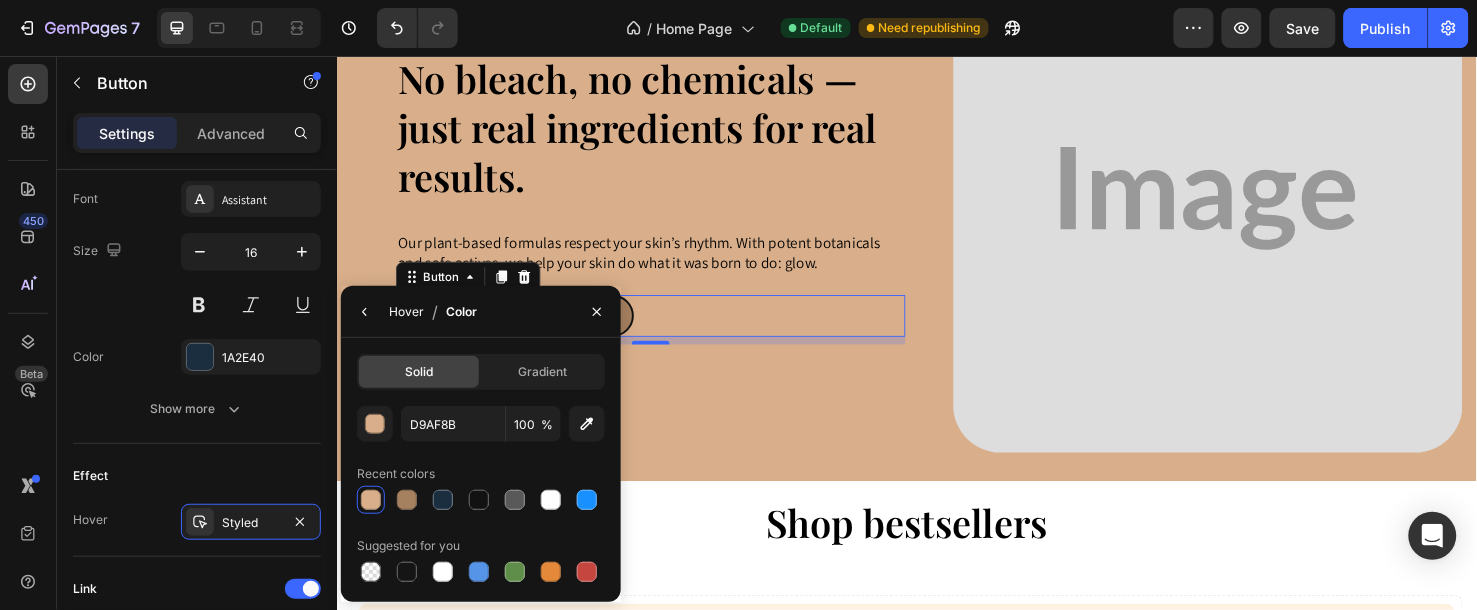 click on "Hover" at bounding box center (406, 312) 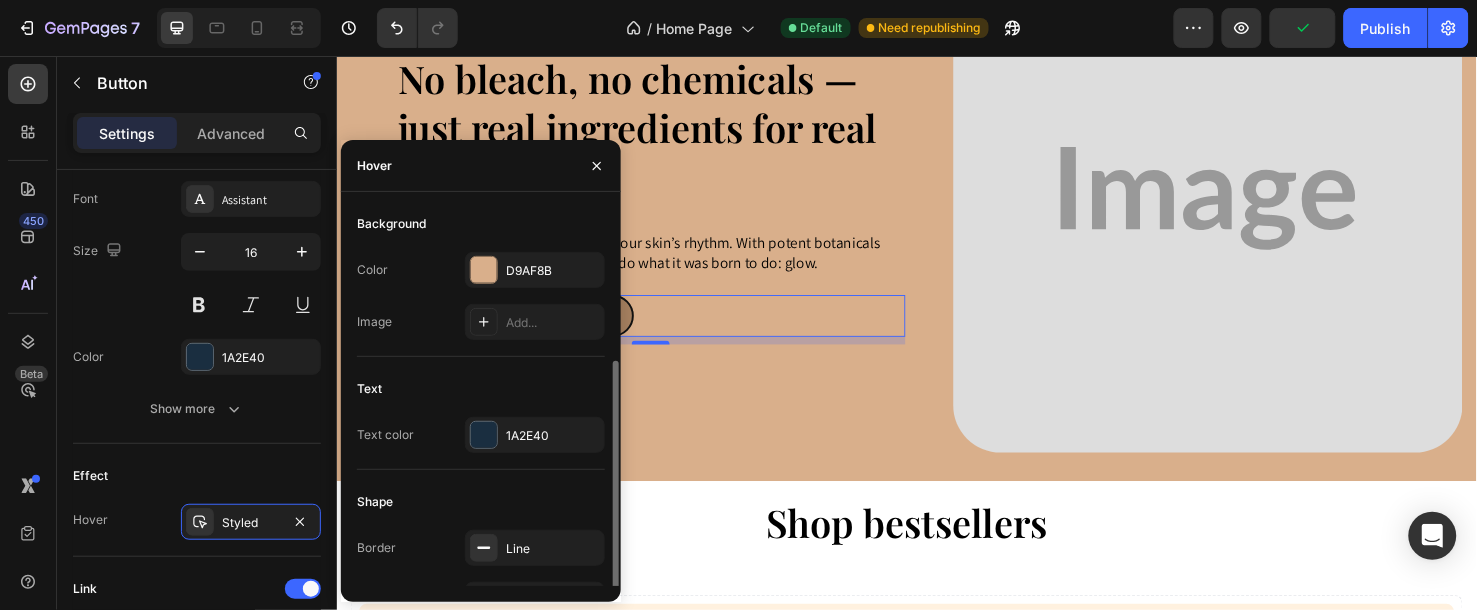 scroll, scrollTop: 84, scrollLeft: 0, axis: vertical 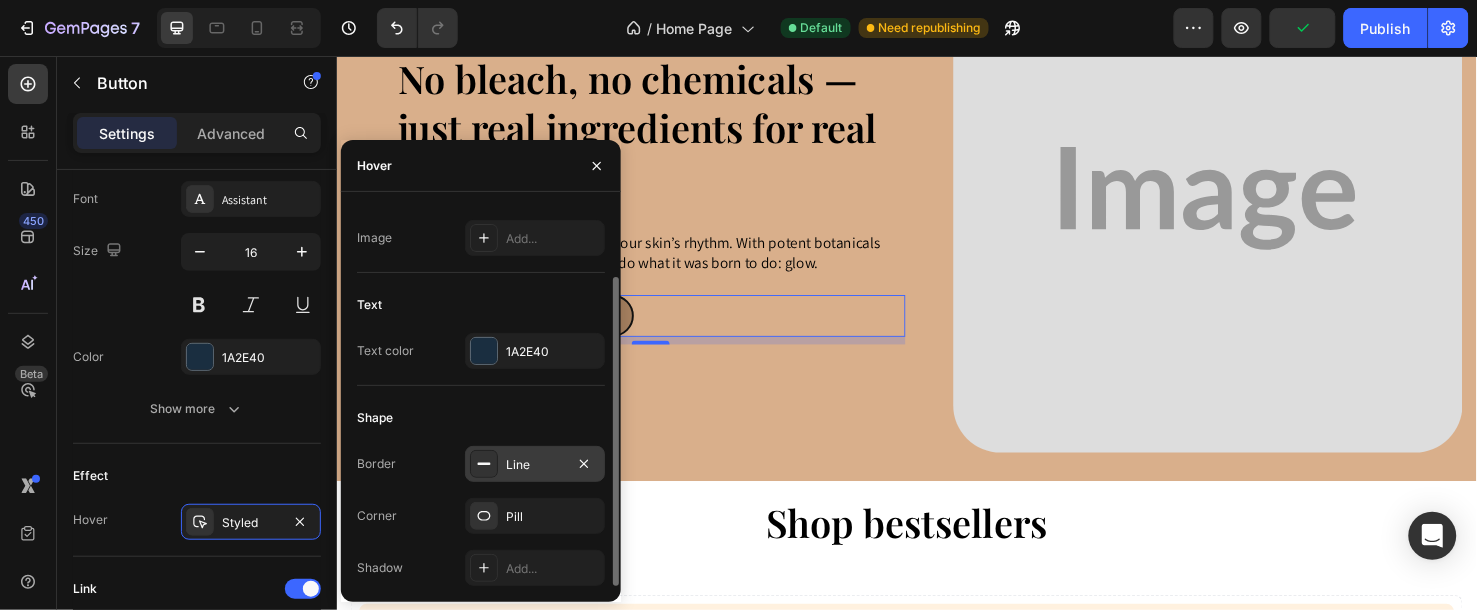 click on "Line" at bounding box center [535, 465] 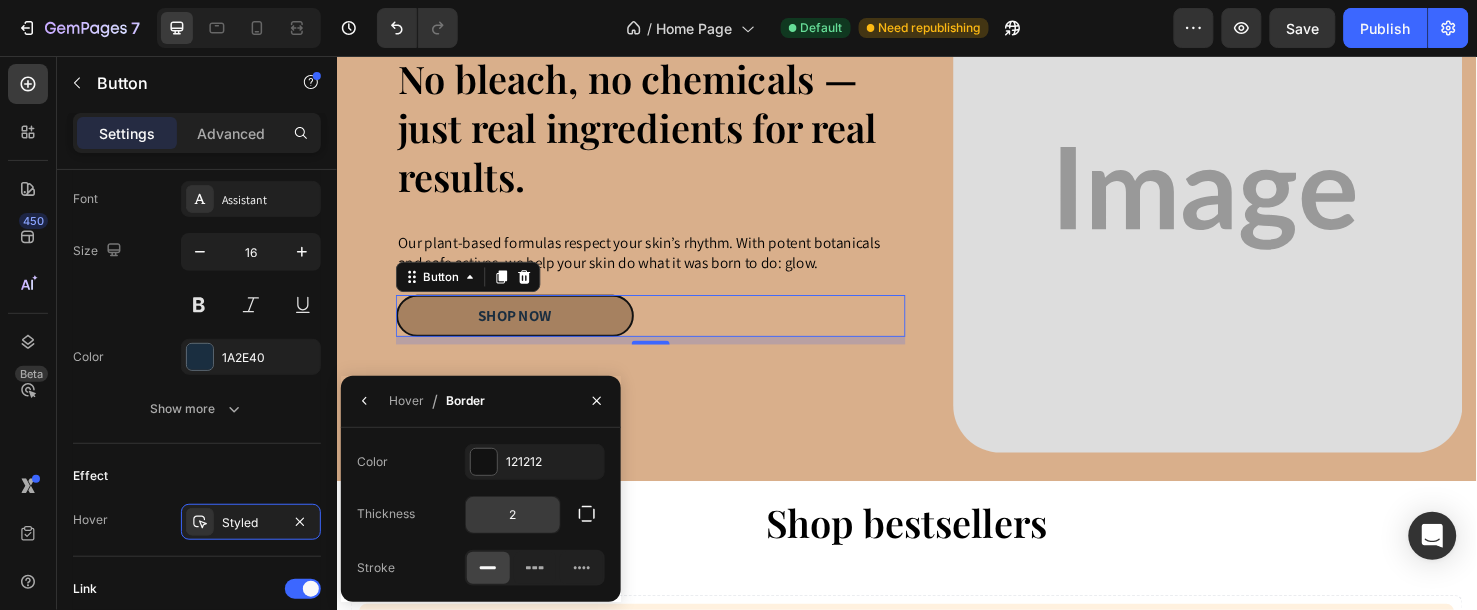 click on "2" at bounding box center [0, 0] 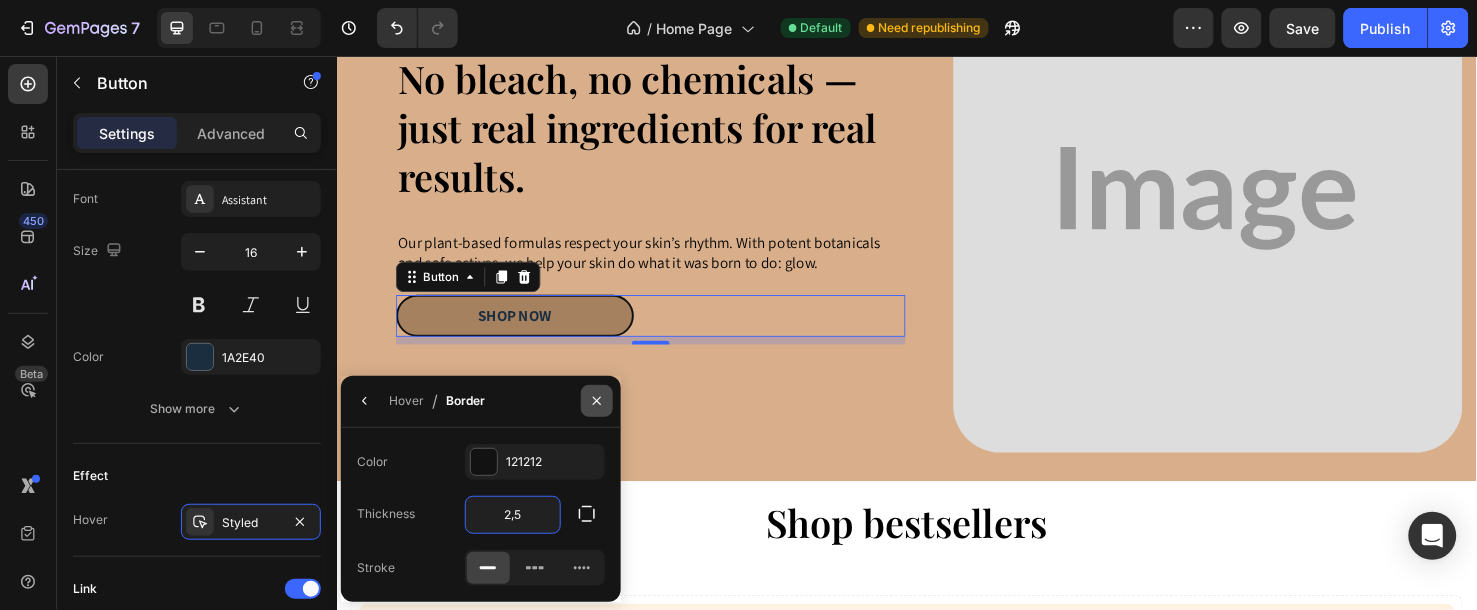 type on "2" 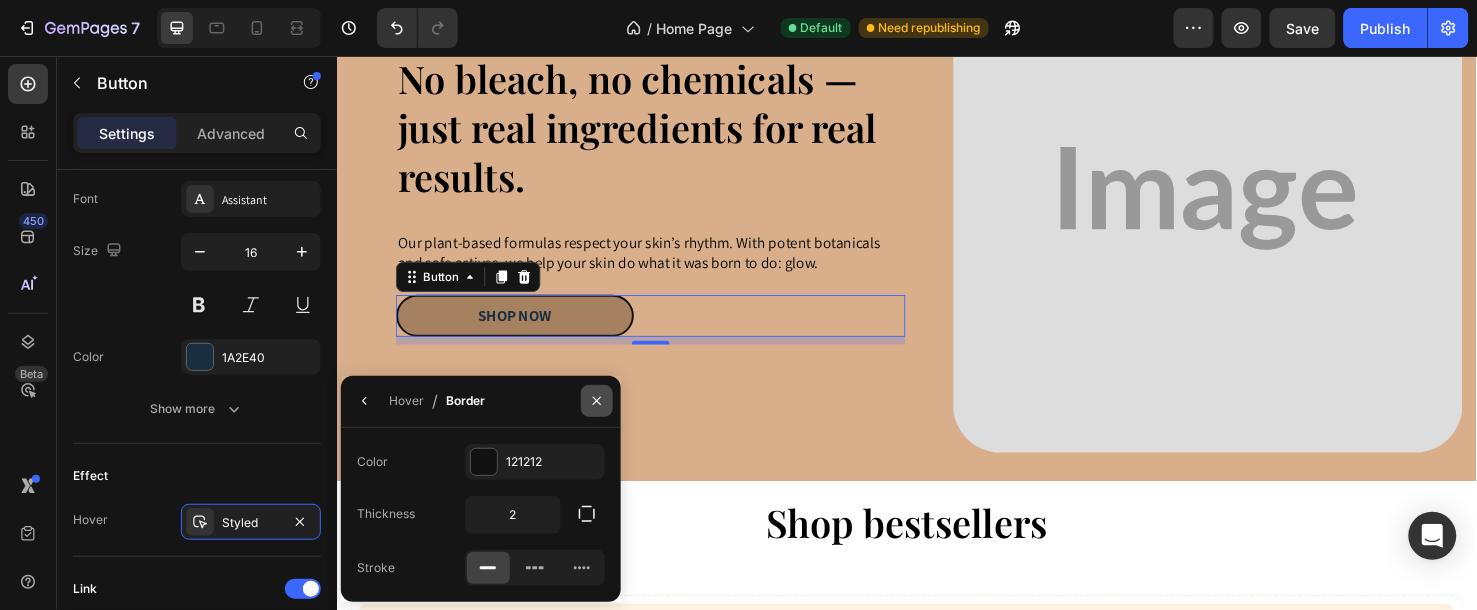 click 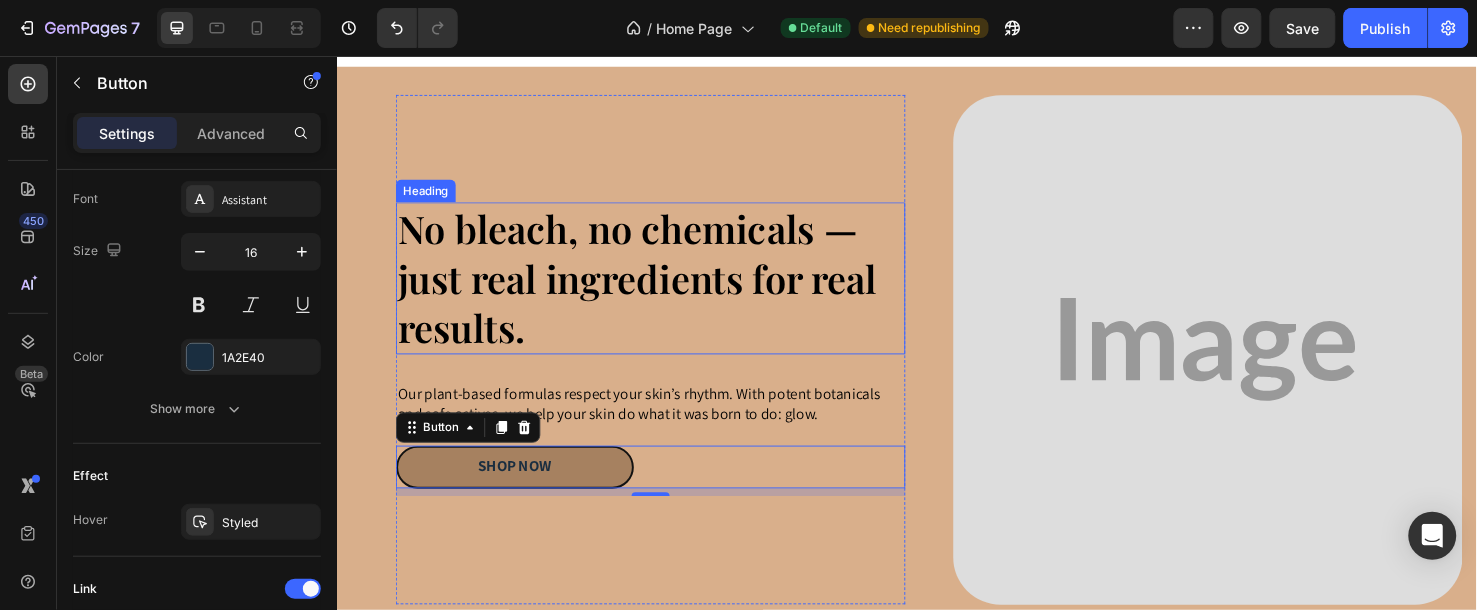 scroll, scrollTop: 1943, scrollLeft: 0, axis: vertical 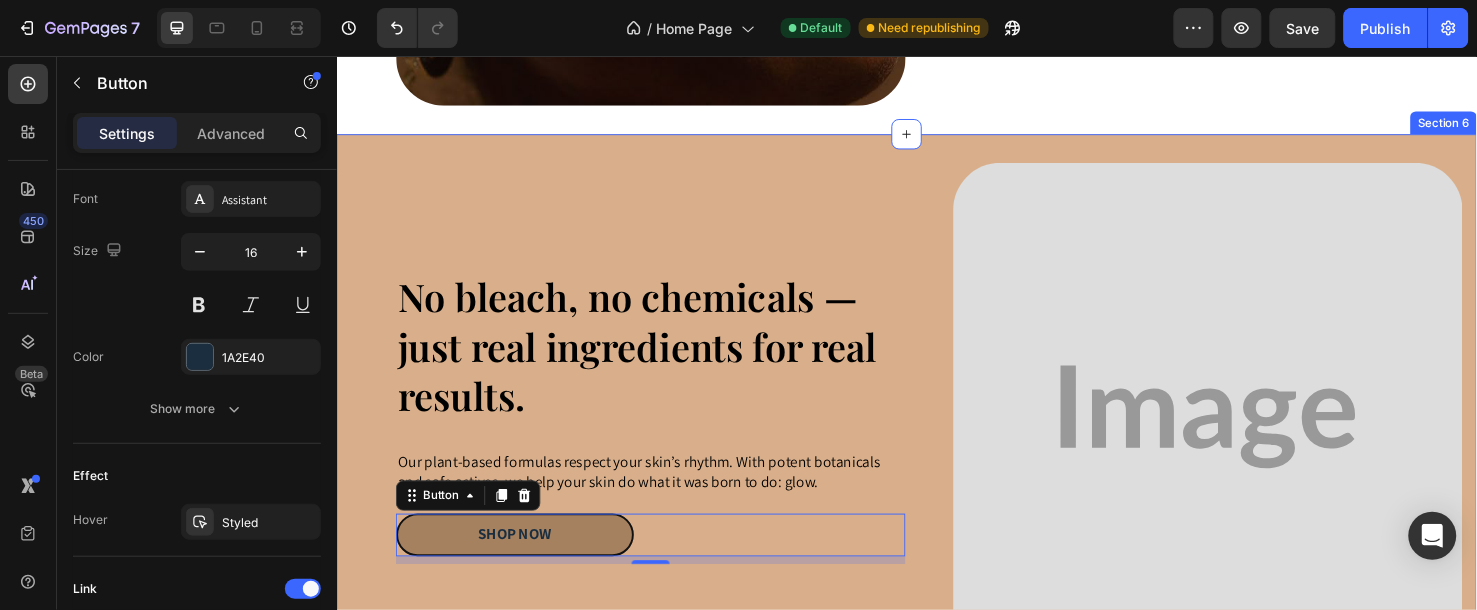 click on "No bleach, no chemicals — just real ingredients for real results. Heading Our plant-based formulas respect your skin’s rhythm. With potent botanicals and safe actives, we help your skin do what it was born to do: glow. Text block Row shop now Button   8 Image Image Row Row Section 6" at bounding box center (936, 435) 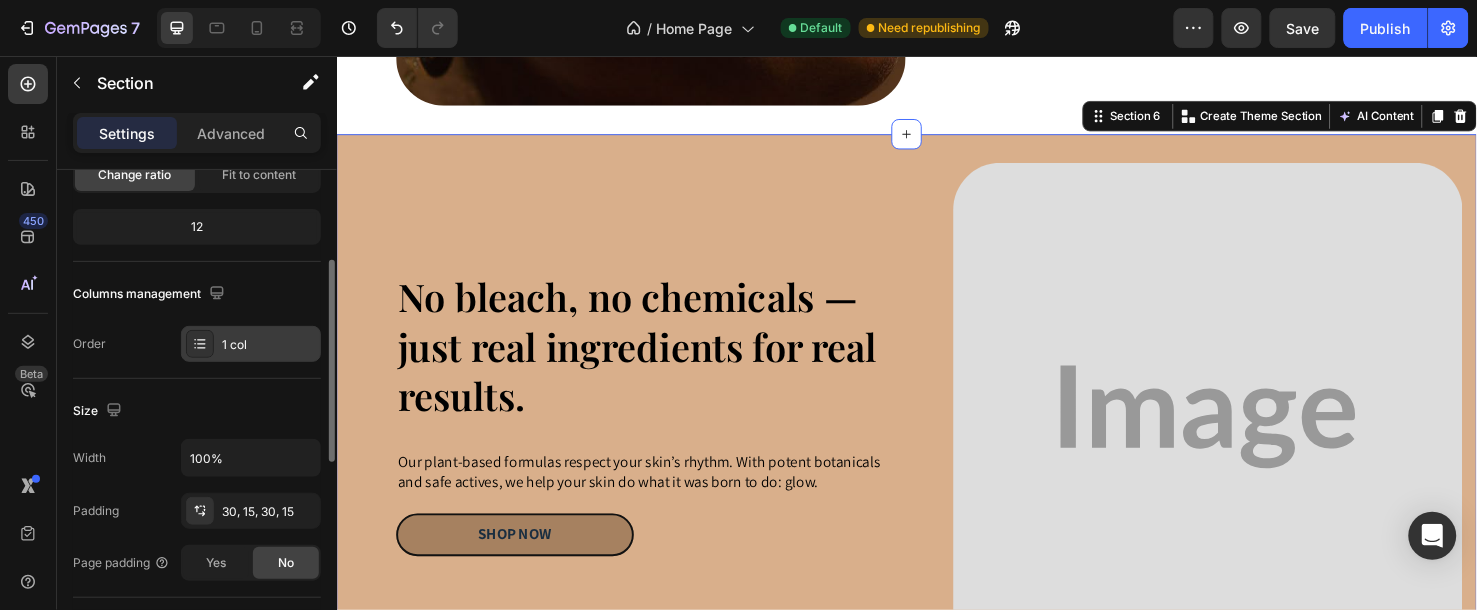 scroll, scrollTop: 444, scrollLeft: 0, axis: vertical 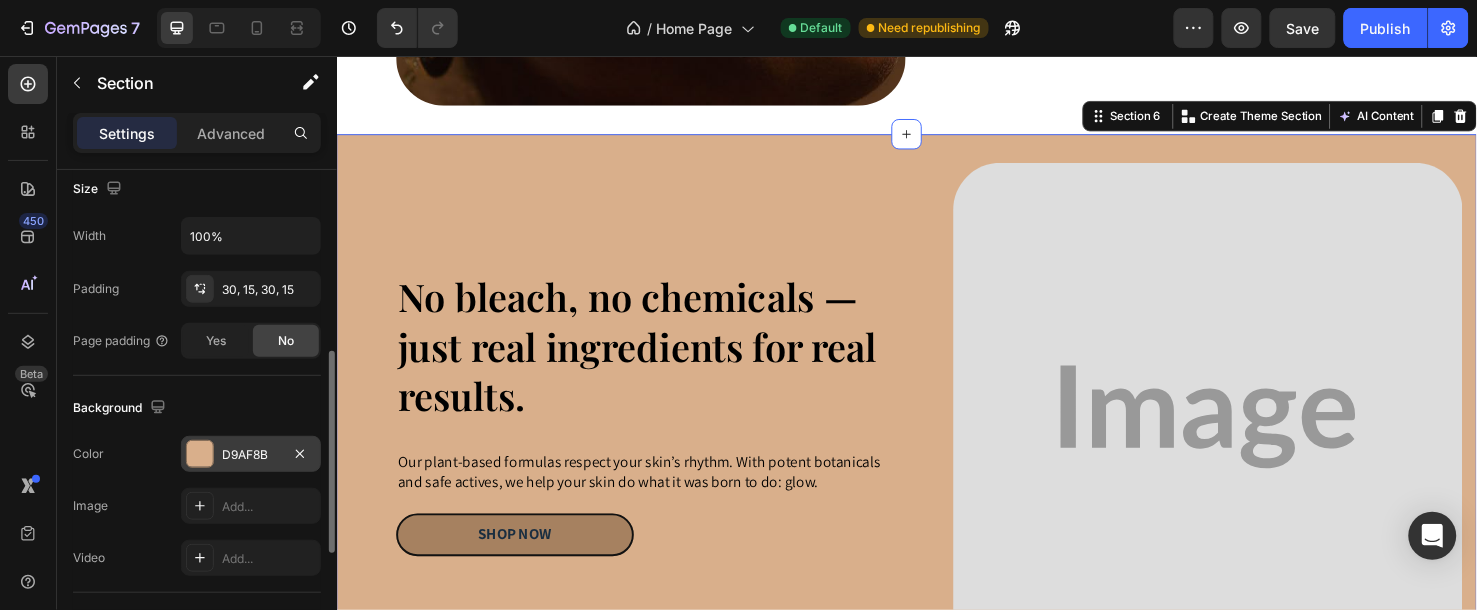 click on "D9AF8B" at bounding box center (251, 454) 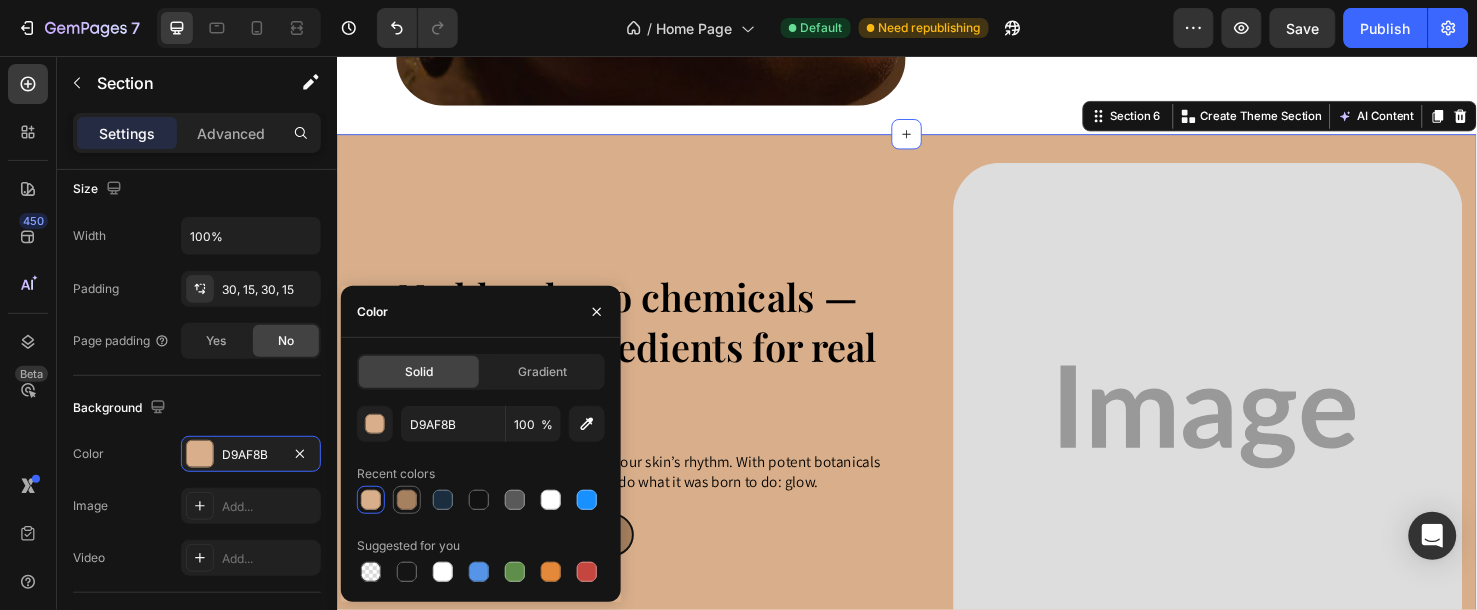 click at bounding box center (407, 500) 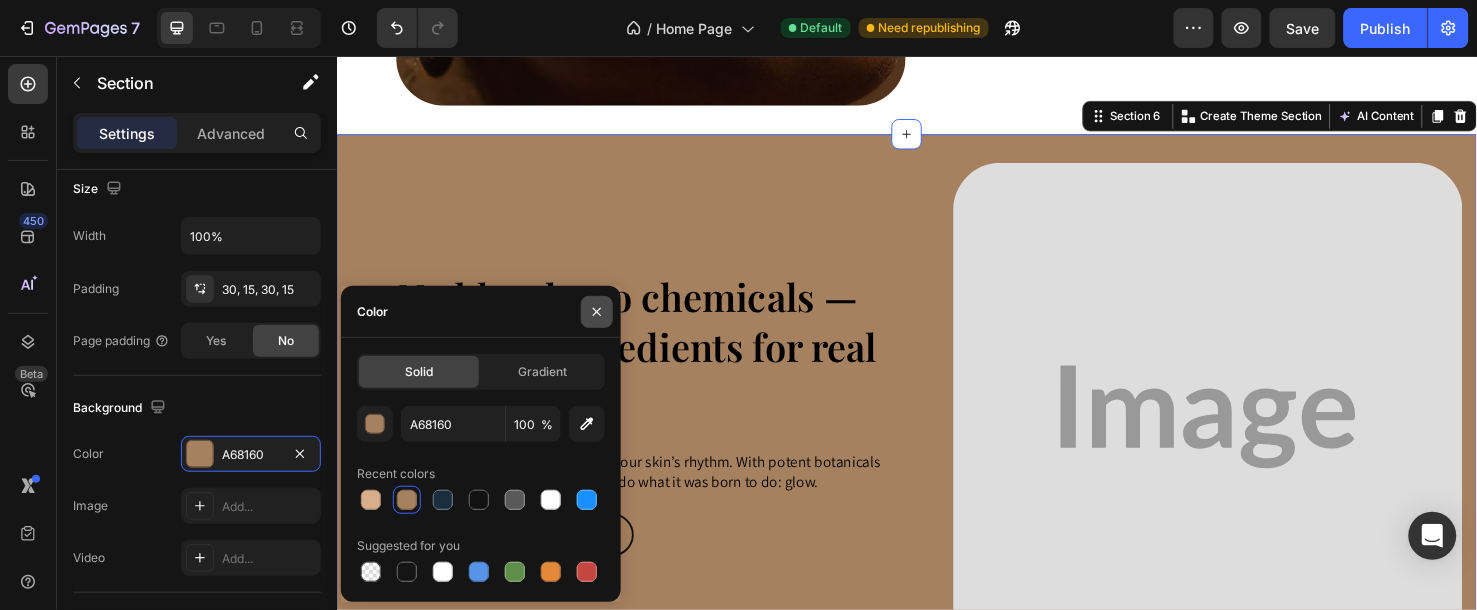click at bounding box center [597, 312] 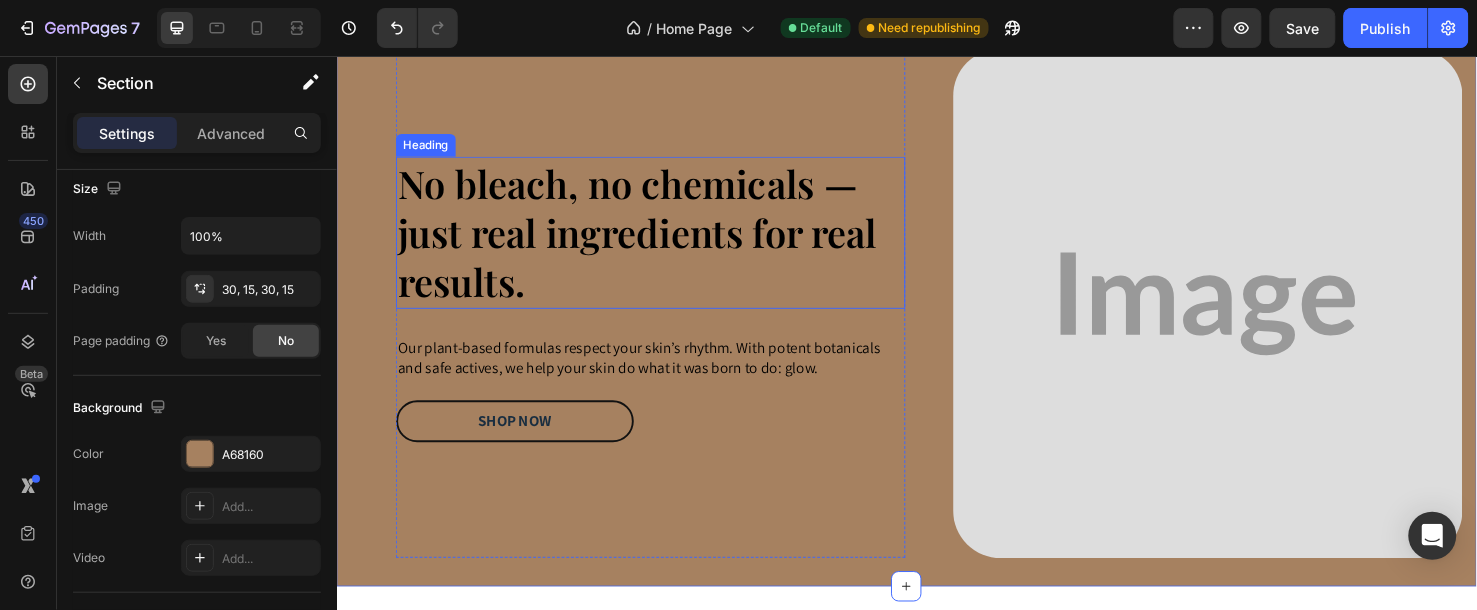 scroll, scrollTop: 1832, scrollLeft: 0, axis: vertical 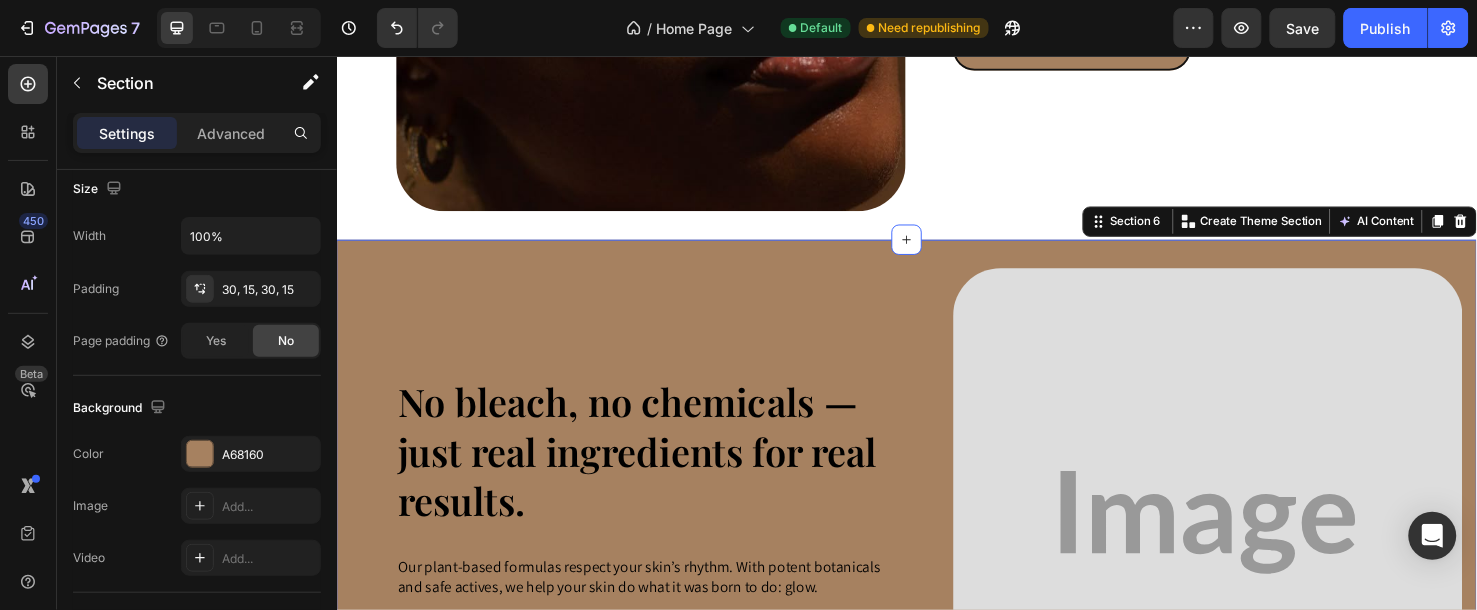 click on "No bleach, no chemicals — just real ingredients for real results. Heading Our plant-based formulas respect your skin’s rhythm. With potent botanicals and safe actives, we help your skin do what it was born to do: glow. Text block Row shop now Button Image Image Row Row Section 6   Create Theme Section AI Content Write with GemAI What would you like to describe here? Tone and Voice Persuasive Product Turmeric Gummies Show more Generate" at bounding box center [936, 546] 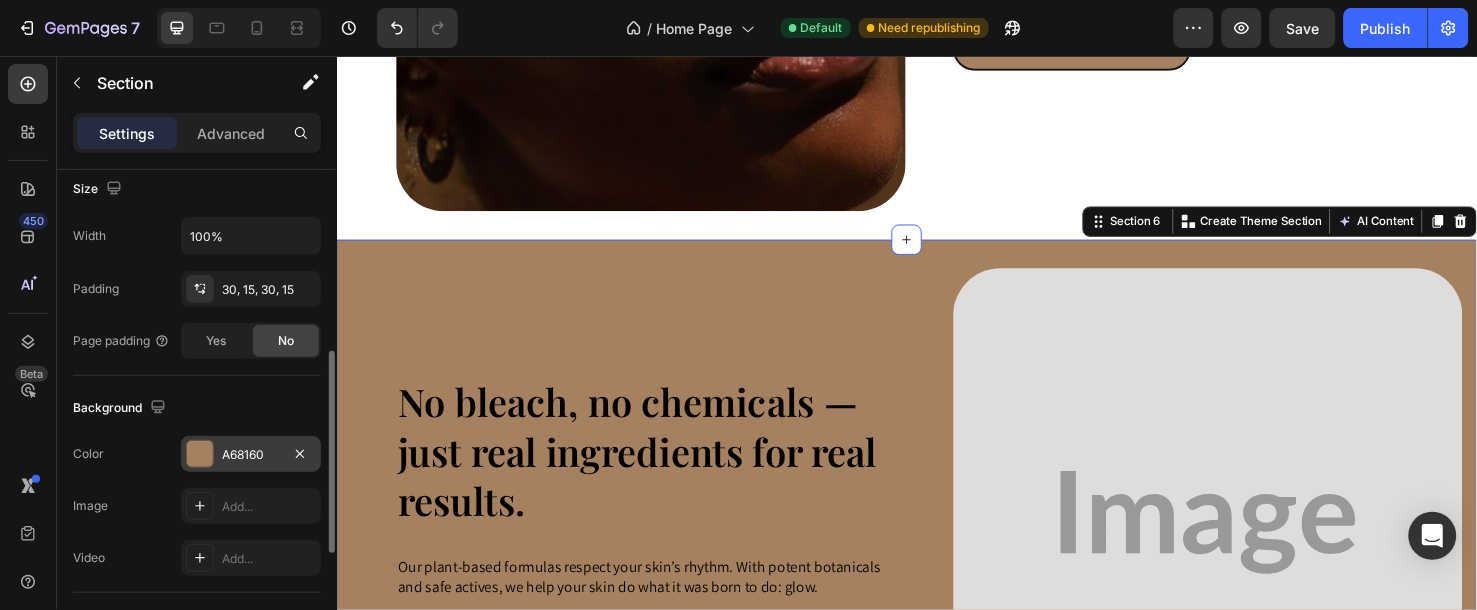 click on "A68160" at bounding box center [251, 454] 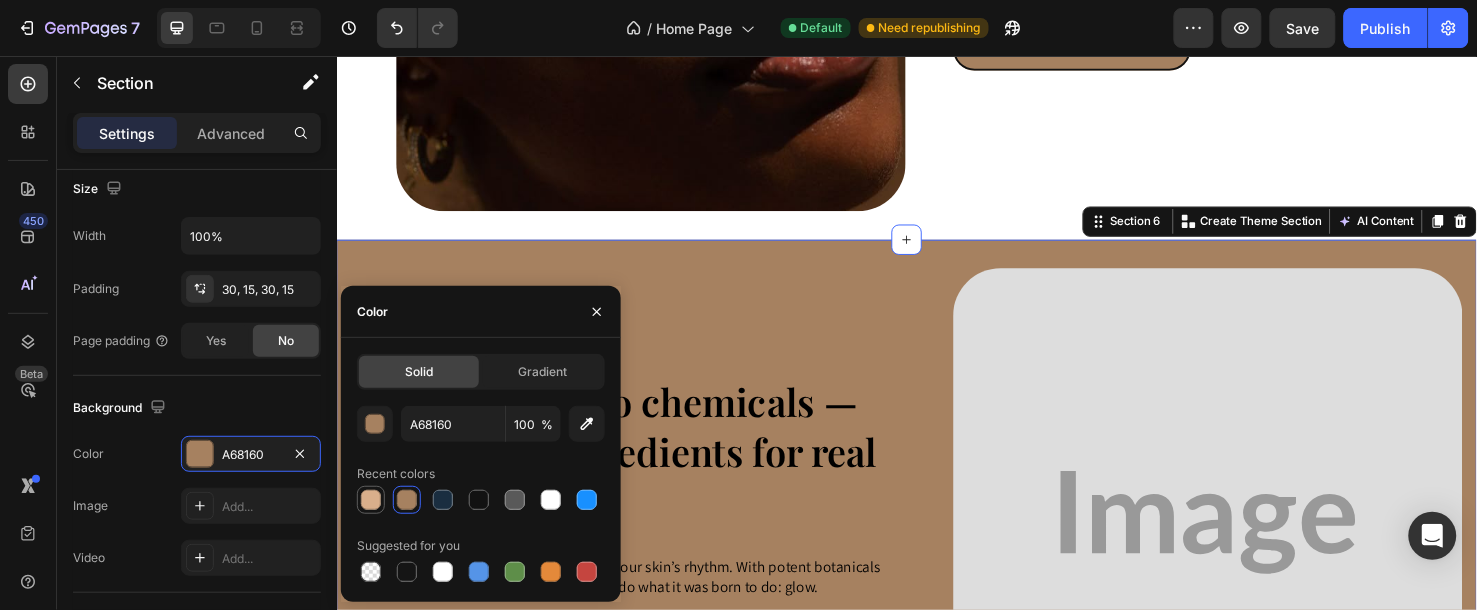 click at bounding box center [371, 500] 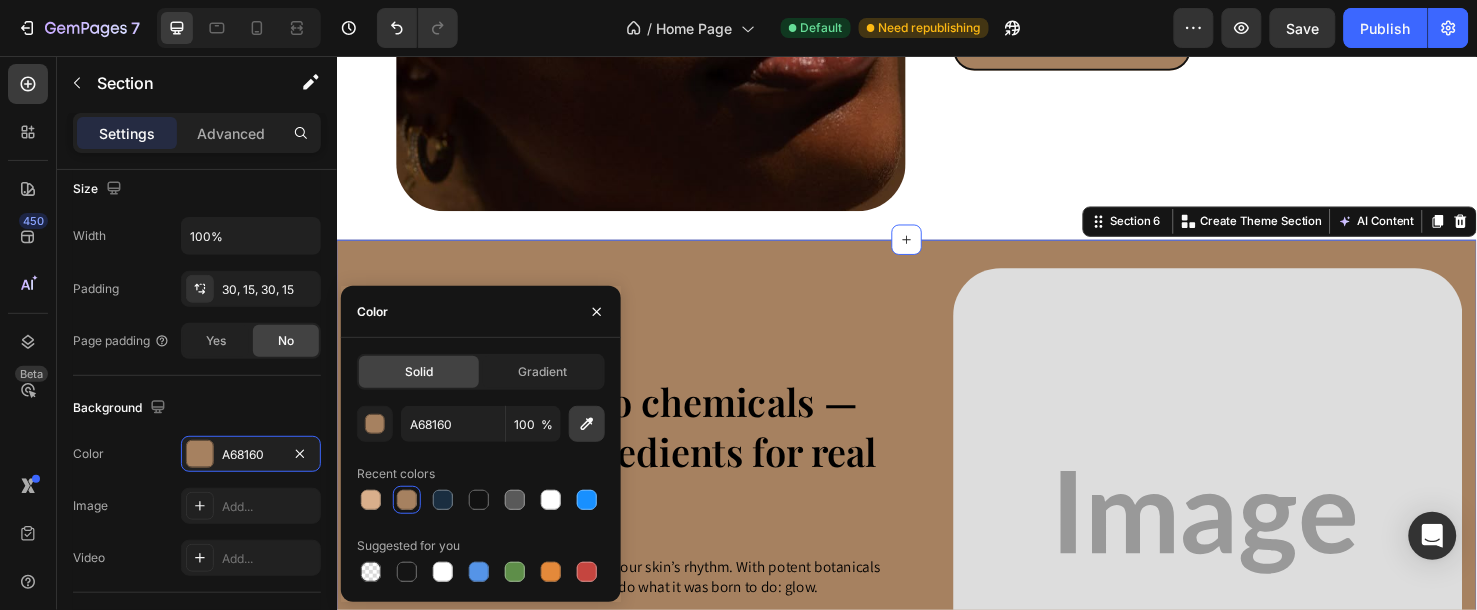 type on "D9AF8B" 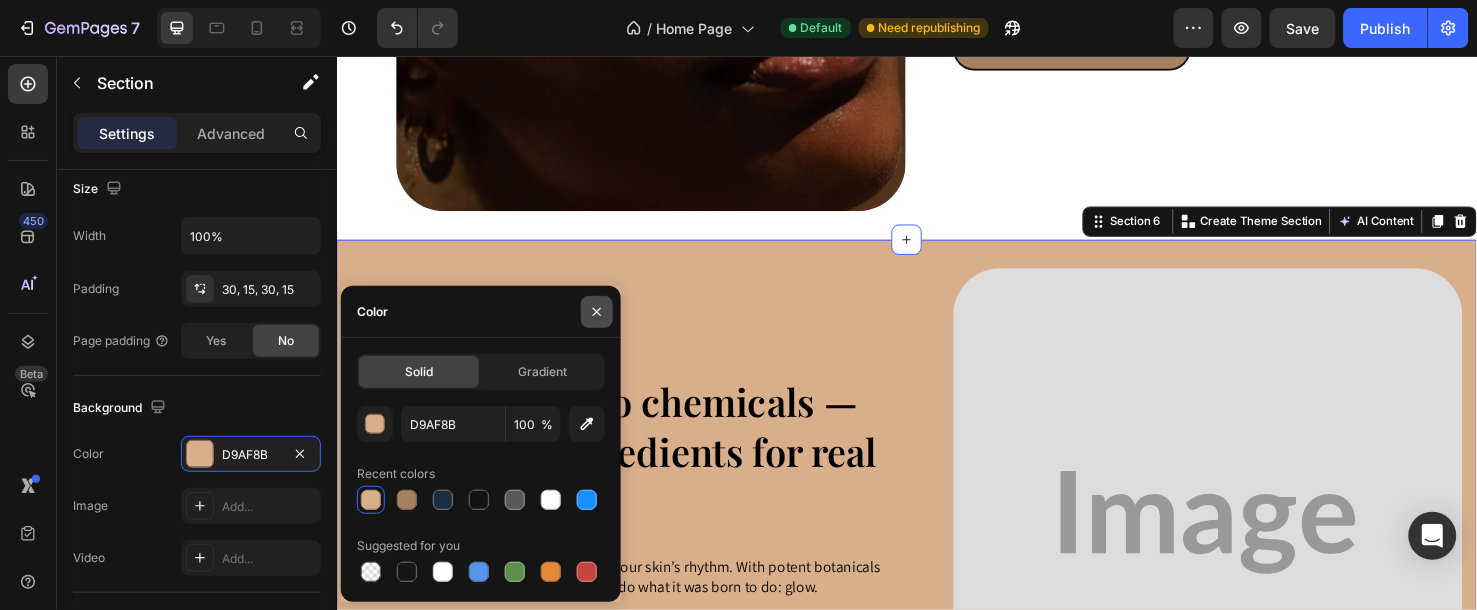 click 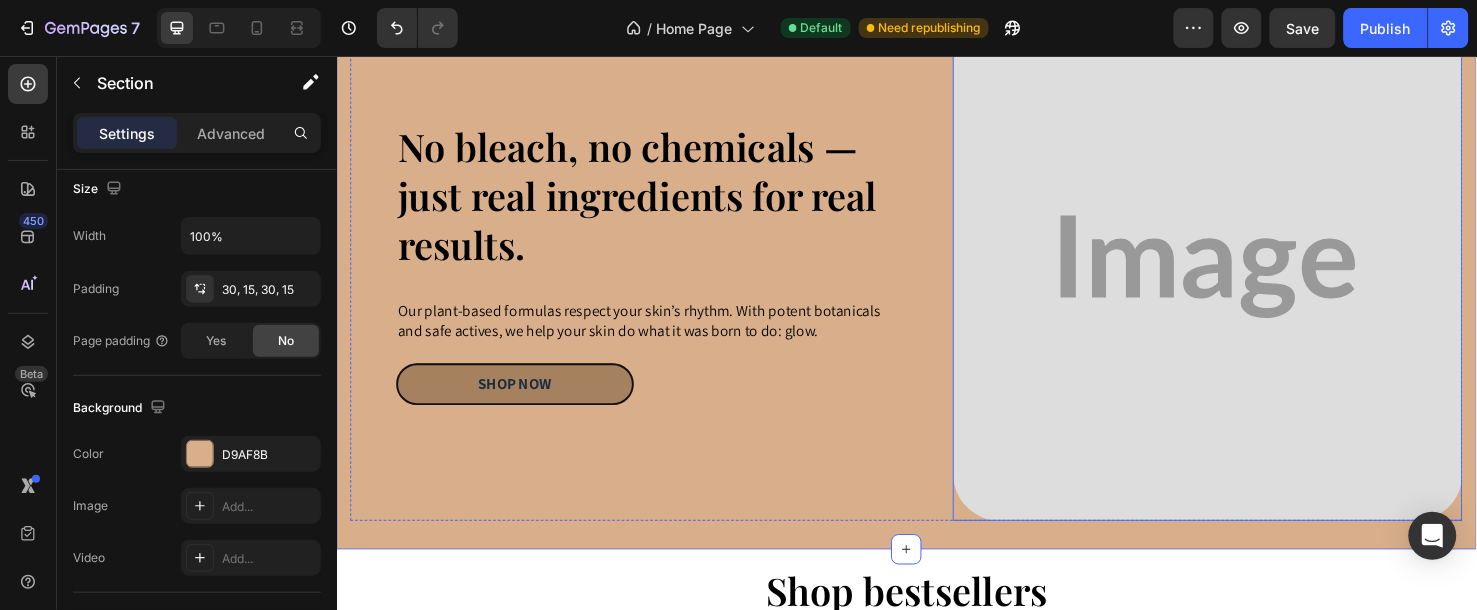 scroll, scrollTop: 2054, scrollLeft: 0, axis: vertical 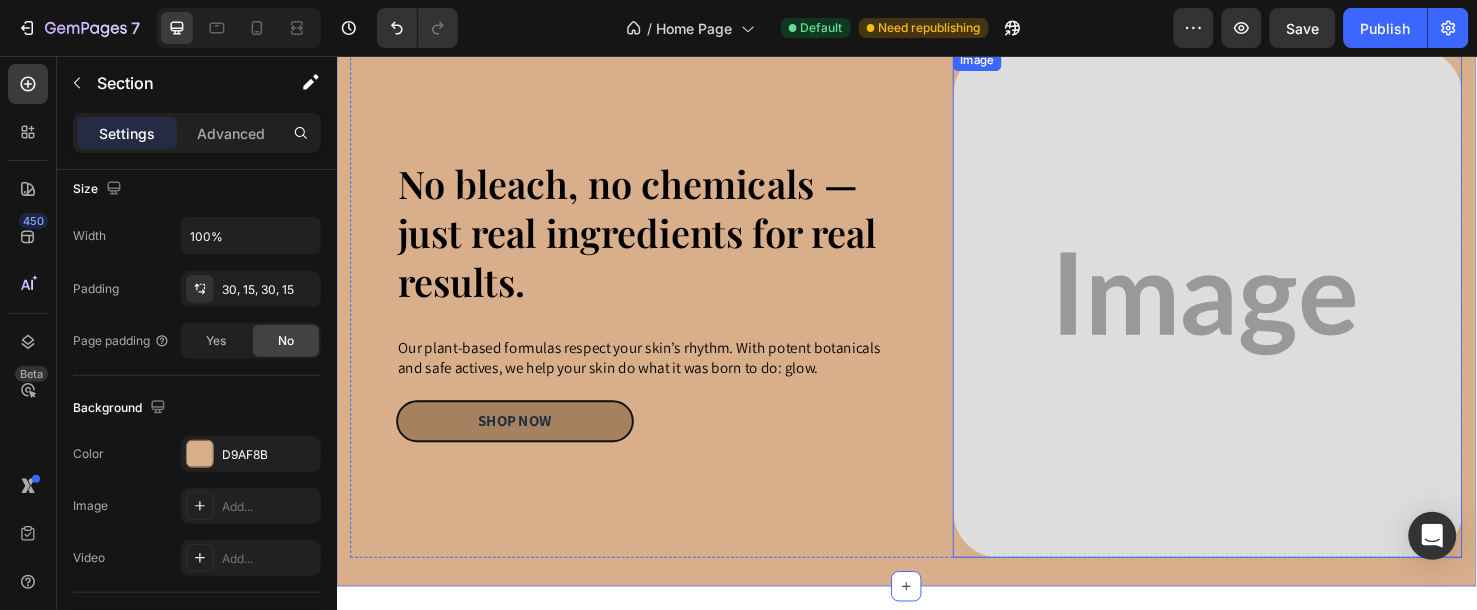 click at bounding box center [1253, 315] 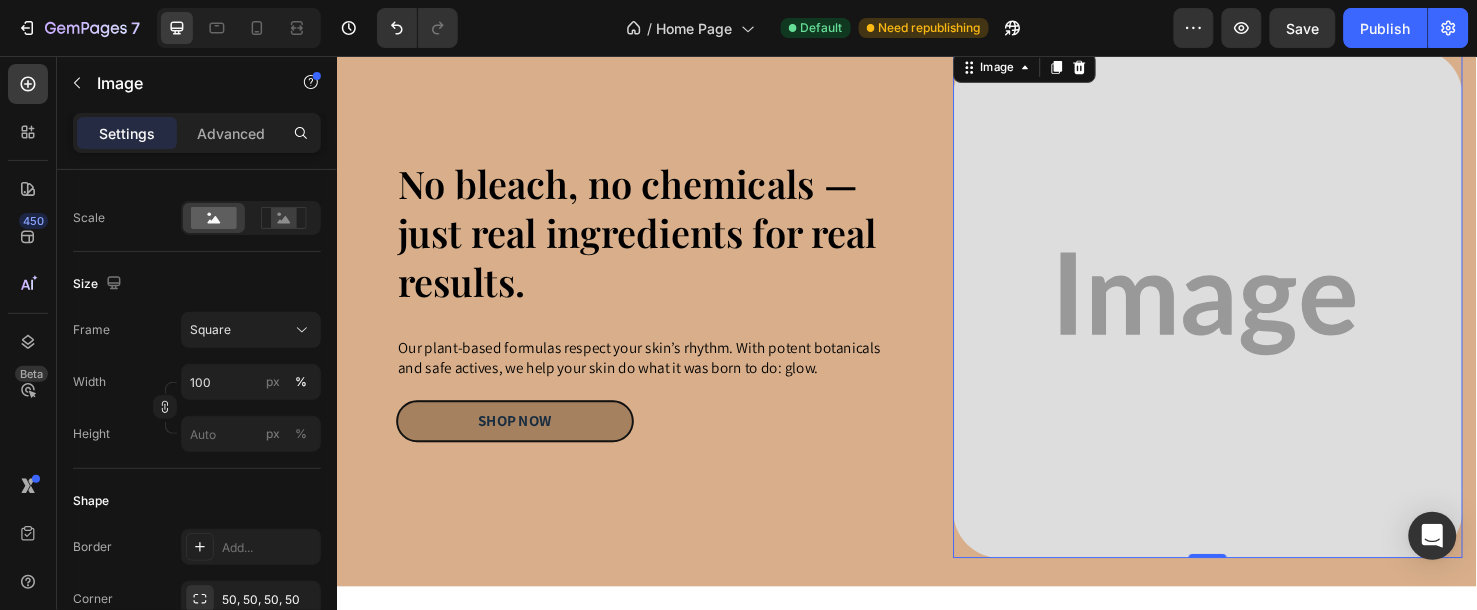 scroll, scrollTop: 0, scrollLeft: 0, axis: both 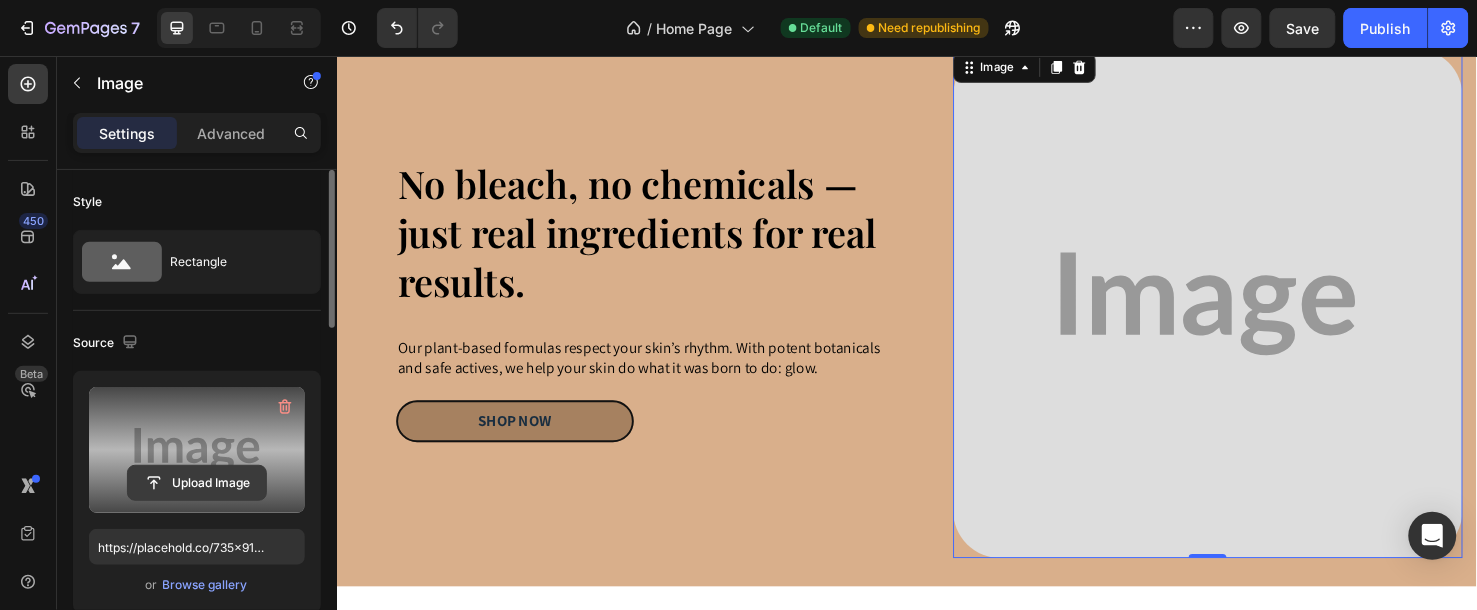 click 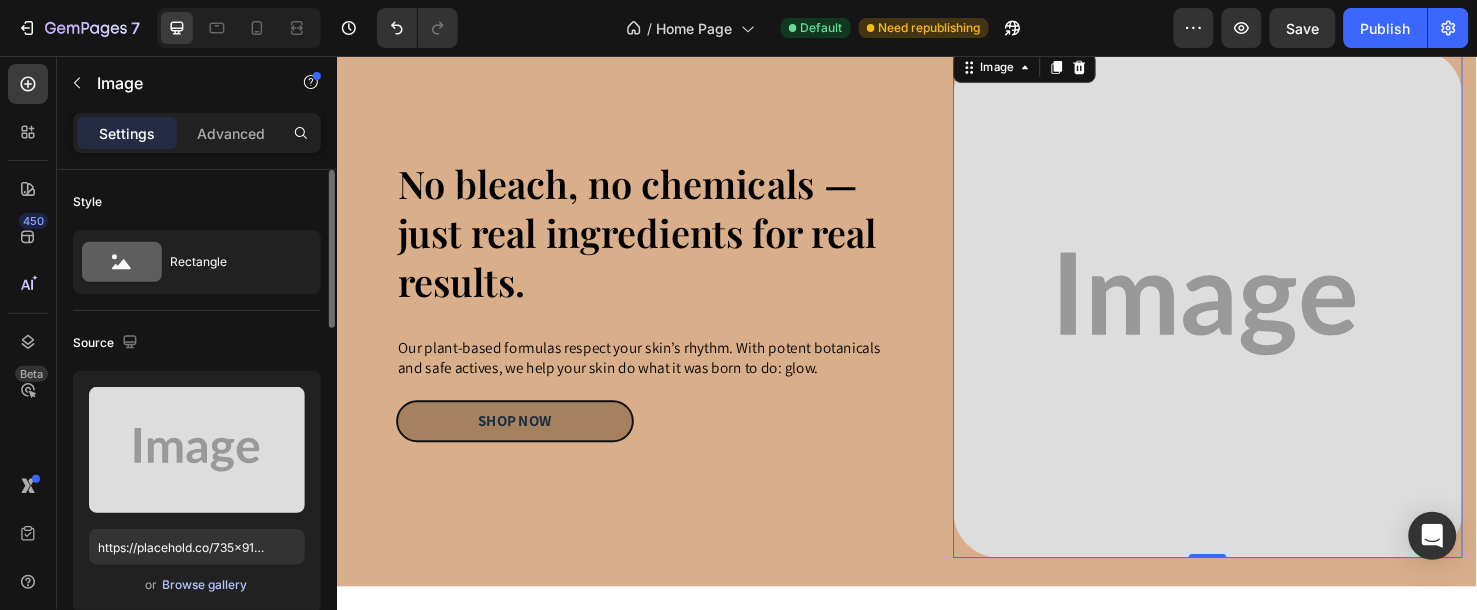 click on "Browse gallery" at bounding box center [205, 585] 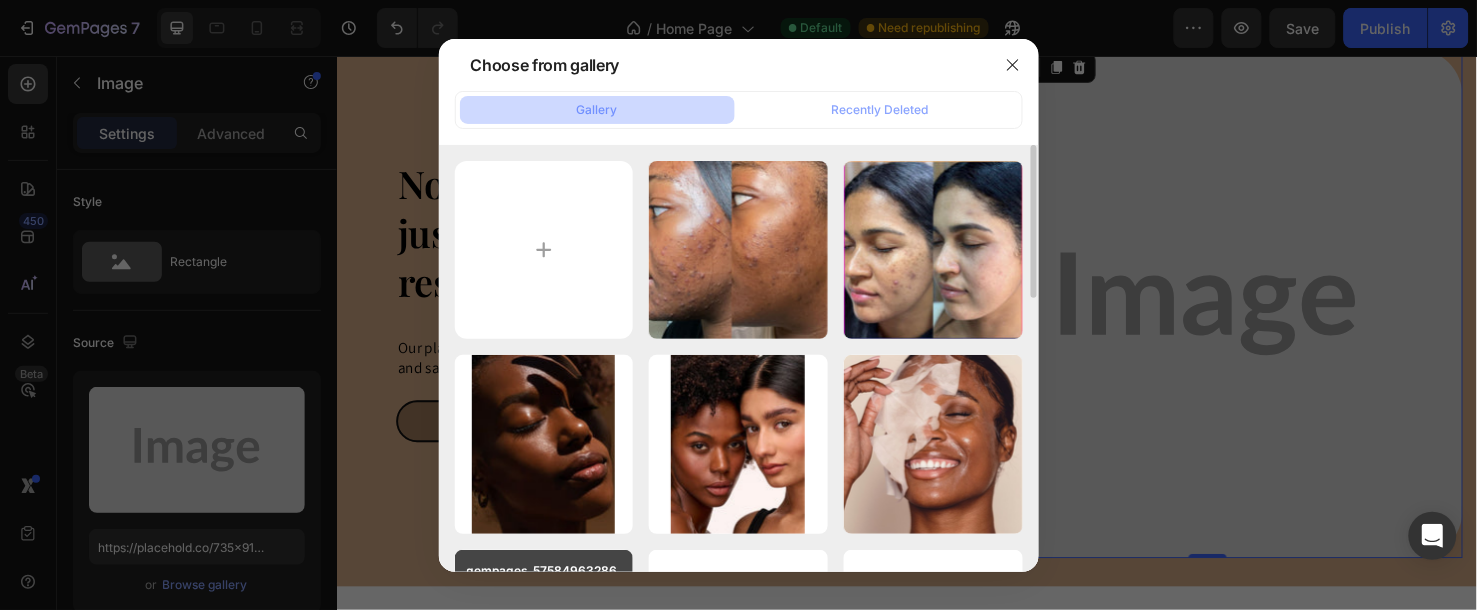 scroll, scrollTop: 111, scrollLeft: 0, axis: vertical 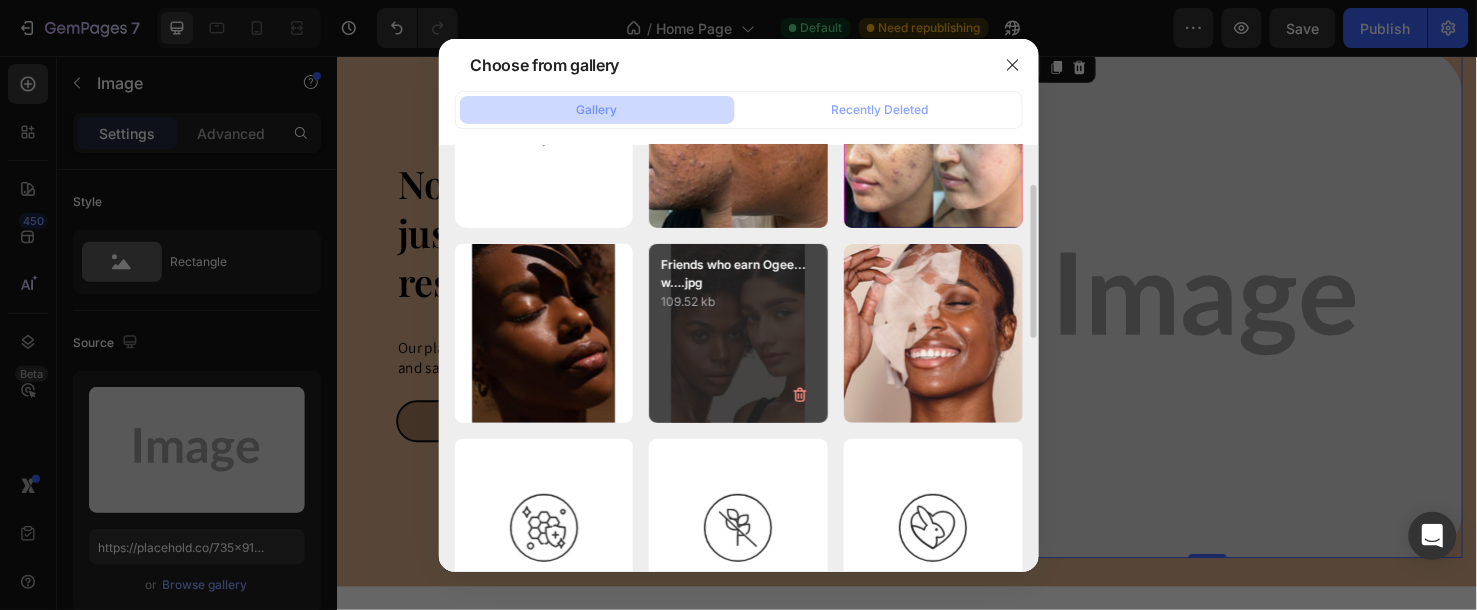 click on "Friends who earn Ogee...w….jpg 109.52 kb" at bounding box center (738, 333) 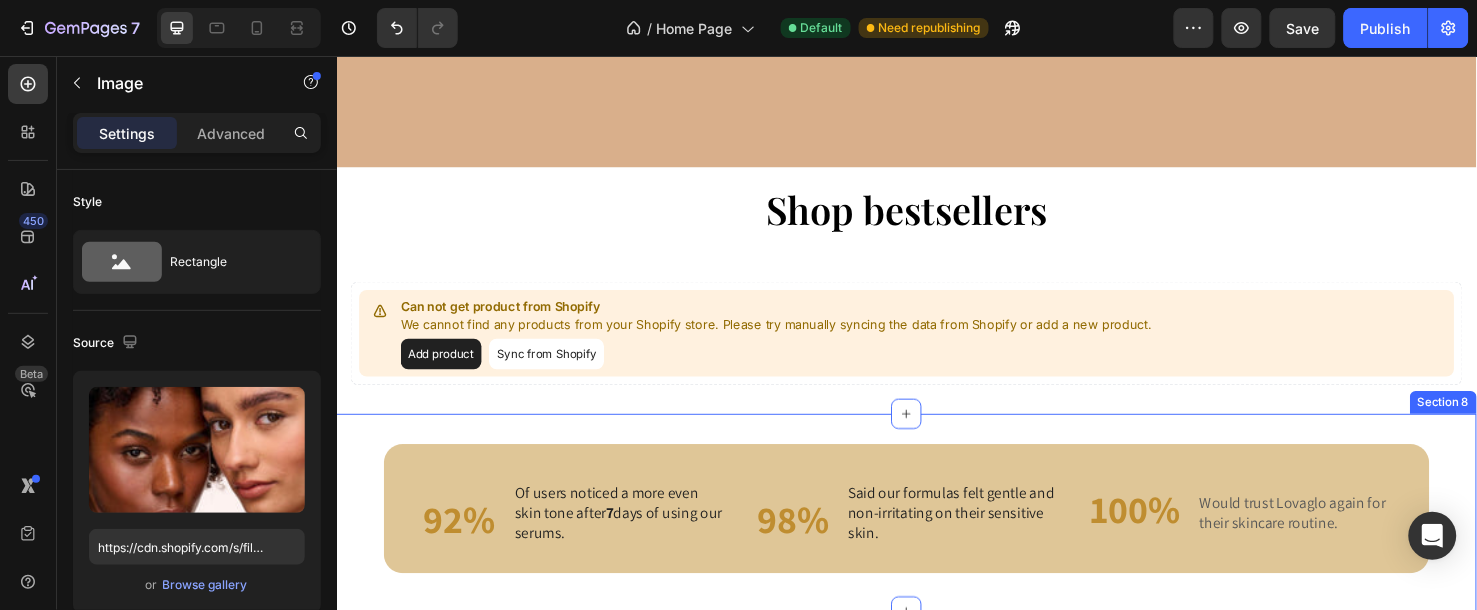 scroll, scrollTop: 2610, scrollLeft: 0, axis: vertical 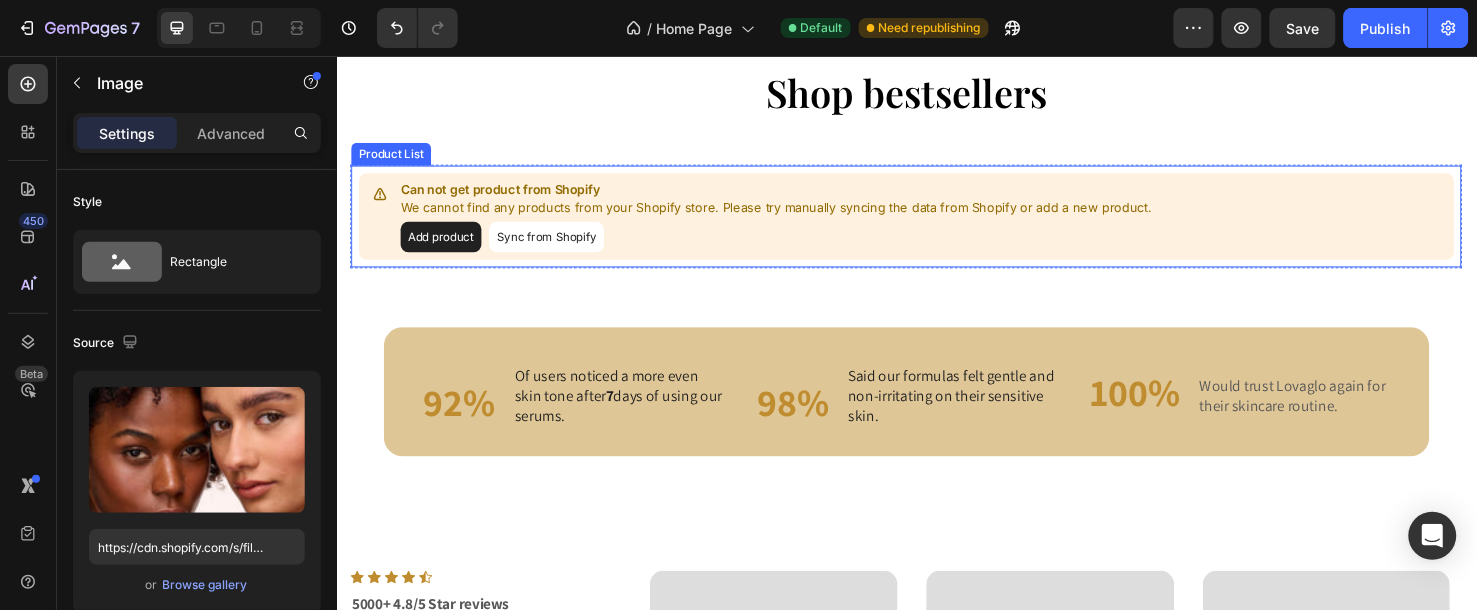 click on "Sync from Shopify" at bounding box center (557, 245) 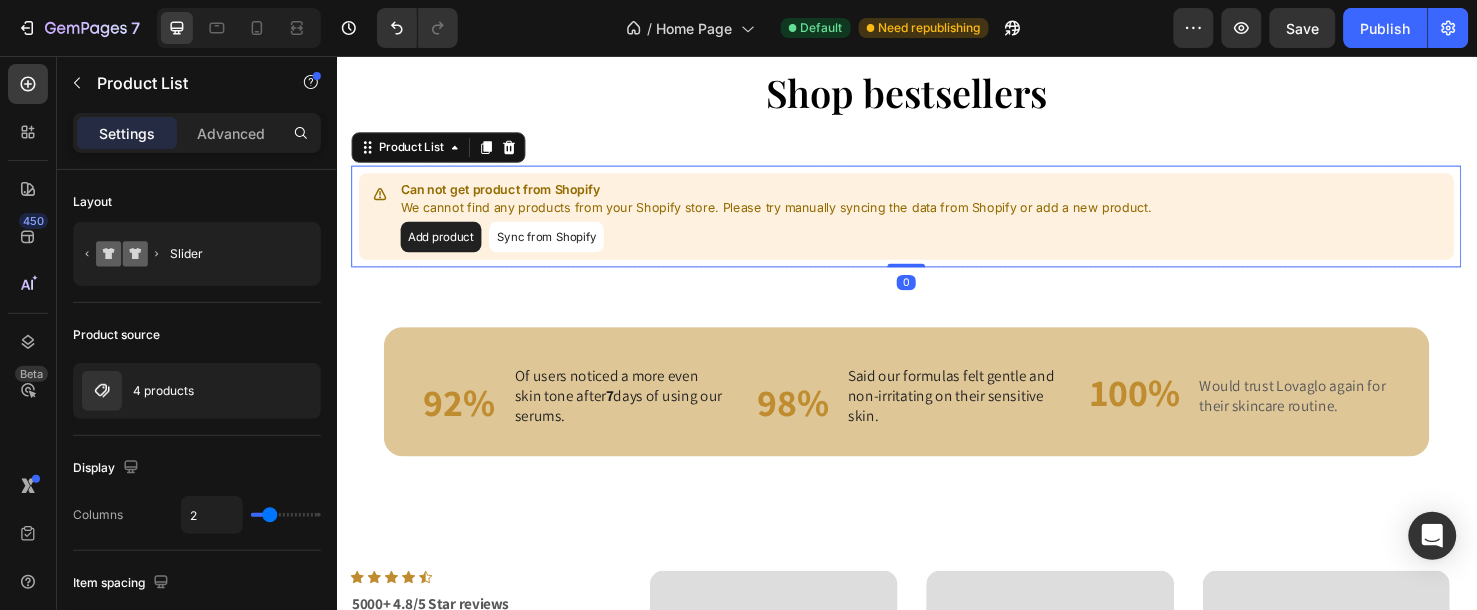 click on "Sync from Shopify" at bounding box center [557, 245] 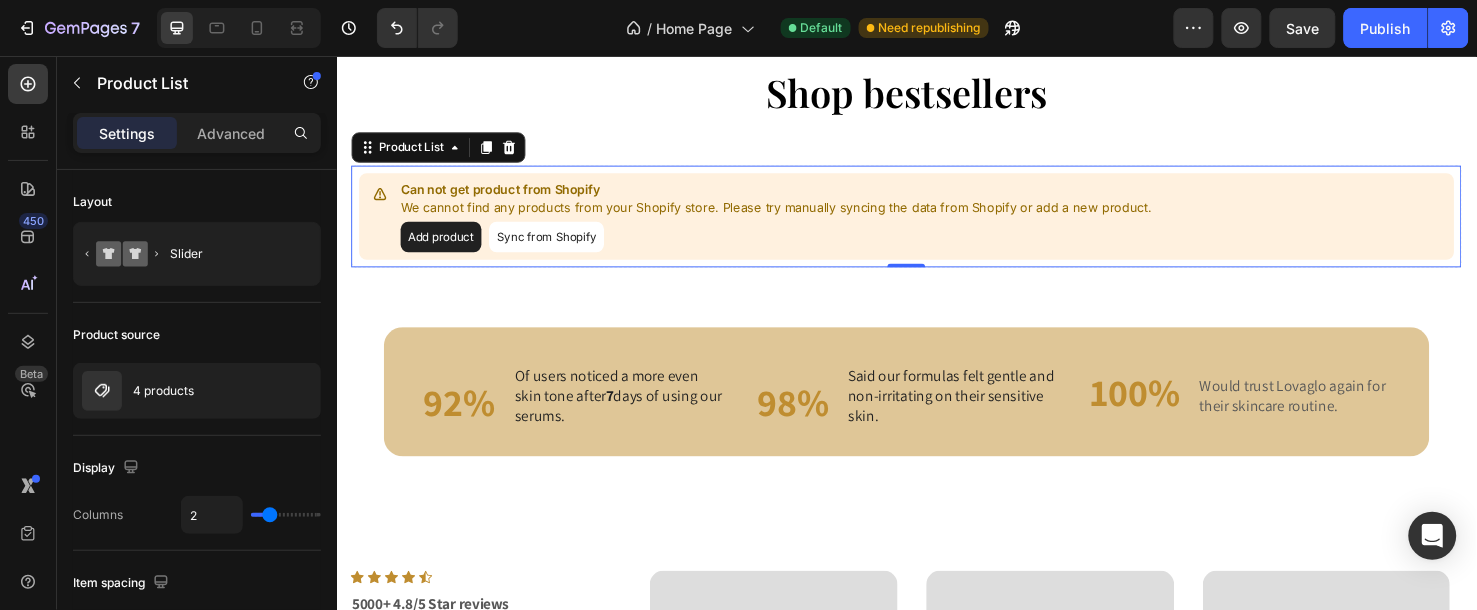 click on "Sync from Shopify" at bounding box center (557, 245) 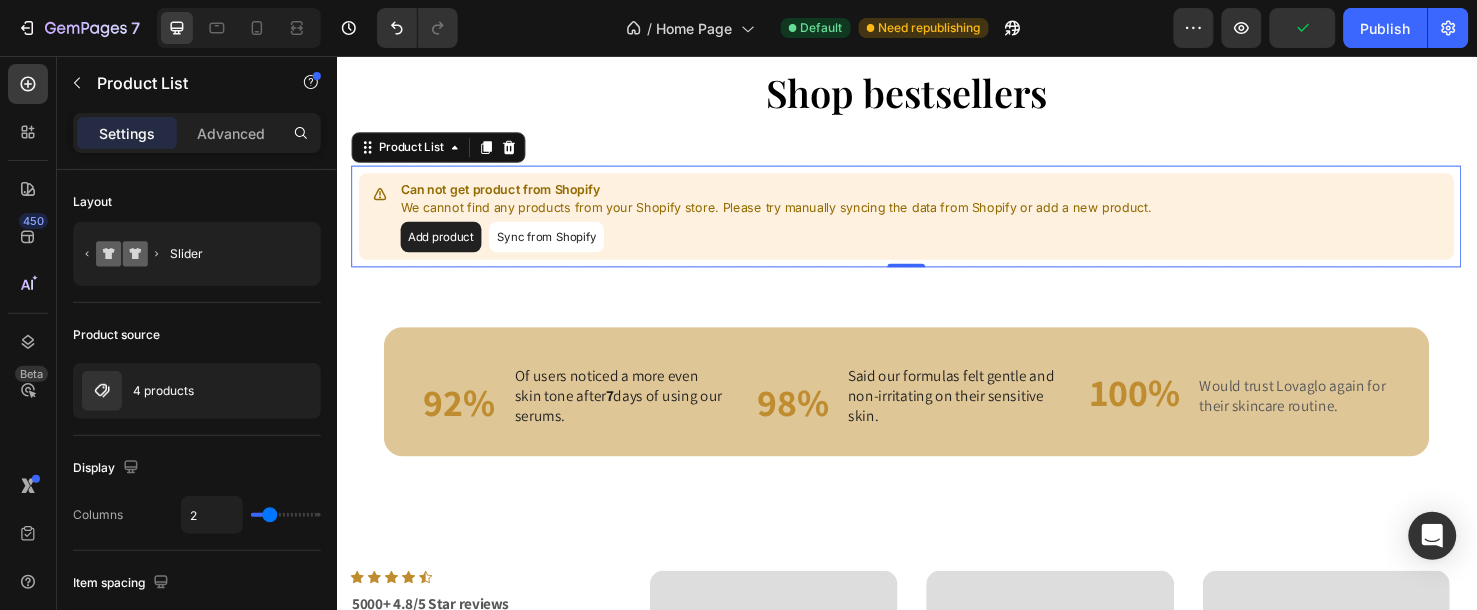 click on "Product List" at bounding box center [443, 151] 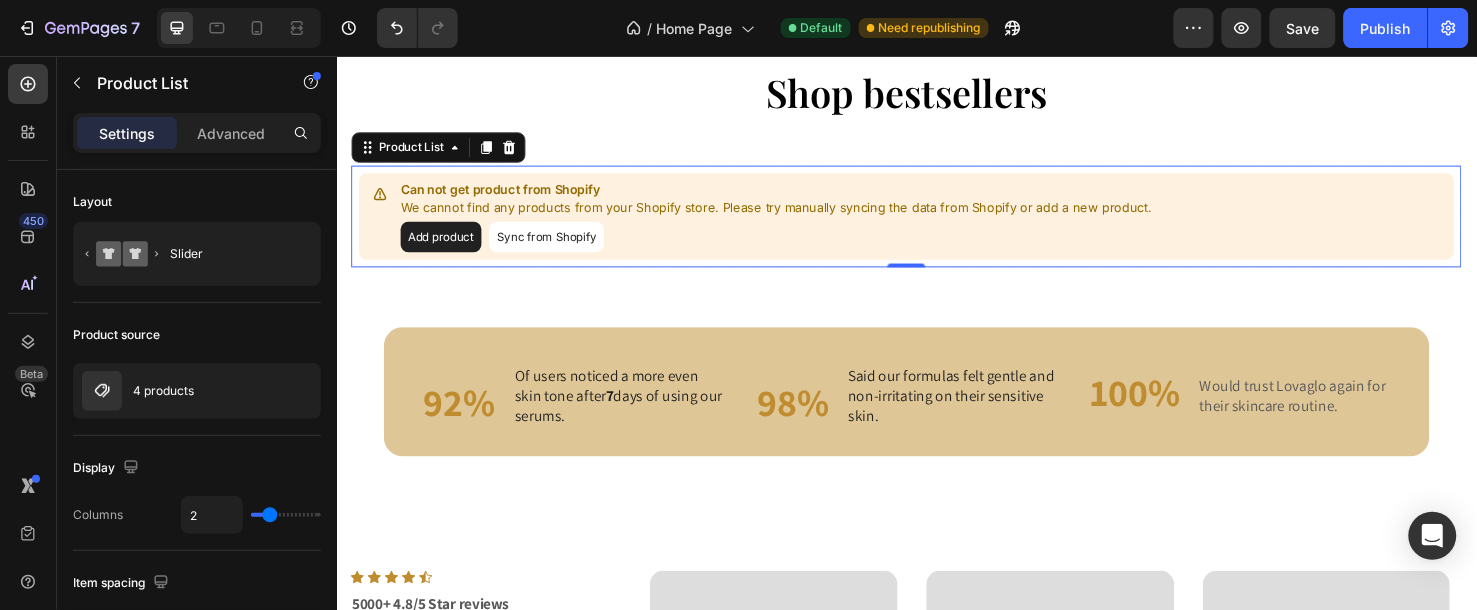 click 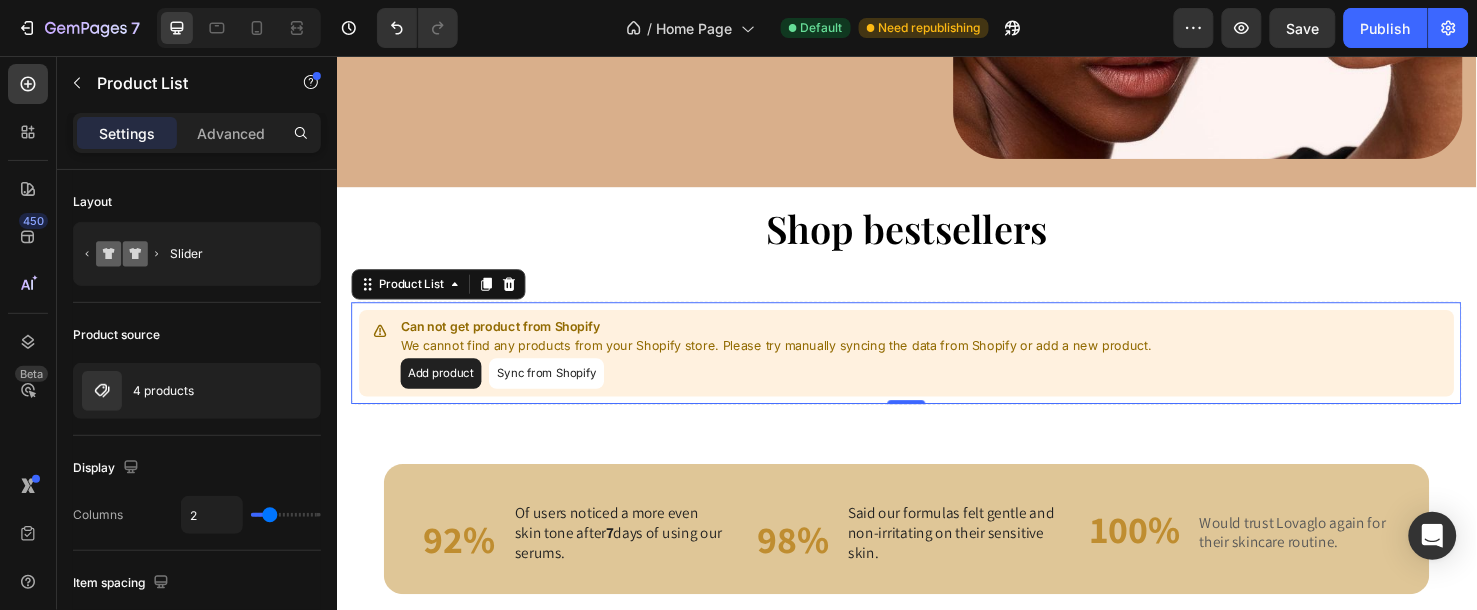 scroll, scrollTop: 2498, scrollLeft: 0, axis: vertical 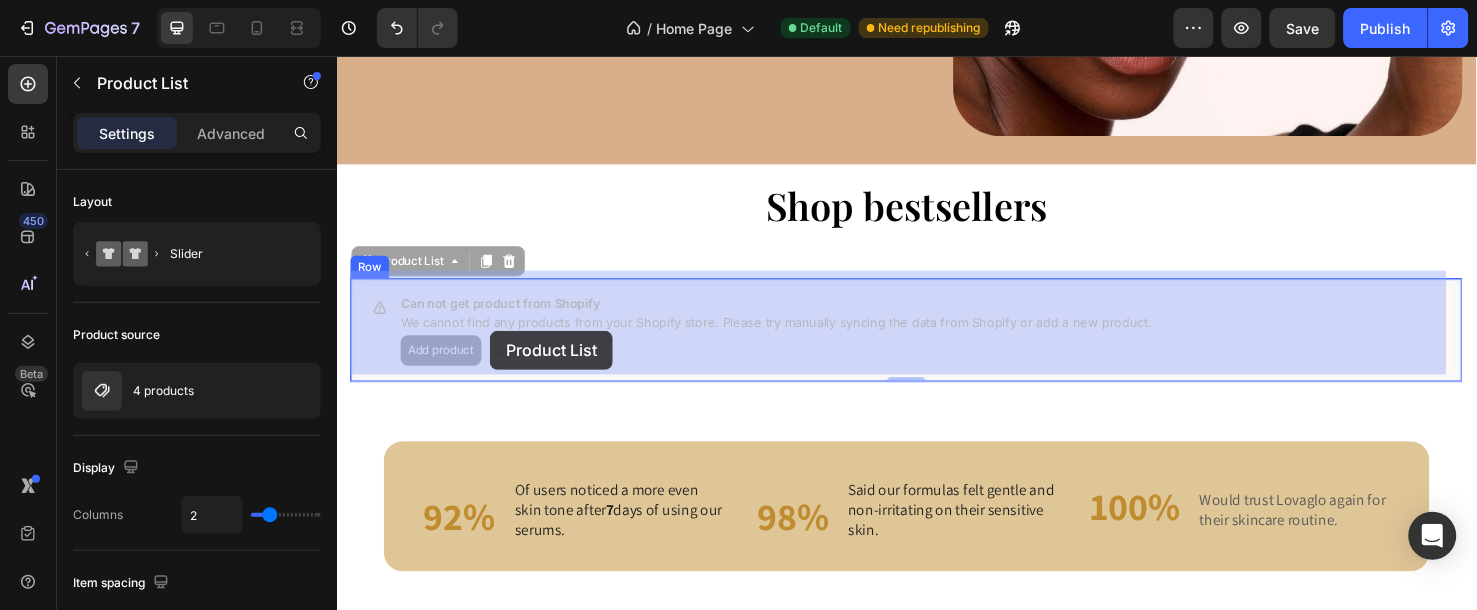 drag, startPoint x: 453, startPoint y: 345, endPoint x: 497, endPoint y: 344, distance: 44.011364 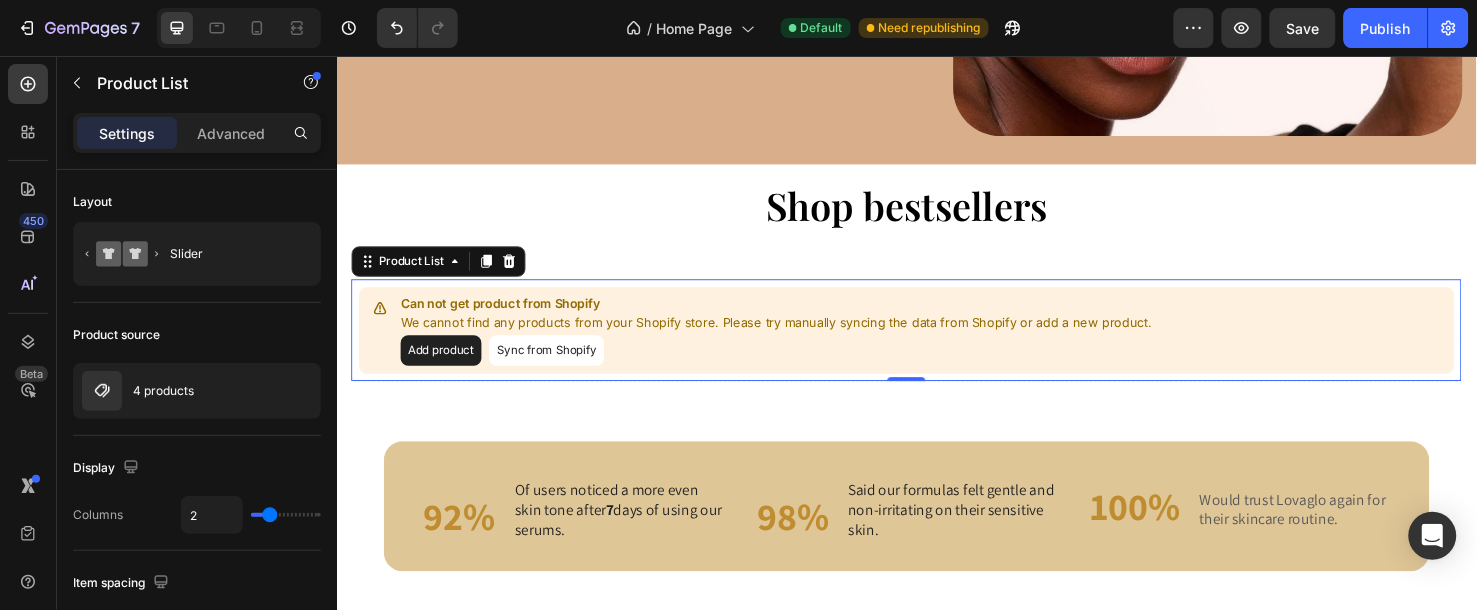 click on "Sync from Shopify" at bounding box center (557, 365) 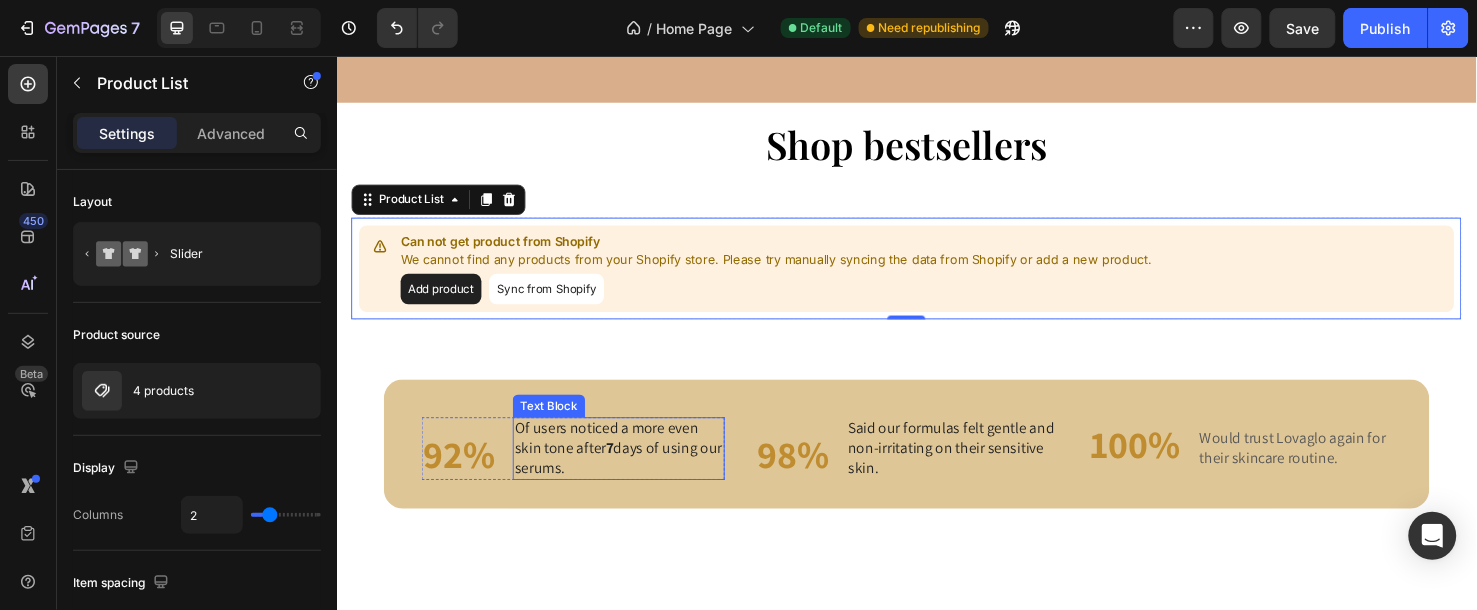 scroll, scrollTop: 2610, scrollLeft: 0, axis: vertical 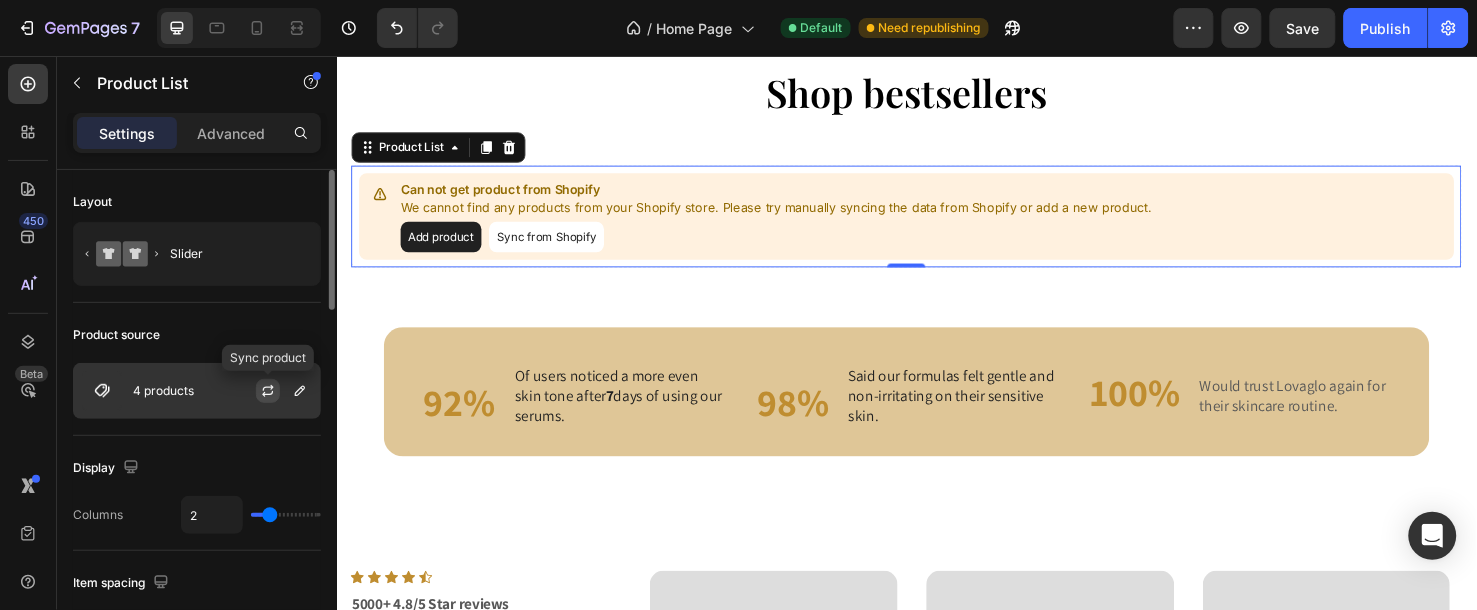 click 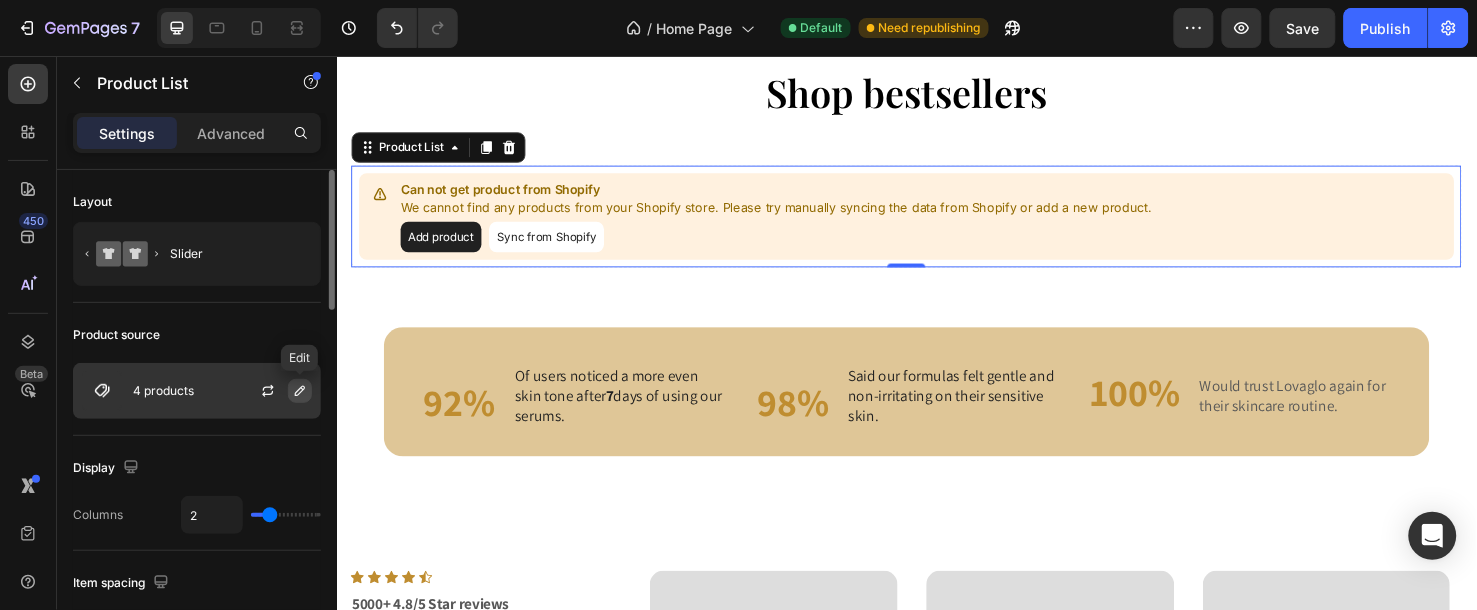 click 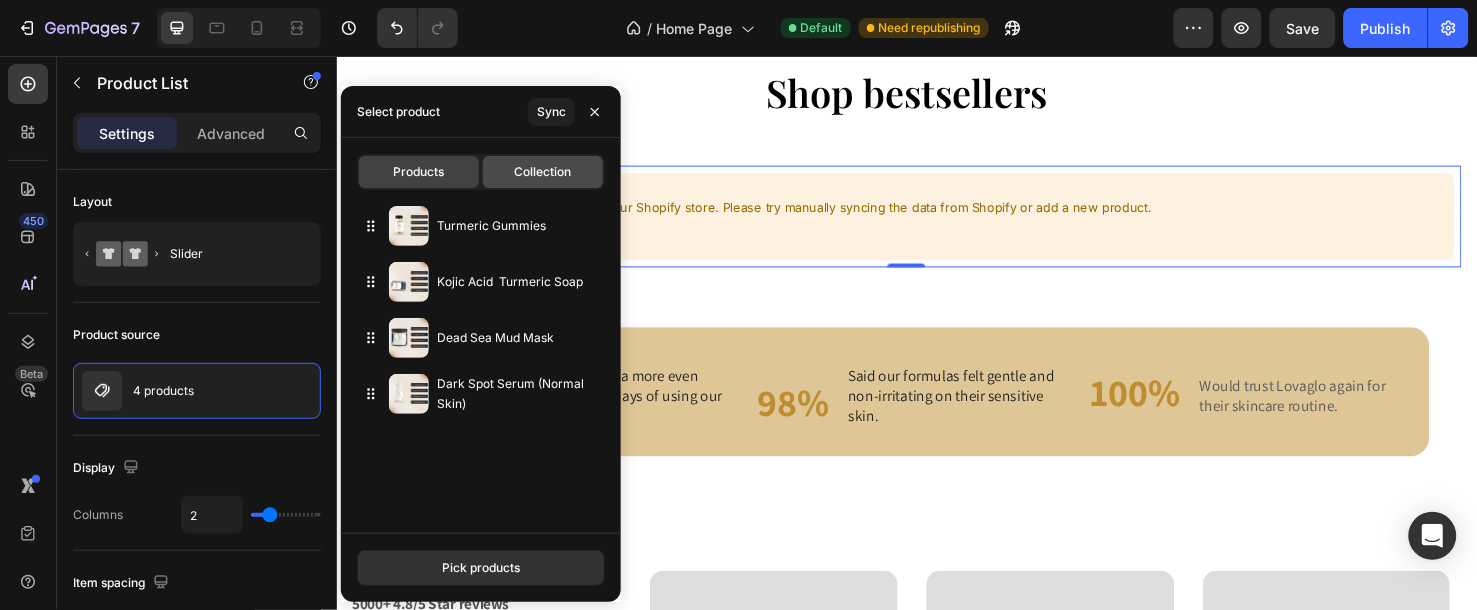 click on "Collection" 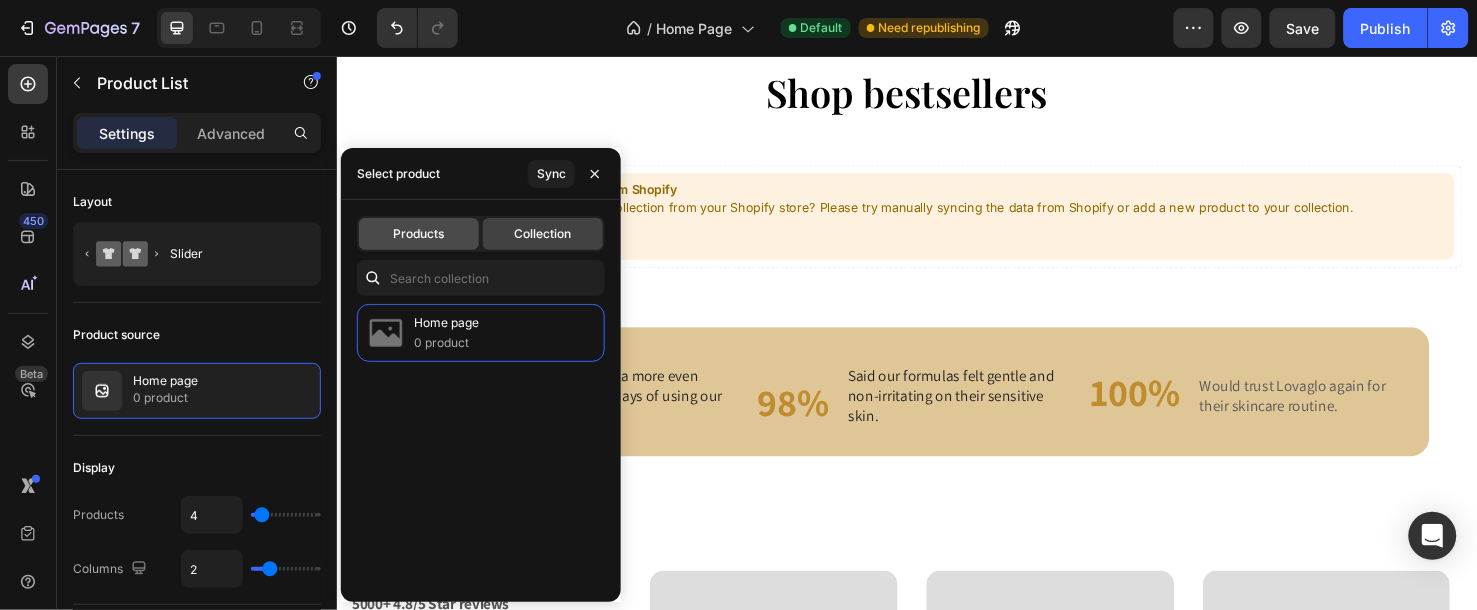 click on "Products" 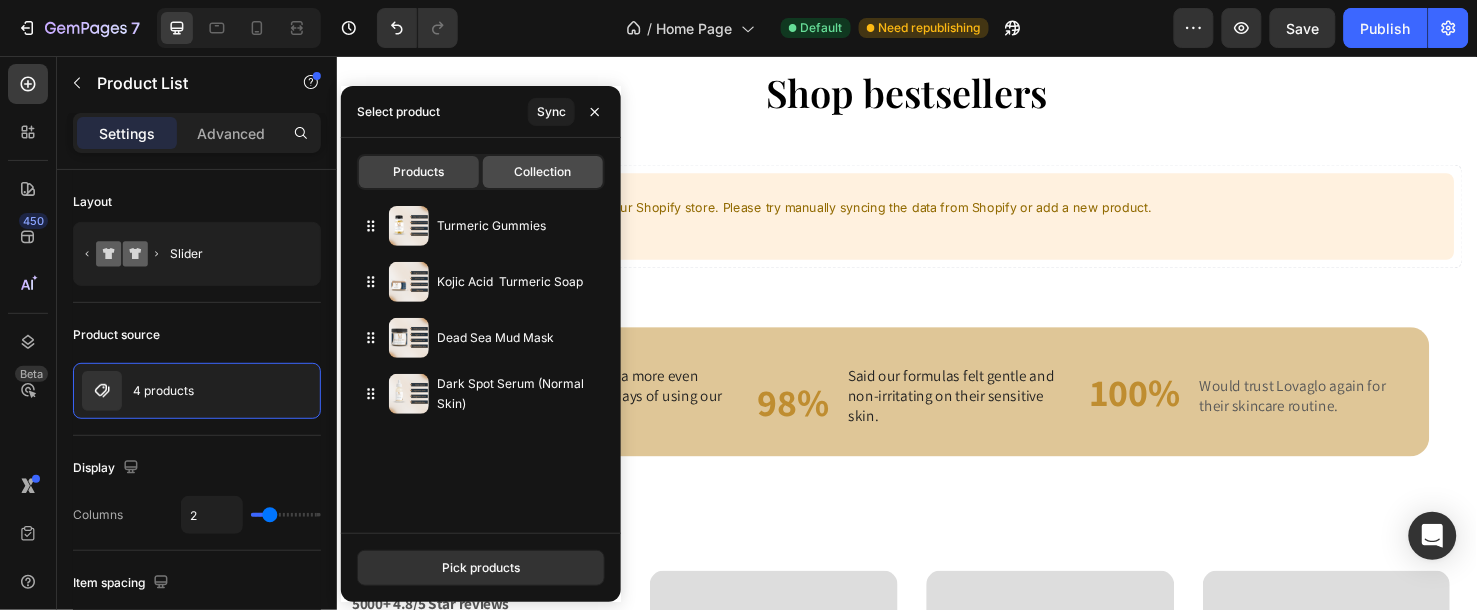 click on "Collection" 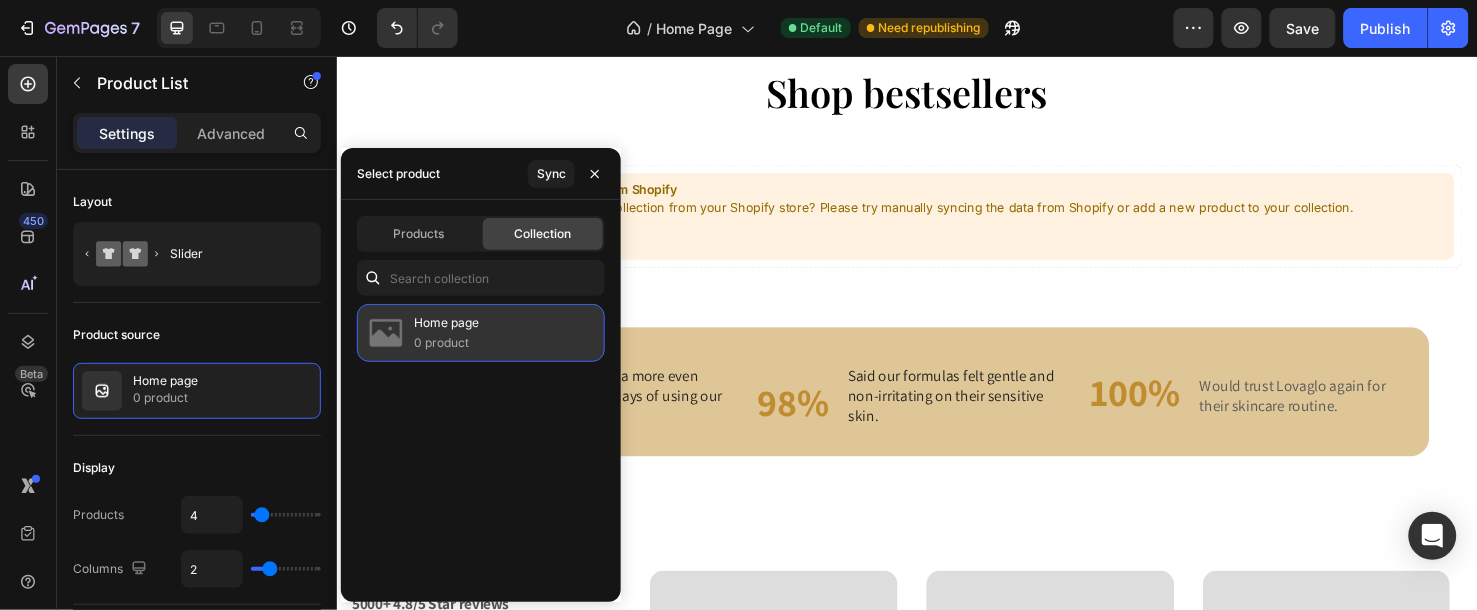 click on "Home page 0 product" 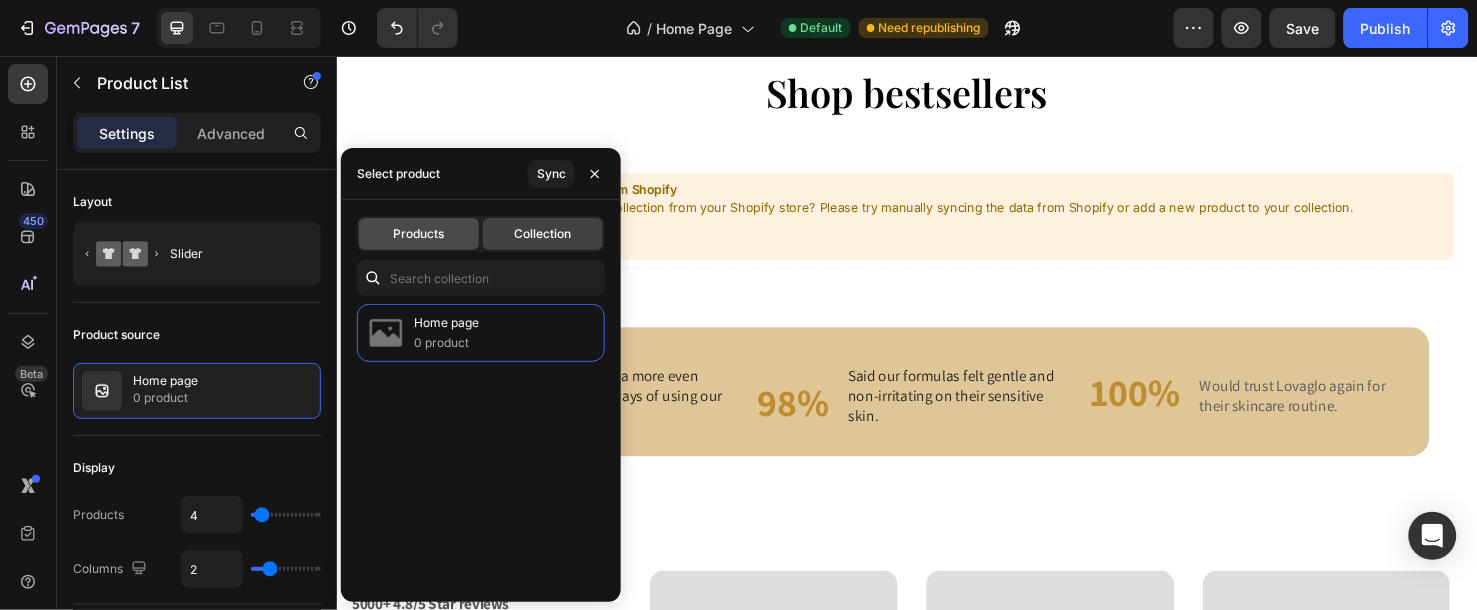 click on "Products" 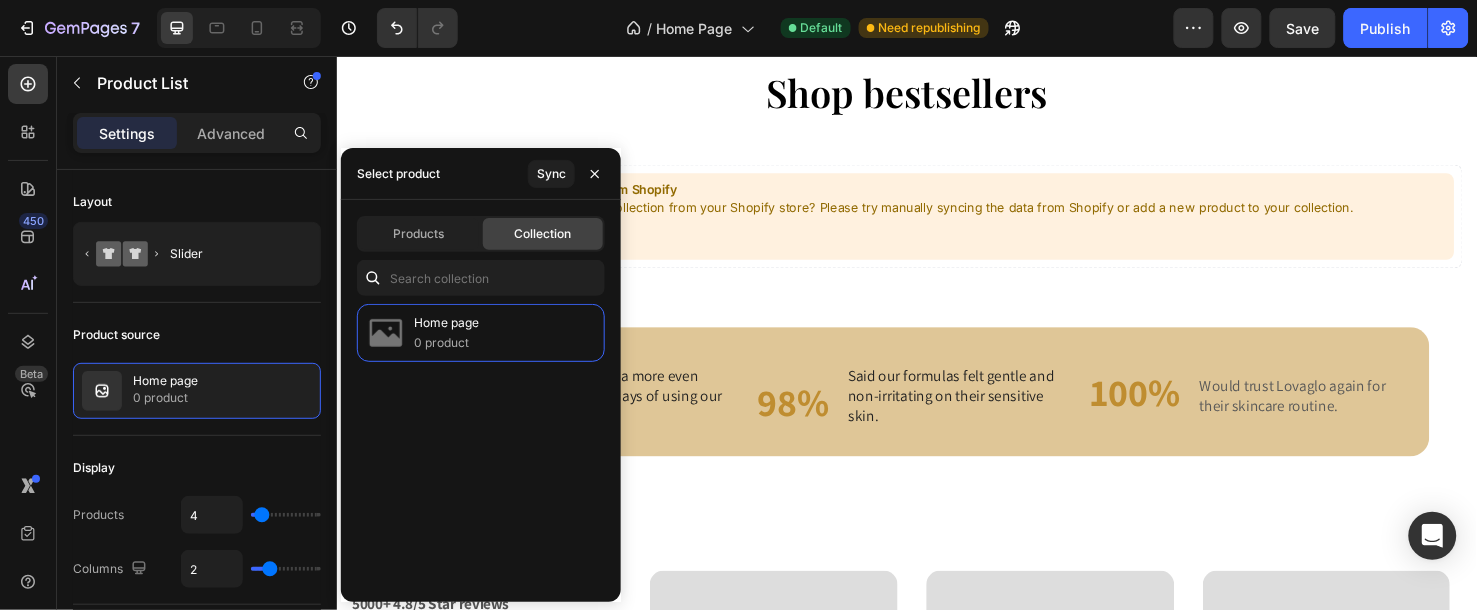type on "2" 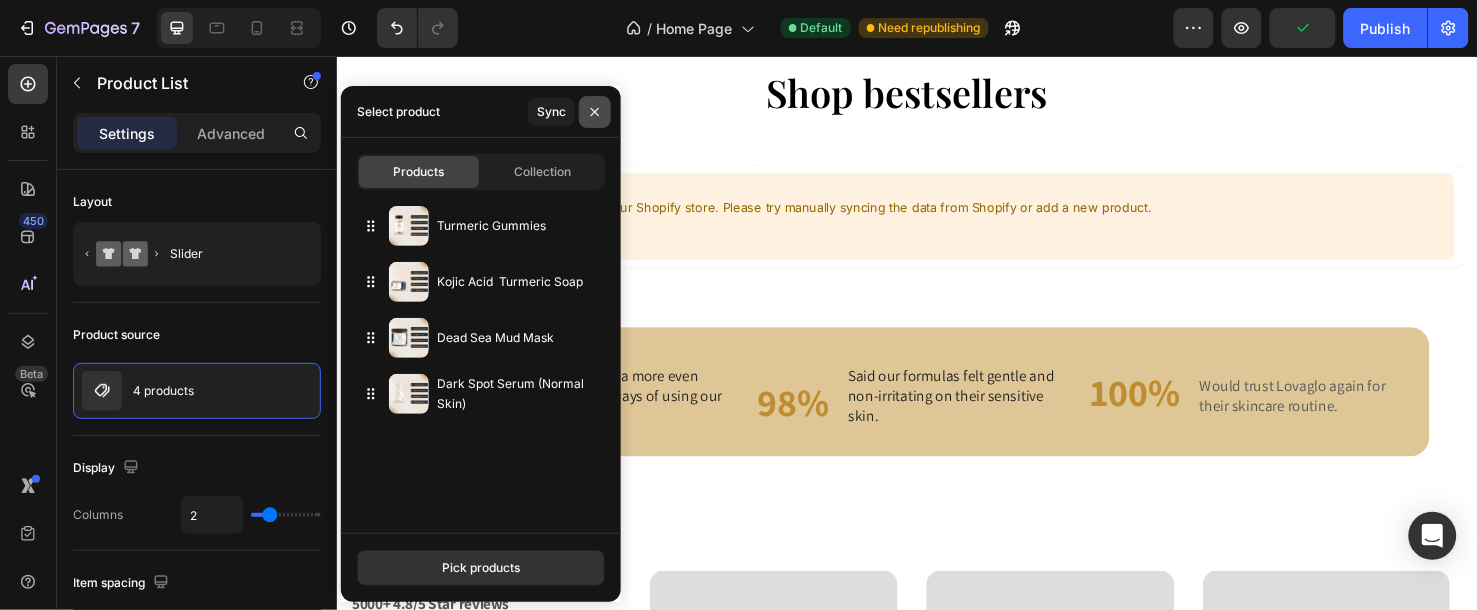 click at bounding box center (595, 112) 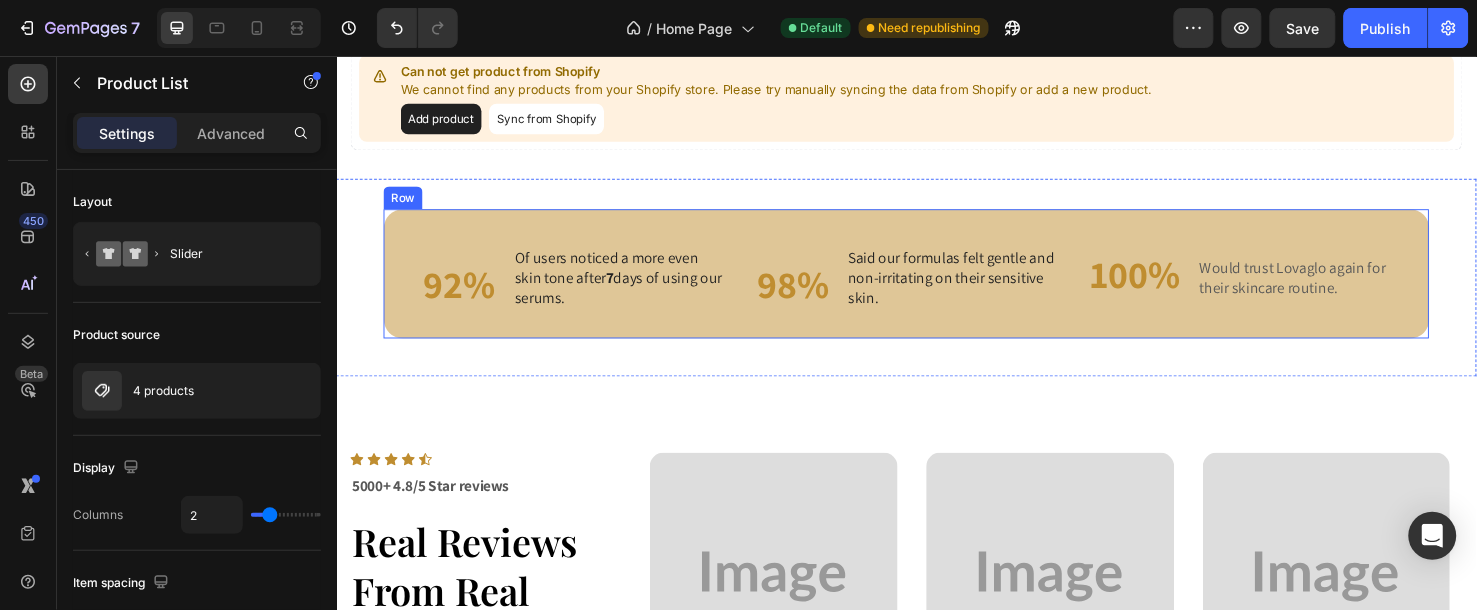 scroll, scrollTop: 2721, scrollLeft: 0, axis: vertical 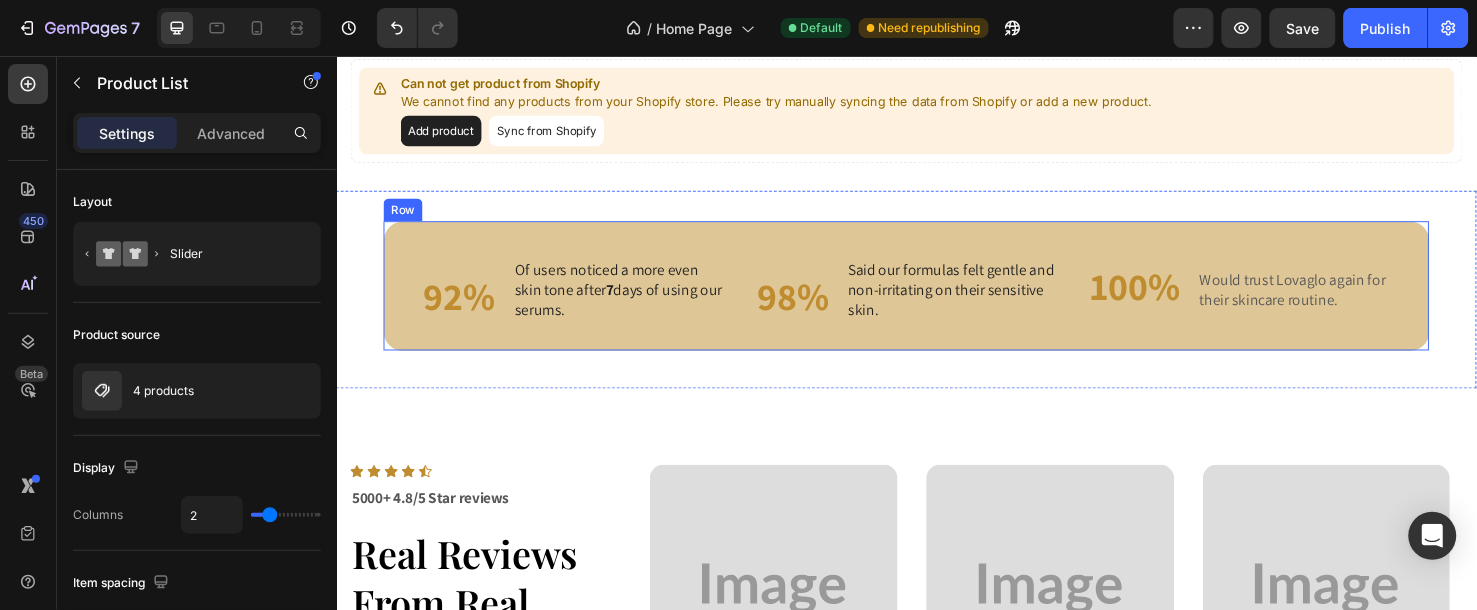 click on "92% Heading Of users noticed a more even skin tone after  7  days of using our serums. Text Block Row 98% Heading Said our formulas felt gentle and non-irritating on their sensitive skin. Text Block Row 100% Heading Would trust Lovaglo again for their skincare routine. Text Block Row Row Row" at bounding box center (936, 297) 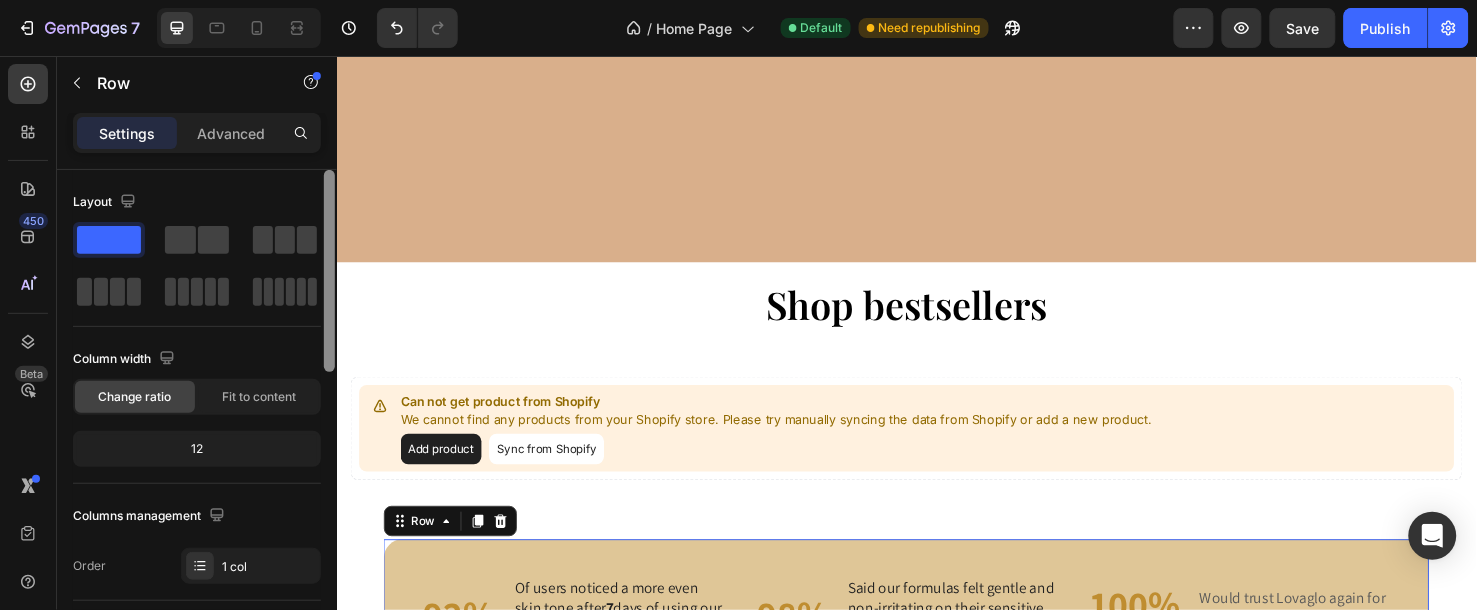 scroll, scrollTop: 2610, scrollLeft: 0, axis: vertical 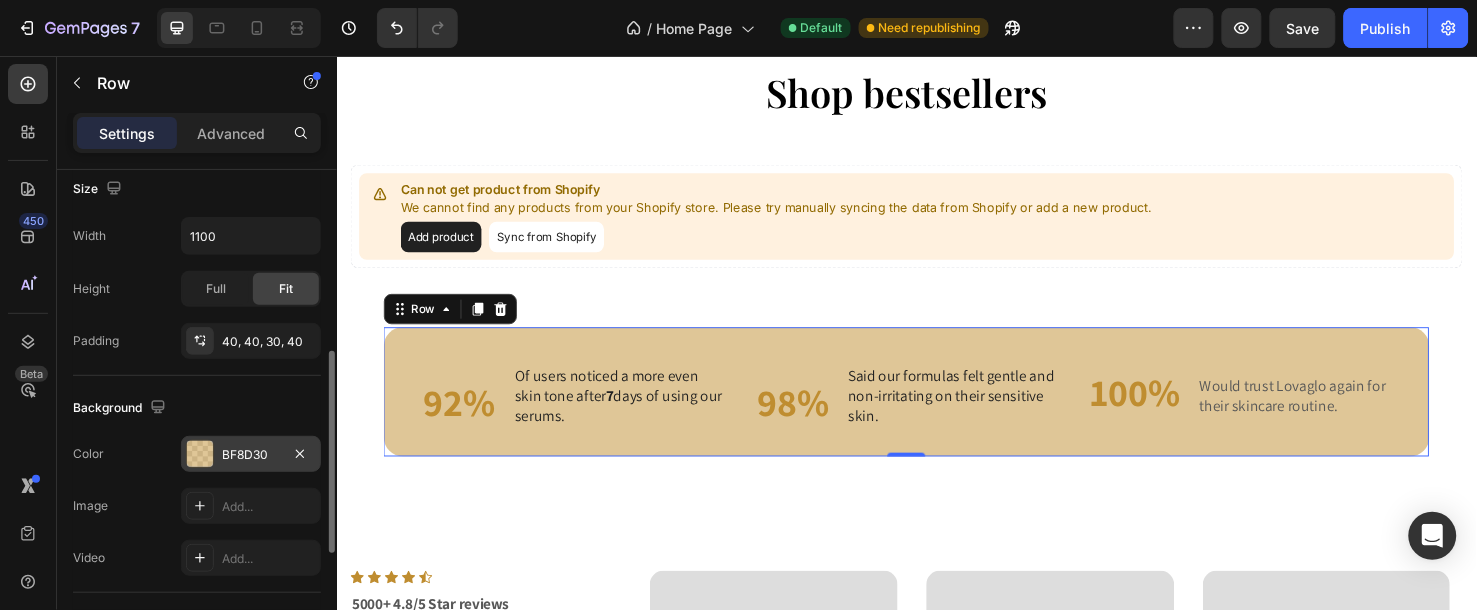 click on "BF8D30" at bounding box center (251, 454) 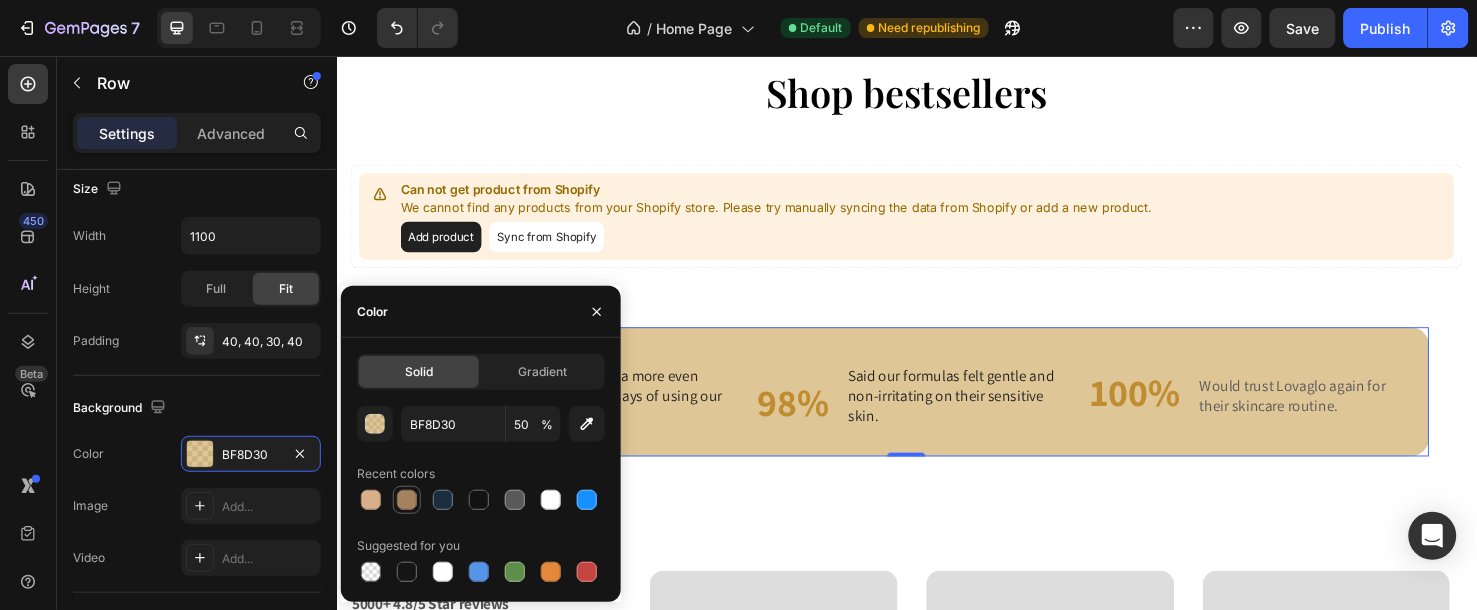 click at bounding box center [407, 500] 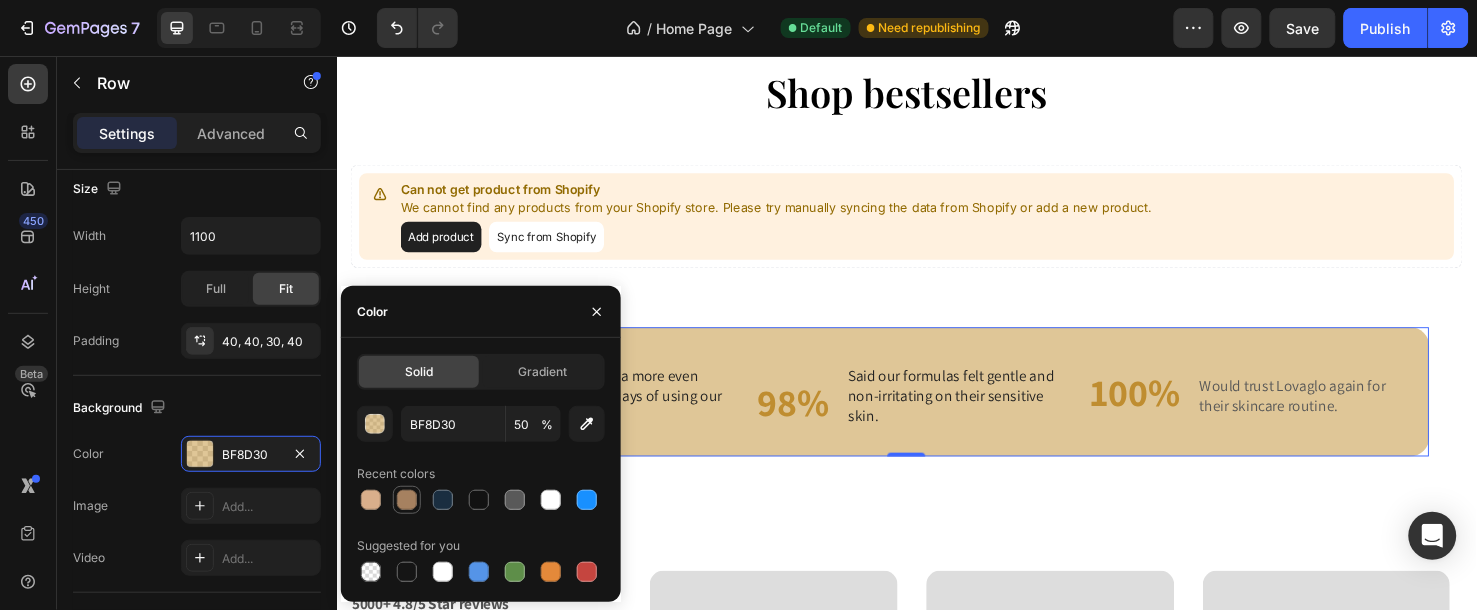 type on "A68160" 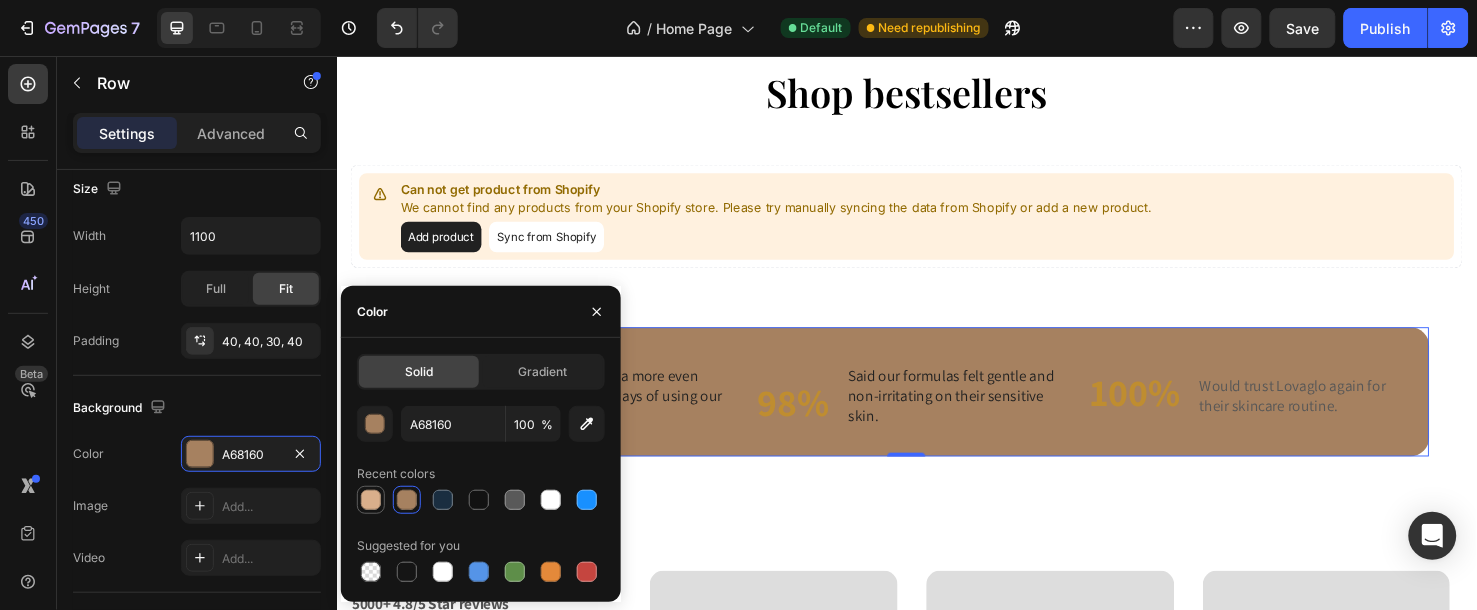 click at bounding box center [371, 500] 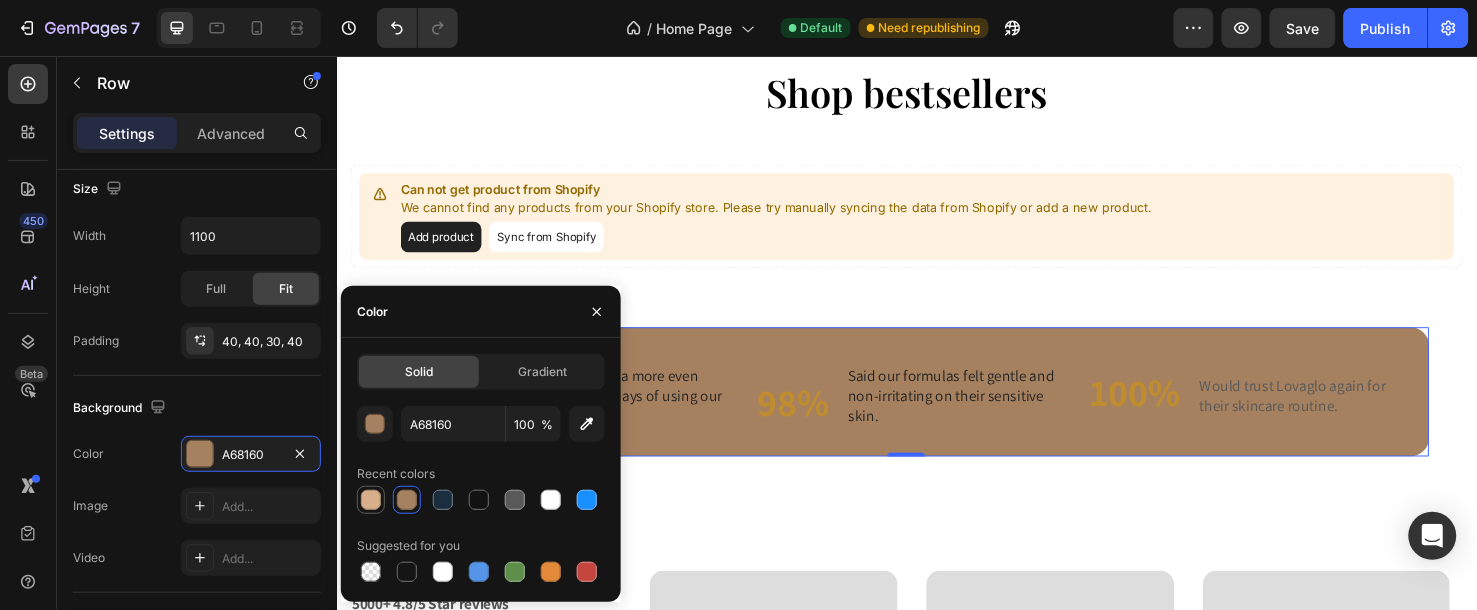 type on "D9AF8B" 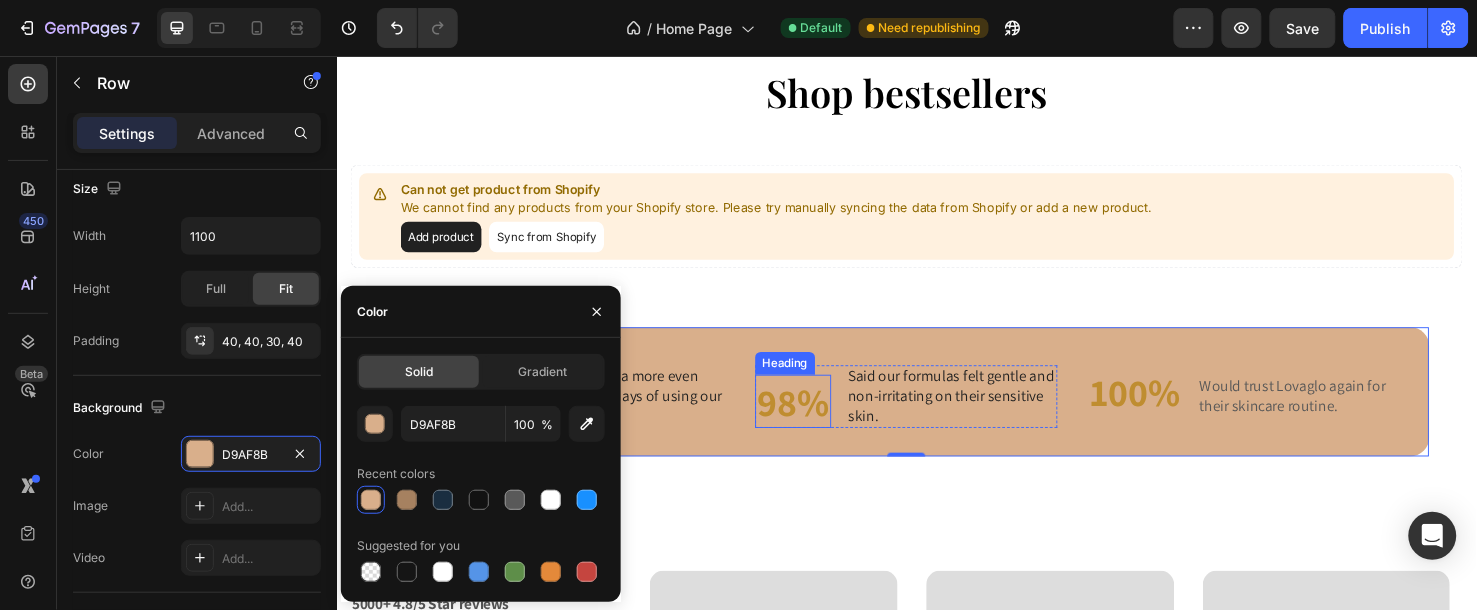 click on "98%" at bounding box center [817, 418] 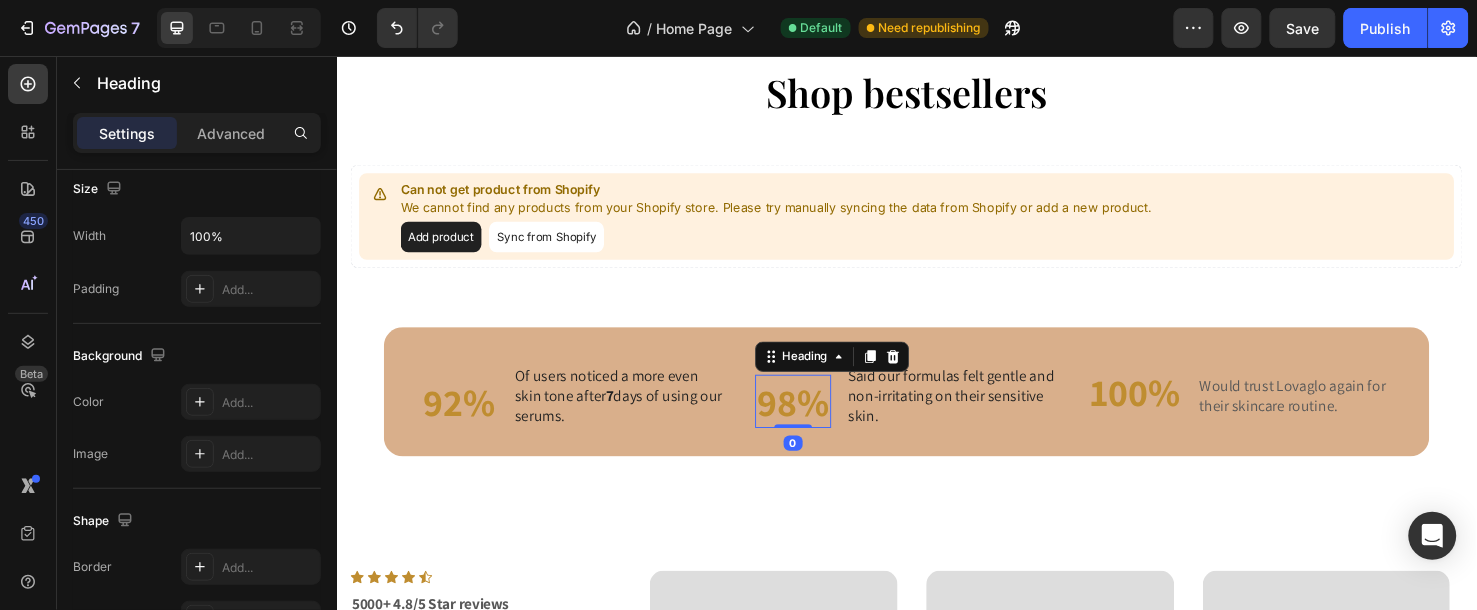 scroll, scrollTop: 0, scrollLeft: 0, axis: both 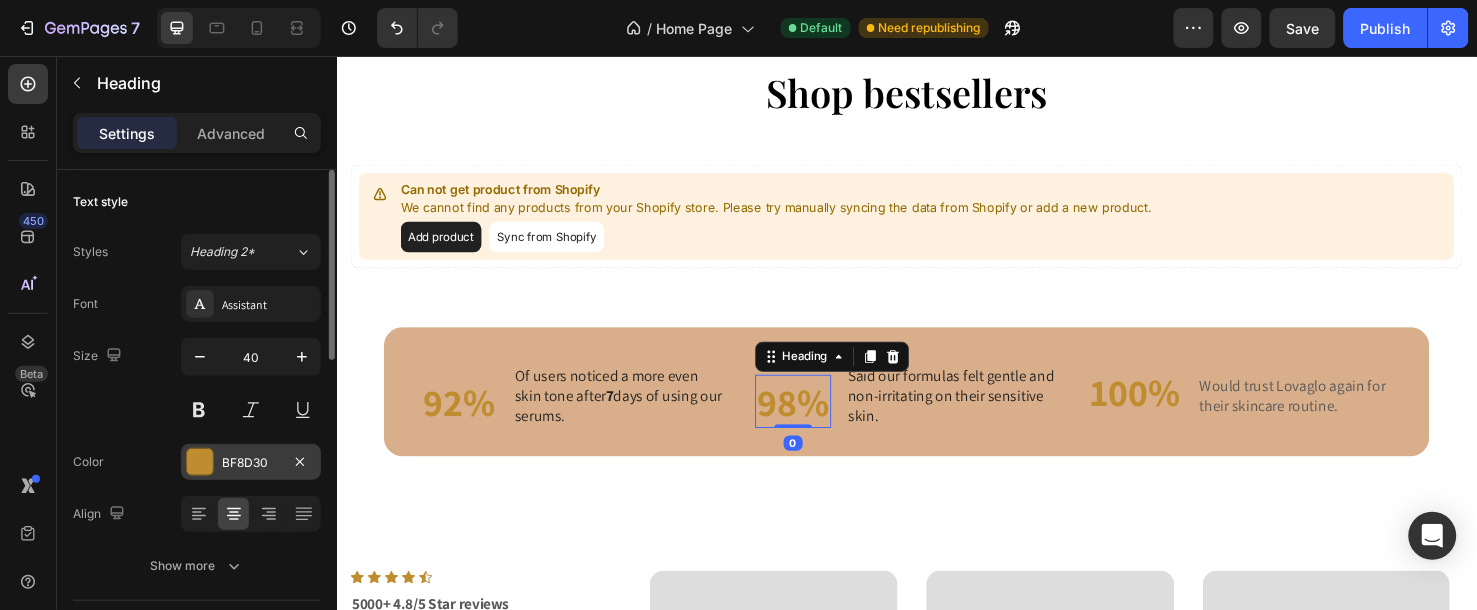 click on "BF8D30" at bounding box center (251, 463) 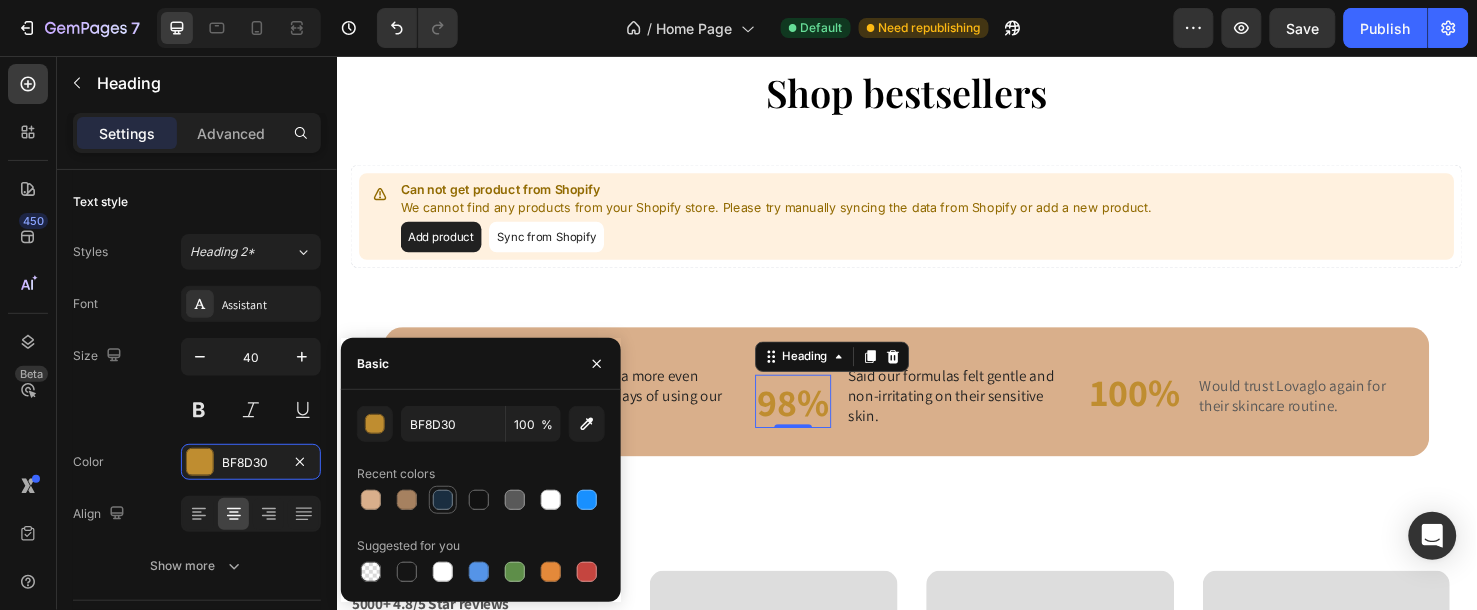 click at bounding box center [443, 500] 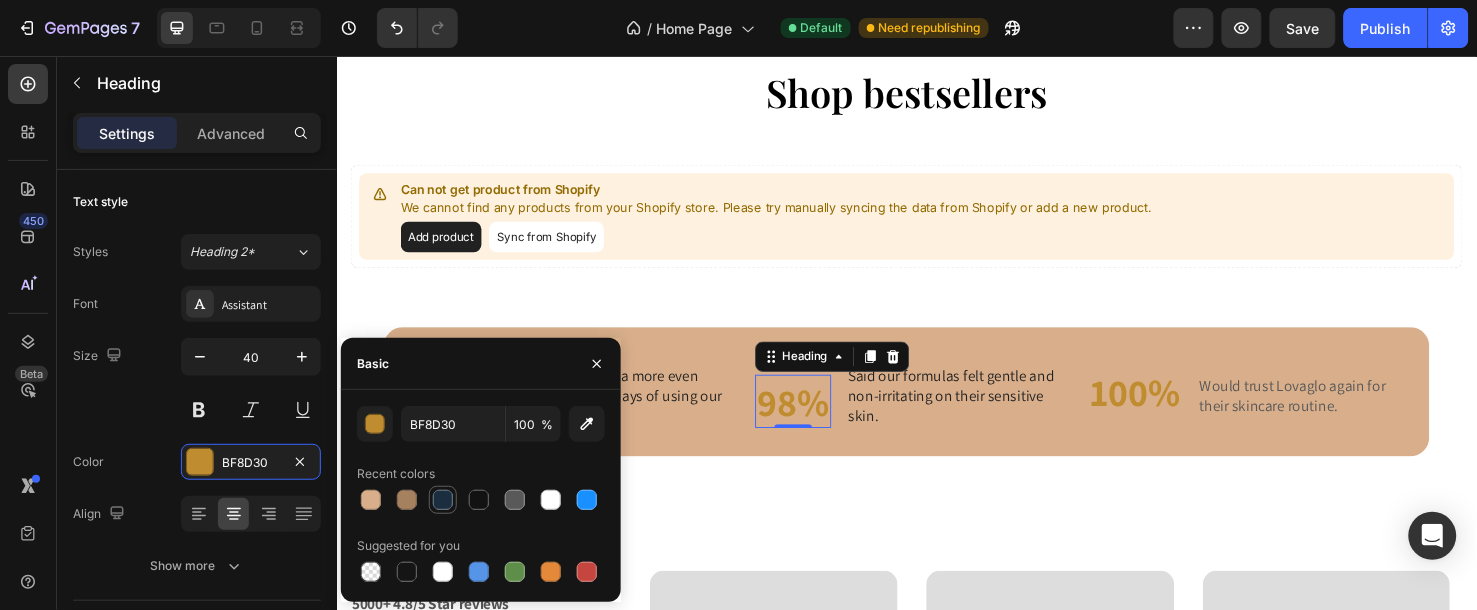 type on "1A2E40" 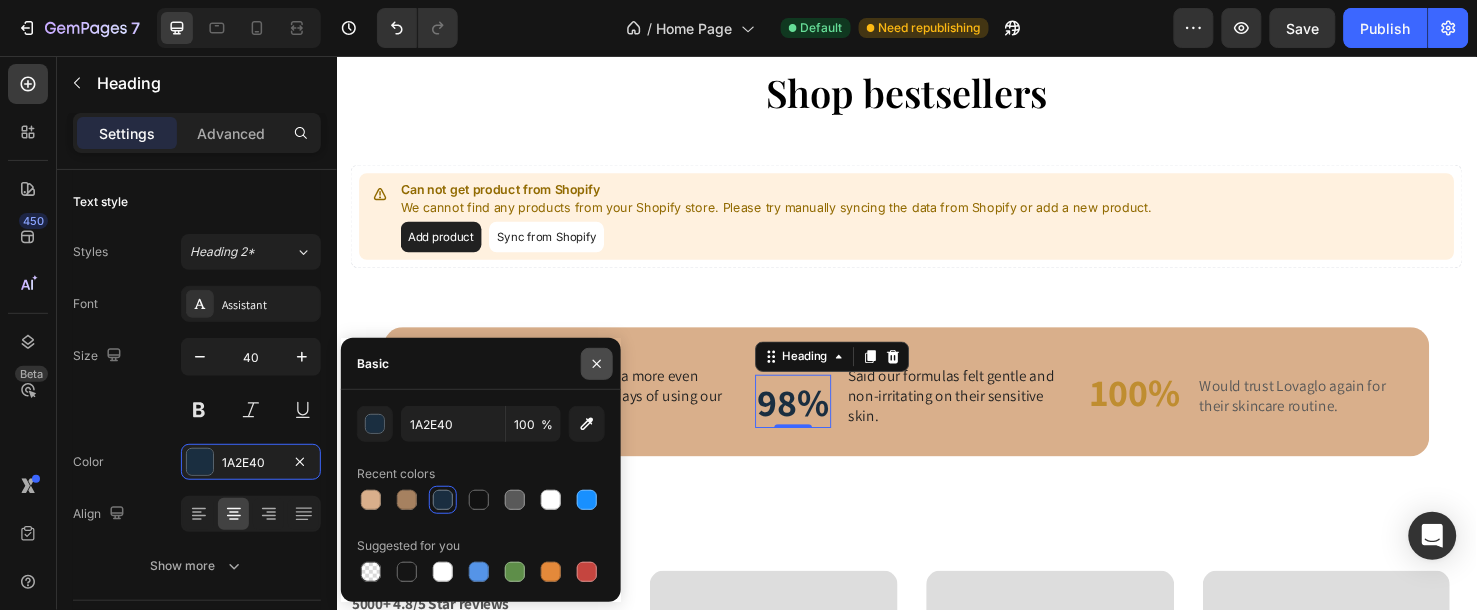 click 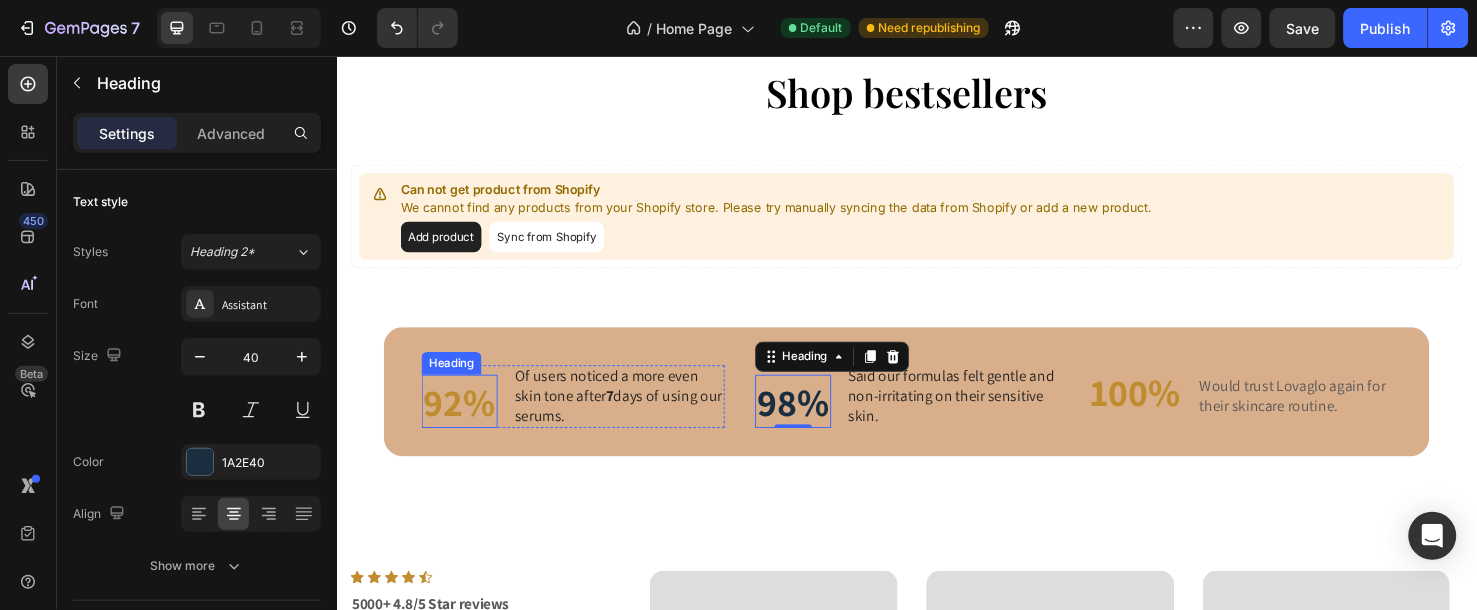 click on "92%" at bounding box center [466, 418] 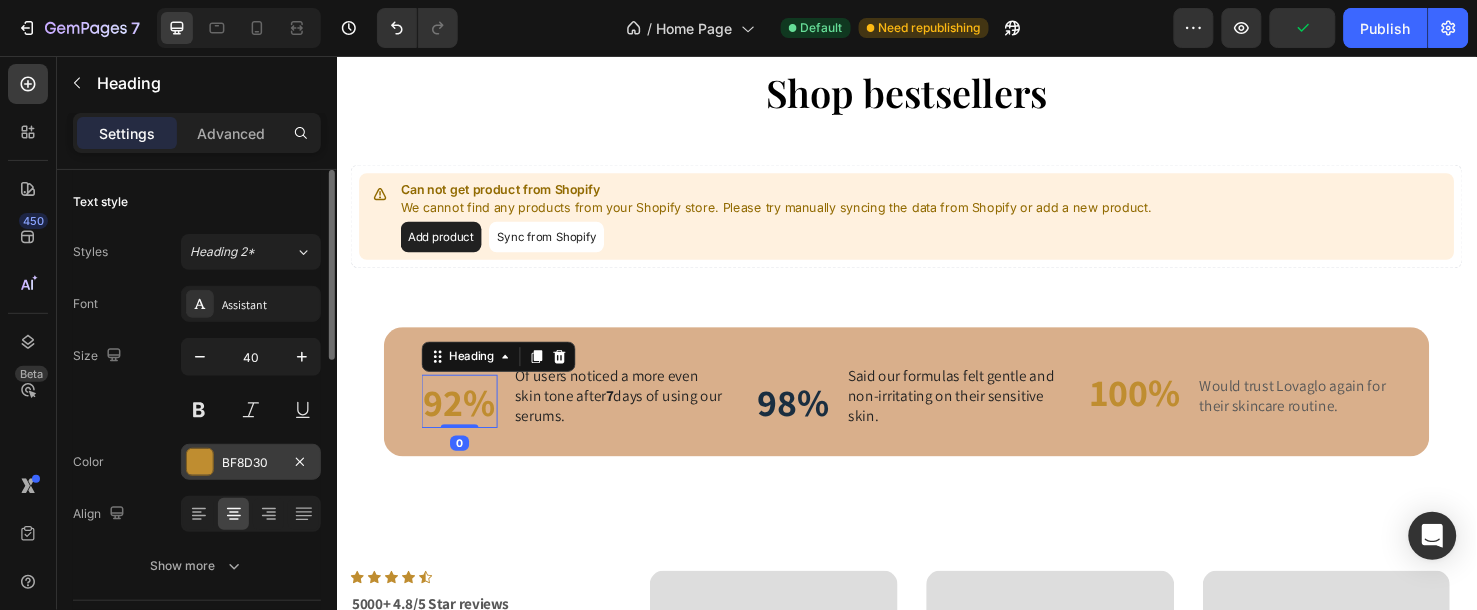 drag, startPoint x: 236, startPoint y: 468, endPoint x: 264, endPoint y: 467, distance: 28.01785 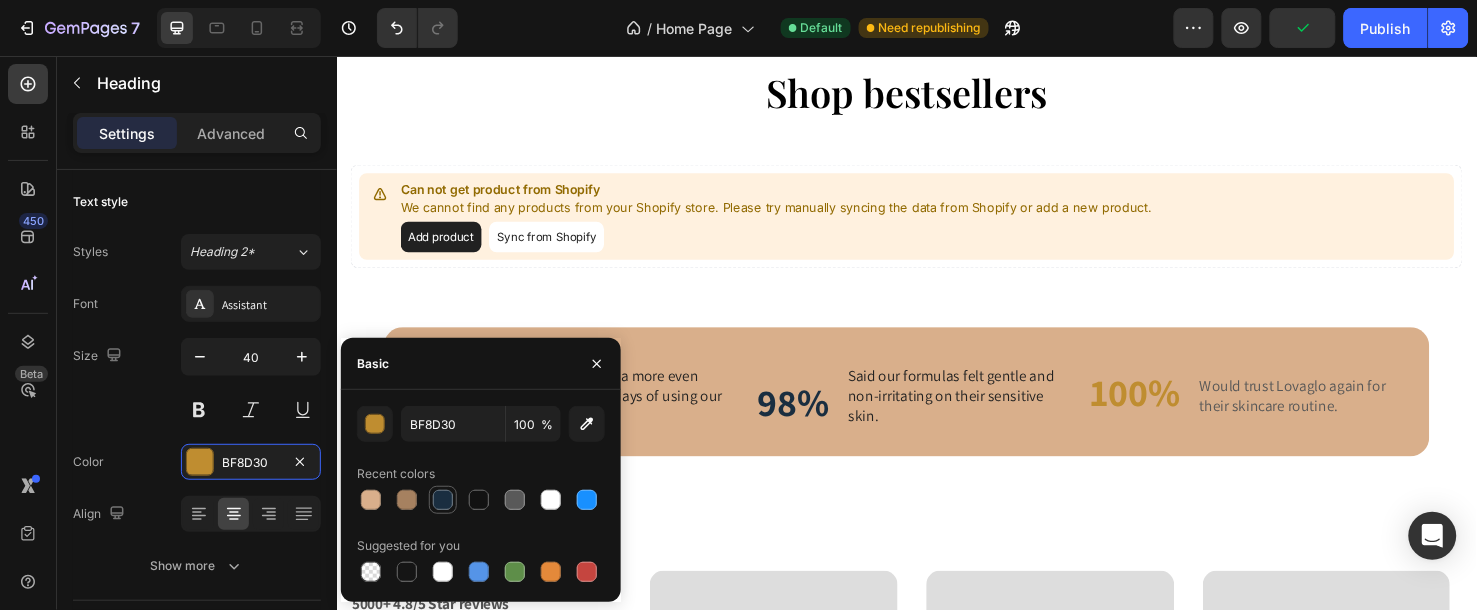 click at bounding box center (443, 500) 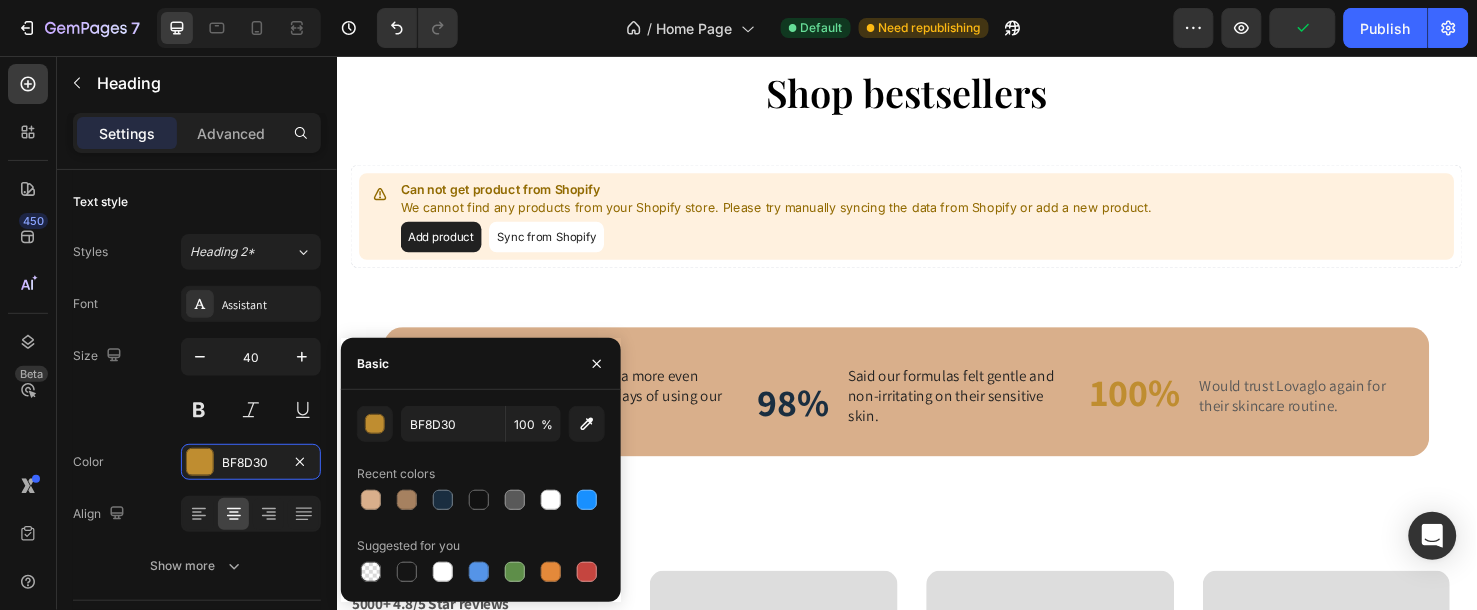 type on "1A2E40" 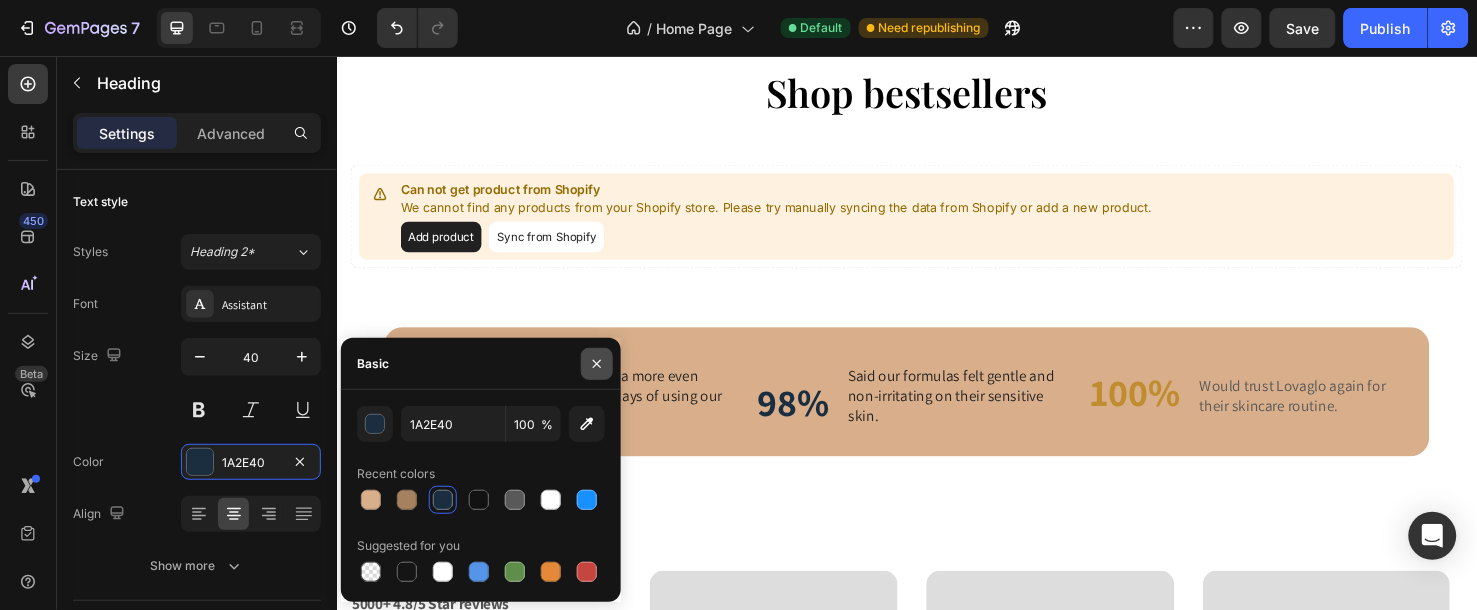 click 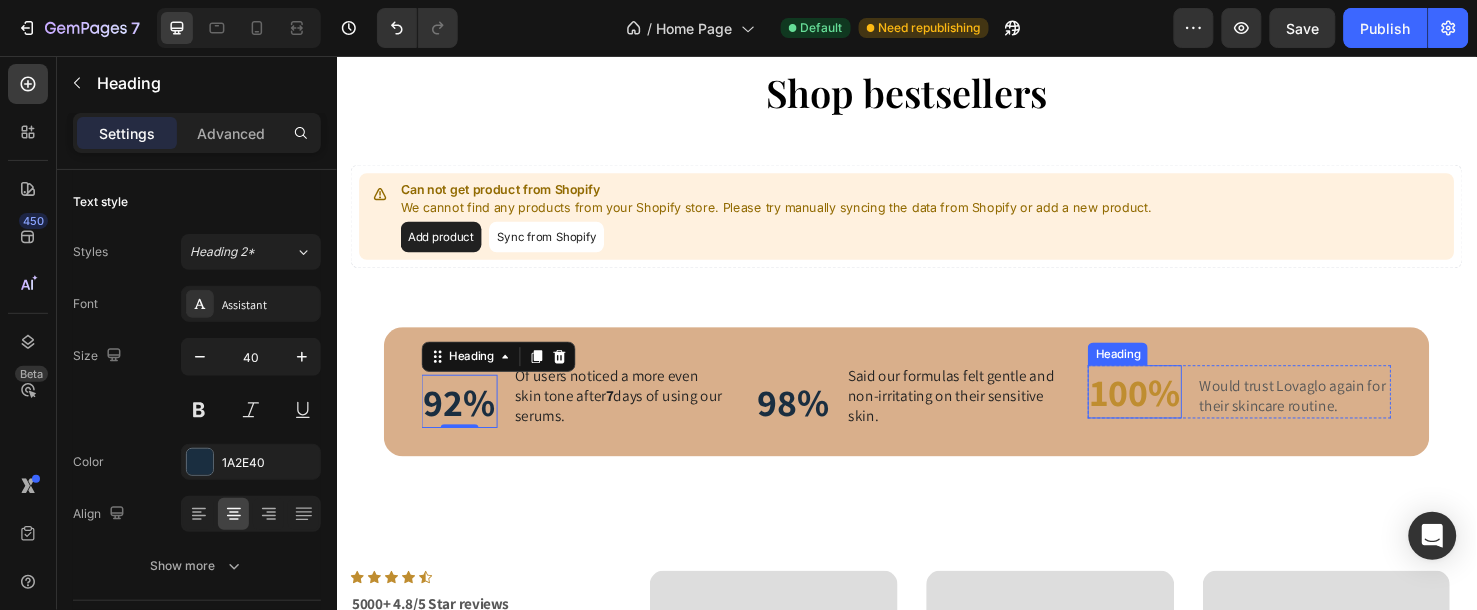 click on "100%" at bounding box center (1176, 408) 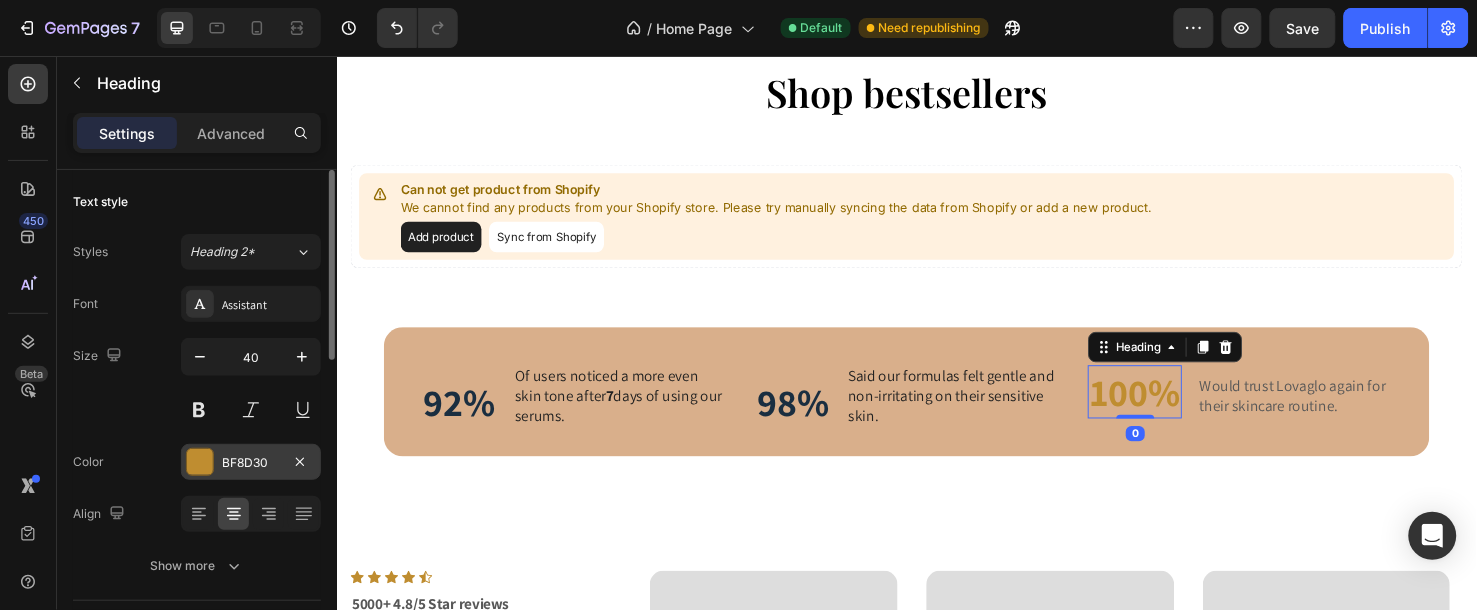 click on "BF8D30" at bounding box center [251, 463] 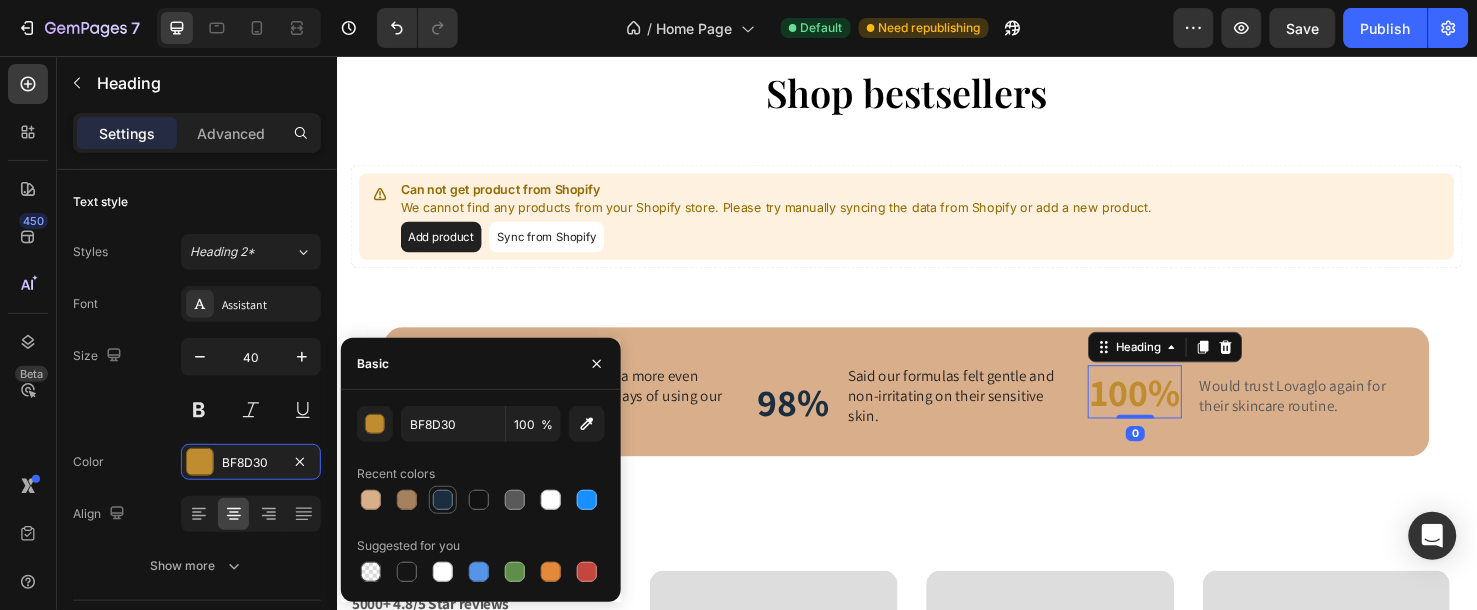 click at bounding box center (443, 500) 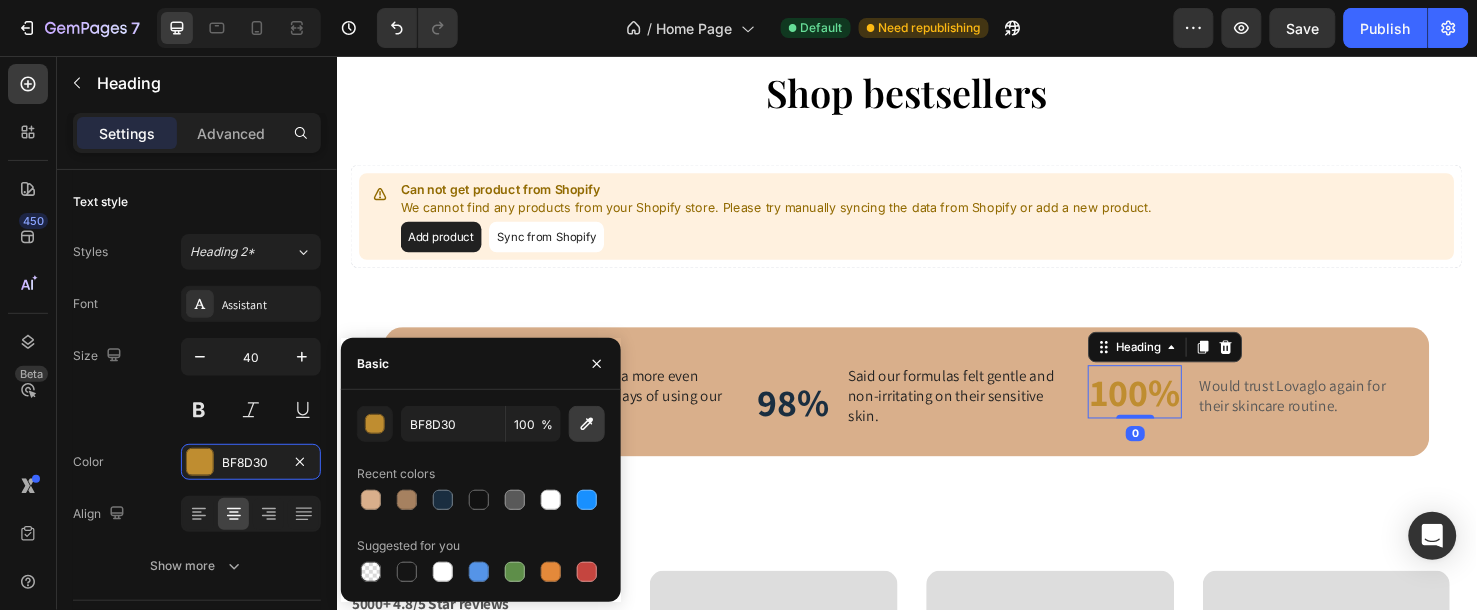 type on "1A2E40" 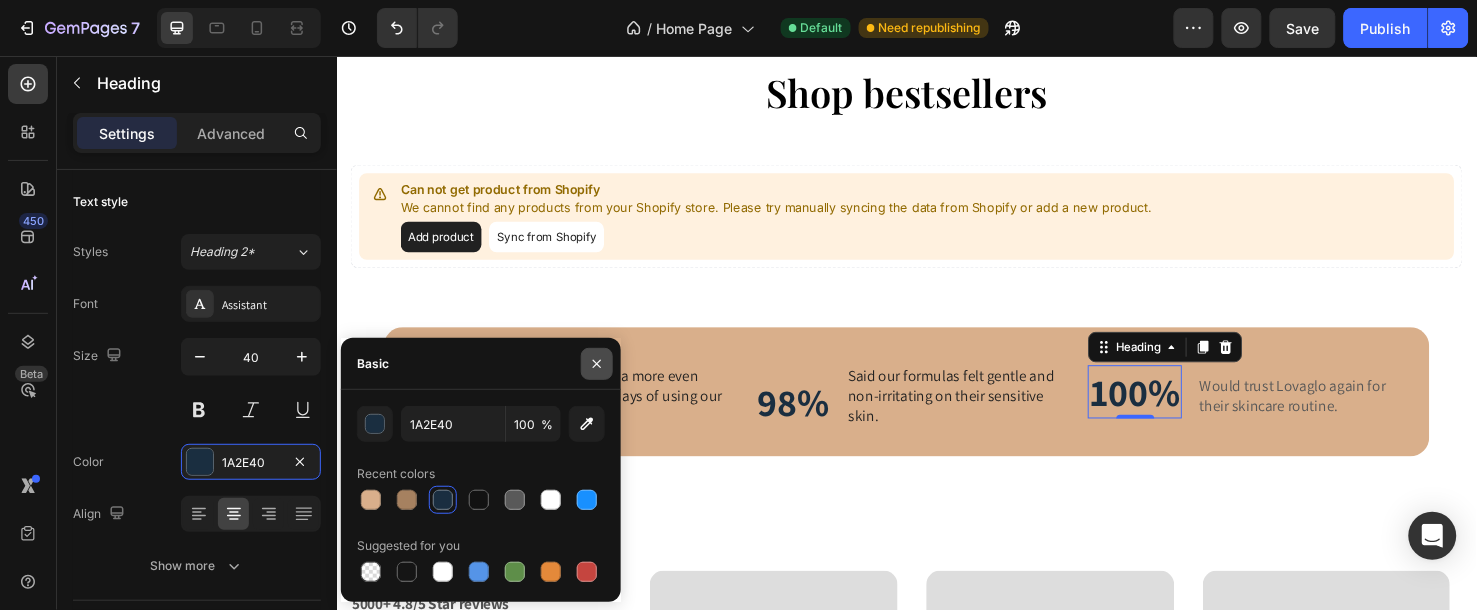 drag, startPoint x: 596, startPoint y: 372, endPoint x: 607, endPoint y: 371, distance: 11.045361 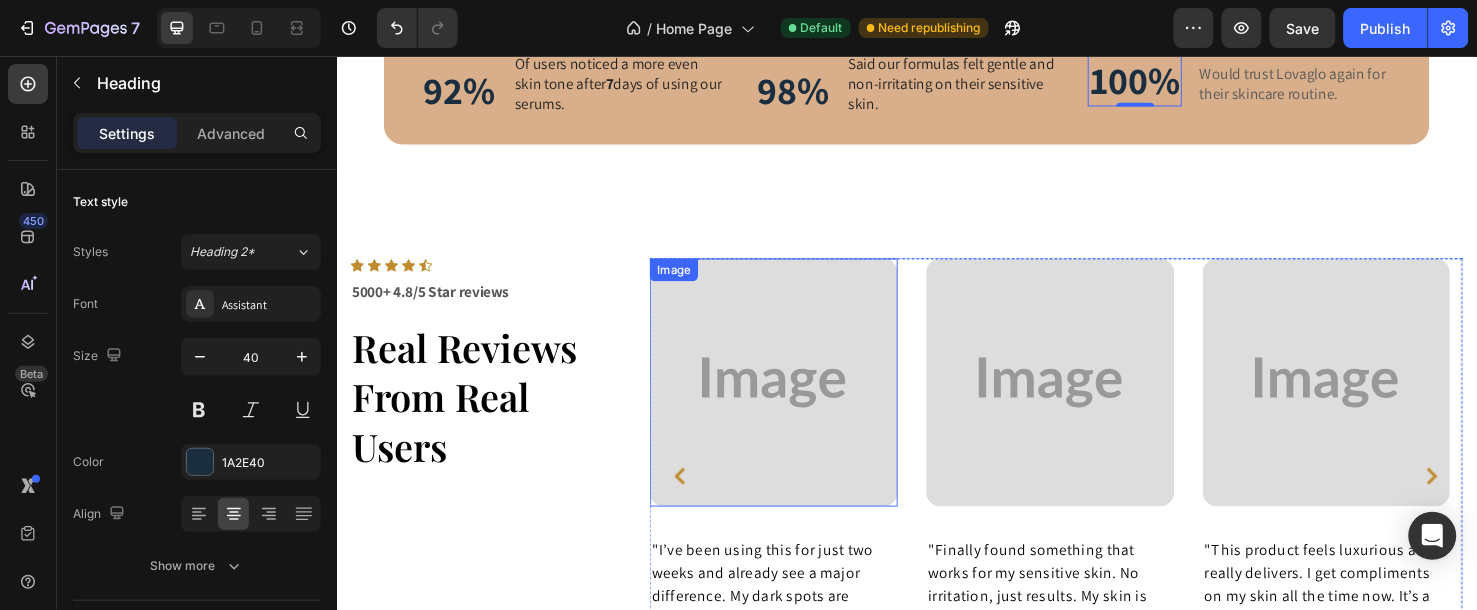 scroll, scrollTop: 2943, scrollLeft: 0, axis: vertical 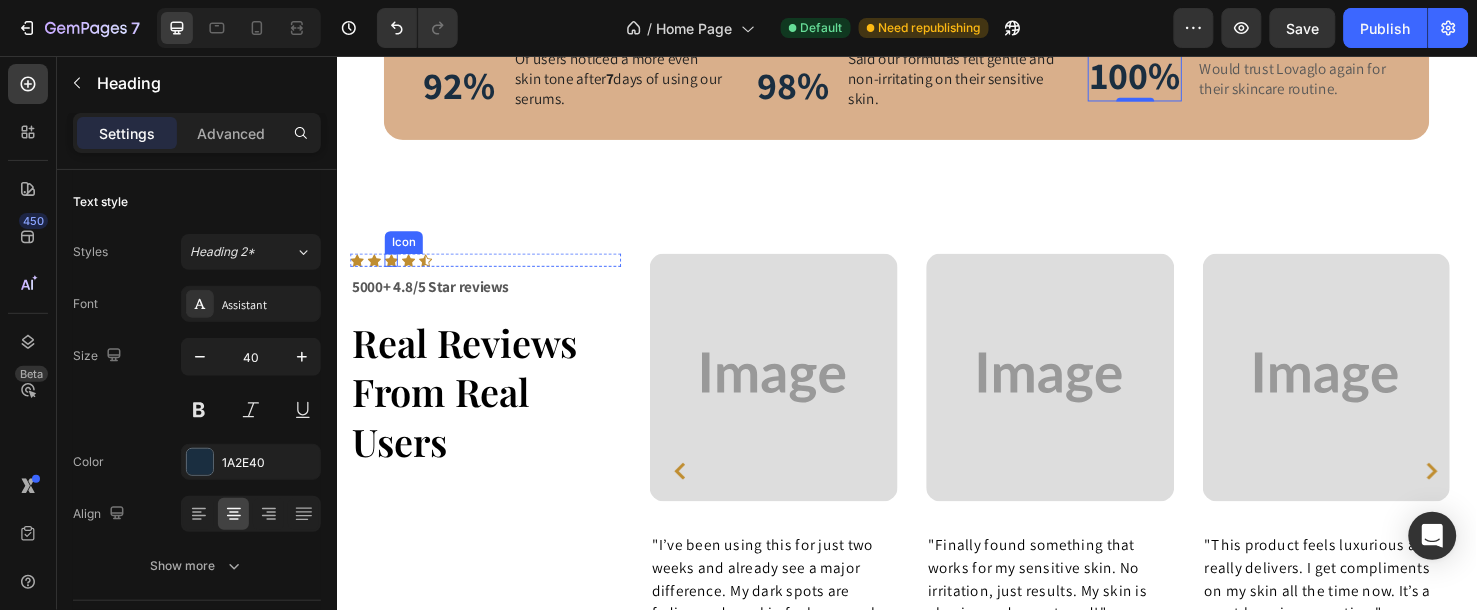 click 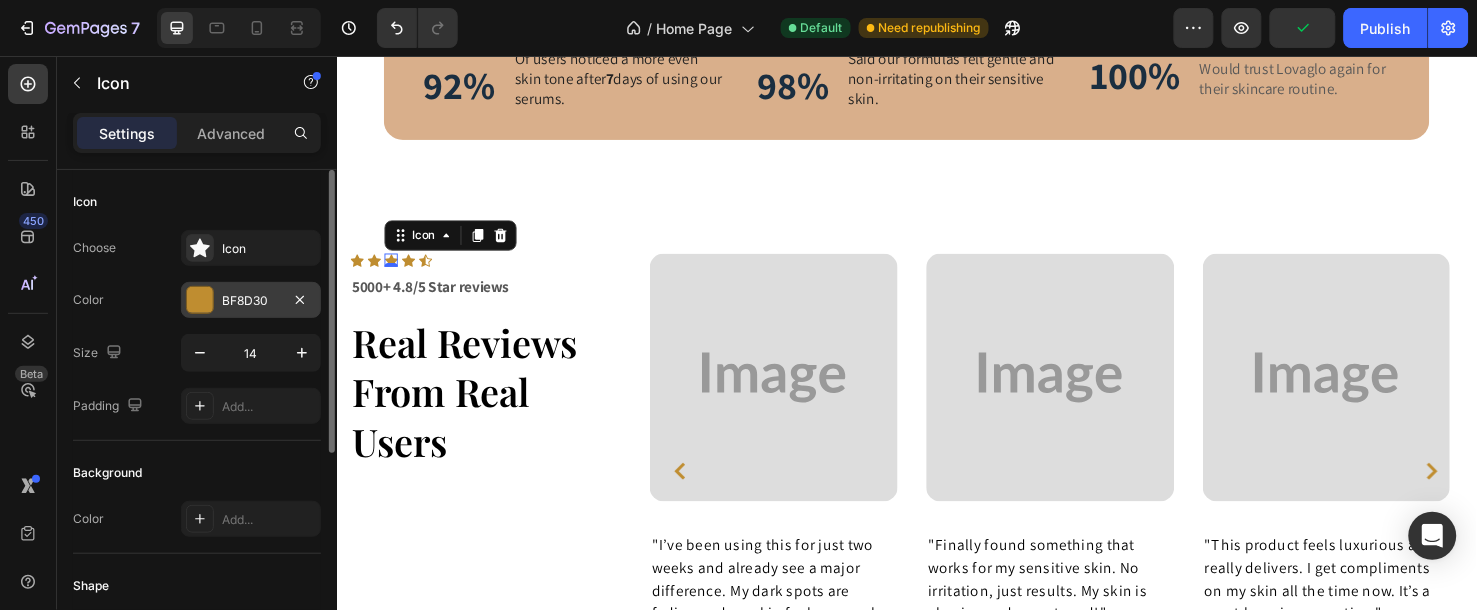 click on "BF8D30" at bounding box center (251, 301) 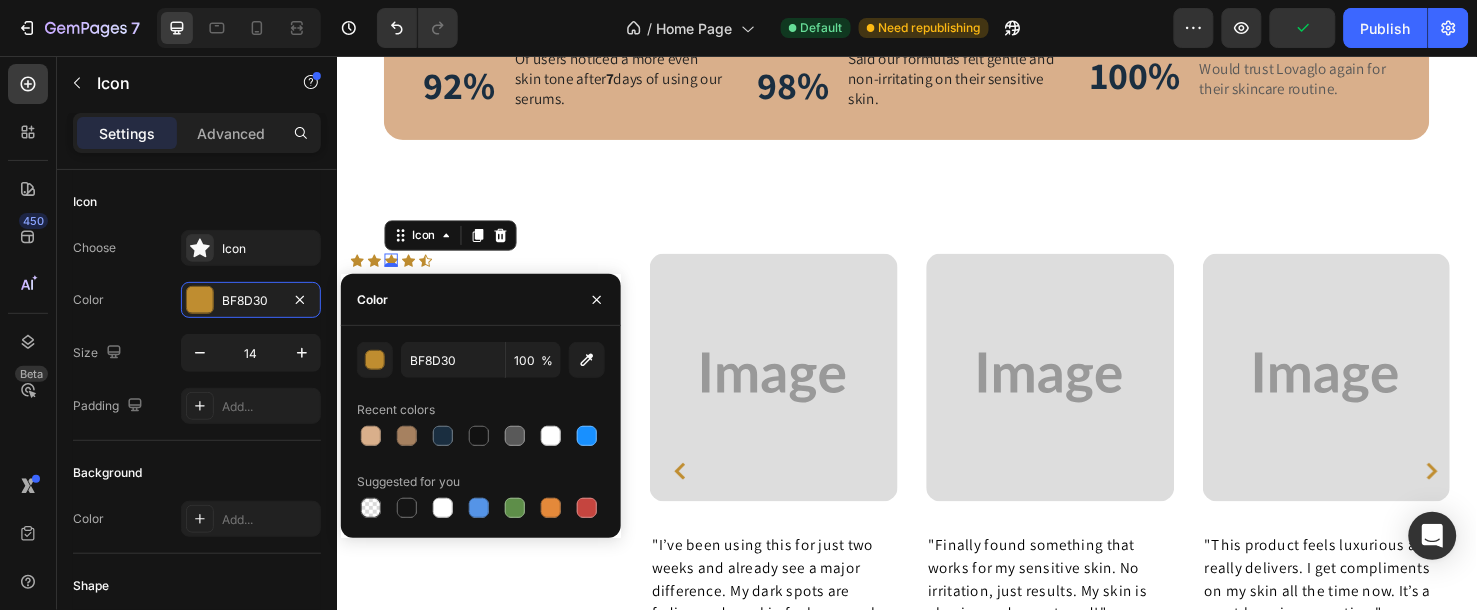 click at bounding box center [443, 436] 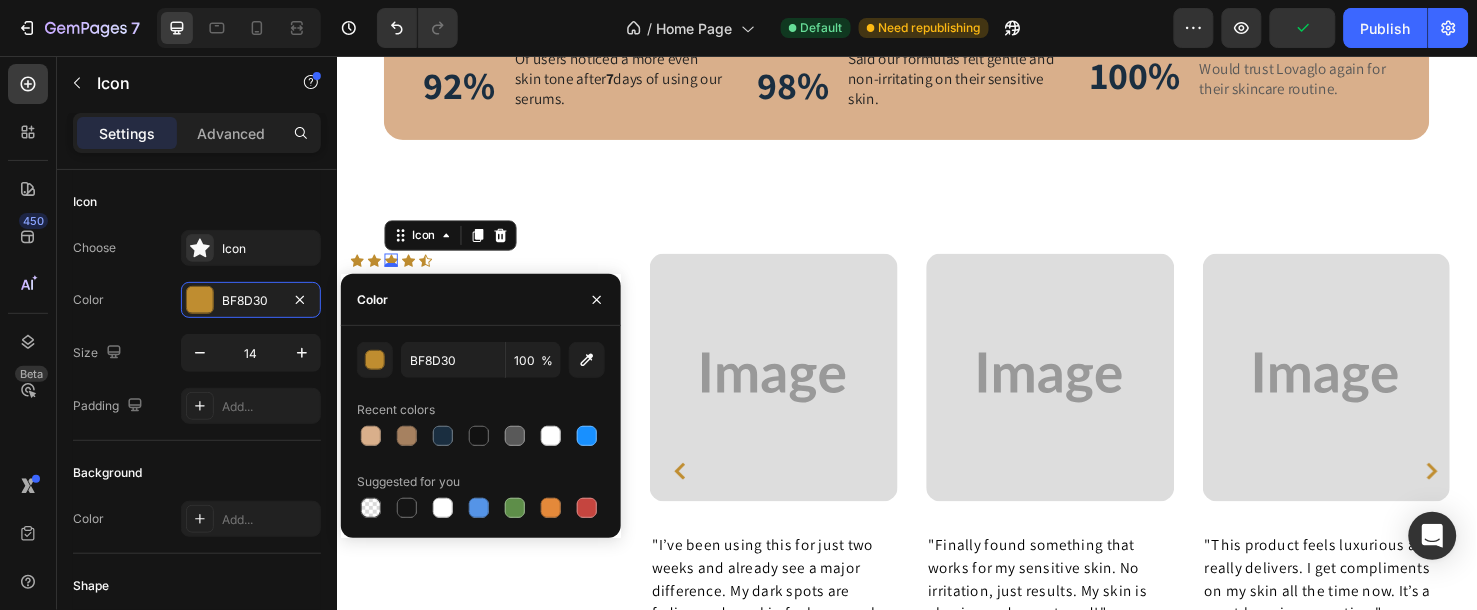 type on "1A2E40" 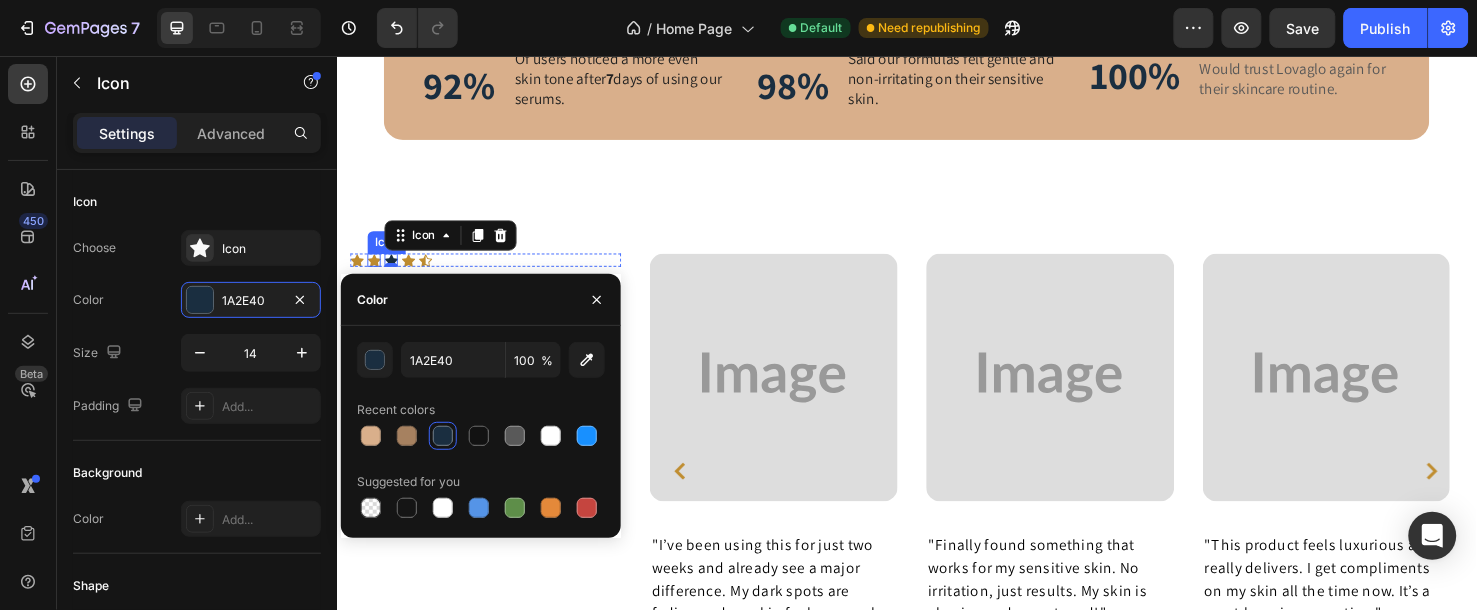click 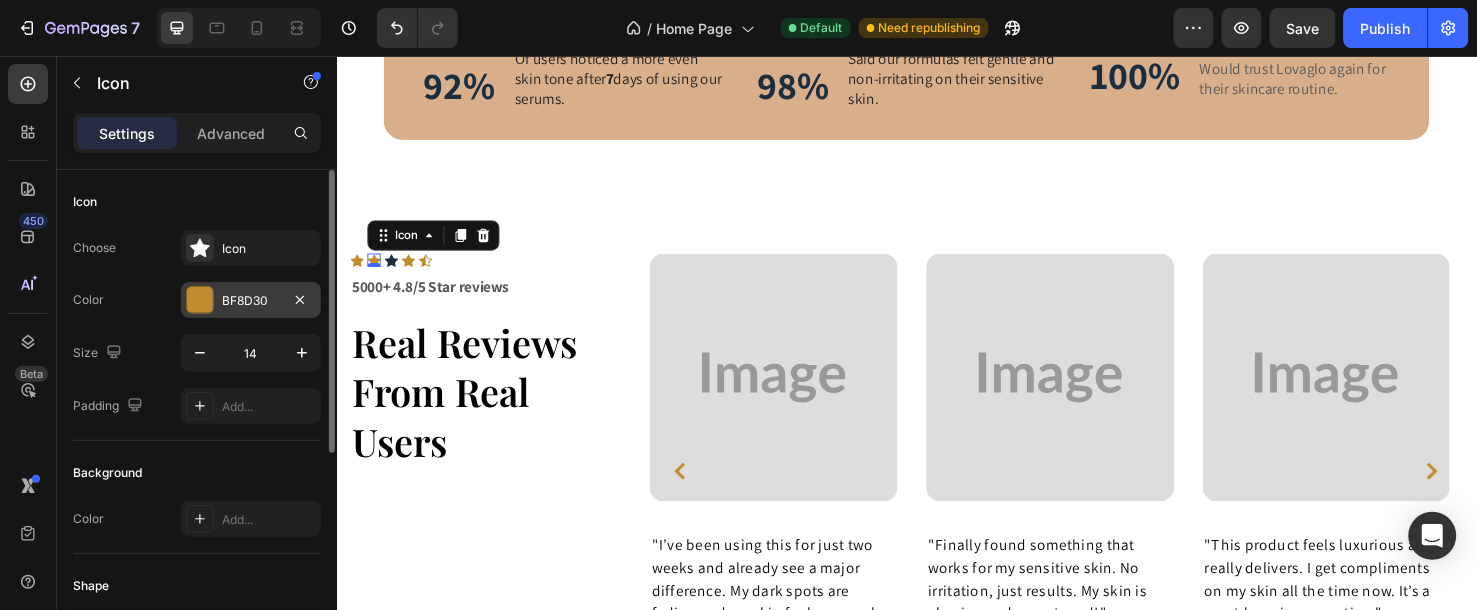 click on "BF8D30" at bounding box center [251, 301] 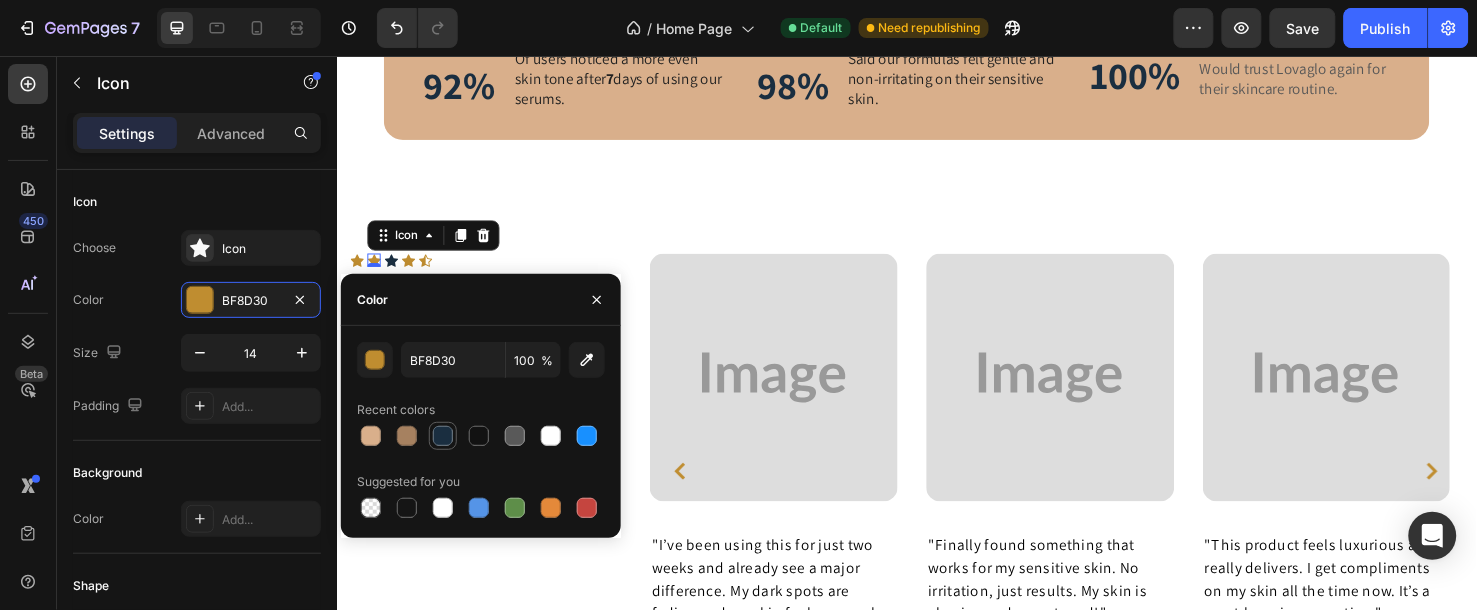 click at bounding box center (443, 436) 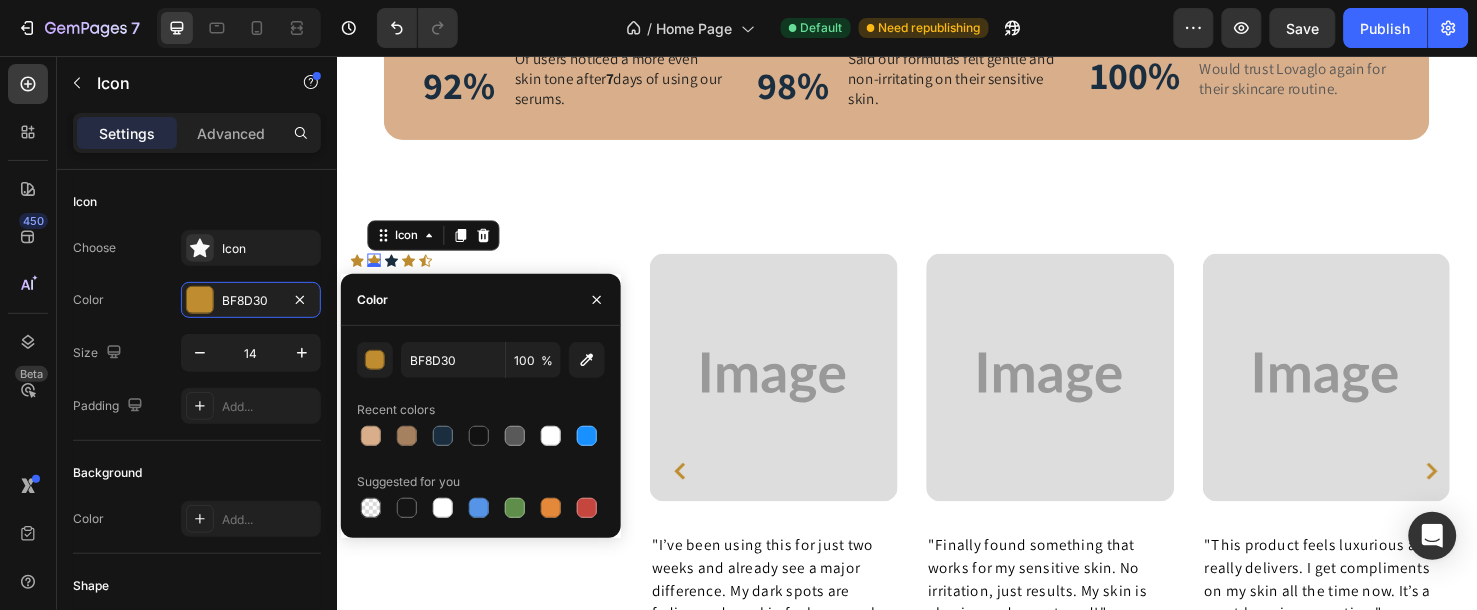 type on "1A2E40" 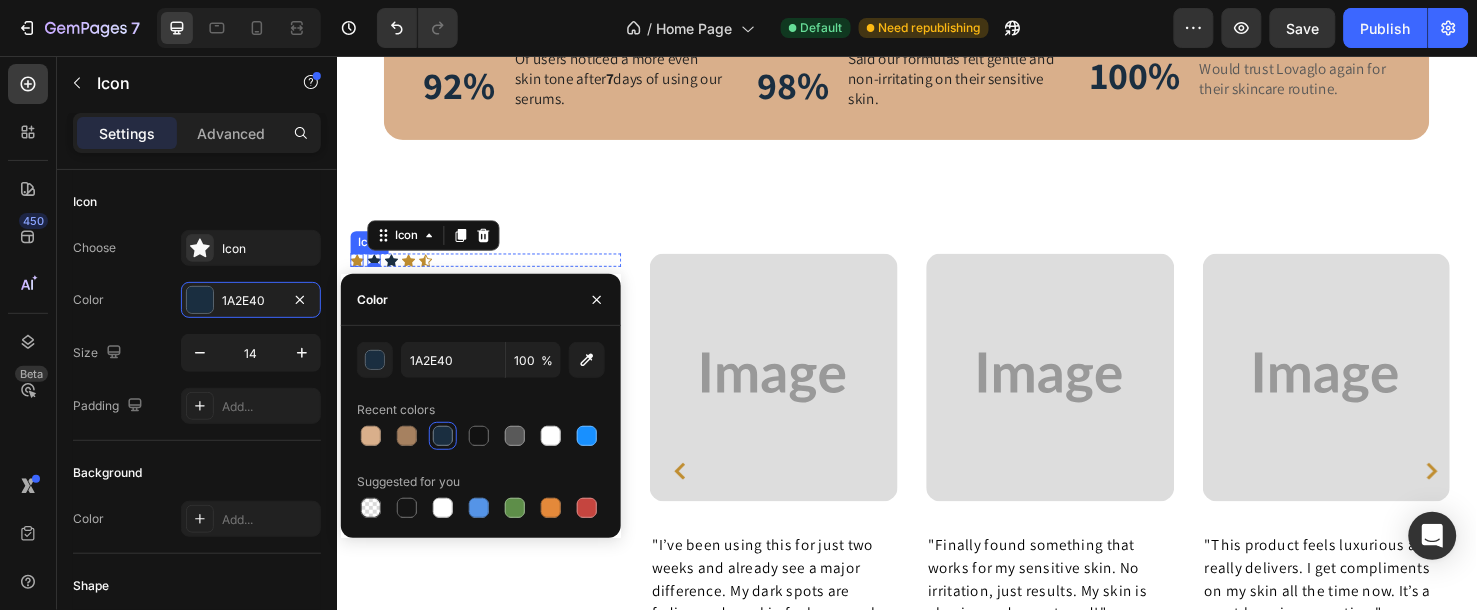 click 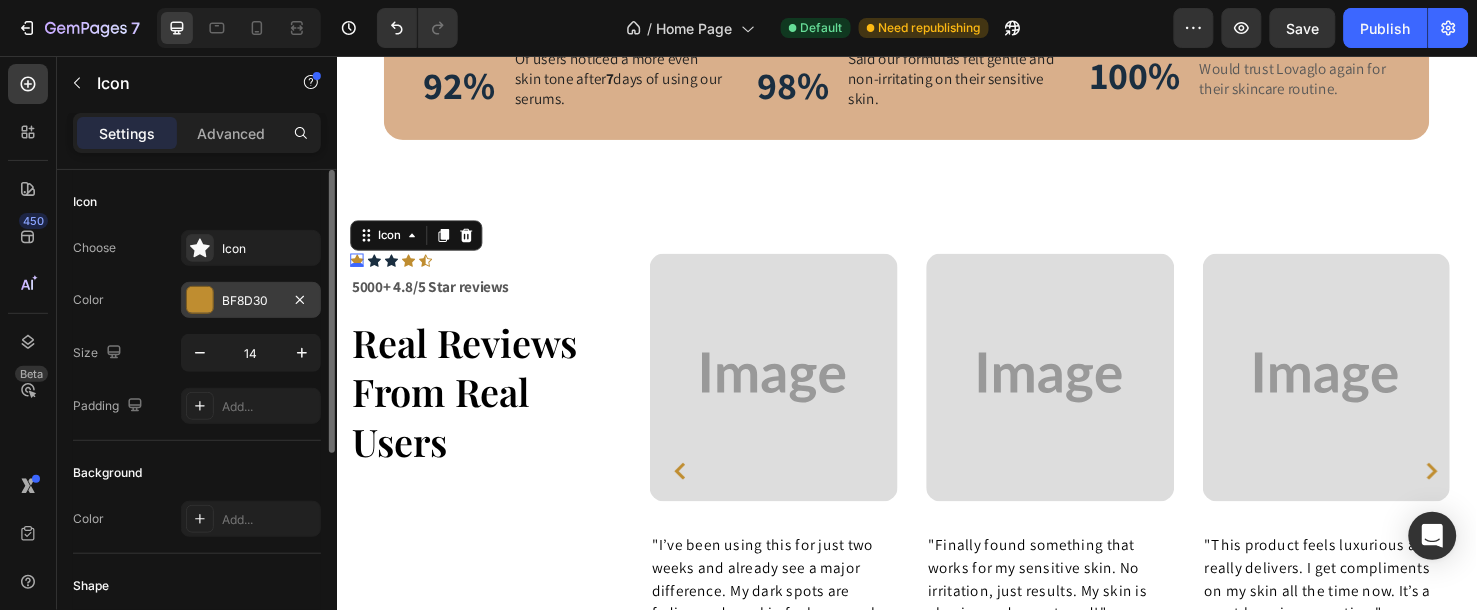 click on "BF8D30" at bounding box center [251, 301] 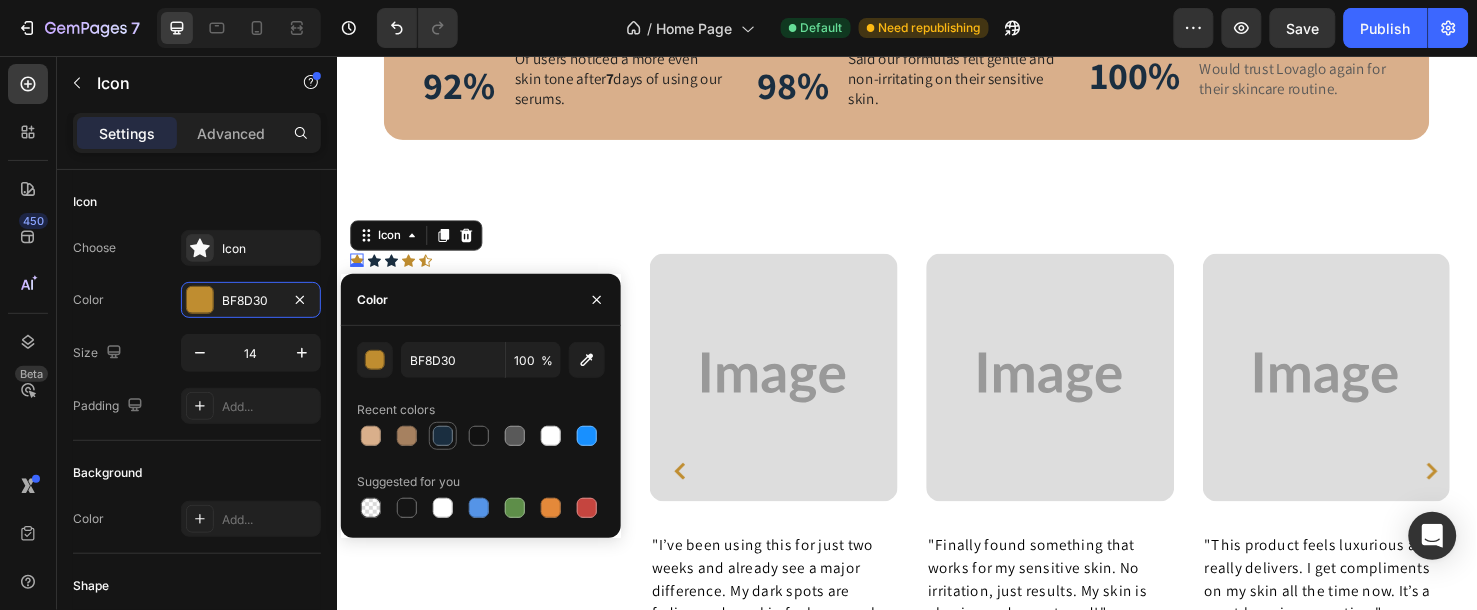 click at bounding box center [443, 436] 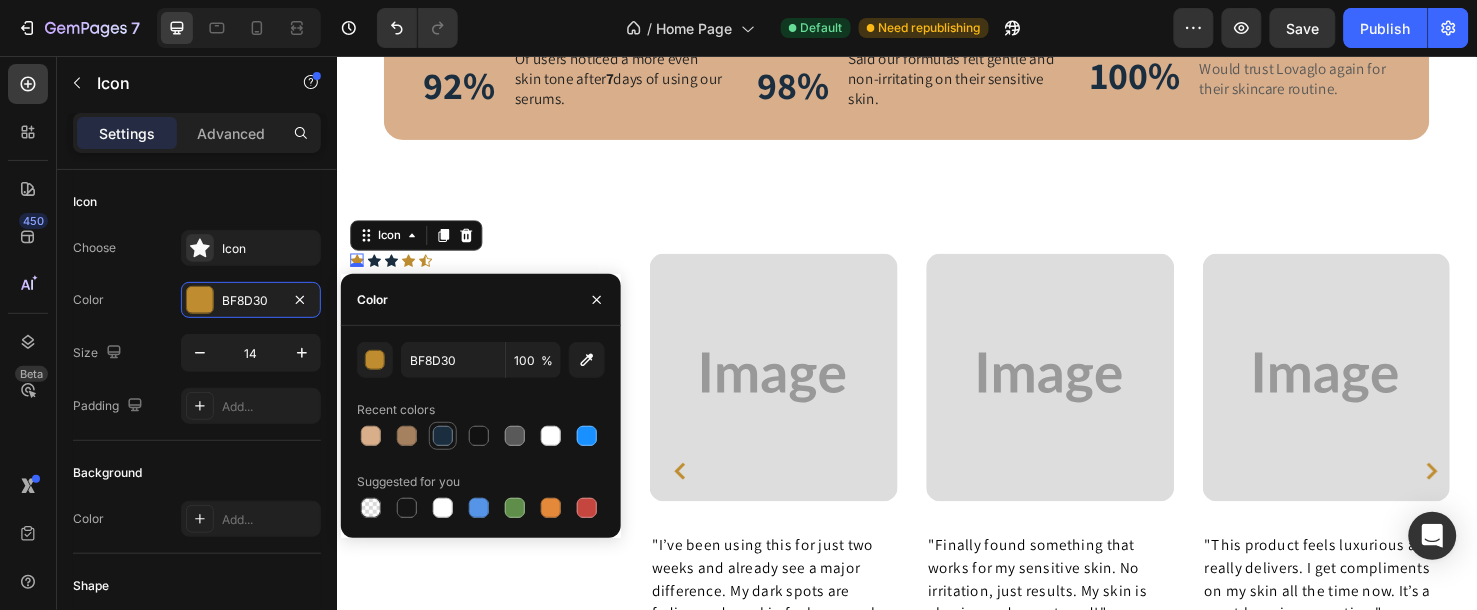 type on "1A2E40" 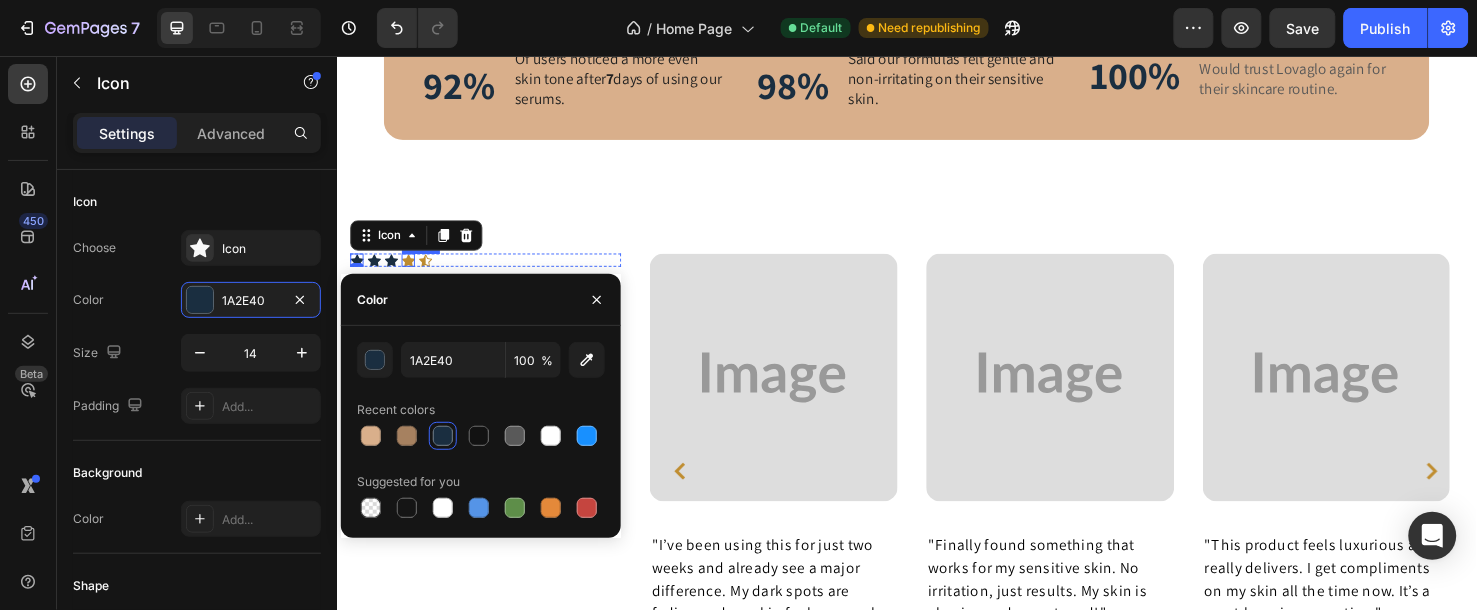 click 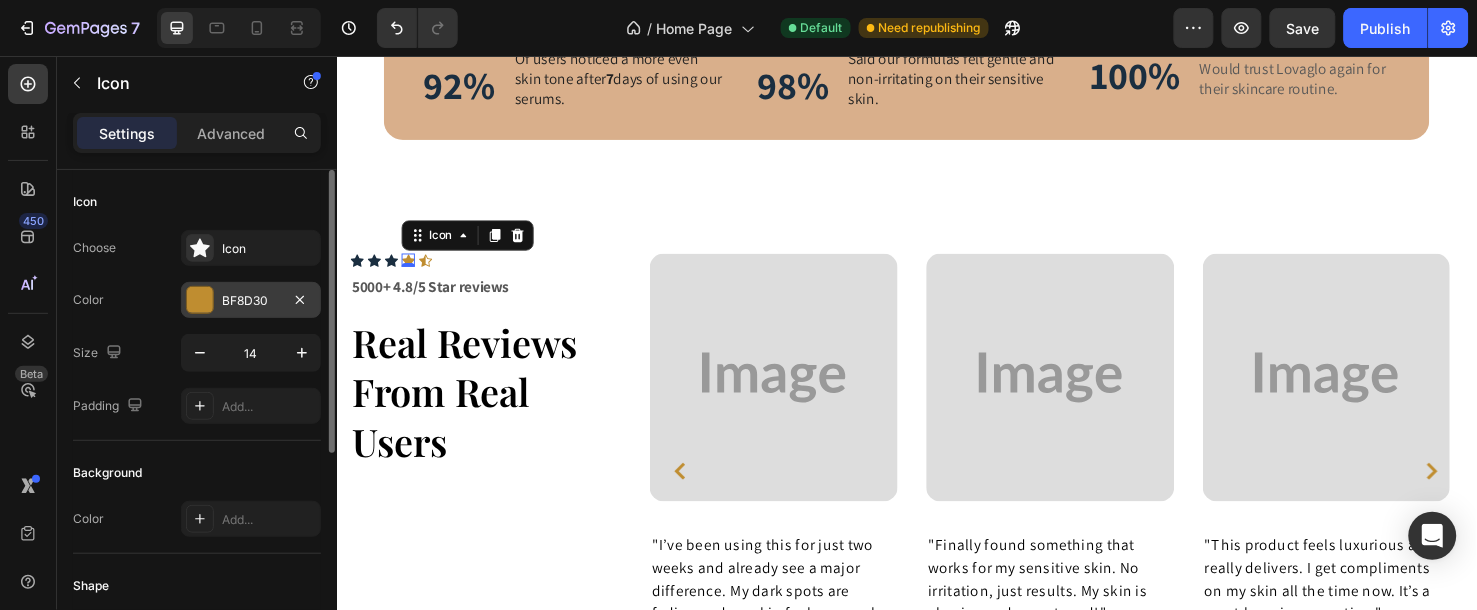 click on "BF8D30" at bounding box center (251, 301) 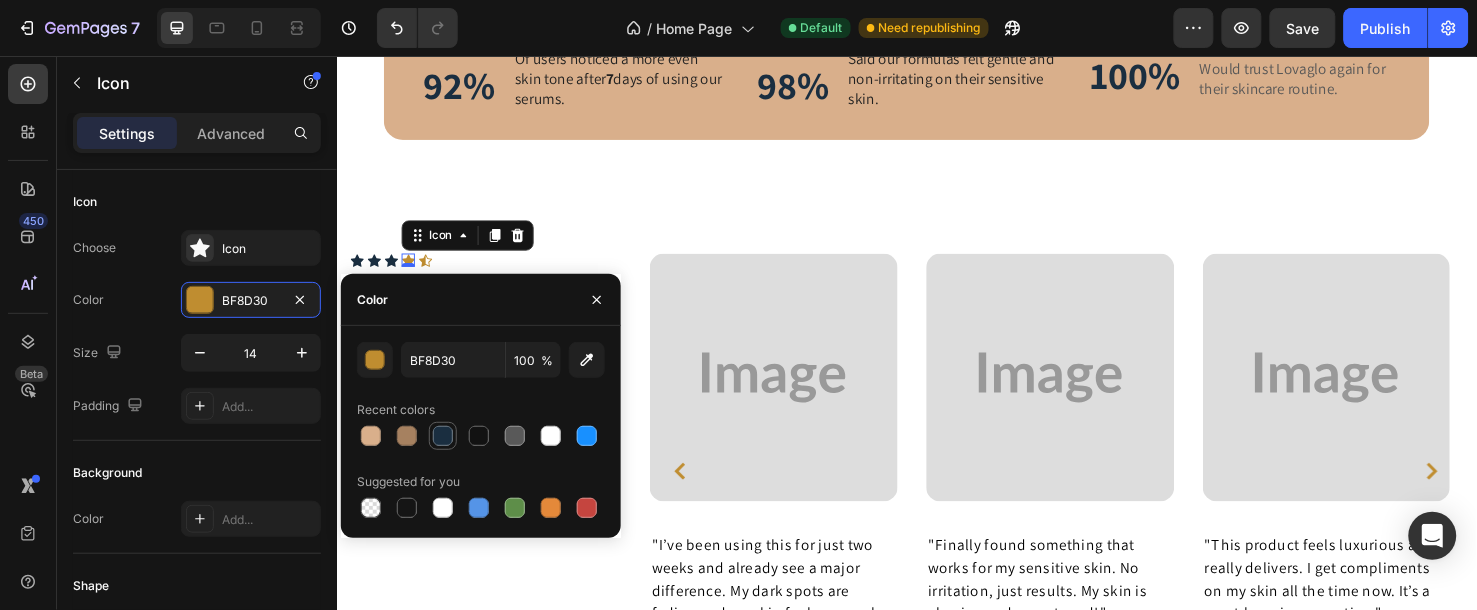 click at bounding box center (443, 436) 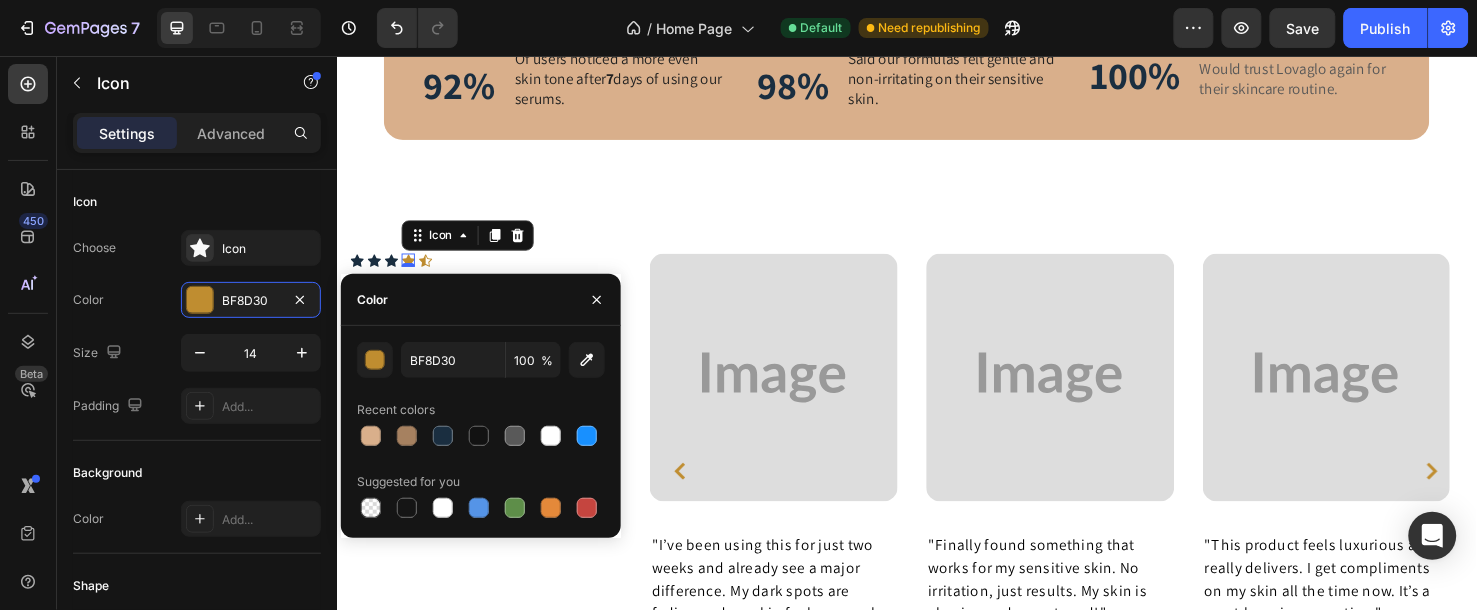 type on "1A2E40" 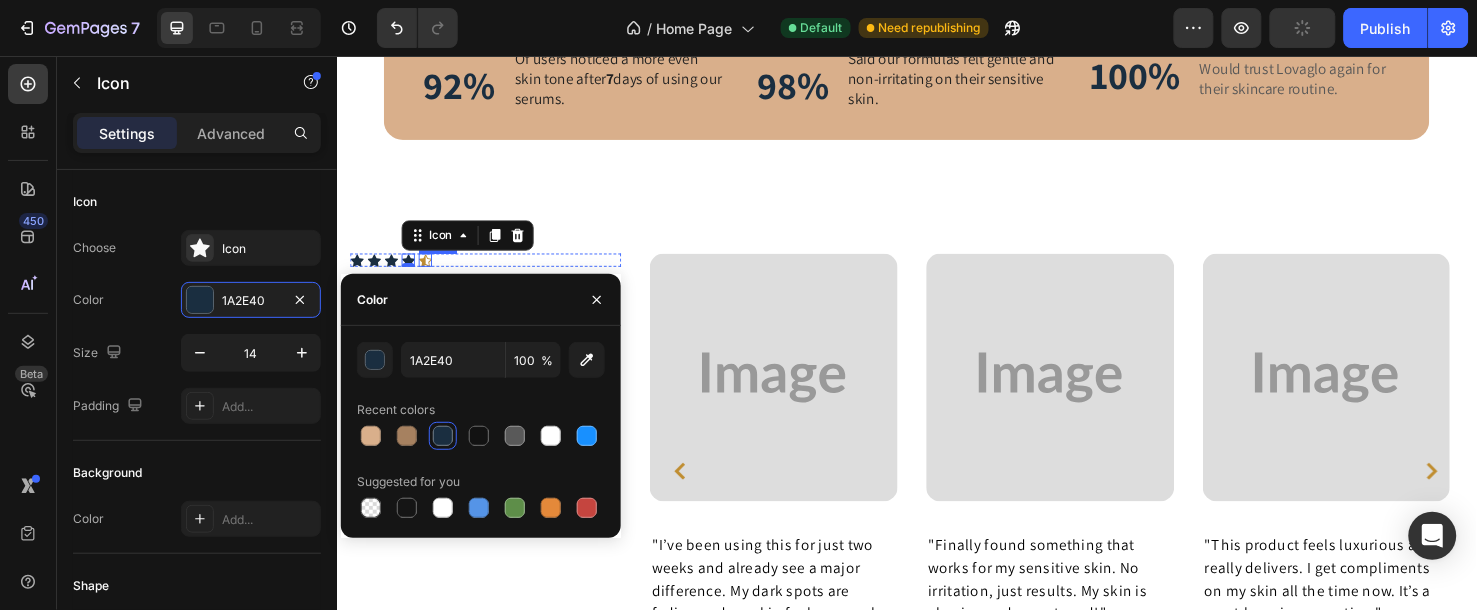 click 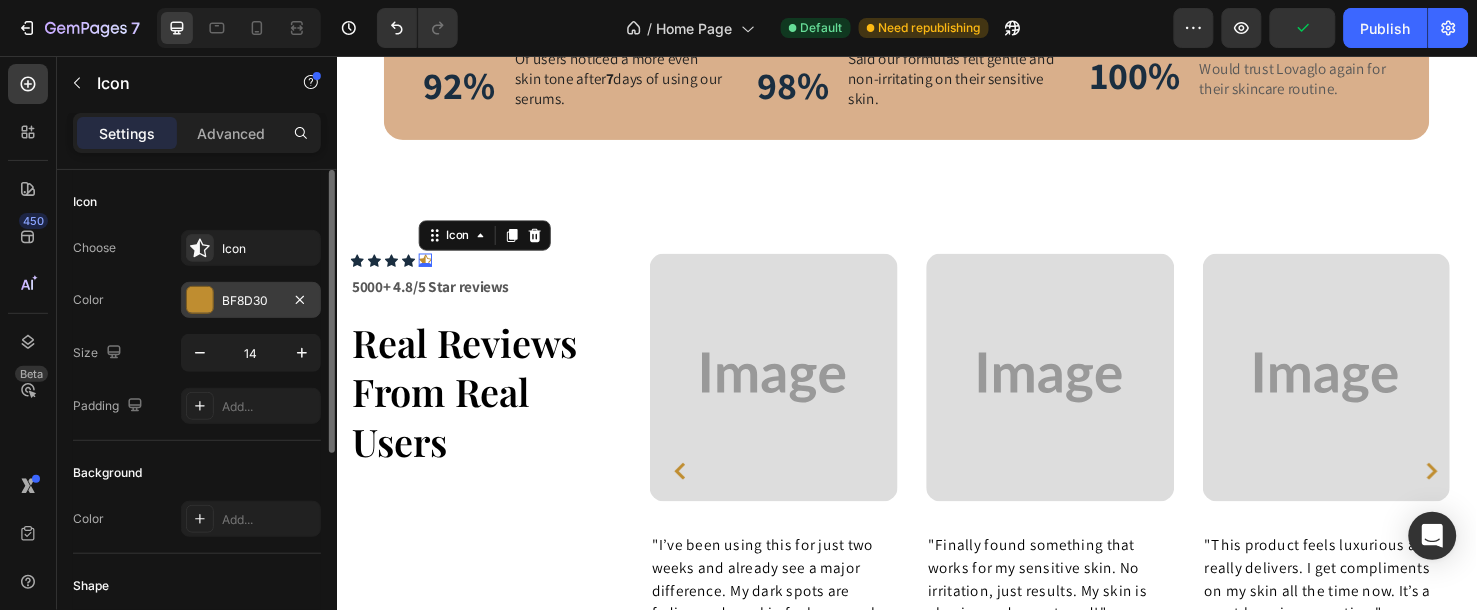 click on "BF8D30" at bounding box center (251, 301) 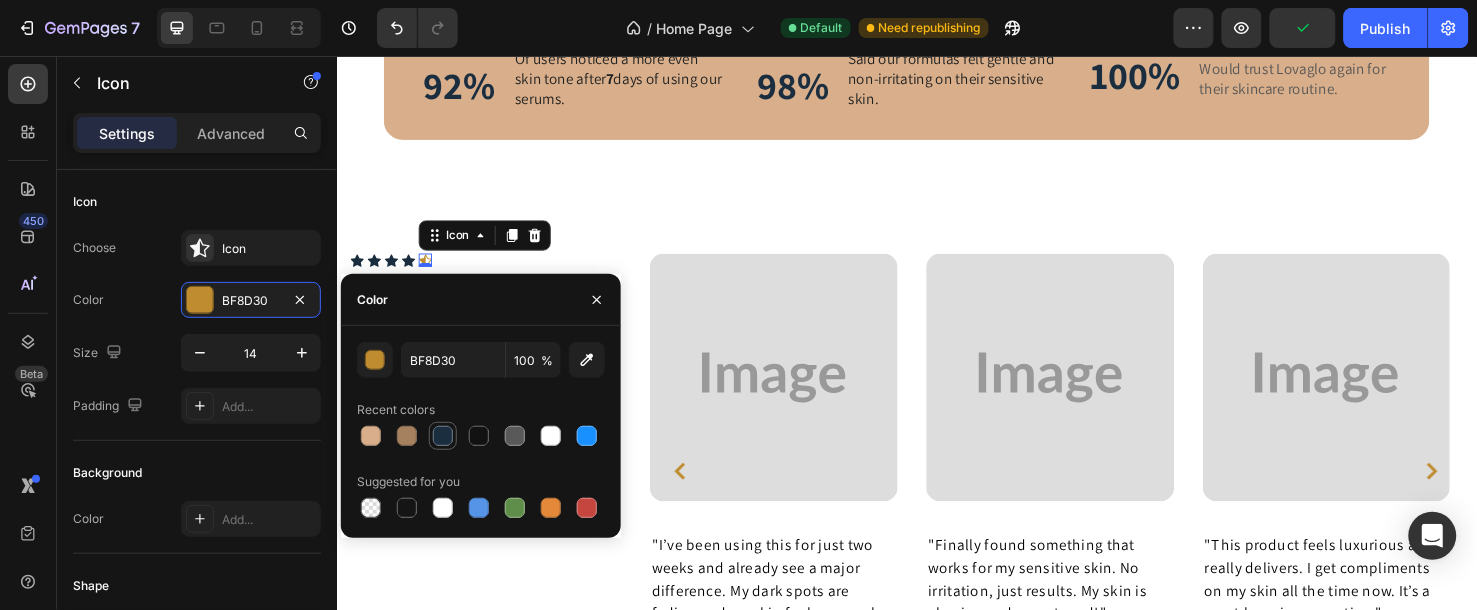 click at bounding box center [443, 436] 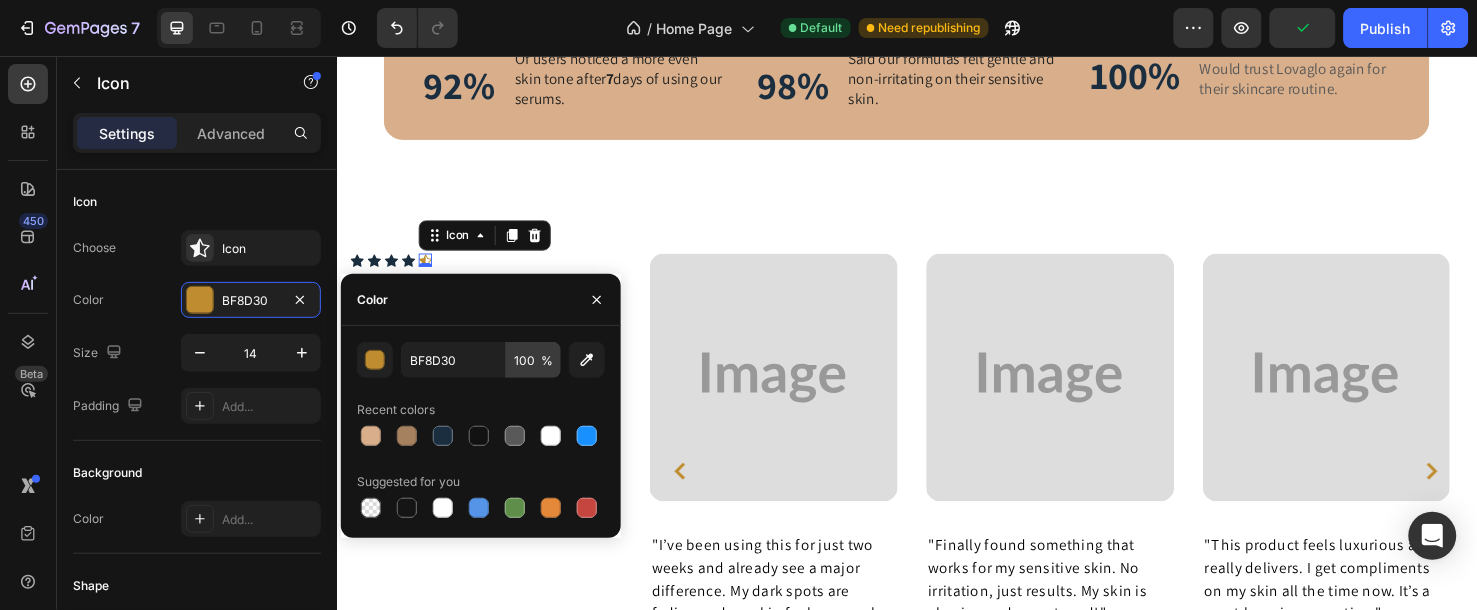 type on "1A2E40" 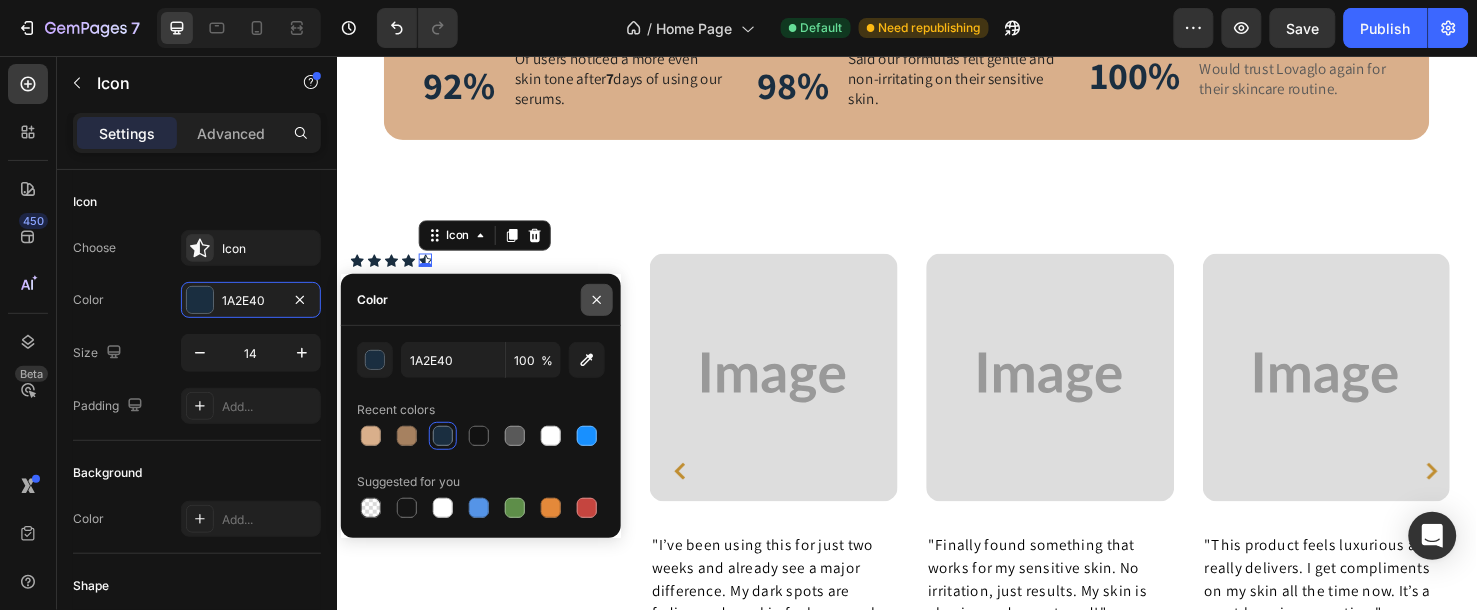 click 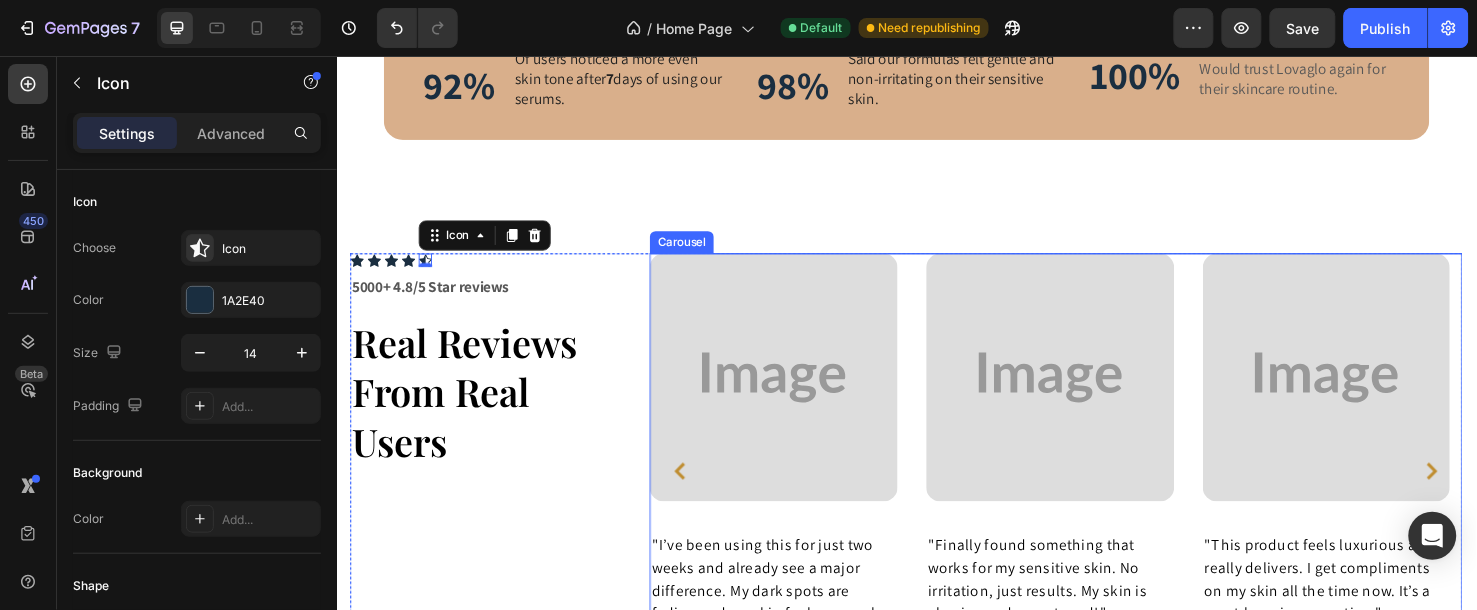 click 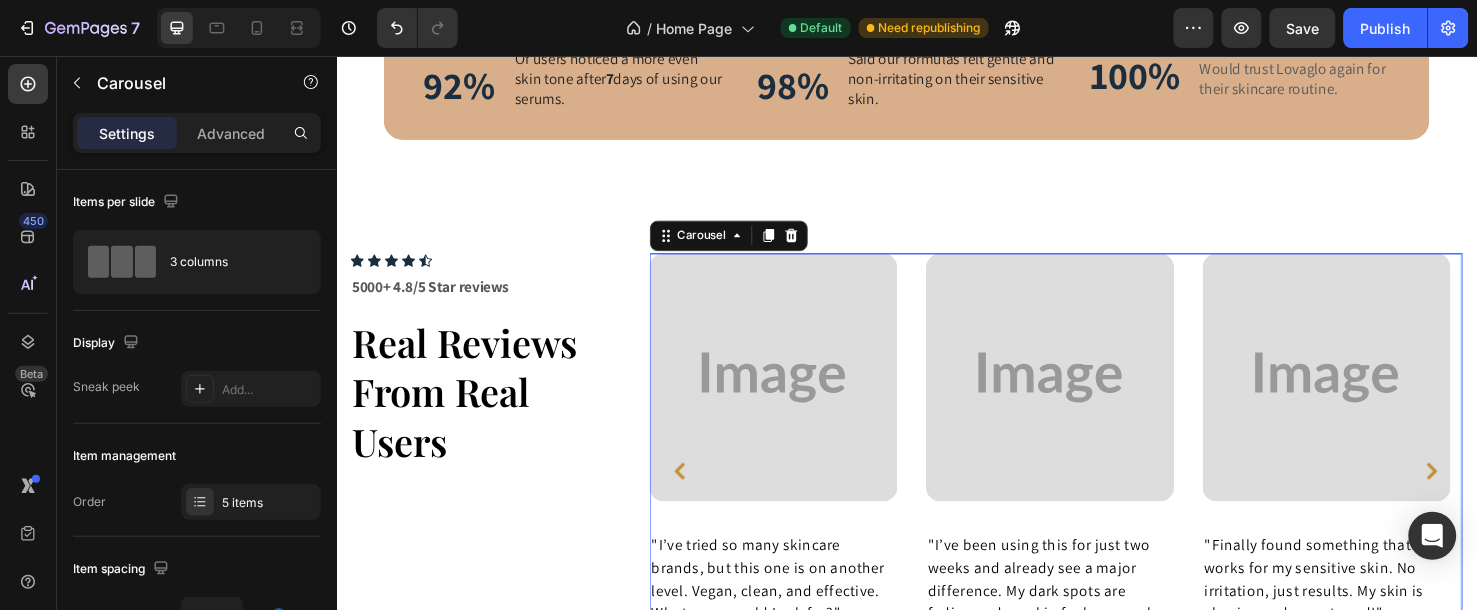 click 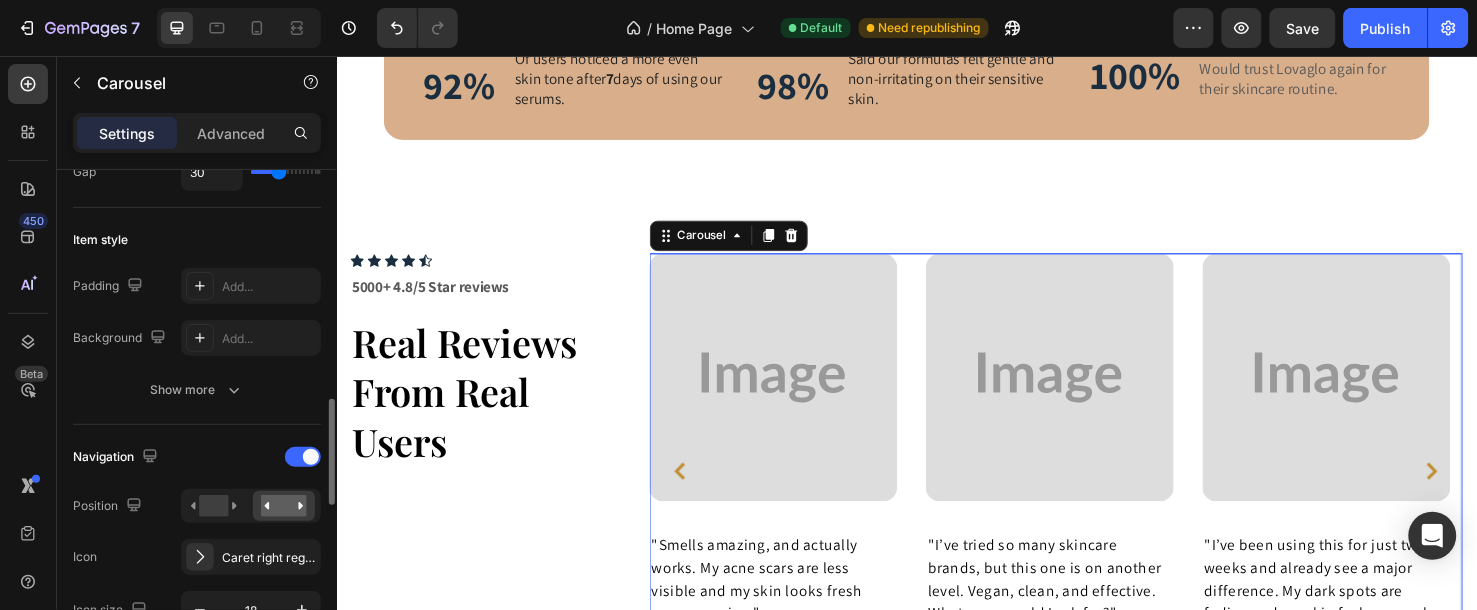 scroll, scrollTop: 666, scrollLeft: 0, axis: vertical 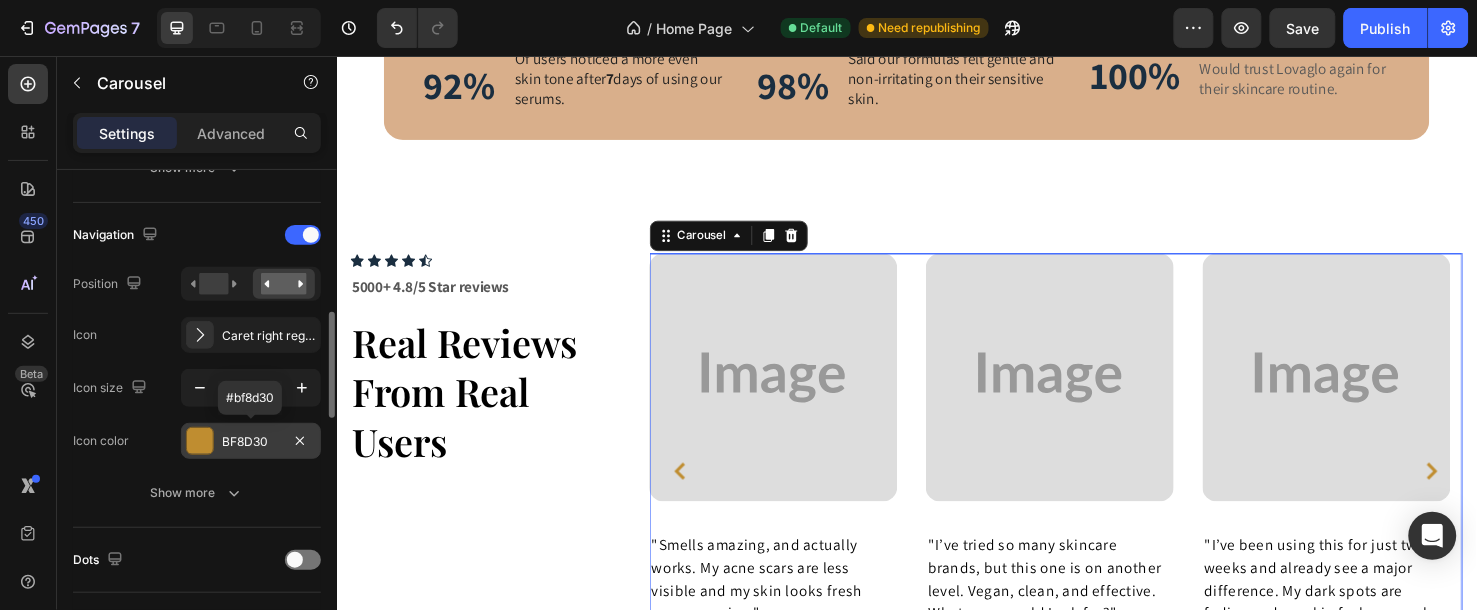 click on "BF8D30" at bounding box center [251, 442] 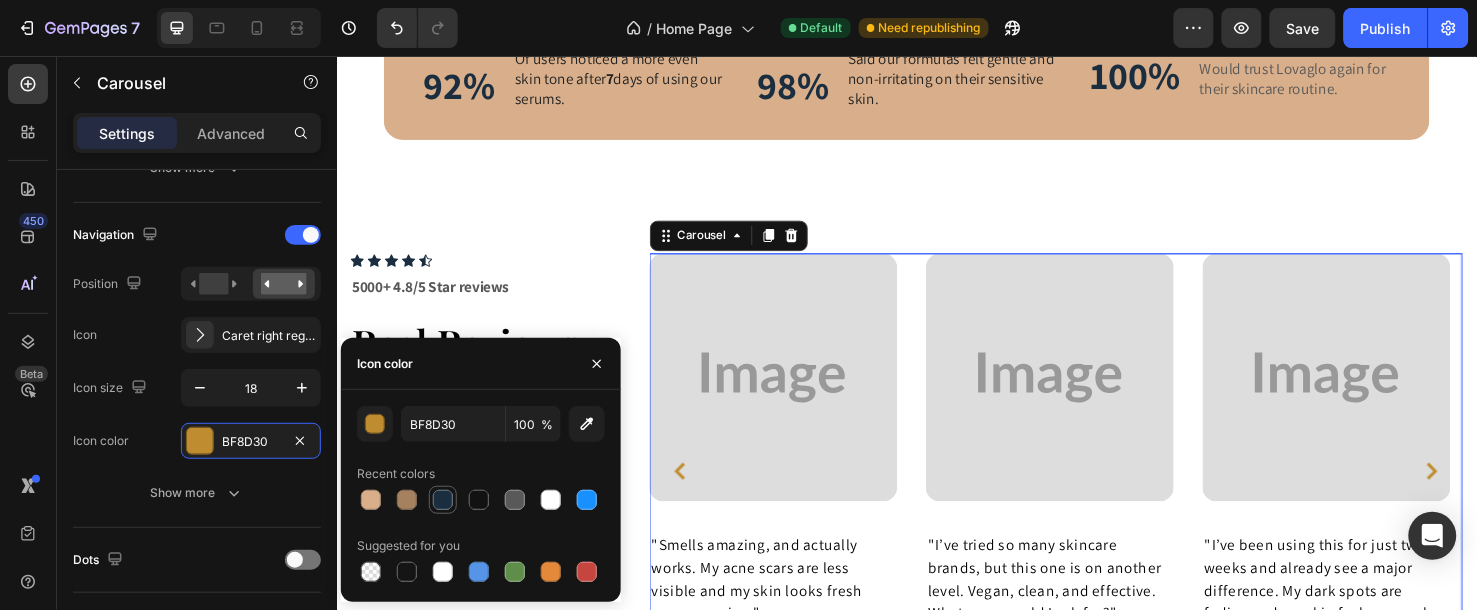 click at bounding box center [443, 500] 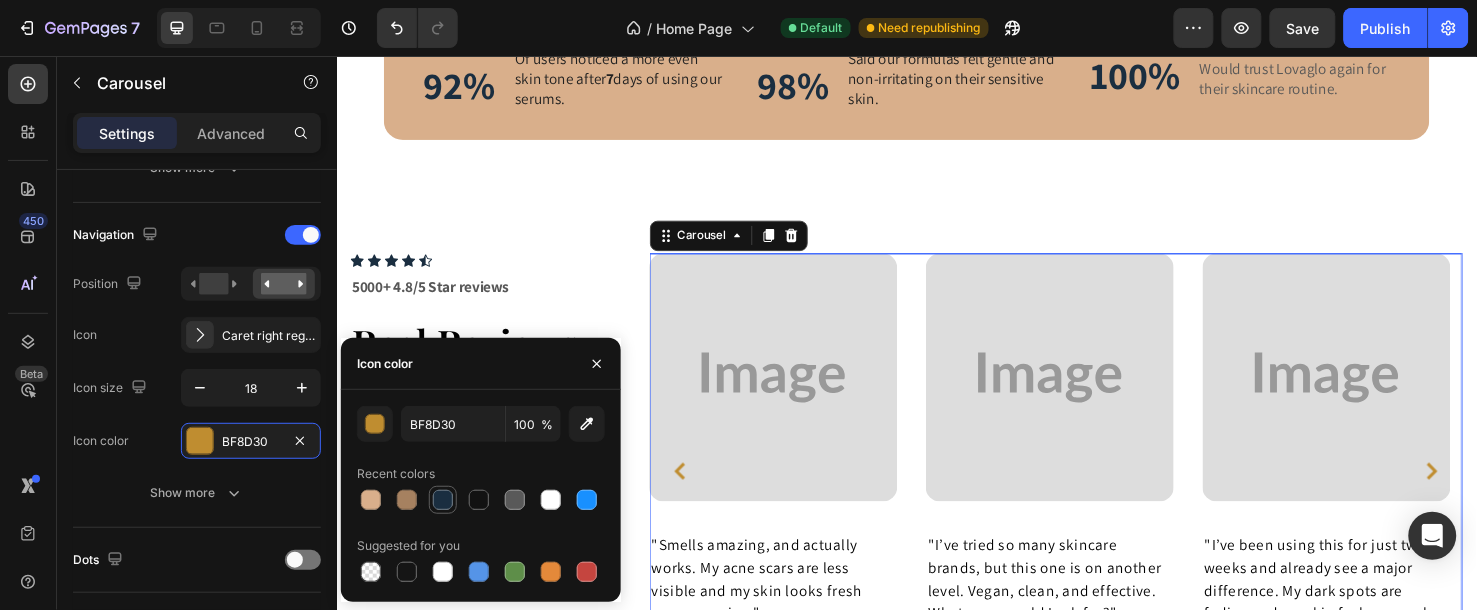 type on "1A2E40" 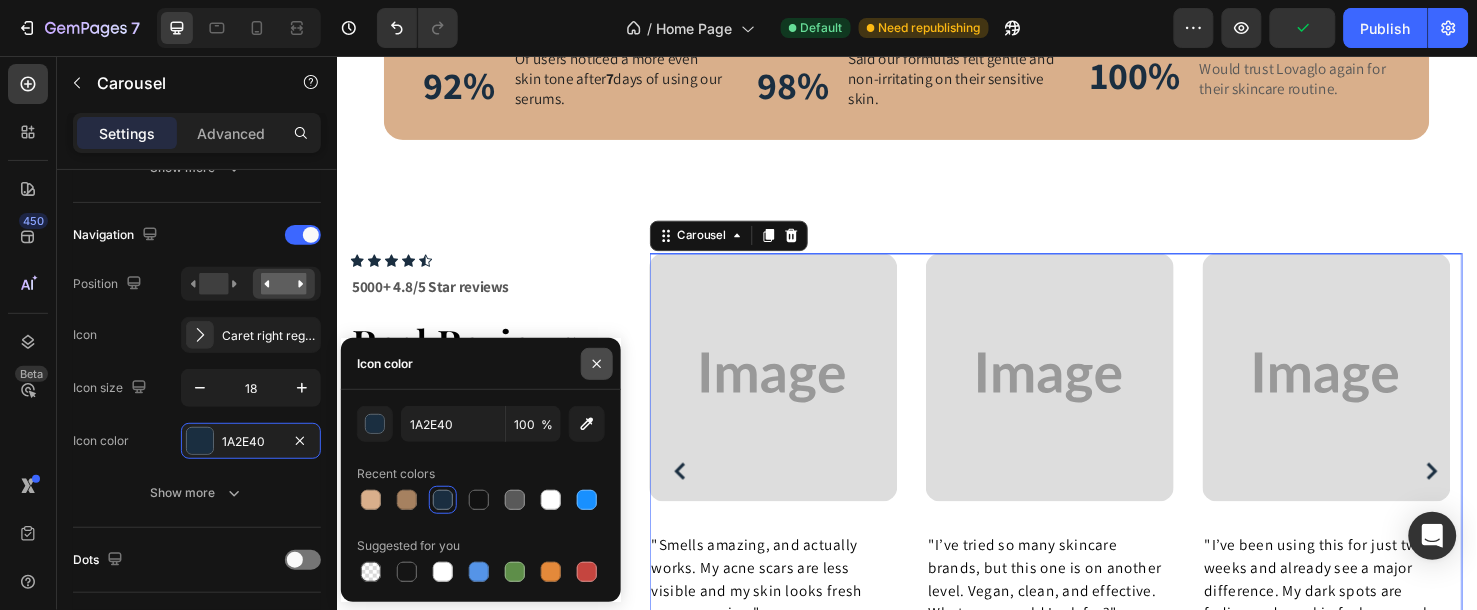 drag, startPoint x: 602, startPoint y: 362, endPoint x: 346, endPoint y: 329, distance: 258.1182 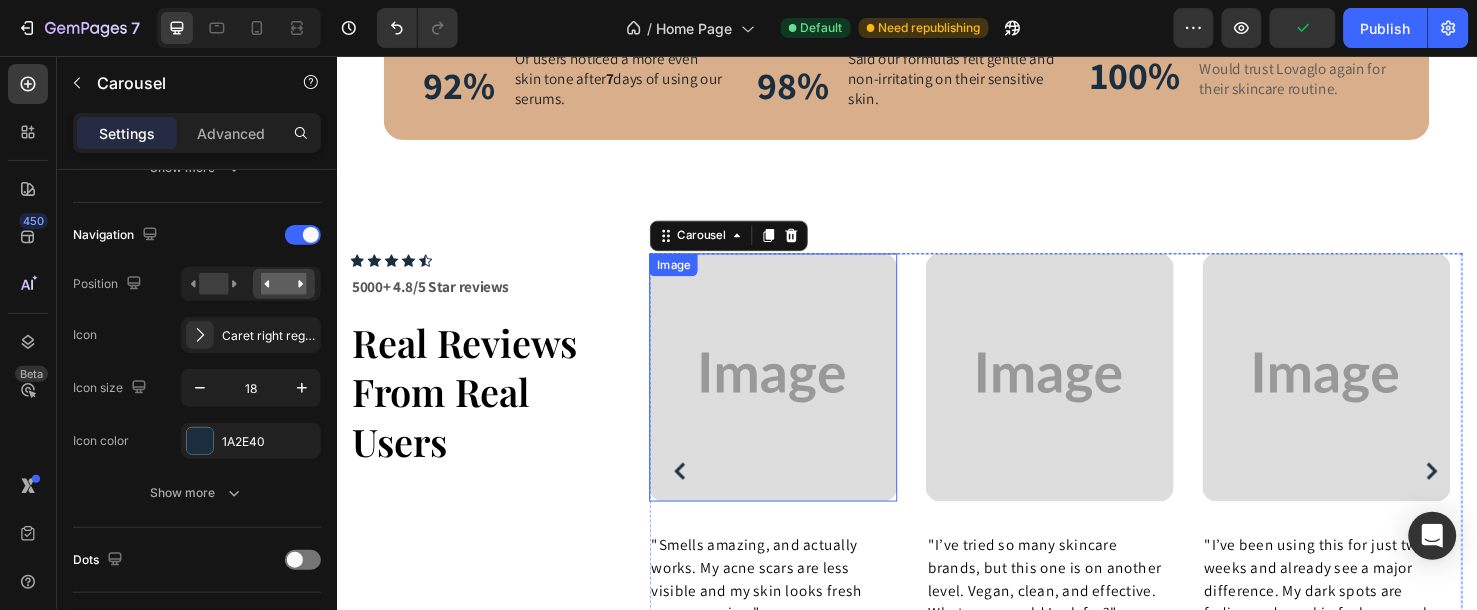 scroll, scrollTop: 3054, scrollLeft: 0, axis: vertical 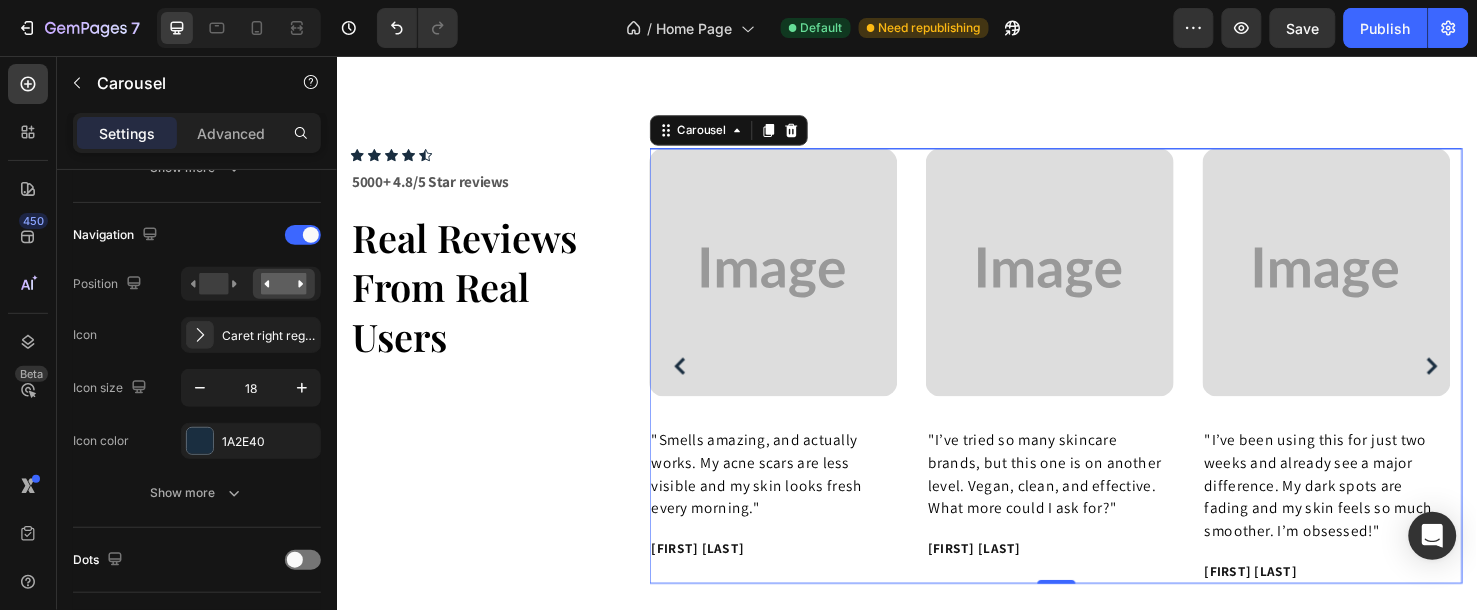 click 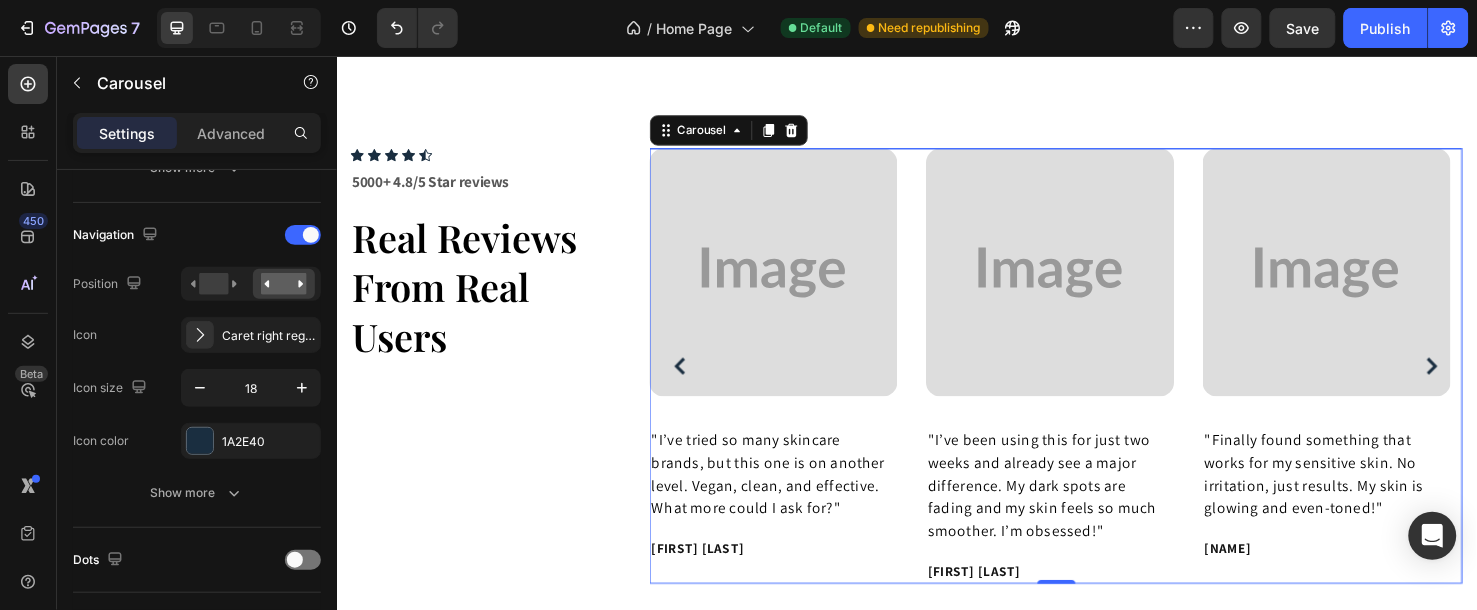 click 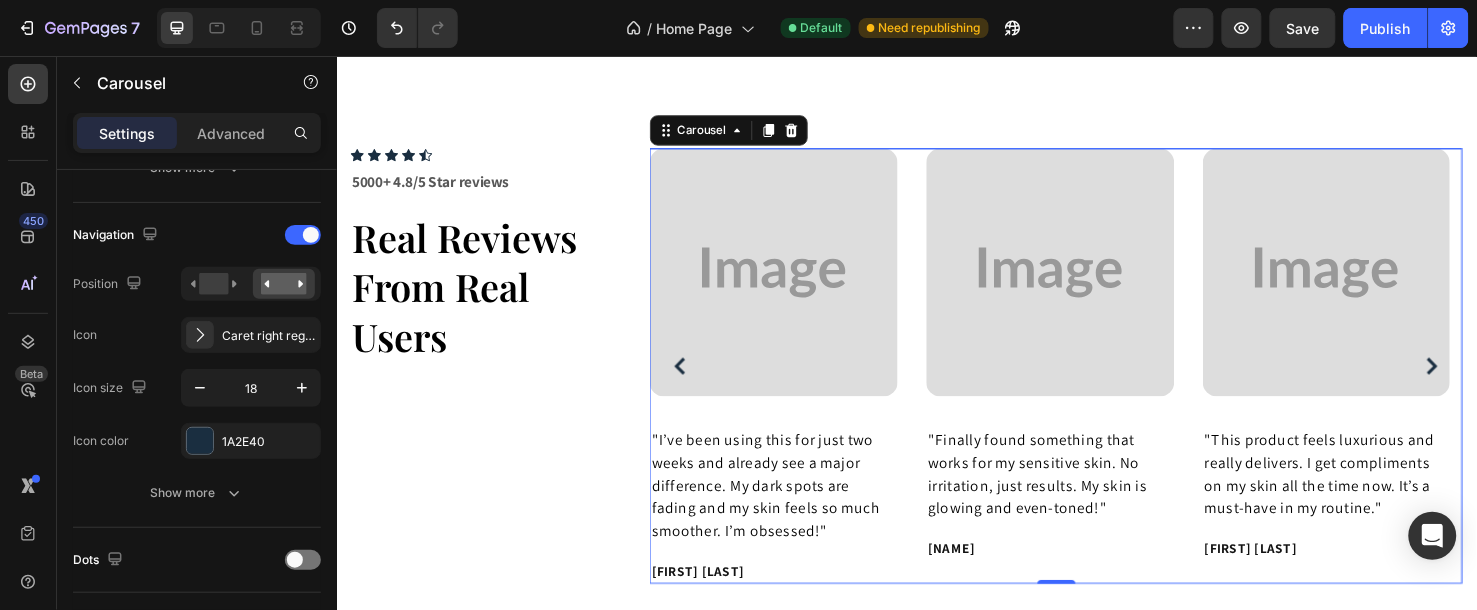 click 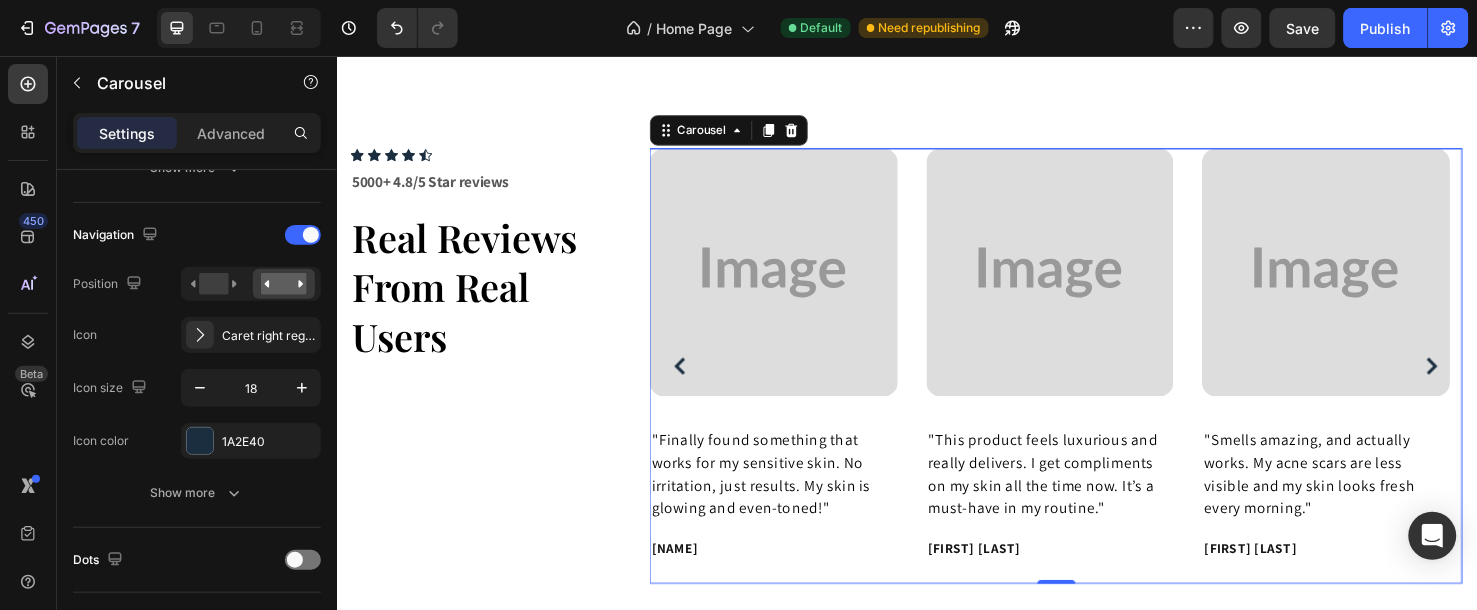 click 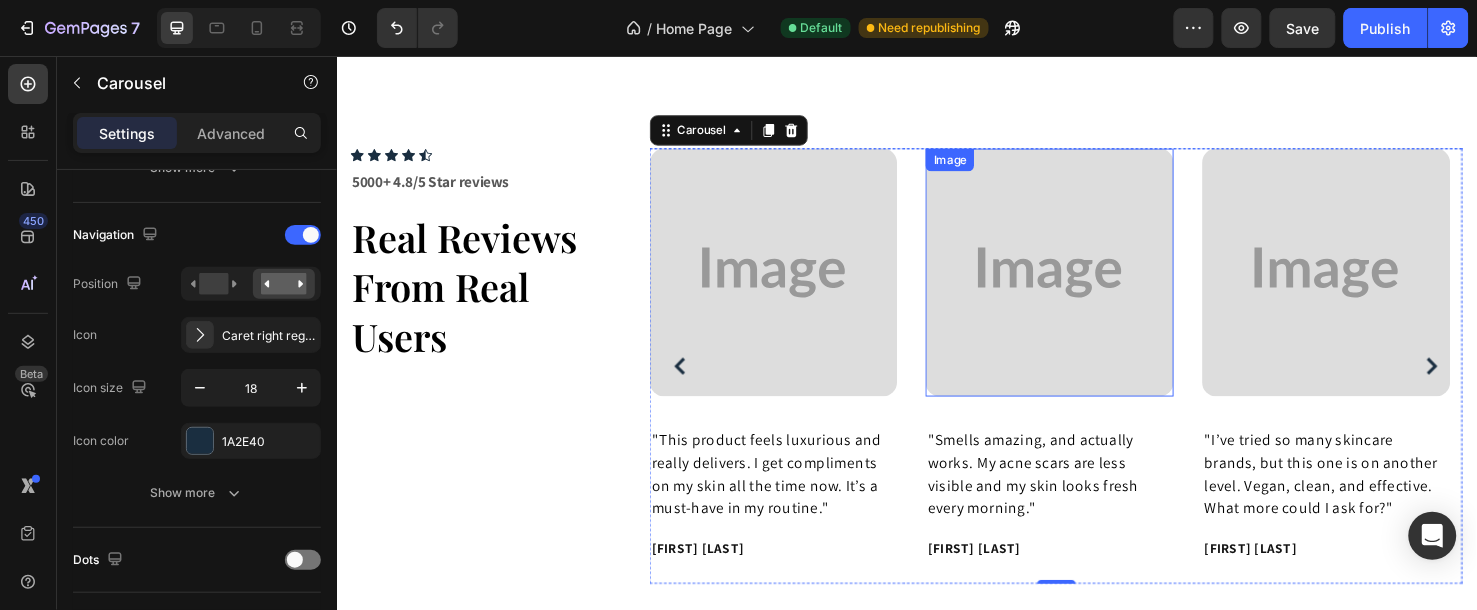 click at bounding box center (1087, 282) 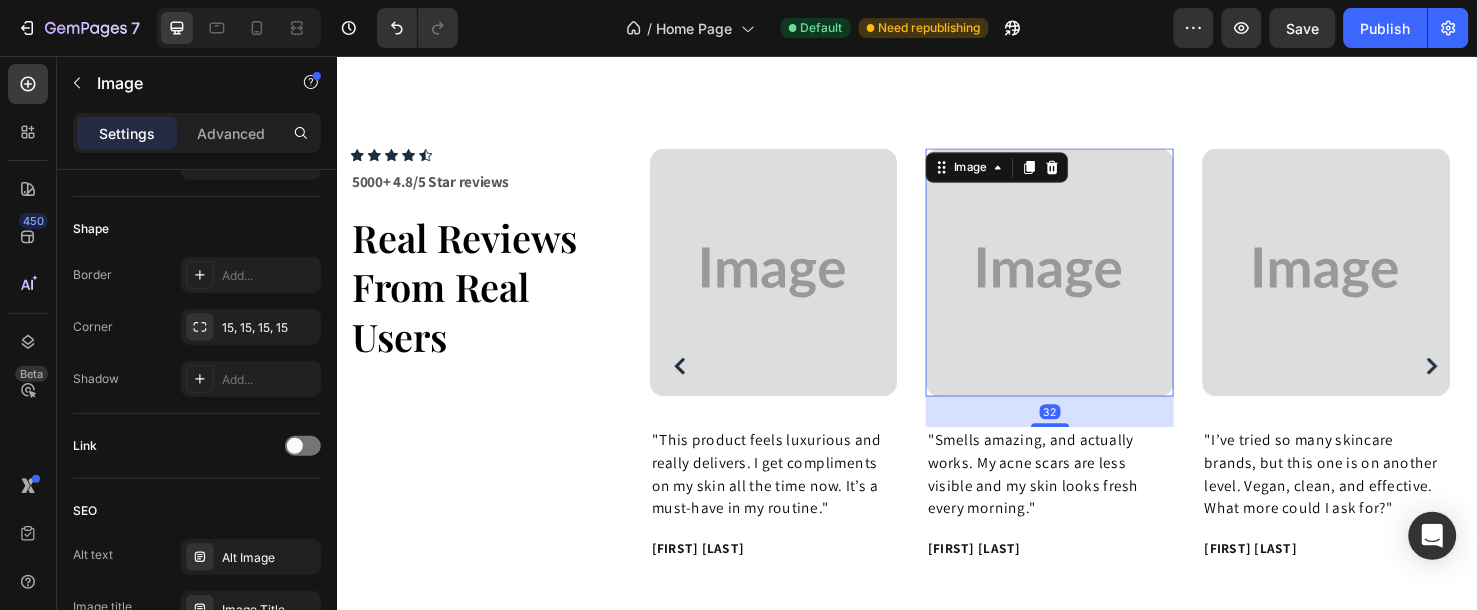 scroll, scrollTop: 0, scrollLeft: 0, axis: both 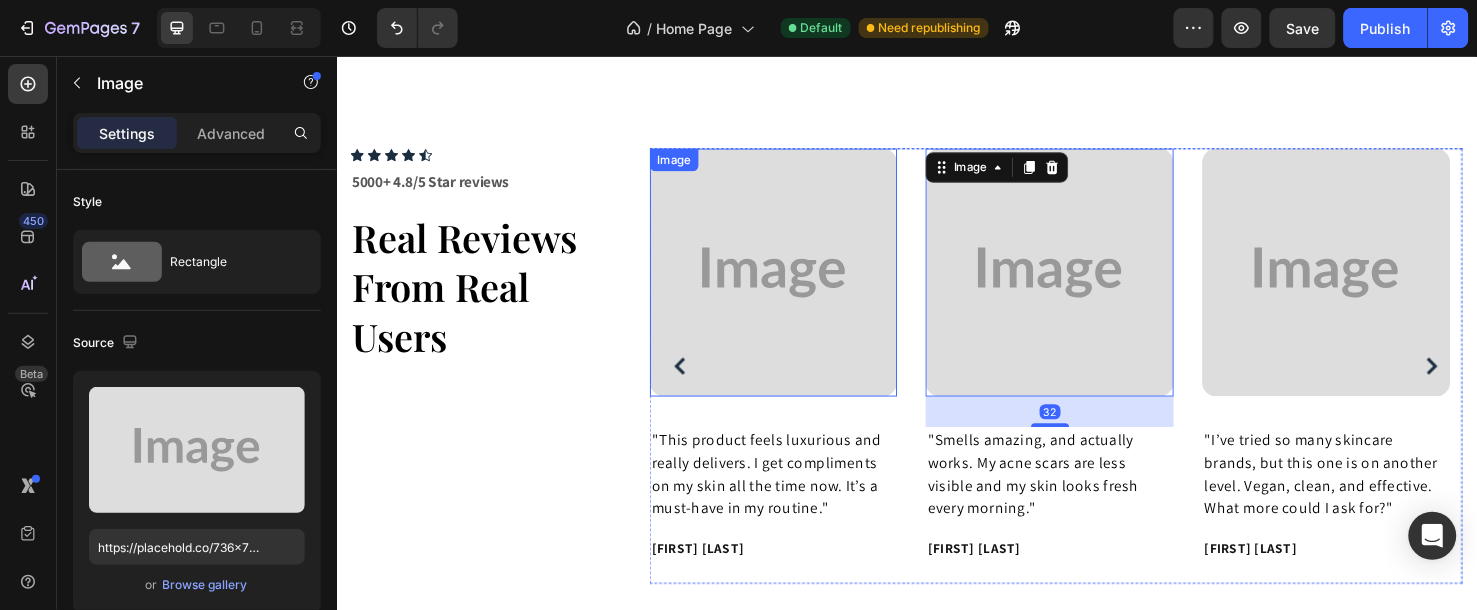 click at bounding box center (796, 282) 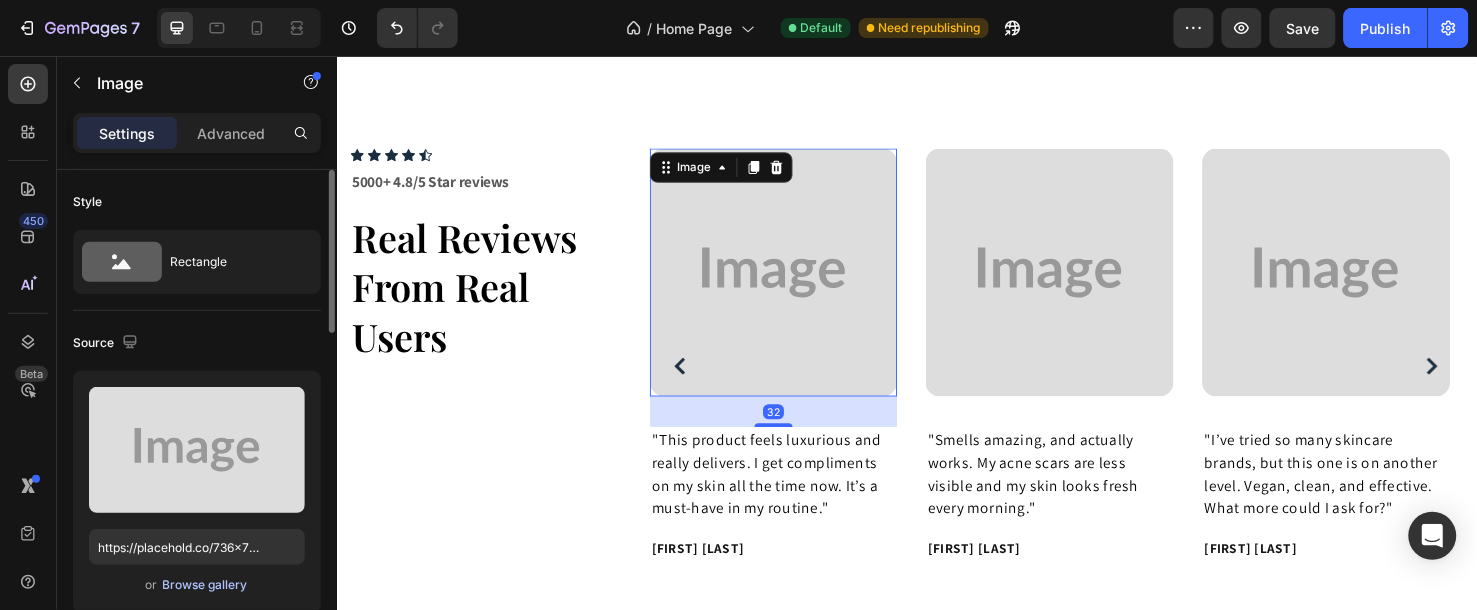 click on "Browse gallery" at bounding box center [205, 585] 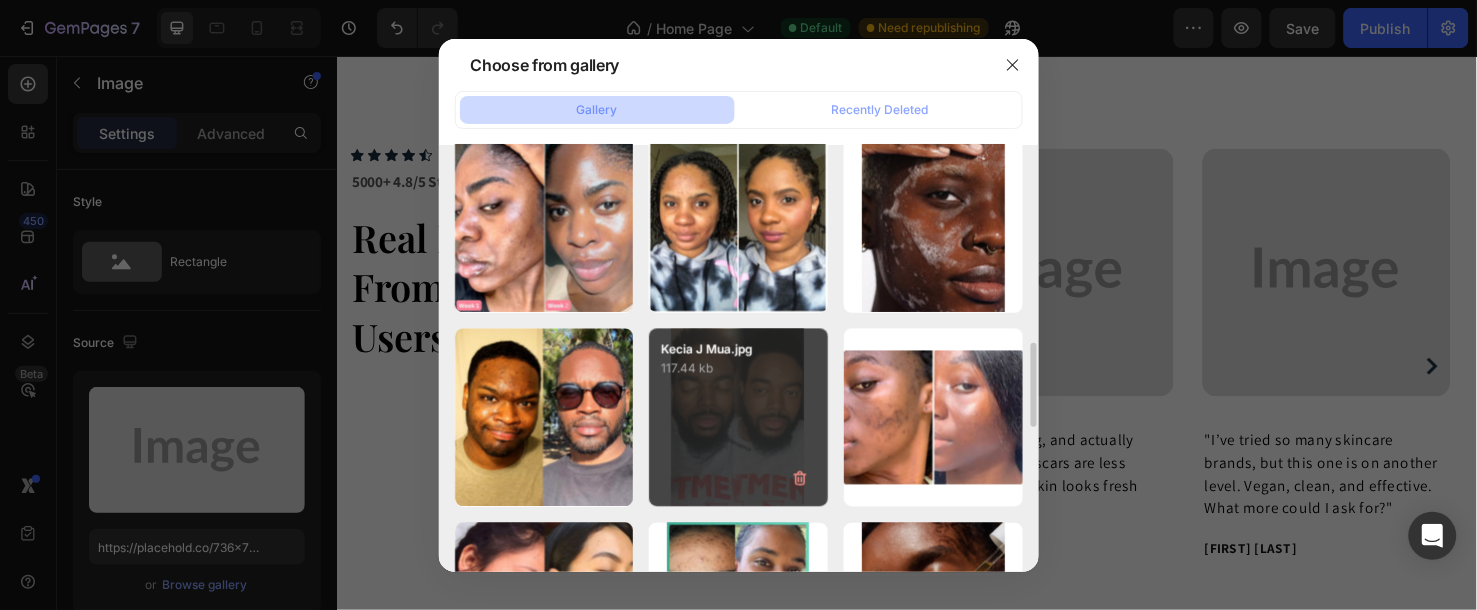 scroll, scrollTop: 1111, scrollLeft: 0, axis: vertical 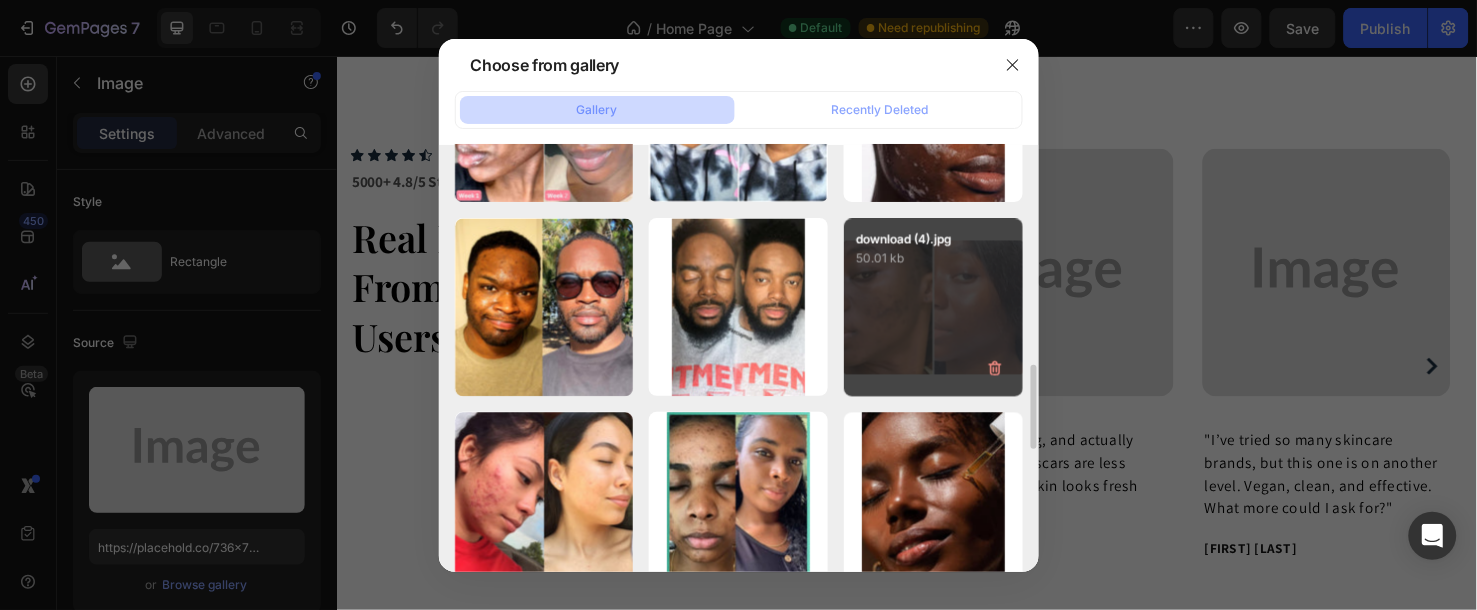 click on "download (4).jpg 50.01 kb" at bounding box center (933, 307) 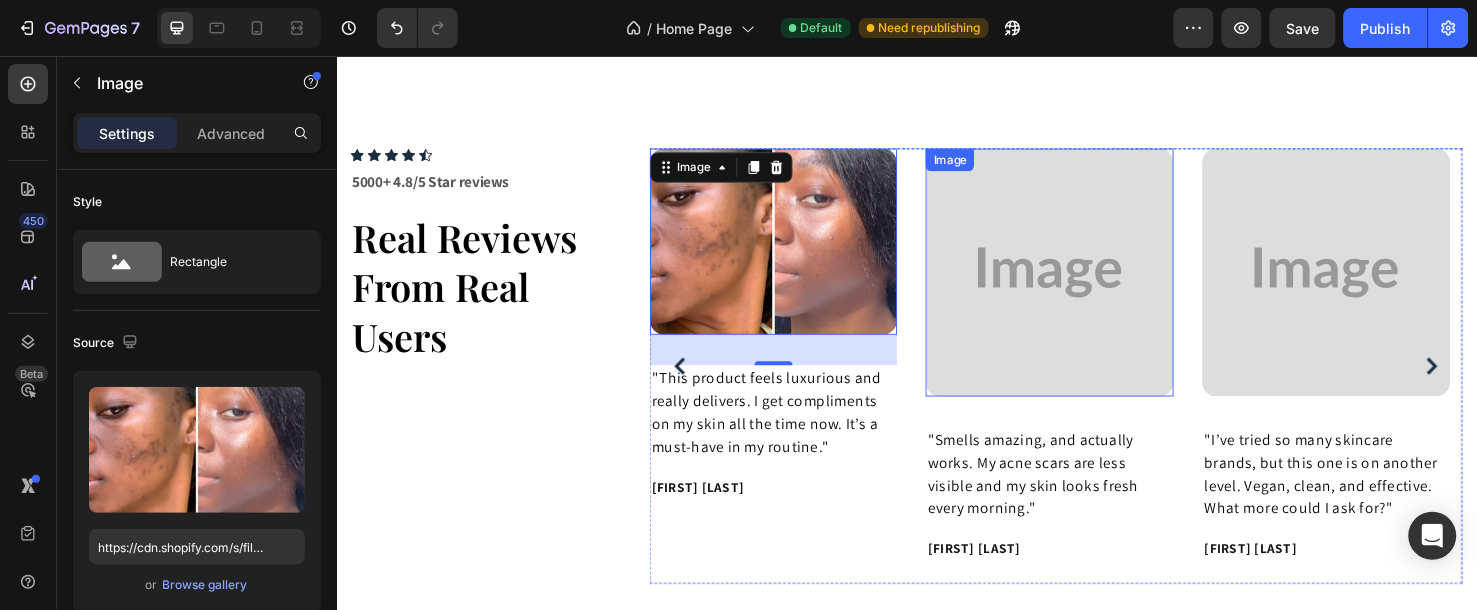 click at bounding box center (1087, 282) 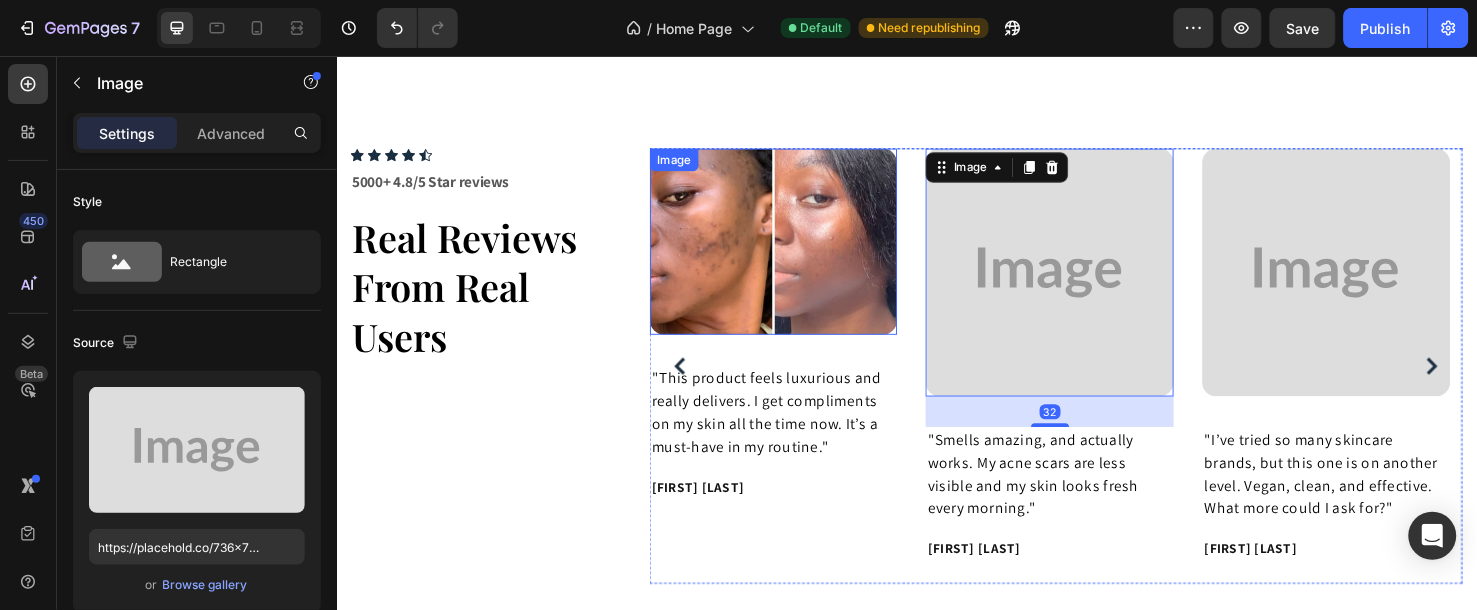 click at bounding box center [796, 250] 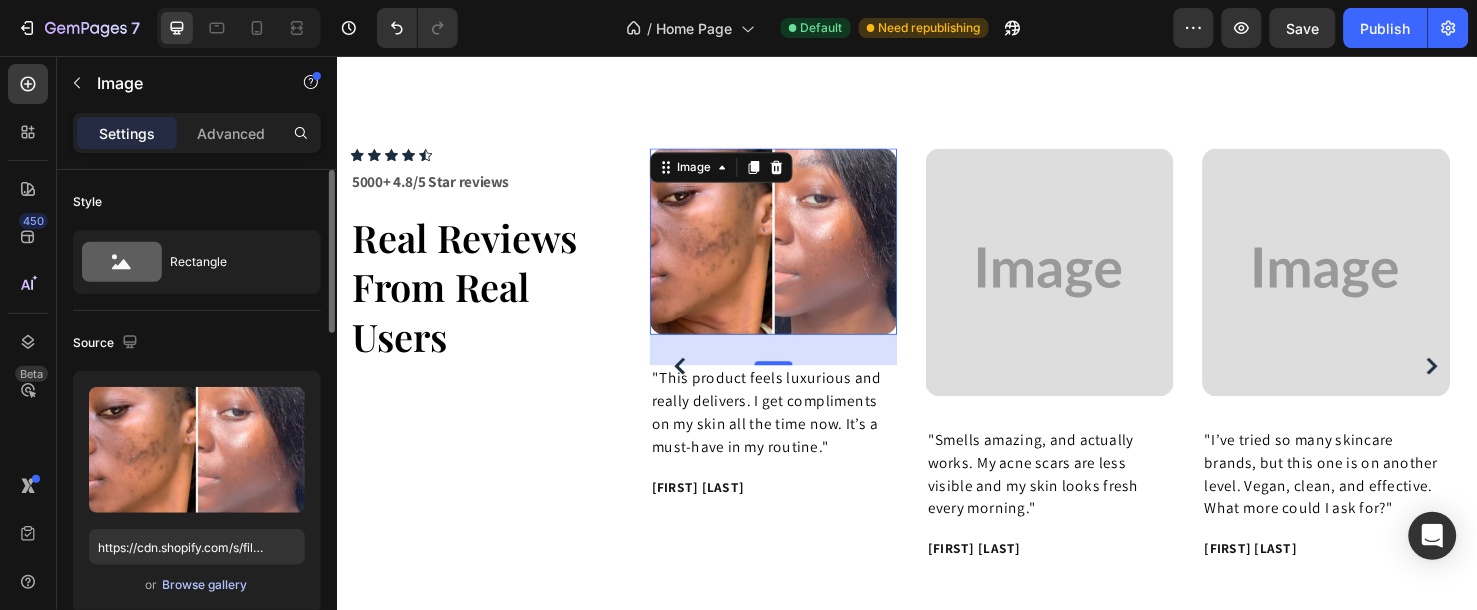 click on "Browse gallery" at bounding box center [205, 585] 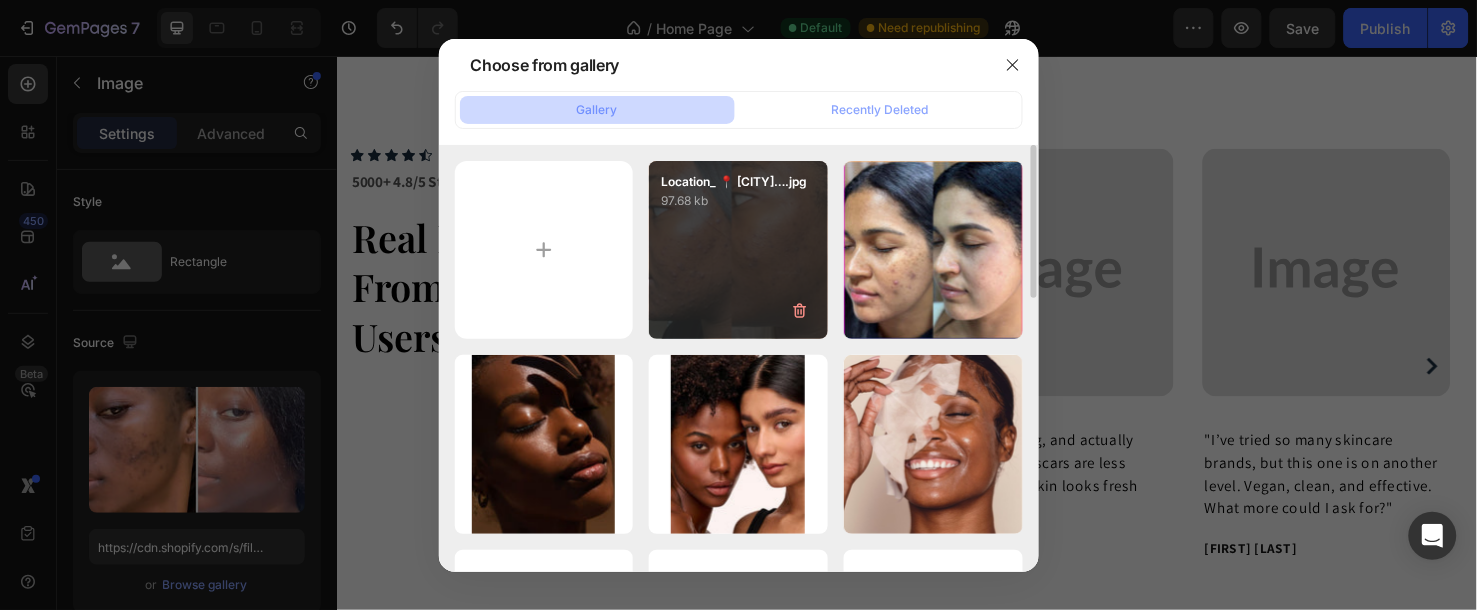 click on "Location_ 📍 Manchest...l….jpg 97.68 kb" at bounding box center (738, 250) 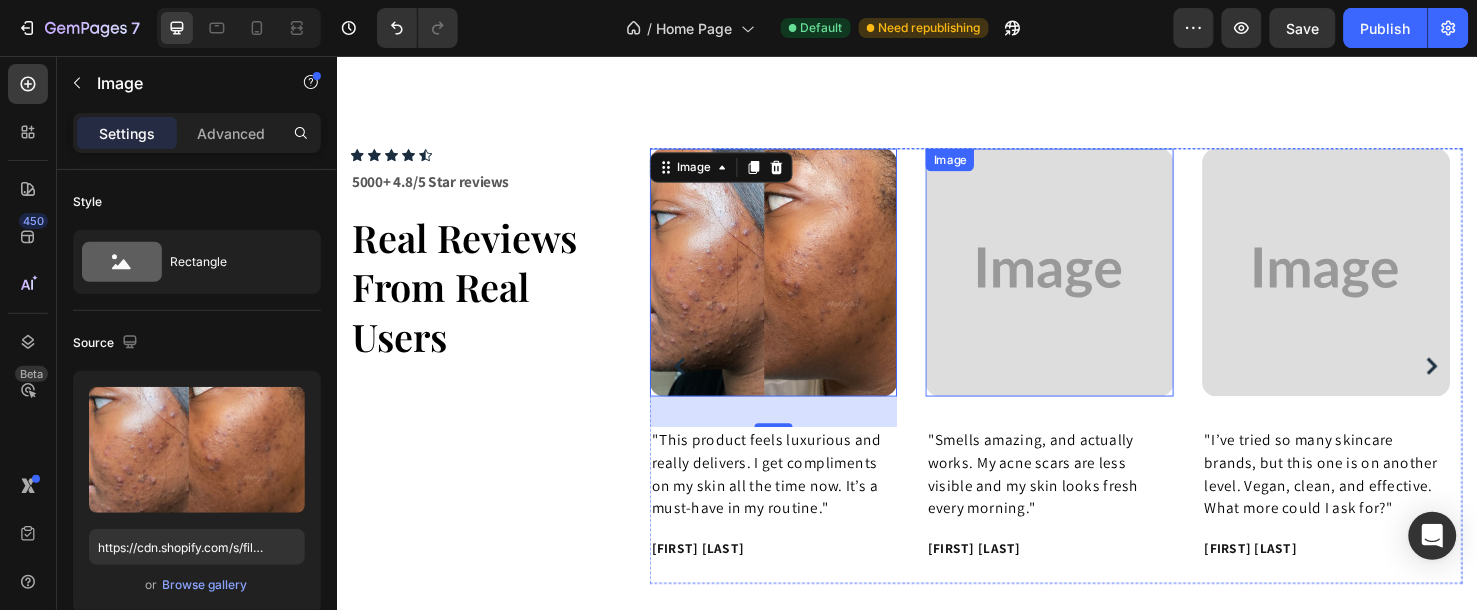 click at bounding box center (1087, 282) 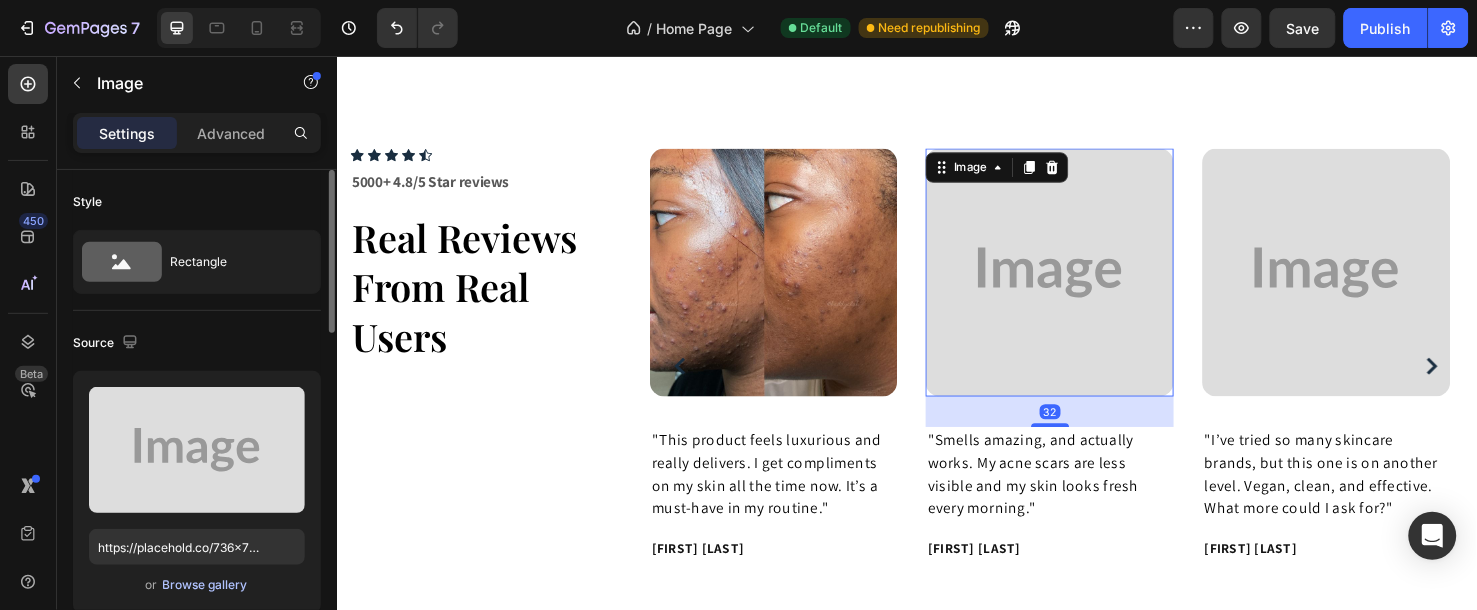 click on "Browse gallery" at bounding box center (205, 585) 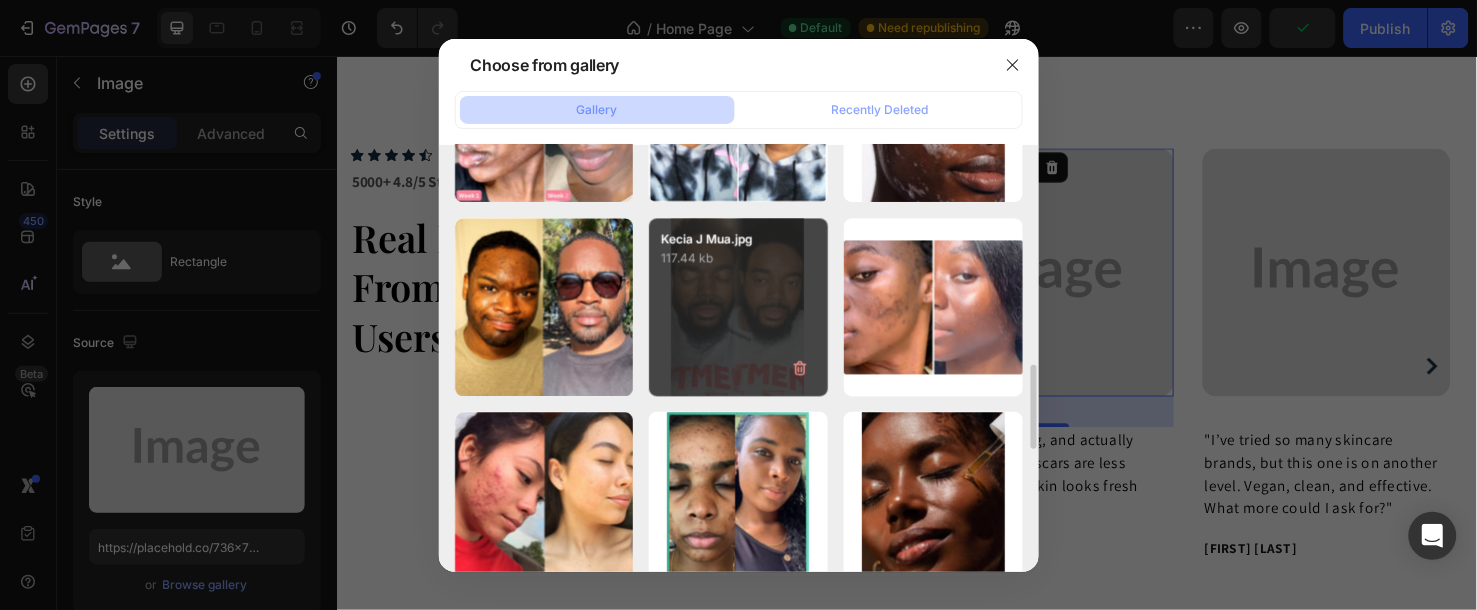 scroll, scrollTop: 1222, scrollLeft: 0, axis: vertical 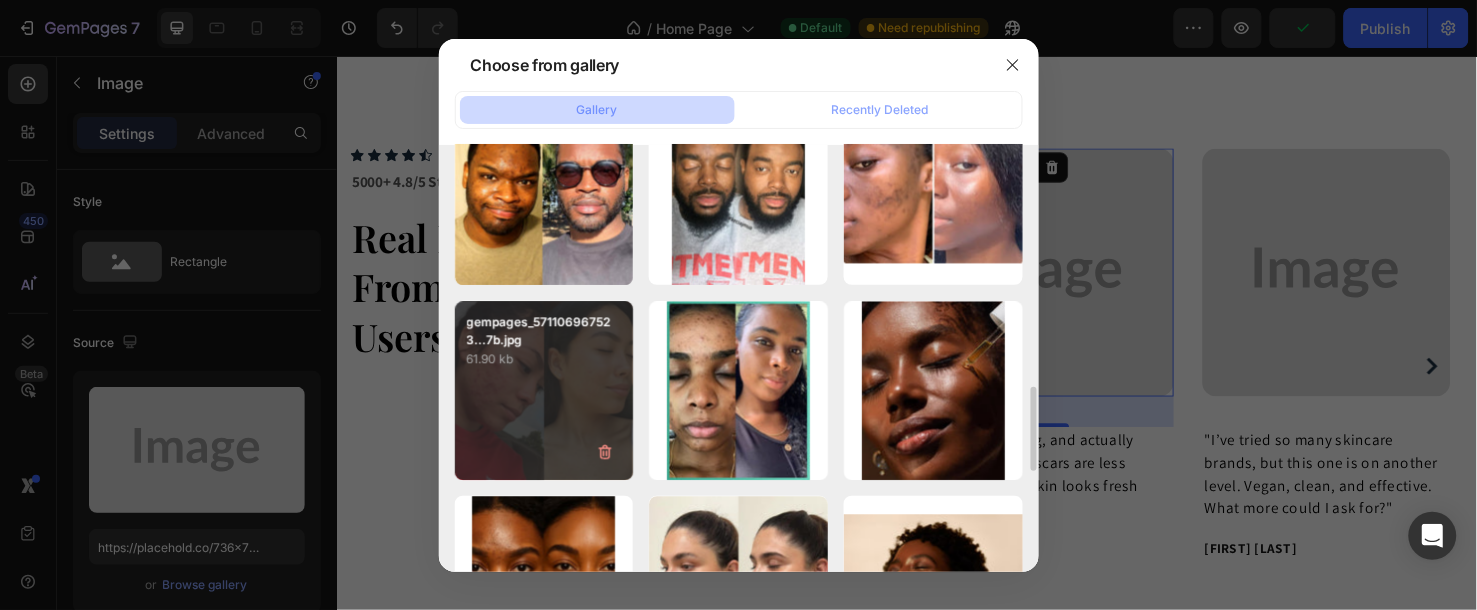 click on "gempages_571106967523...7b.jpg 61.90 kb" at bounding box center [544, 390] 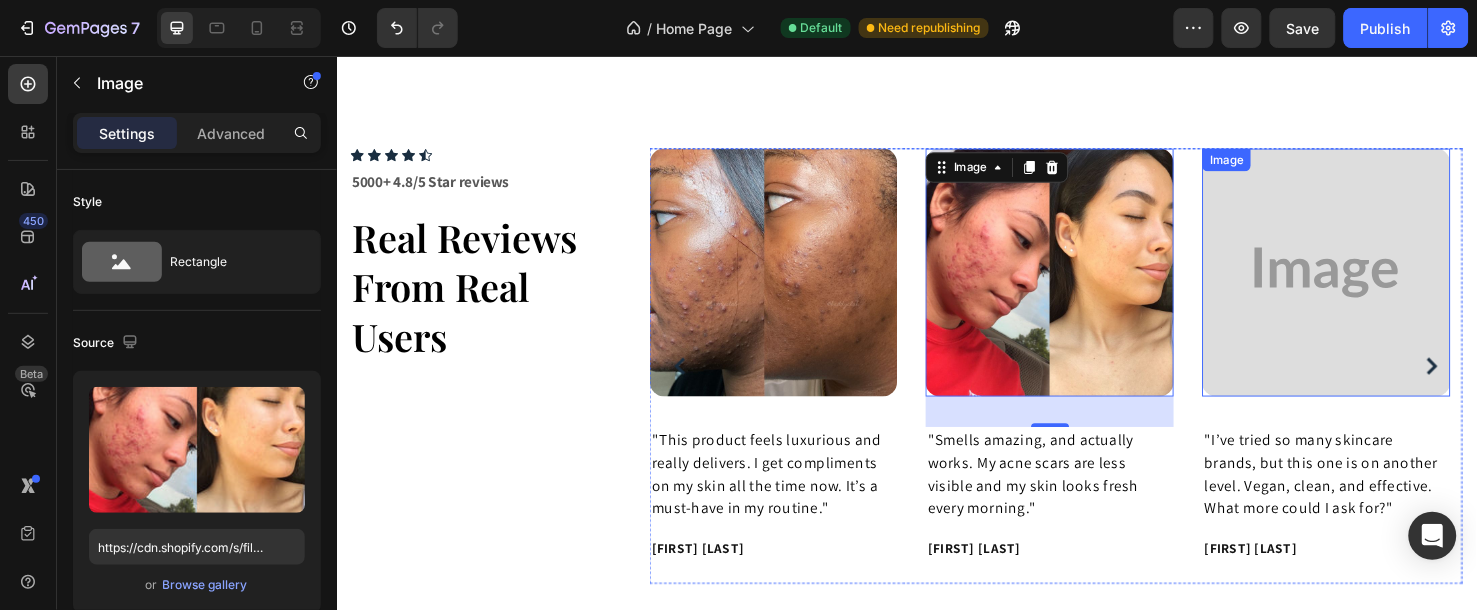 click at bounding box center (1378, 282) 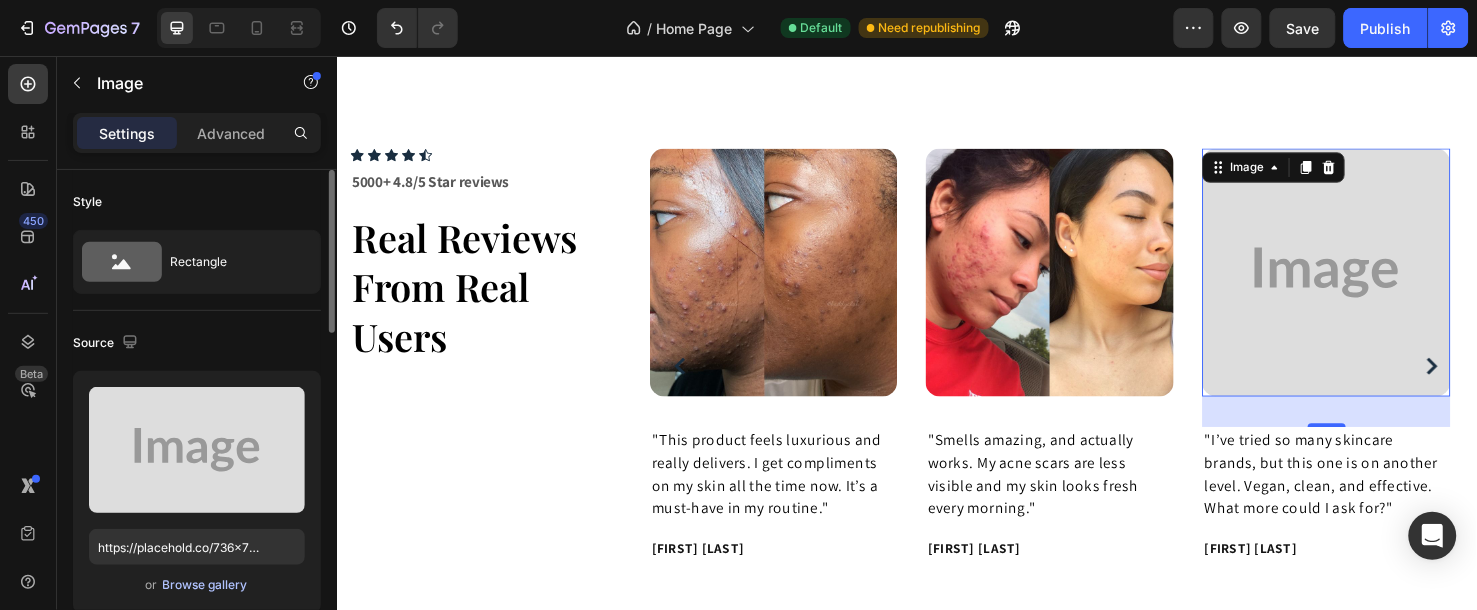 click on "Browse gallery" at bounding box center [205, 585] 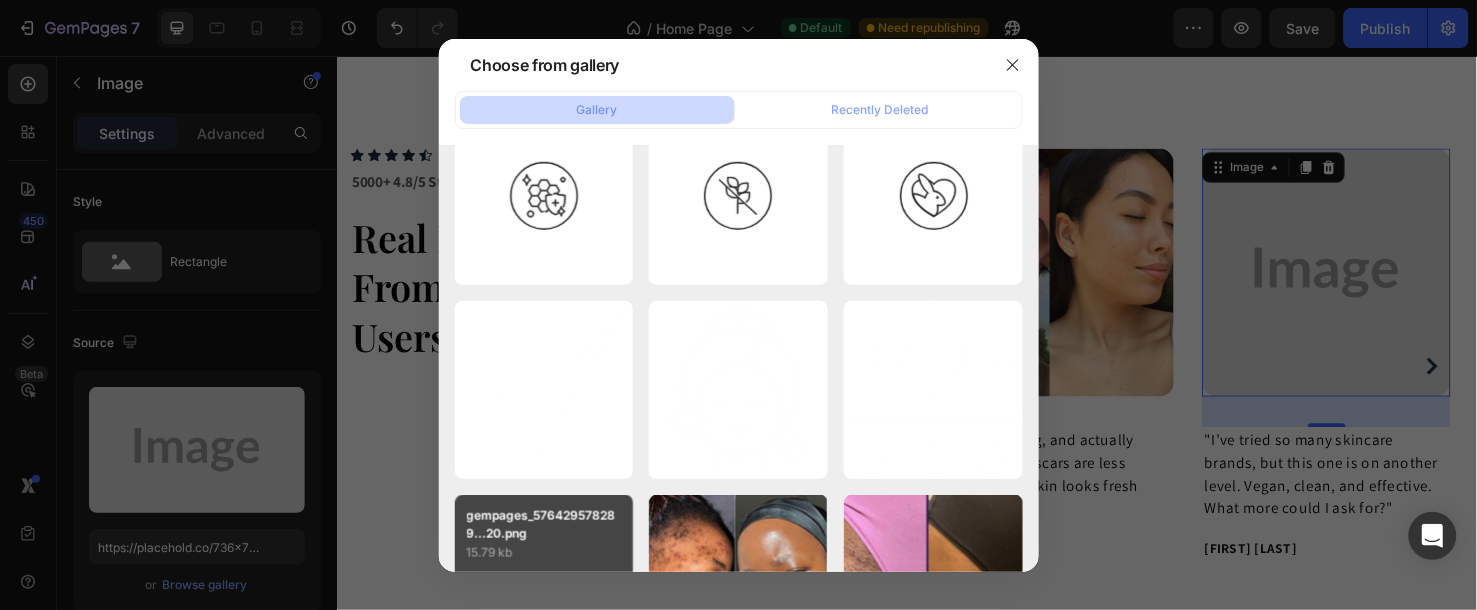 scroll, scrollTop: 777, scrollLeft: 0, axis: vertical 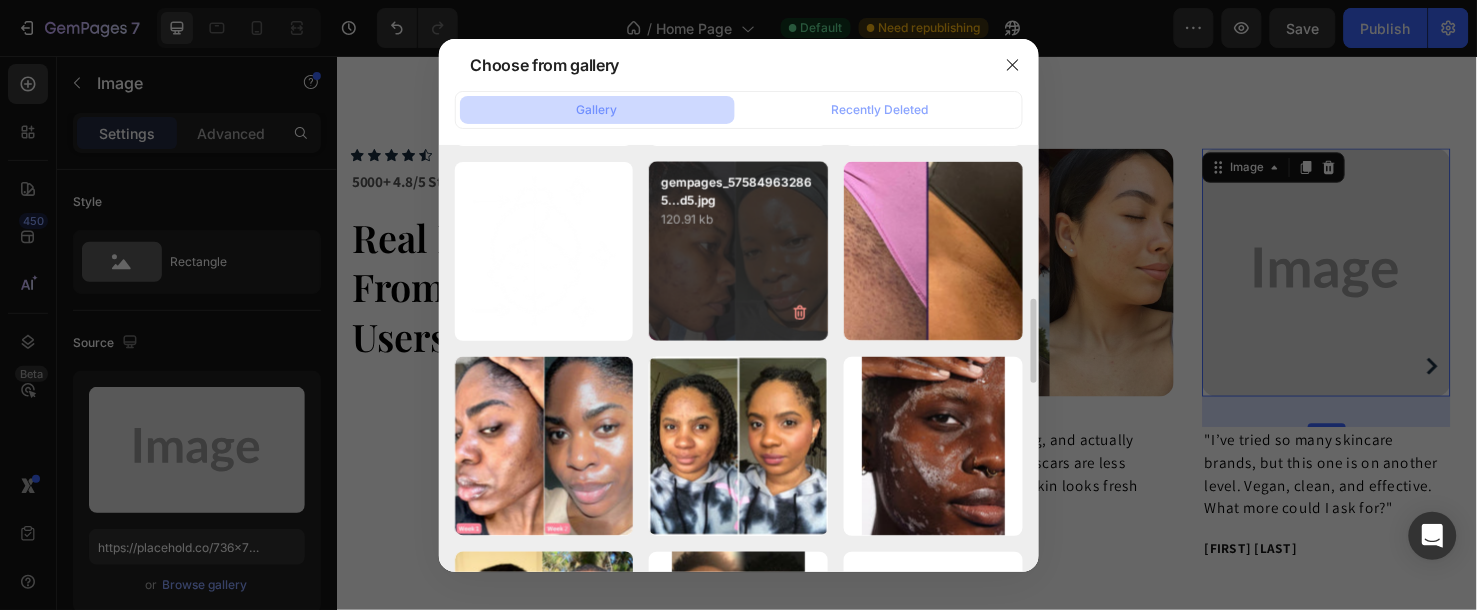 click on "gempages_575849632865...d5.jpg 120.91 kb" at bounding box center (738, 251) 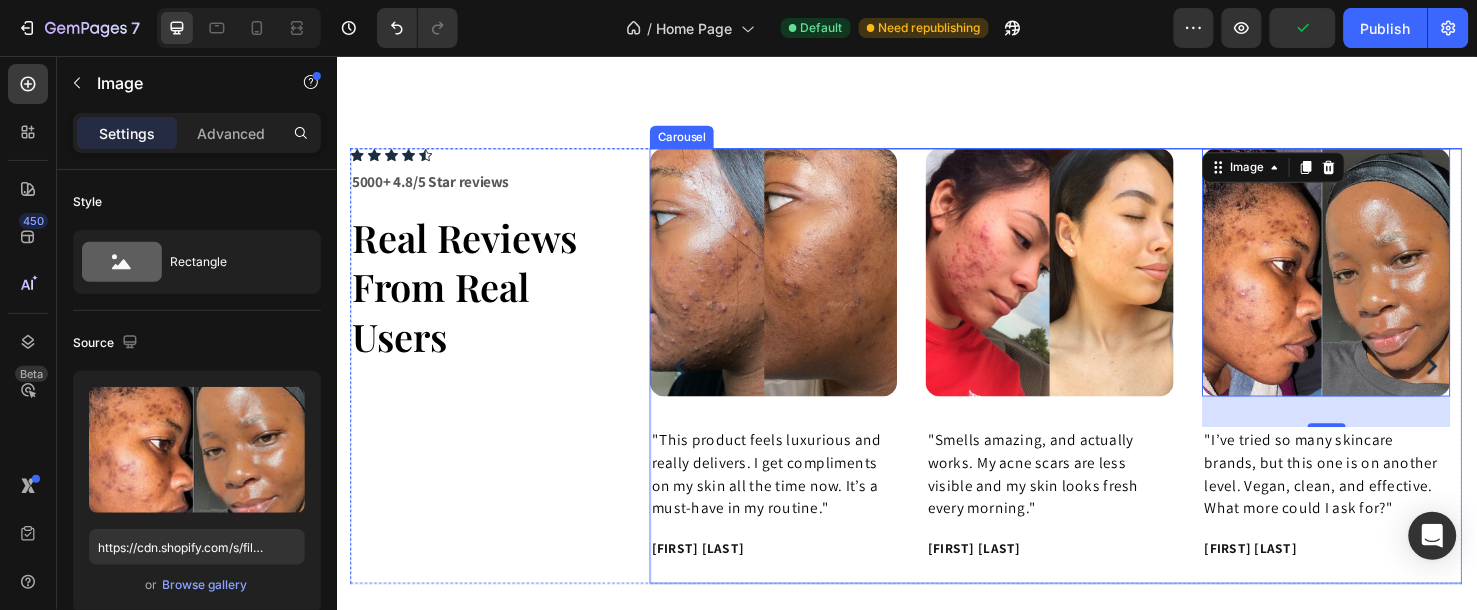 click 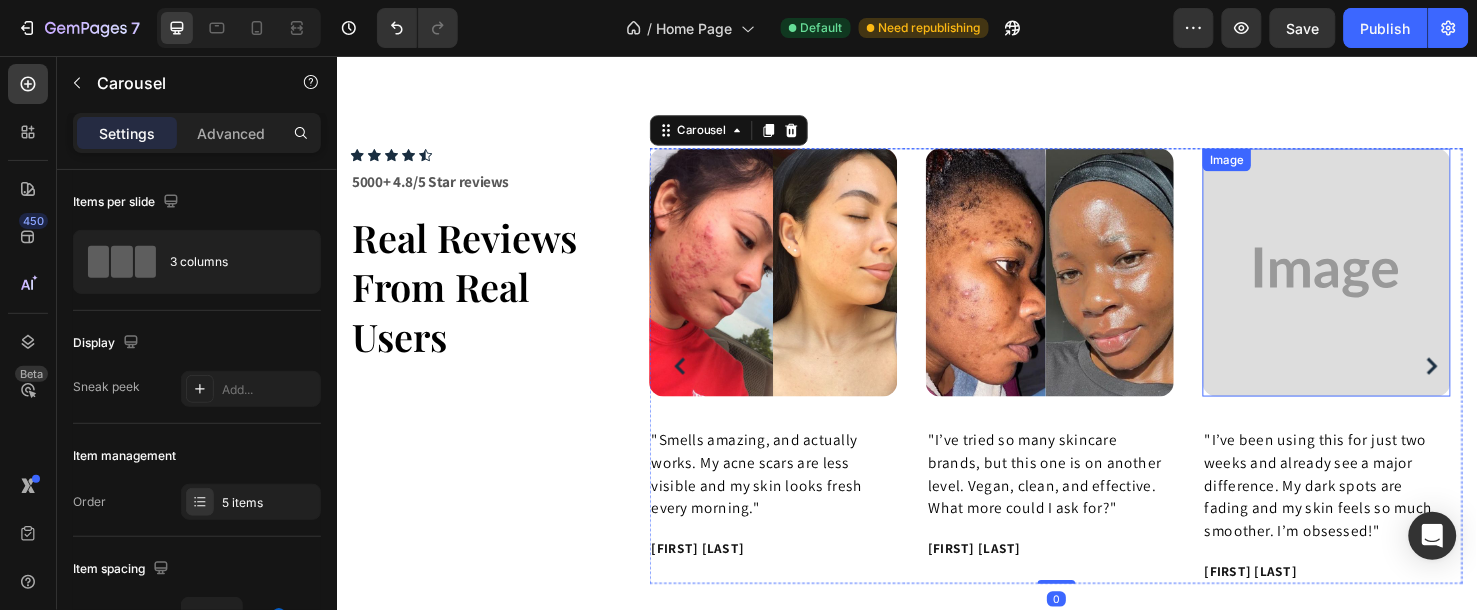 click at bounding box center [1378, 282] 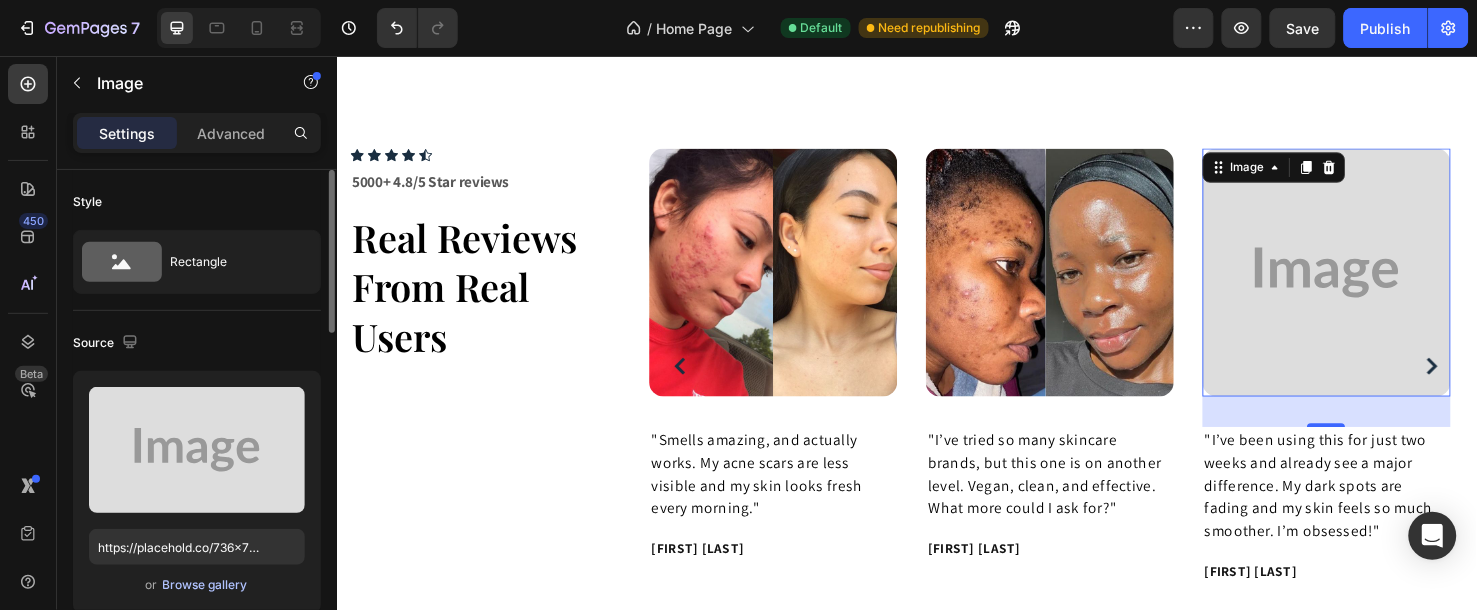 click on "Browse gallery" at bounding box center [205, 585] 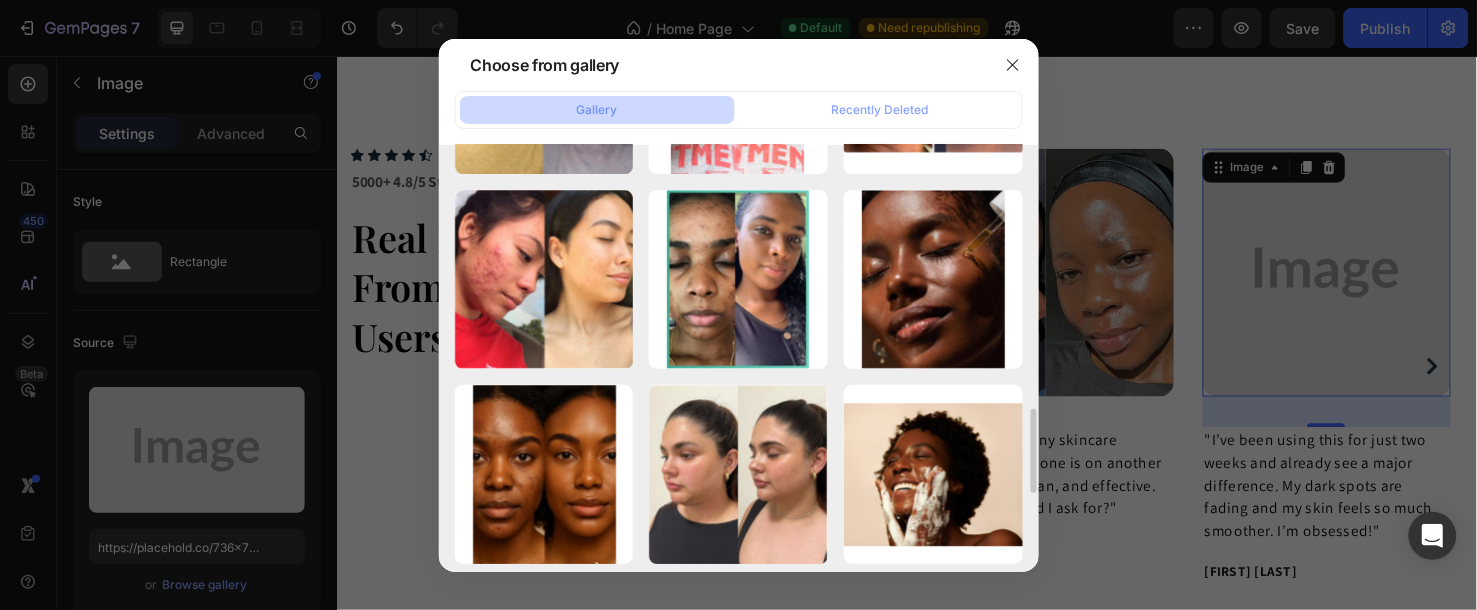scroll, scrollTop: 1444, scrollLeft: 0, axis: vertical 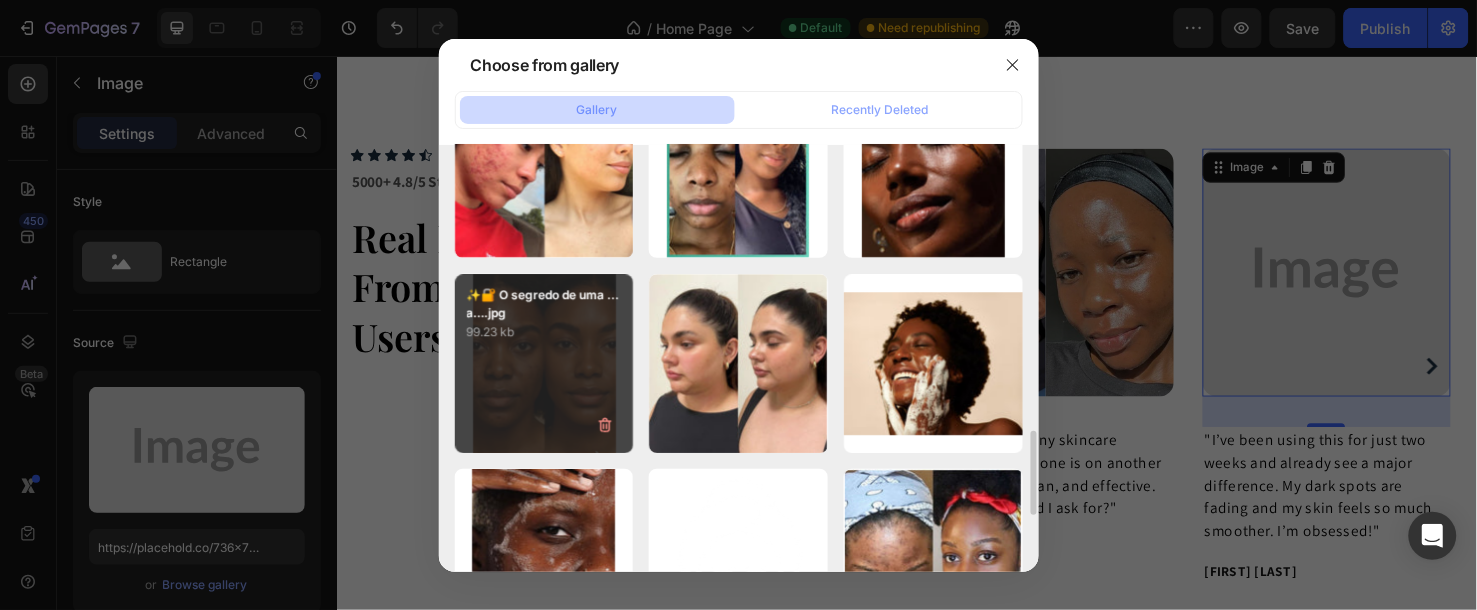 click on "✨🔐 O segredo de uma ...a….jpg 99.23 kb" at bounding box center (544, 363) 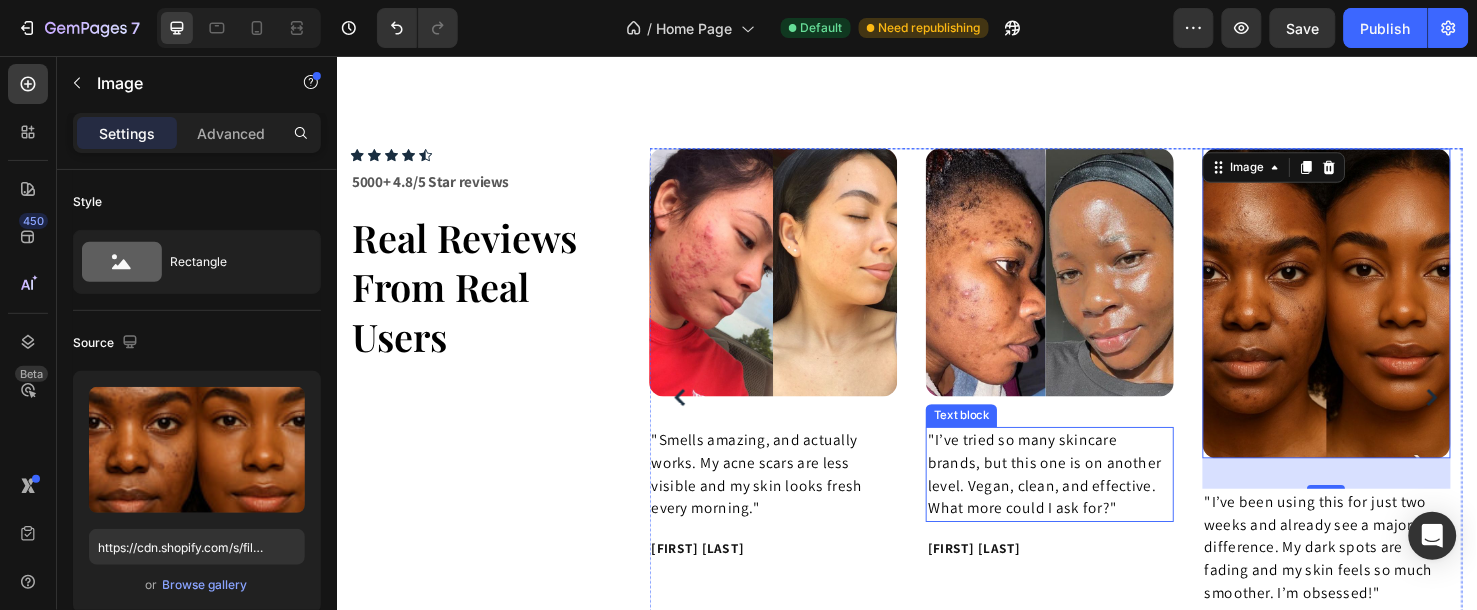 scroll, scrollTop: 3165, scrollLeft: 0, axis: vertical 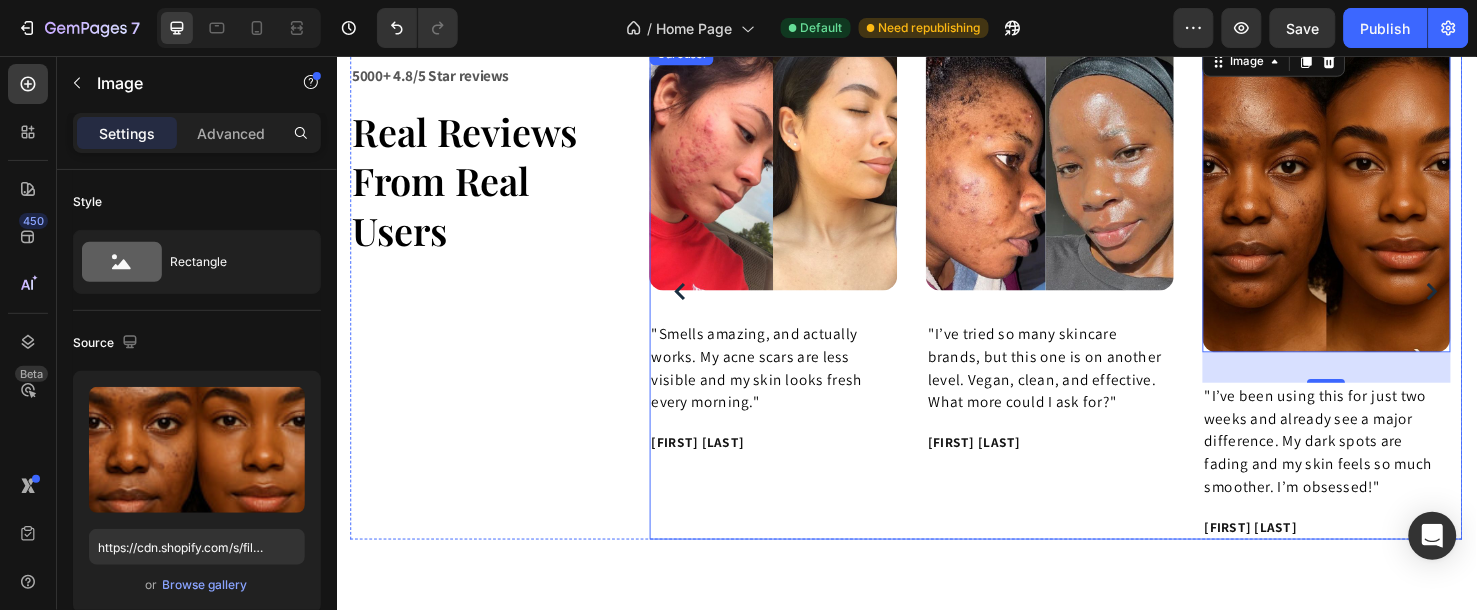 click at bounding box center [1489, 303] 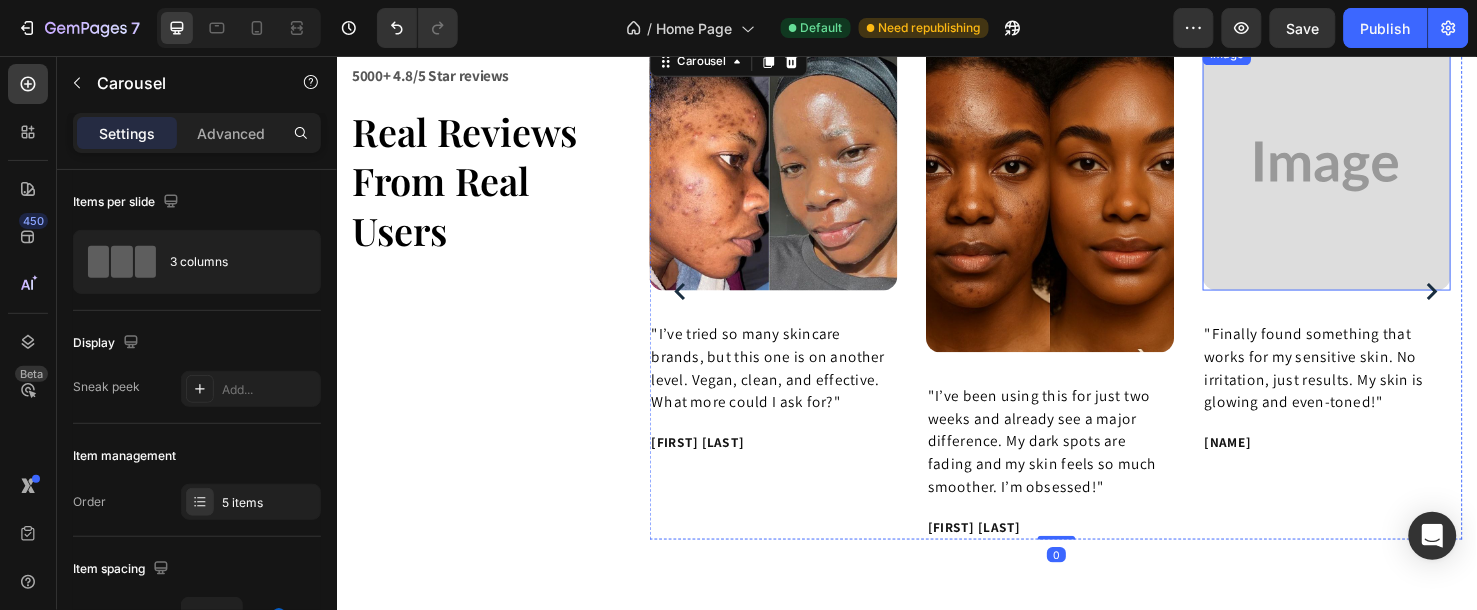 click at bounding box center [1378, 171] 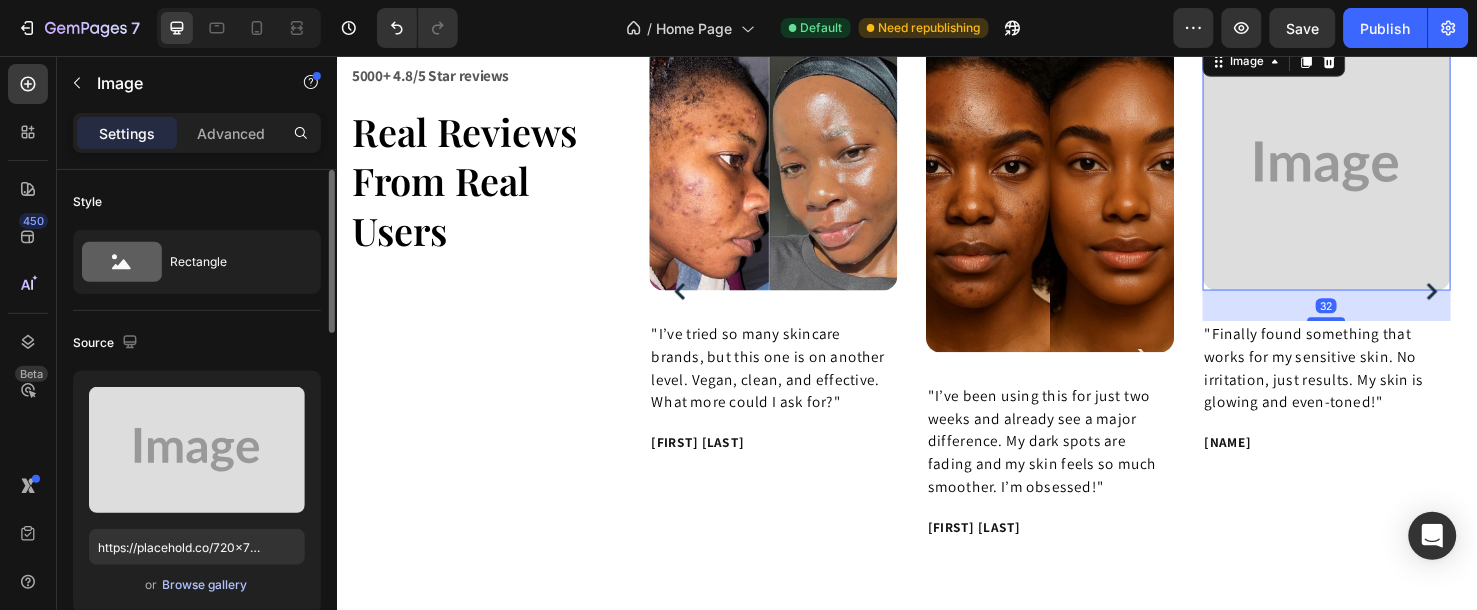 click on "Browse gallery" at bounding box center (205, 585) 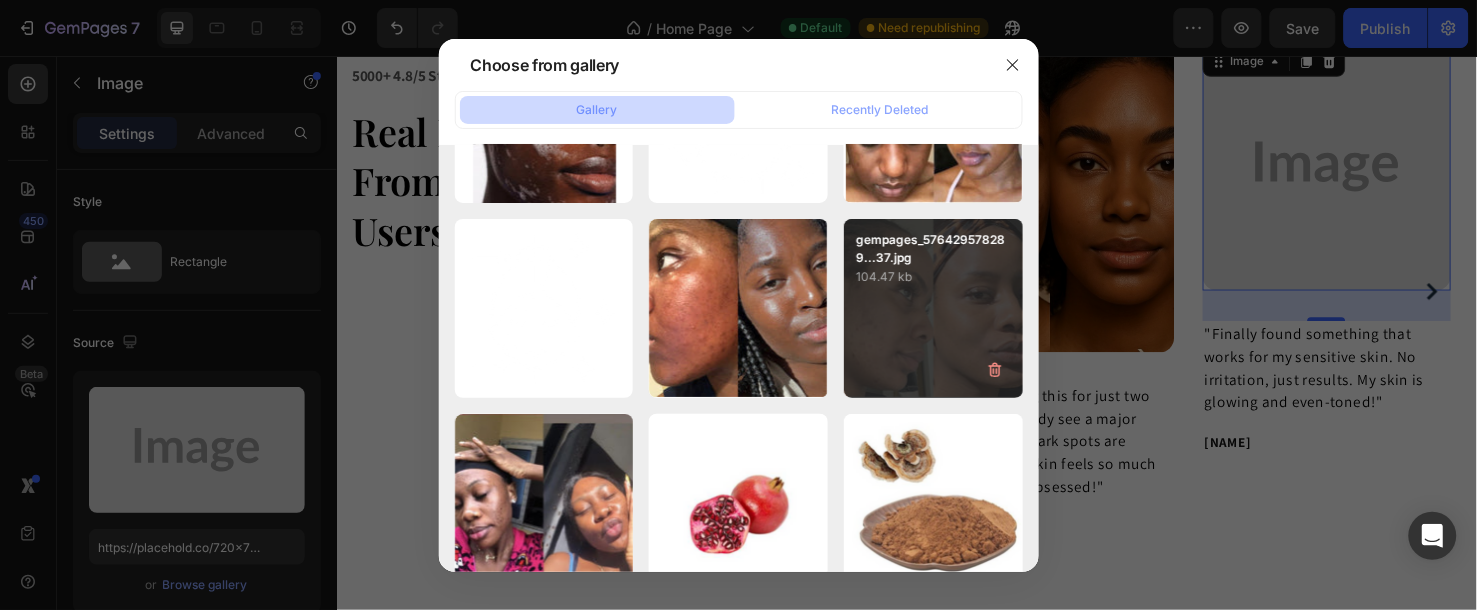 scroll, scrollTop: 2000, scrollLeft: 0, axis: vertical 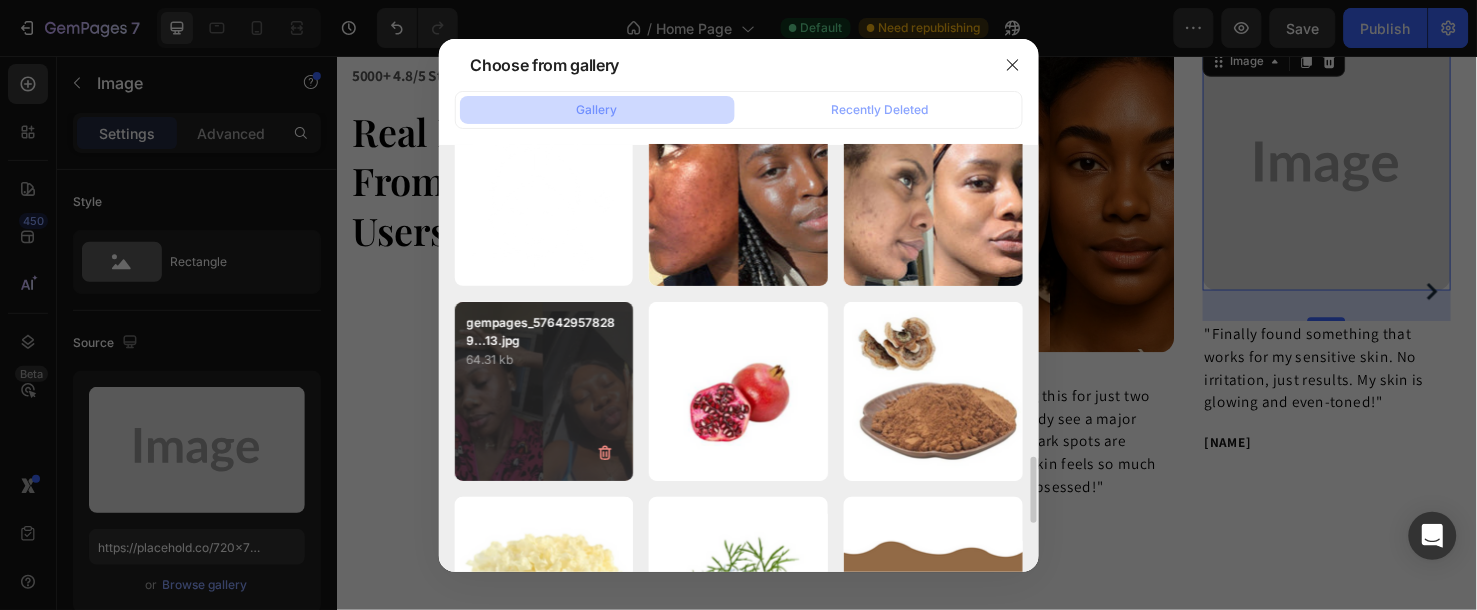 click on "gempages_576429578289...13.jpg 64.31 kb" at bounding box center (544, 391) 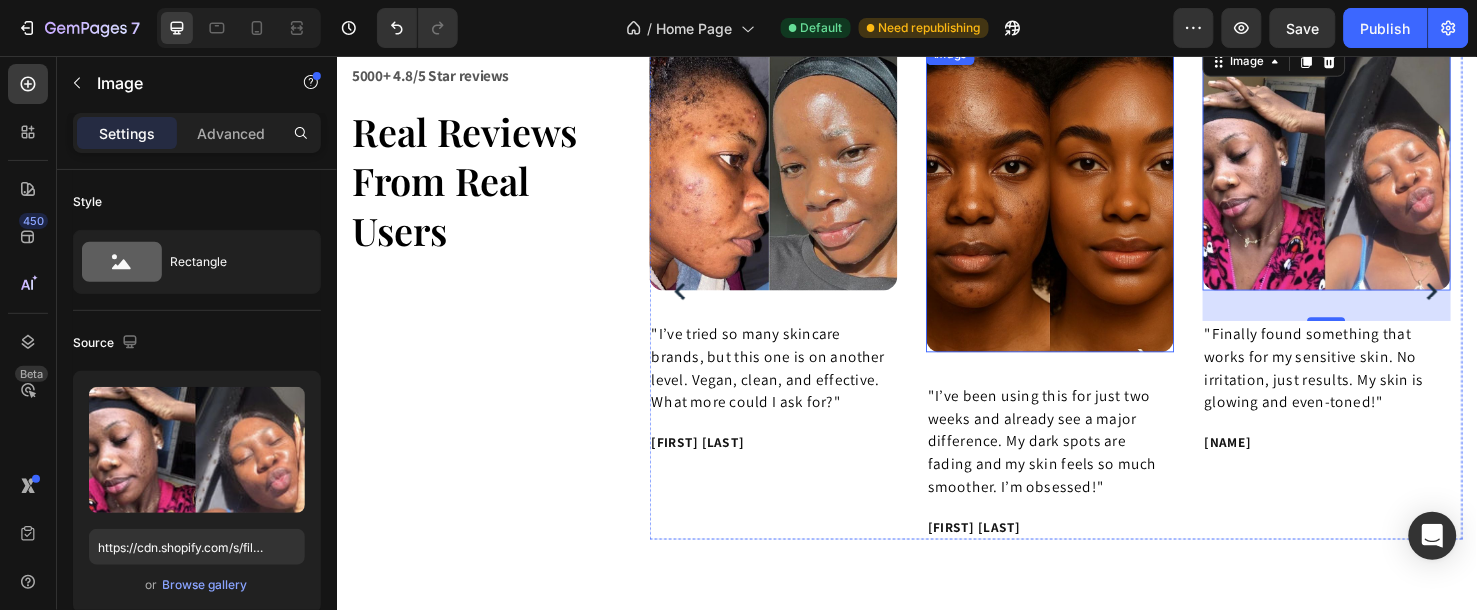 click at bounding box center (1087, 204) 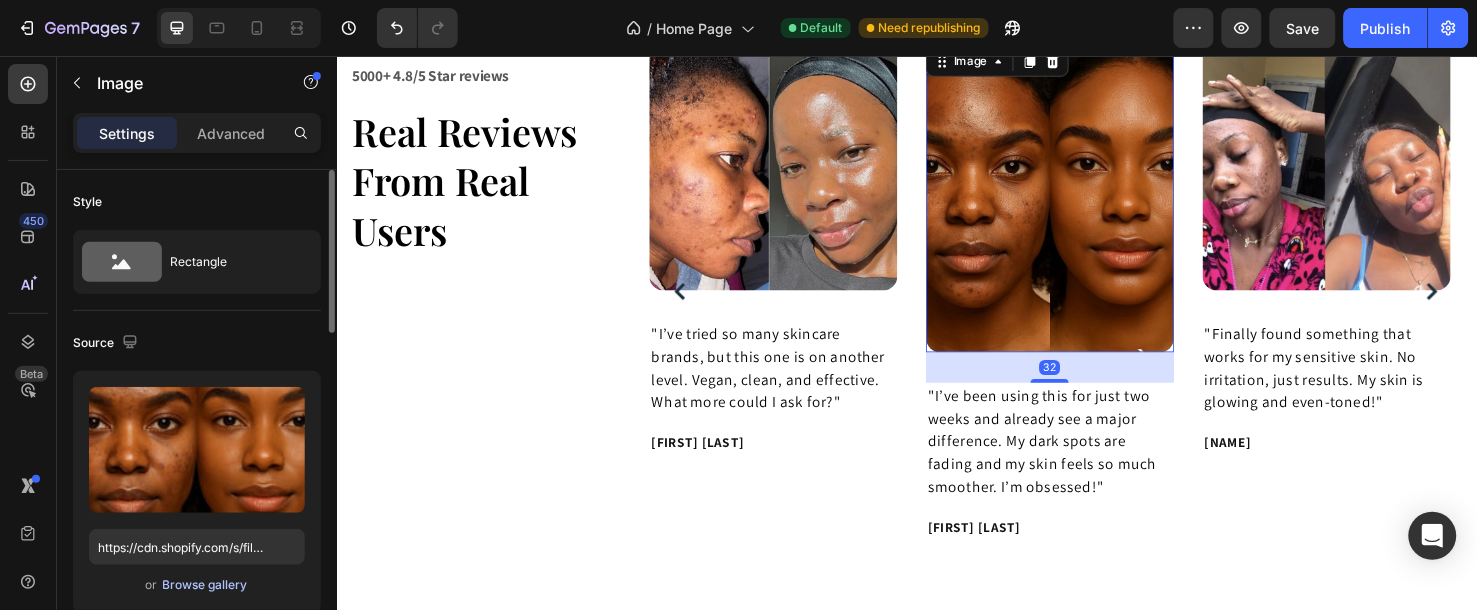 click on "Browse gallery" at bounding box center [205, 585] 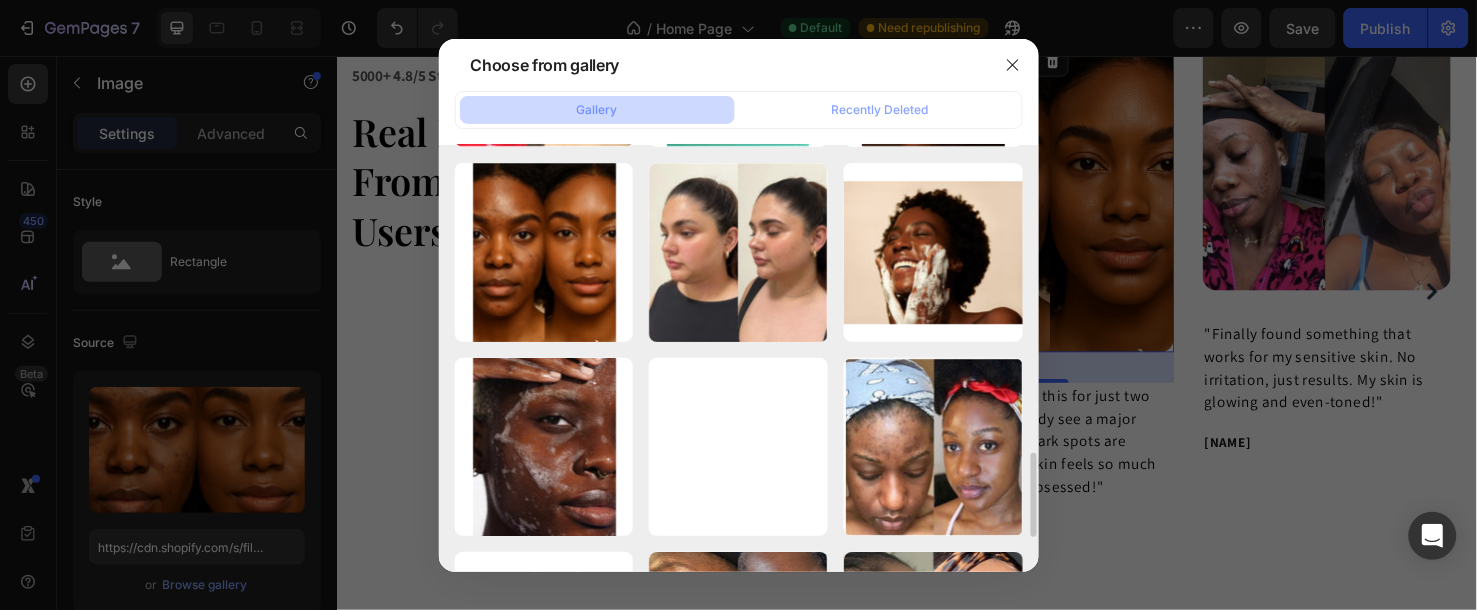 scroll, scrollTop: 1888, scrollLeft: 0, axis: vertical 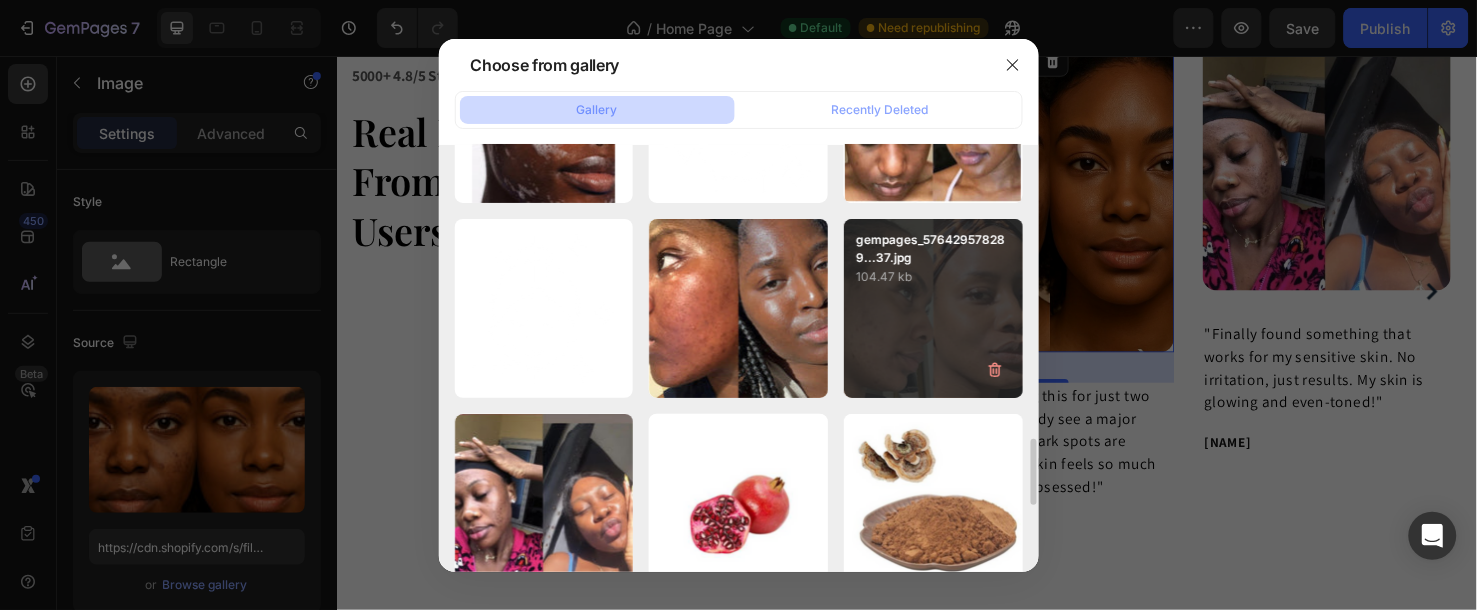 click on "gempages_576429578289...37.jpg 104.47 kb" at bounding box center [933, 308] 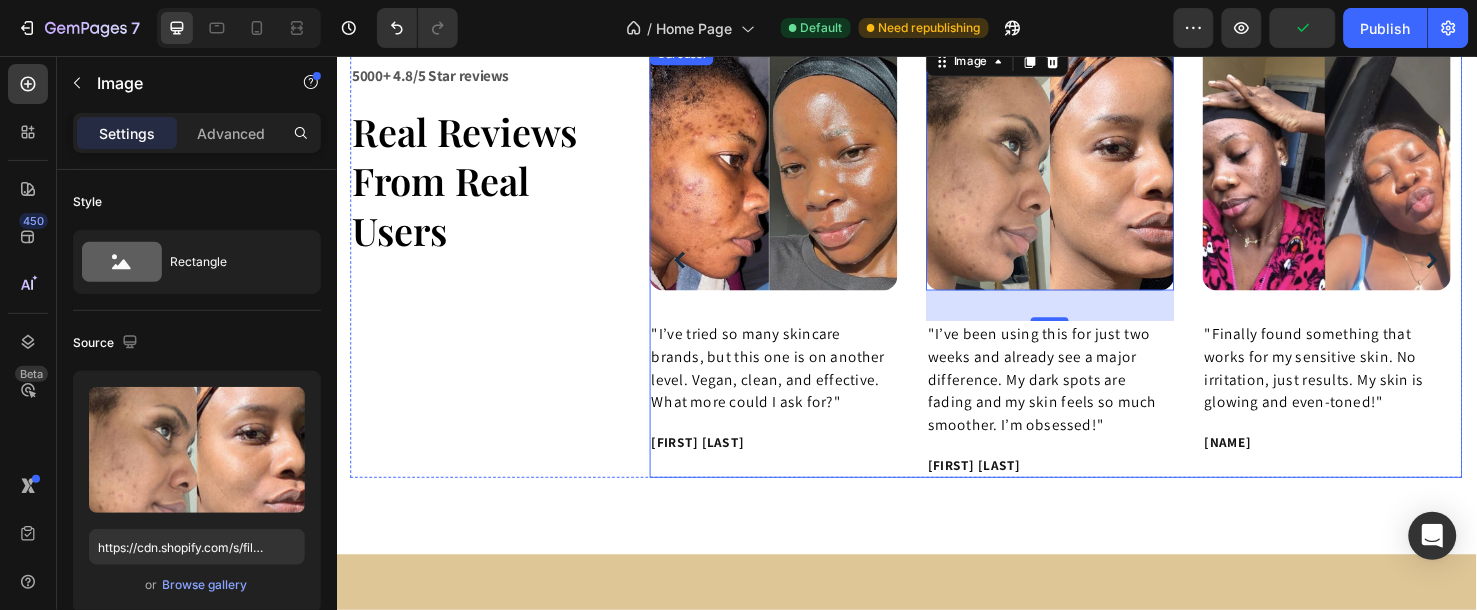 click 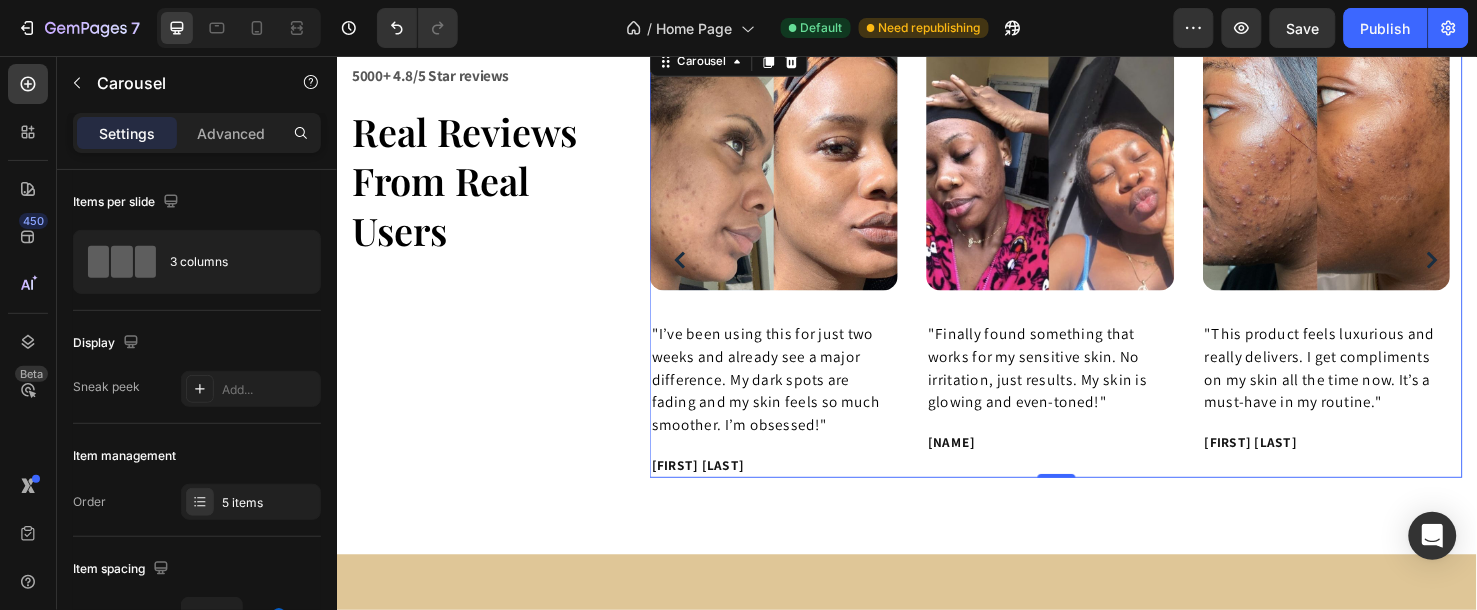 click 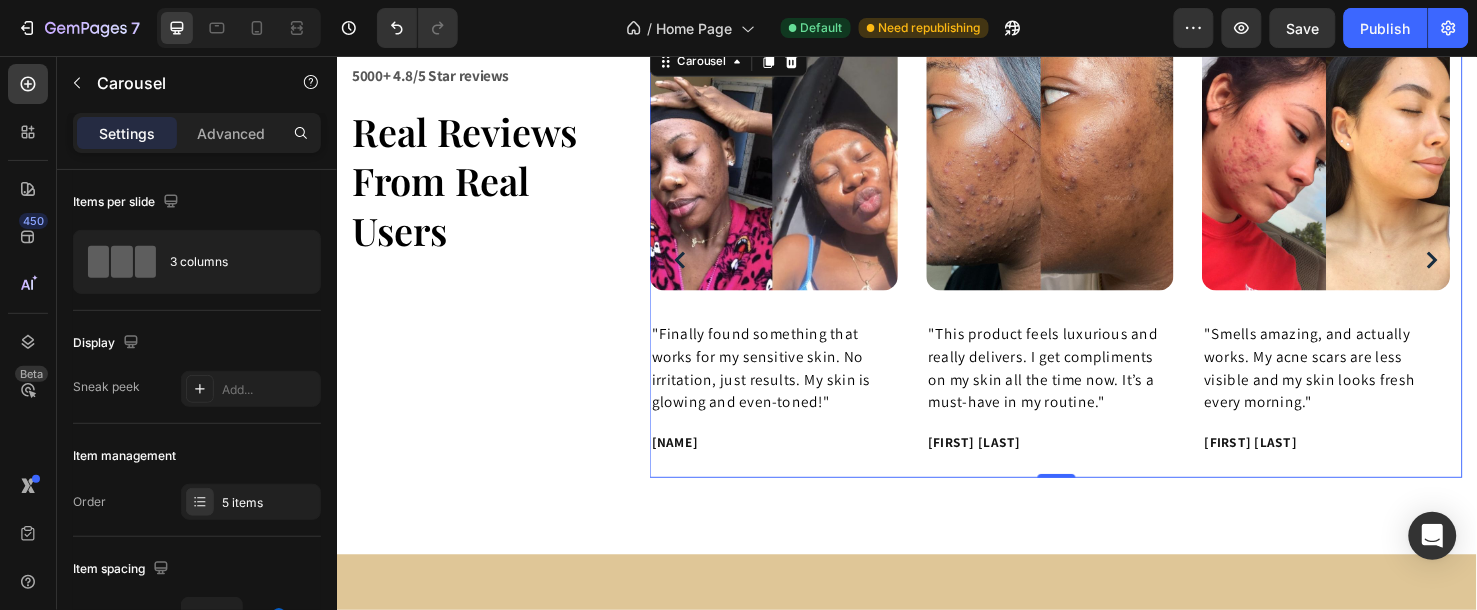 click 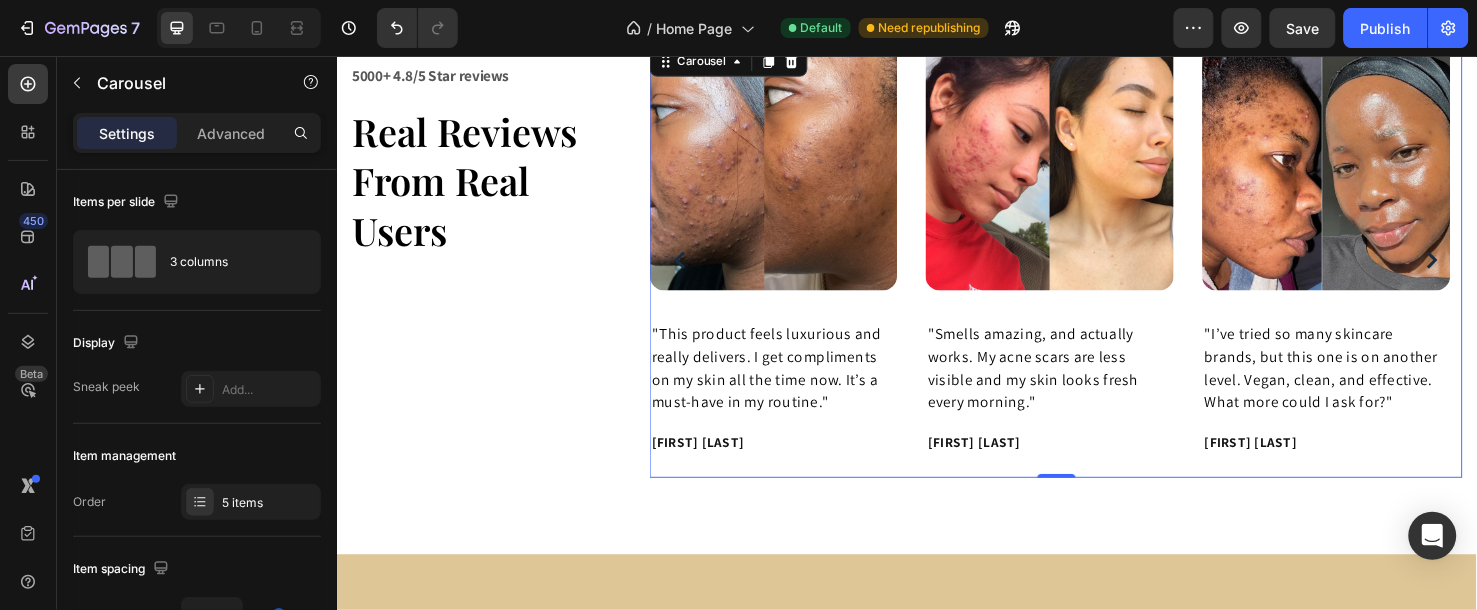 click 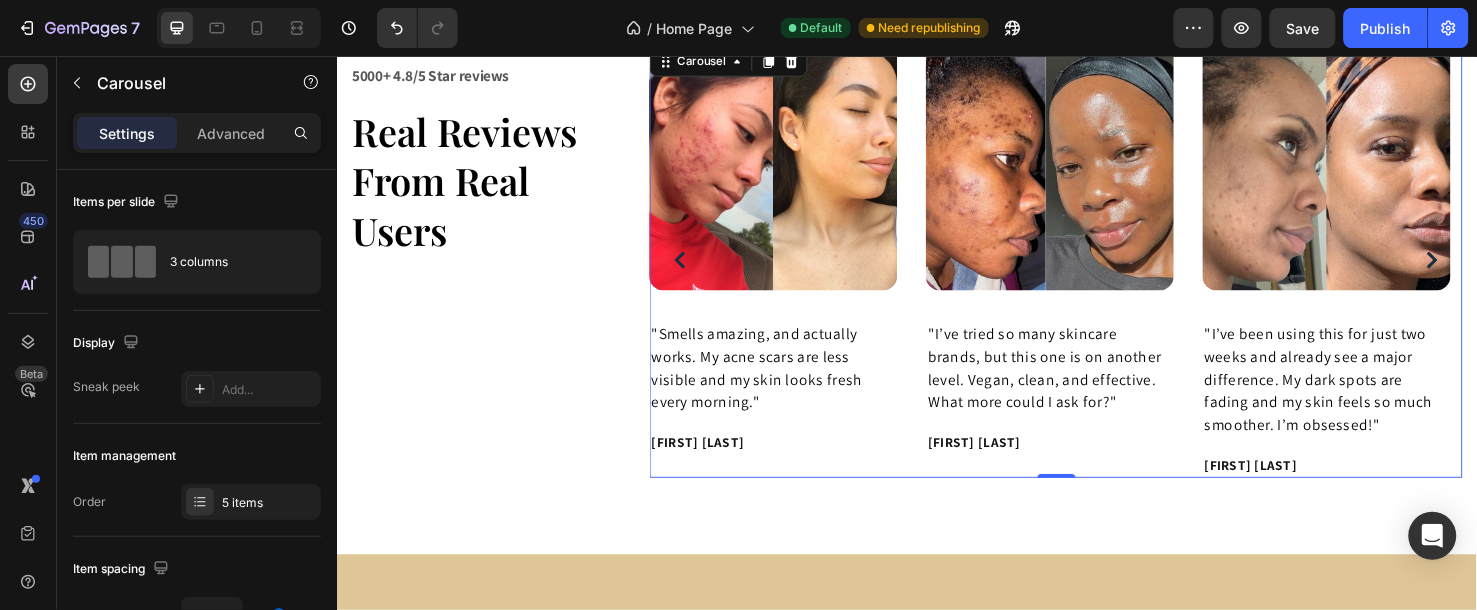 click 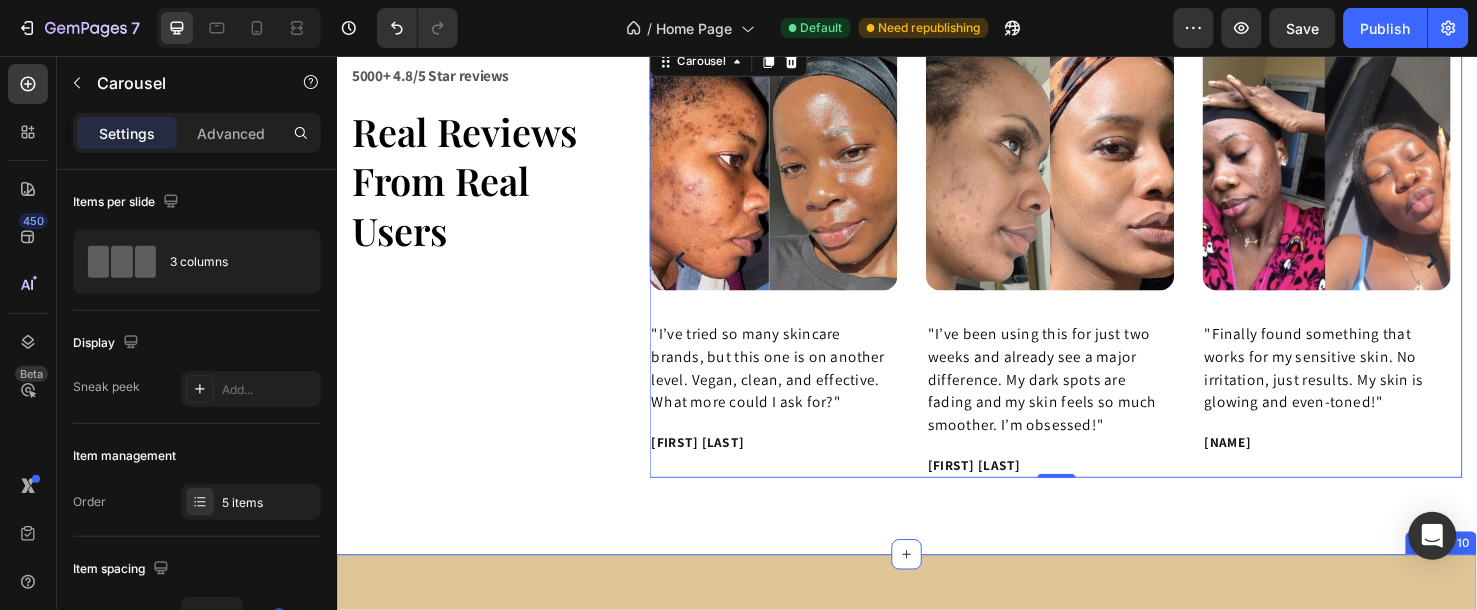 scroll, scrollTop: 3498, scrollLeft: 0, axis: vertical 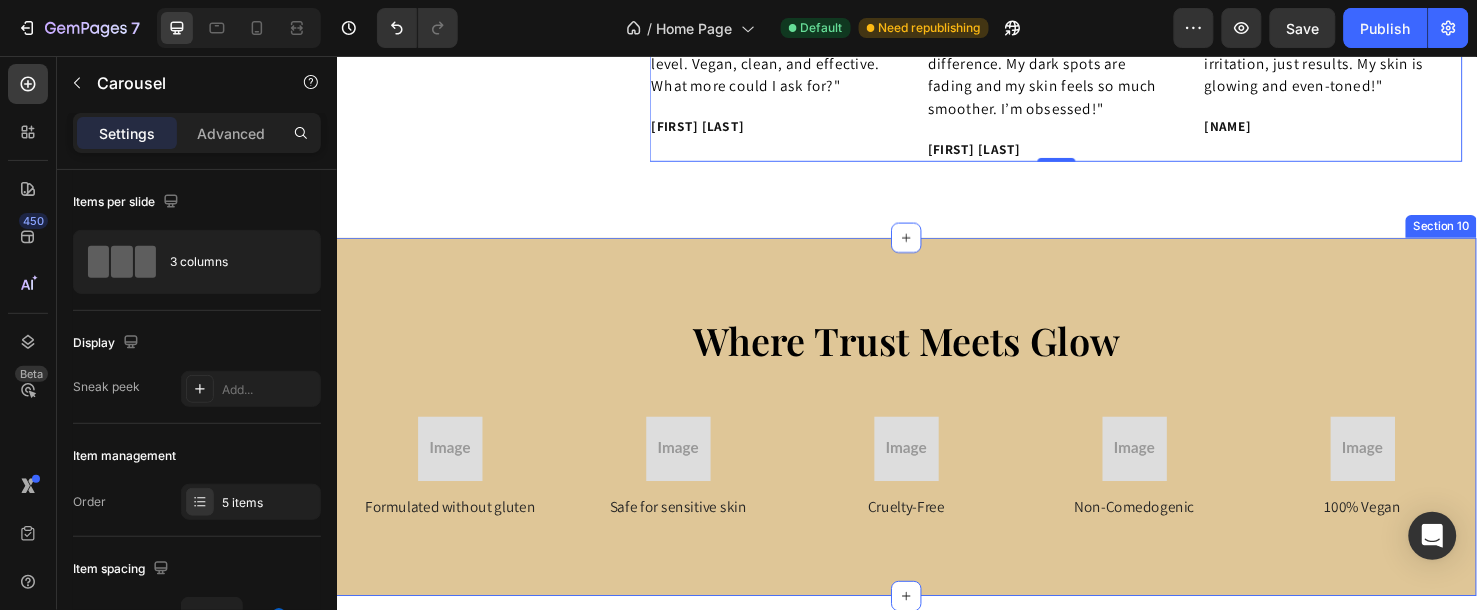 click on "Where Trust Meets Glow Heading Row Image Formulated without gluten Text Block Image Safe for sensitive skin Text Block Image Cruelty-Free Text Block Image Non-Comedogenic Text Block Image 100% Vegan Text Block Row Image Formulated without gluten Text Block Image Safe for sensitive skin Text Block Row Image Cruelty-Free Text Block Image Non-Comedogenic Text Block Row Row Image 100% Vegan Text Block Row Section 10" at bounding box center [936, 434] 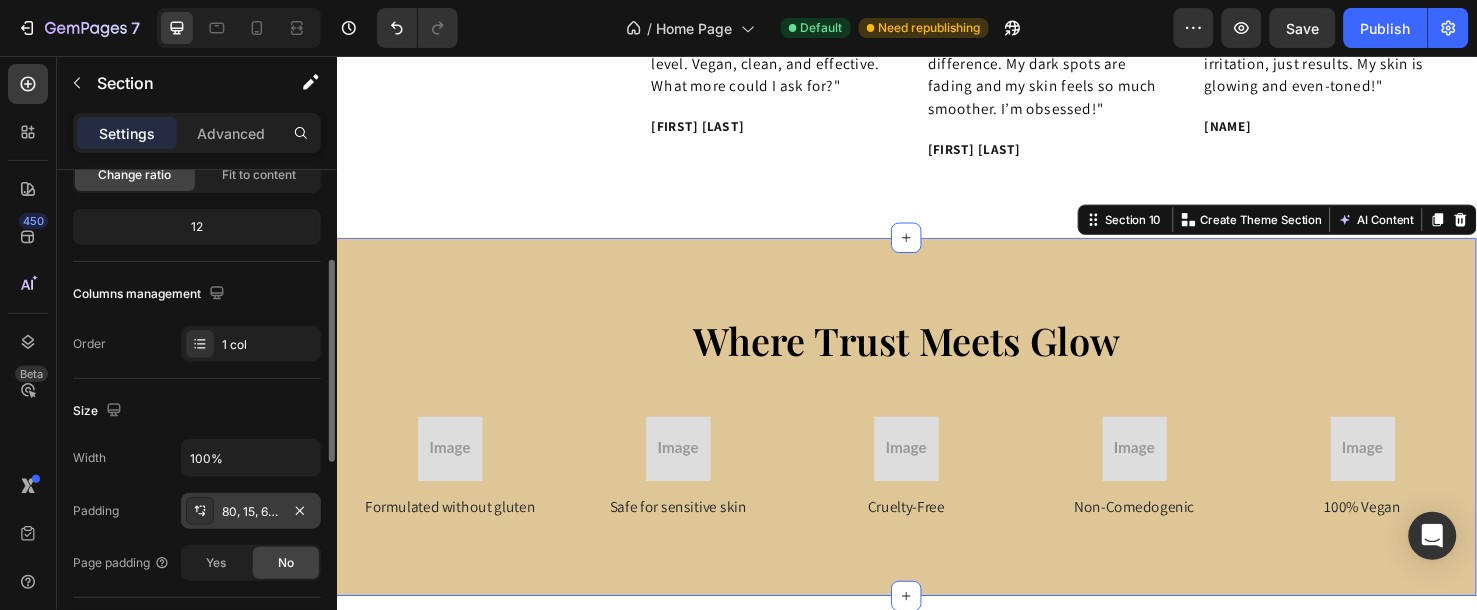 scroll, scrollTop: 444, scrollLeft: 0, axis: vertical 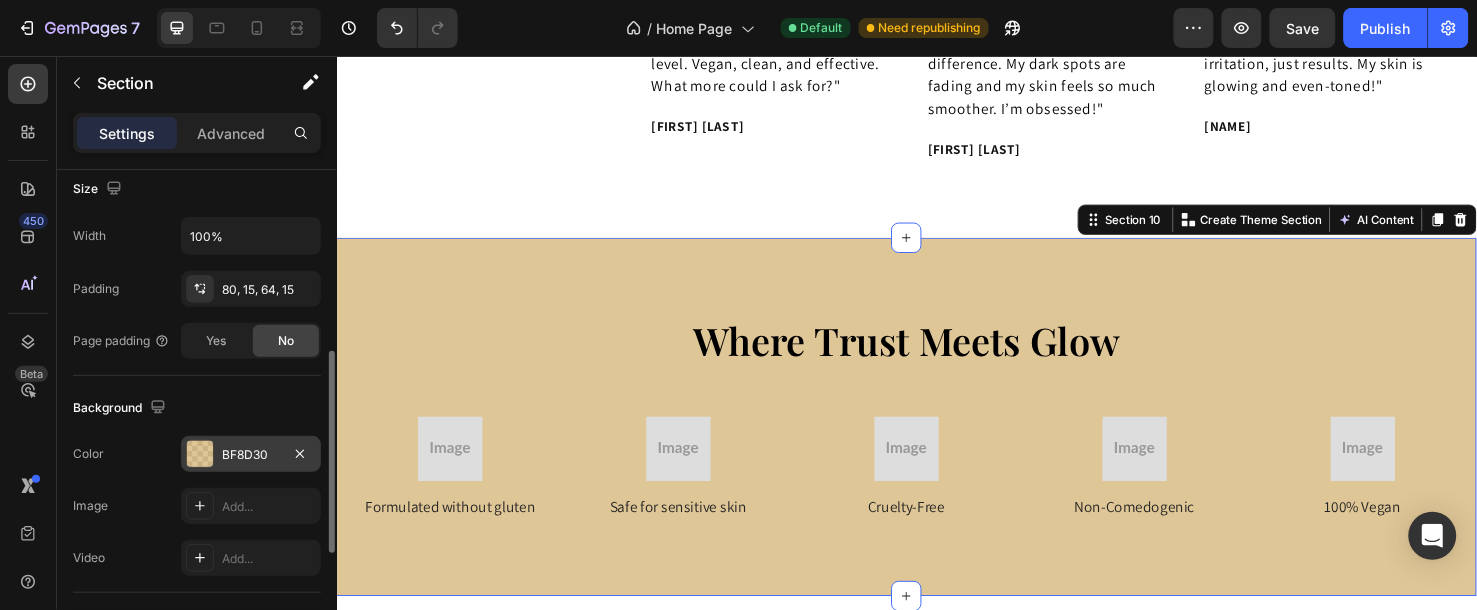 click on "BF8D30" at bounding box center (251, 455) 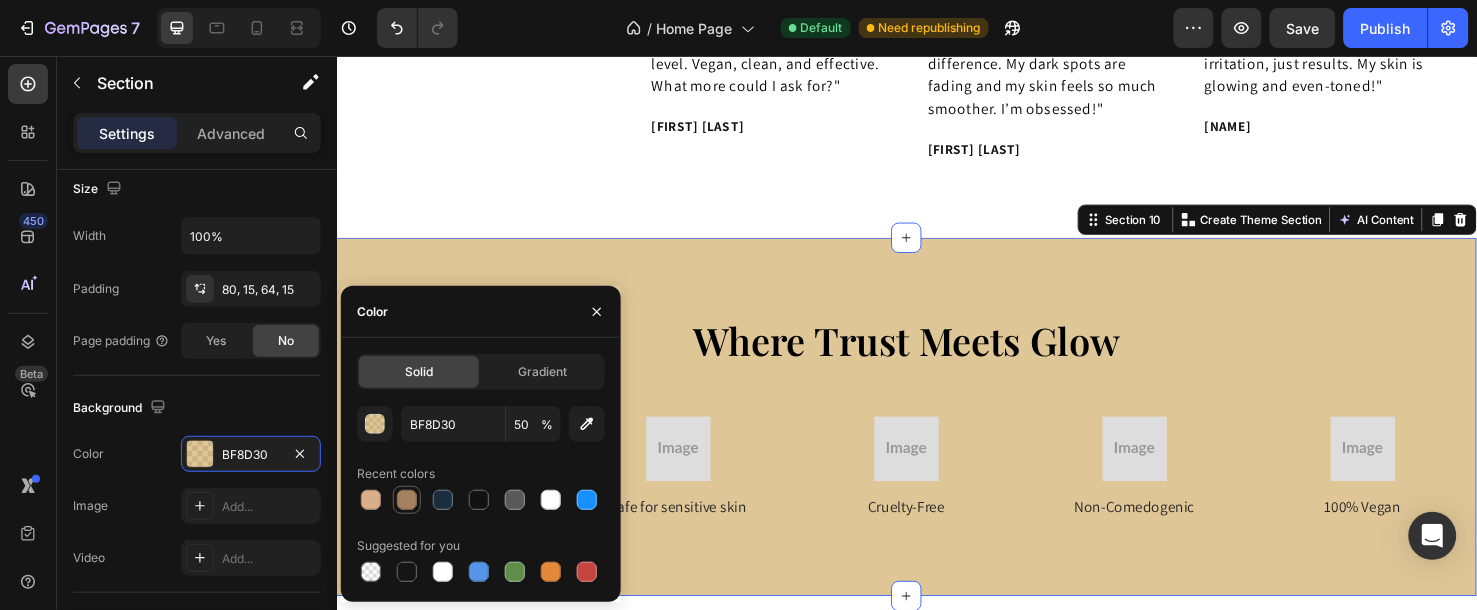 click at bounding box center (407, 500) 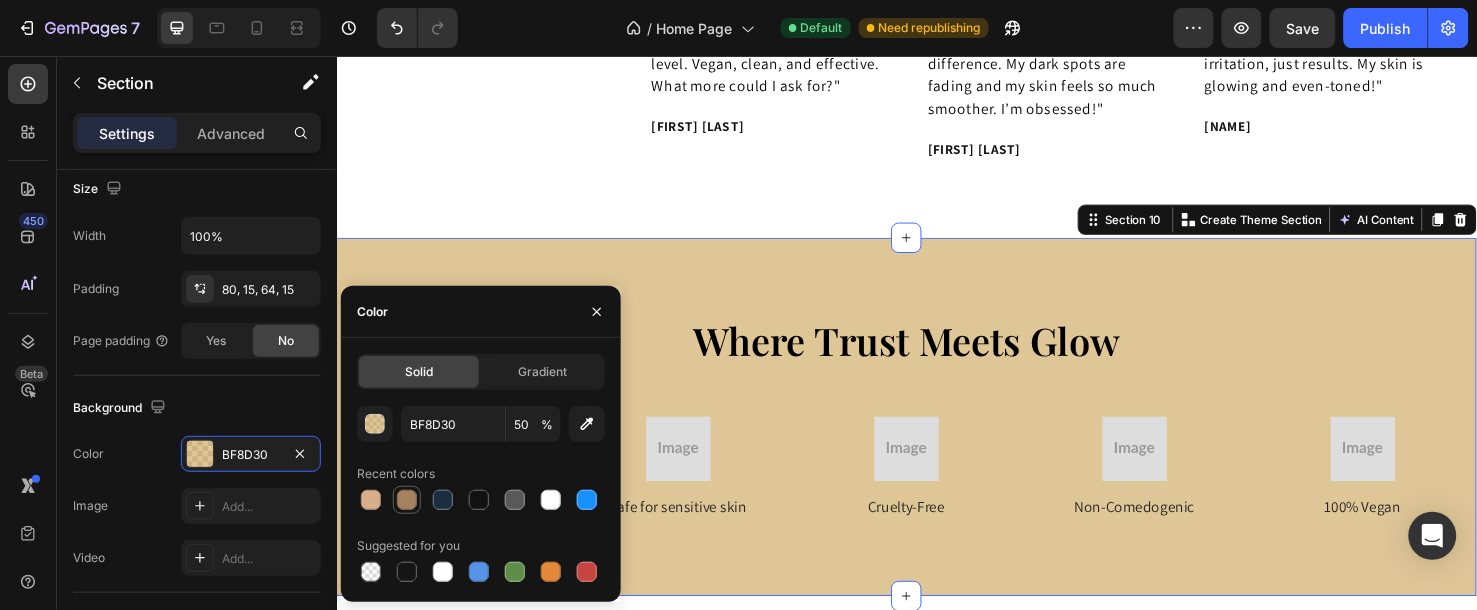 type on "A68160" 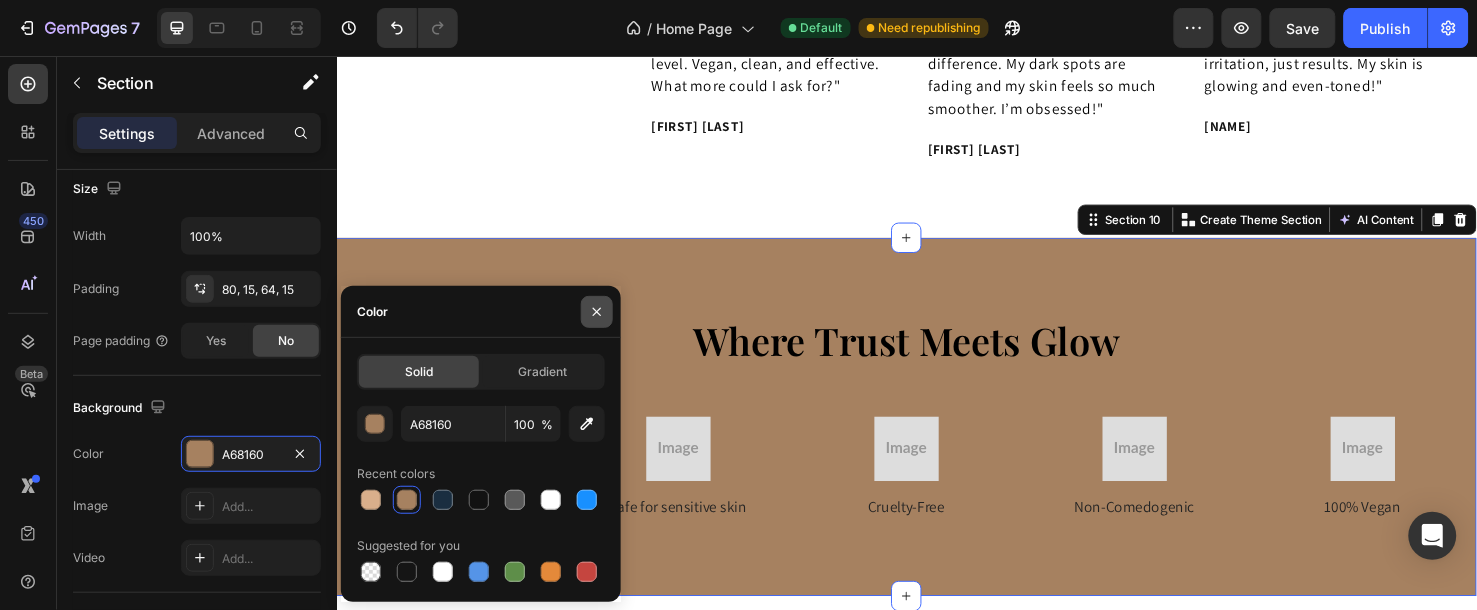 click at bounding box center (597, 312) 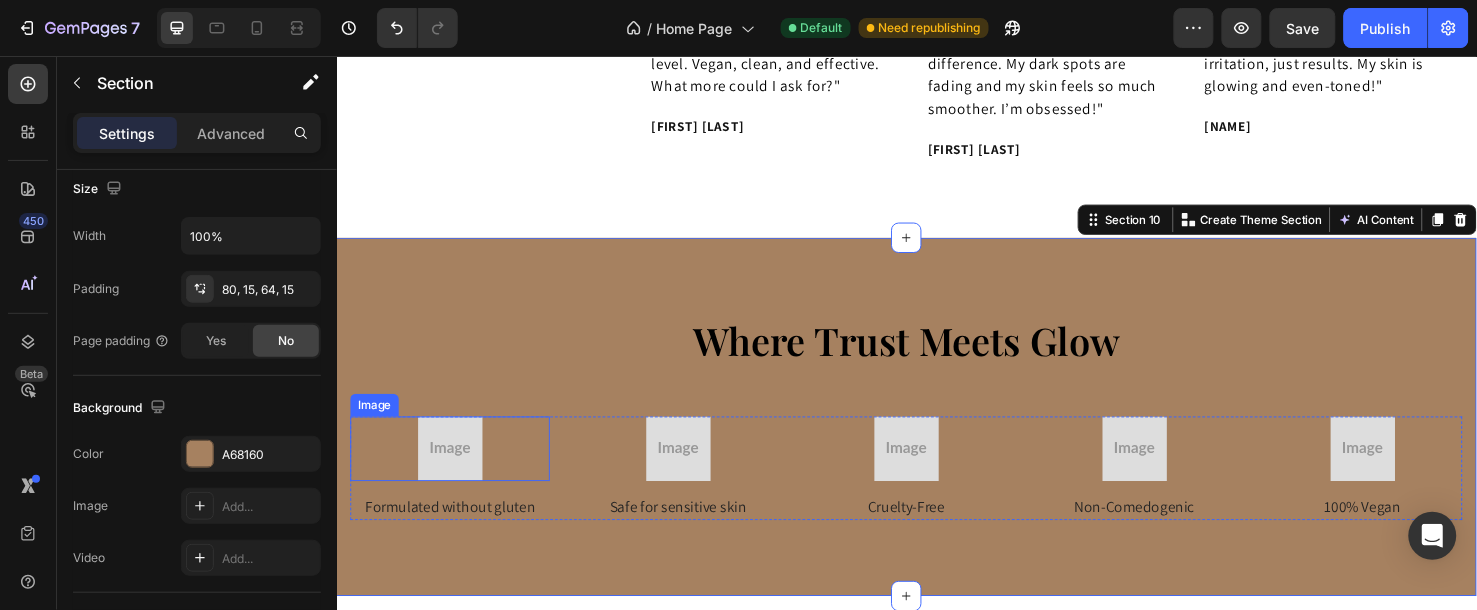 click at bounding box center (456, 468) 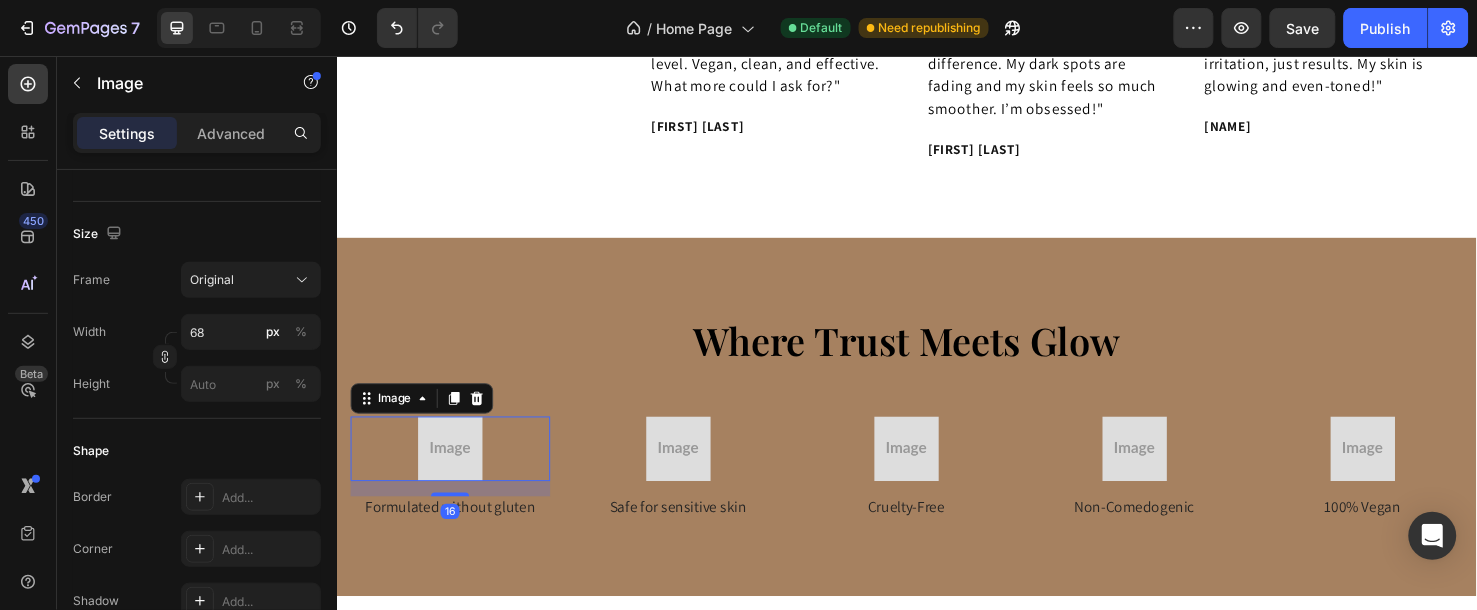 scroll, scrollTop: 0, scrollLeft: 0, axis: both 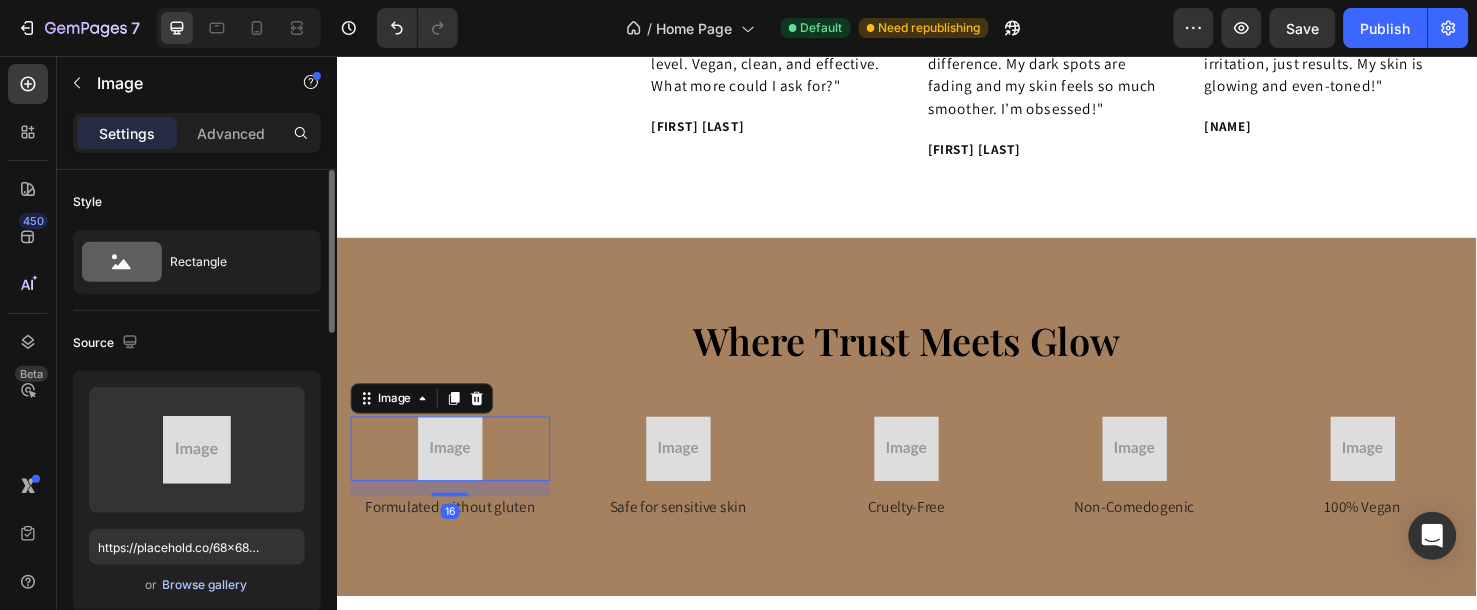 click on "Browse gallery" at bounding box center [205, 585] 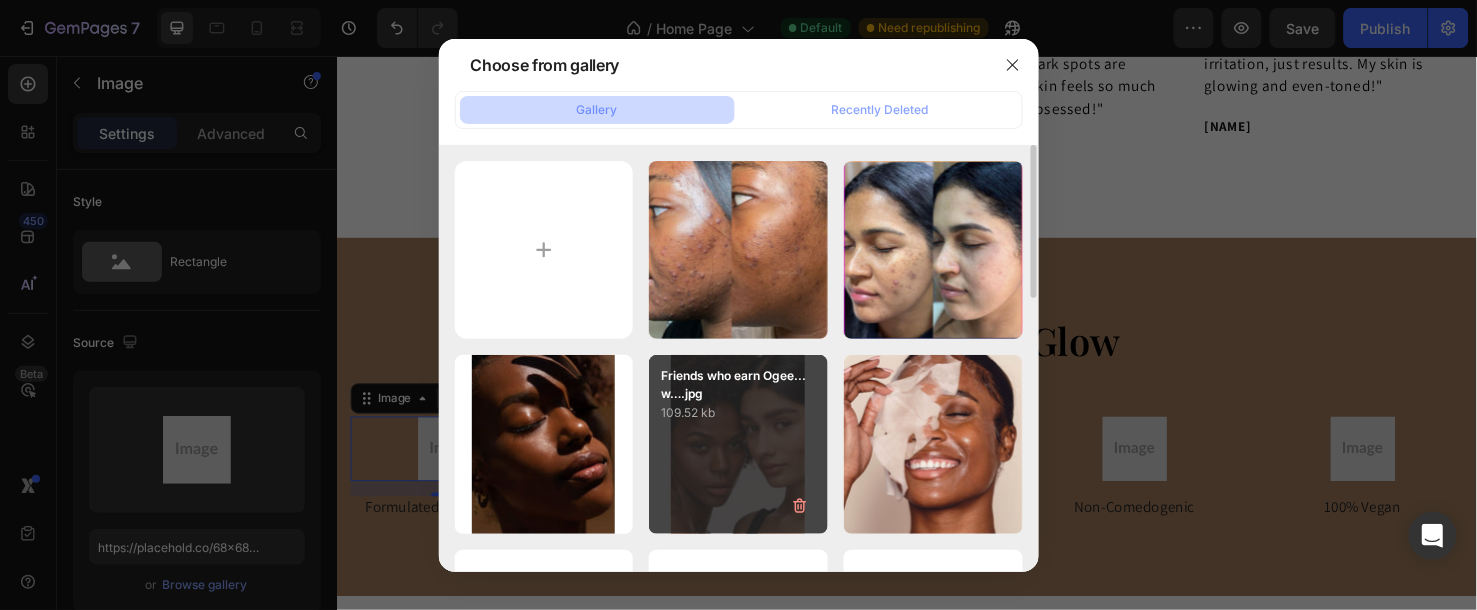 scroll, scrollTop: 222, scrollLeft: 0, axis: vertical 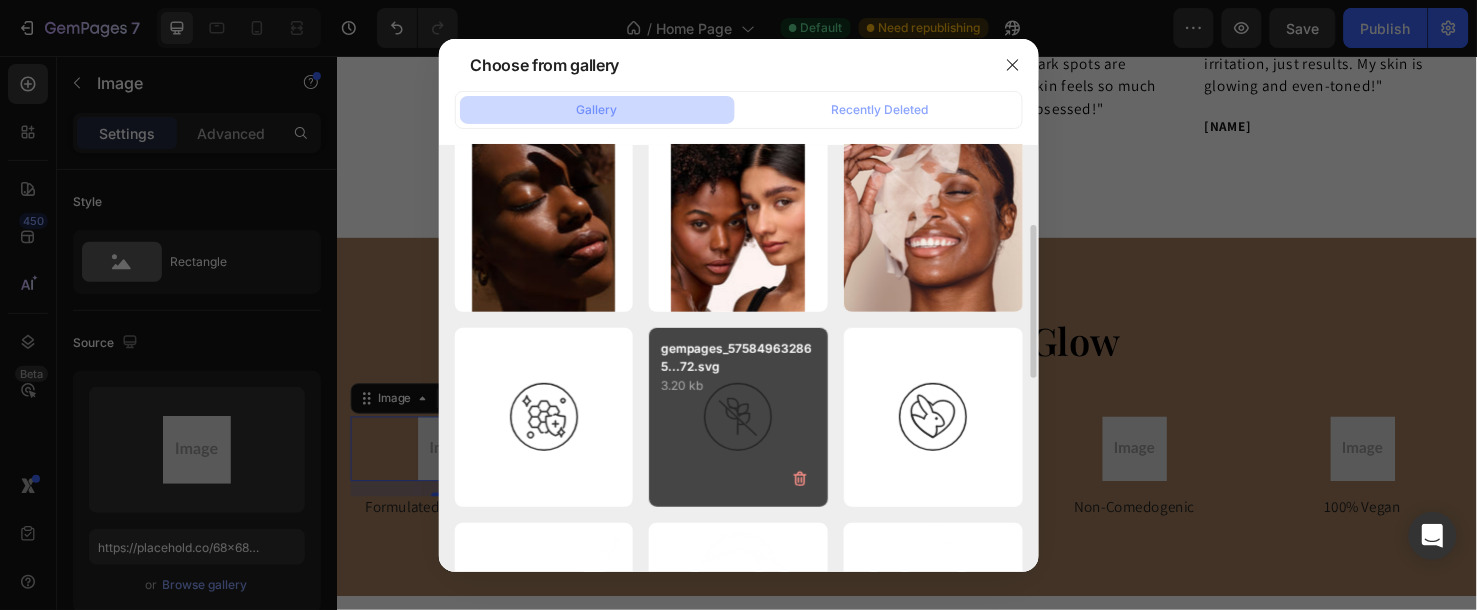 click on "gempages_575849632865...72.svg 3.20 kb" at bounding box center (738, 417) 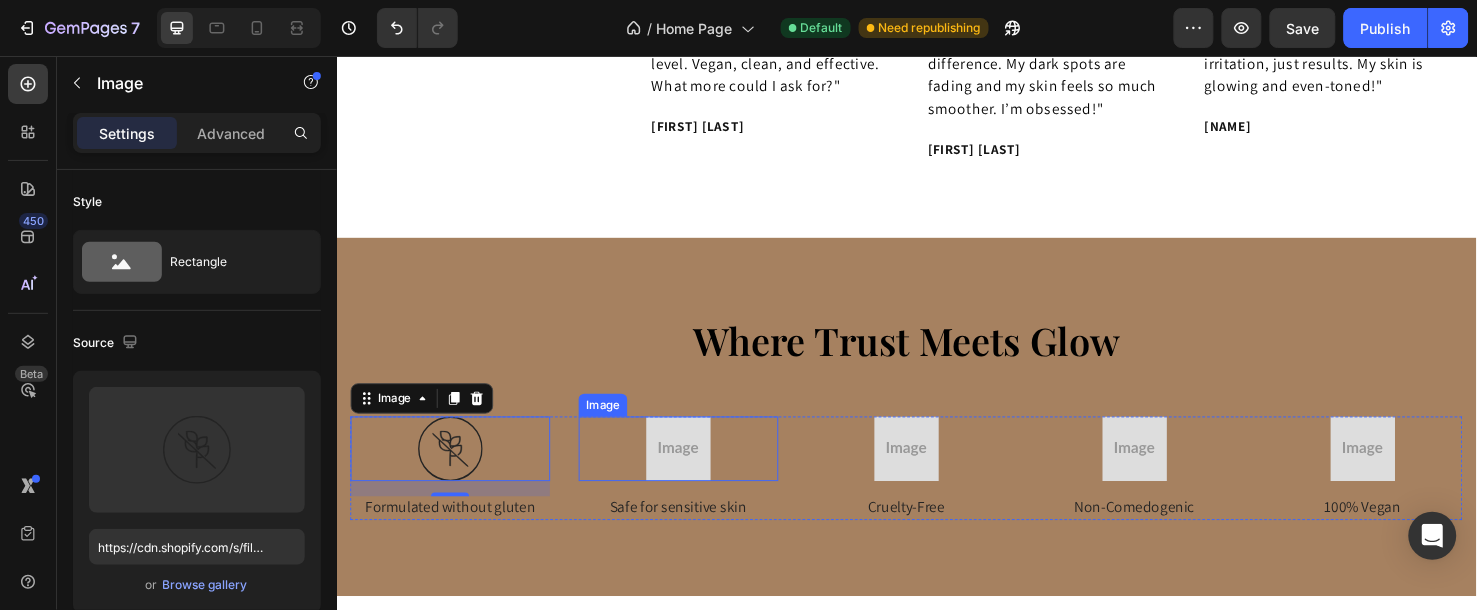 click at bounding box center [696, 468] 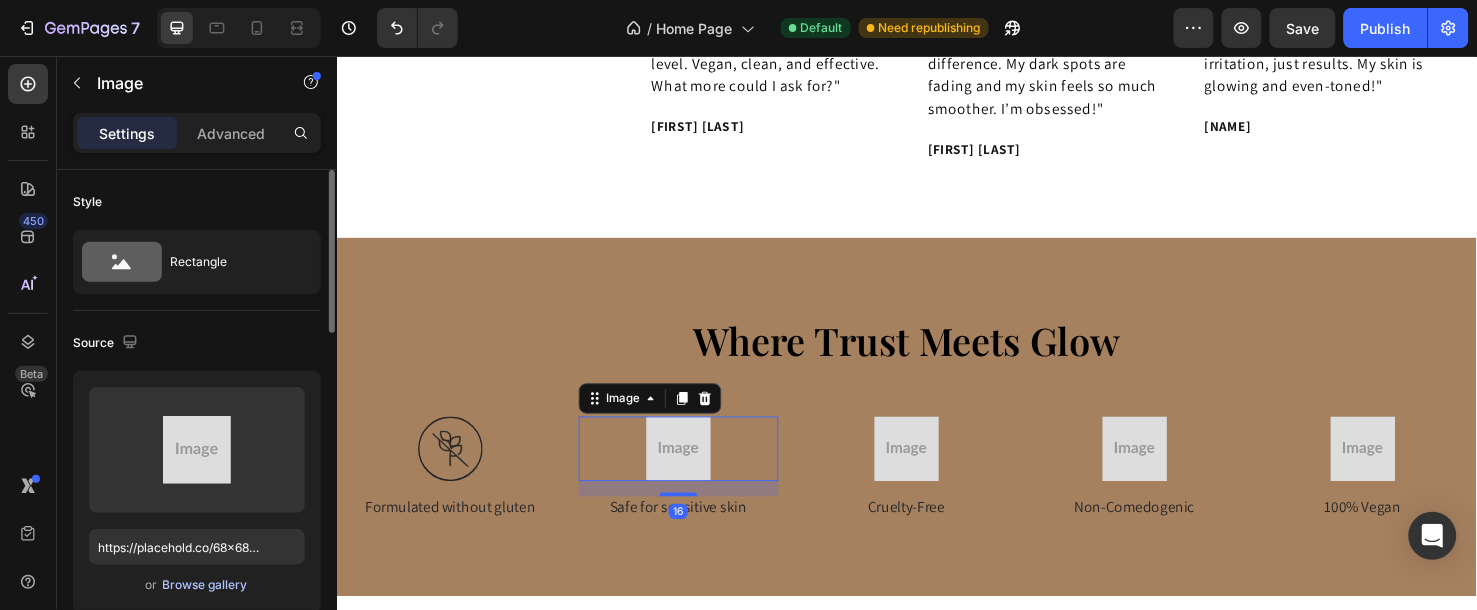 click on "Browse gallery" at bounding box center [205, 585] 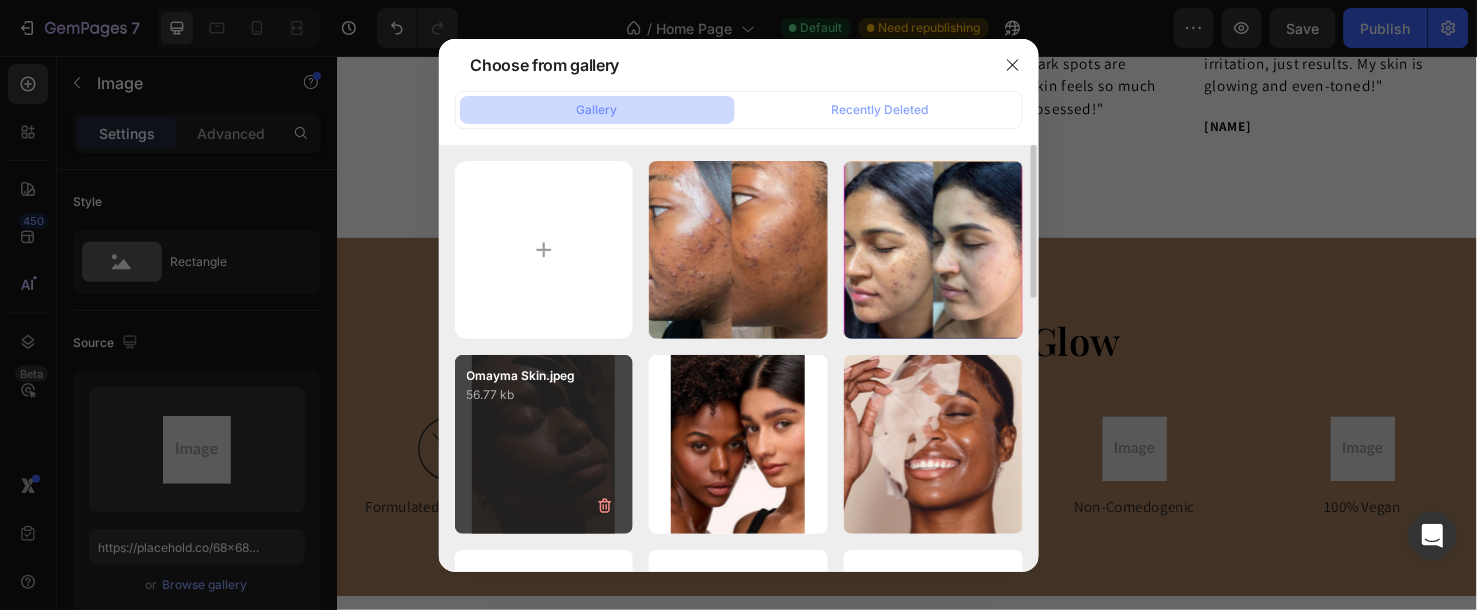 scroll, scrollTop: 222, scrollLeft: 0, axis: vertical 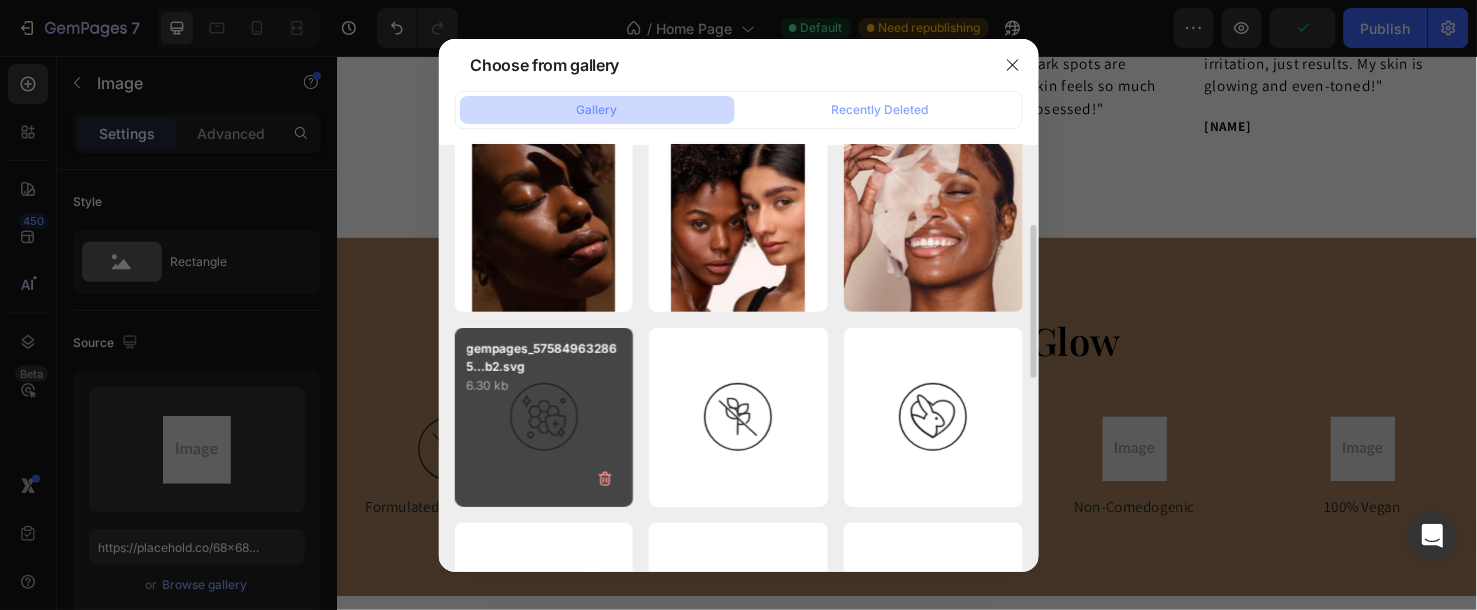 click on "gempages_575849632865...b2.svg 6.30 kb" at bounding box center (544, 417) 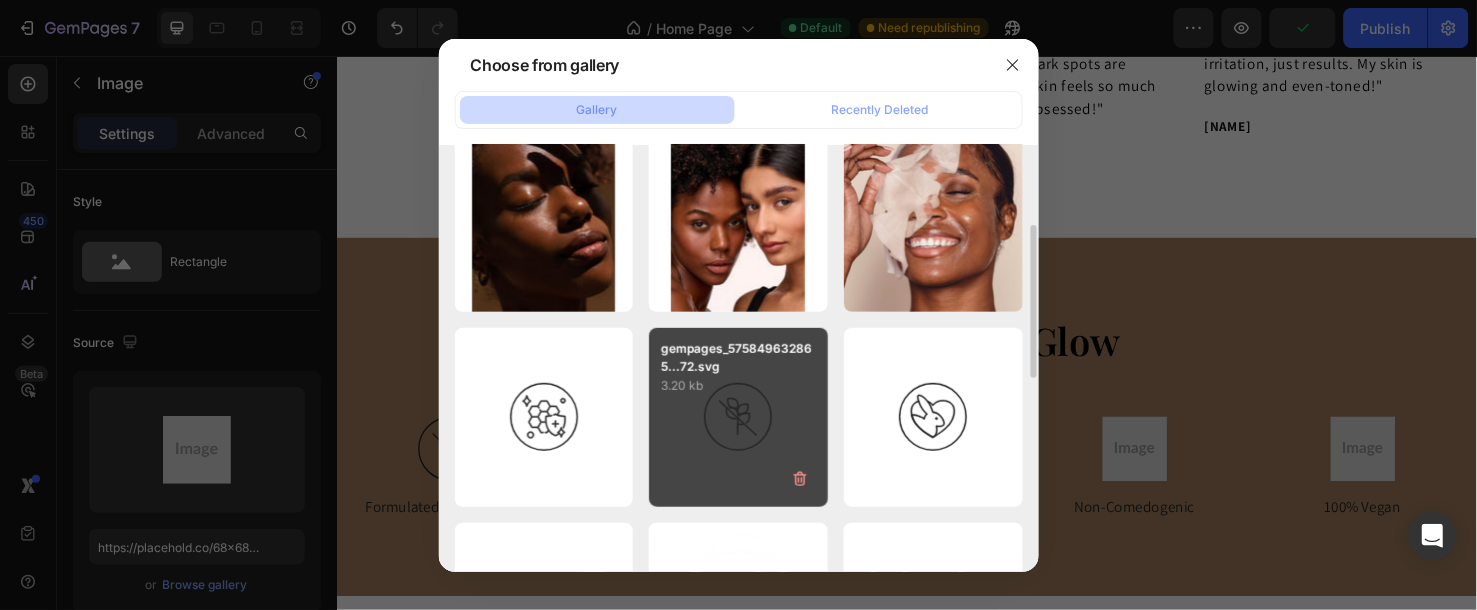 type on "https://cdn.shopify.com/s/files/1/0663/9881/4339/files/gempages_578192608090653637-2666301b-193d-4776-8418-f75d7204c6b4.svg" 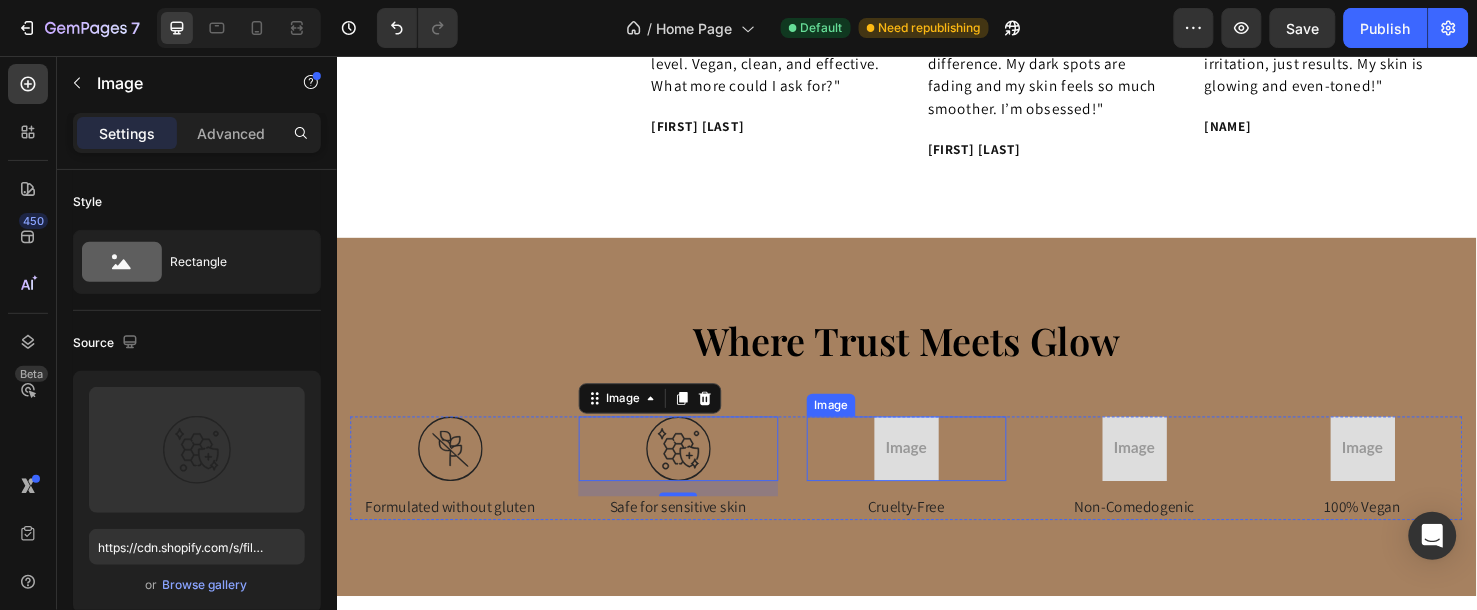 click at bounding box center [936, 468] 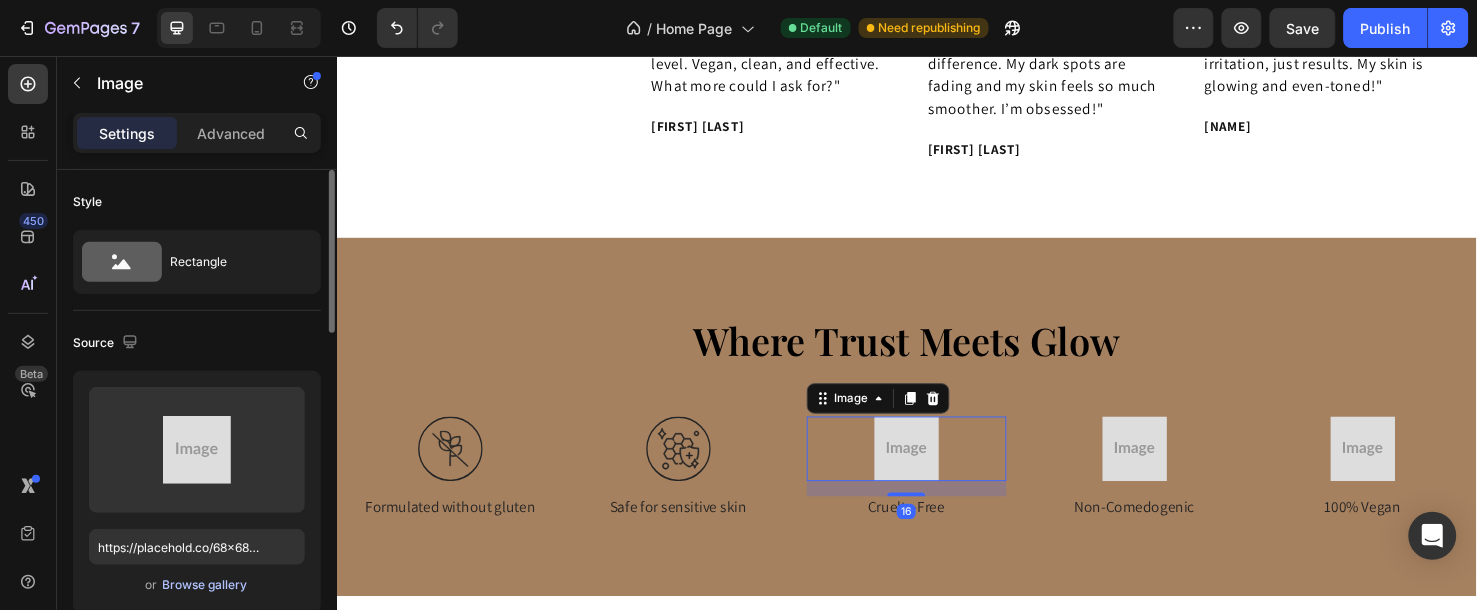 click on "Browse gallery" at bounding box center [205, 585] 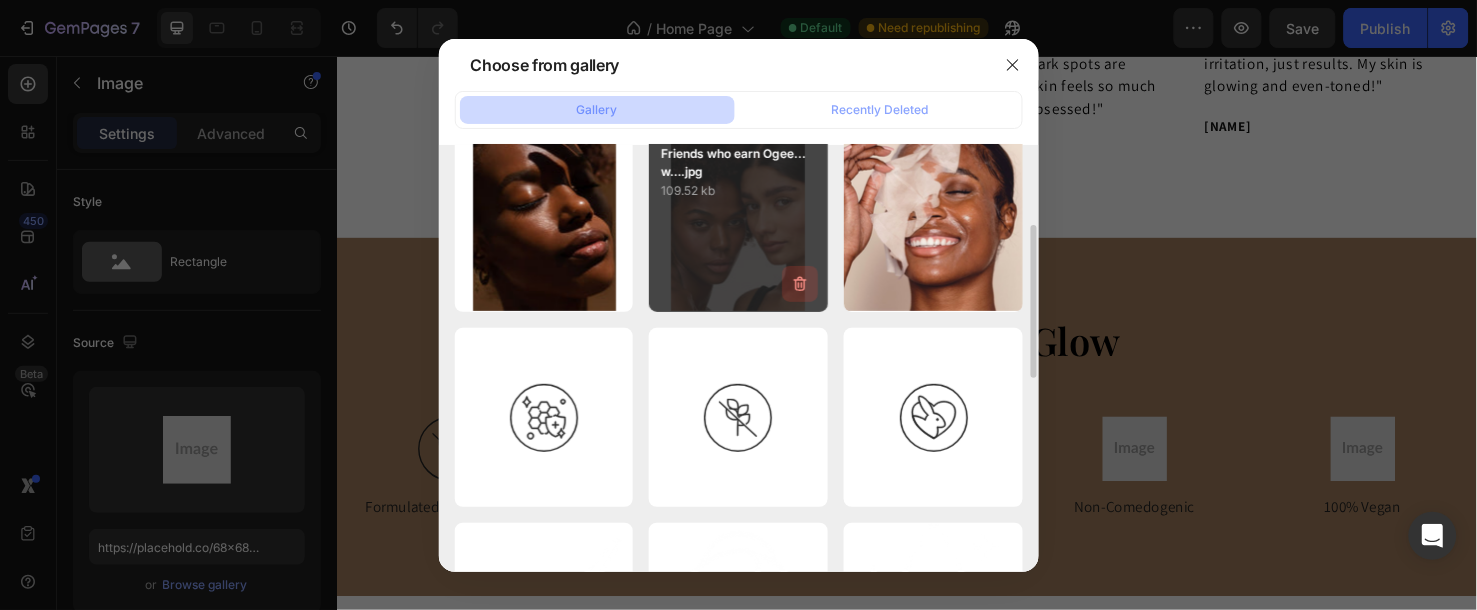 scroll, scrollTop: 333, scrollLeft: 0, axis: vertical 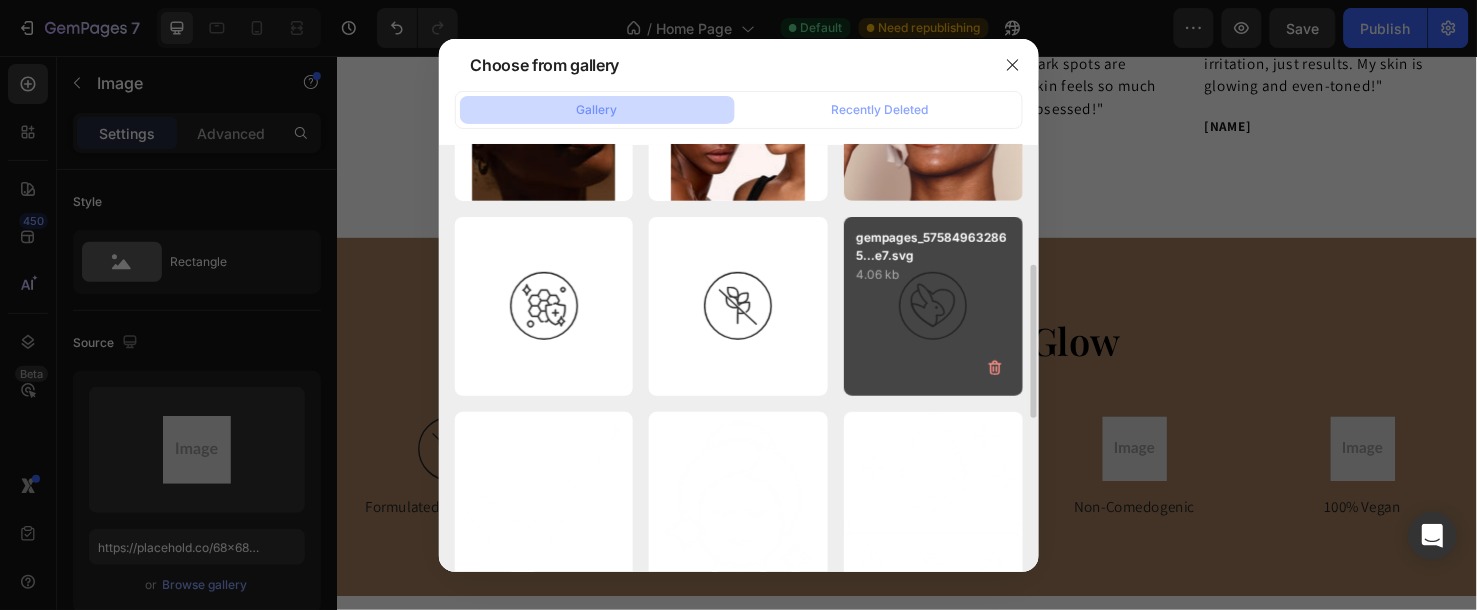 click on "gempages_575849632865...e7.svg 4.06 kb" at bounding box center [933, 306] 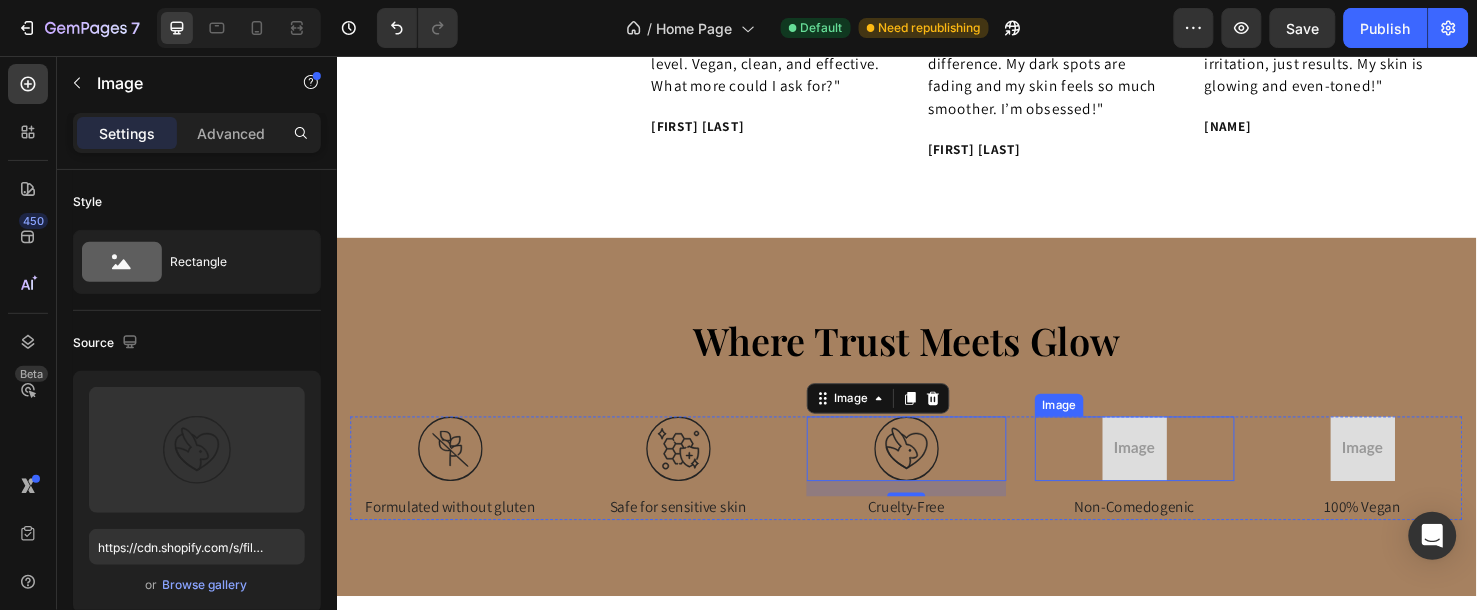 click at bounding box center (1176, 468) 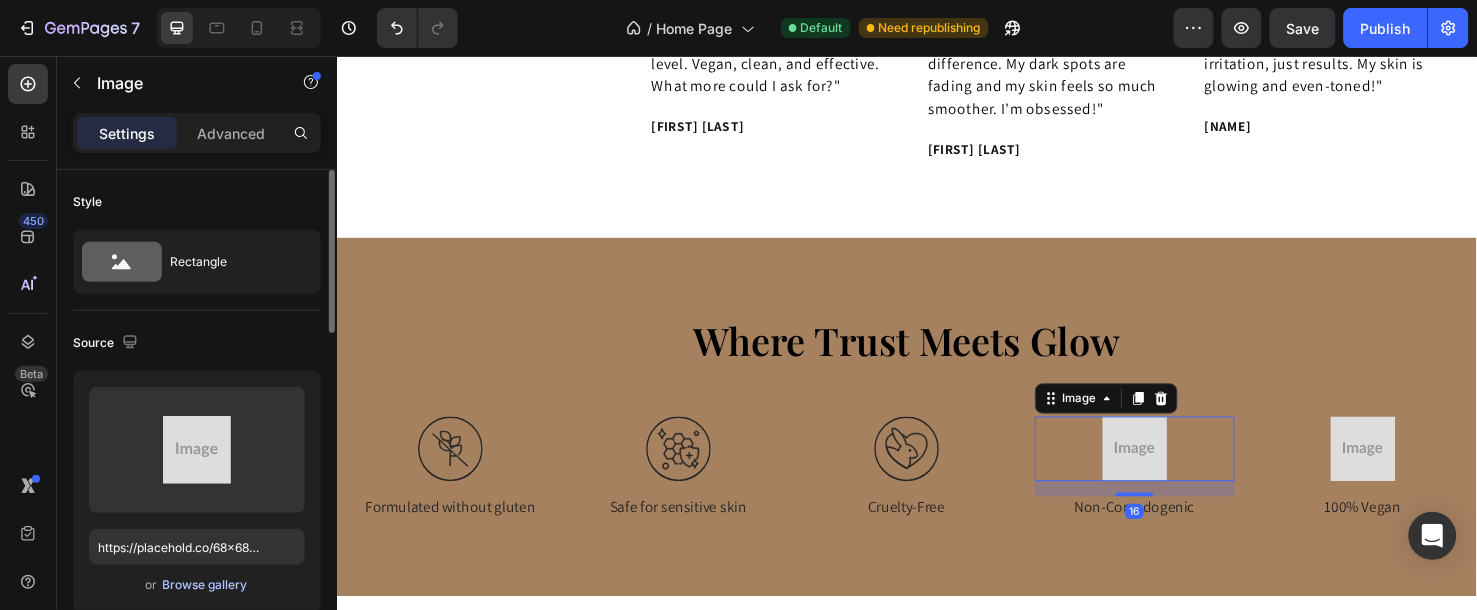 click on "Browse gallery" at bounding box center (205, 585) 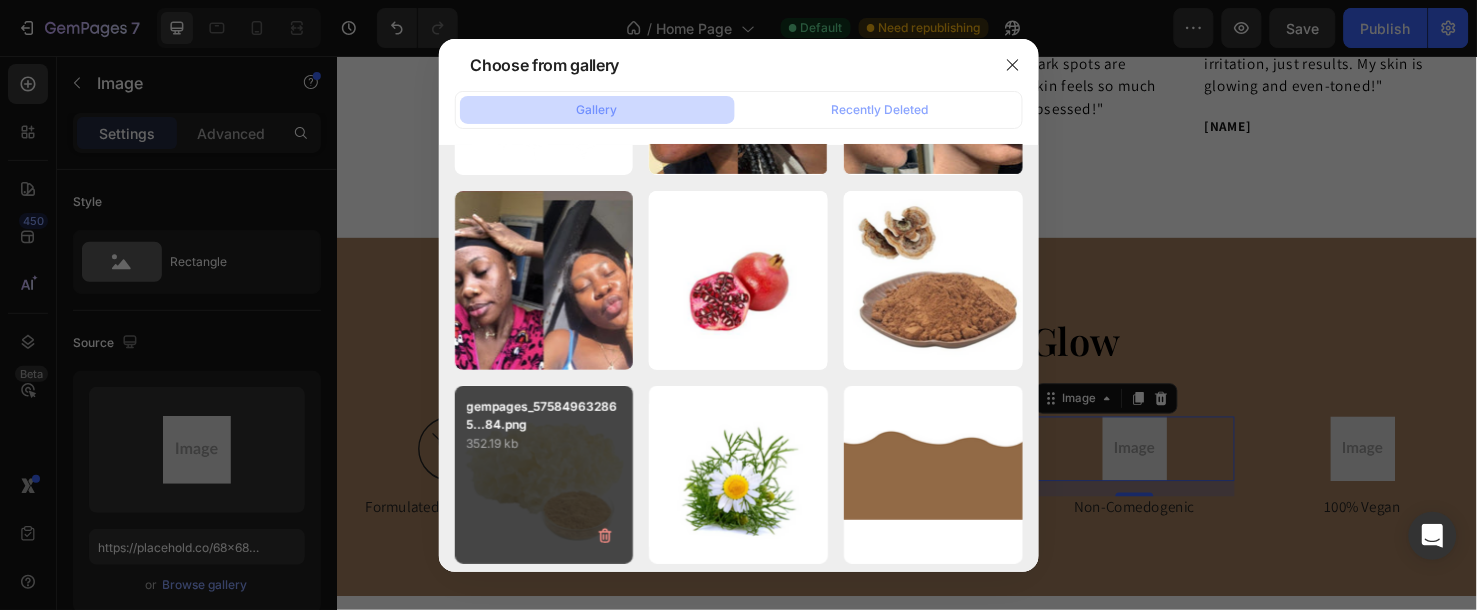 scroll, scrollTop: 2314, scrollLeft: 0, axis: vertical 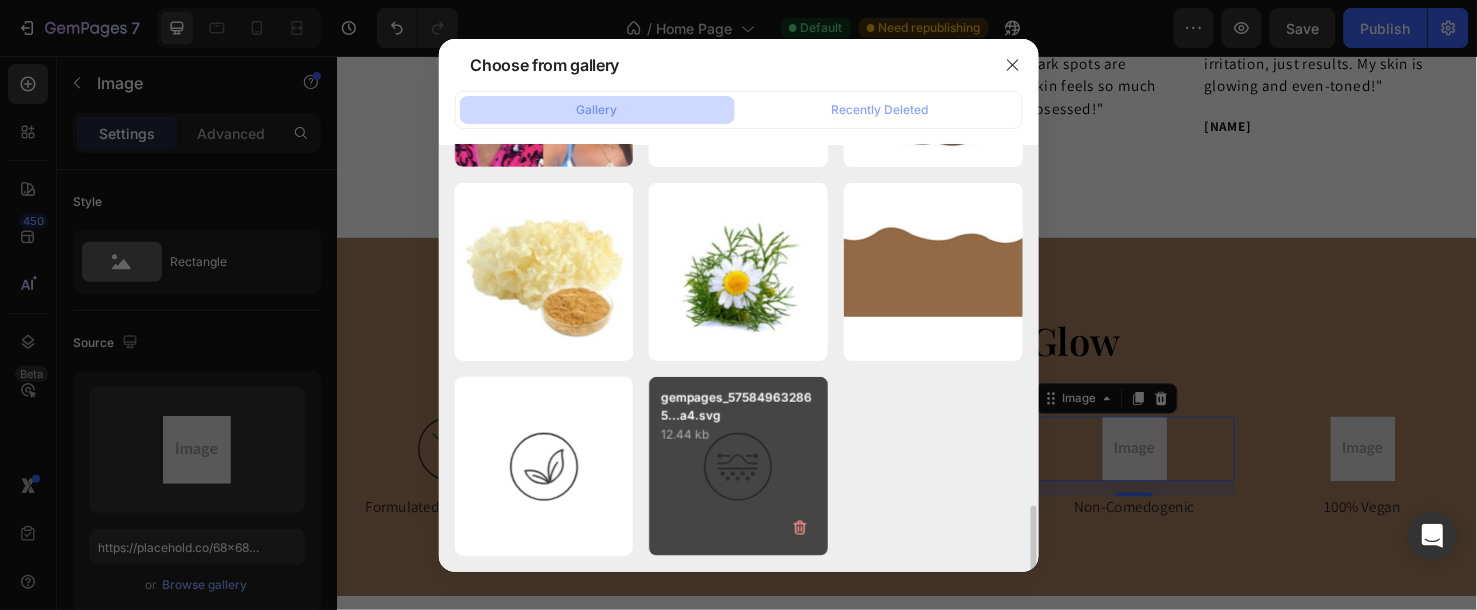 click on "gempages_575849632865...a4.svg 12.44 kb" at bounding box center [738, 466] 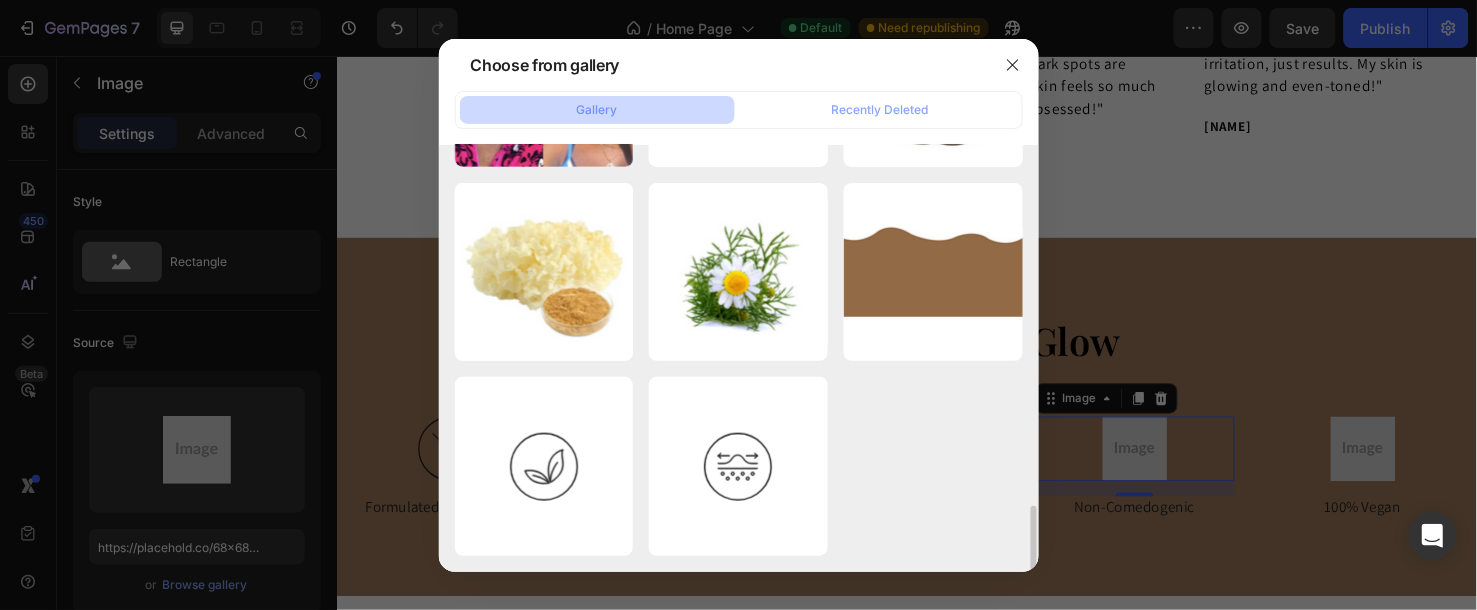 type on "https://cdn.shopify.com/s/files/1/0663/9881/4339/files/gempages_578192608090653637-125d39f4-0dbf-4bc4-93a5-f93276e5ec43.svg" 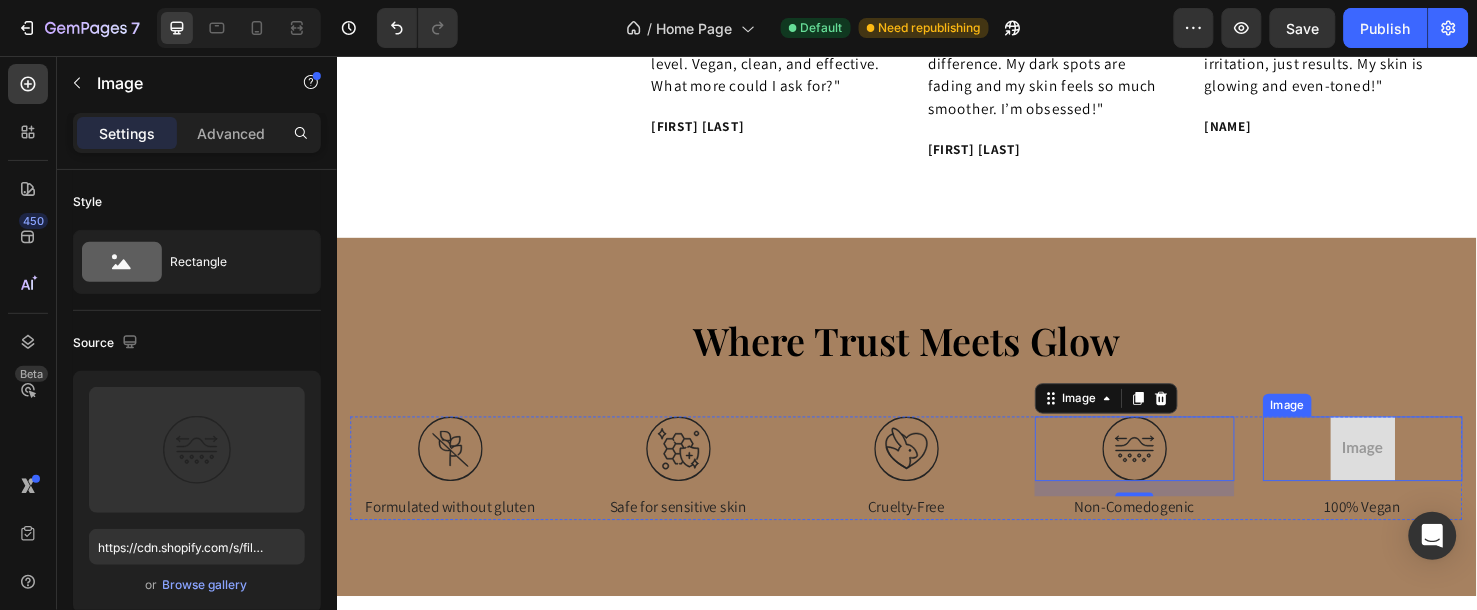 click at bounding box center [1416, 468] 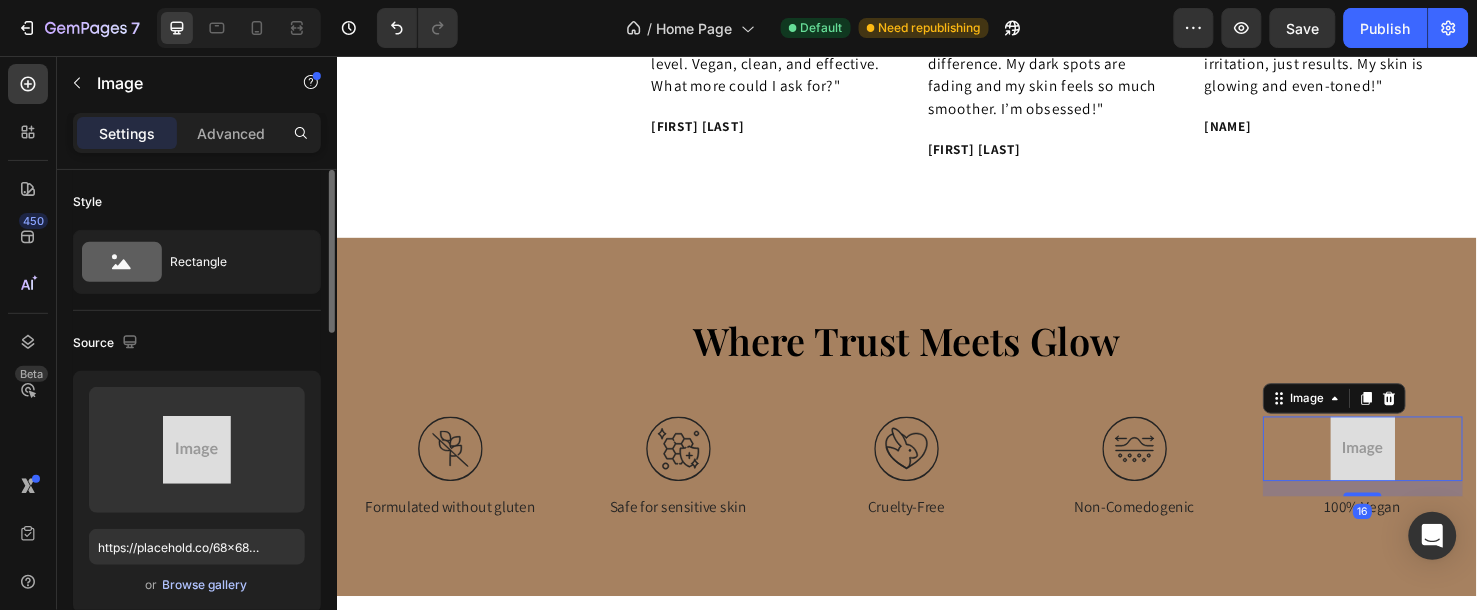 click on "Browse gallery" at bounding box center [205, 585] 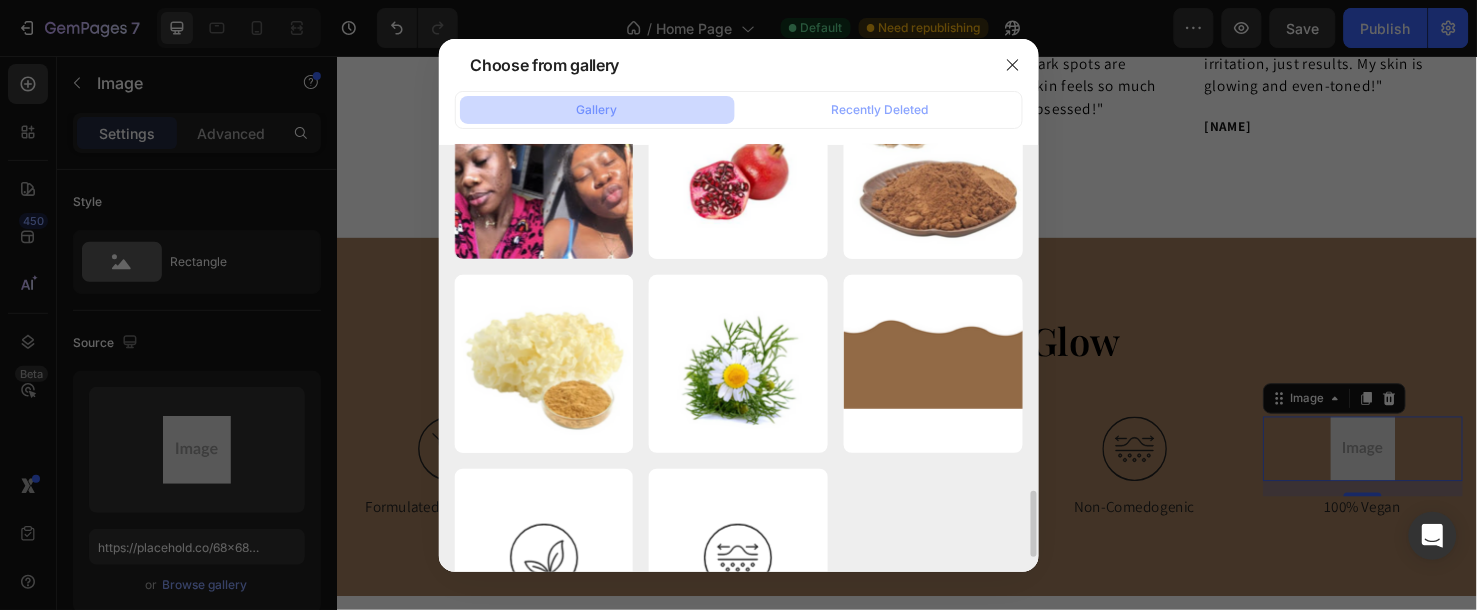 scroll, scrollTop: 2314, scrollLeft: 0, axis: vertical 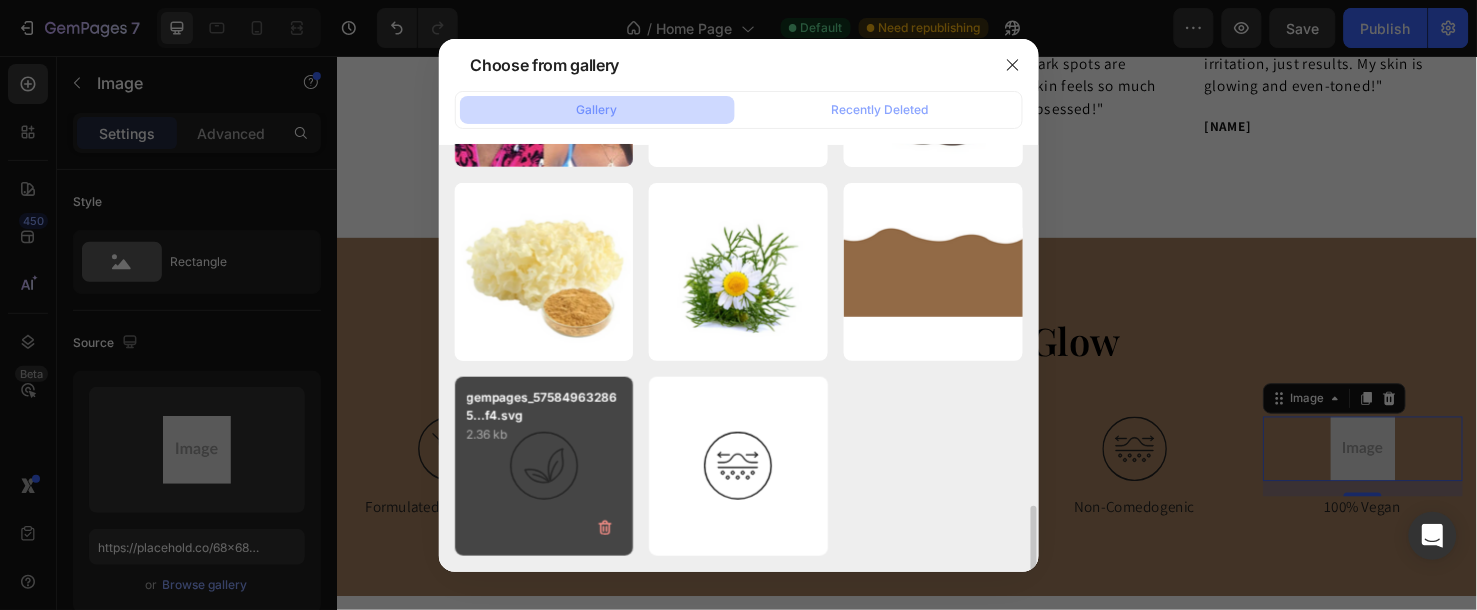 click on "gempages_575849632865...f4.svg 2.36 kb" at bounding box center [544, 466] 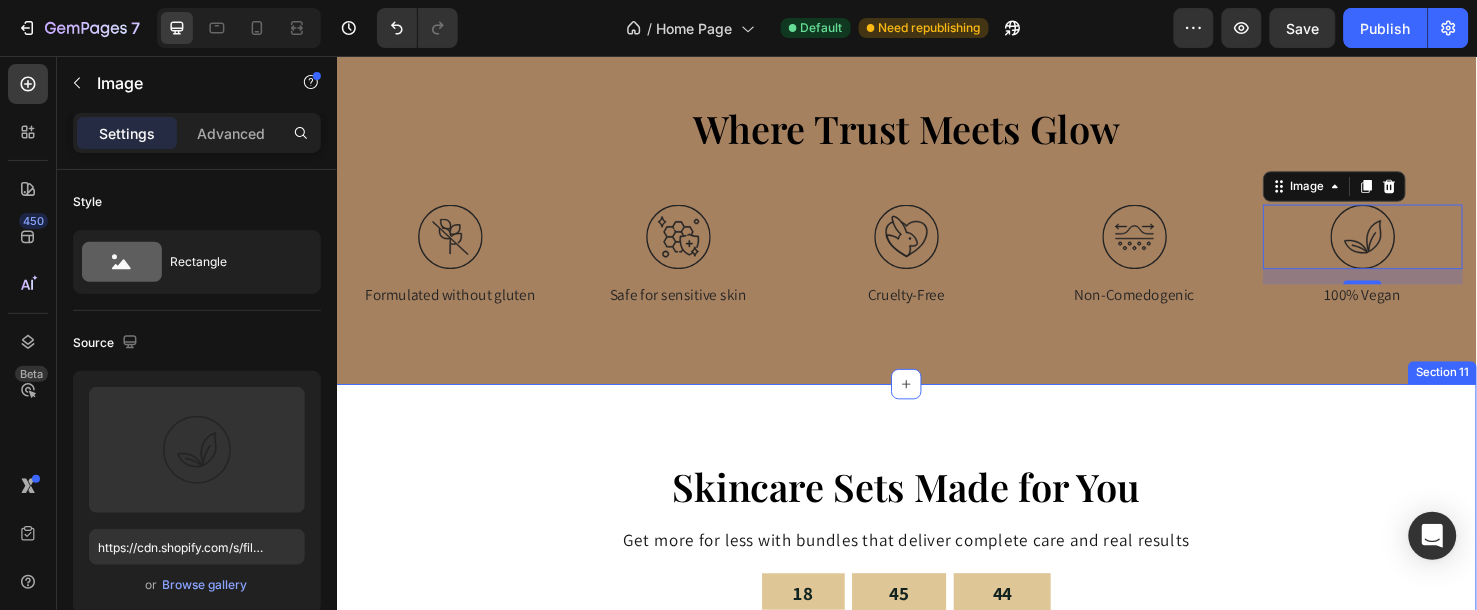 scroll, scrollTop: 3943, scrollLeft: 0, axis: vertical 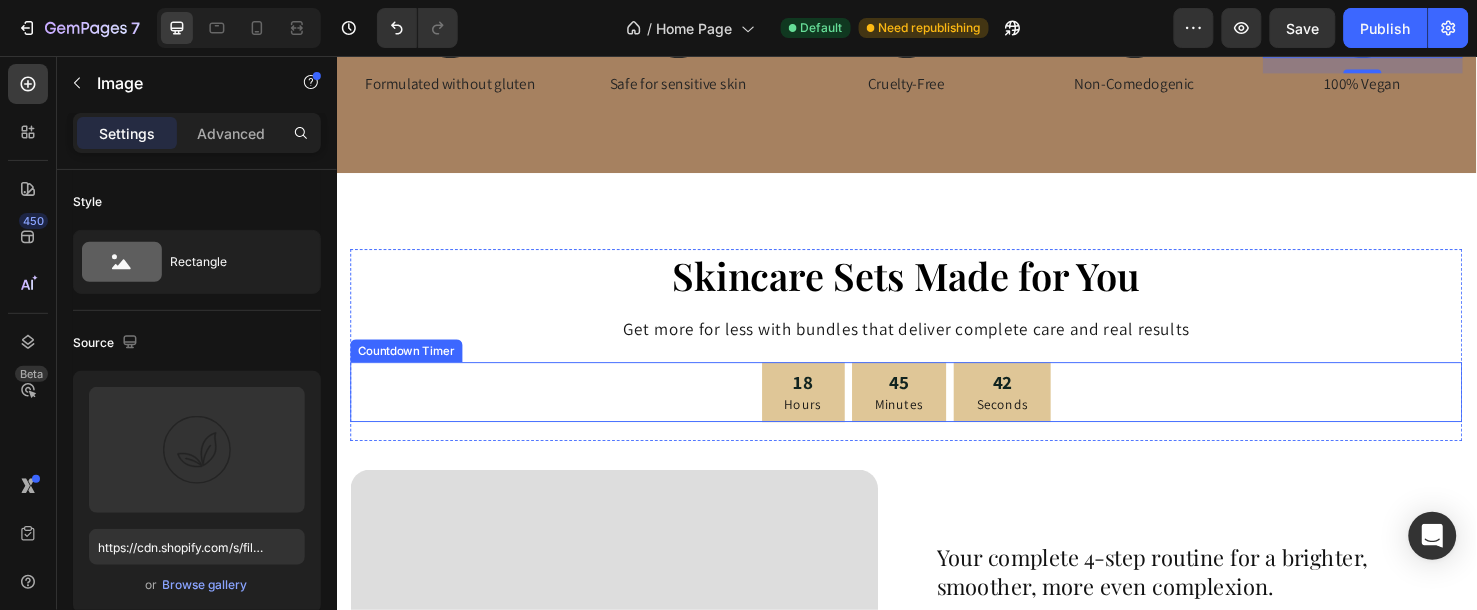 click on "18 Hours 45 Minutes 42 Seconds" at bounding box center (936, 408) 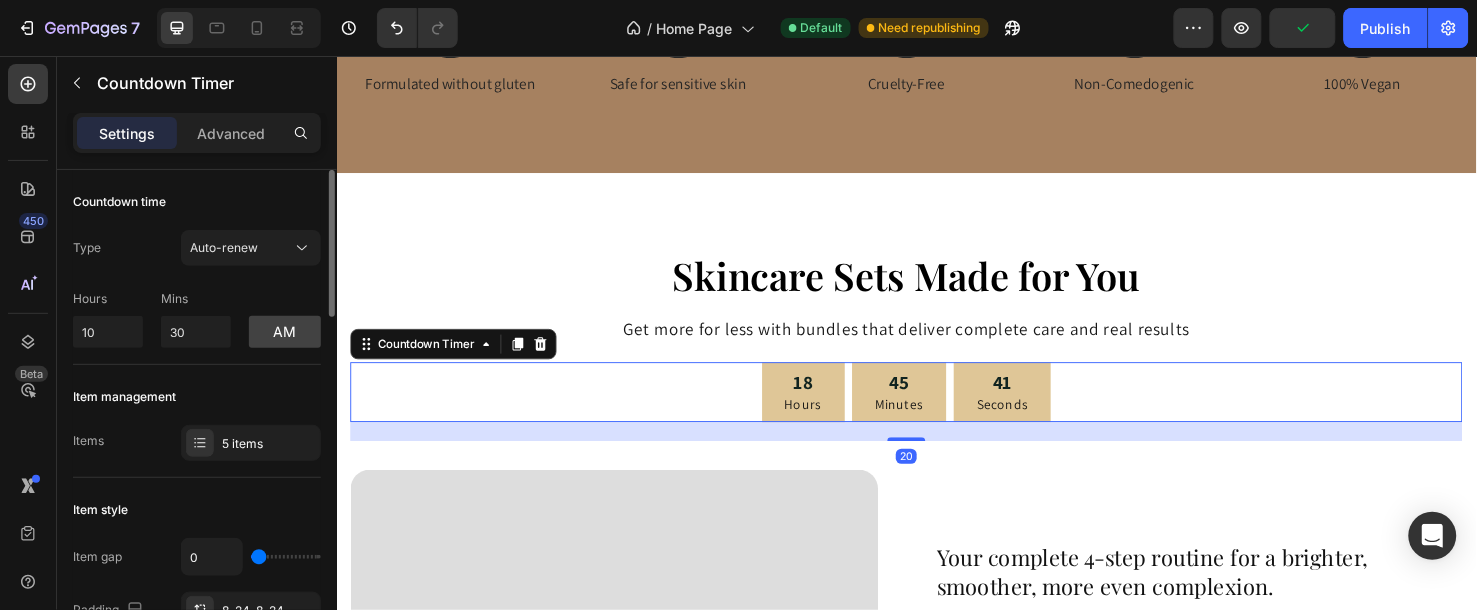 scroll, scrollTop: 222, scrollLeft: 0, axis: vertical 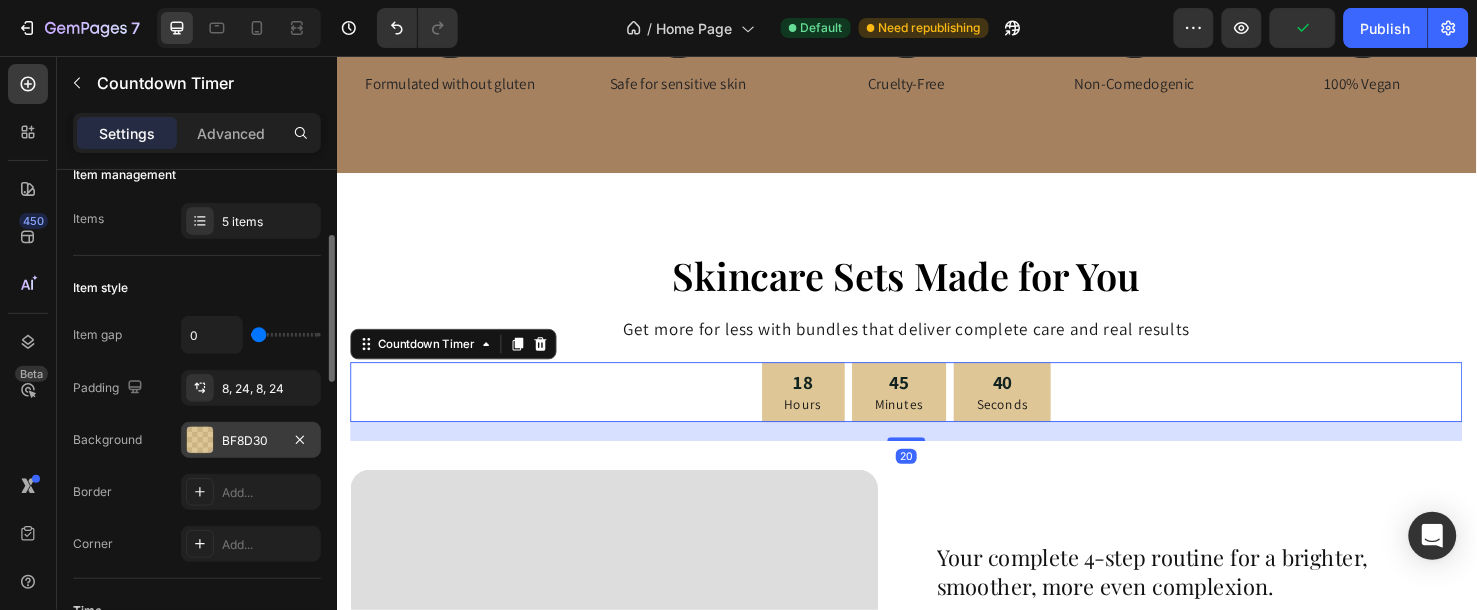 click on "BF8D30" at bounding box center (251, 441) 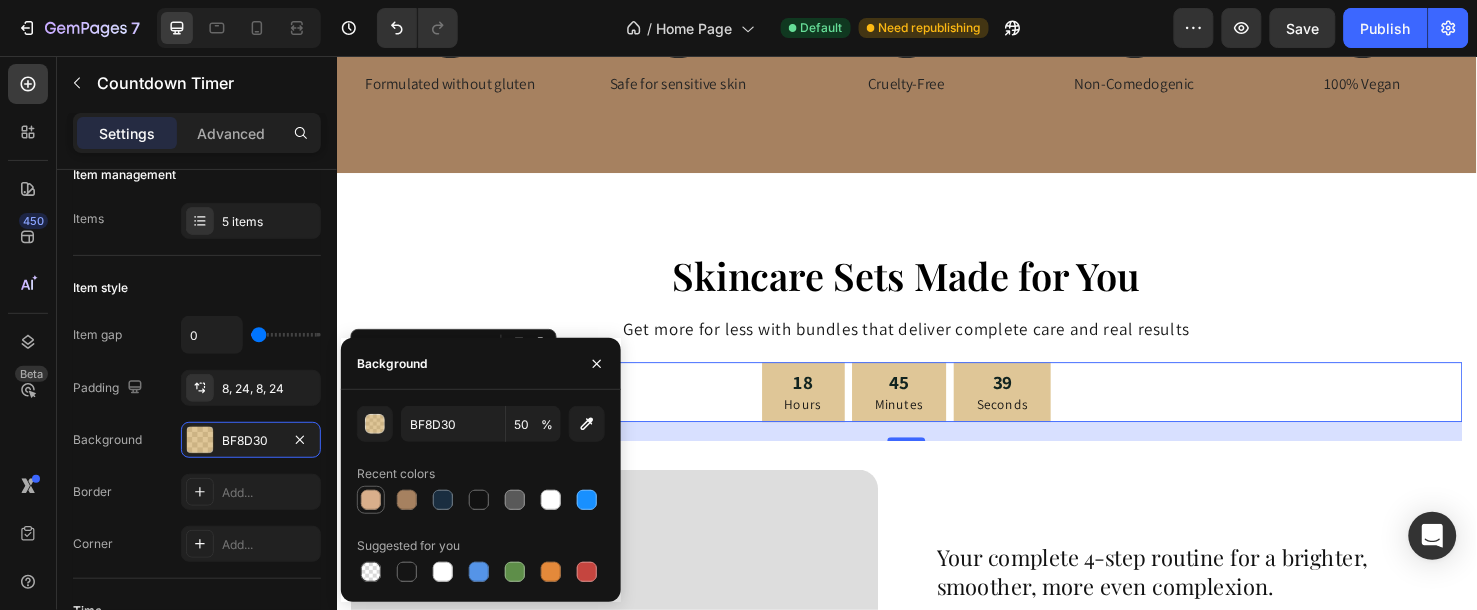 click at bounding box center (371, 500) 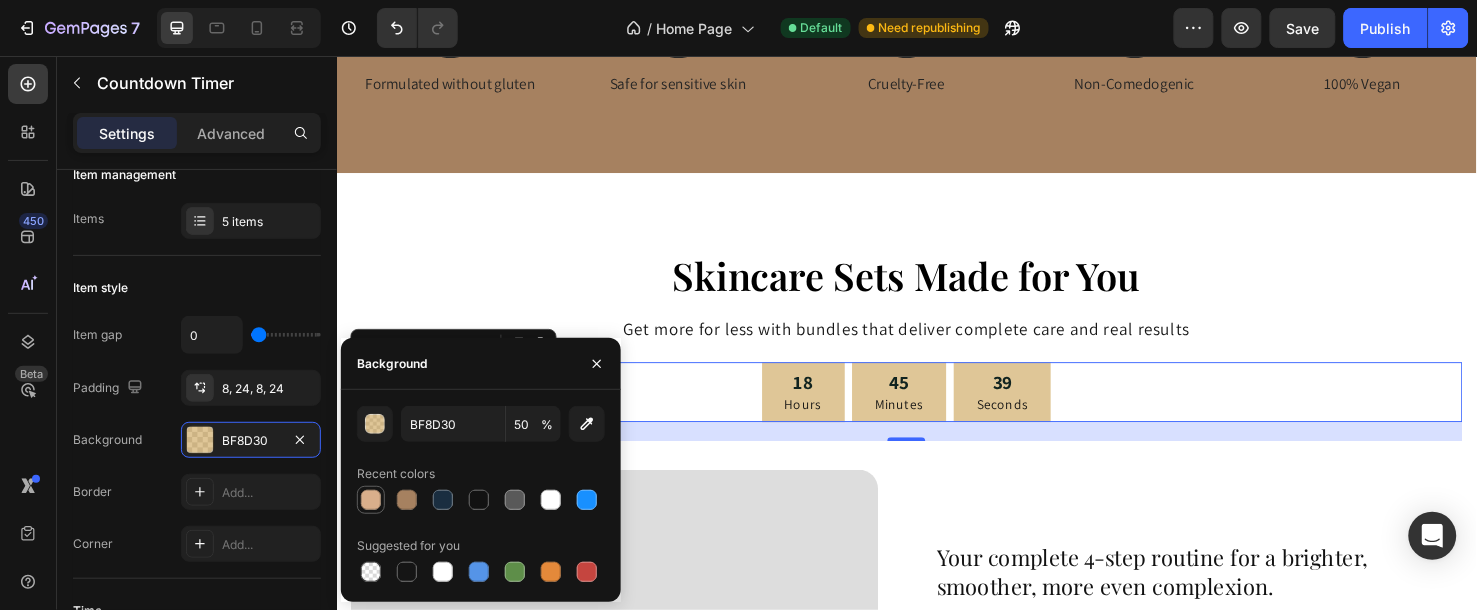 type on "D9AF8B" 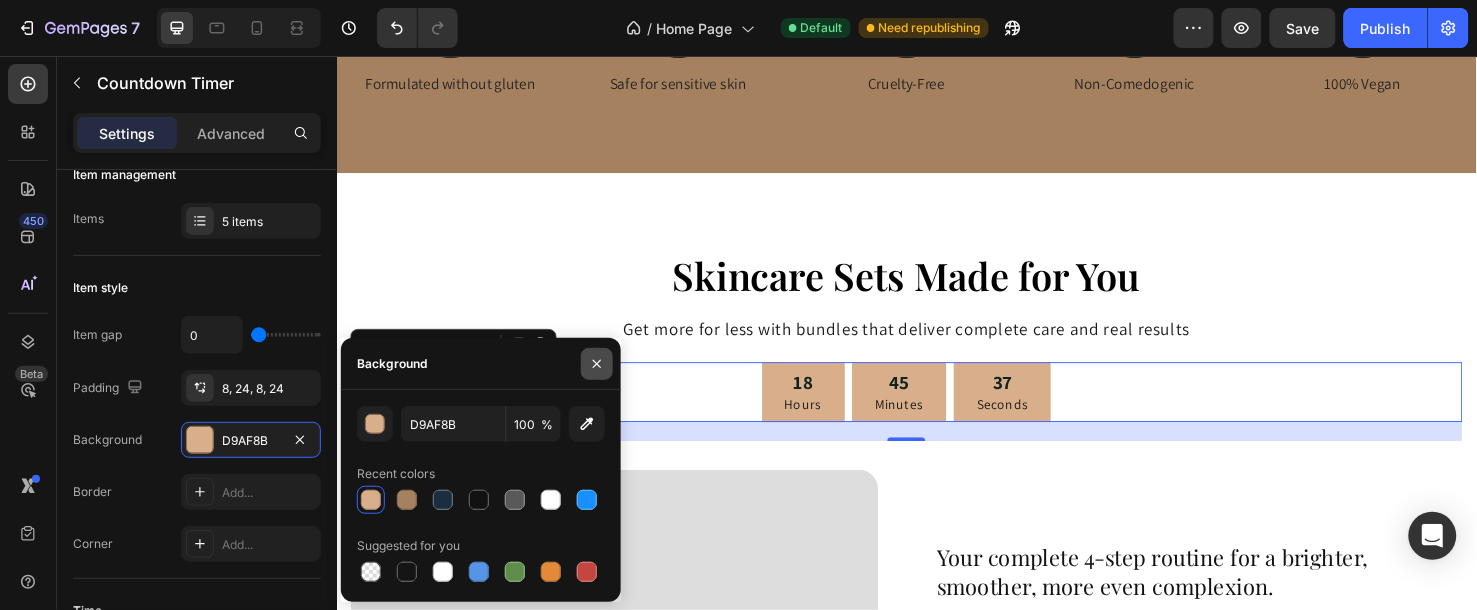 click 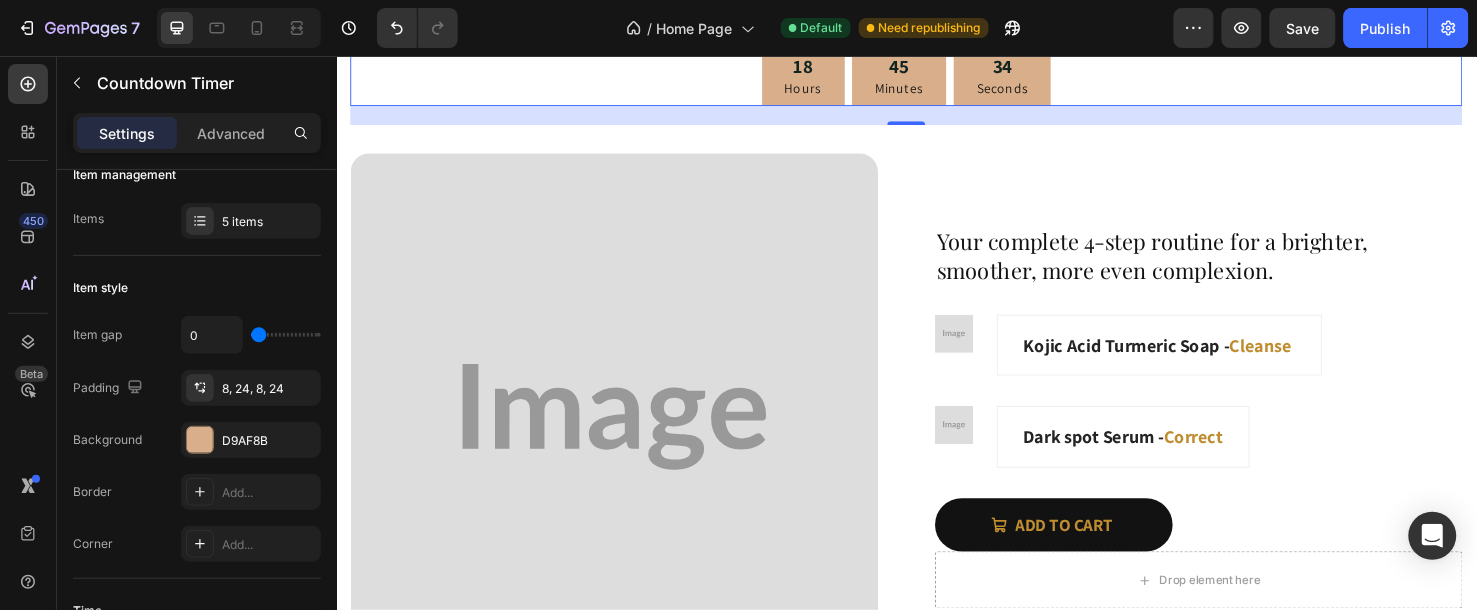 scroll, scrollTop: 4387, scrollLeft: 0, axis: vertical 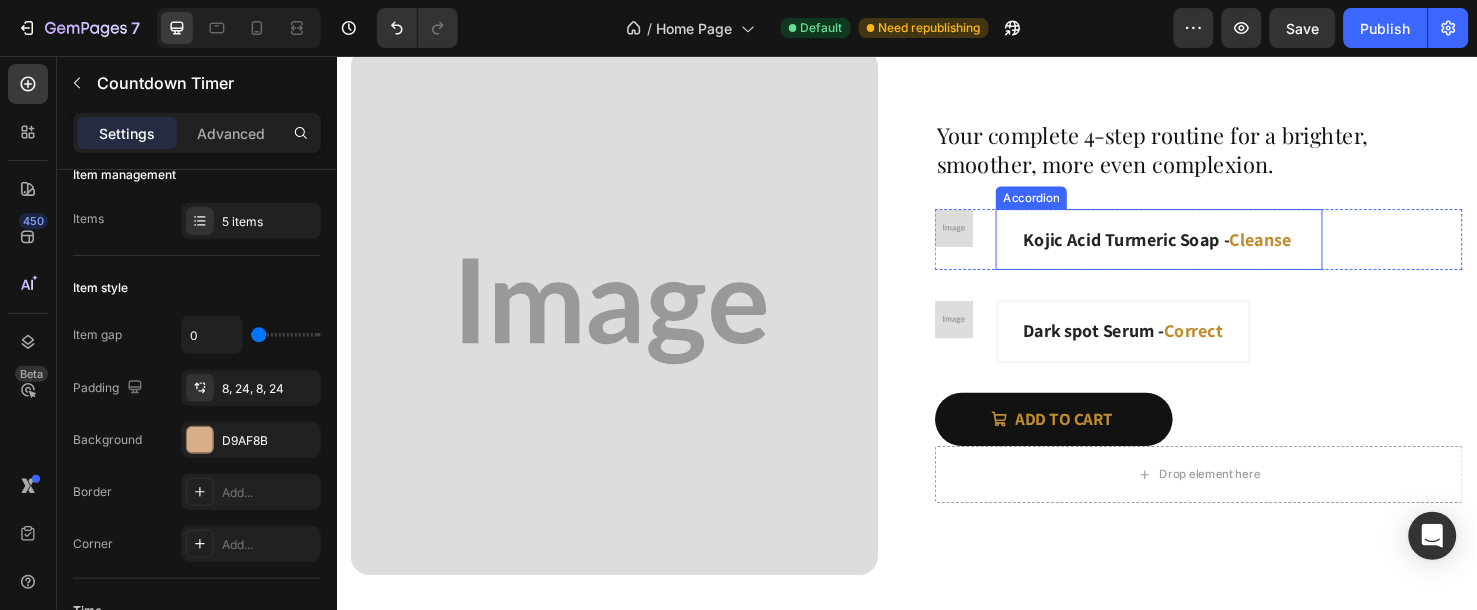 click on "Cleanse" at bounding box center [1308, 248] 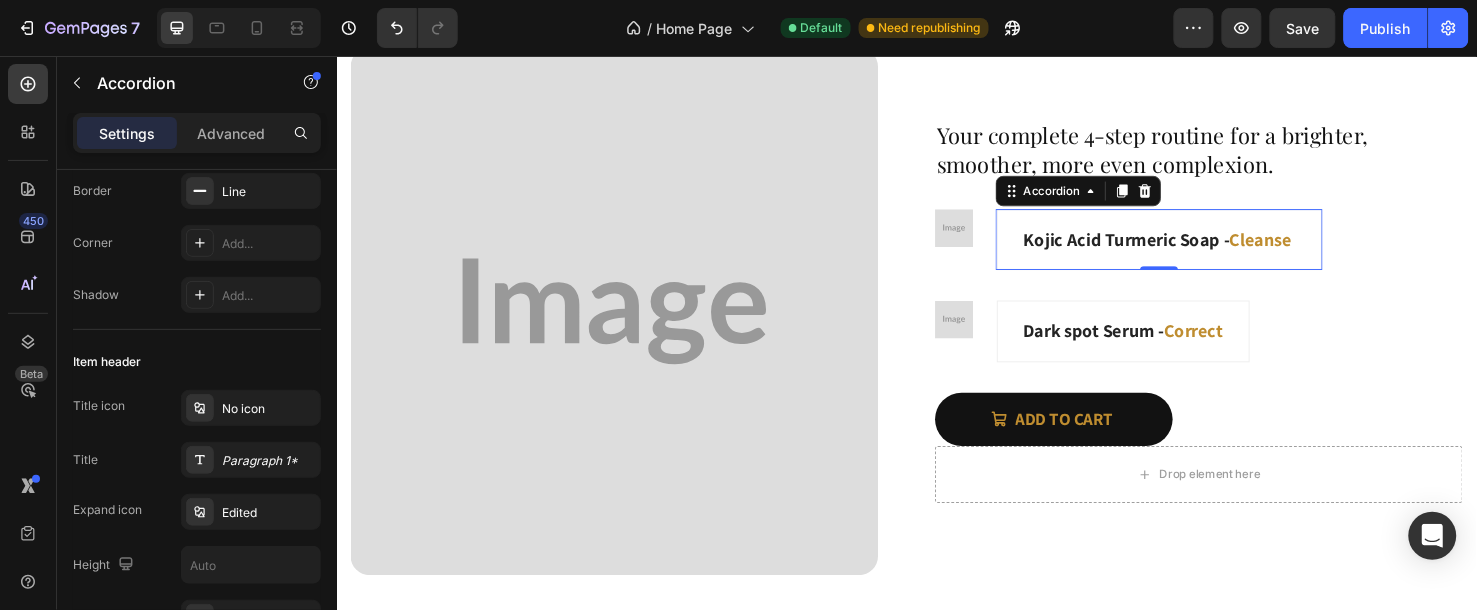 scroll, scrollTop: 0, scrollLeft: 0, axis: both 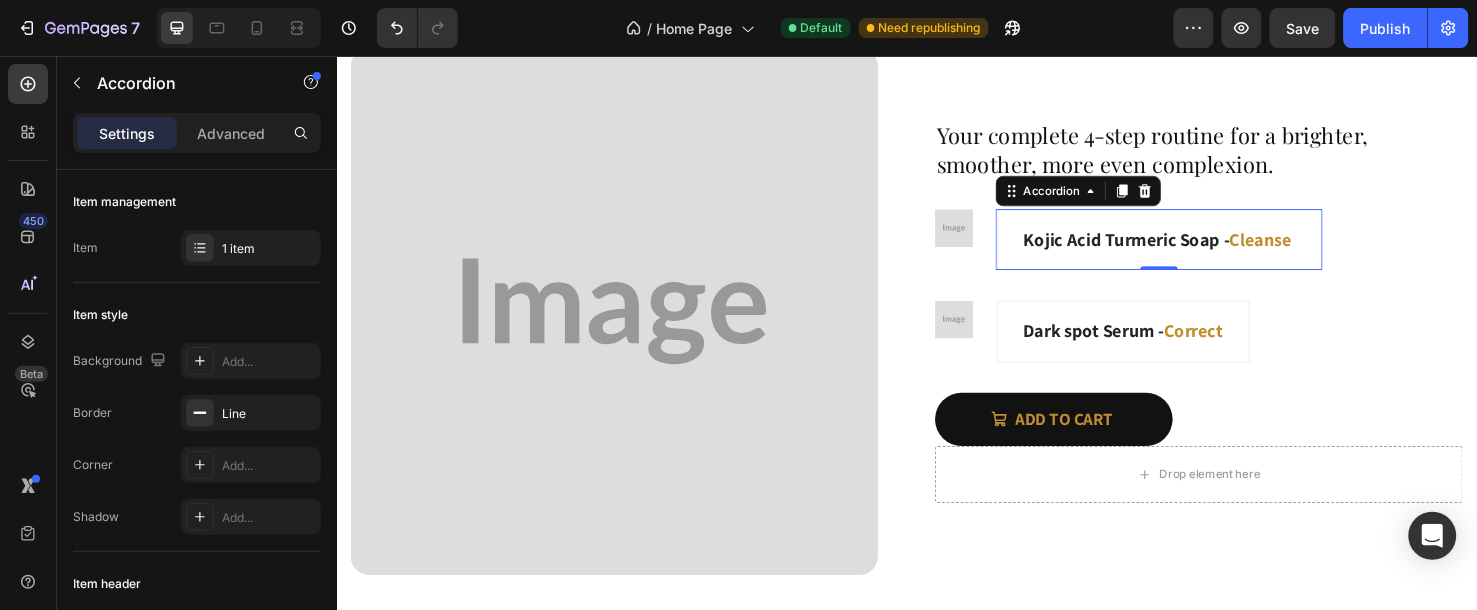 click on "Kojic Acid Turmeric Soap -  Cleanse" at bounding box center (1202, 248) 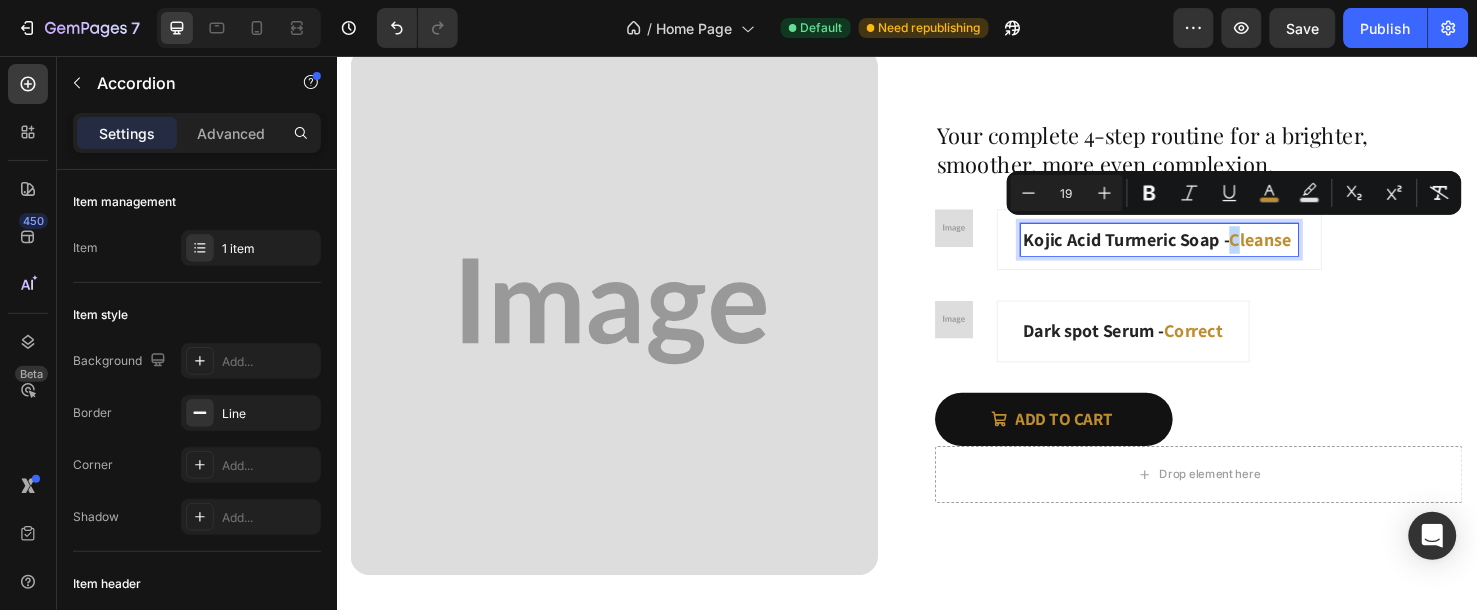 click on "Cleanse" at bounding box center [1308, 248] 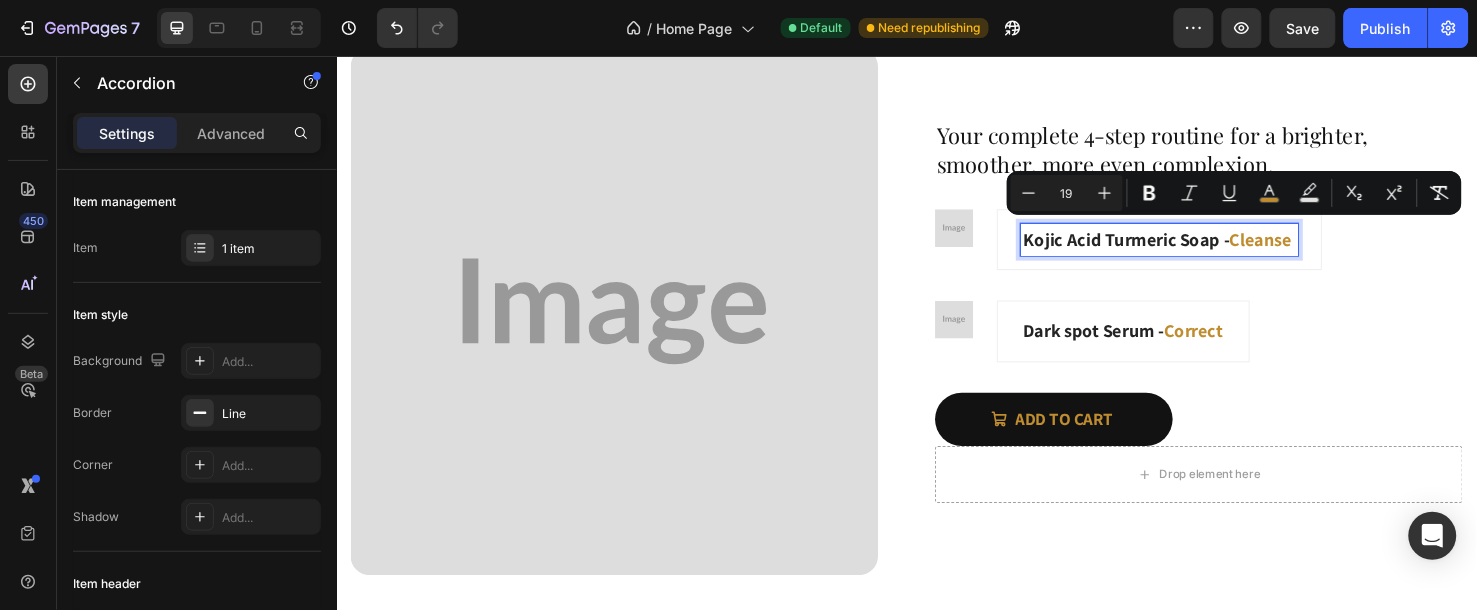 click on "Cleanse" at bounding box center (1308, 248) 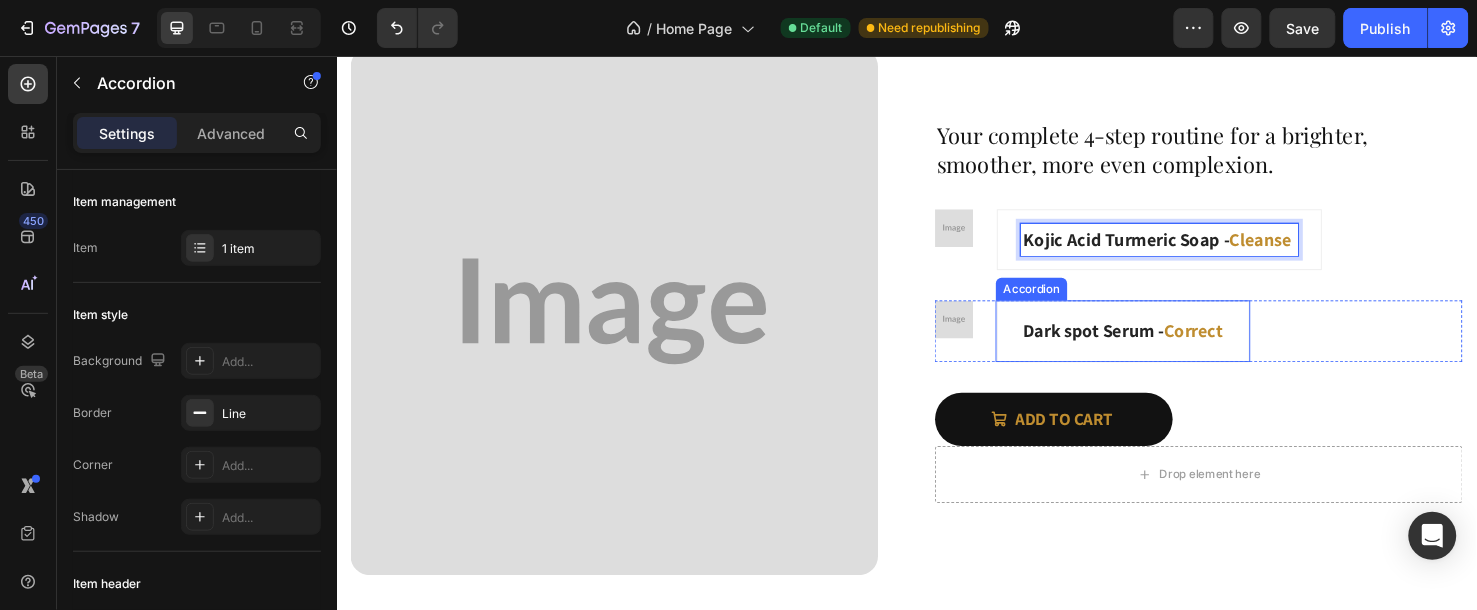 click on "Dark spot Serum -  Correct" at bounding box center (1164, 344) 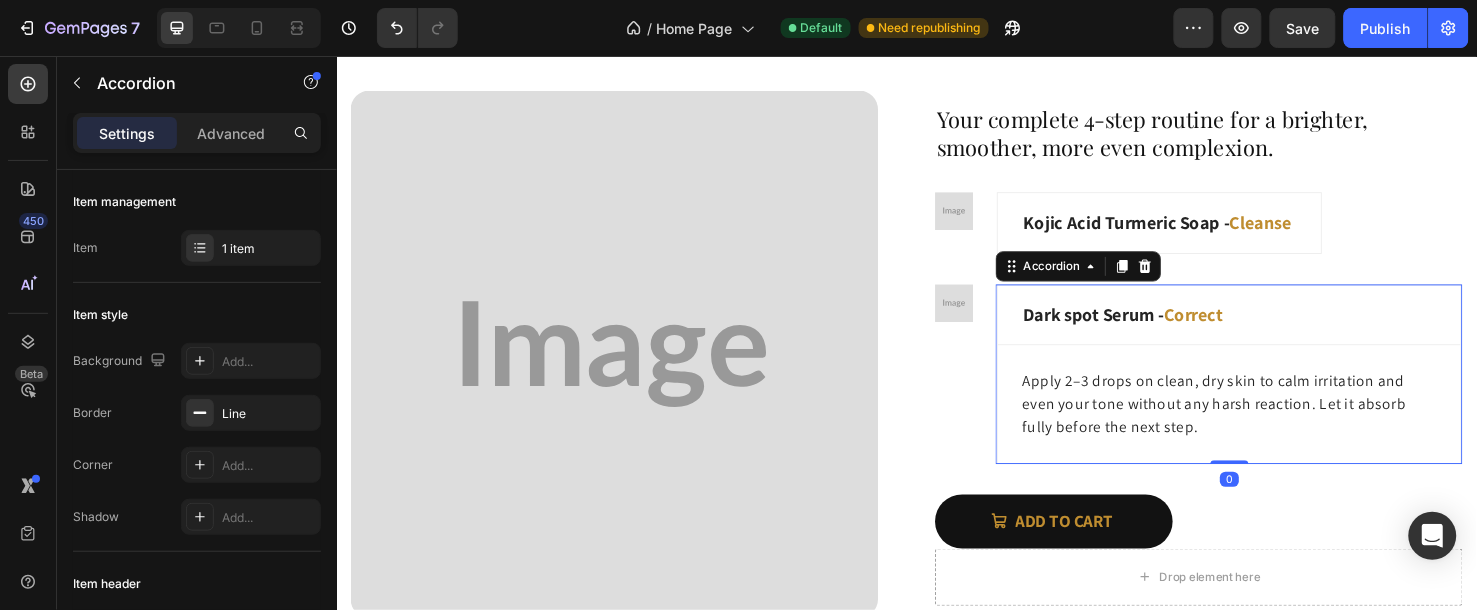 click on "Dark spot Serum -  Correct" at bounding box center (1275, 327) 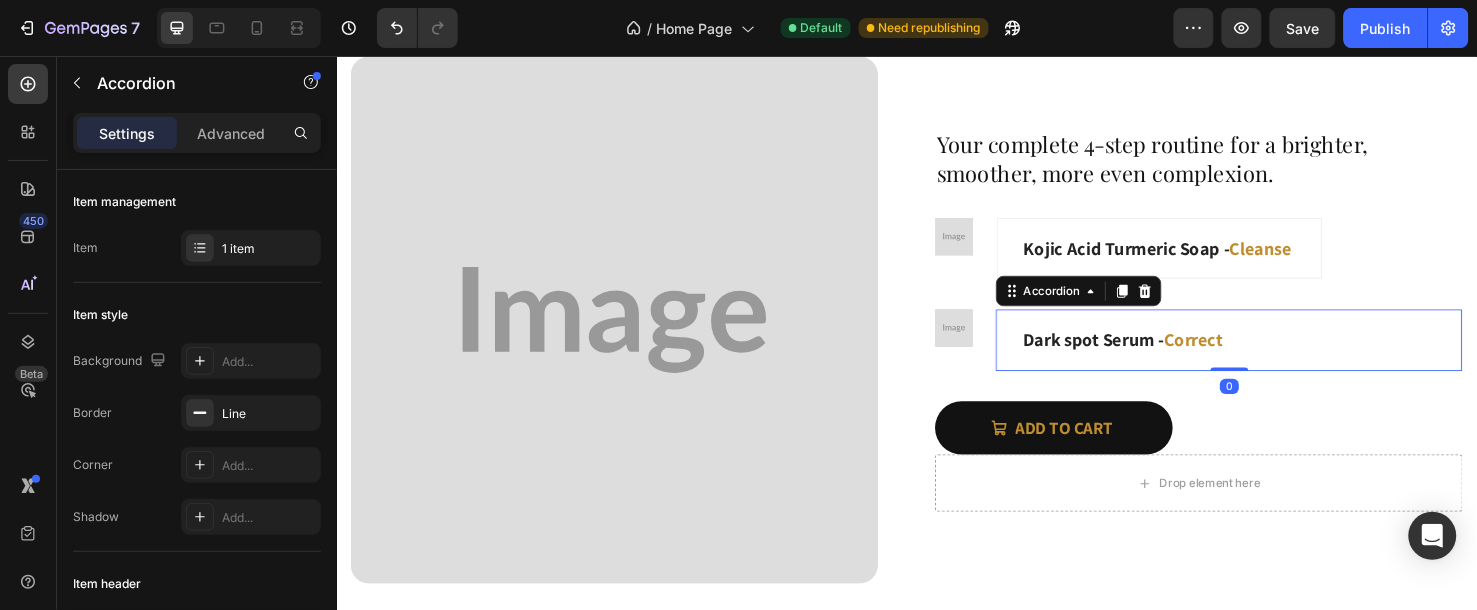 scroll, scrollTop: 4387, scrollLeft: 0, axis: vertical 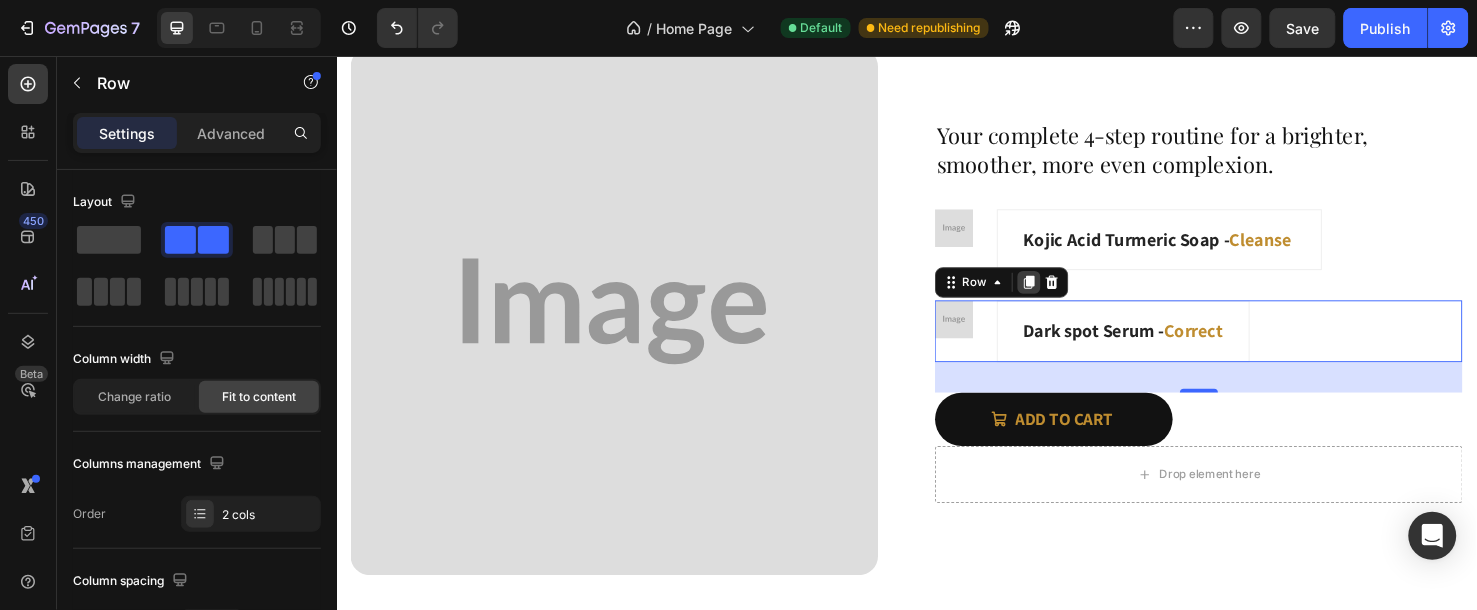 click 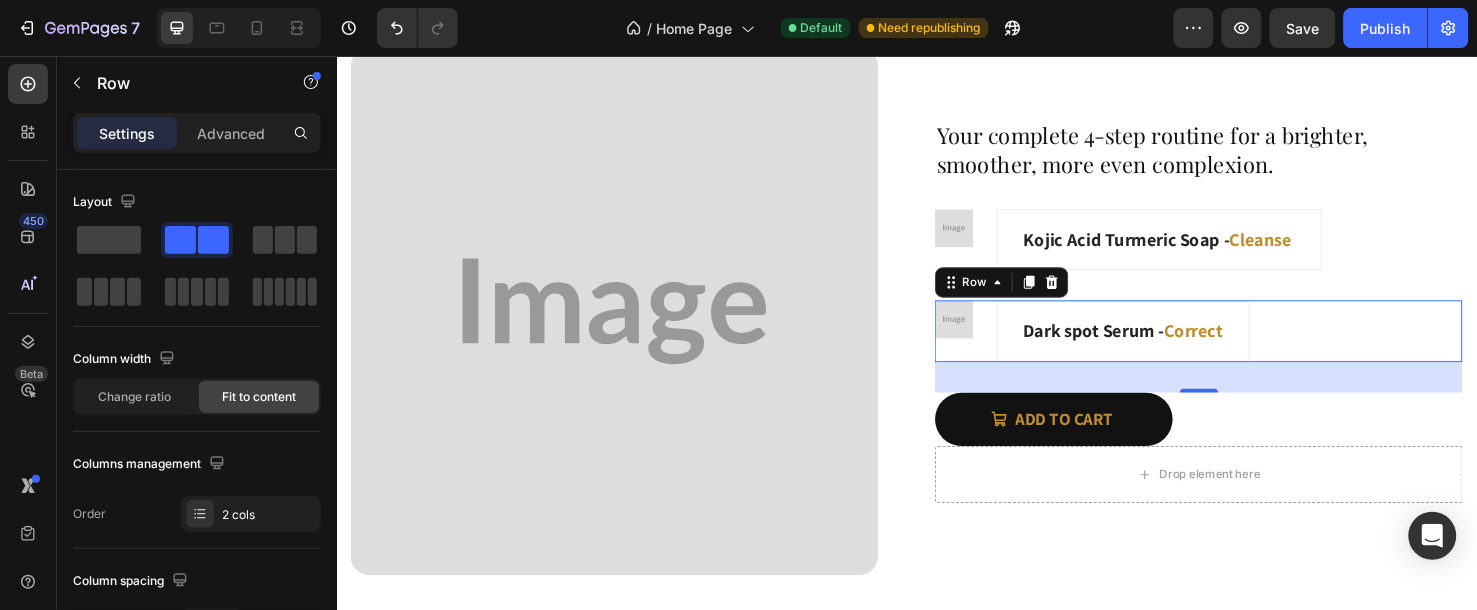 scroll, scrollTop: 4340, scrollLeft: 0, axis: vertical 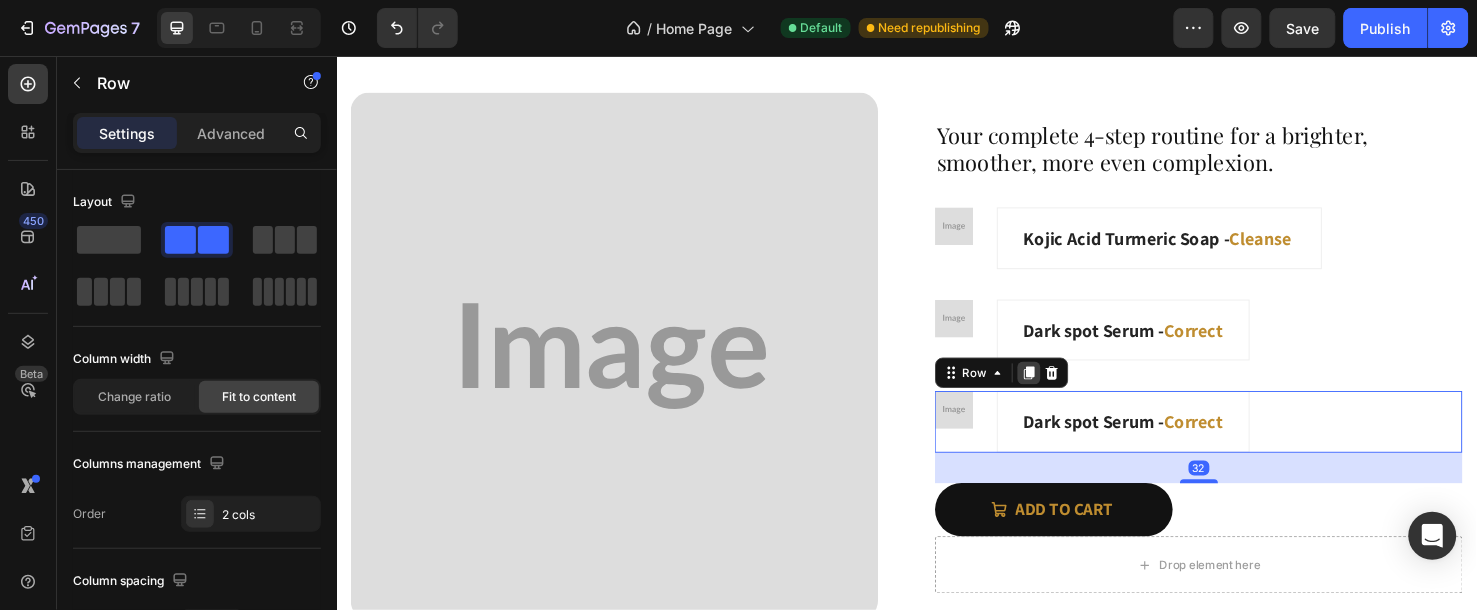 click 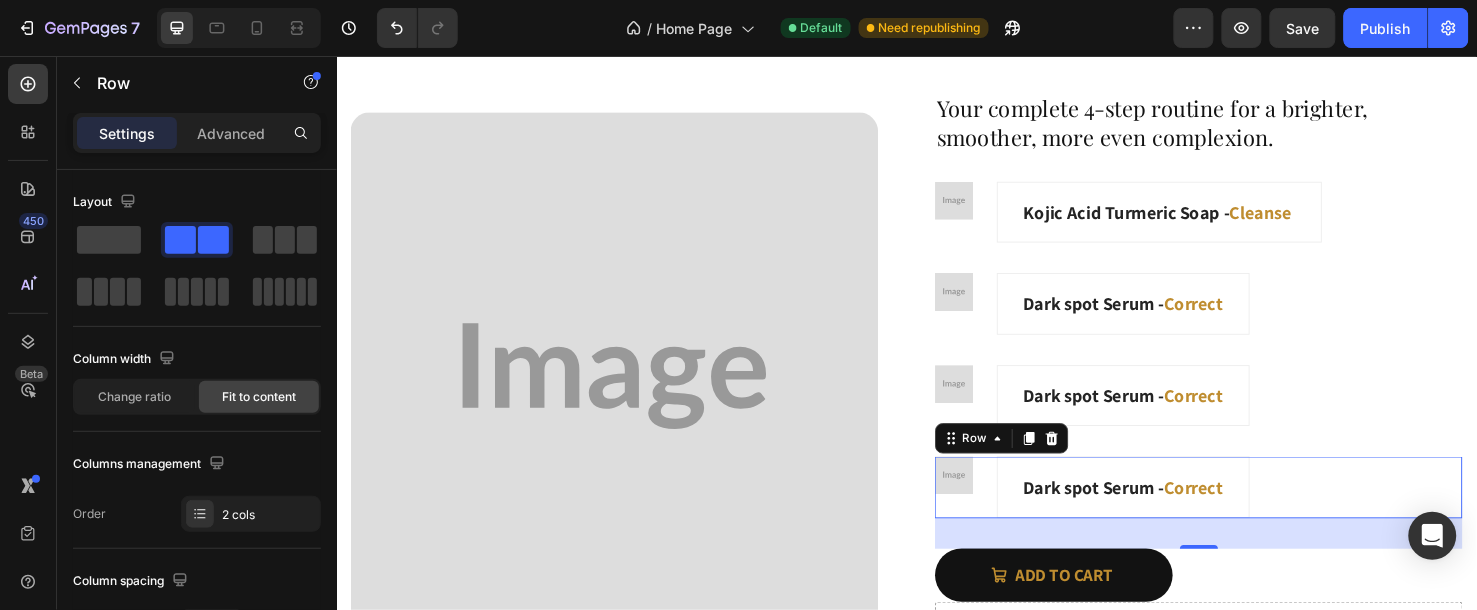scroll, scrollTop: 4316, scrollLeft: 0, axis: vertical 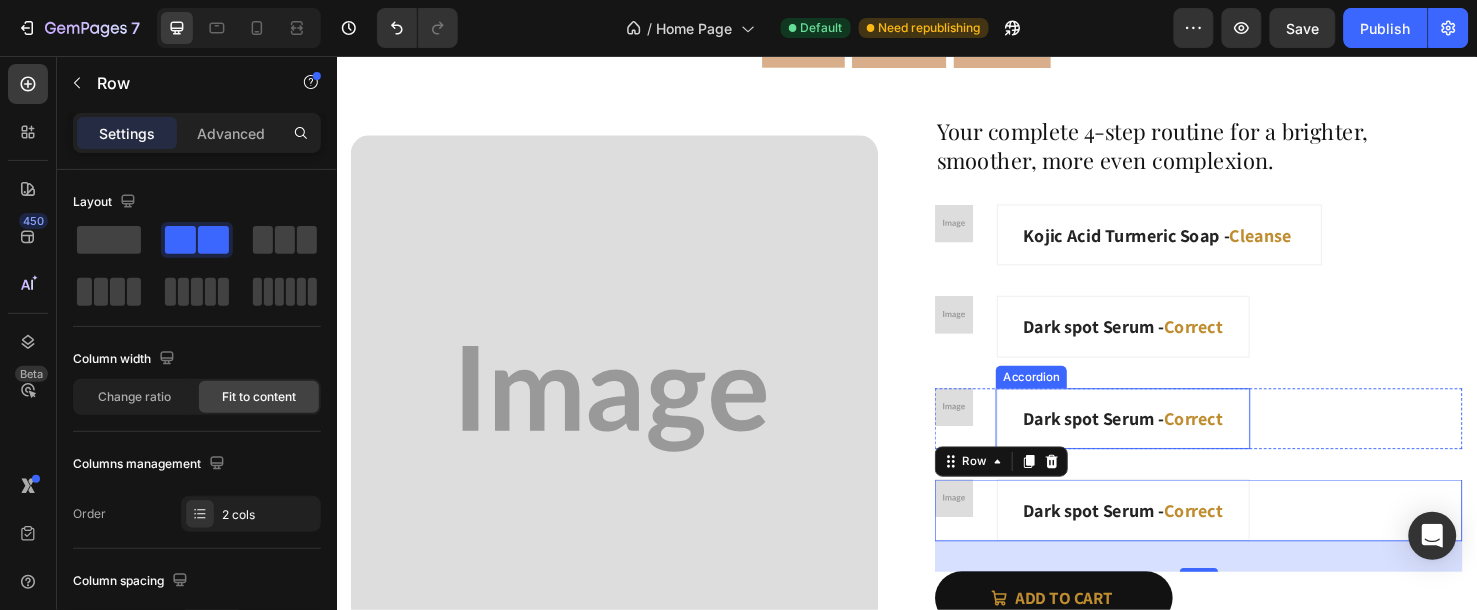 drag, startPoint x: 1168, startPoint y: 435, endPoint x: 1199, endPoint y: 436, distance: 31.016125 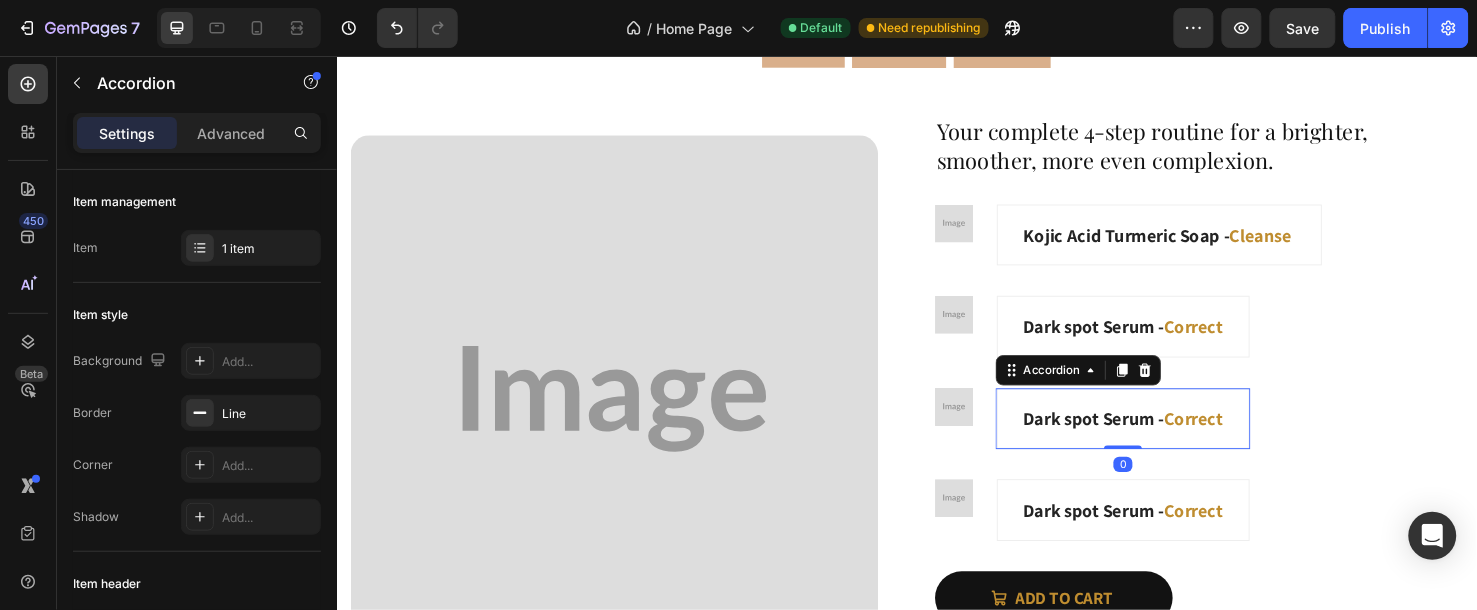 click on "Dark spot Serum -  Correct" at bounding box center (1164, 436) 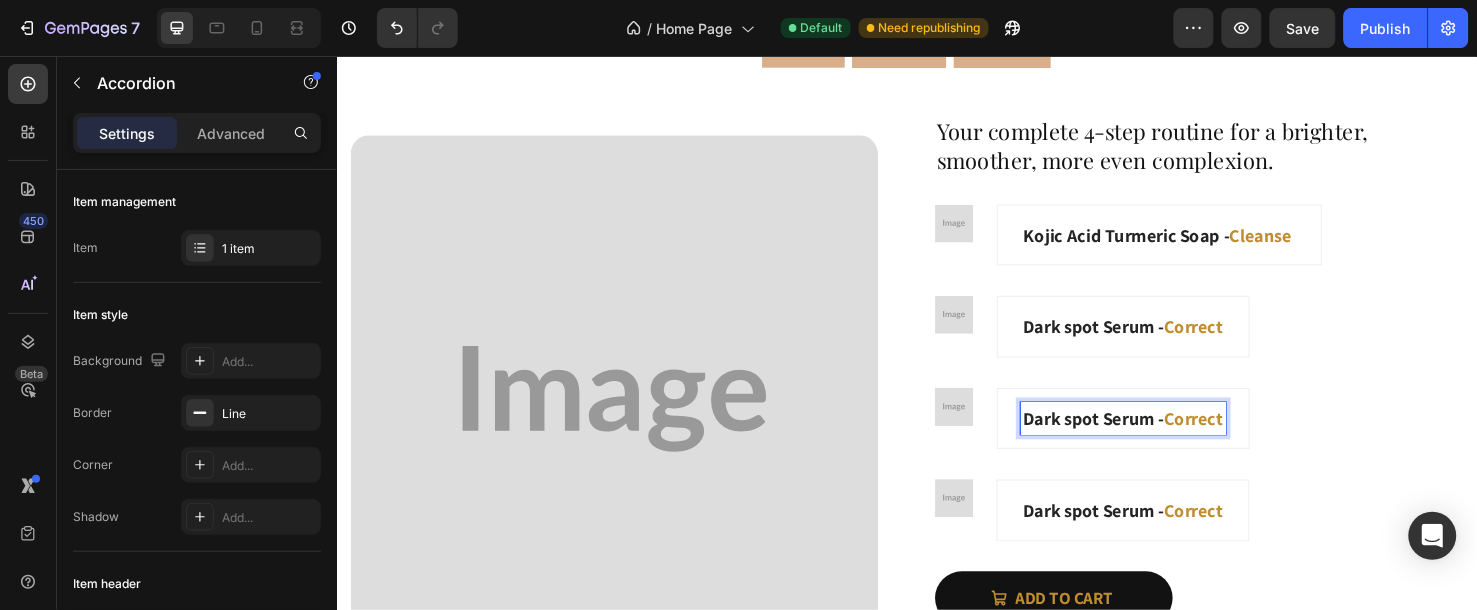 click on "Dark spot Serum -  Correct" at bounding box center (1164, 436) 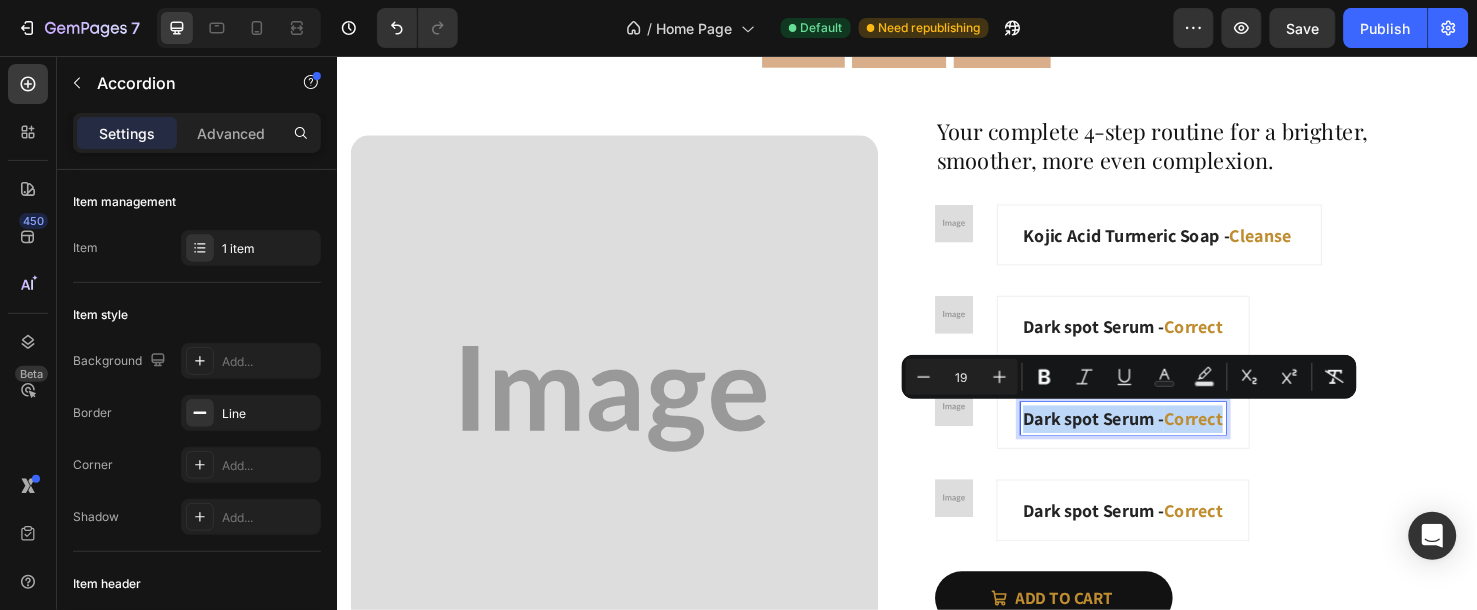 drag, startPoint x: 1191, startPoint y: 429, endPoint x: 1170, endPoint y: 429, distance: 21 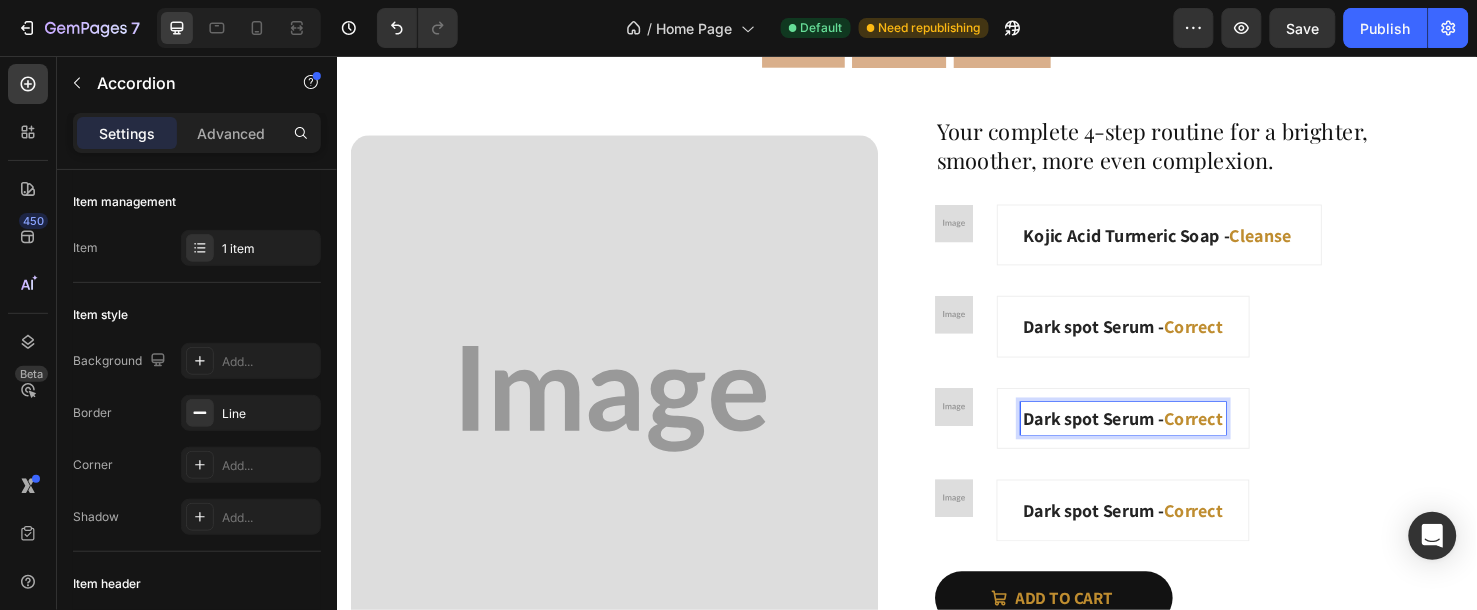 click on "Dark spot Serum -  Correct" at bounding box center (1164, 436) 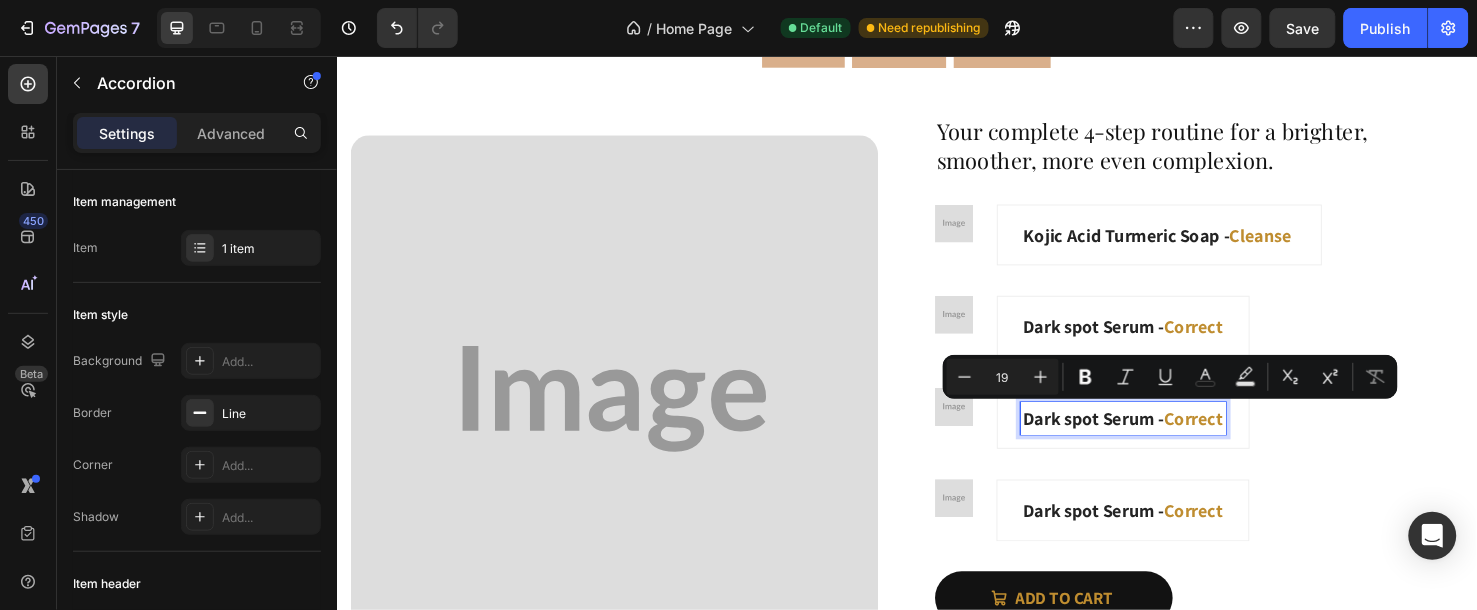 click on "Dark spot Serum -  Correct" at bounding box center [1164, 436] 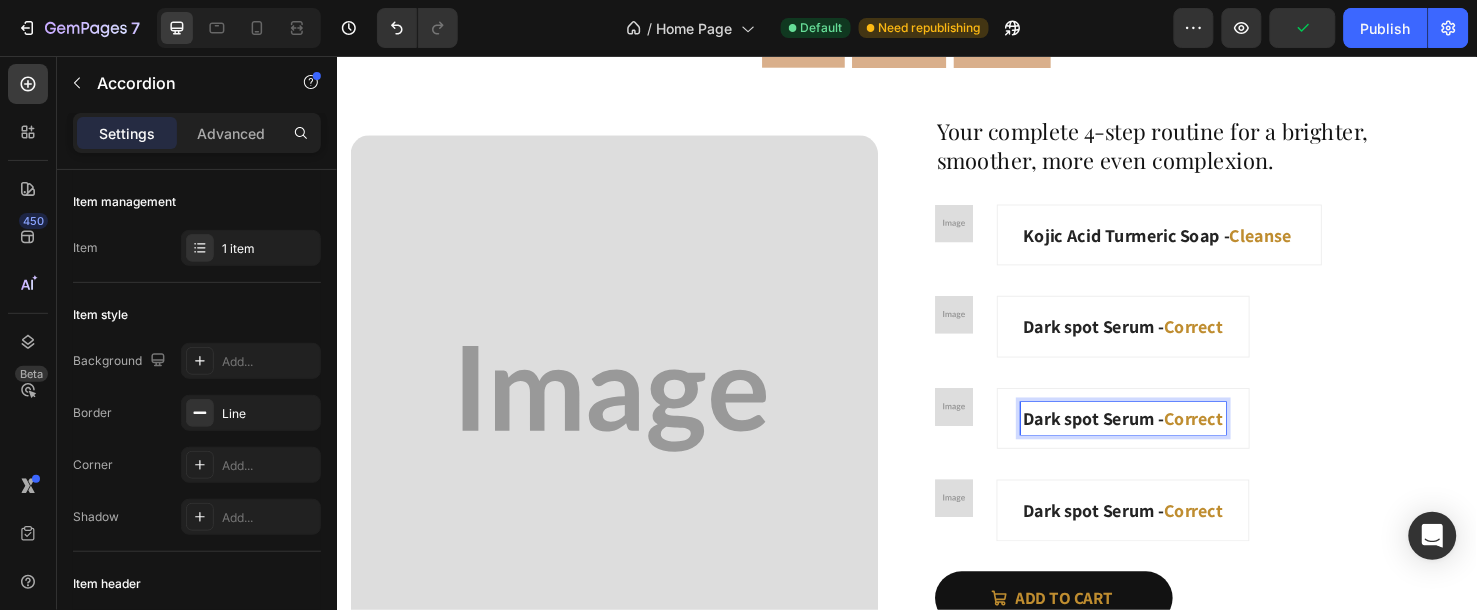 click on "Dark spot Serum -  Correct" at bounding box center [1164, 436] 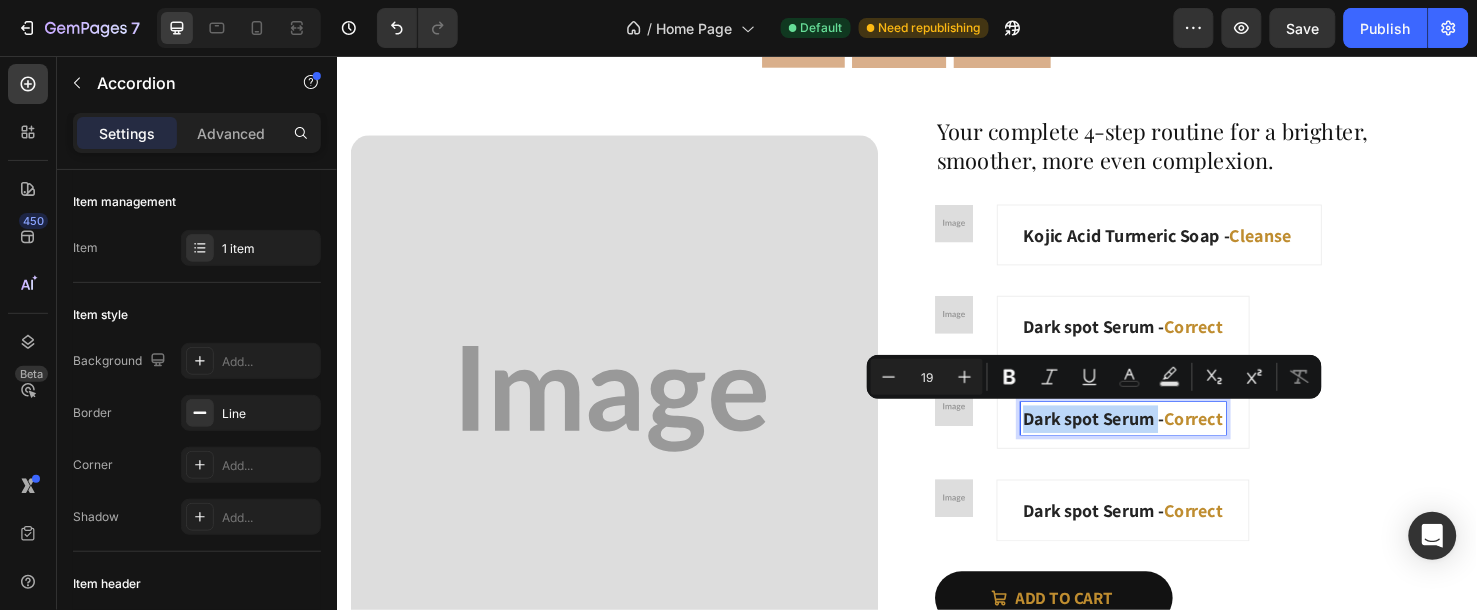 drag, startPoint x: 1191, startPoint y: 434, endPoint x: 1053, endPoint y: 430, distance: 138.05795 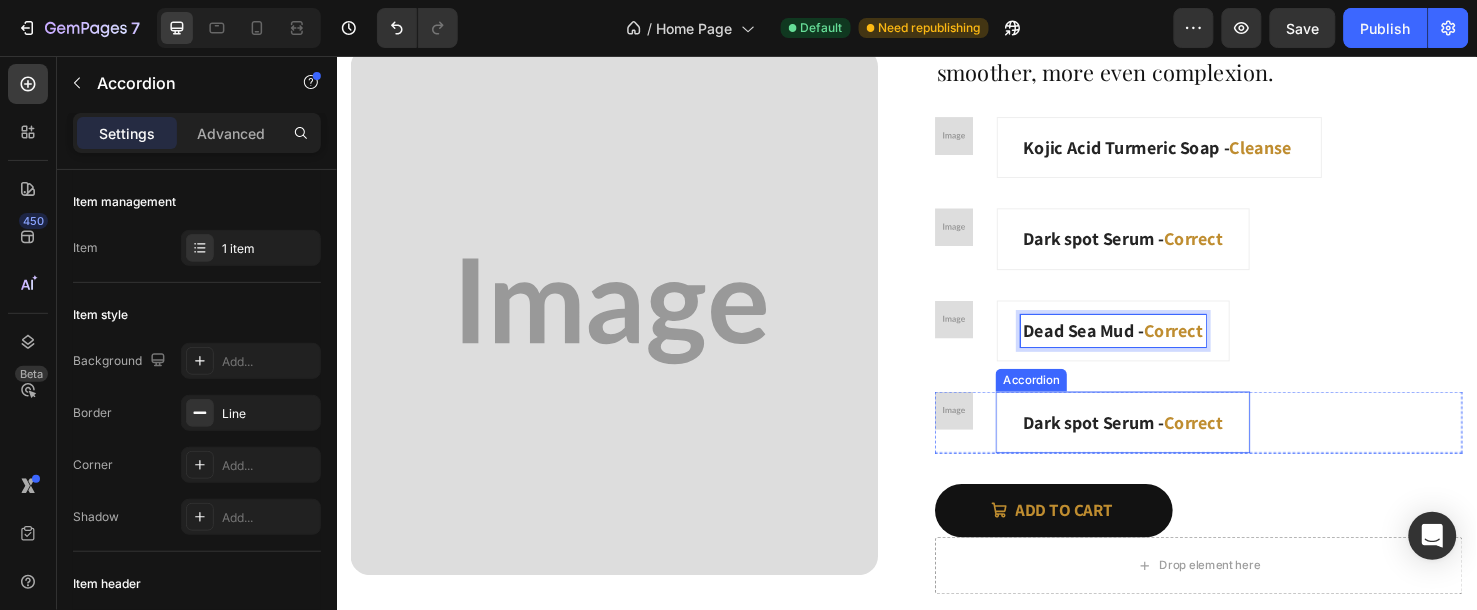 scroll, scrollTop: 4427, scrollLeft: 0, axis: vertical 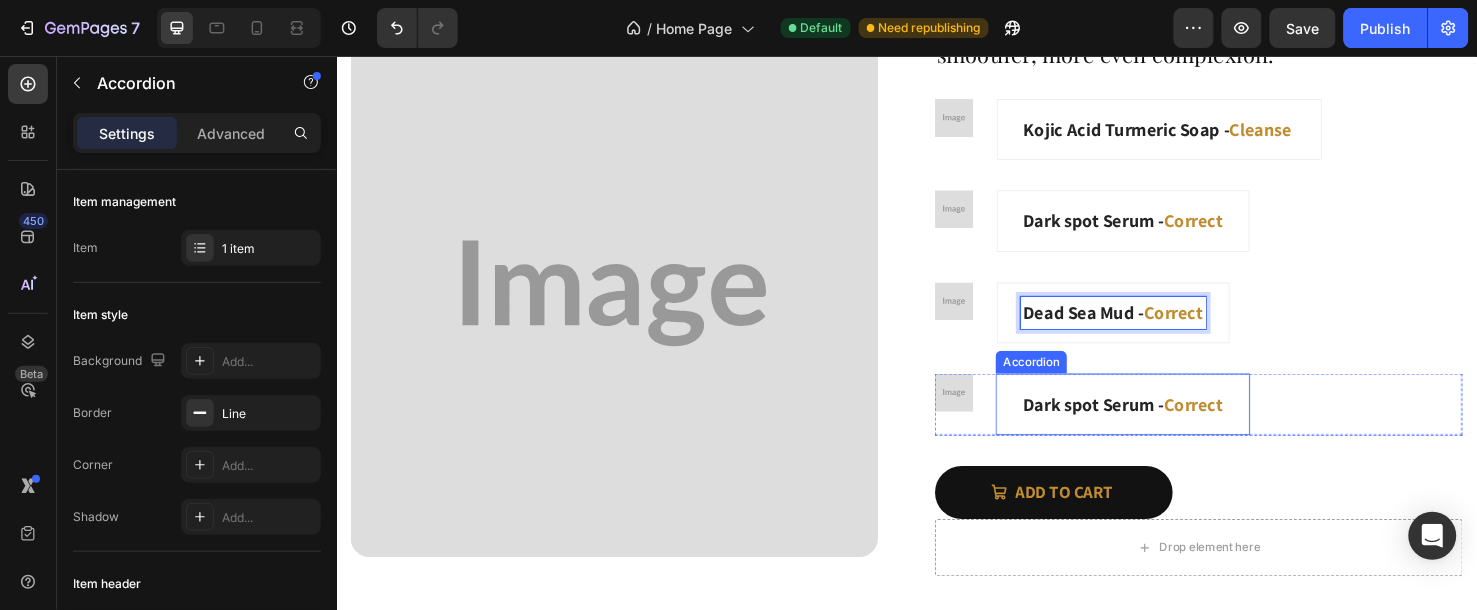 click on "Dark spot Serum -  Correct" at bounding box center [1164, 421] 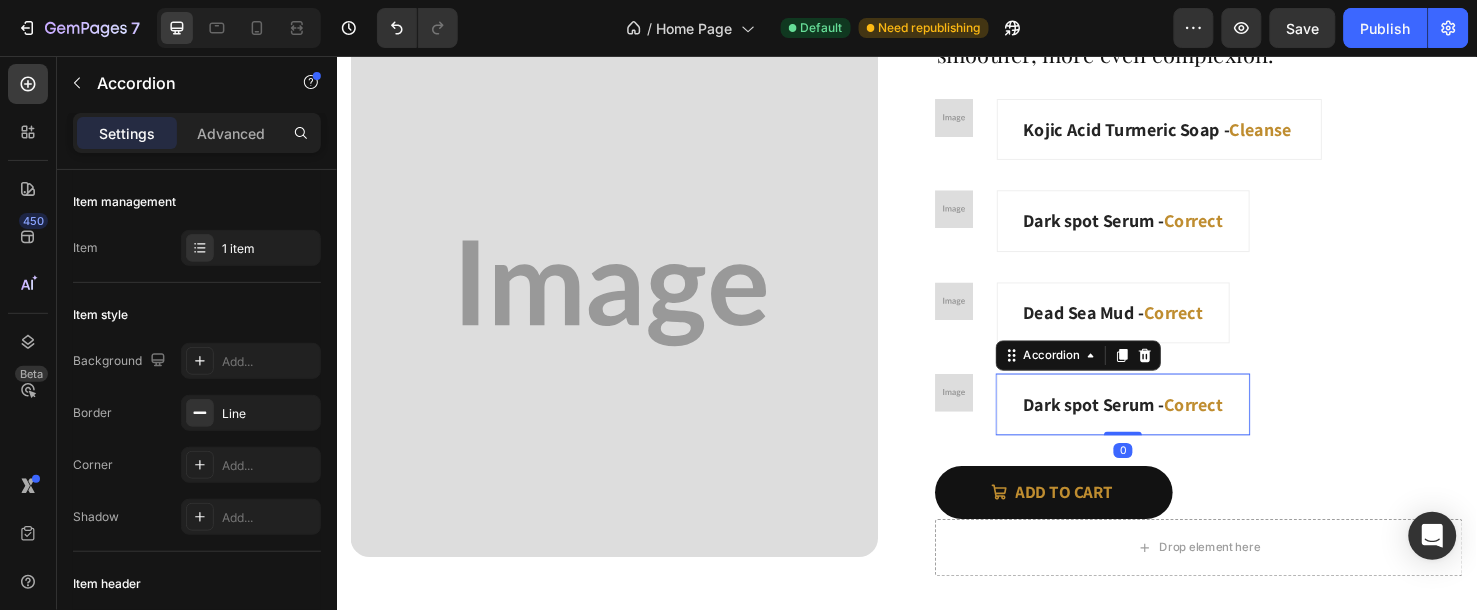 click on "Dark spot Serum -  Correct" at bounding box center [1164, 421] 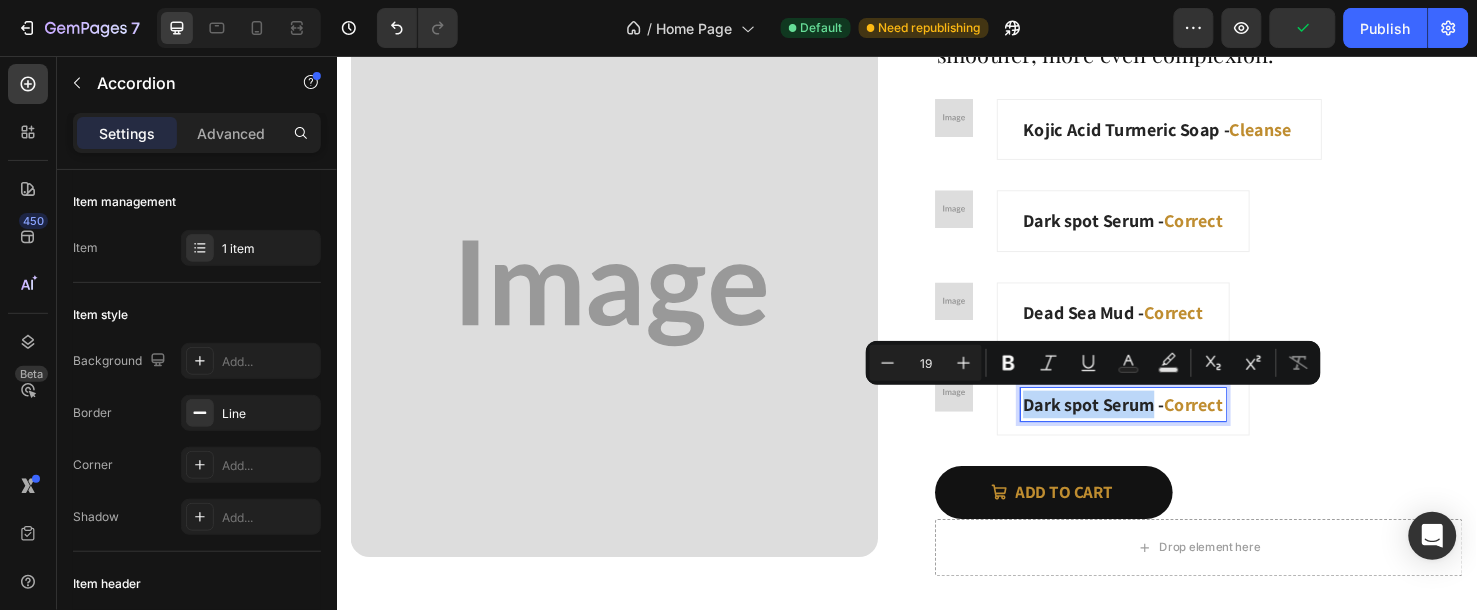 drag, startPoint x: 1187, startPoint y: 426, endPoint x: 1050, endPoint y: 424, distance: 137.0146 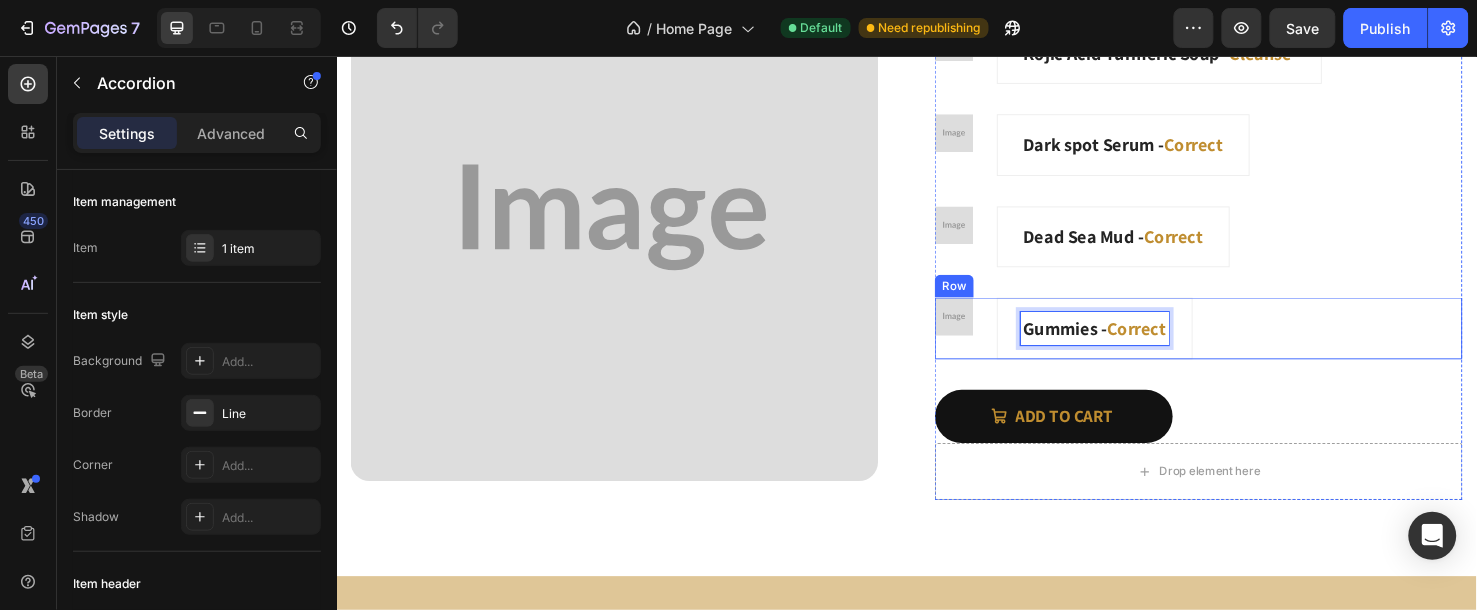 scroll, scrollTop: 4538, scrollLeft: 0, axis: vertical 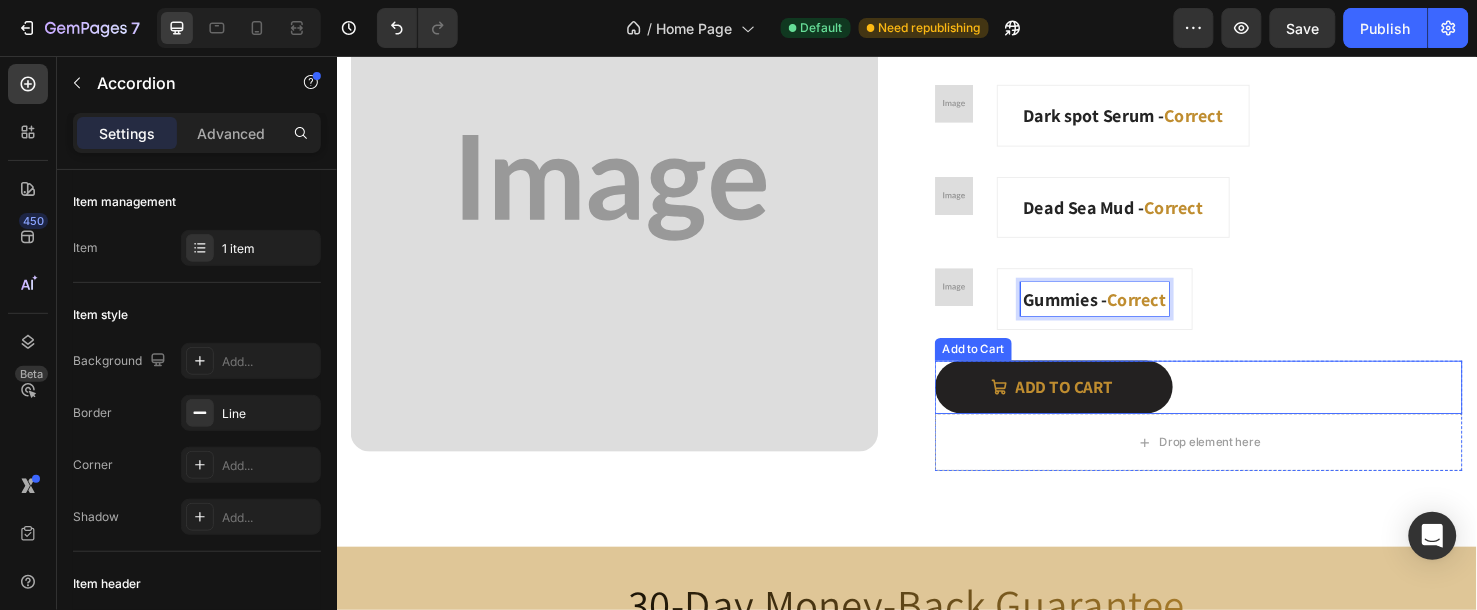click on "Add to cart" at bounding box center (1091, 403) 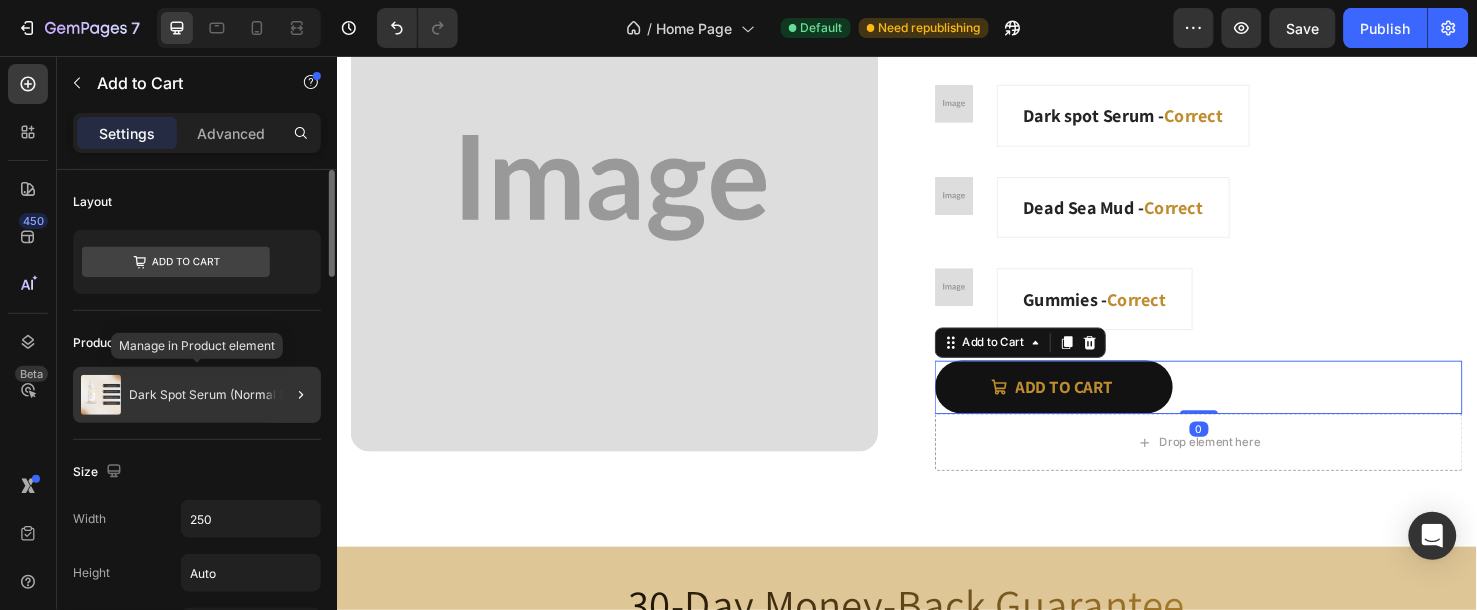 scroll, scrollTop: 222, scrollLeft: 0, axis: vertical 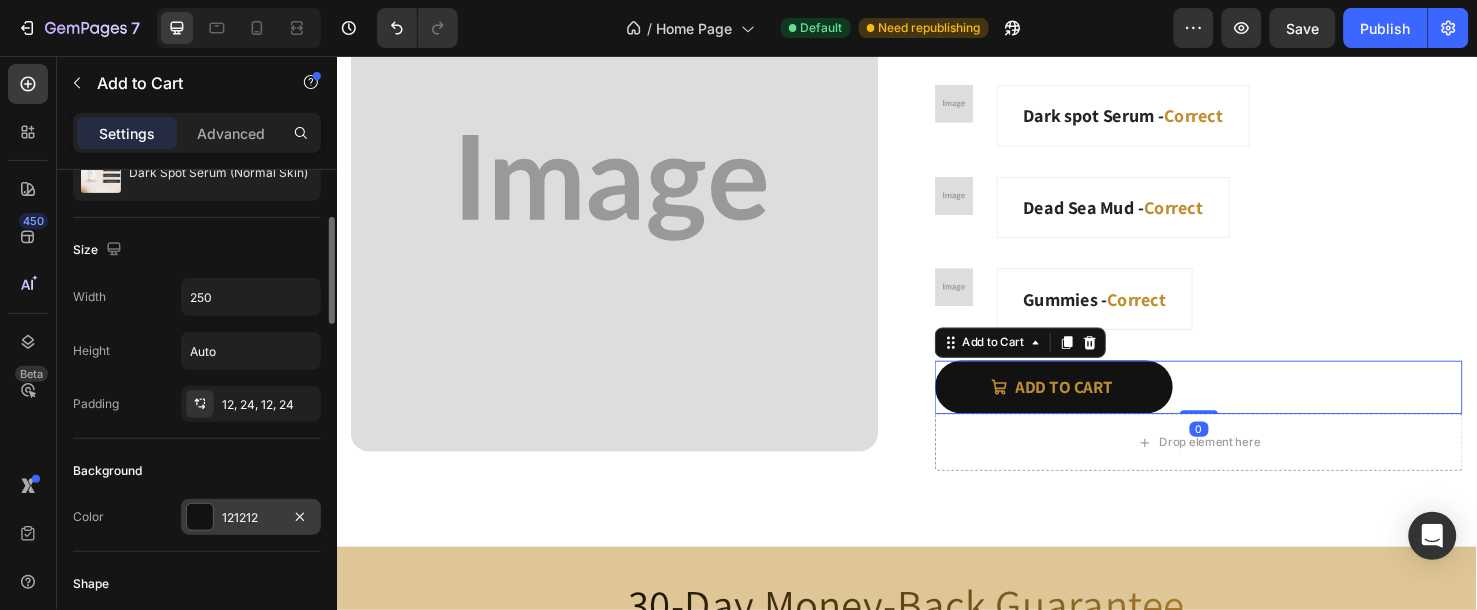 click on "121212" at bounding box center (251, 518) 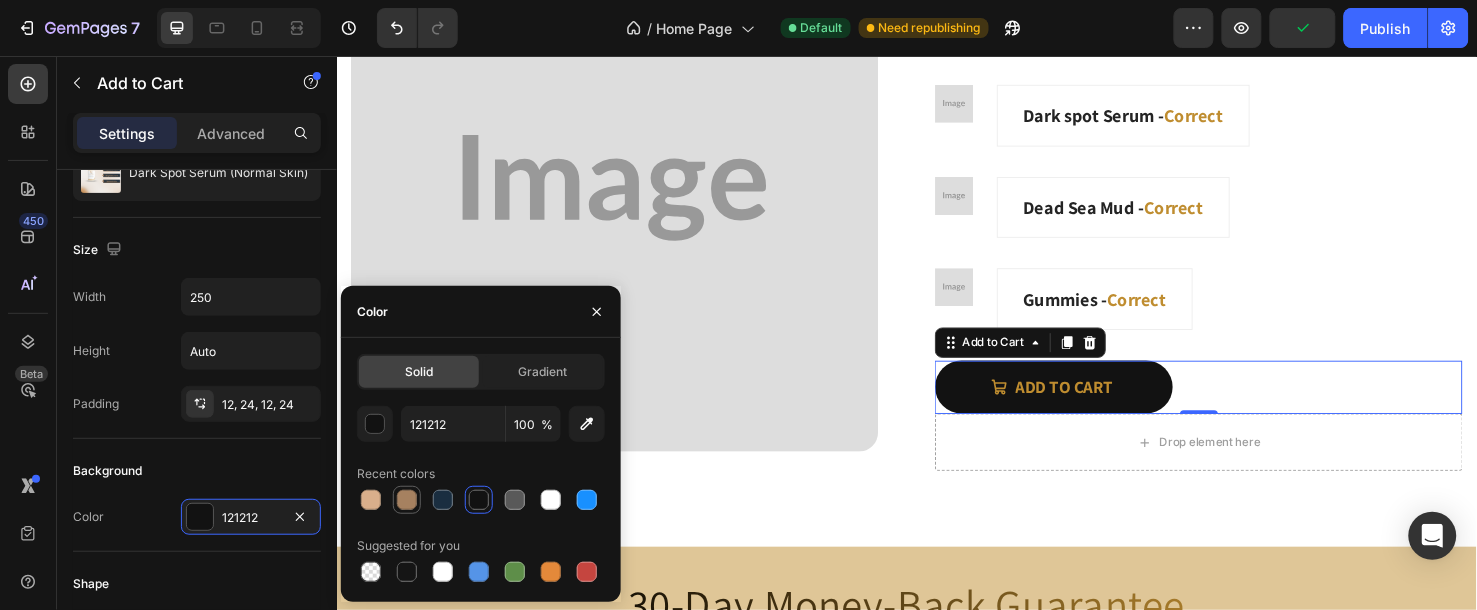 click at bounding box center [407, 500] 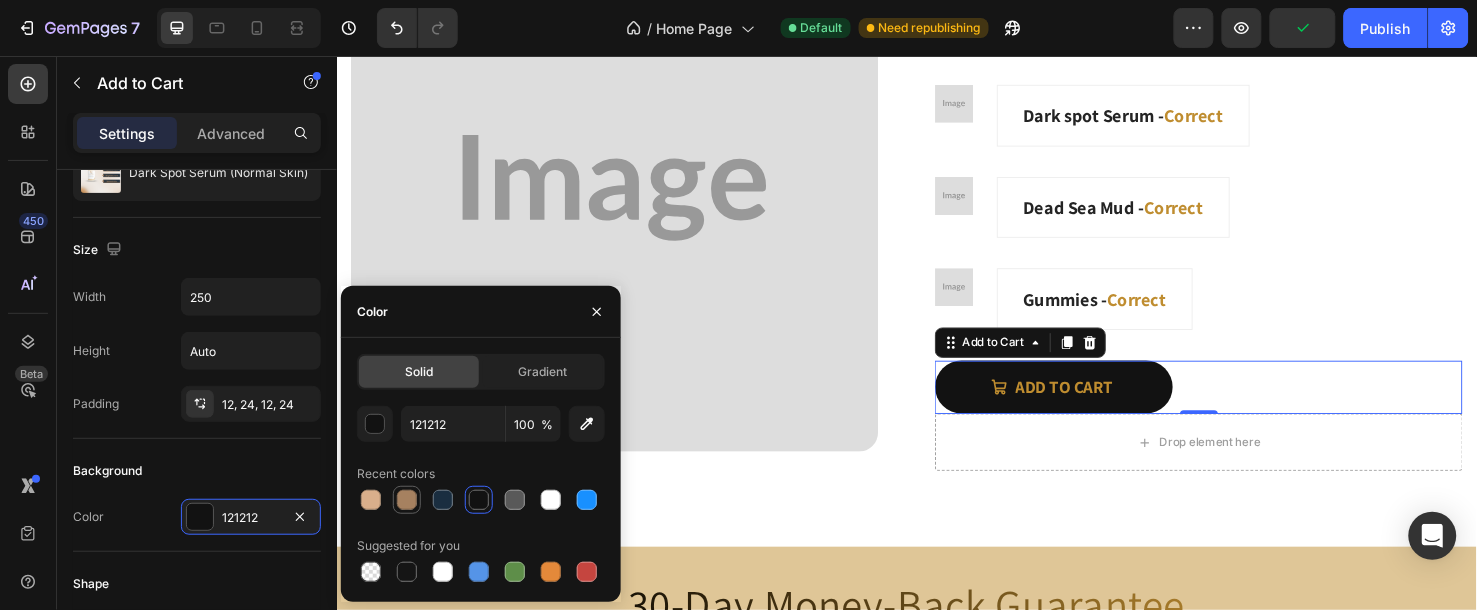 type on "A68160" 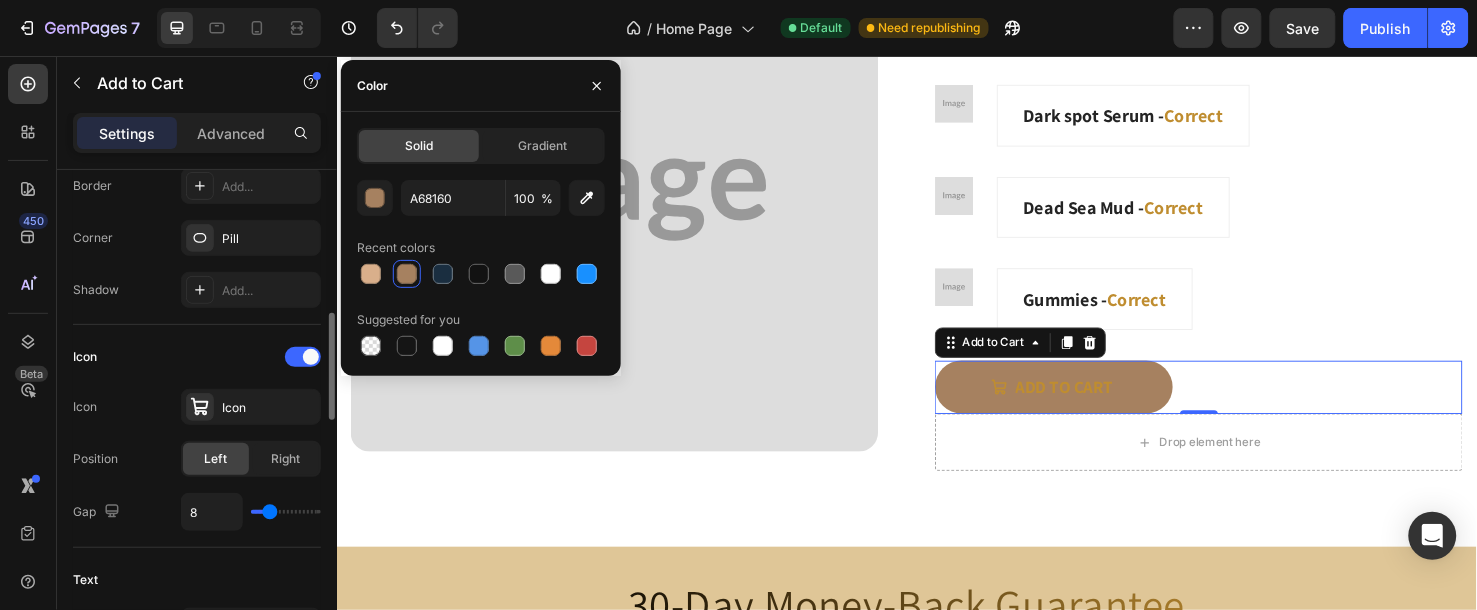 scroll, scrollTop: 555, scrollLeft: 0, axis: vertical 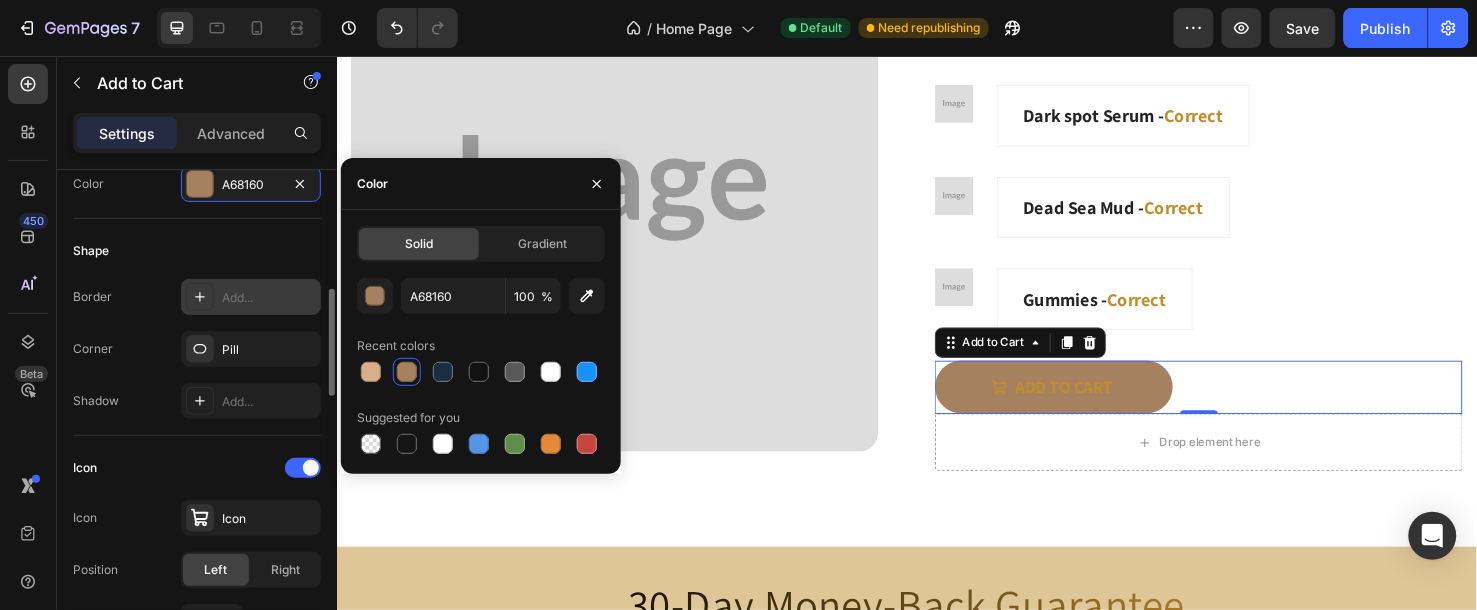 click on "Add..." at bounding box center [251, 297] 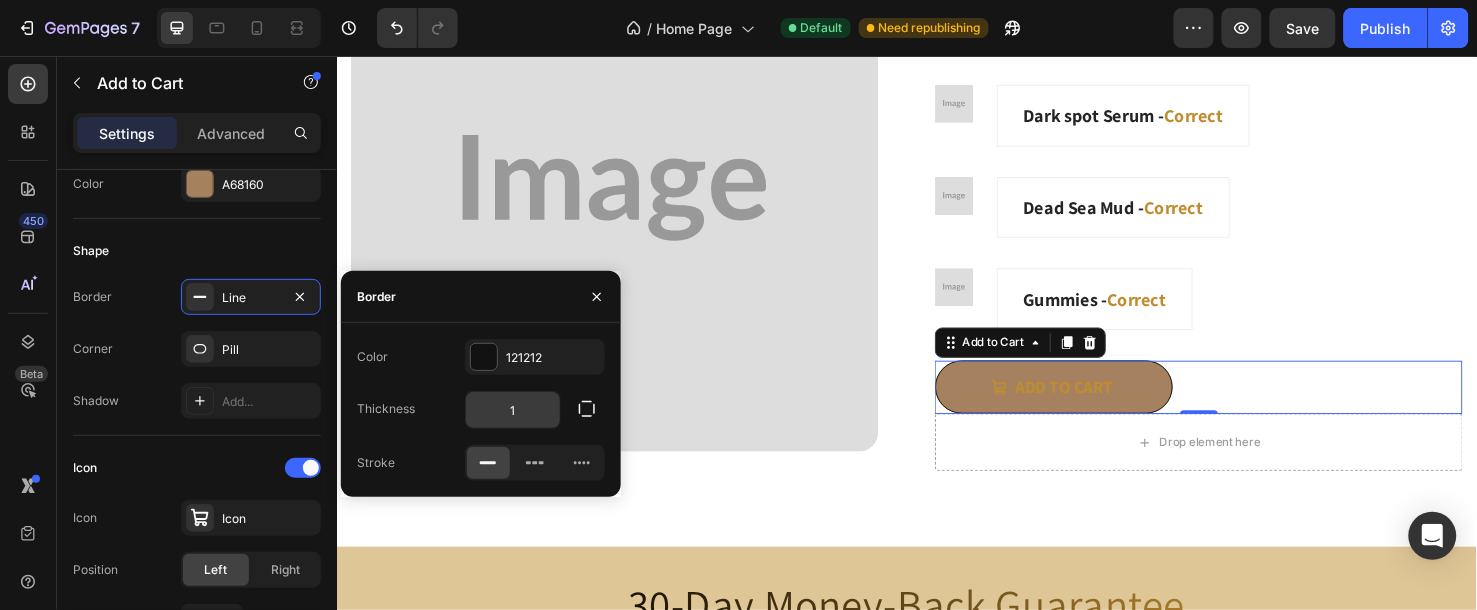 click on "1" at bounding box center (513, 410) 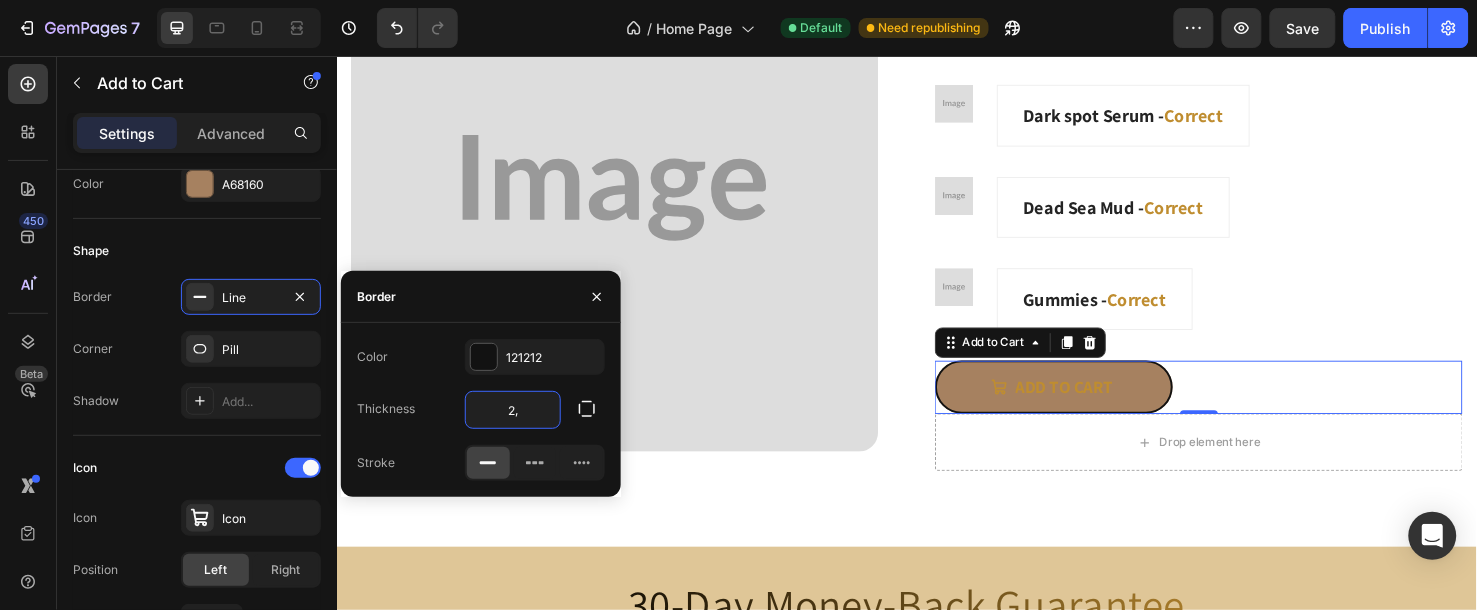 type on "2,5" 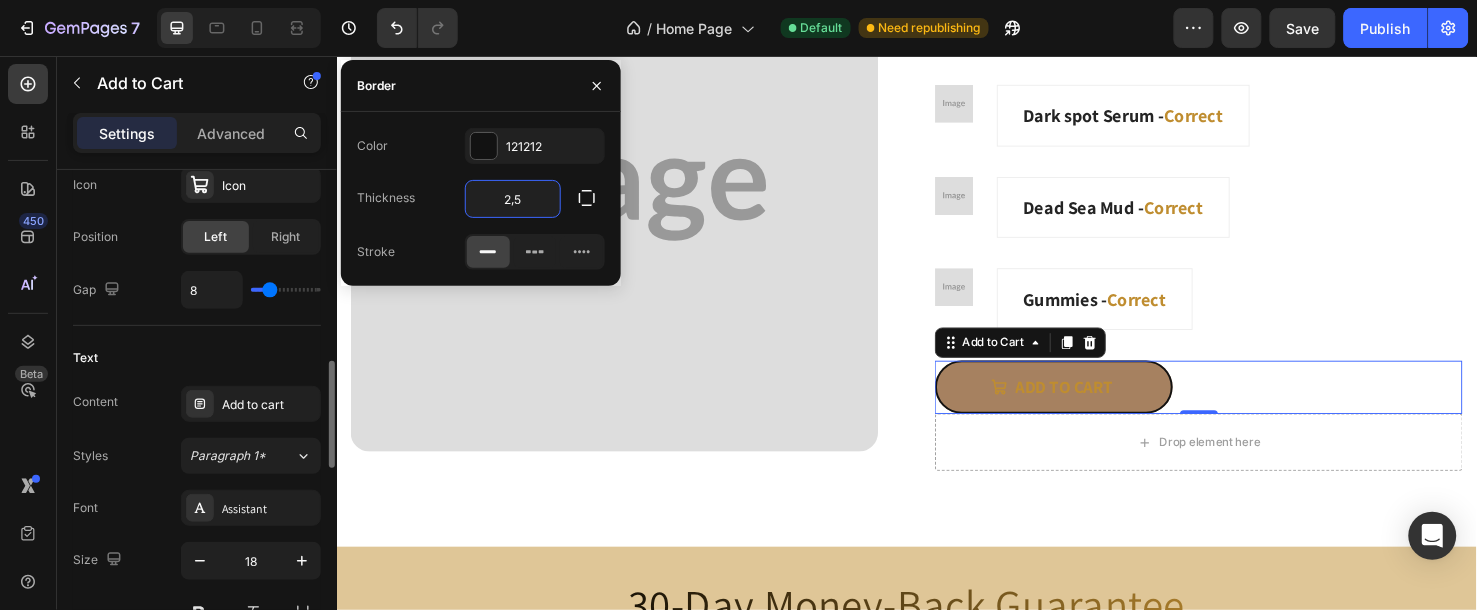scroll, scrollTop: 1000, scrollLeft: 0, axis: vertical 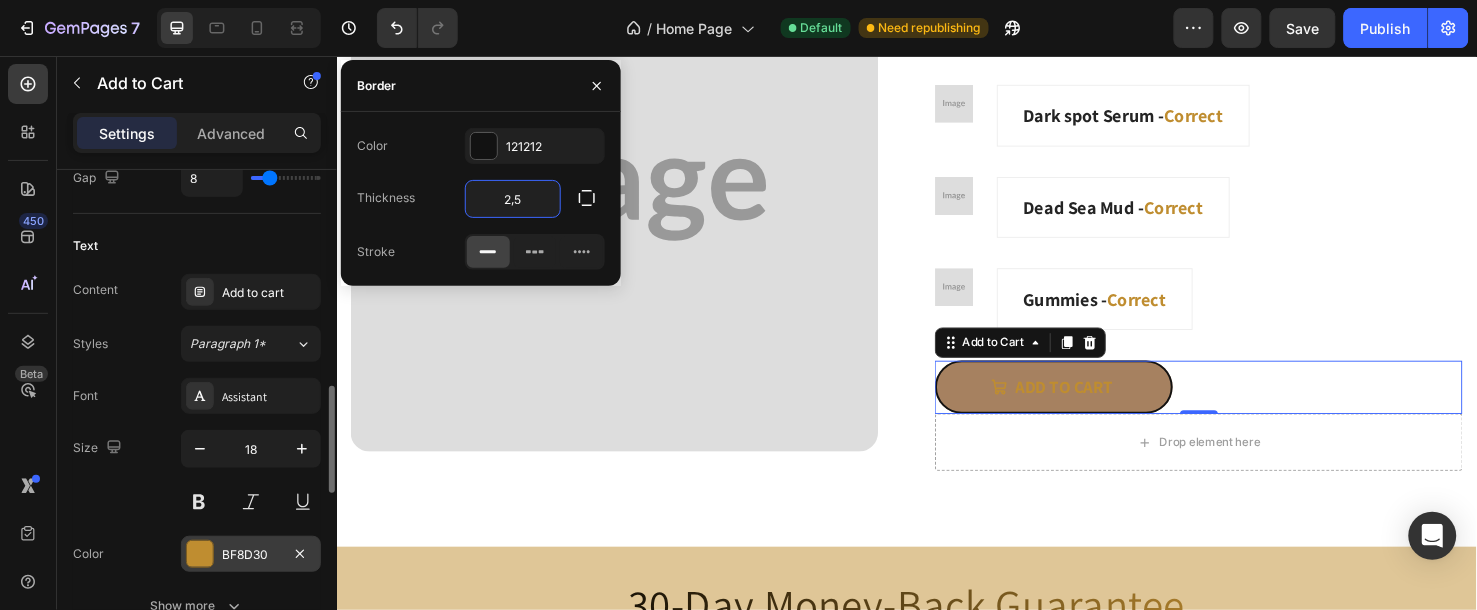 click on "BF8D30" at bounding box center (251, 554) 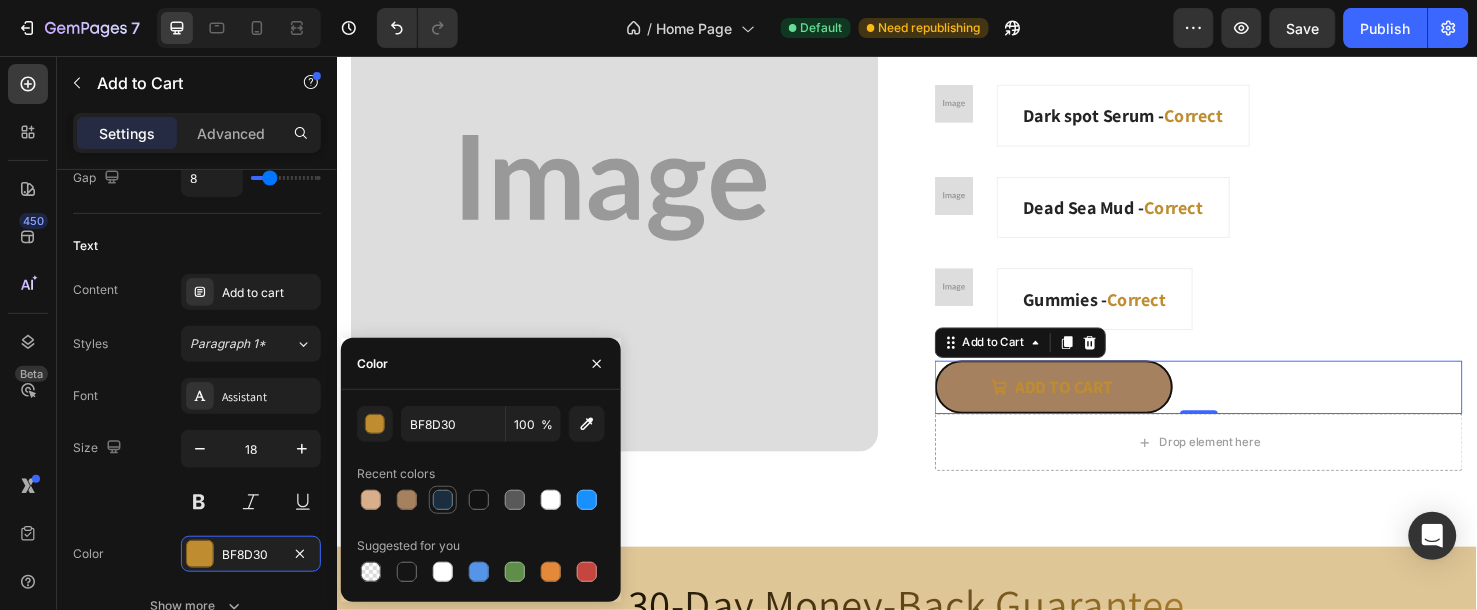 click at bounding box center [443, 500] 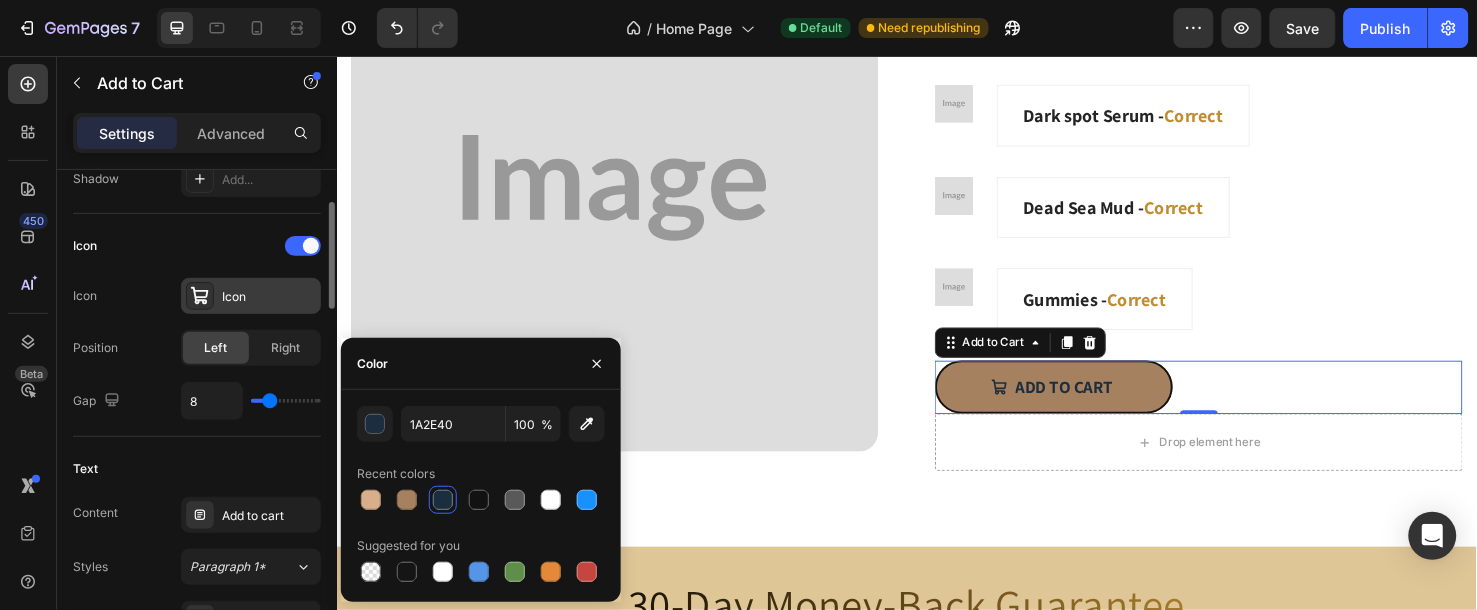 scroll, scrollTop: 666, scrollLeft: 0, axis: vertical 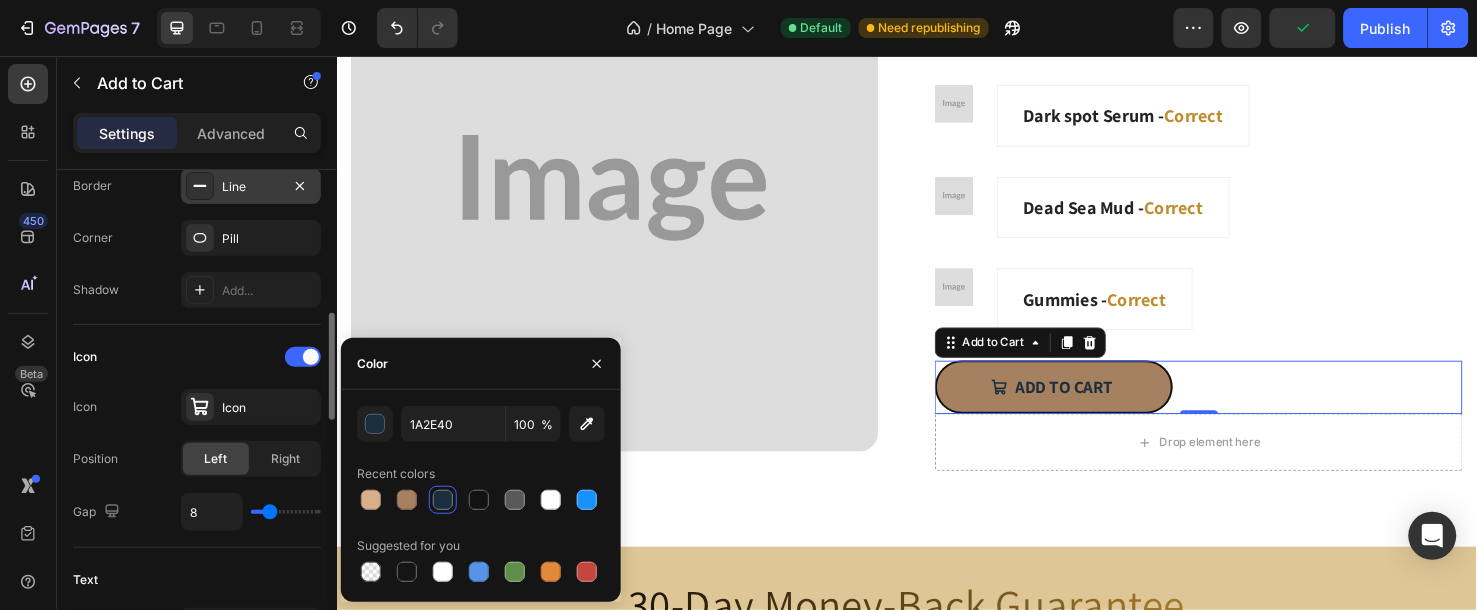 click on "Line" at bounding box center (251, 187) 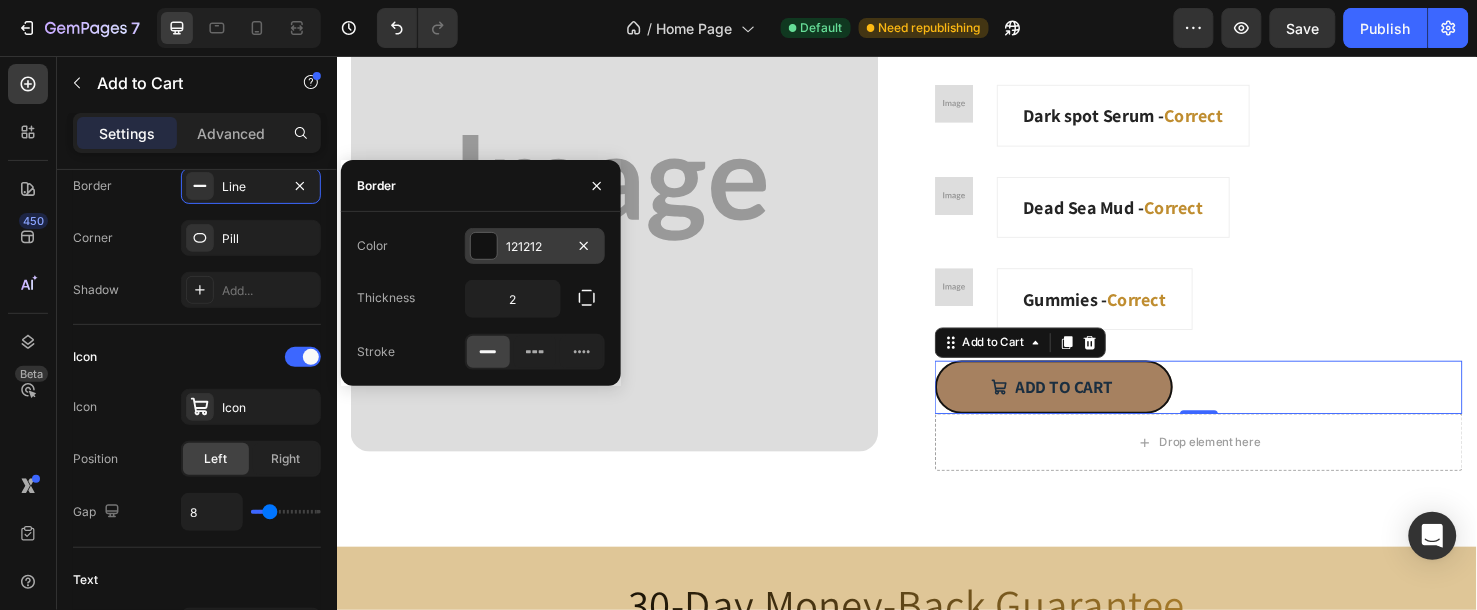 click on "121212" at bounding box center [535, 247] 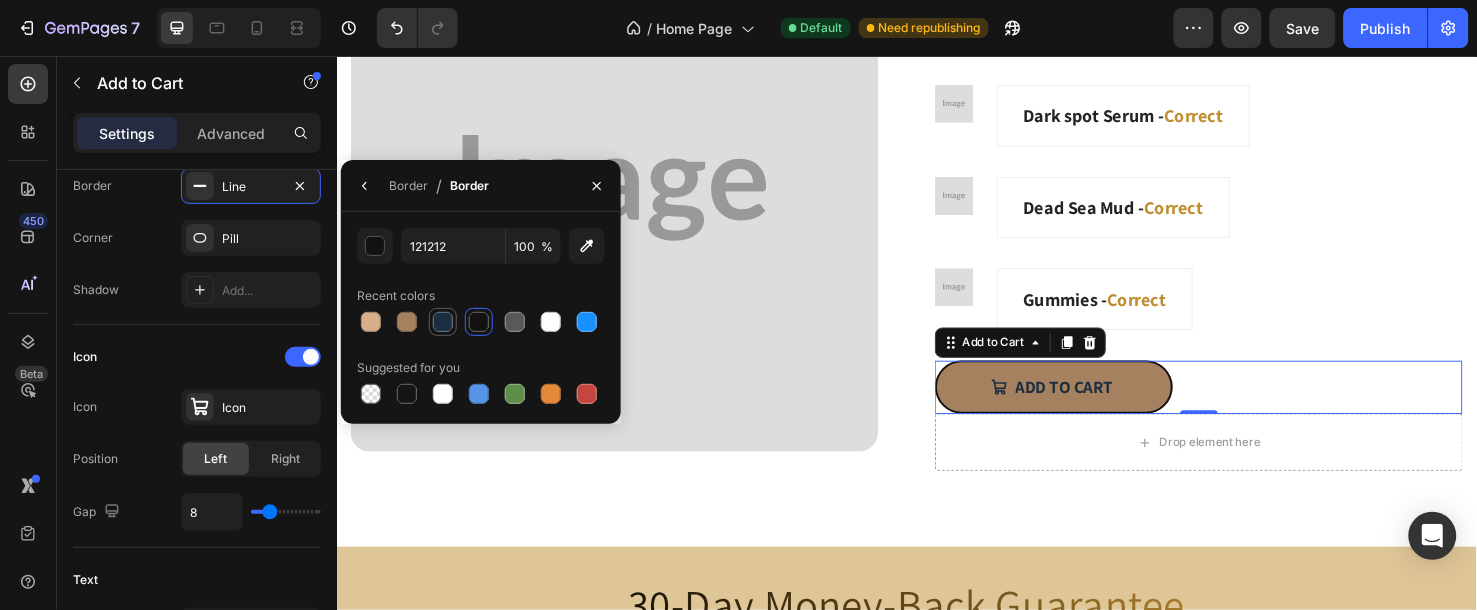 click at bounding box center [443, 322] 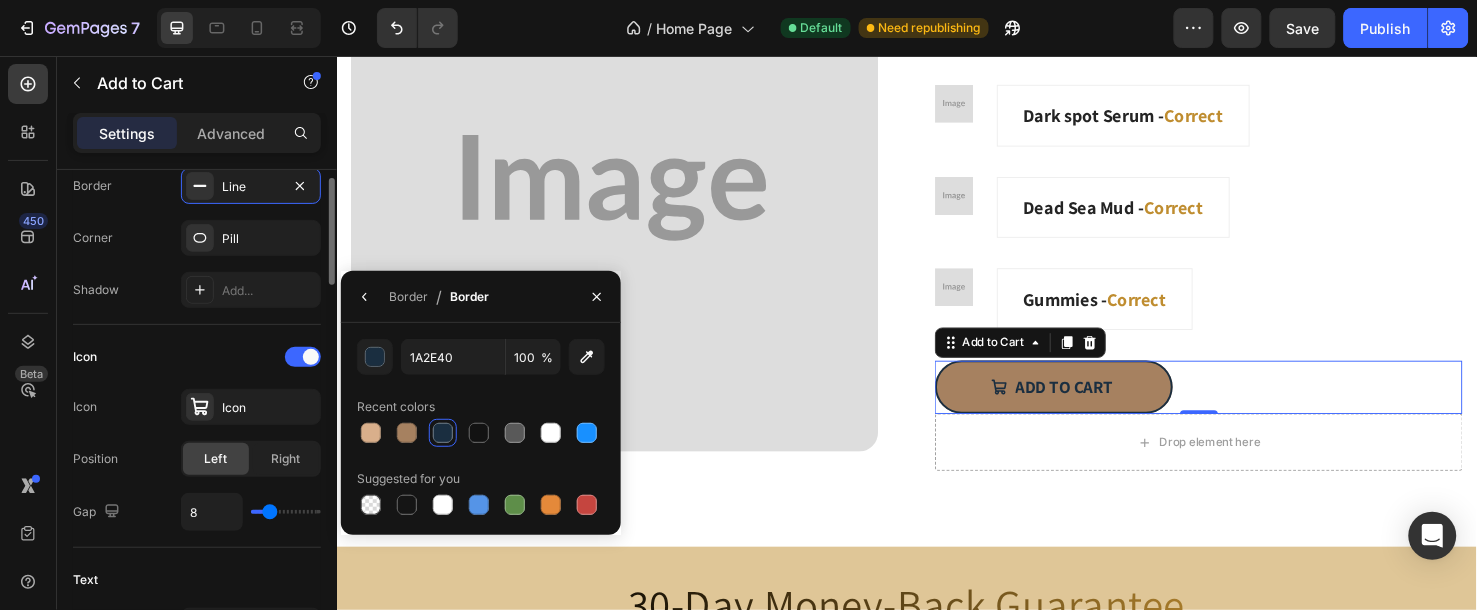 scroll, scrollTop: 444, scrollLeft: 0, axis: vertical 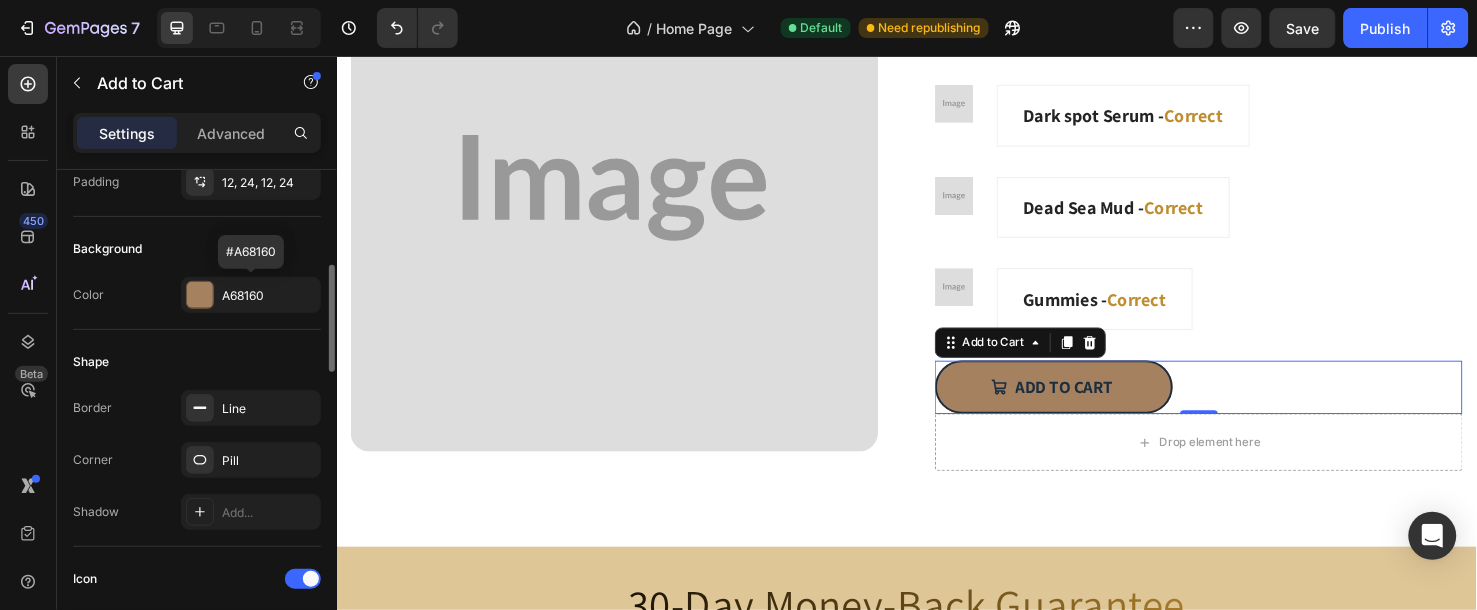 click on "A68160" at bounding box center (269, 296) 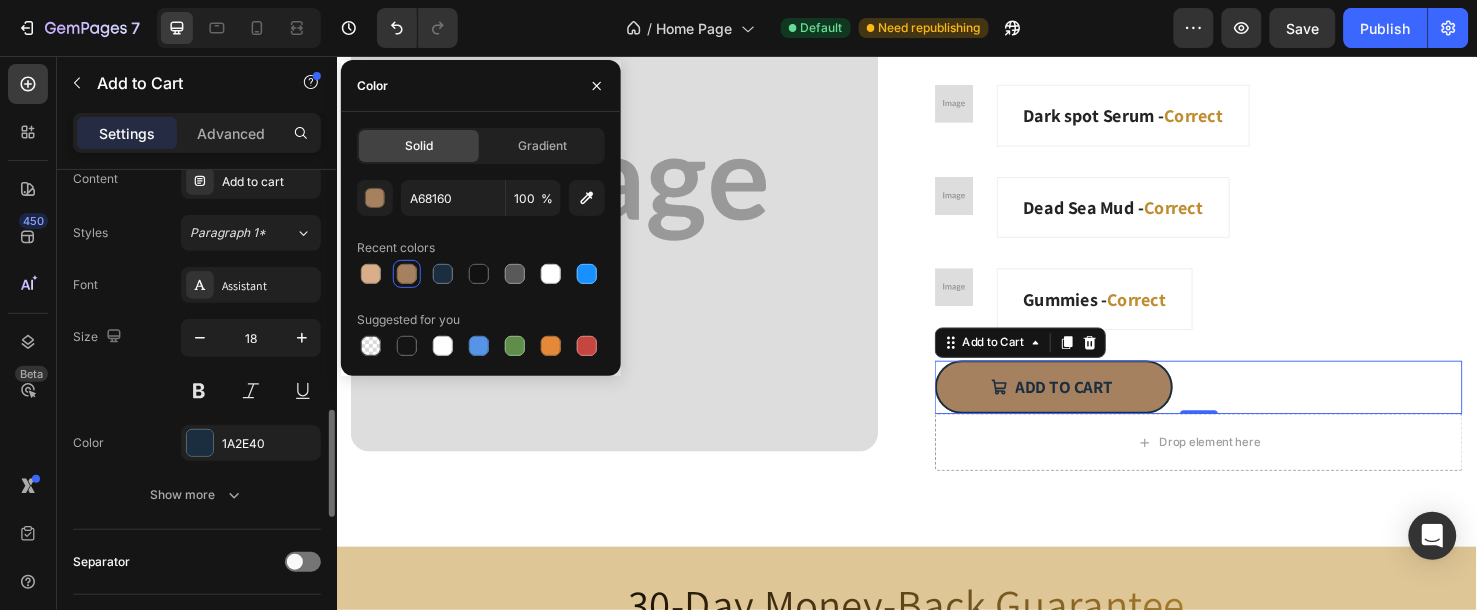 scroll, scrollTop: 1333, scrollLeft: 0, axis: vertical 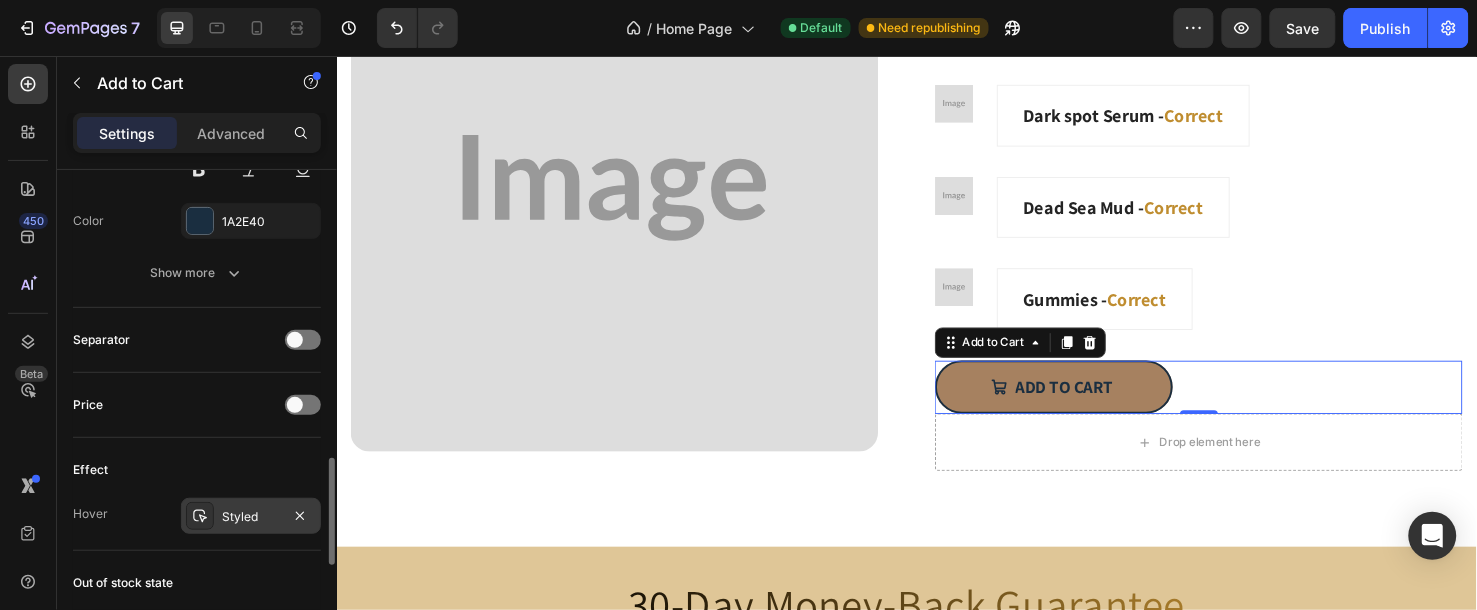 click on "Styled" at bounding box center (251, 516) 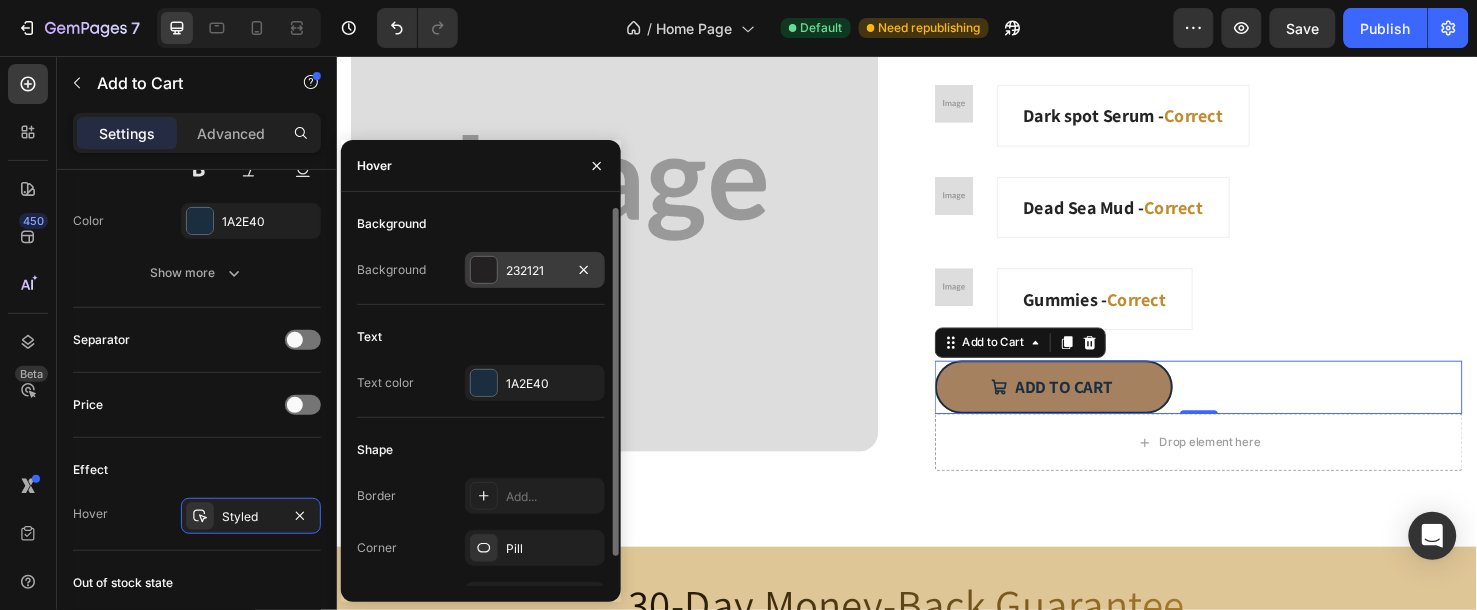 click on "232121" at bounding box center (535, 270) 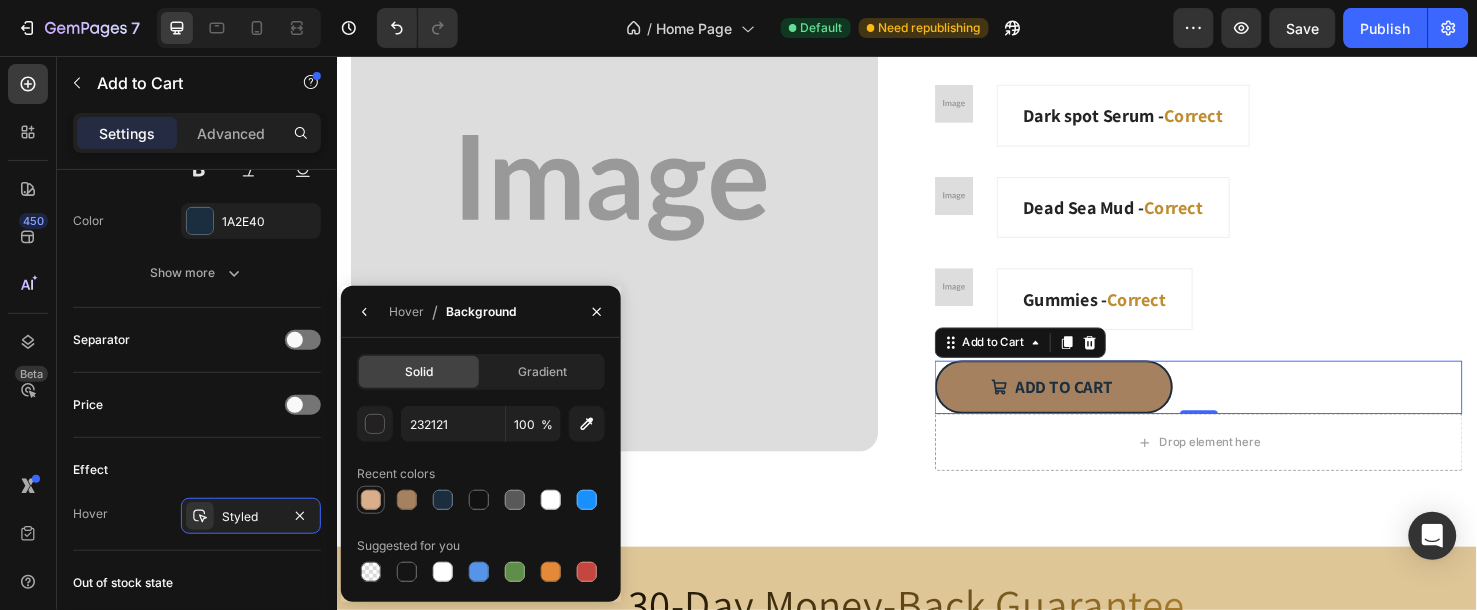 click at bounding box center (371, 500) 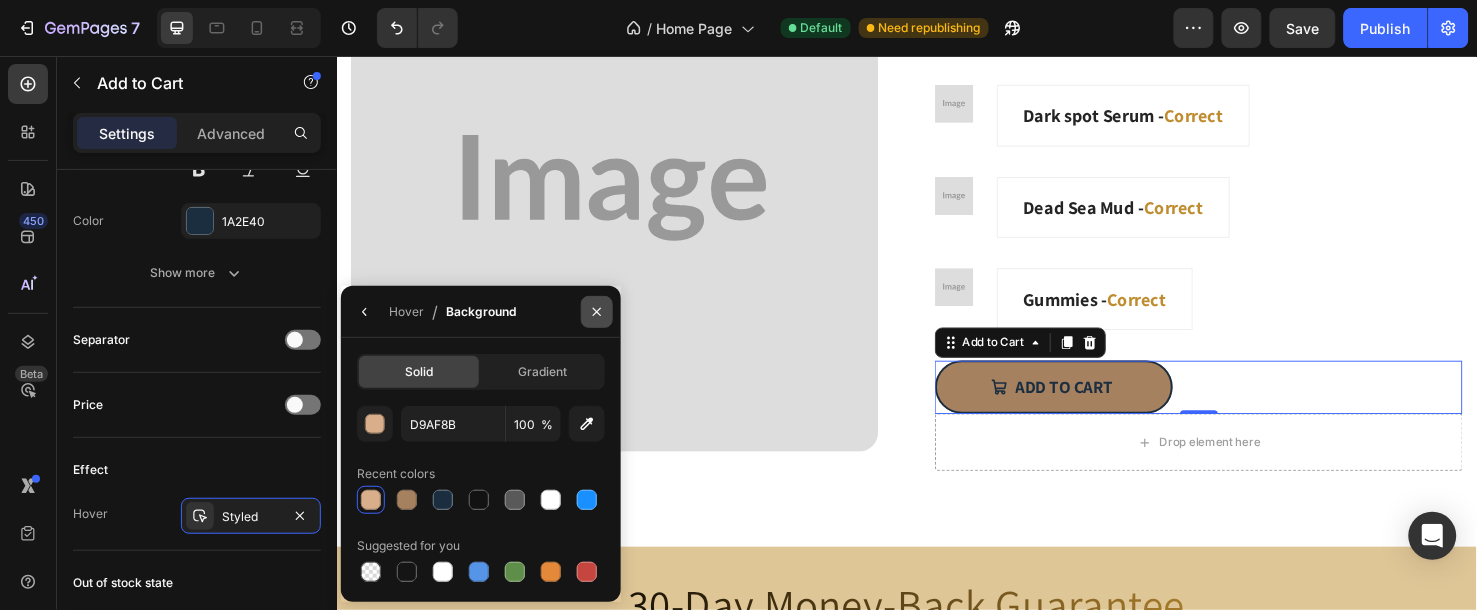 click 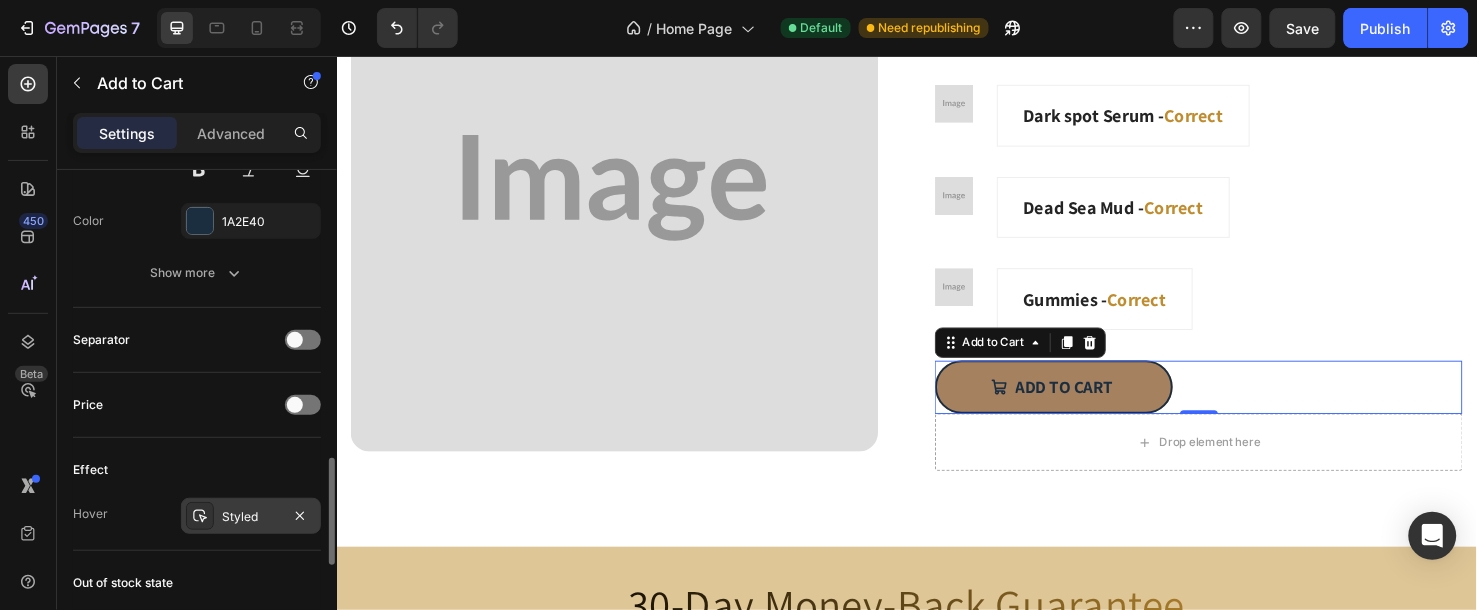 click on "Styled" at bounding box center [251, 517] 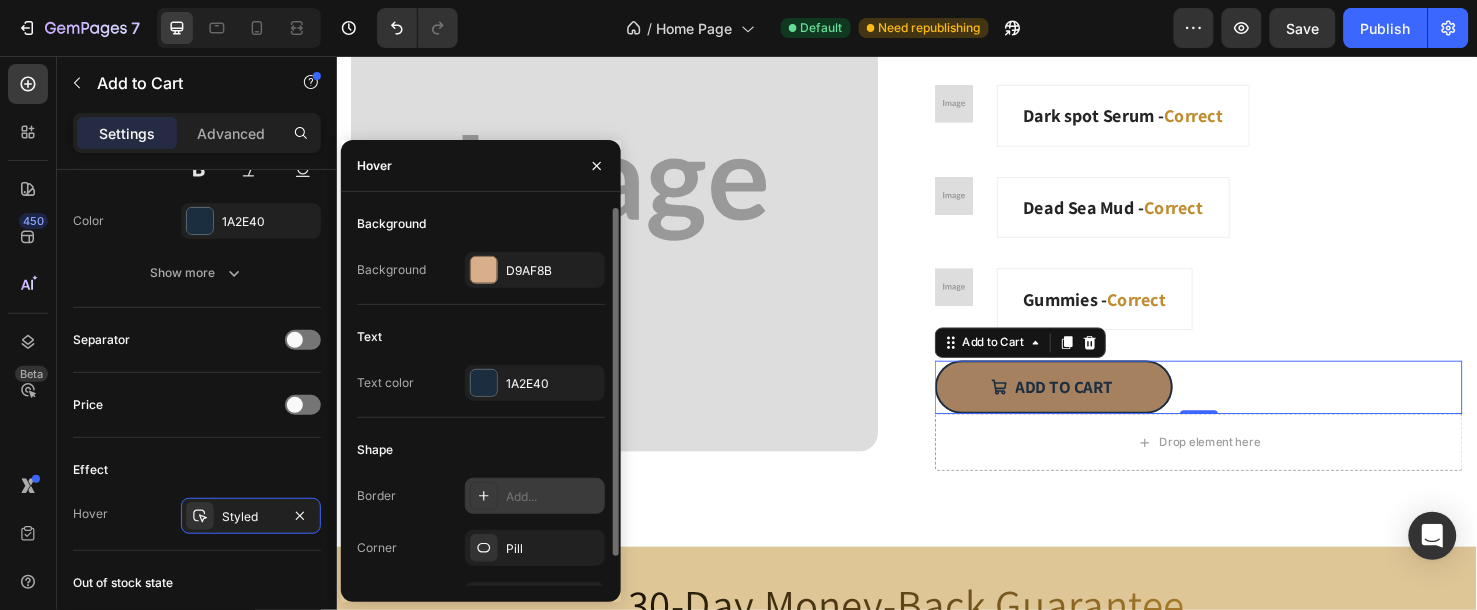 click on "Add..." at bounding box center (553, 497) 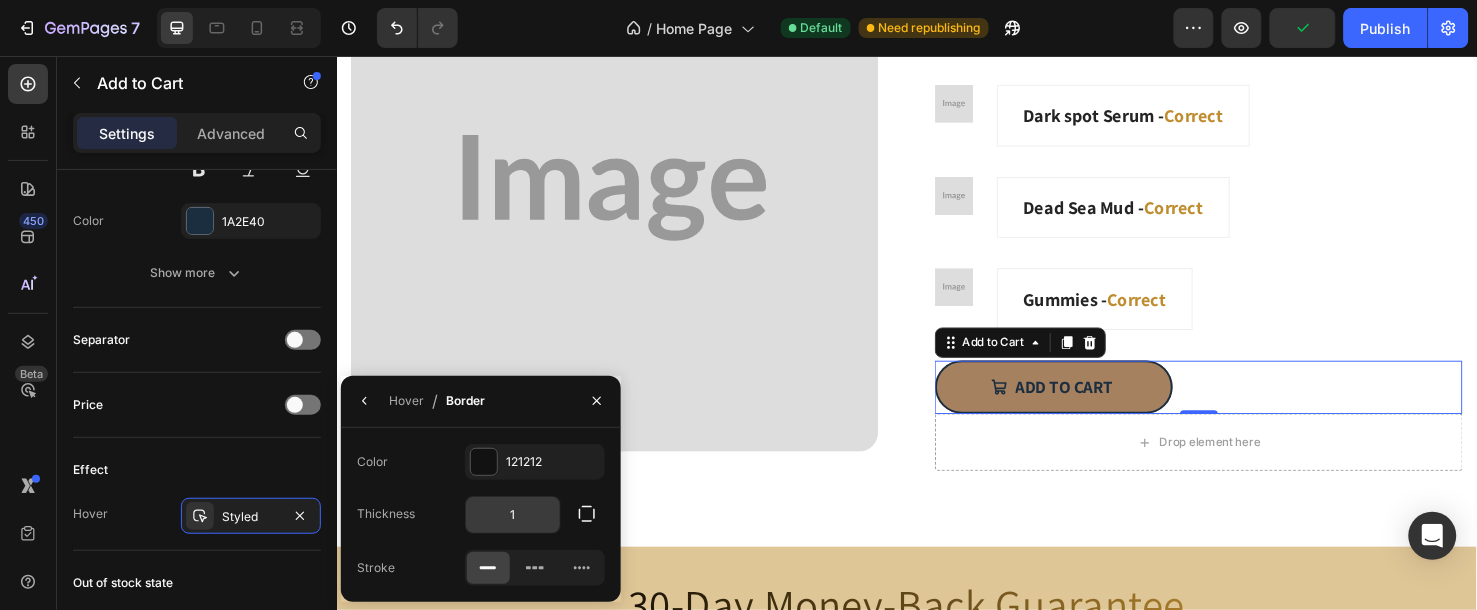 click on "1" at bounding box center [0, 0] 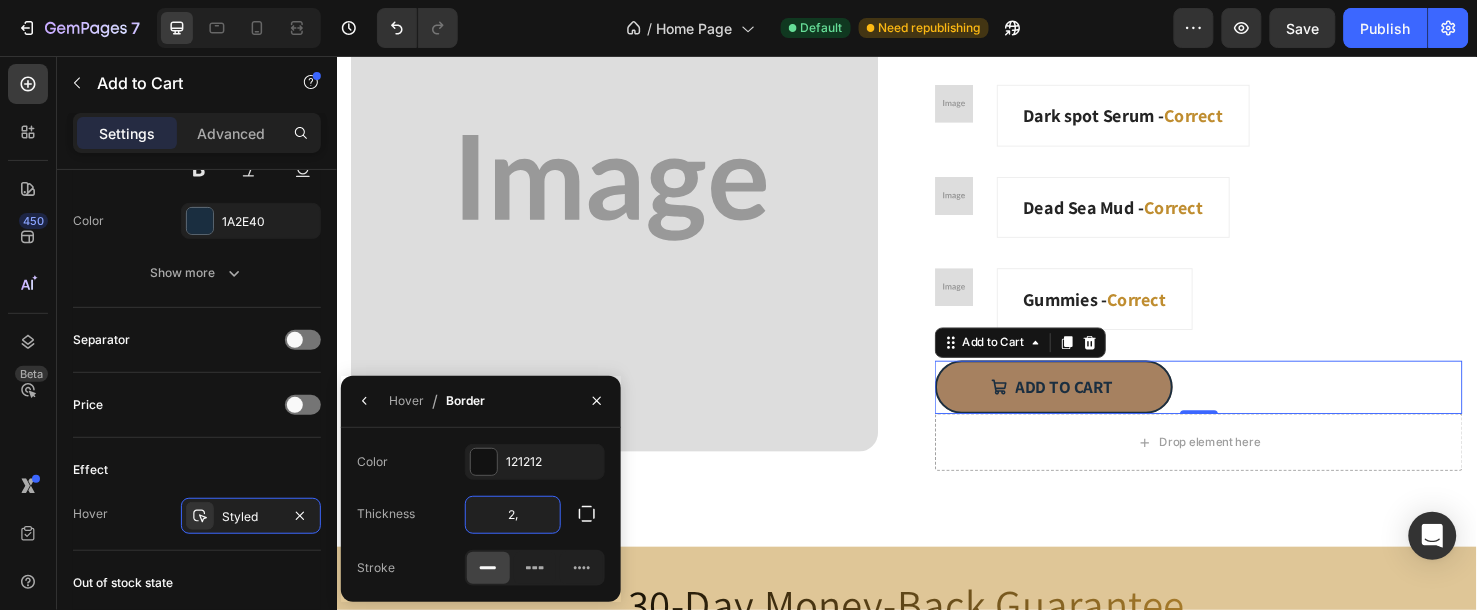 type on "2,5" 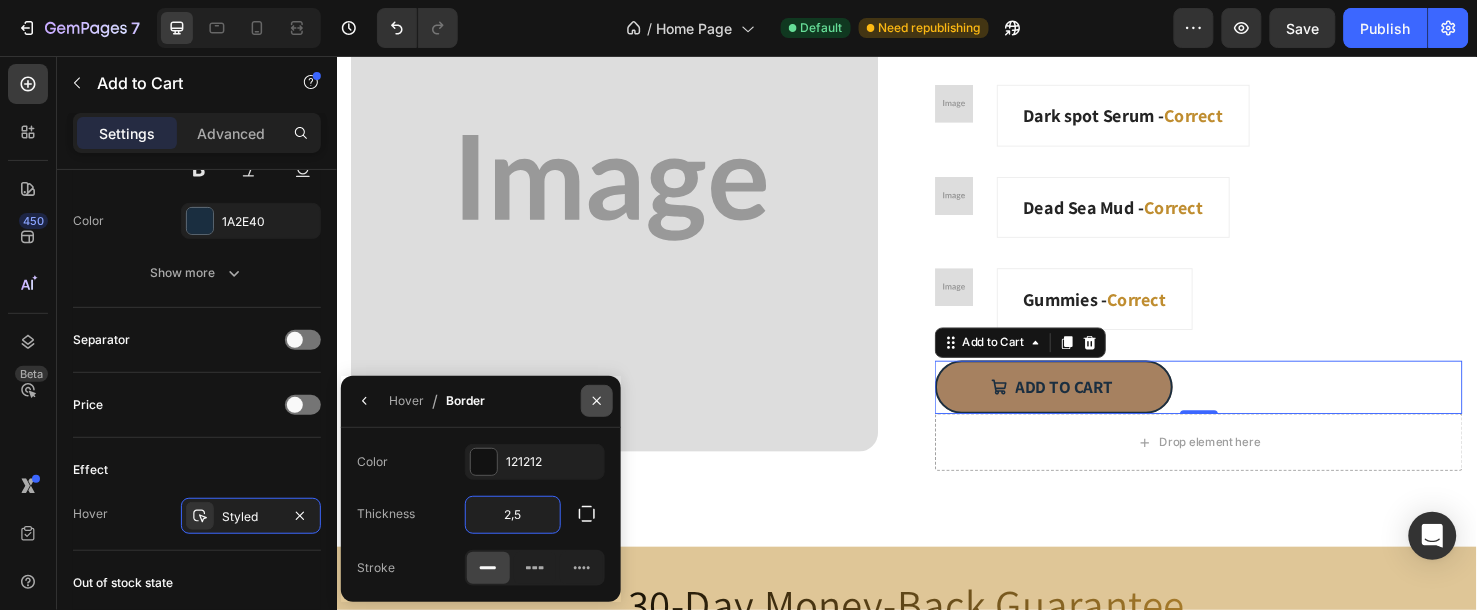 click at bounding box center [597, 401] 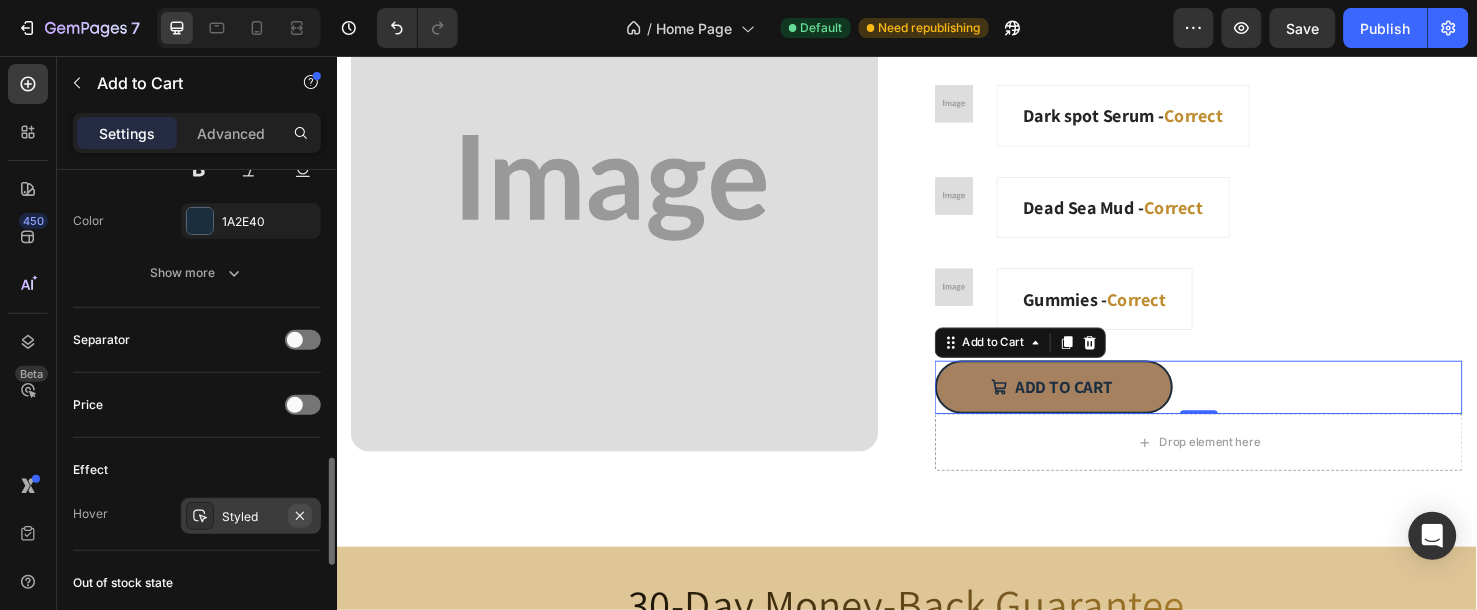 click 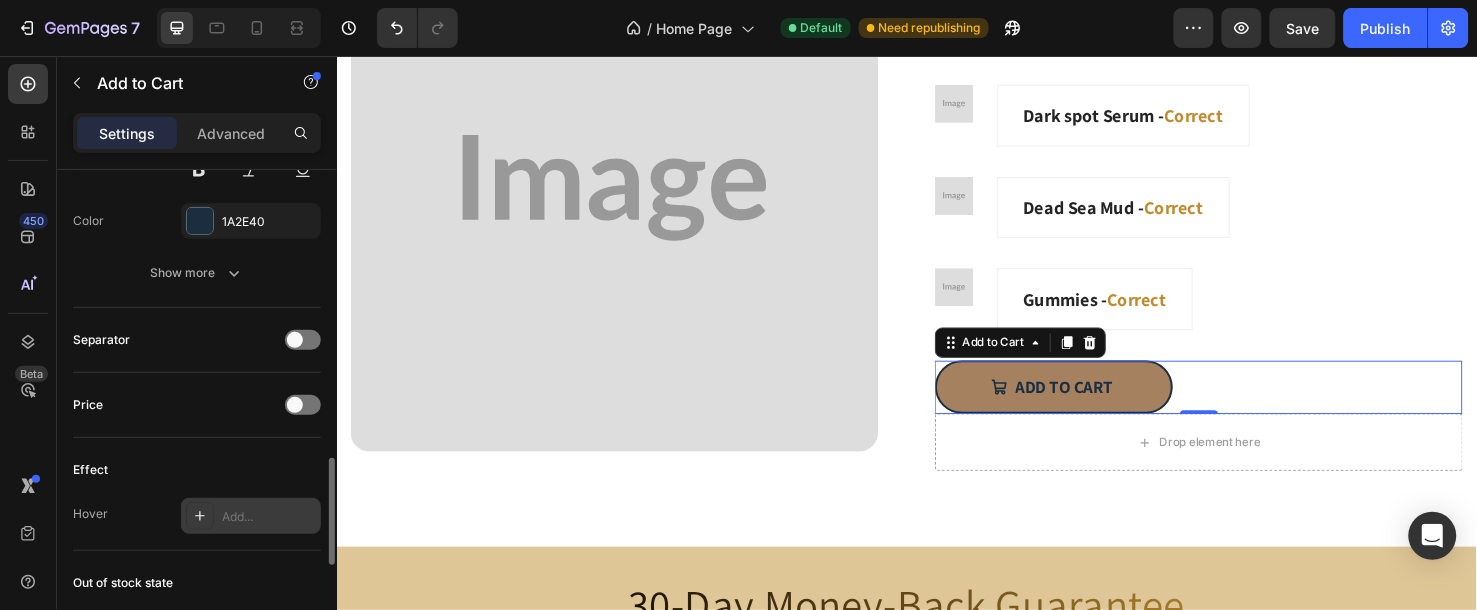 click on "Add..." at bounding box center (269, 517) 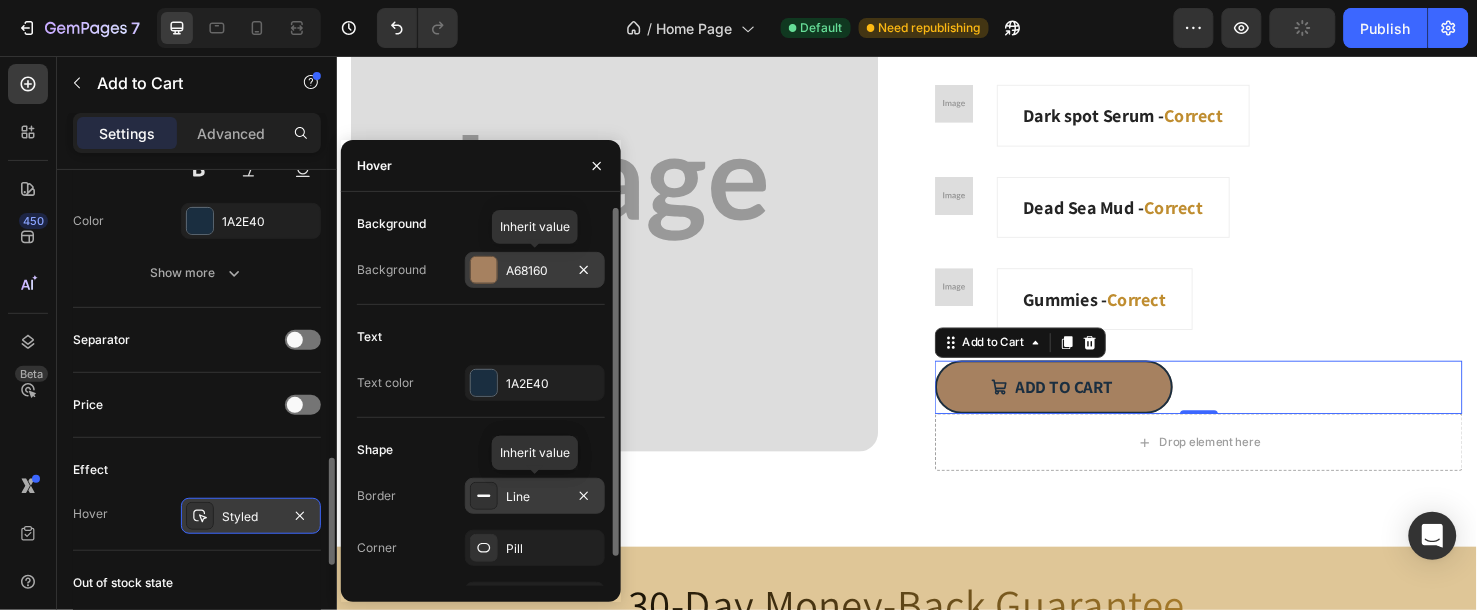 click on "A68160" at bounding box center [535, 271] 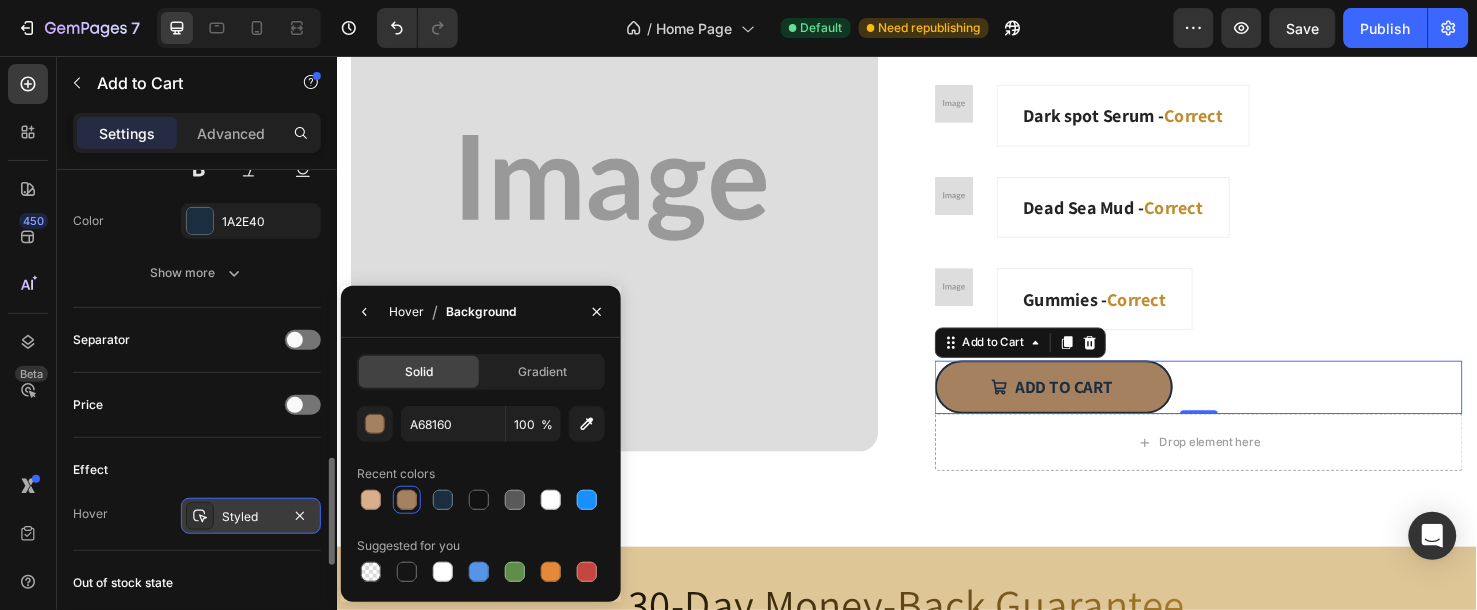 click on "Hover" at bounding box center (406, 312) 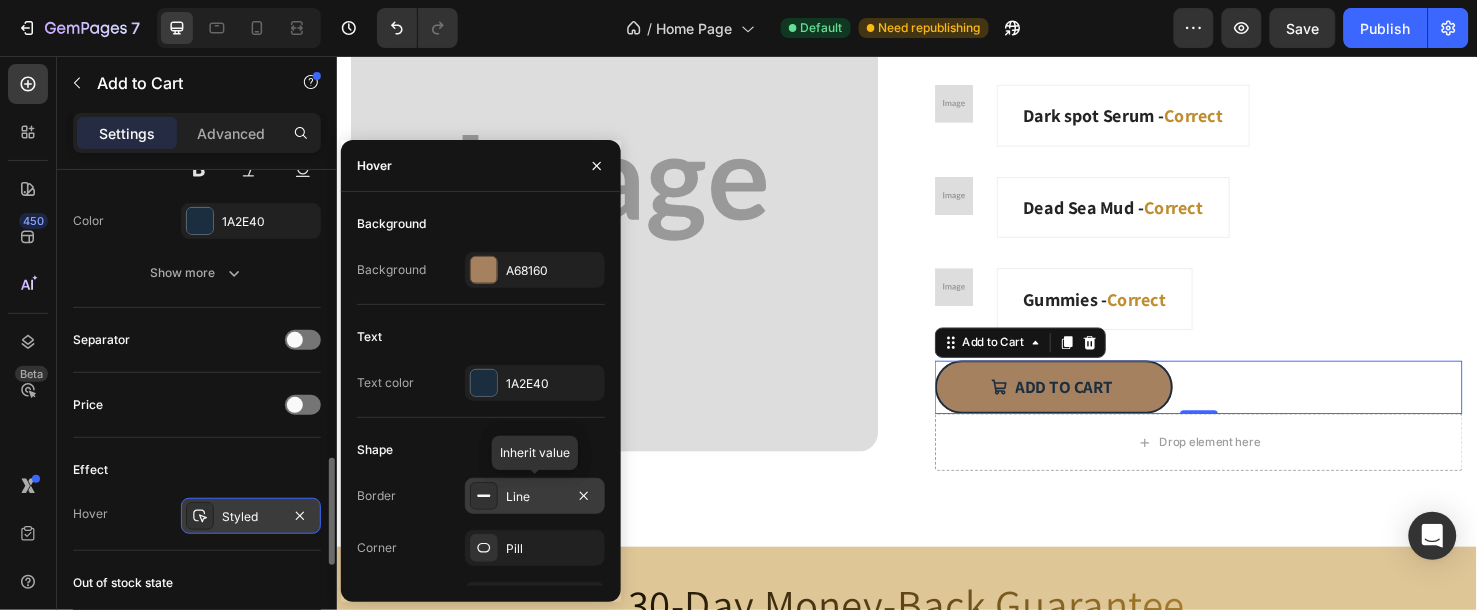 click on "Line" at bounding box center (535, 497) 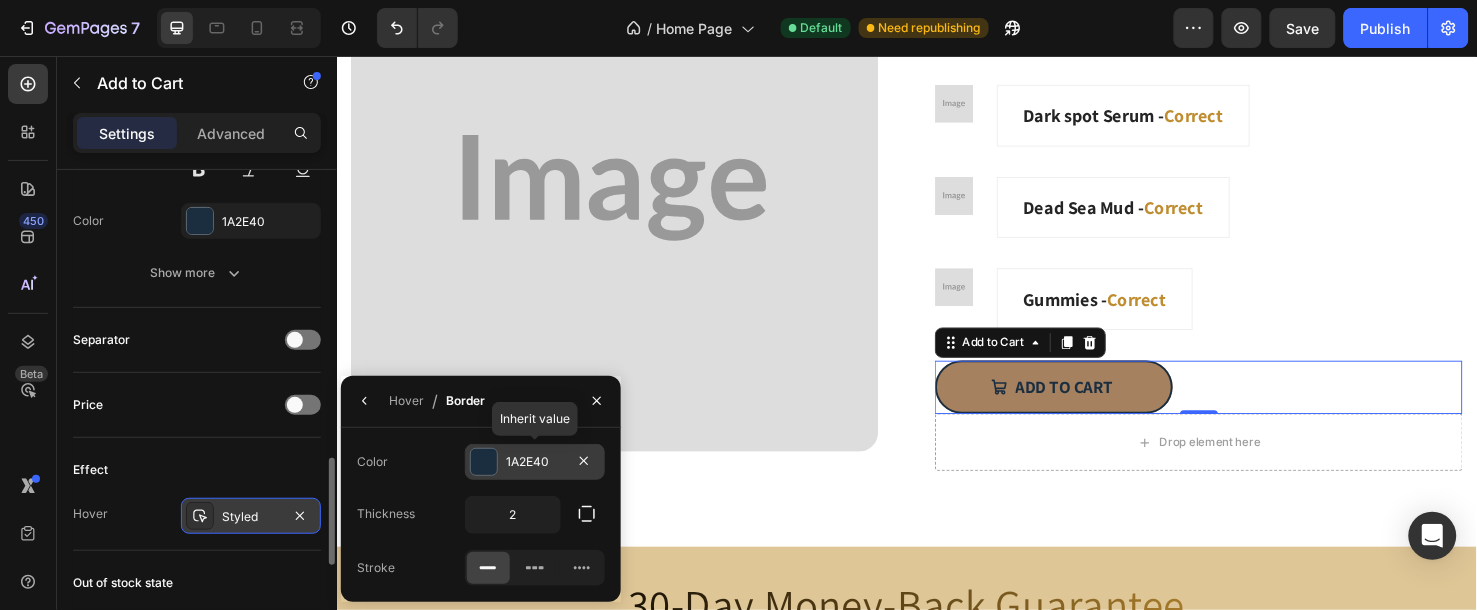 click on "1A2E40" at bounding box center [535, 462] 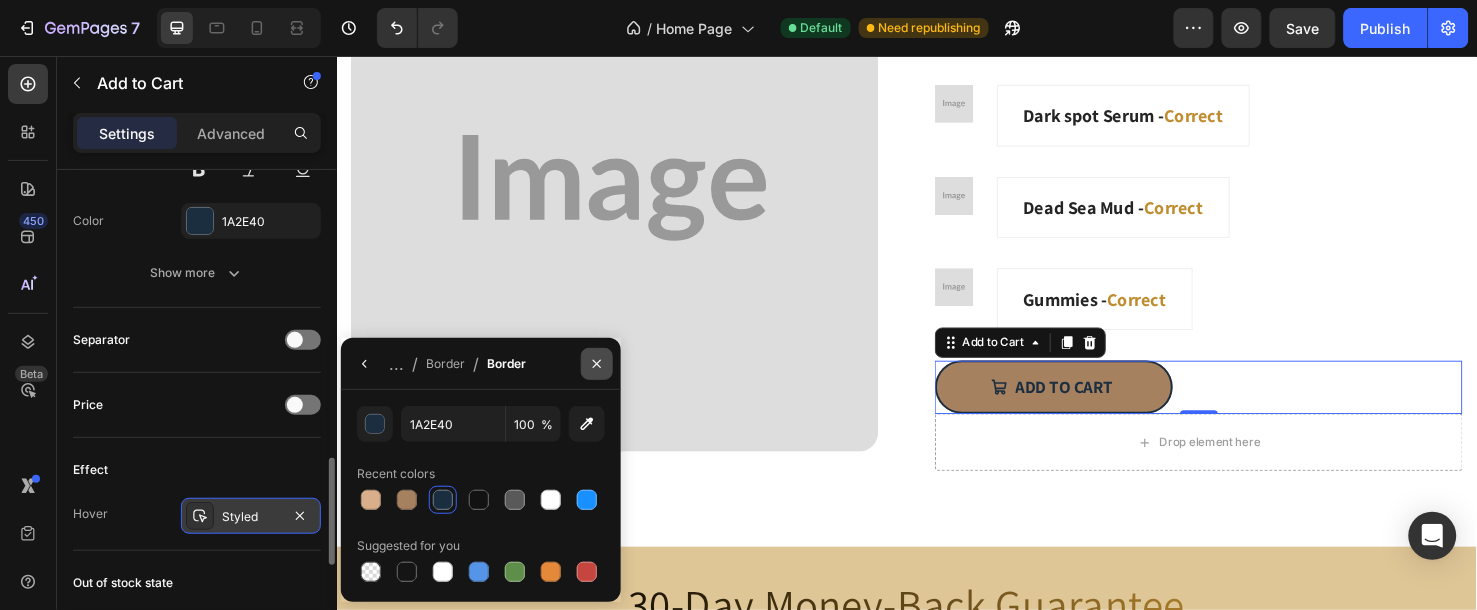 drag, startPoint x: 595, startPoint y: 358, endPoint x: 397, endPoint y: 327, distance: 200.41208 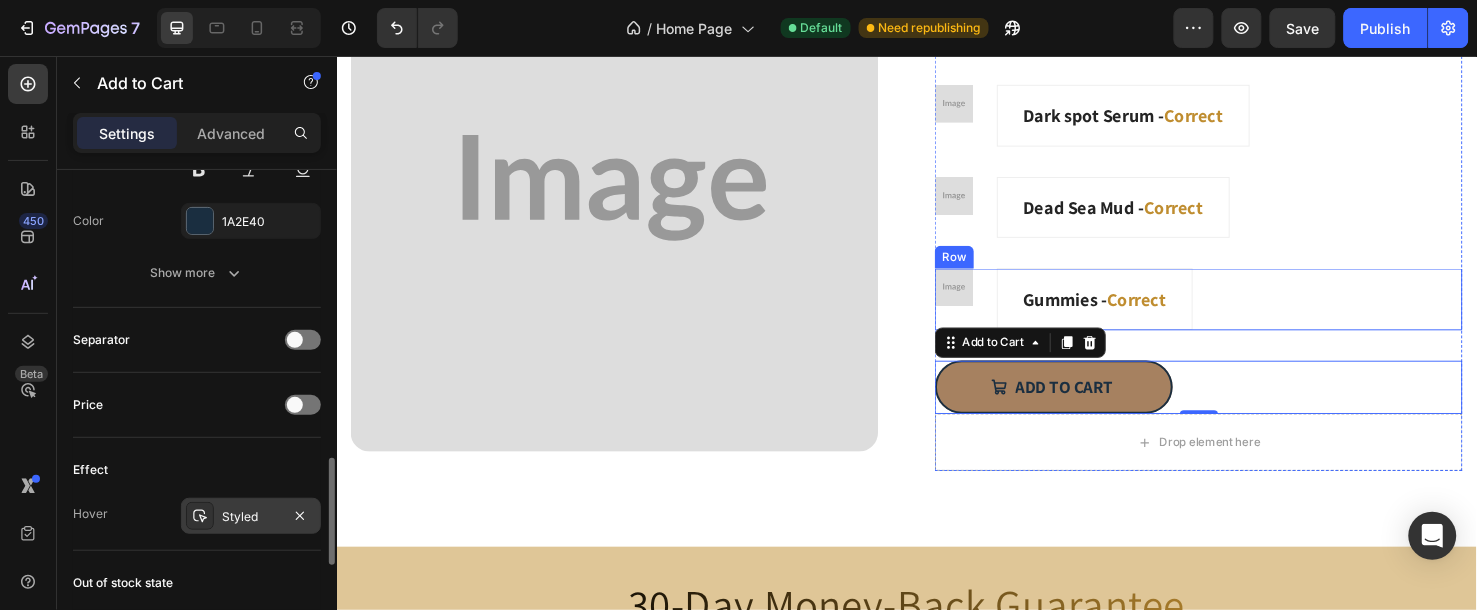 click on "Image Gummies -  Correct Accordion Row" at bounding box center (1243, 310) 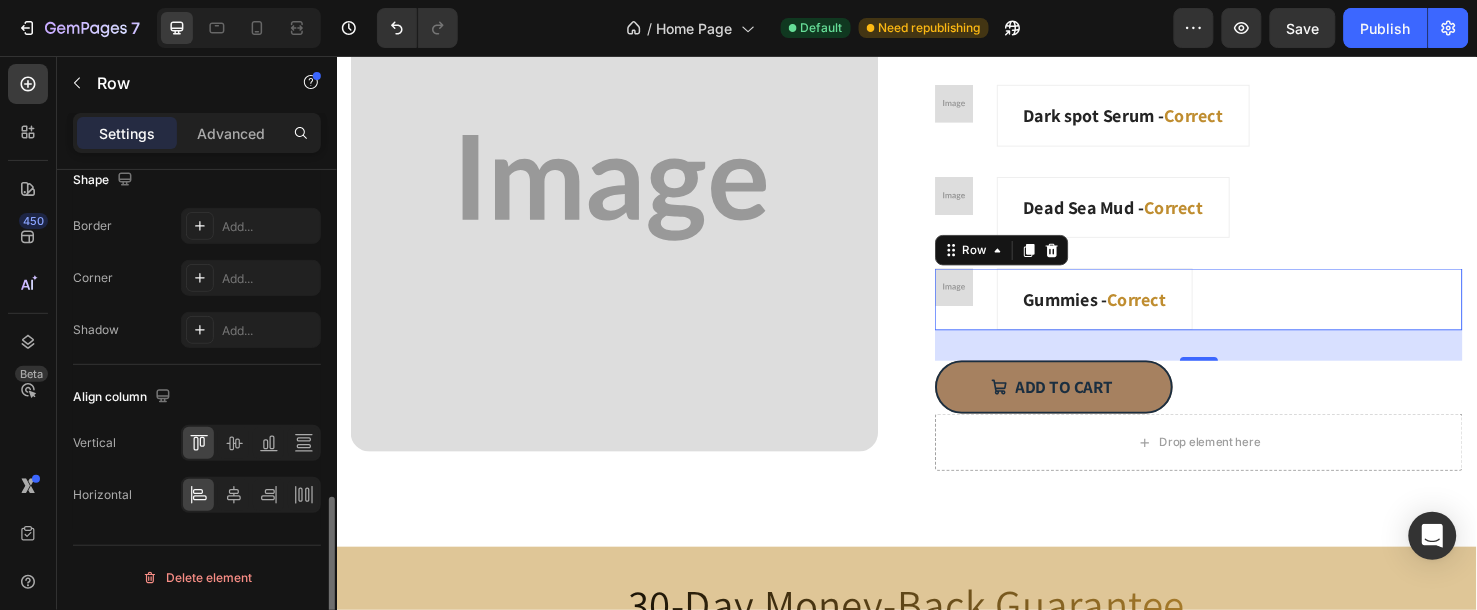scroll, scrollTop: 0, scrollLeft: 0, axis: both 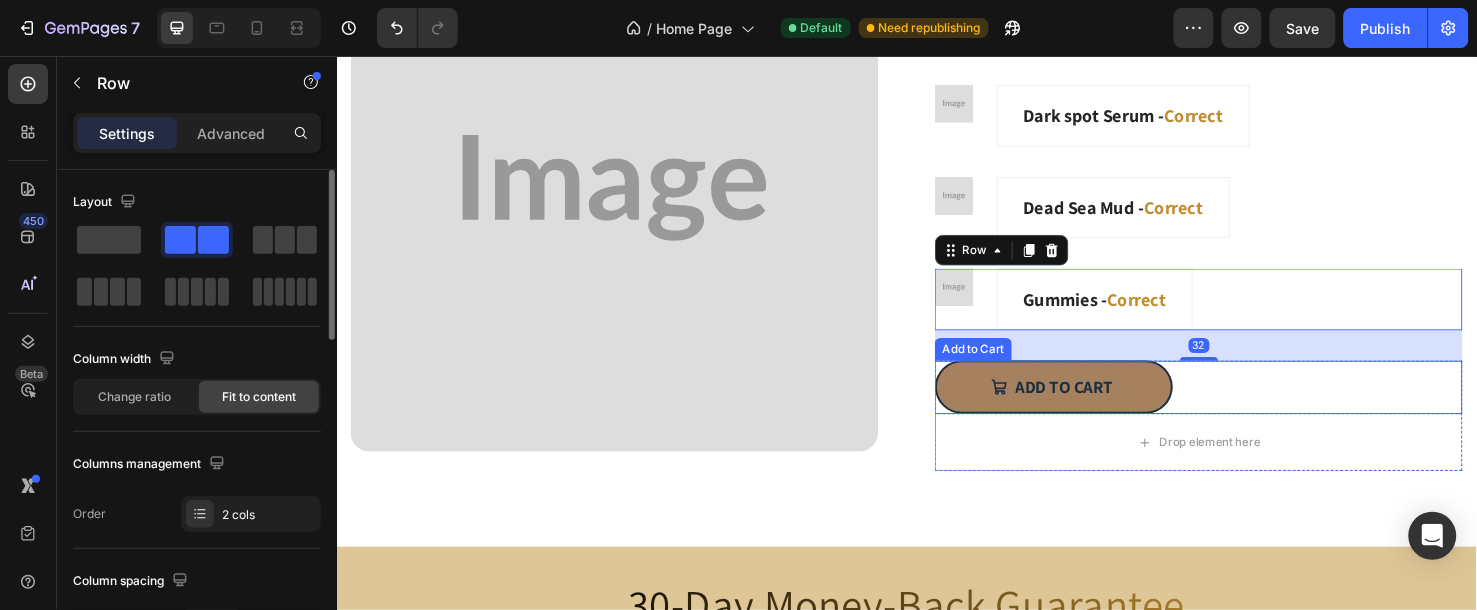 click on "Add to cart Add to Cart" at bounding box center [1243, 403] 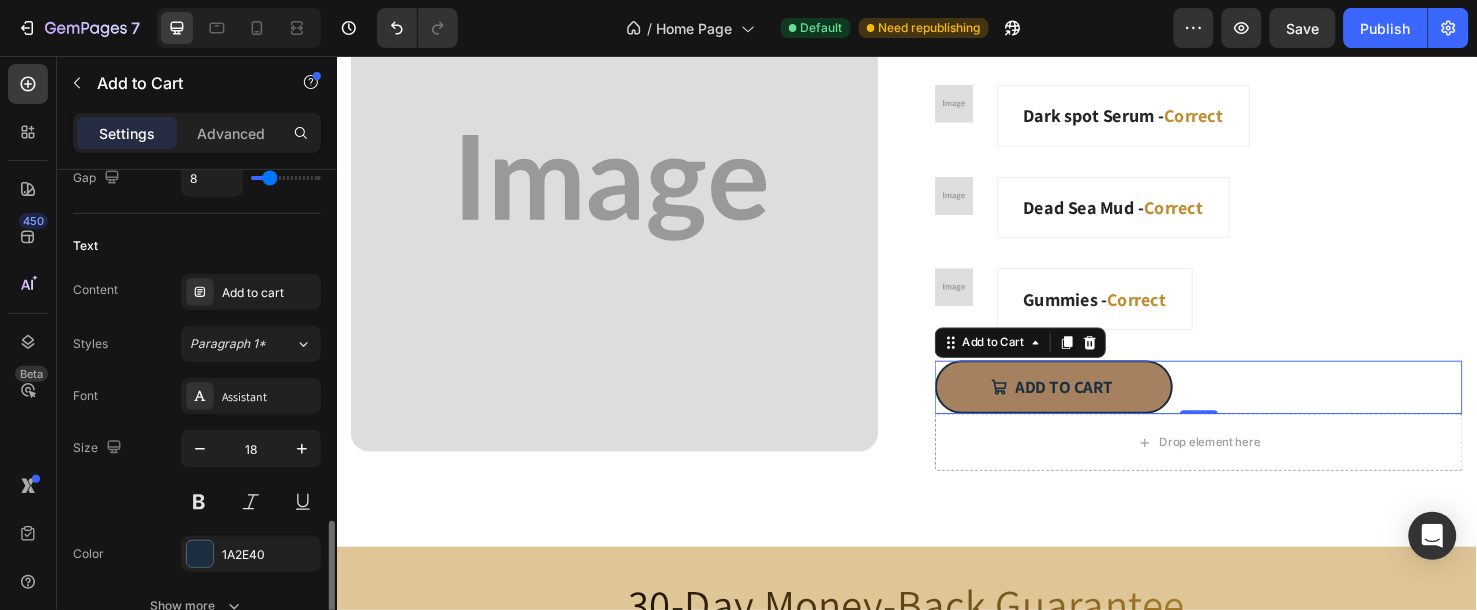 scroll, scrollTop: 1111, scrollLeft: 0, axis: vertical 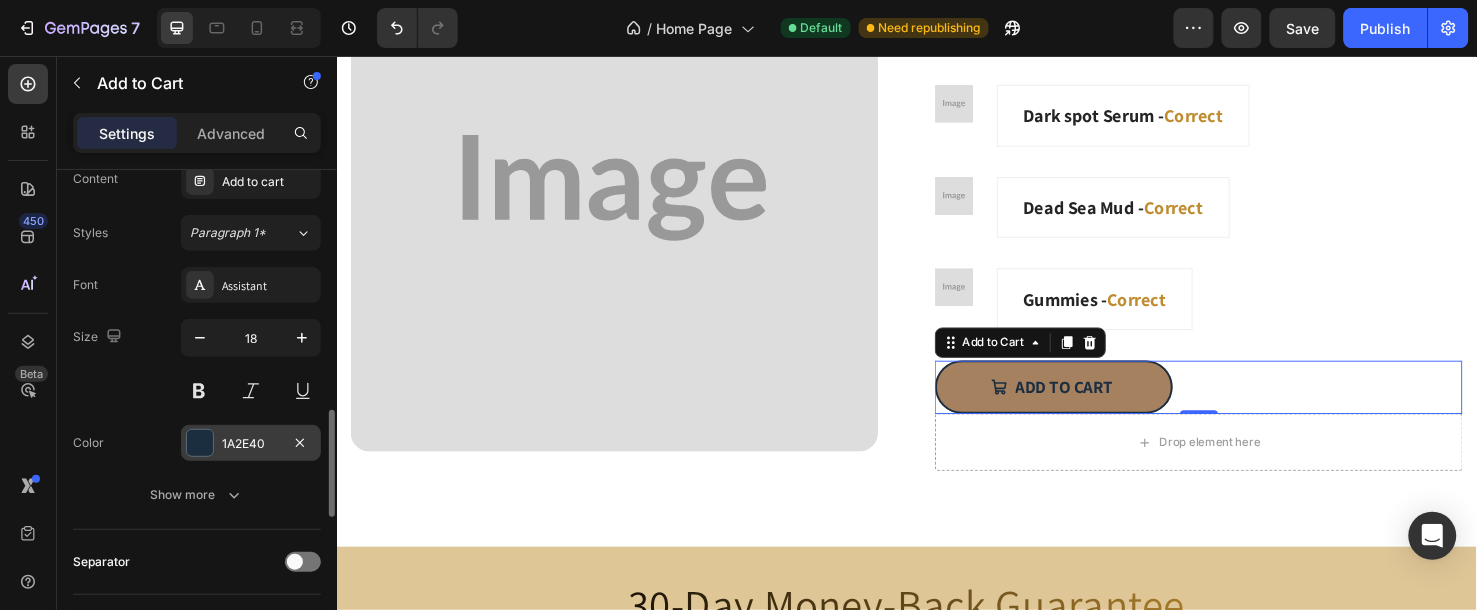 click on "1A2E40" at bounding box center [251, 444] 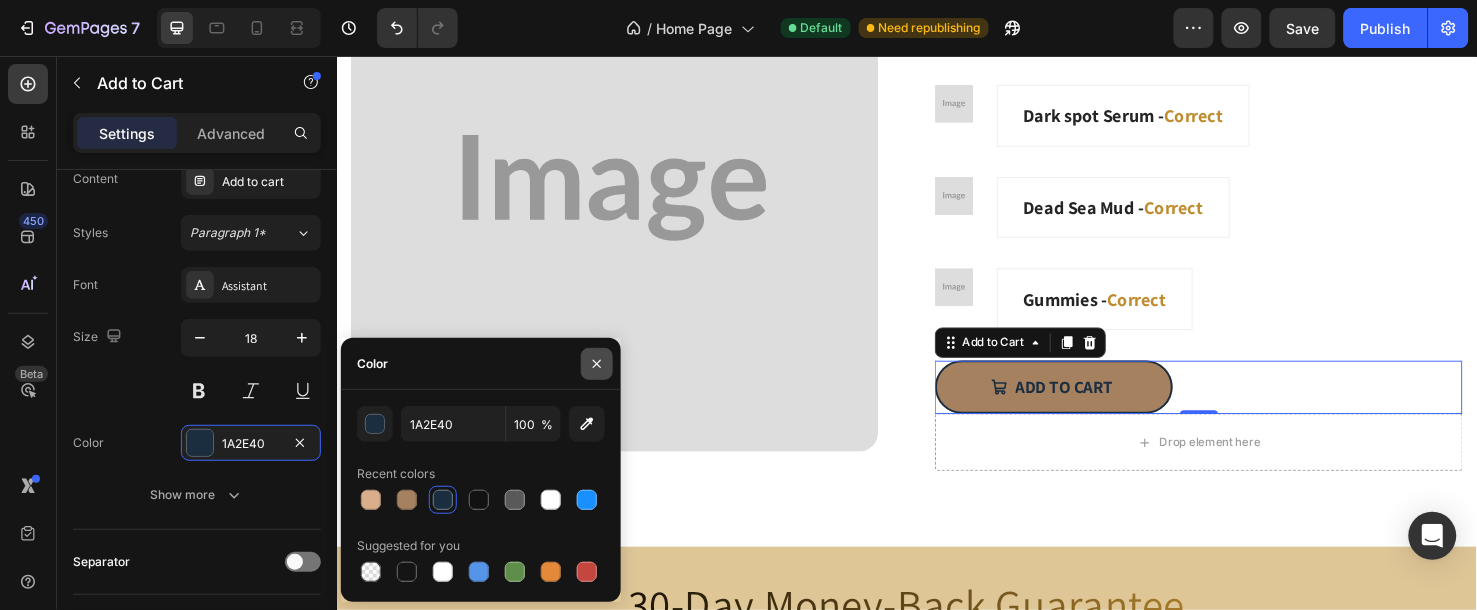 click 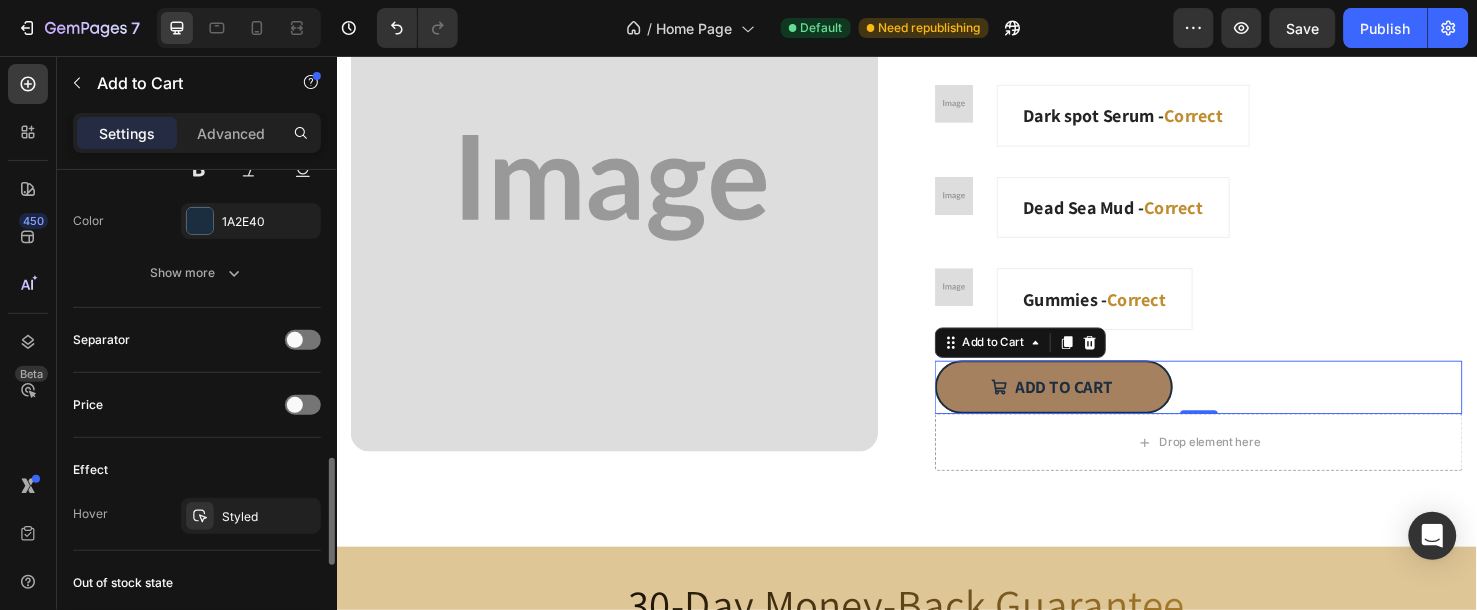 scroll, scrollTop: 1666, scrollLeft: 0, axis: vertical 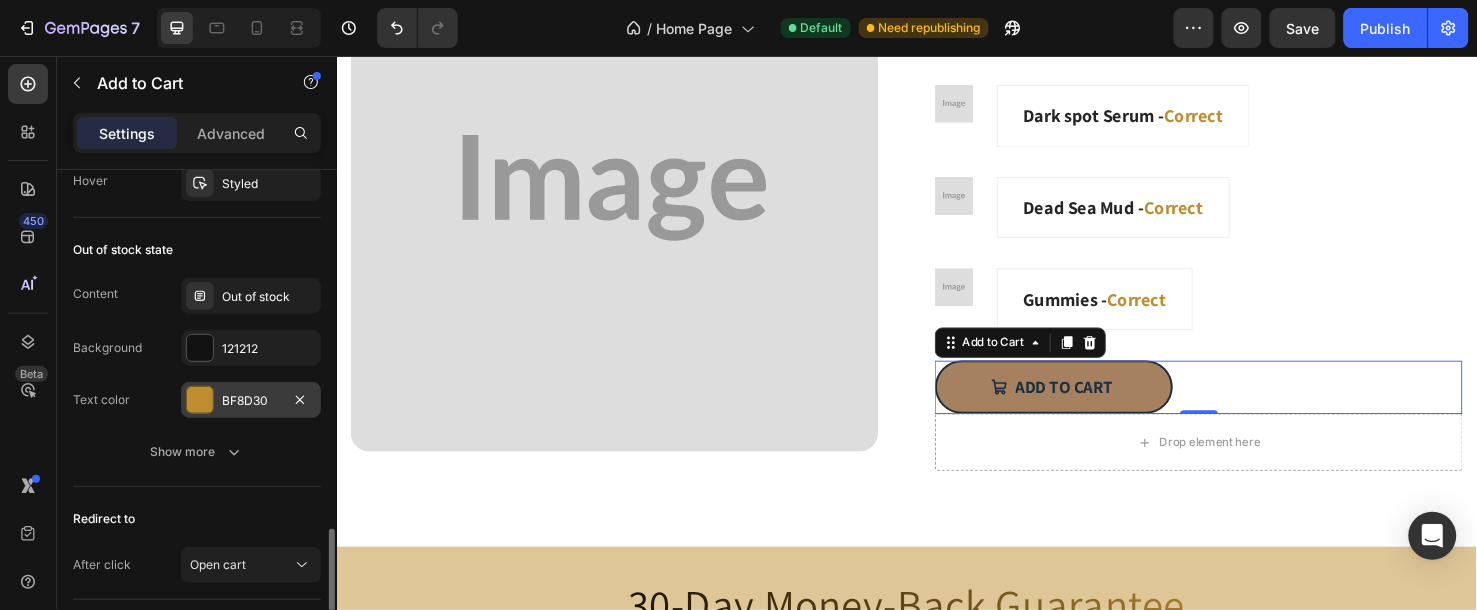 click on "BF8D30" at bounding box center (251, 400) 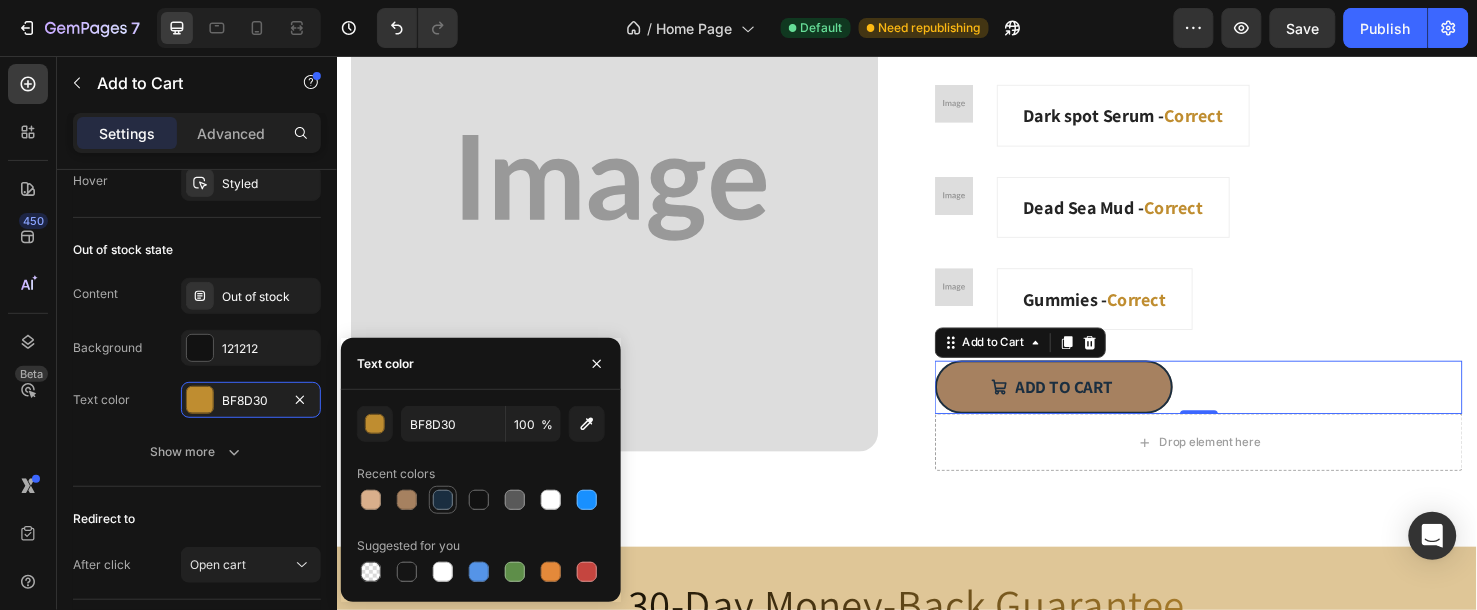 click at bounding box center [443, 500] 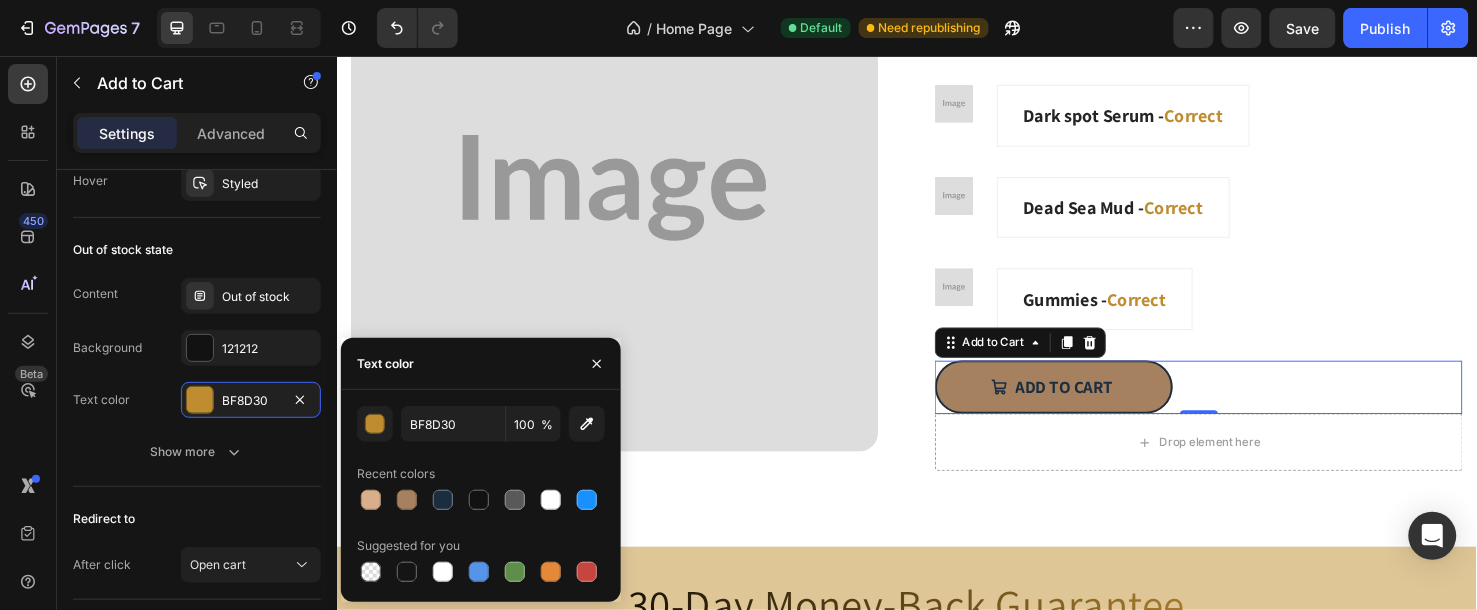 type on "1A2E40" 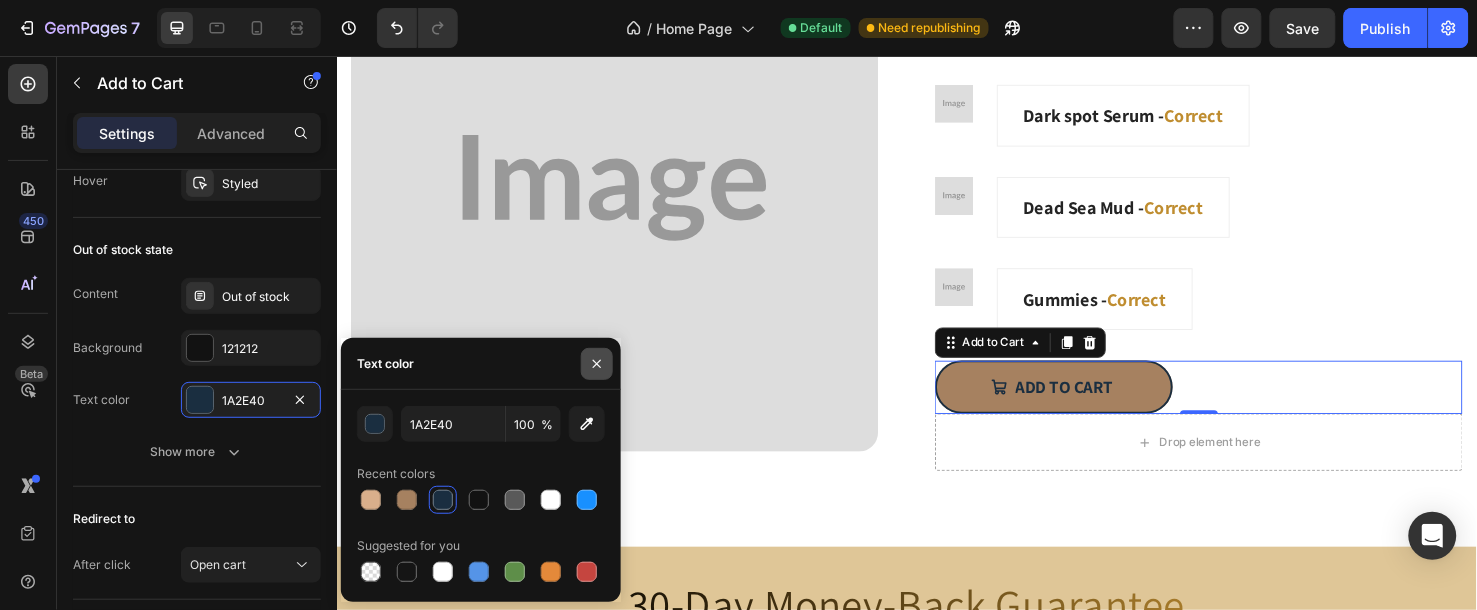 click 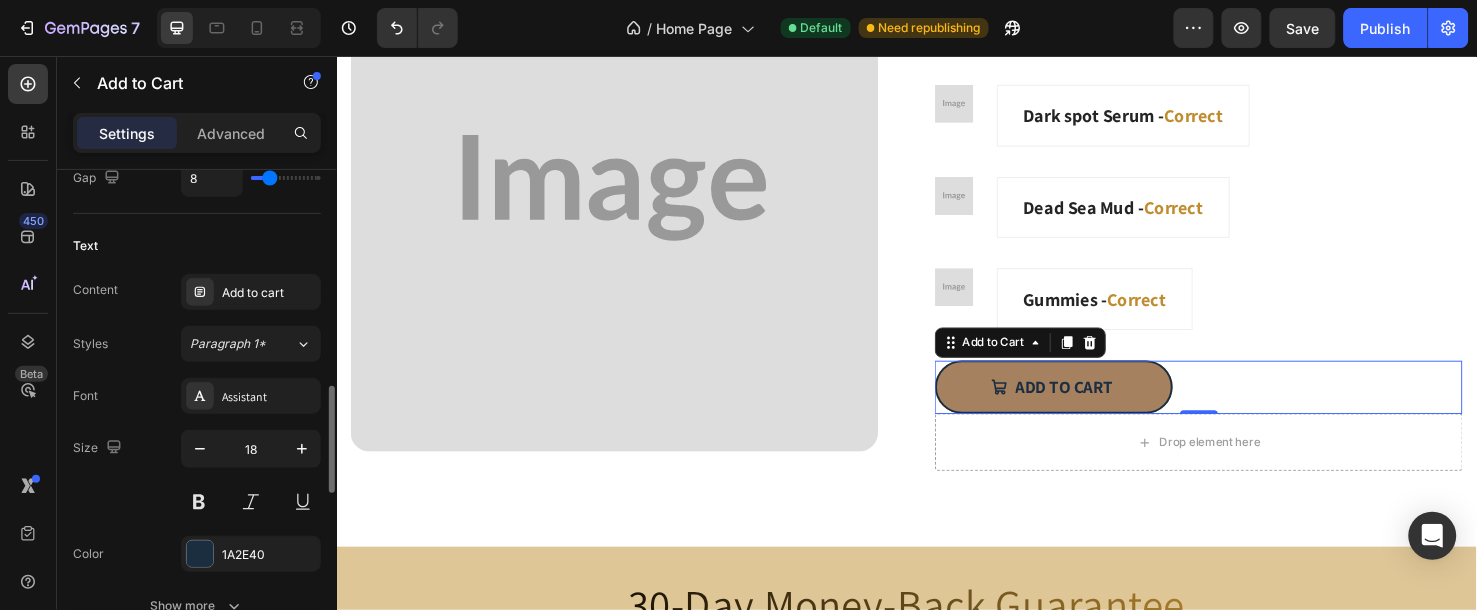 scroll, scrollTop: 1222, scrollLeft: 0, axis: vertical 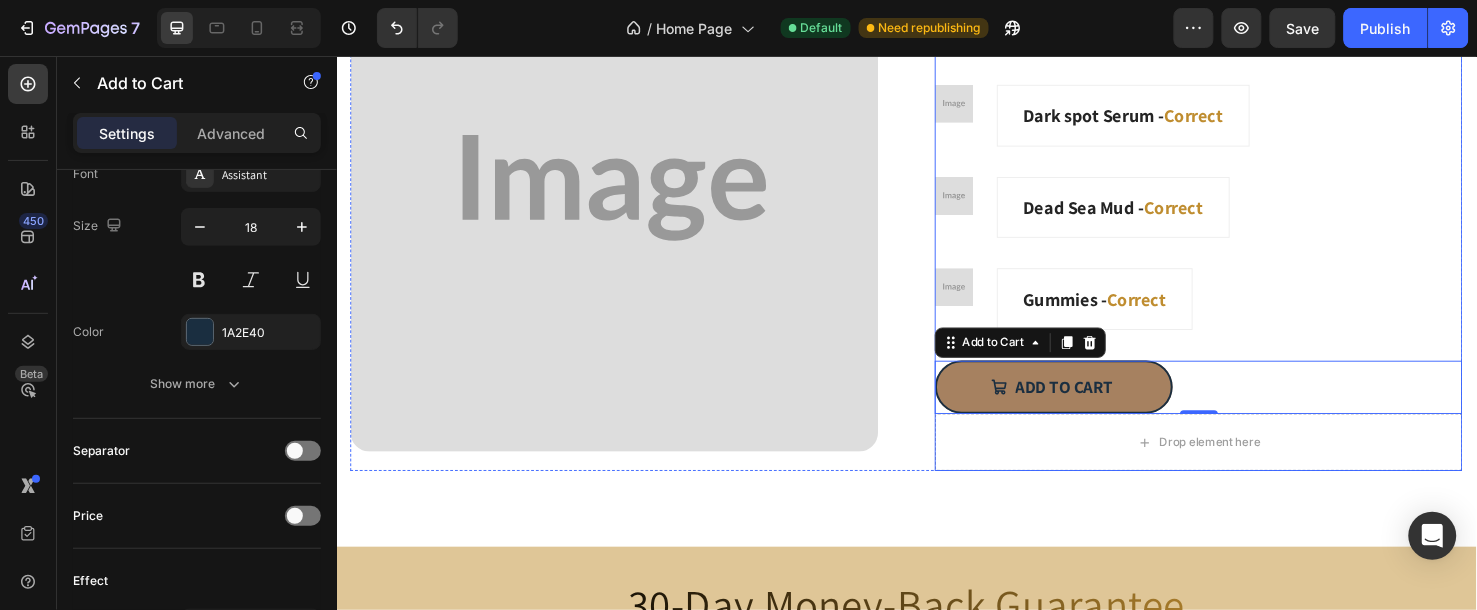 click on "Image Gummies -  Correct Accordion Row" at bounding box center (1243, 310) 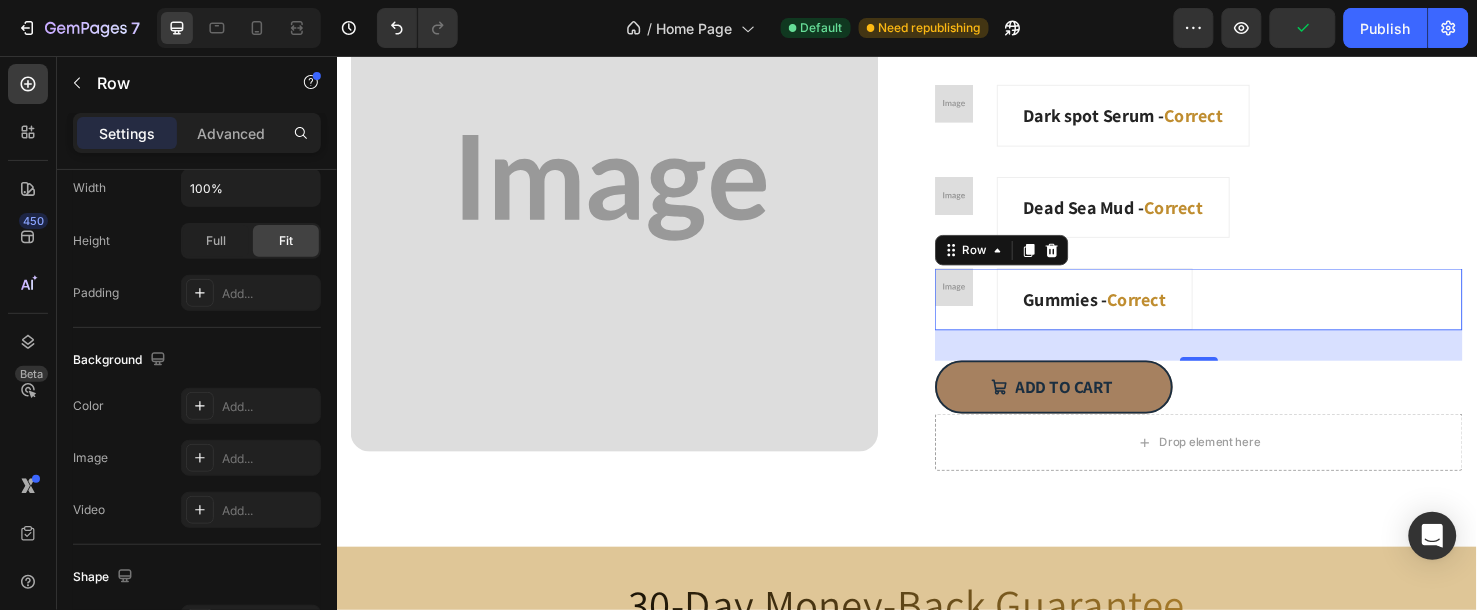 scroll, scrollTop: 222, scrollLeft: 0, axis: vertical 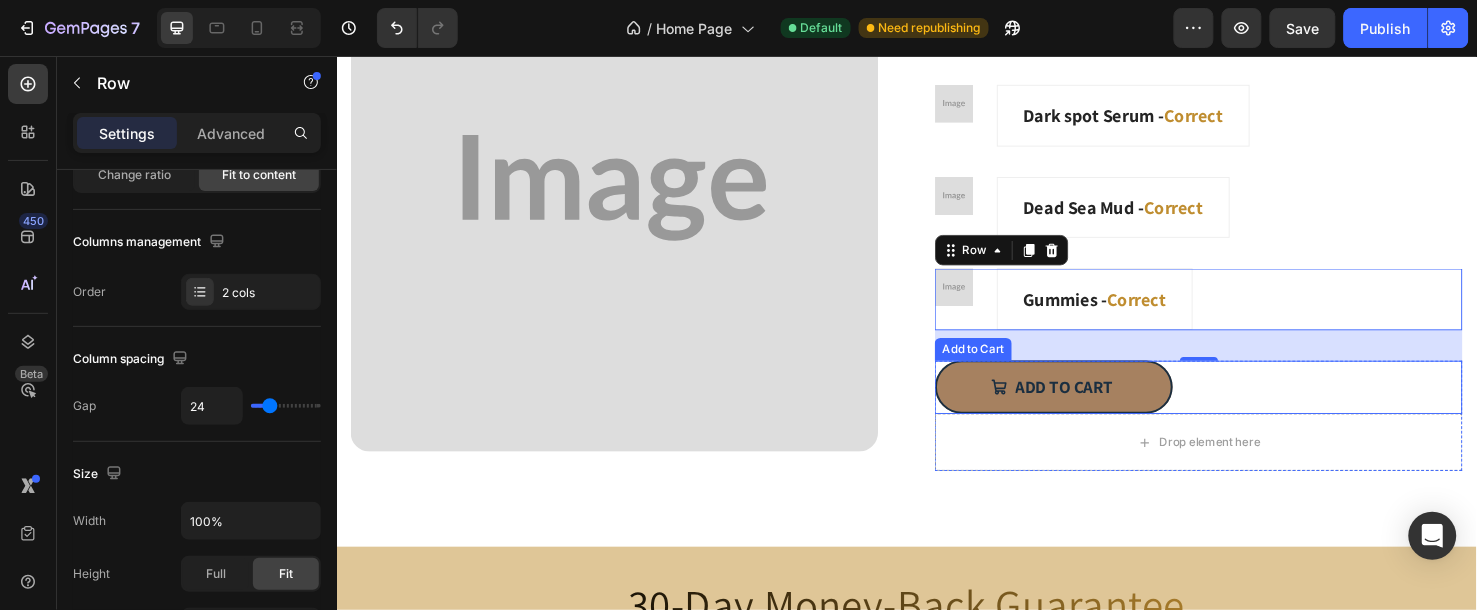 click on "Add to cart" at bounding box center (1091, 403) 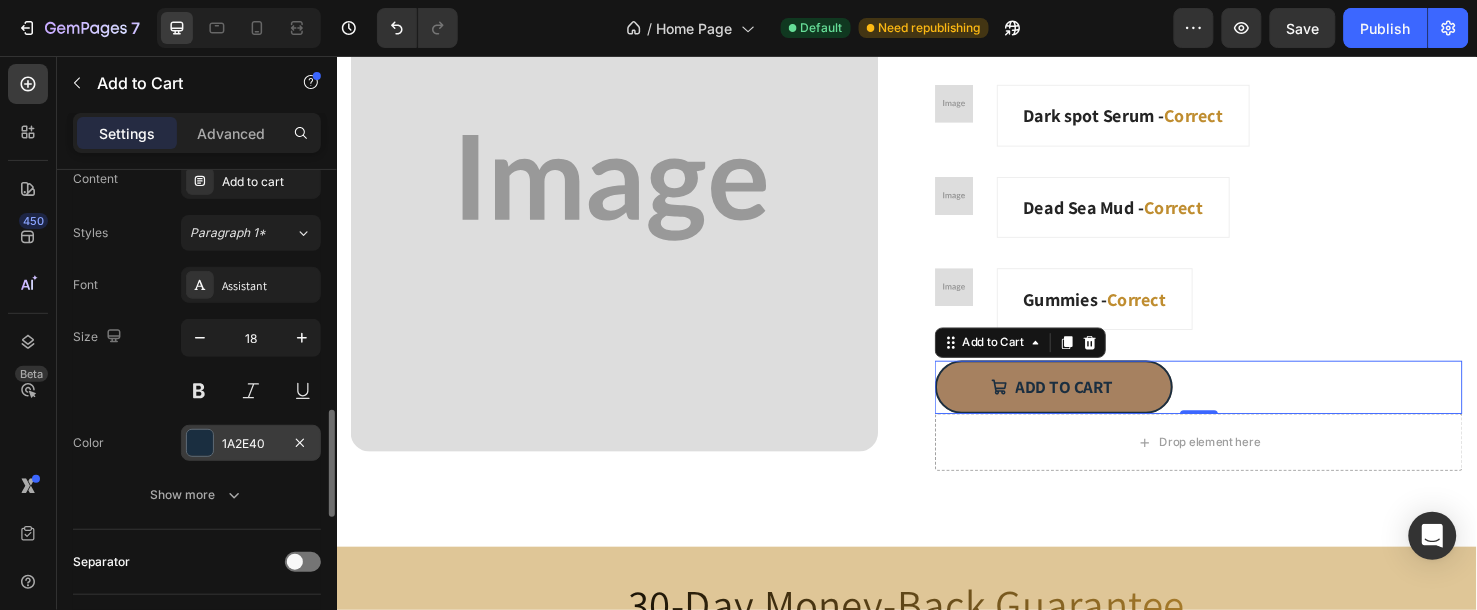 scroll, scrollTop: 1333, scrollLeft: 0, axis: vertical 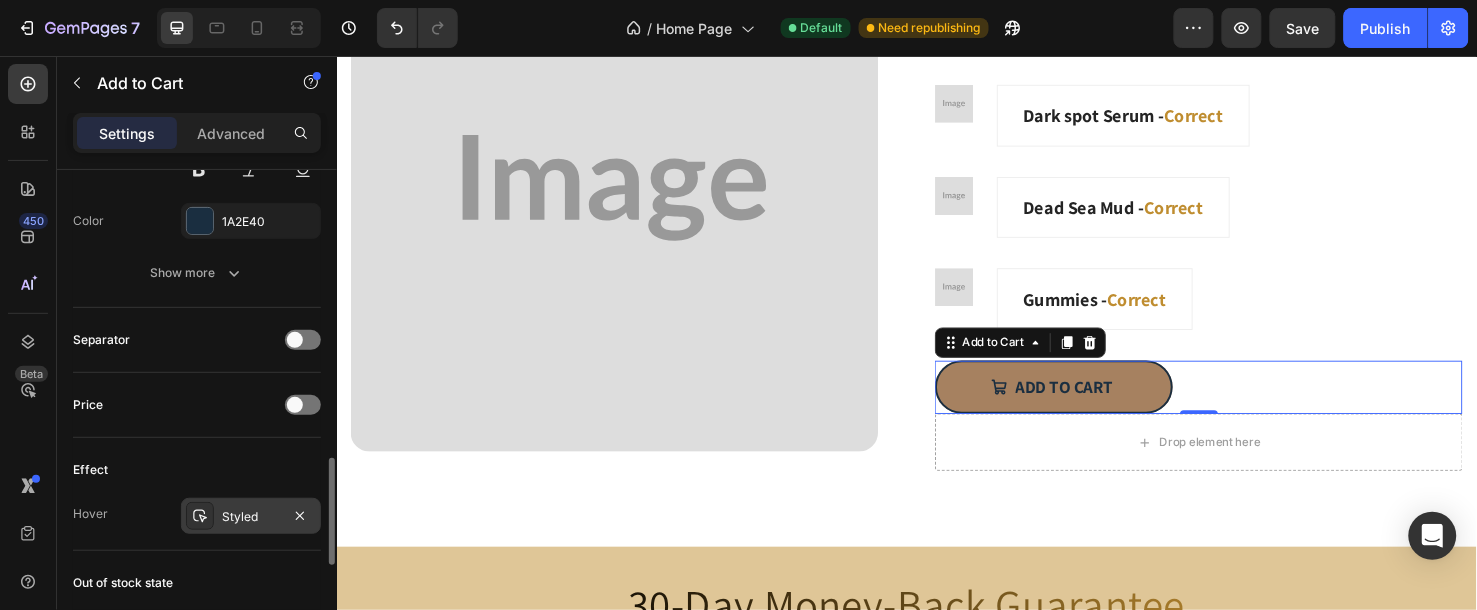 click on "Styled" at bounding box center (251, 516) 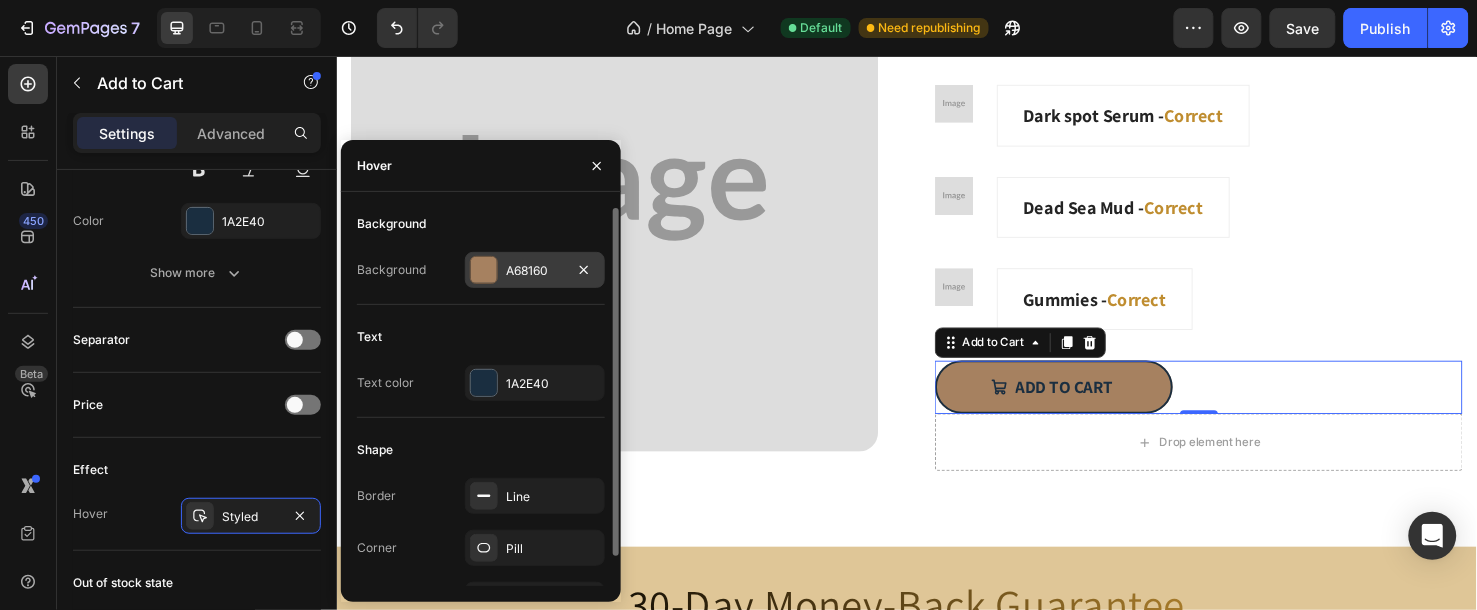 click at bounding box center [484, 270] 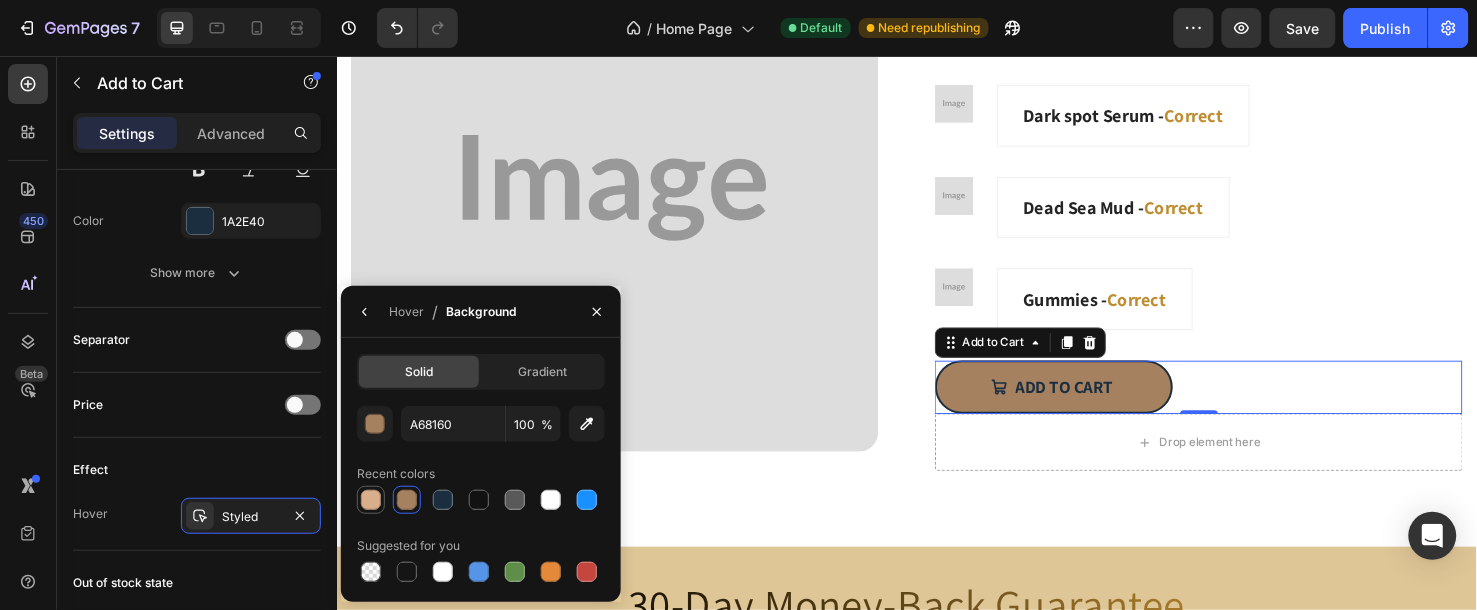 click at bounding box center (371, 500) 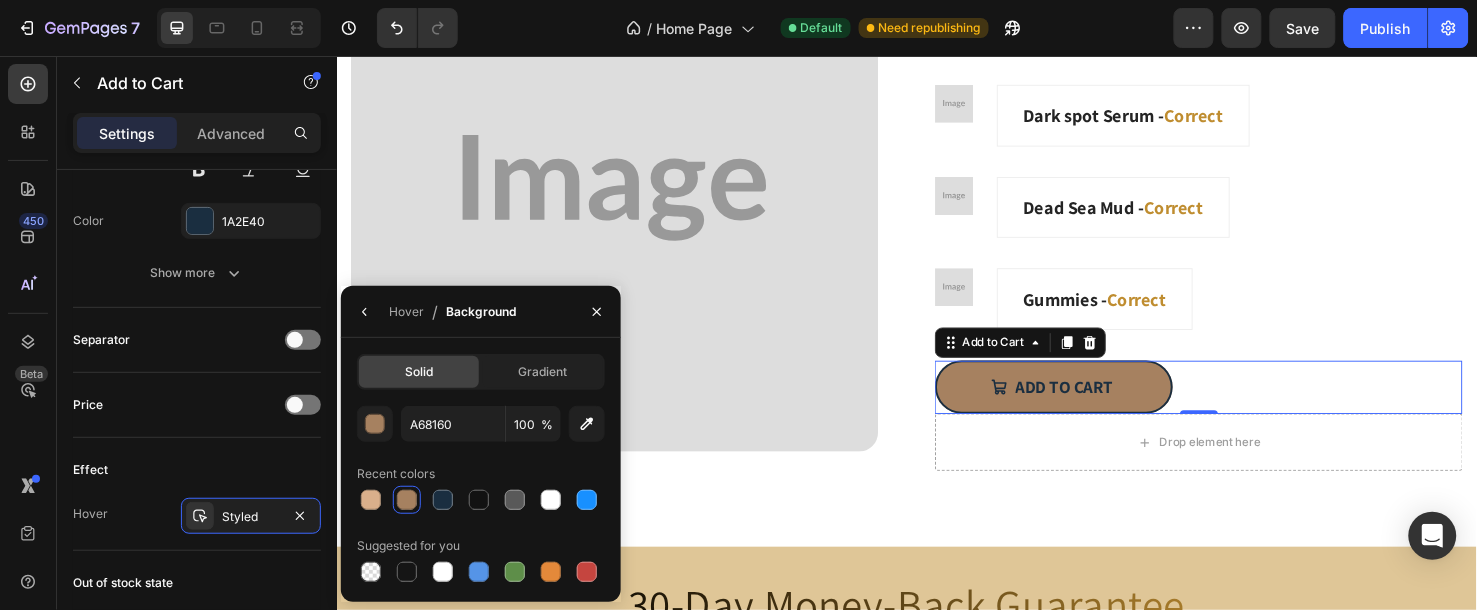 type on "D9AF8B" 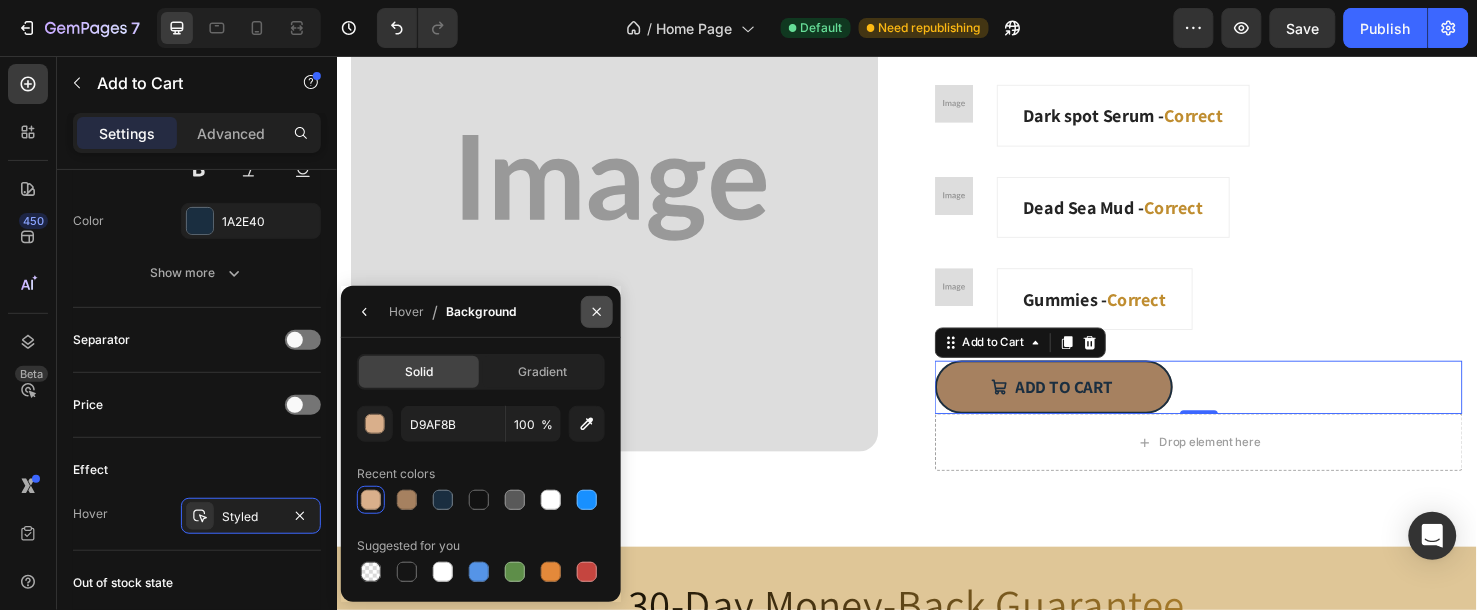 drag, startPoint x: 590, startPoint y: 305, endPoint x: 416, endPoint y: 310, distance: 174.07182 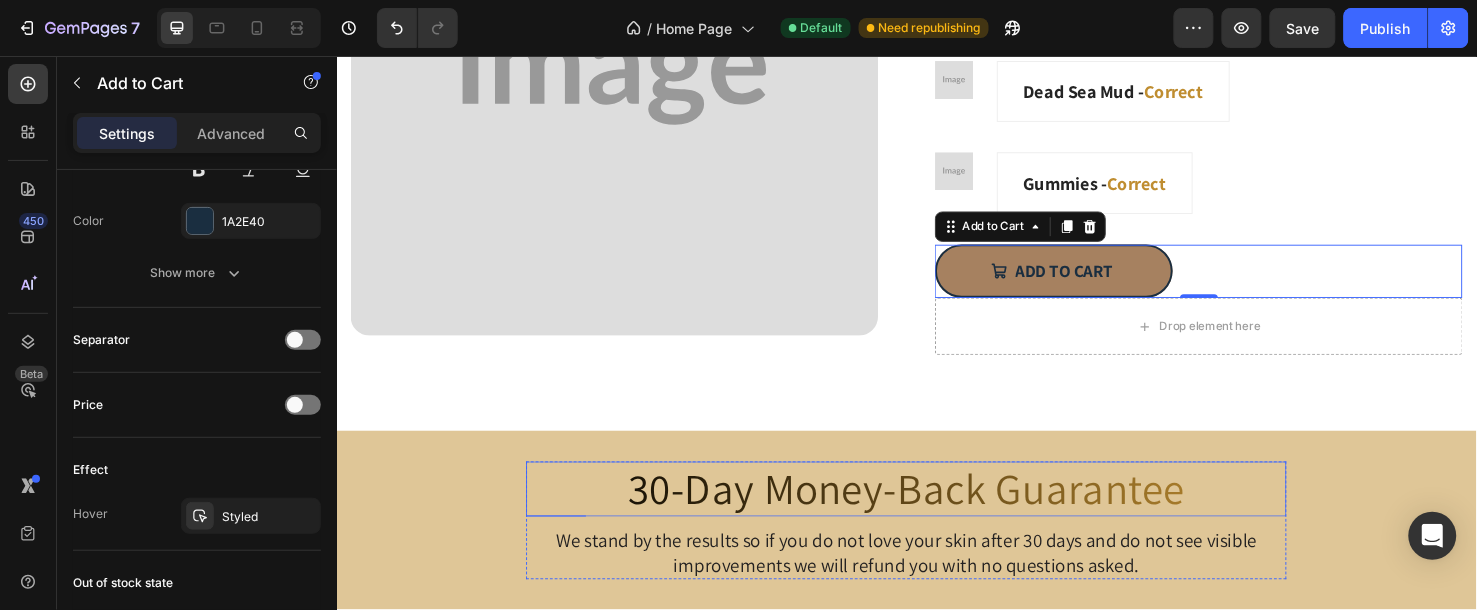 scroll, scrollTop: 4983, scrollLeft: 0, axis: vertical 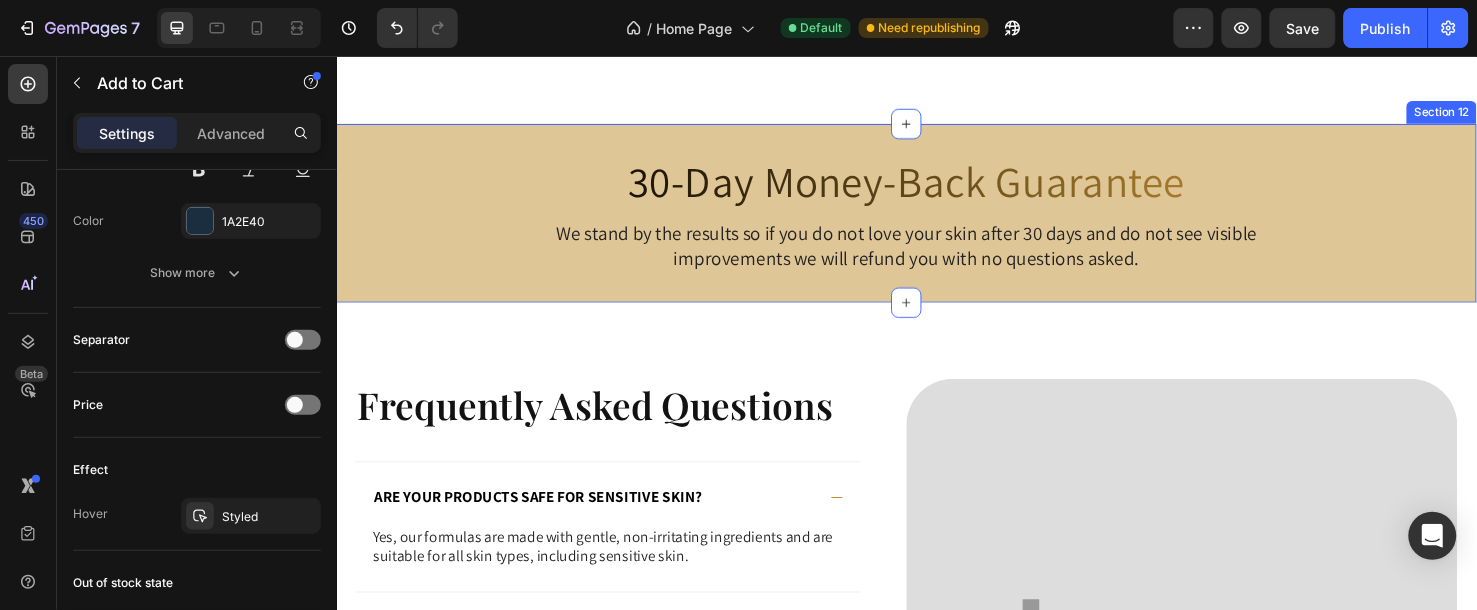 click on "30-Day Money-Back Guarantee Heading We stand by the results so if you do not love your skin after 30 days and do not see visible improvements we will refund you with no questions asked. Text Block Row Section 12" at bounding box center (936, 220) 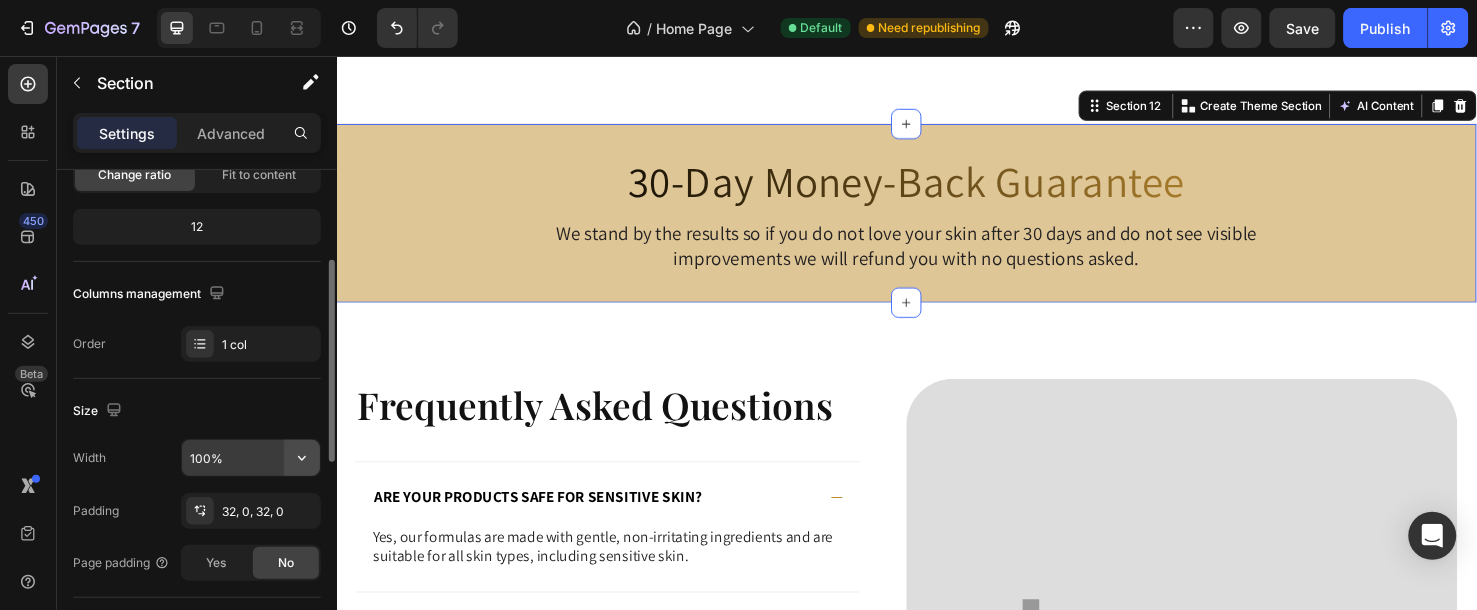 scroll, scrollTop: 444, scrollLeft: 0, axis: vertical 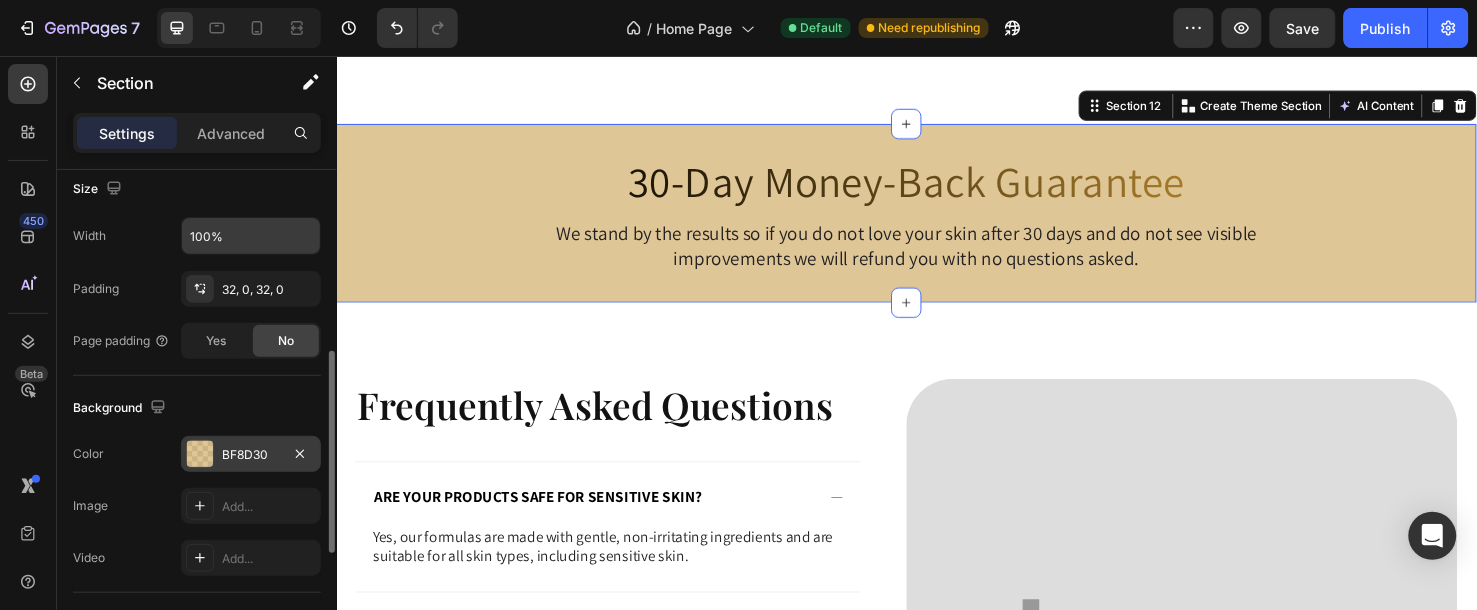 click on "BF8D30" at bounding box center [251, 455] 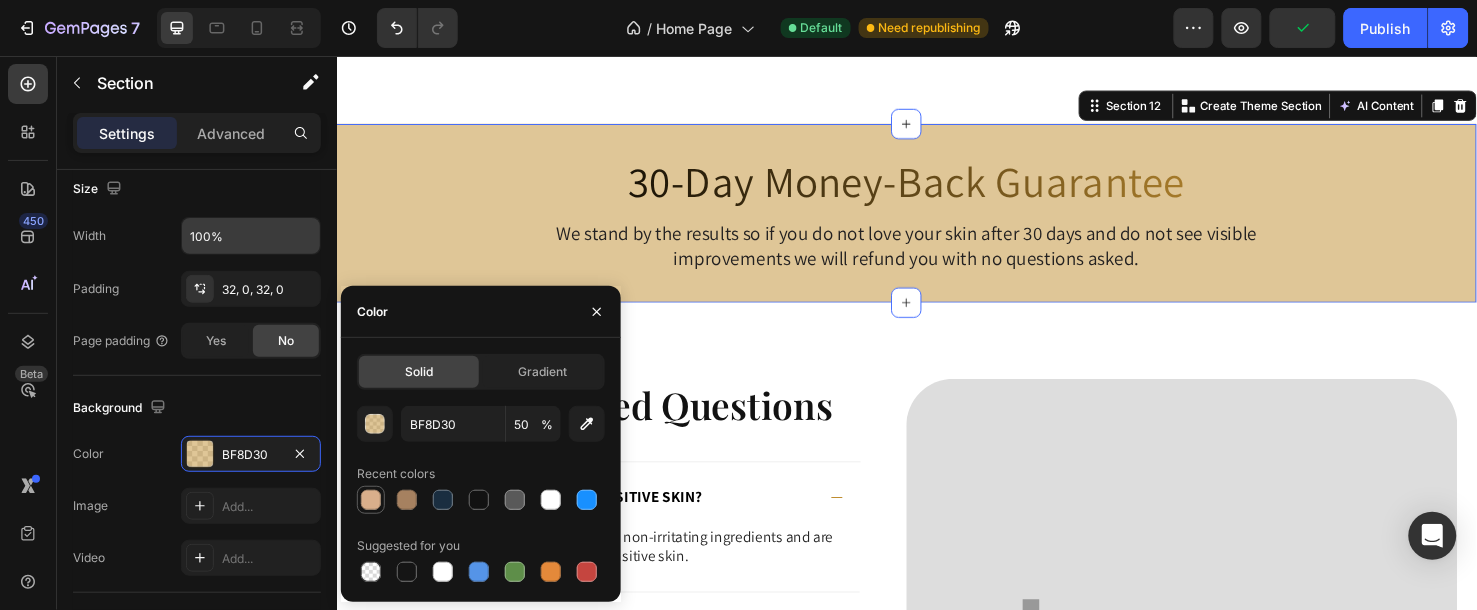 click at bounding box center [371, 500] 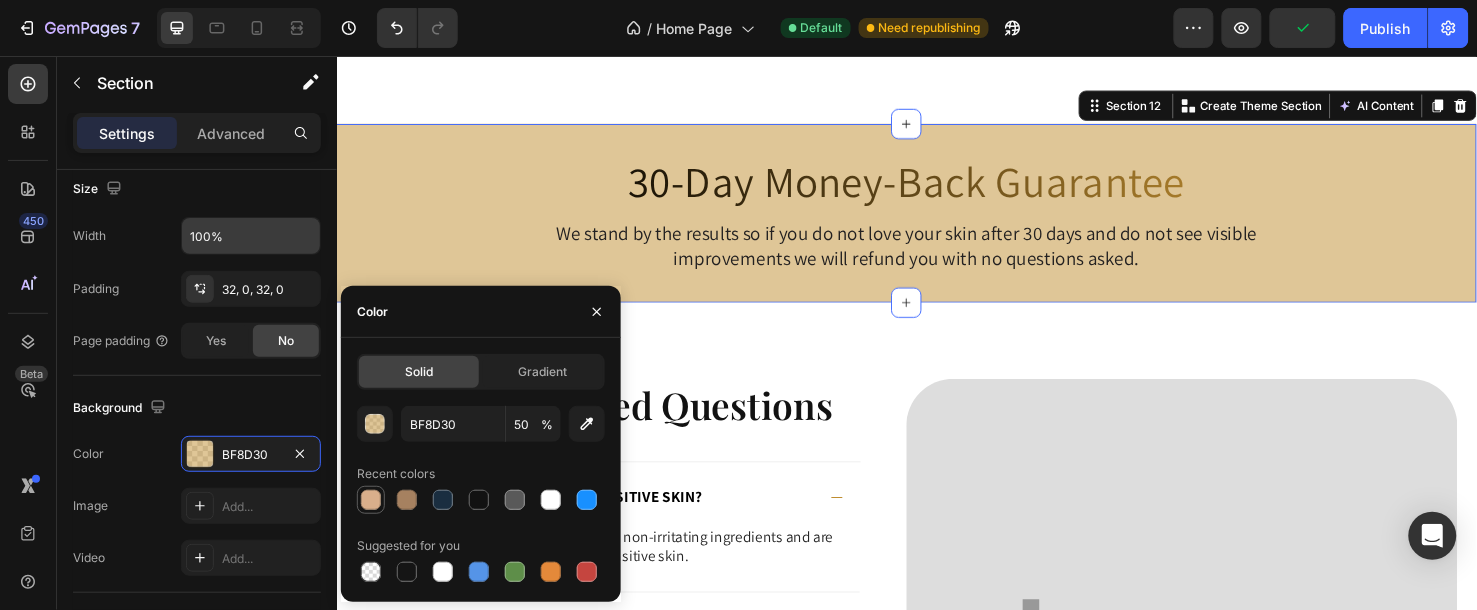 type on "D9AF8B" 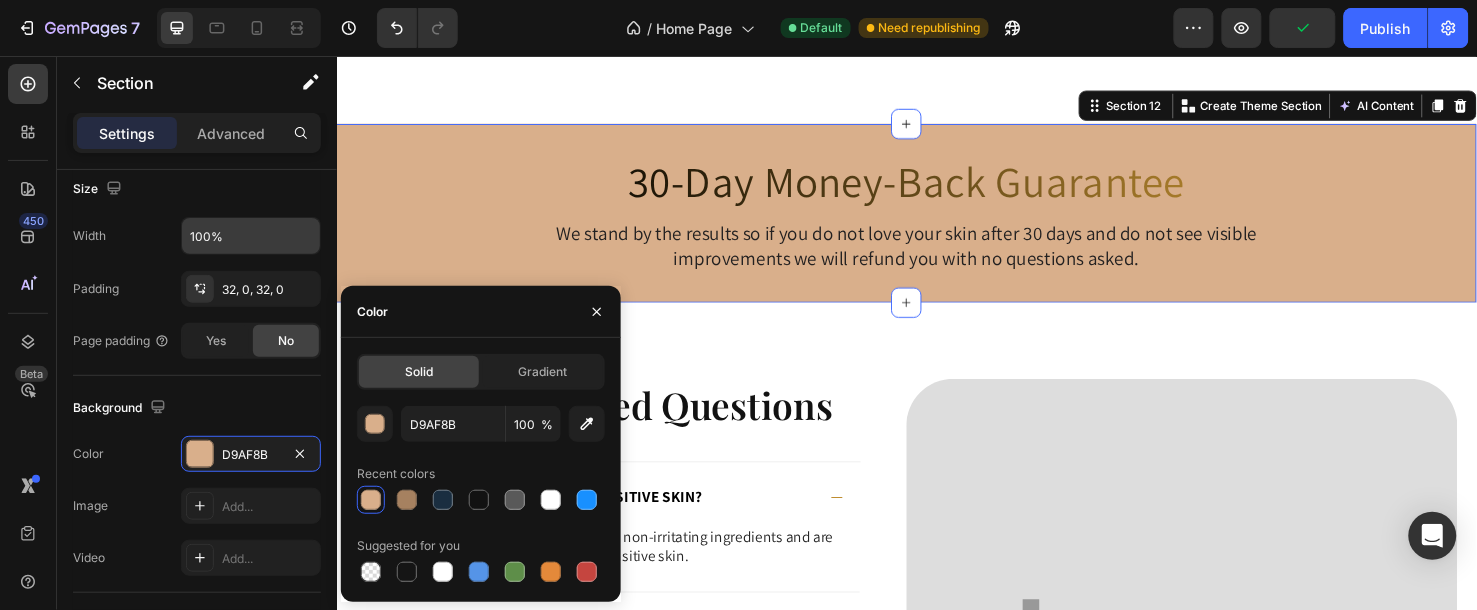 click at bounding box center [371, 500] 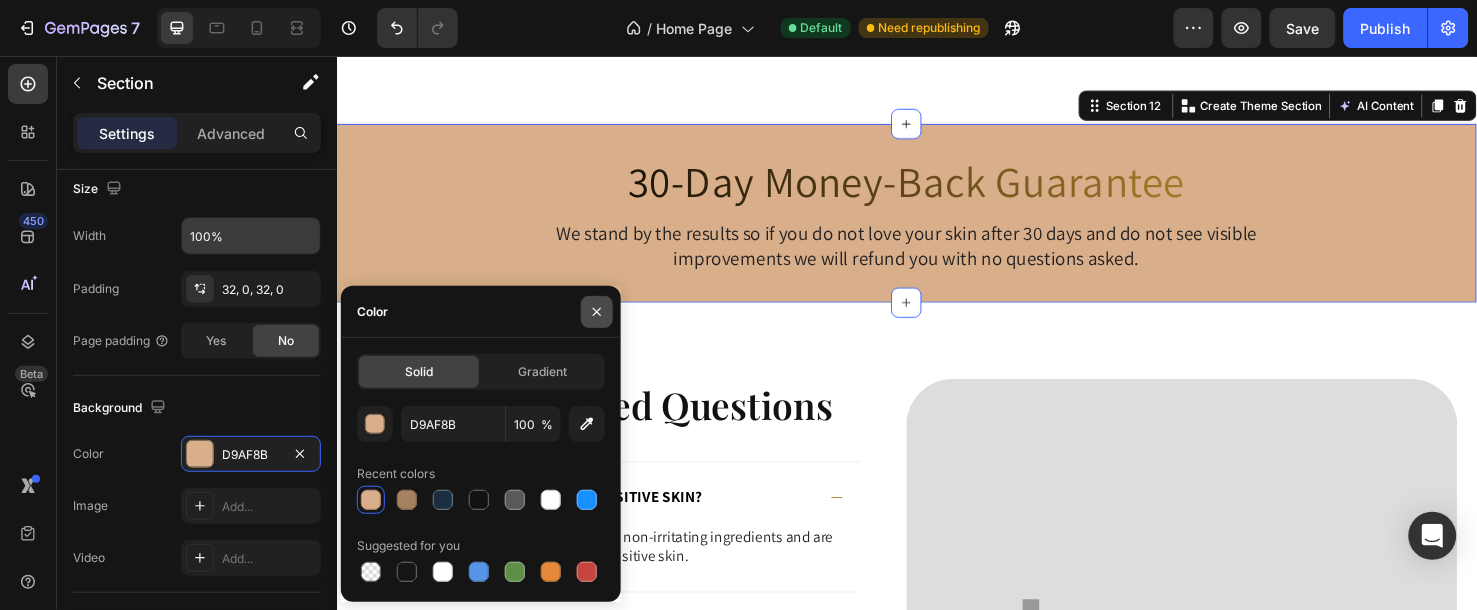click at bounding box center [597, 312] 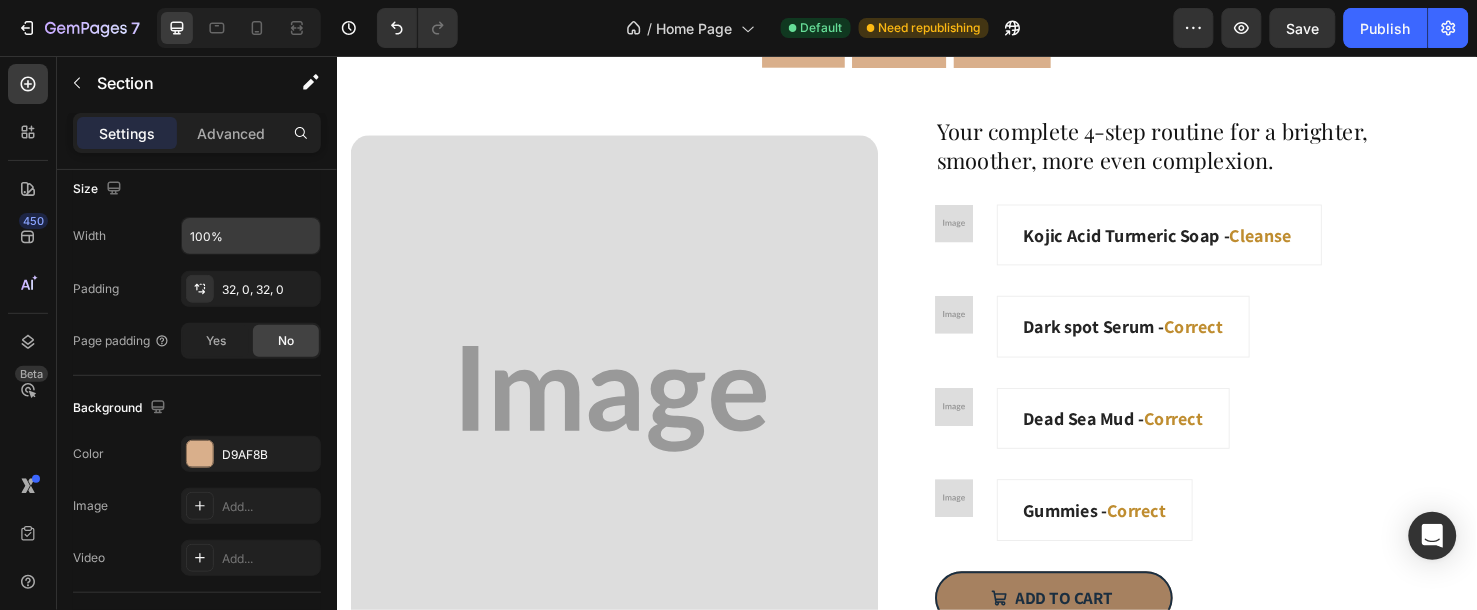scroll, scrollTop: 4761, scrollLeft: 0, axis: vertical 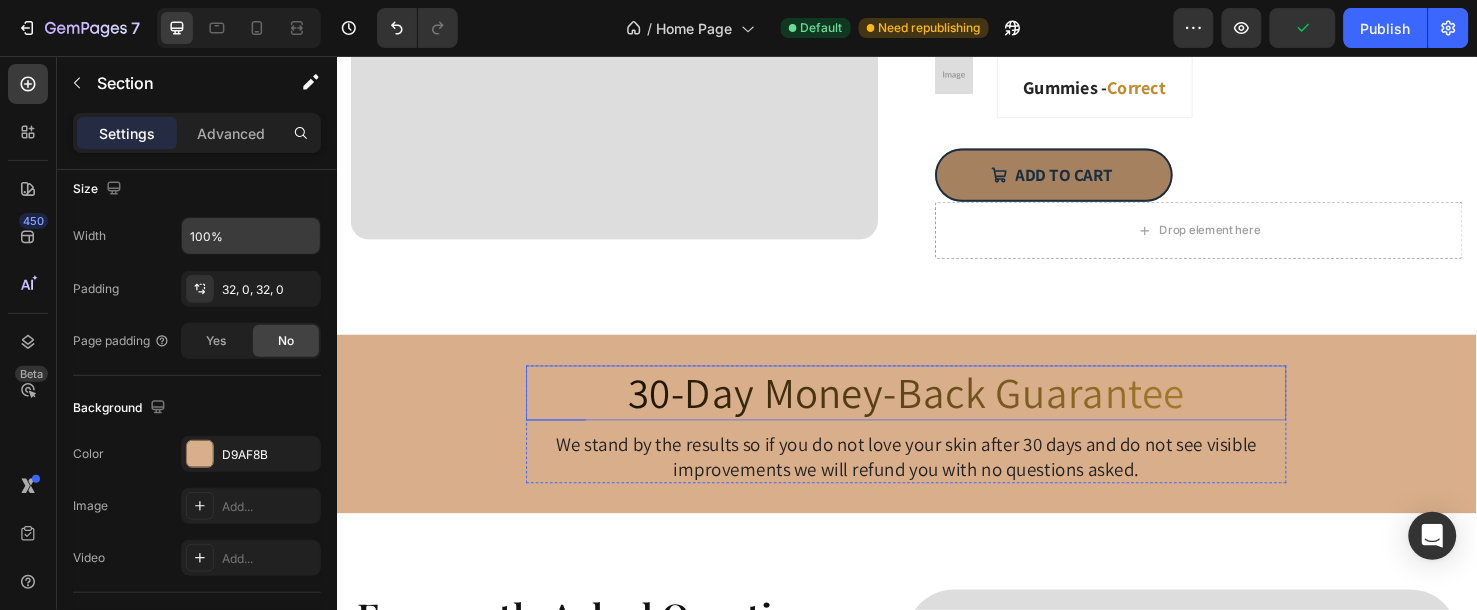 click on "30-Day Money-Back Guarantee" at bounding box center [936, 409] 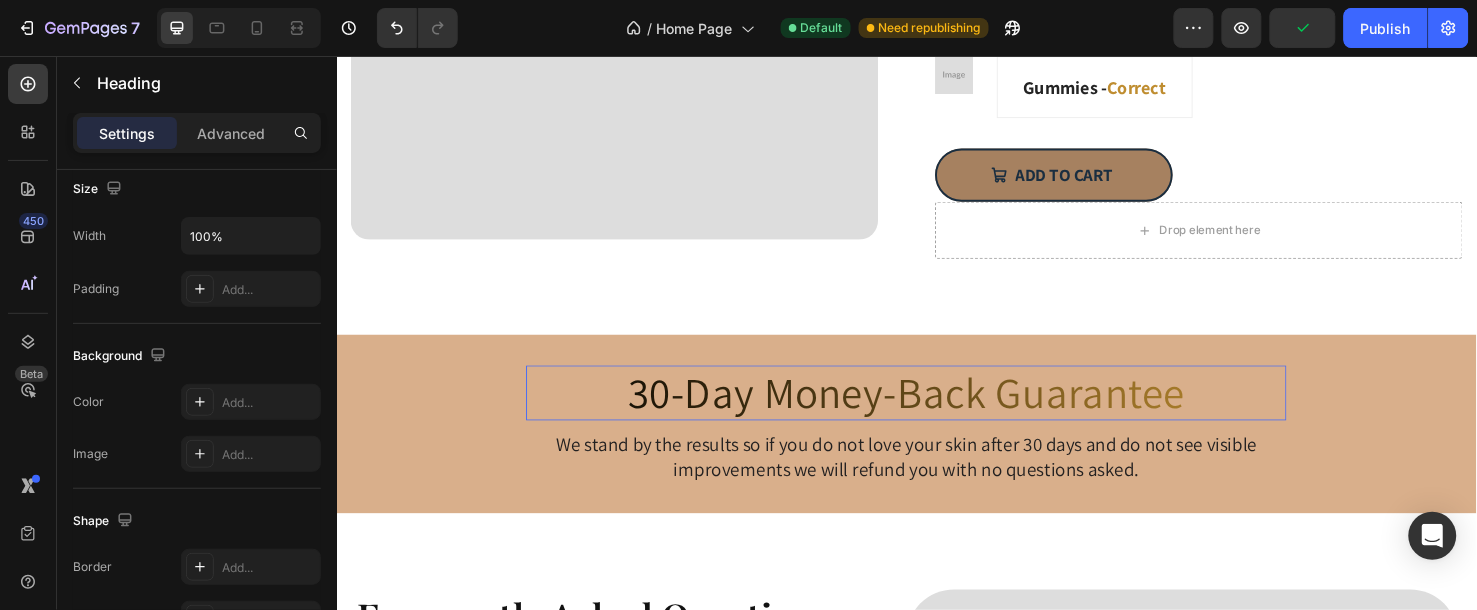 scroll, scrollTop: 0, scrollLeft: 0, axis: both 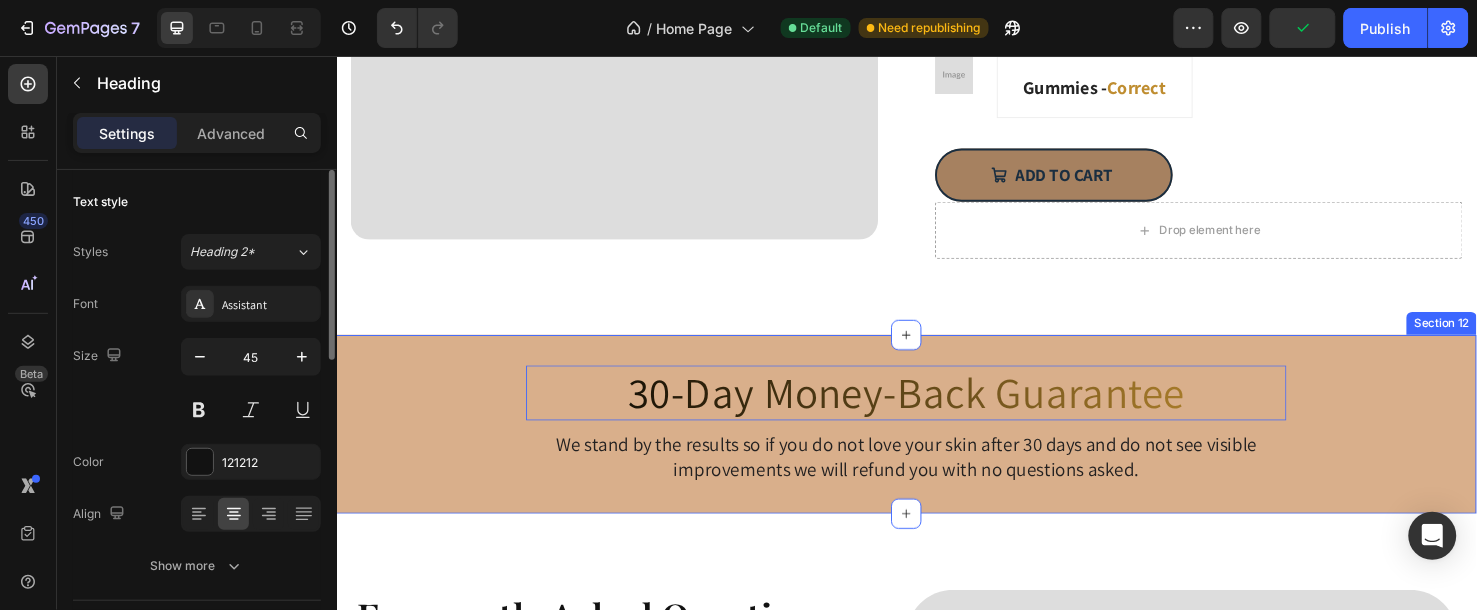 click on "30-Day Money-Back Guarantee Heading   10 We stand by the results so if you do not love your skin after 30 days and do not see visible improvements we will refund you with no questions asked. Text Block Row Section 12" at bounding box center (936, 442) 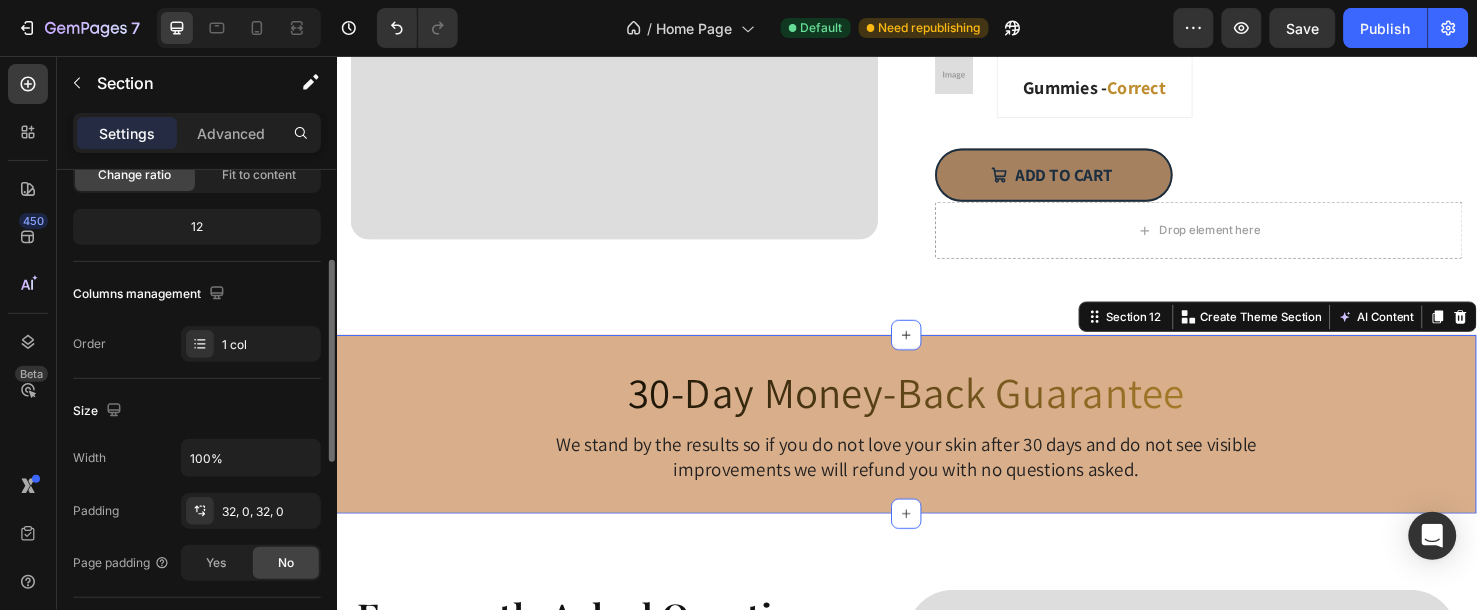 scroll, scrollTop: 444, scrollLeft: 0, axis: vertical 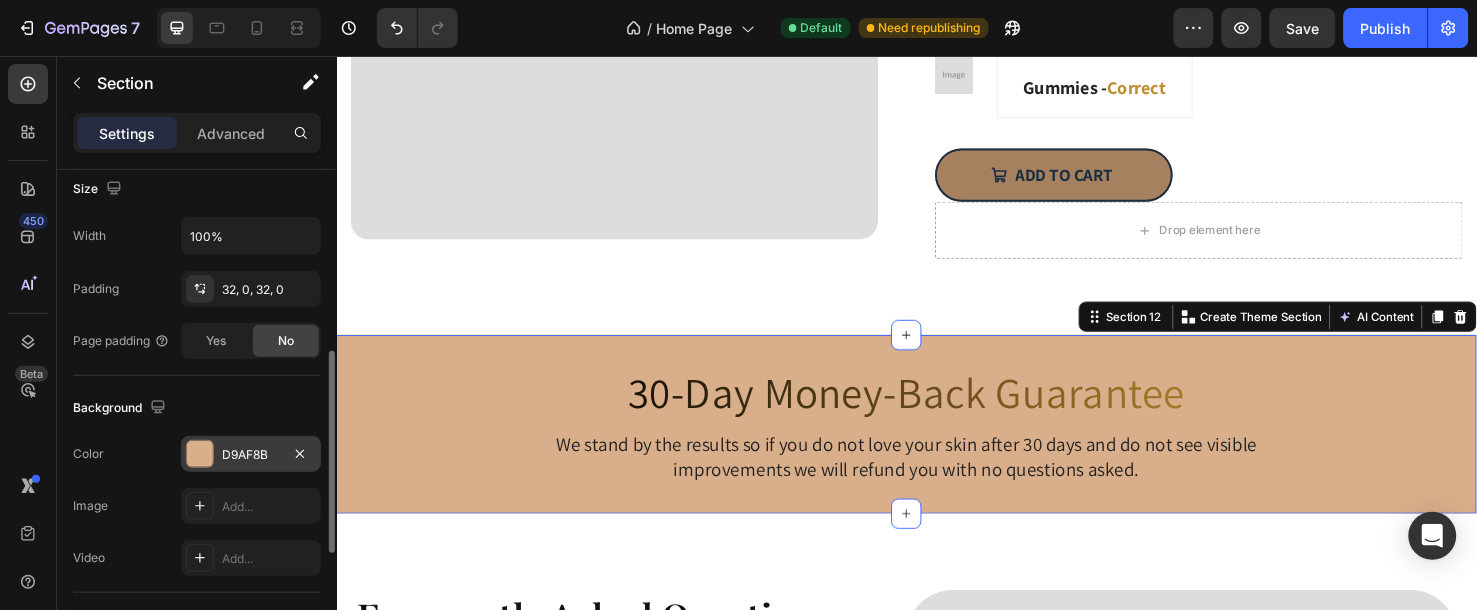 click on "D9AF8B" at bounding box center [251, 455] 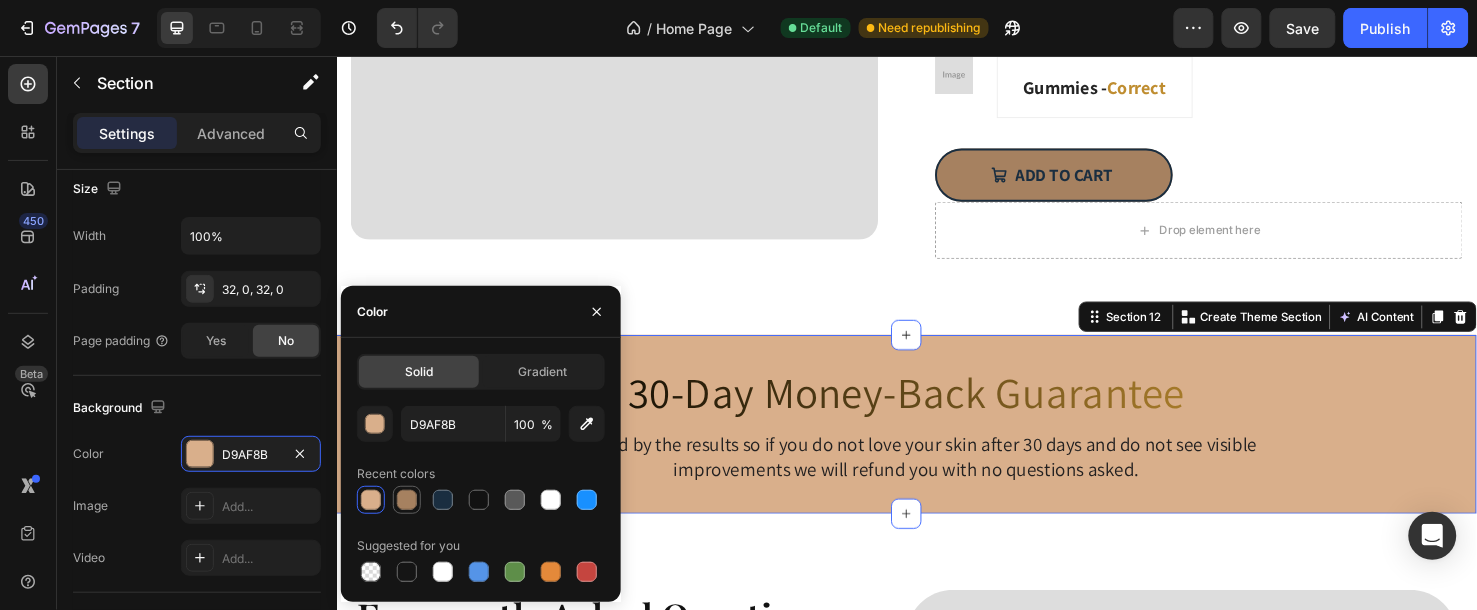 click at bounding box center [407, 500] 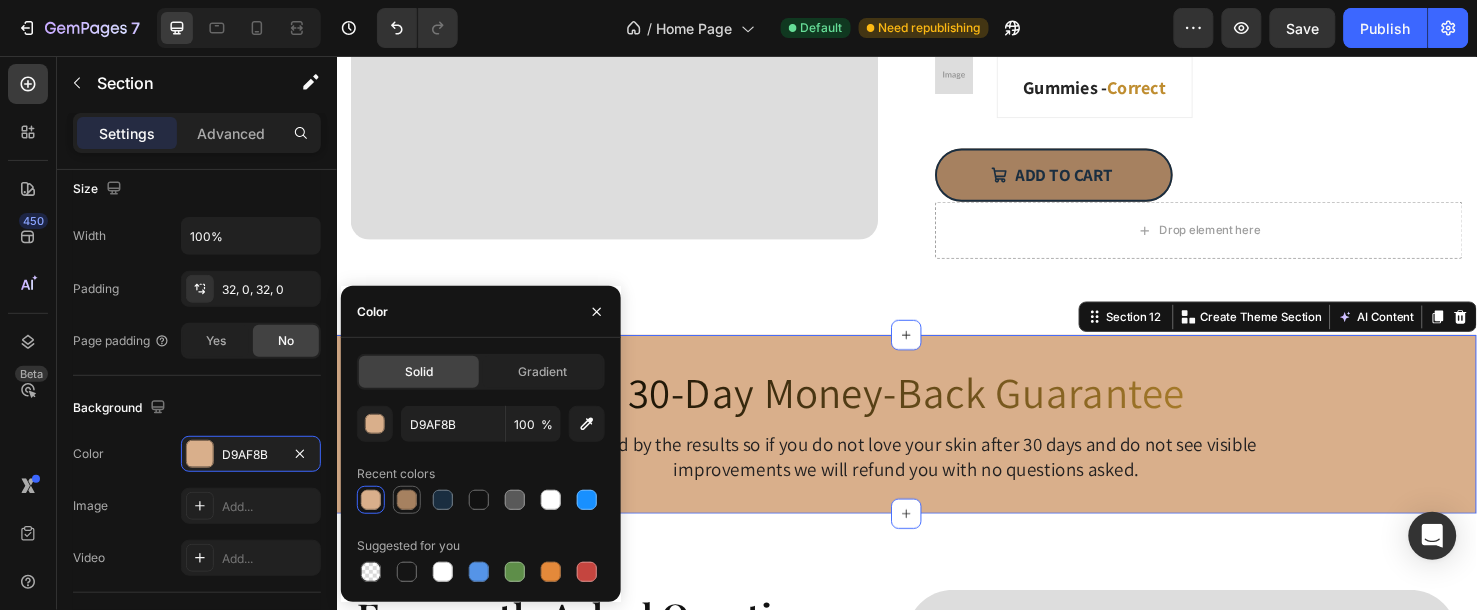 type on "A68160" 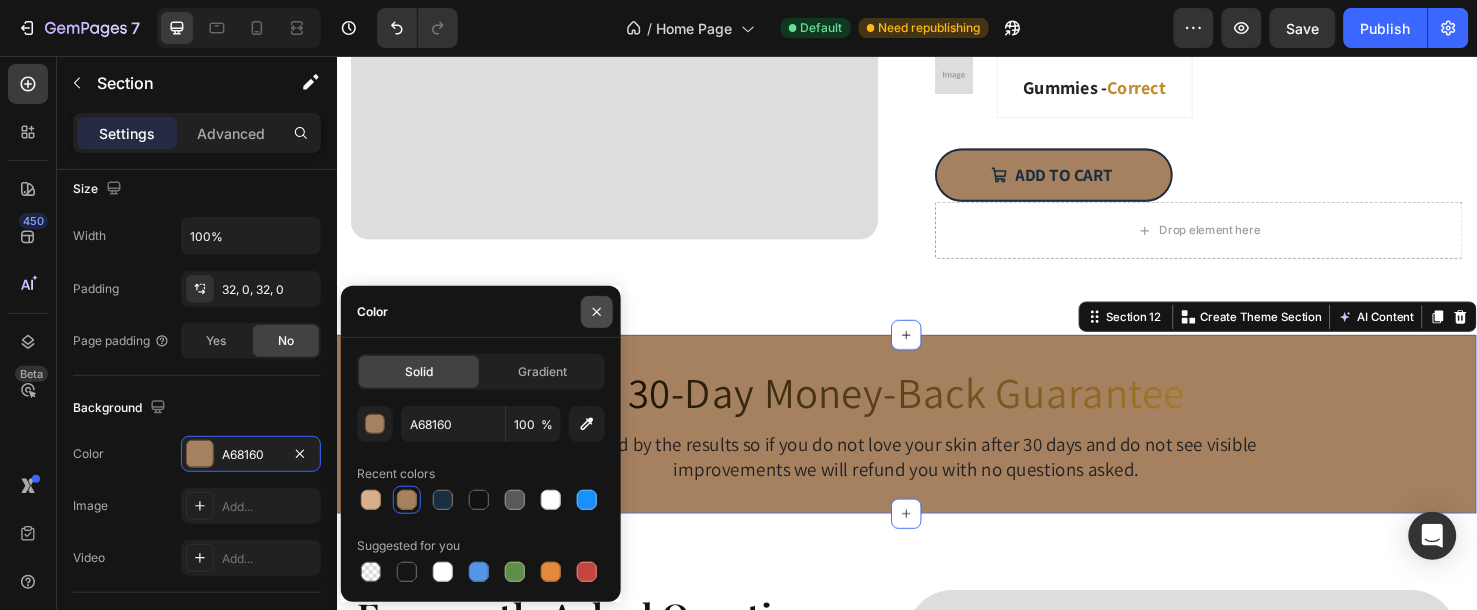 click 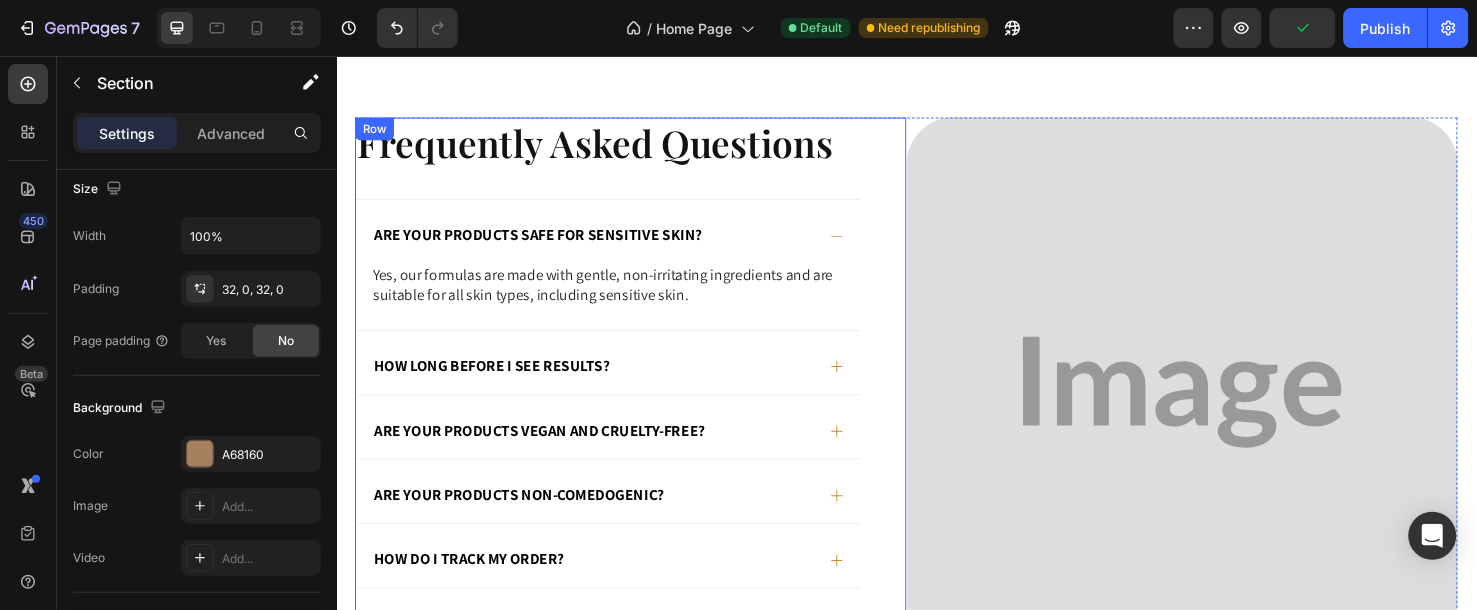 scroll, scrollTop: 5205, scrollLeft: 0, axis: vertical 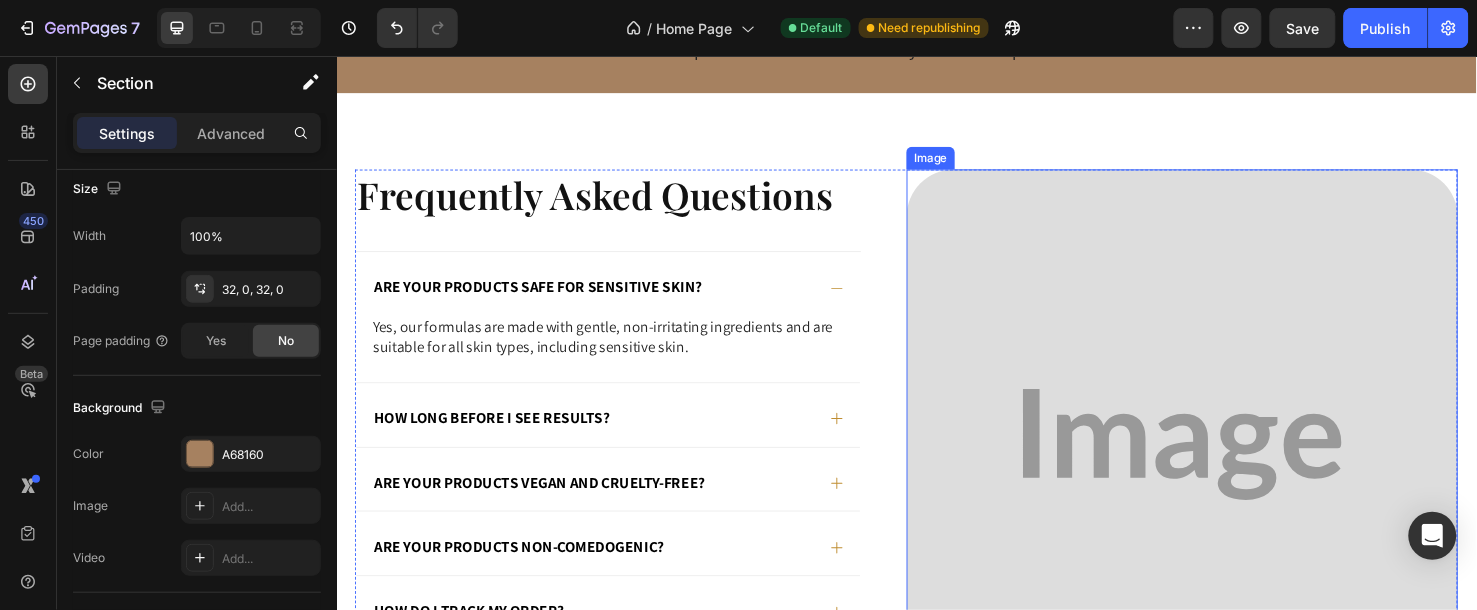 click at bounding box center [1226, 464] 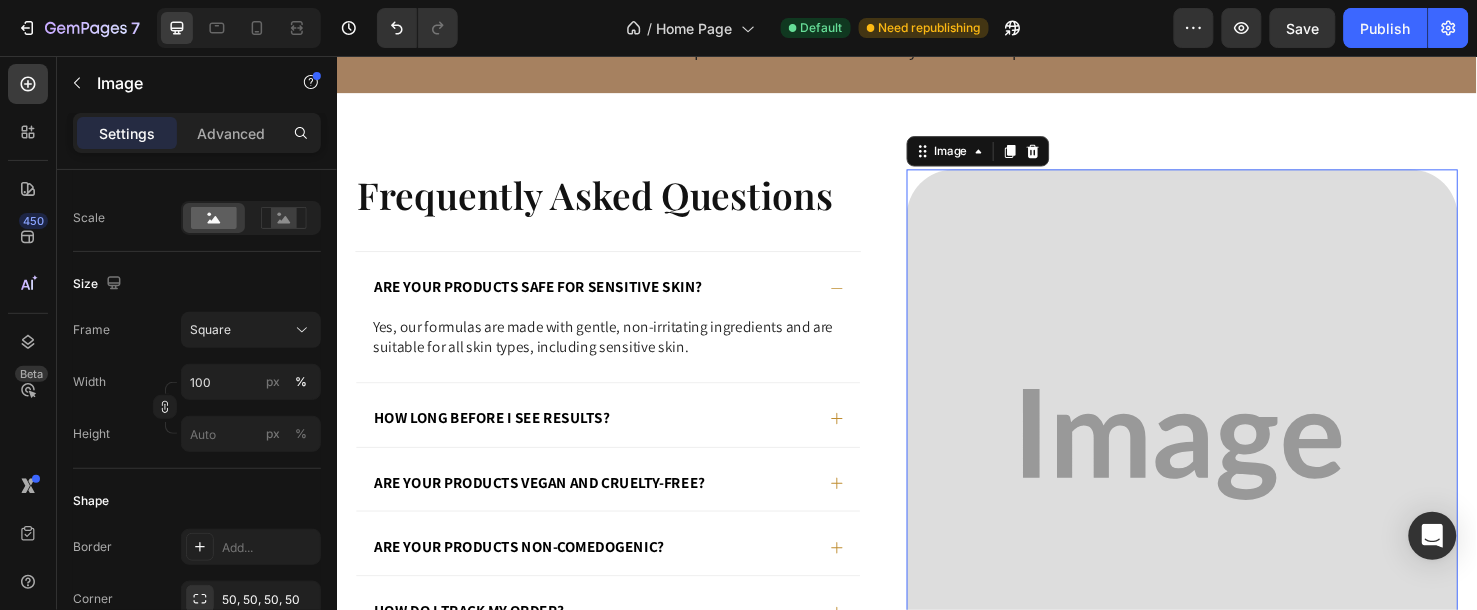 scroll, scrollTop: 0, scrollLeft: 0, axis: both 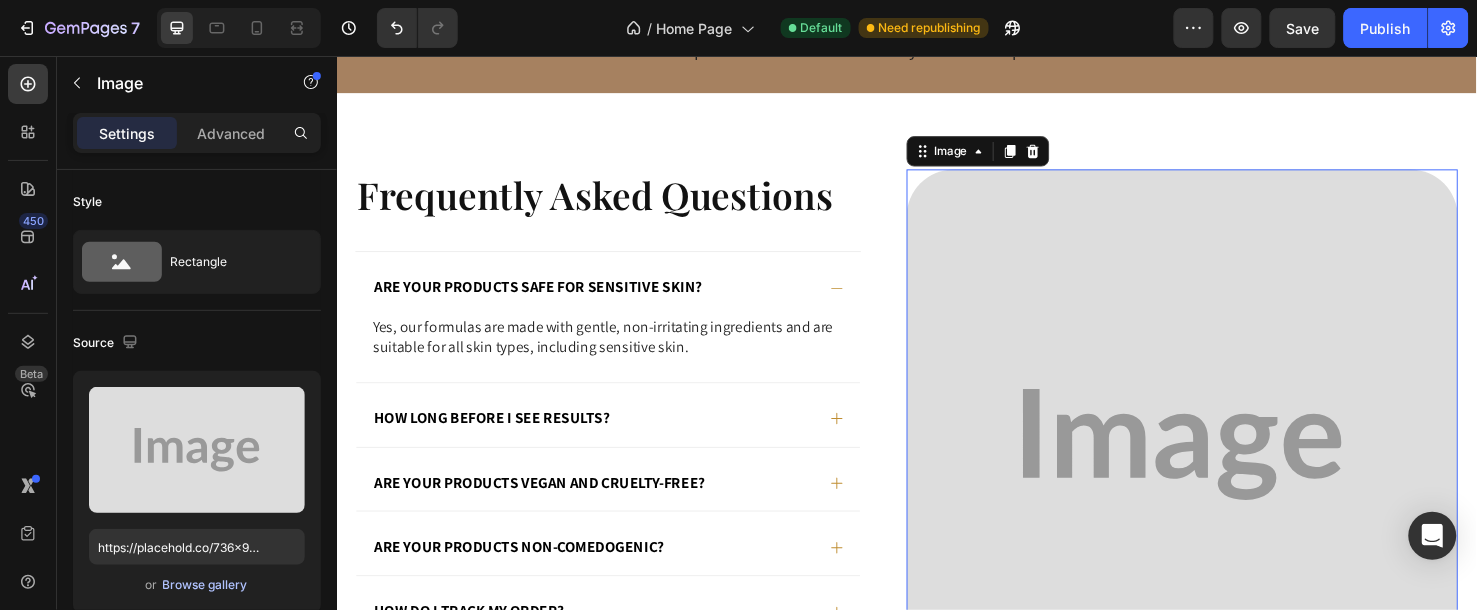 click on "Browse gallery" at bounding box center [205, 585] 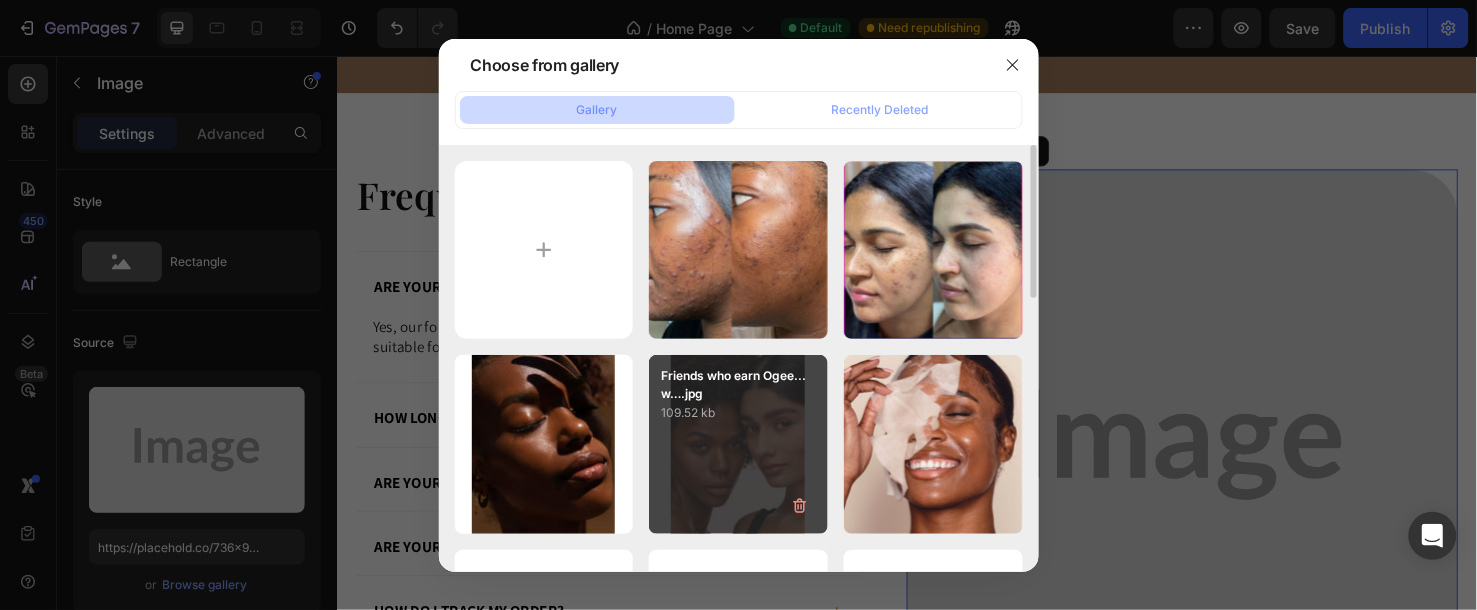 click on "109.52 kb" at bounding box center [738, 413] 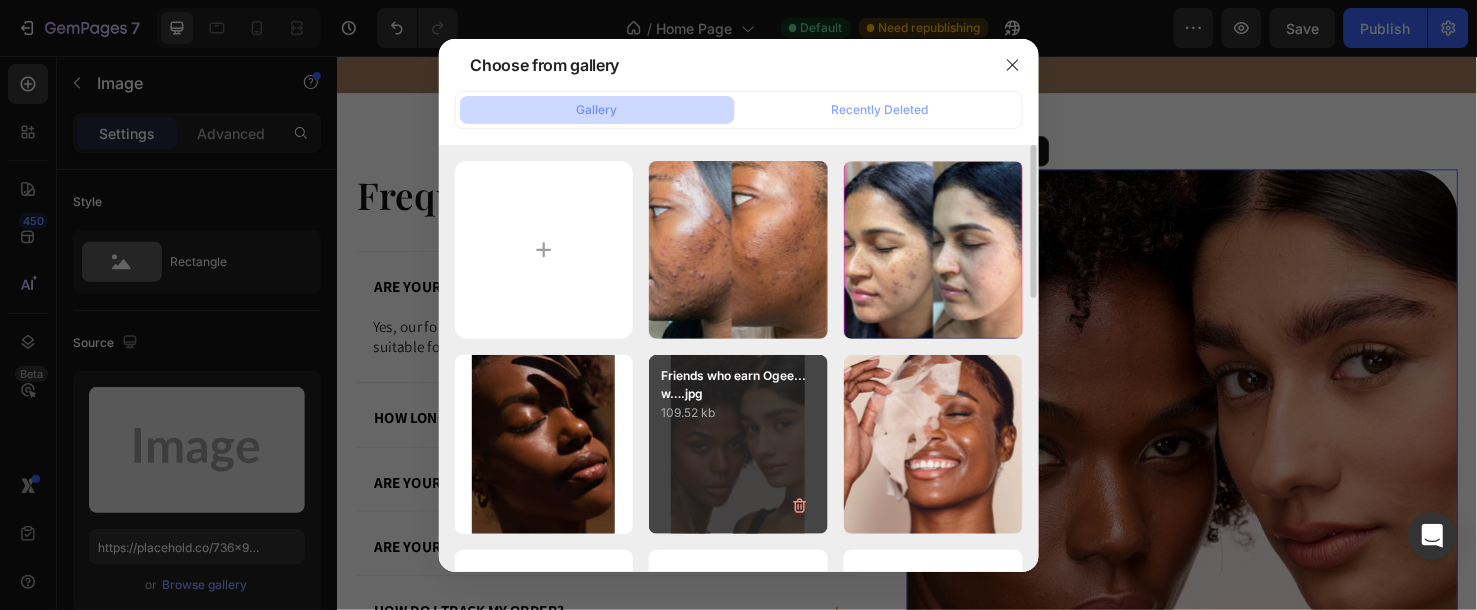 type on "https://cdn.shopify.com/s/files/1/0663/9881/4339/files/gempages_578192608090653637-f29ed148-8a49-4060-b83f-67ef7e656b18.jpg" 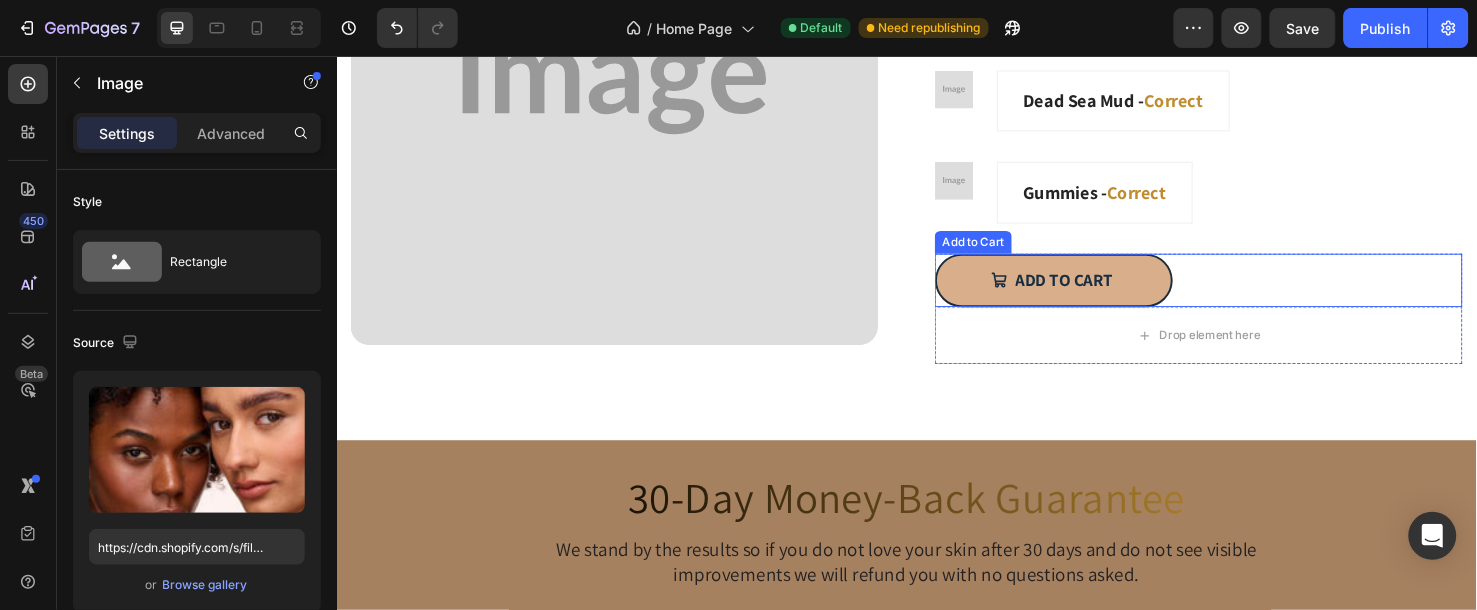 scroll, scrollTop: 4538, scrollLeft: 0, axis: vertical 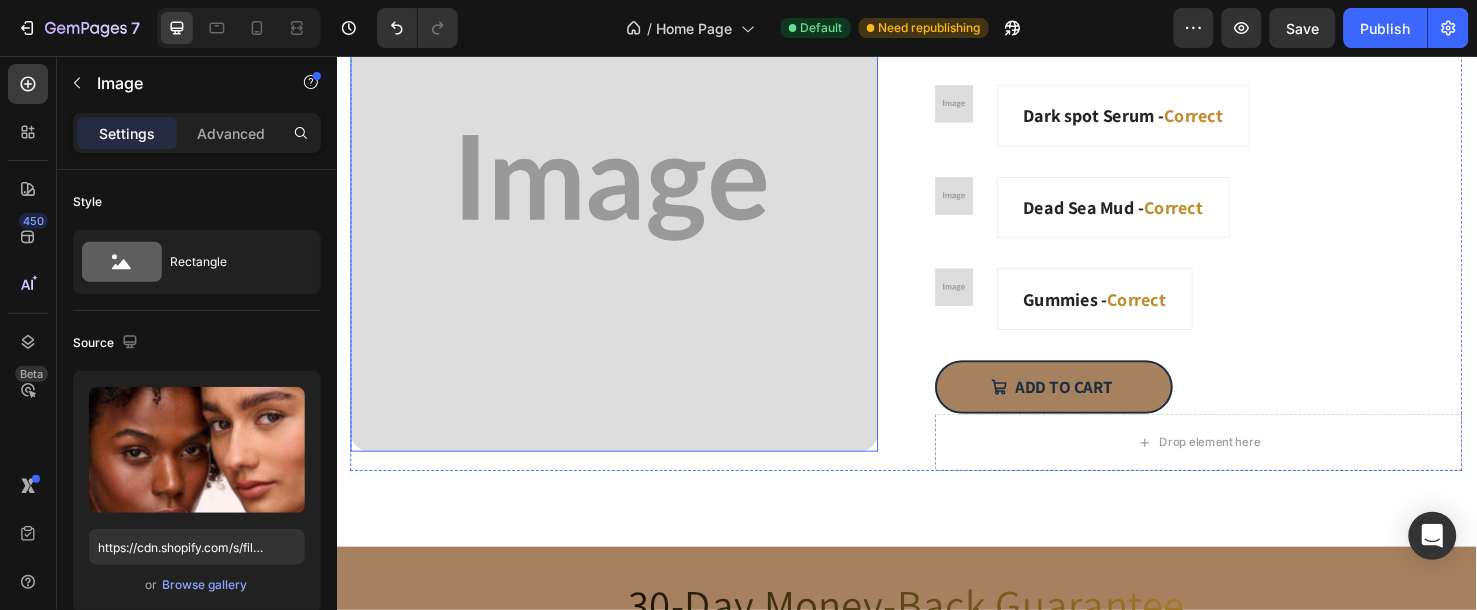 click at bounding box center [628, 193] 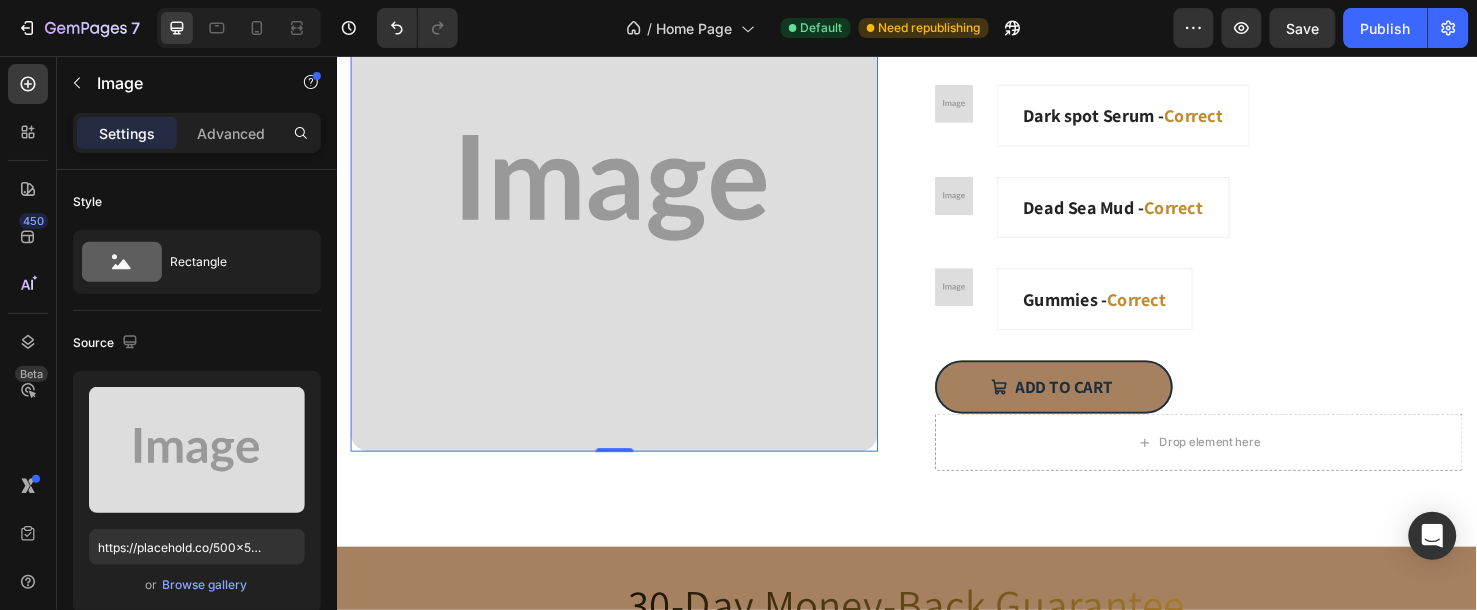click at bounding box center [628, 193] 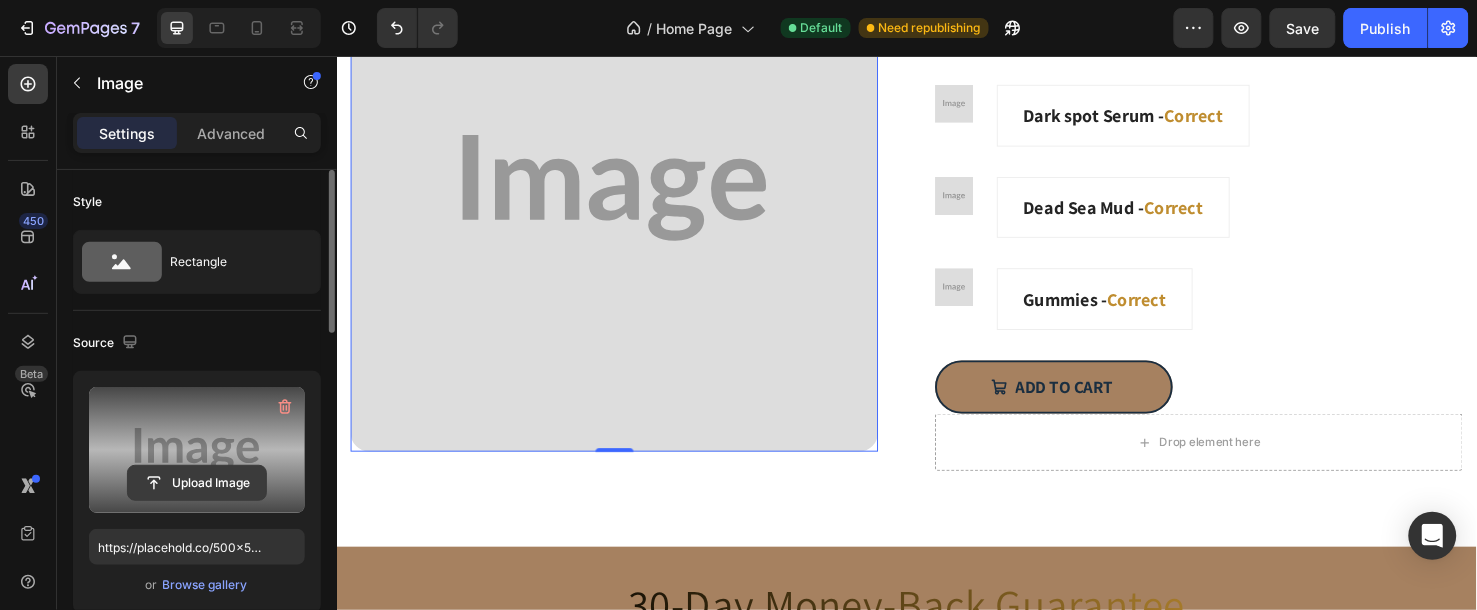 click 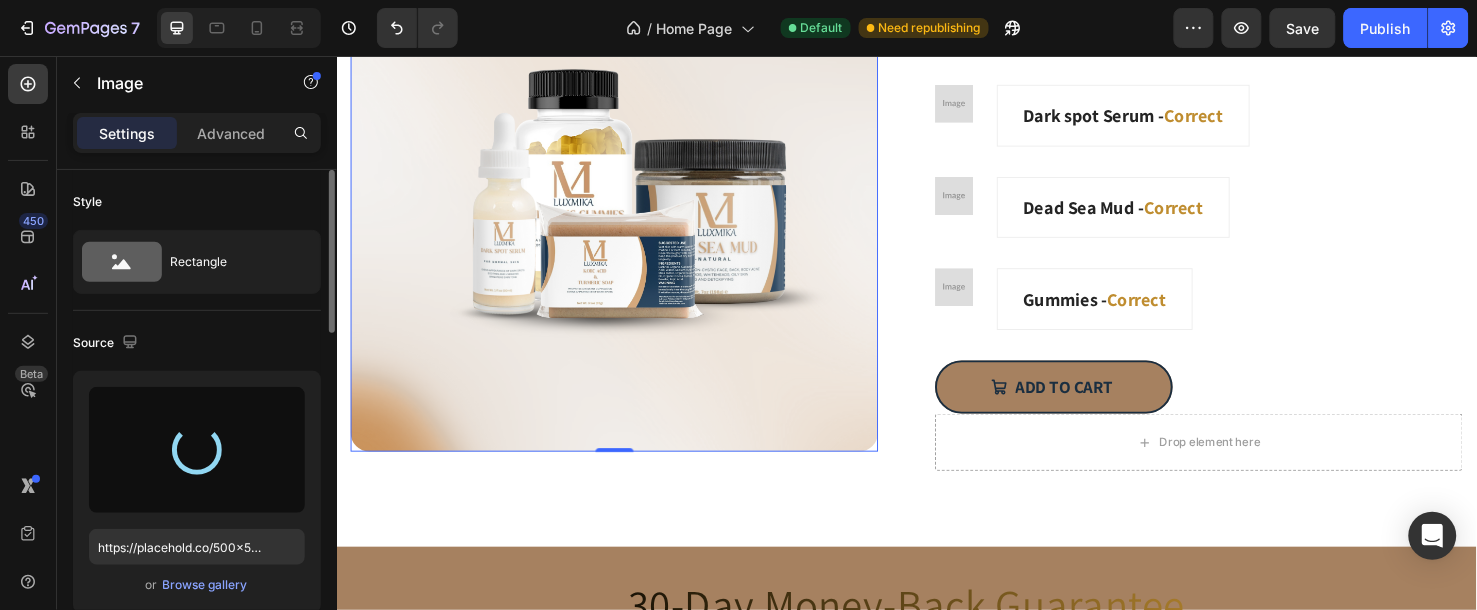 type on "https://cdn.shopify.com/s/files/1/0663/9881/4339/files/gempages_578192608090653637-f9e774ae-d128-4f46-91dd-53246ee2fc19.png" 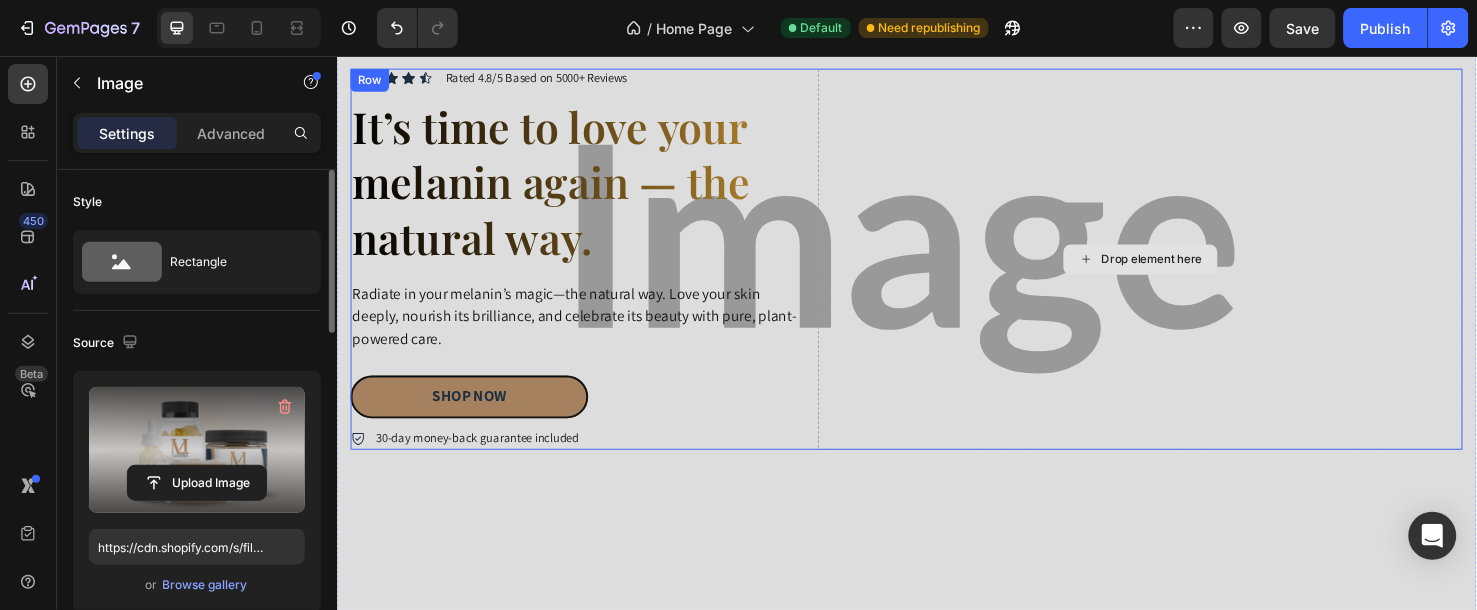 scroll, scrollTop: 0, scrollLeft: 0, axis: both 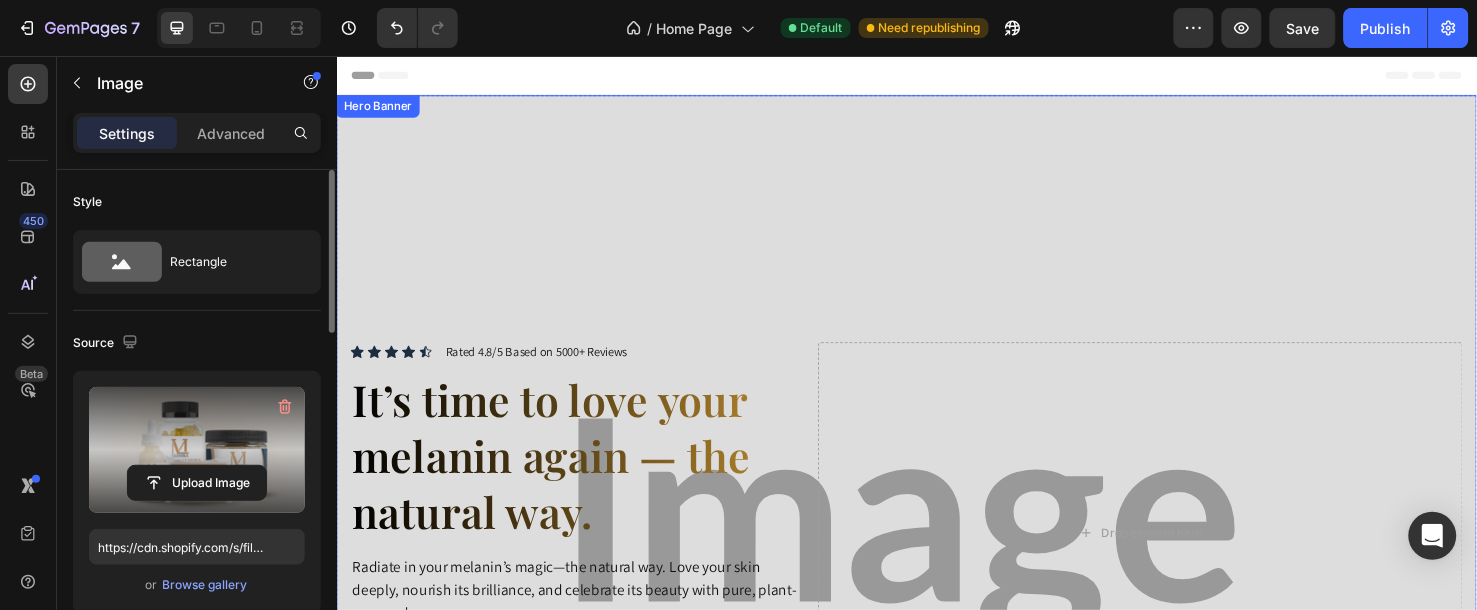 click at bounding box center (936, 556) 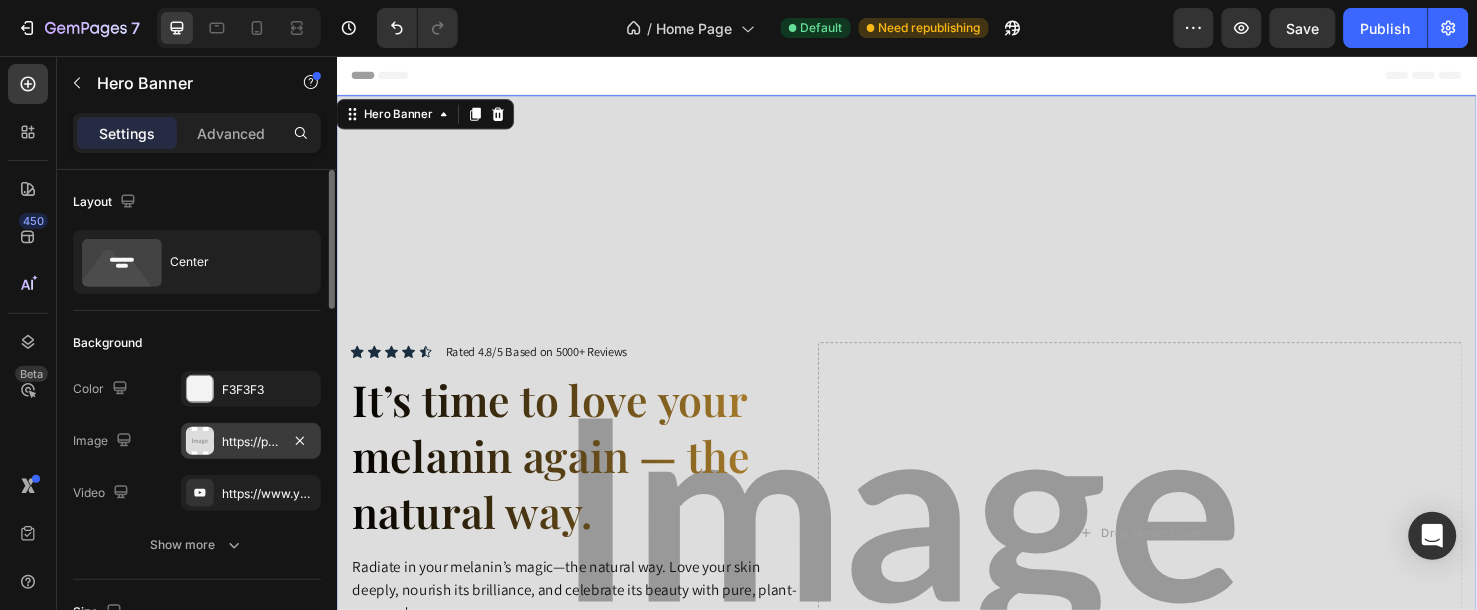 click on "https://placehold.co/6142x3071?text=Image" at bounding box center (251, 441) 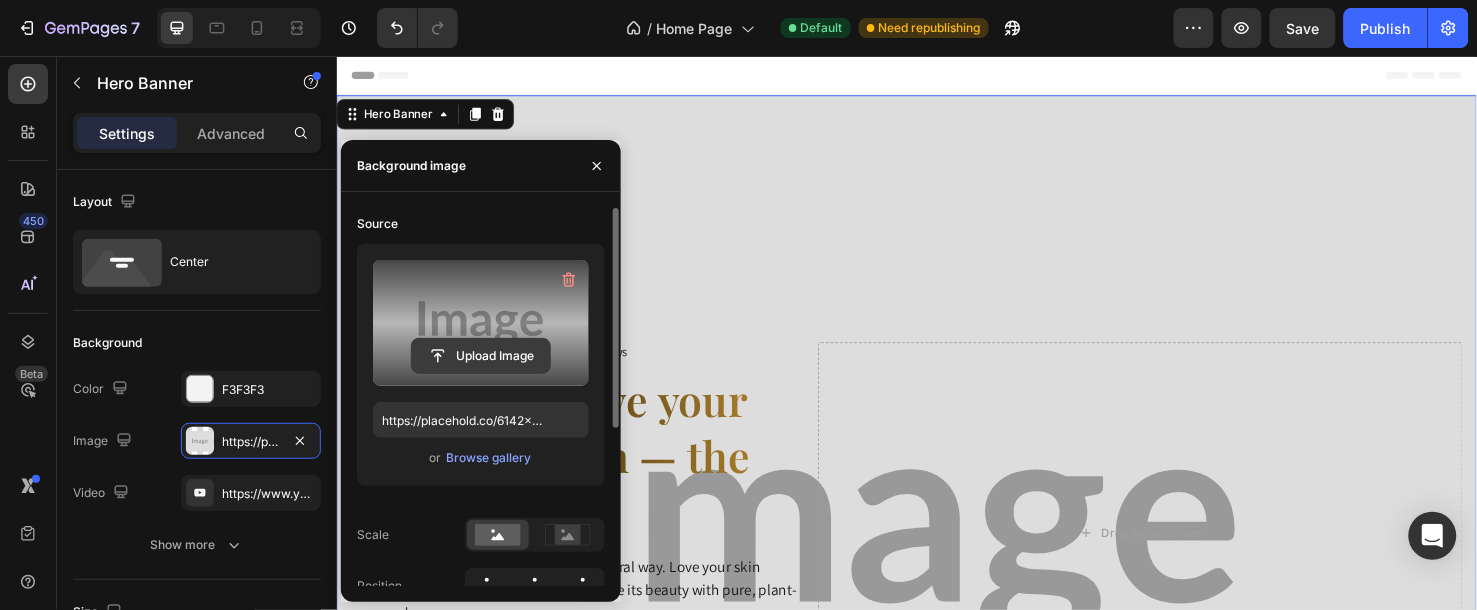 click 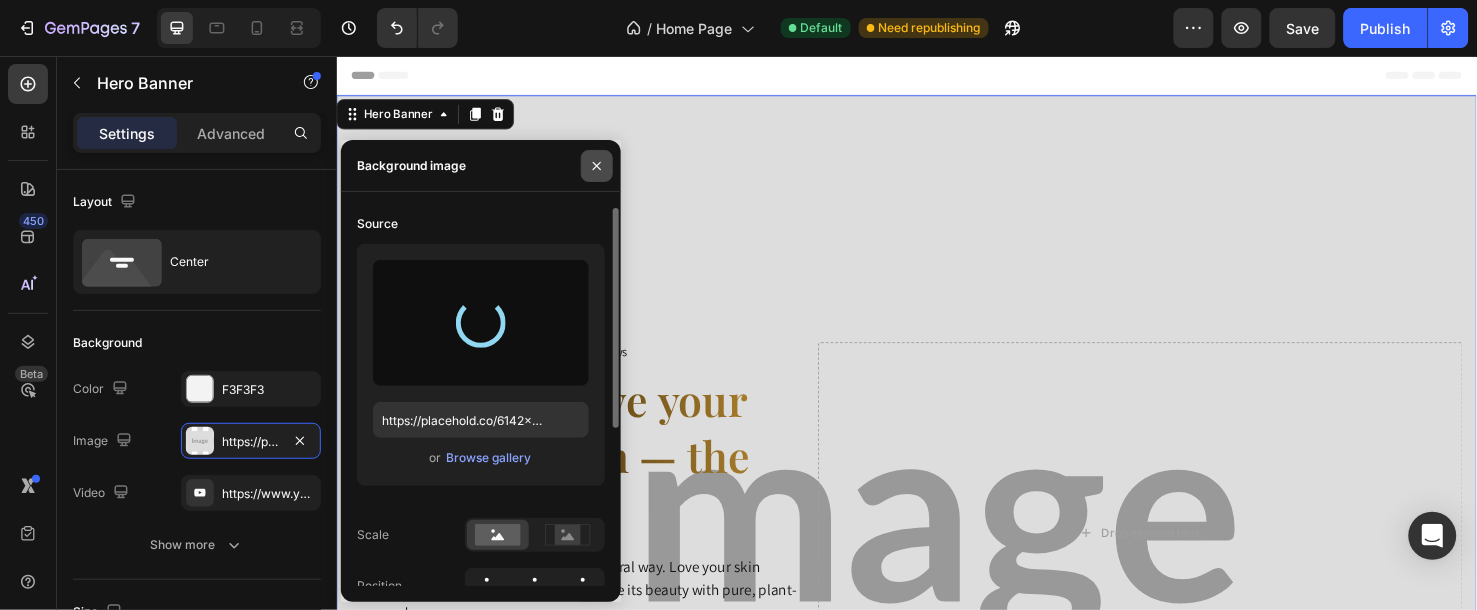 type on "https://cdn.shopify.com/s/files/1/0663/9881/4339/files/gempages_578192608090653637-f2cc04d6-5b1d-4316-b0c0-f6e83dd15169.png" 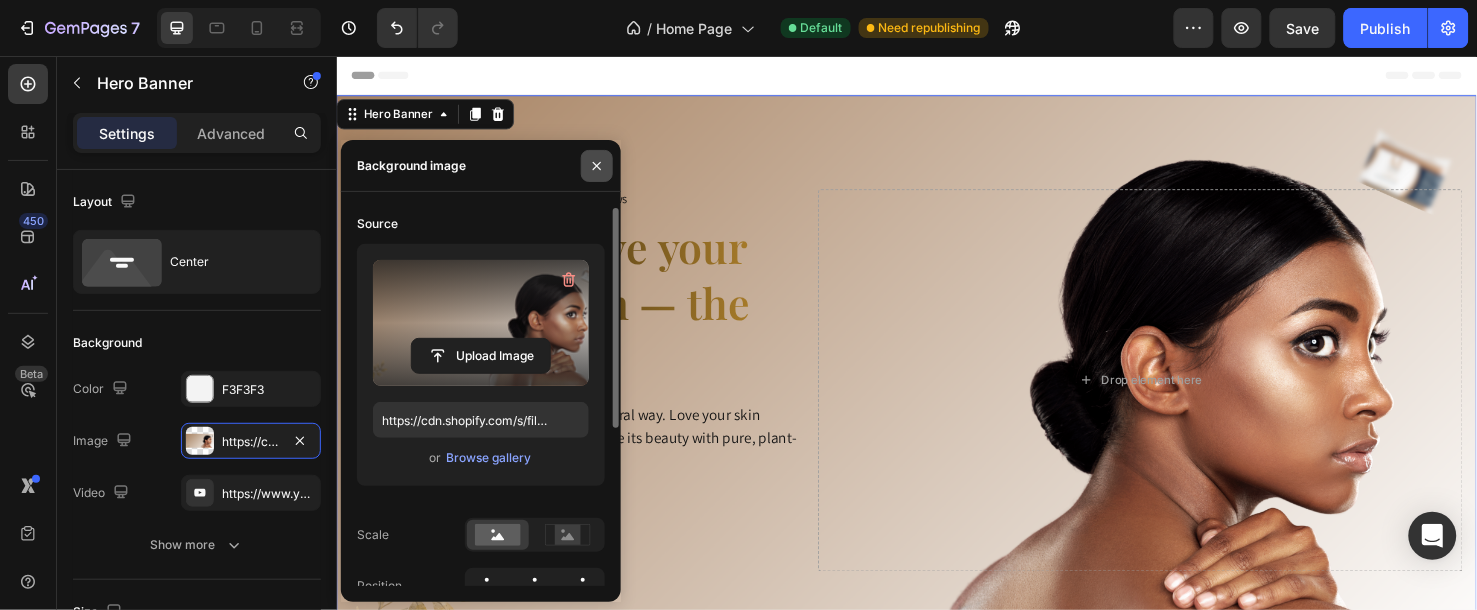 click 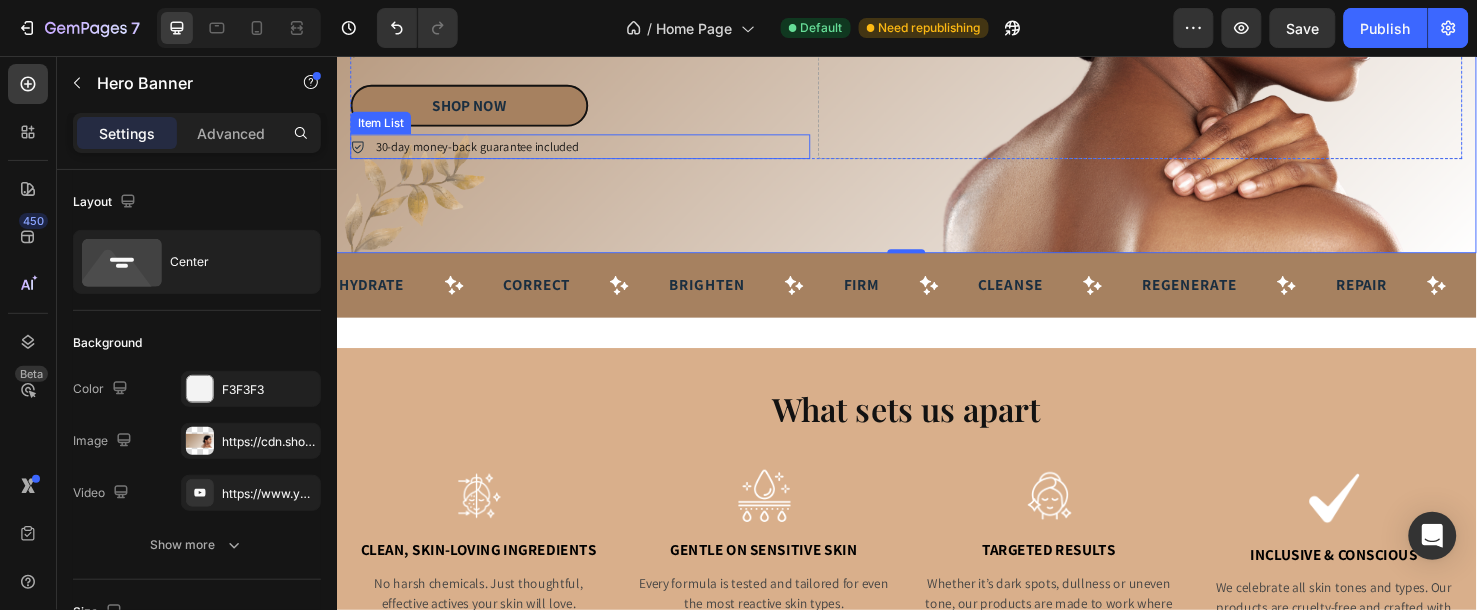 scroll, scrollTop: 444, scrollLeft: 0, axis: vertical 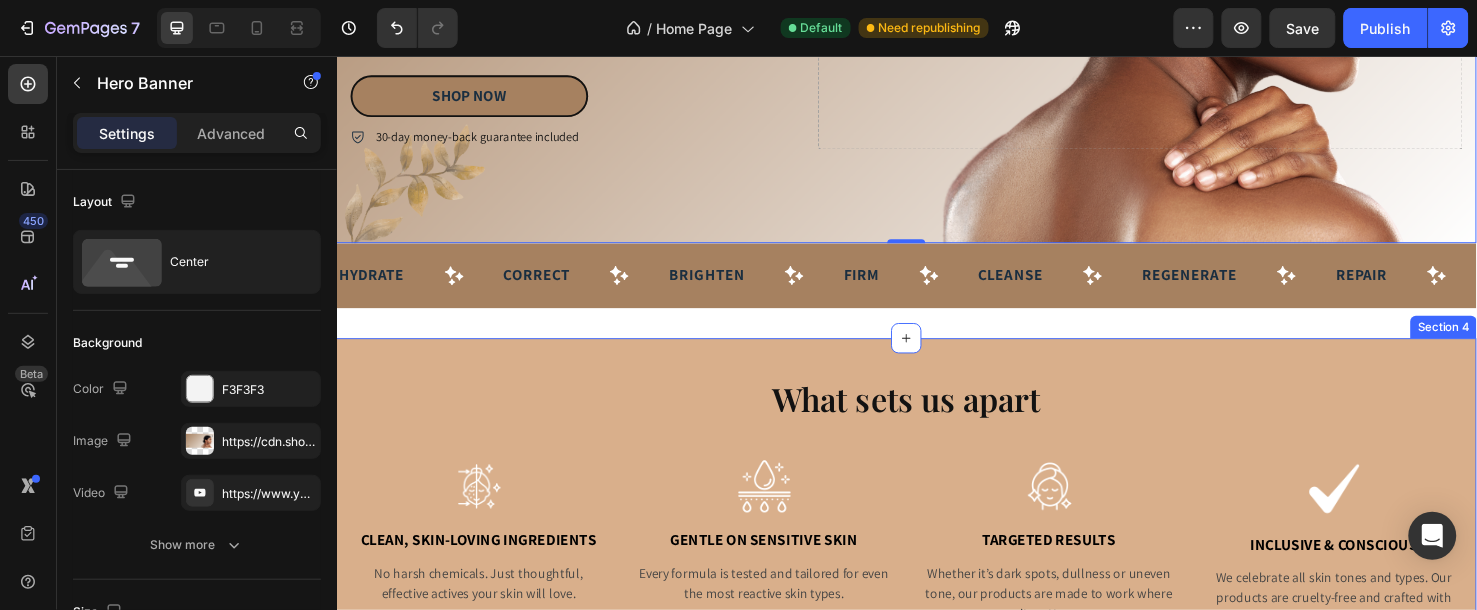 click on "What sets us apart Heading Image Clean, Skin-Loving Ingredients Text Block No harsh chemicals. Just thoughtful, effective actives your skin will love. Text Image Gentle on Sensitive Skin Text Block Every formula is tested and tailored for even the most reactive skin types. Text Image Targeted Results Text Block Whether it’s dark spots, dullness or uneven tone, our products are made to work where it matters. Text Image Inclusive & Conscious Text Block We celebrate all skin tones and types. Our products are cruelty-free and crafted with care. Text Row Section 4" at bounding box center (936, 541) 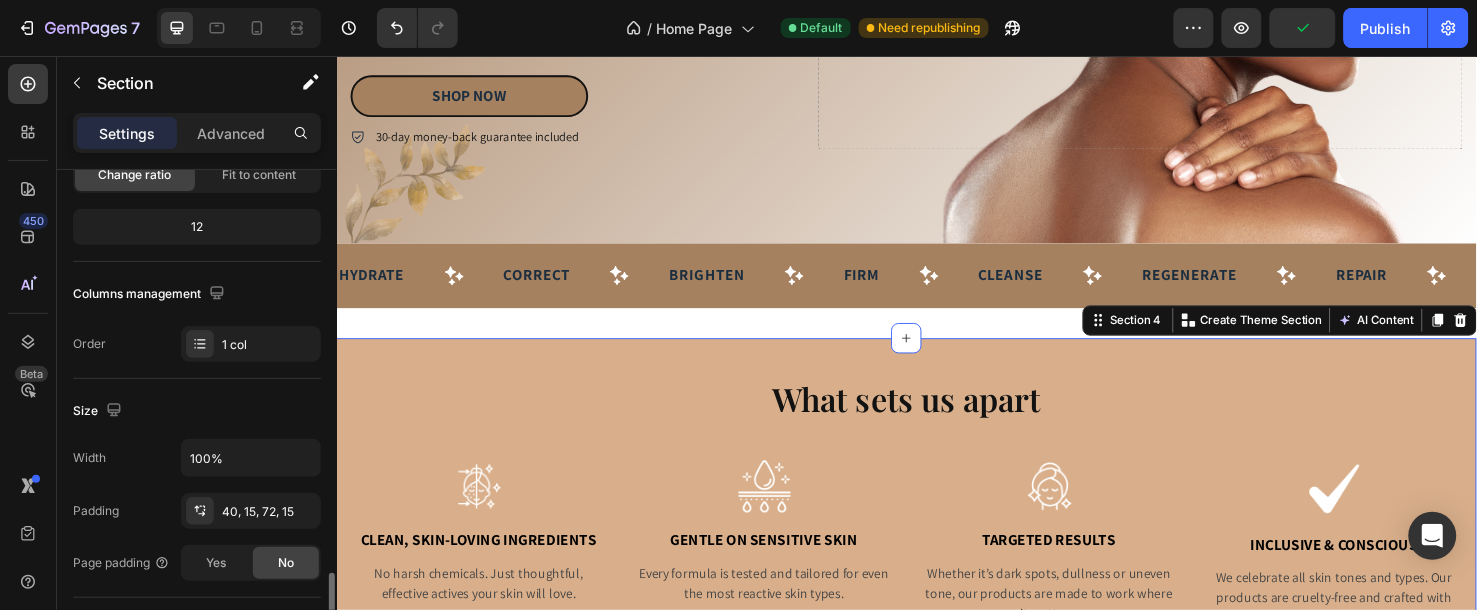 scroll, scrollTop: 444, scrollLeft: 0, axis: vertical 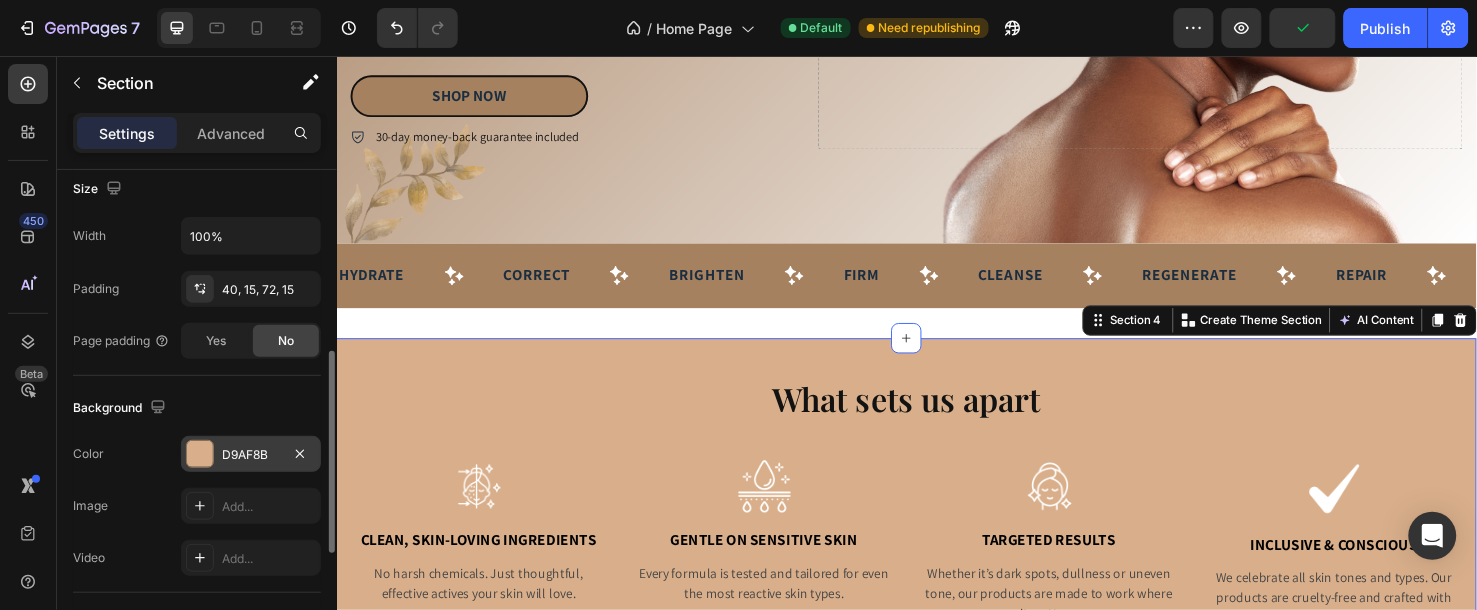 click on "D9AF8B" at bounding box center (251, 455) 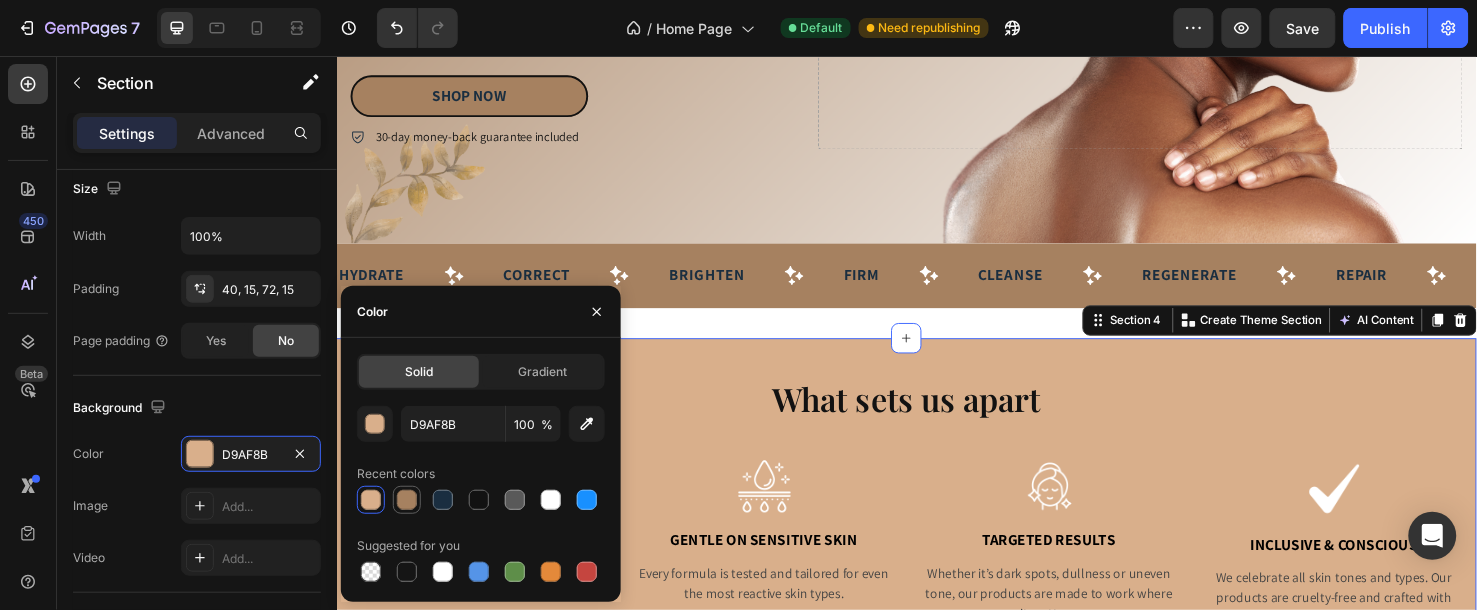 click at bounding box center [407, 500] 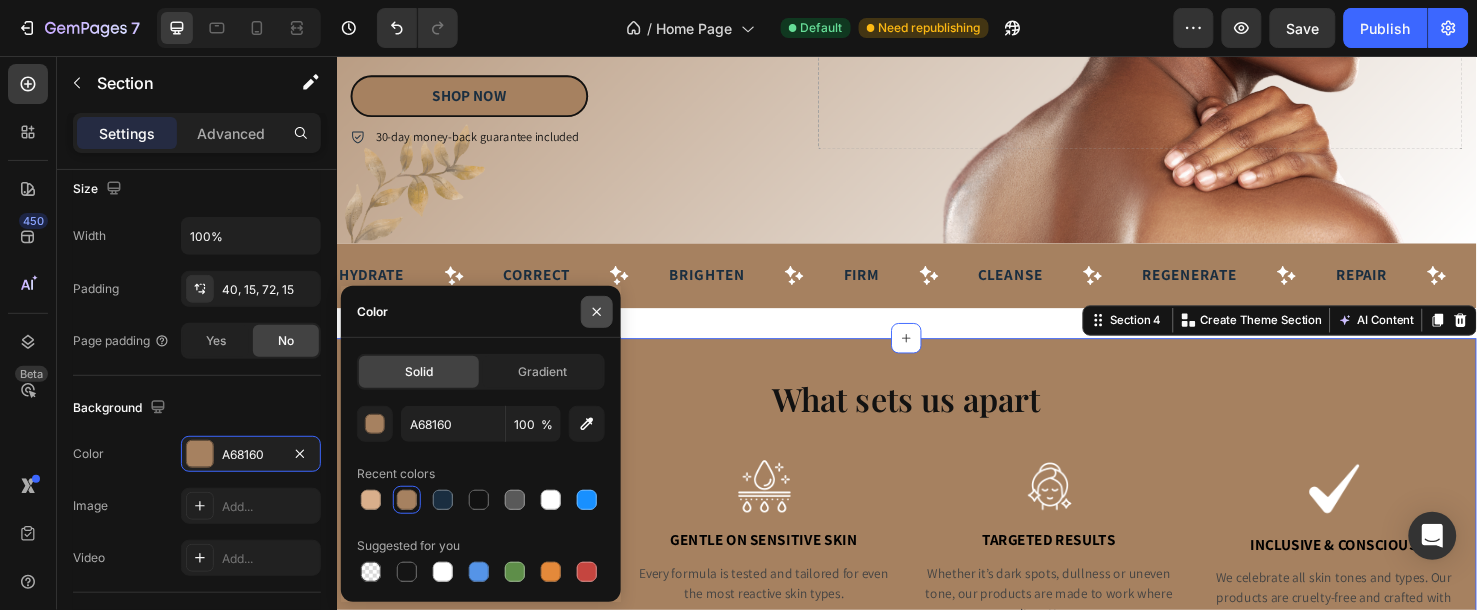 click at bounding box center (597, 312) 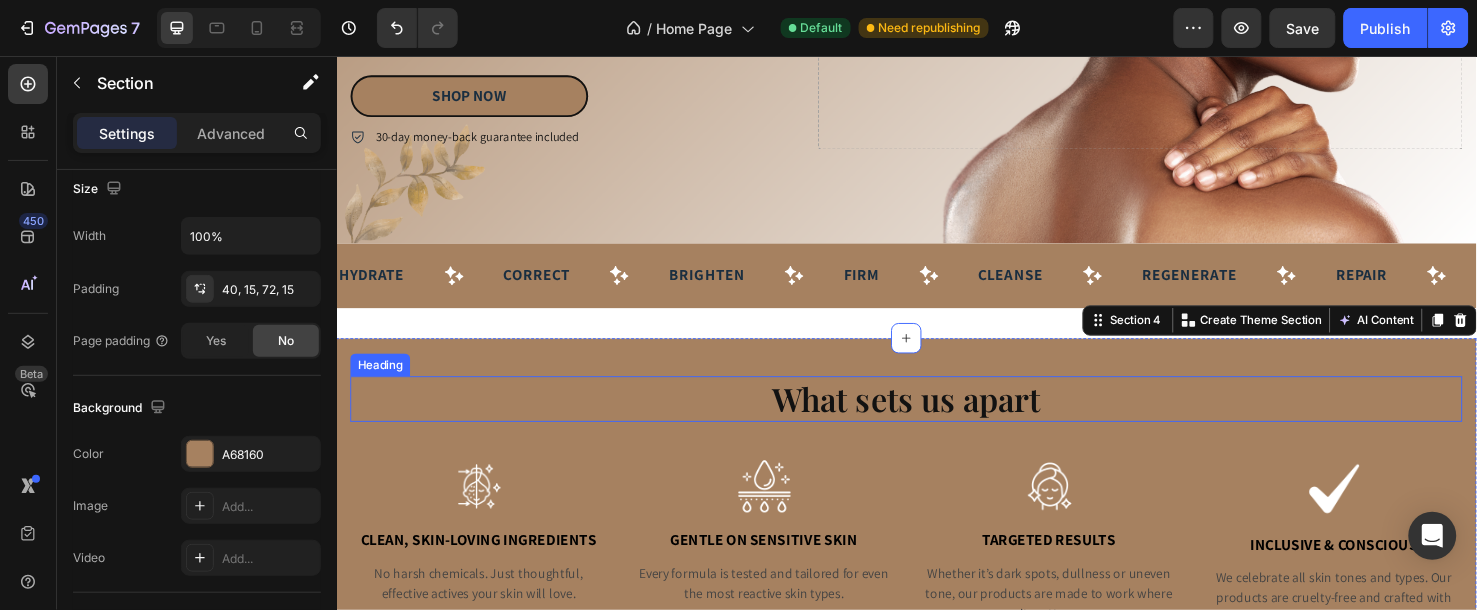 scroll, scrollTop: 333, scrollLeft: 0, axis: vertical 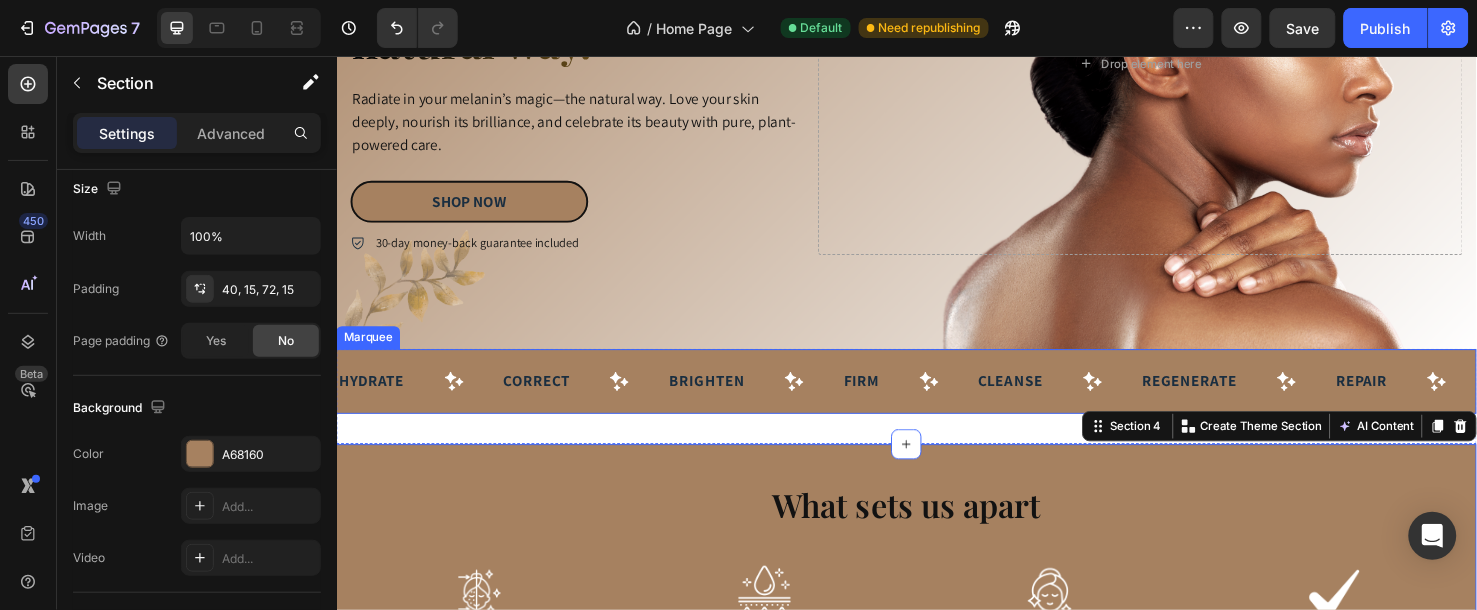click on "Hydrate Text
Correct Text
Brighten Text
Firm Text
Cleanse Text
Regenerate Text
Repair Text
Hydrate Text
Correct Text
Brighten Text
Firm Text
Cleanse Text
Regenerate Text
Repair Text
Marquee" at bounding box center [936, 397] 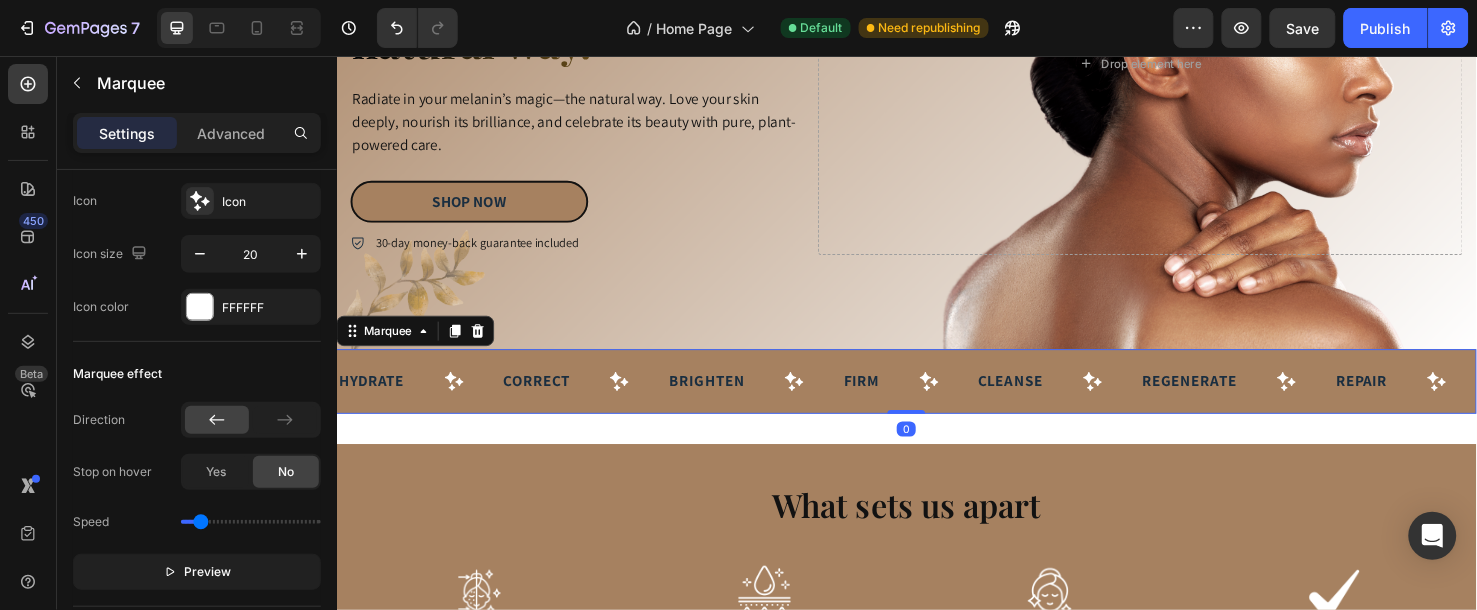 scroll, scrollTop: 0, scrollLeft: 0, axis: both 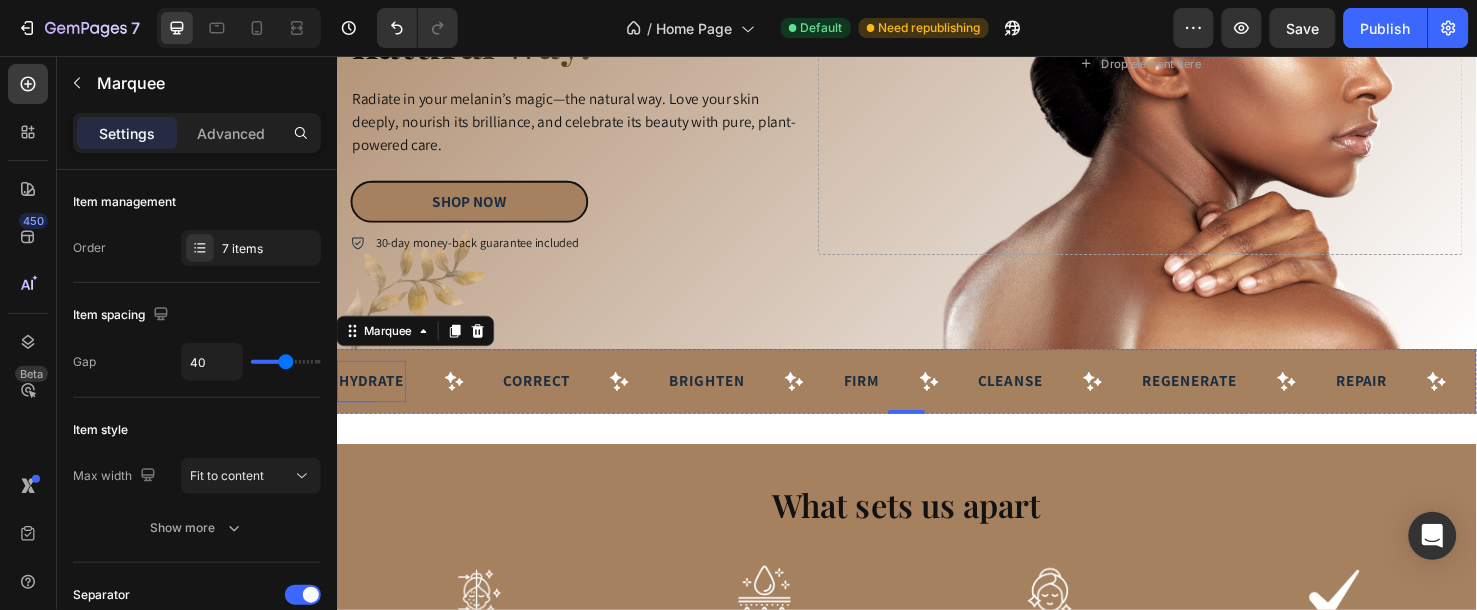 click on "Hydrate" at bounding box center (373, 397) 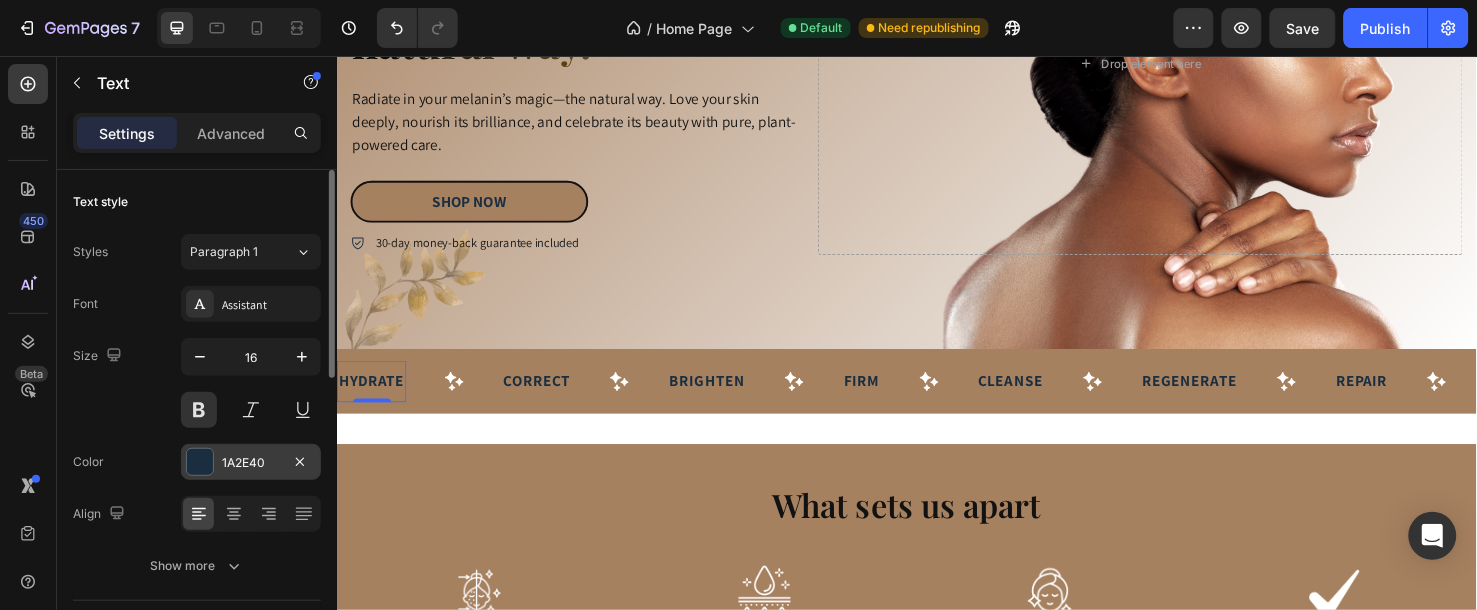 click on "1A2E40" at bounding box center (251, 463) 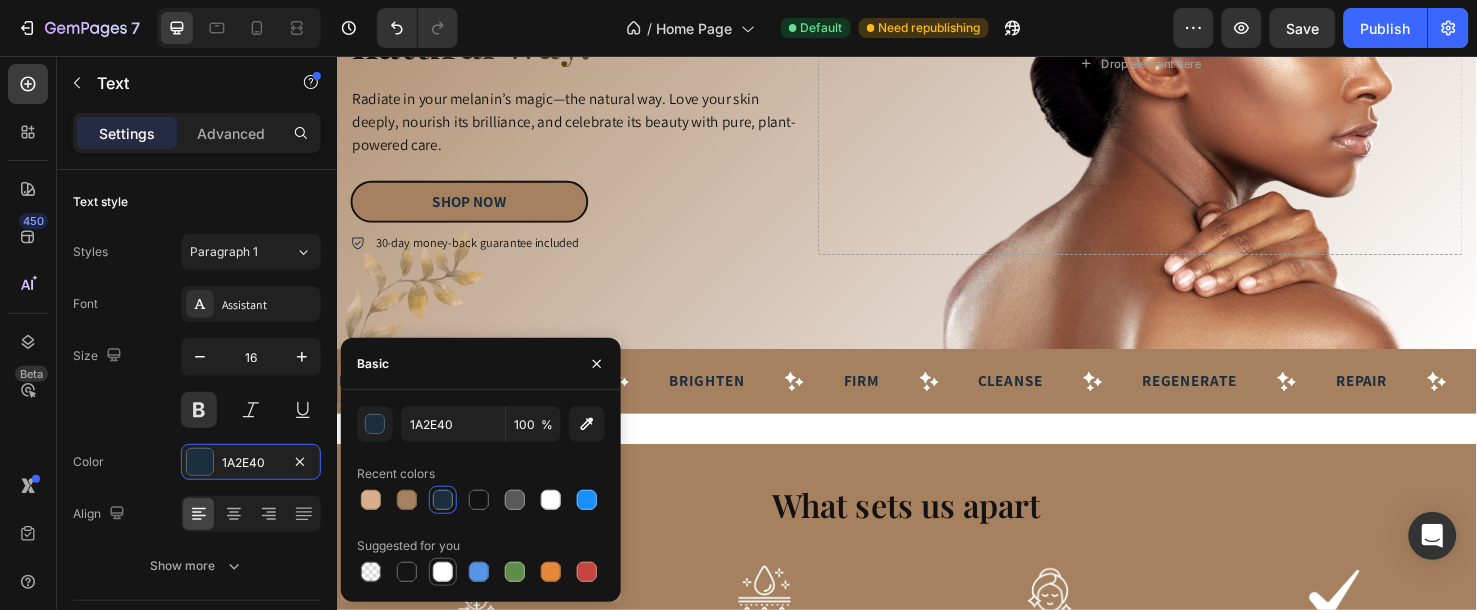 click at bounding box center [443, 572] 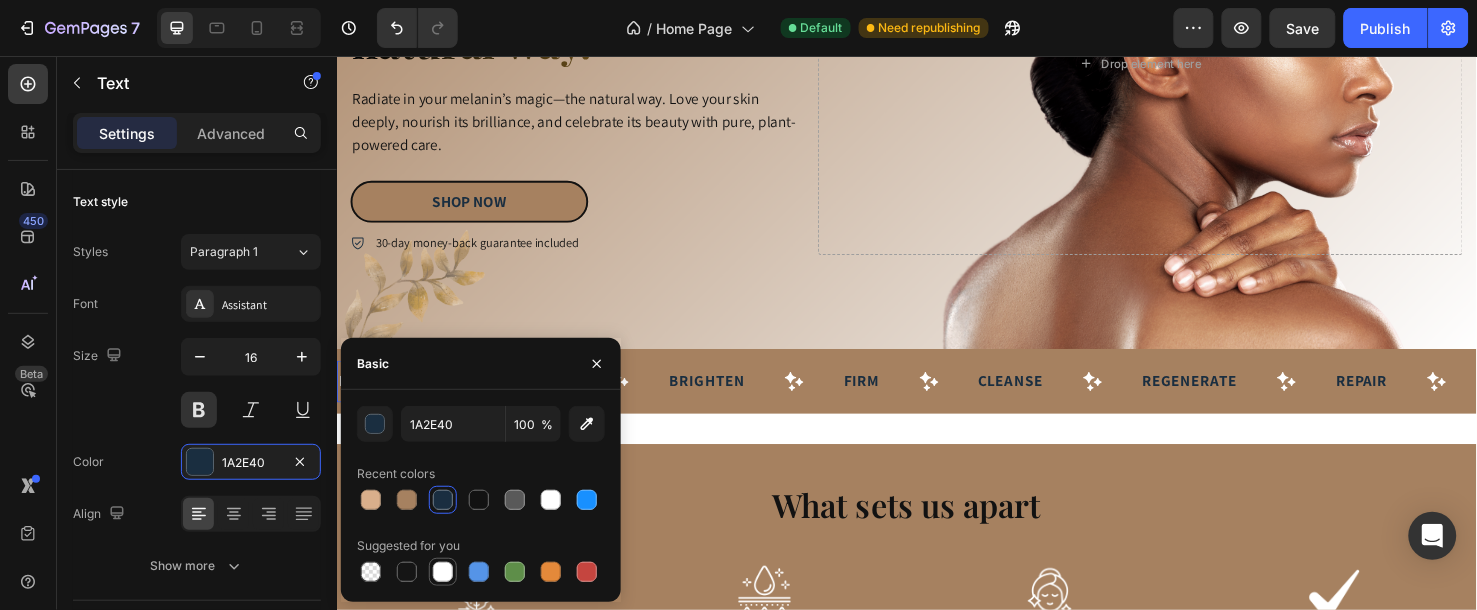 type on "FFFFFF" 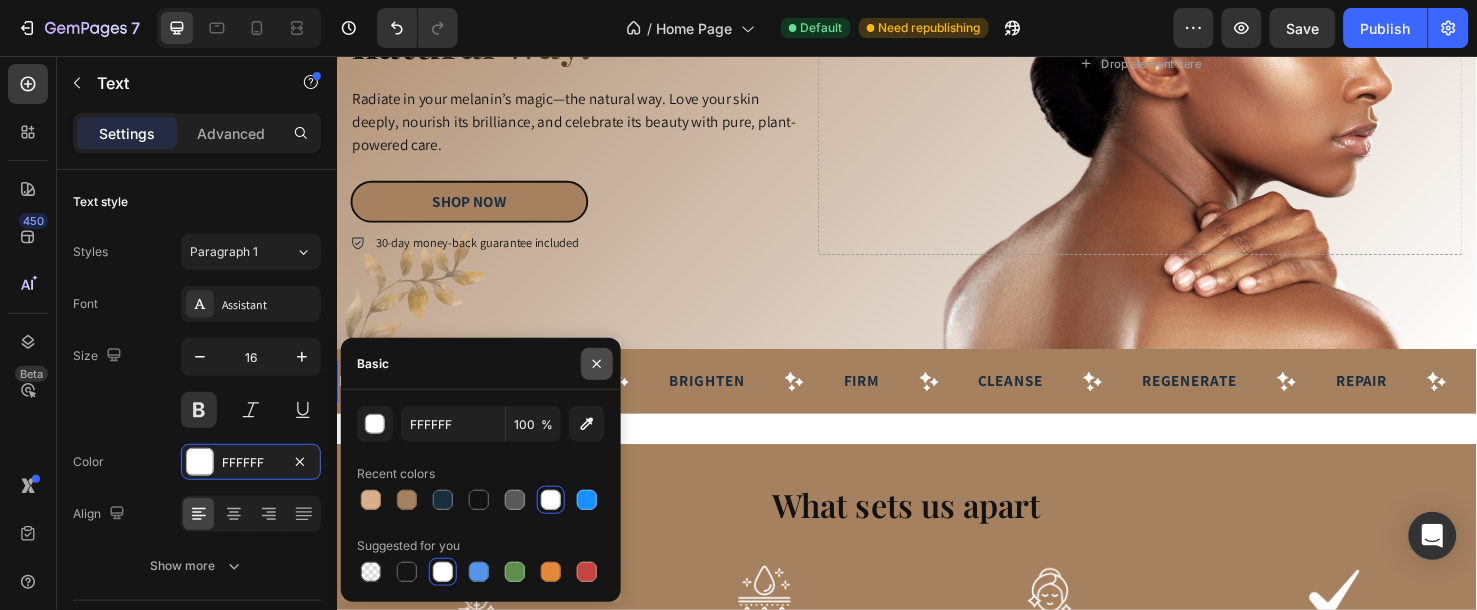 click 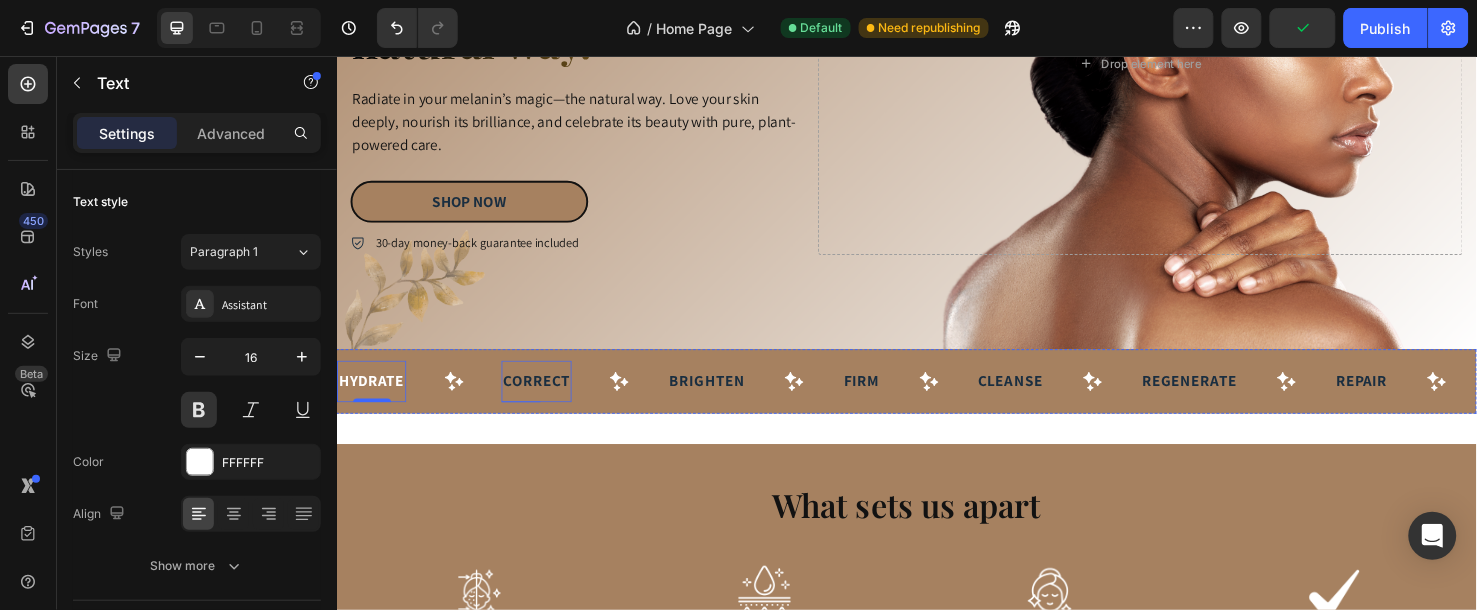 click on "Correct" at bounding box center [547, 397] 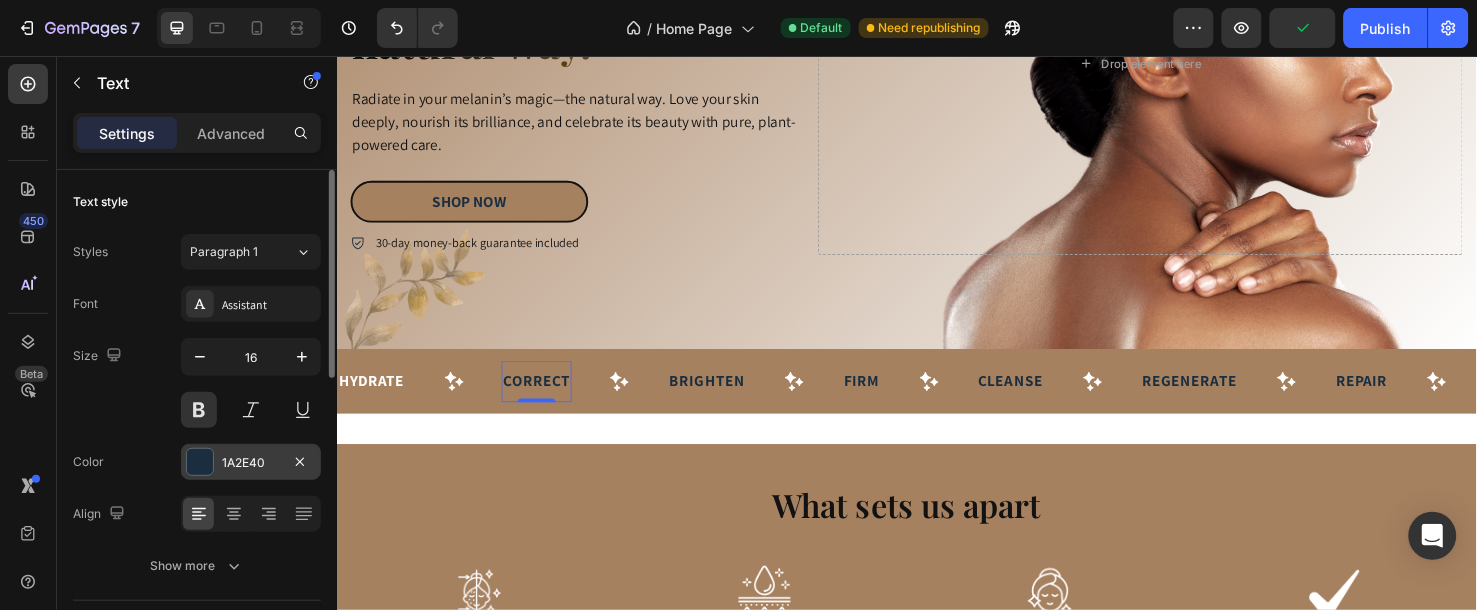 click on "1A2E40" at bounding box center [251, 463] 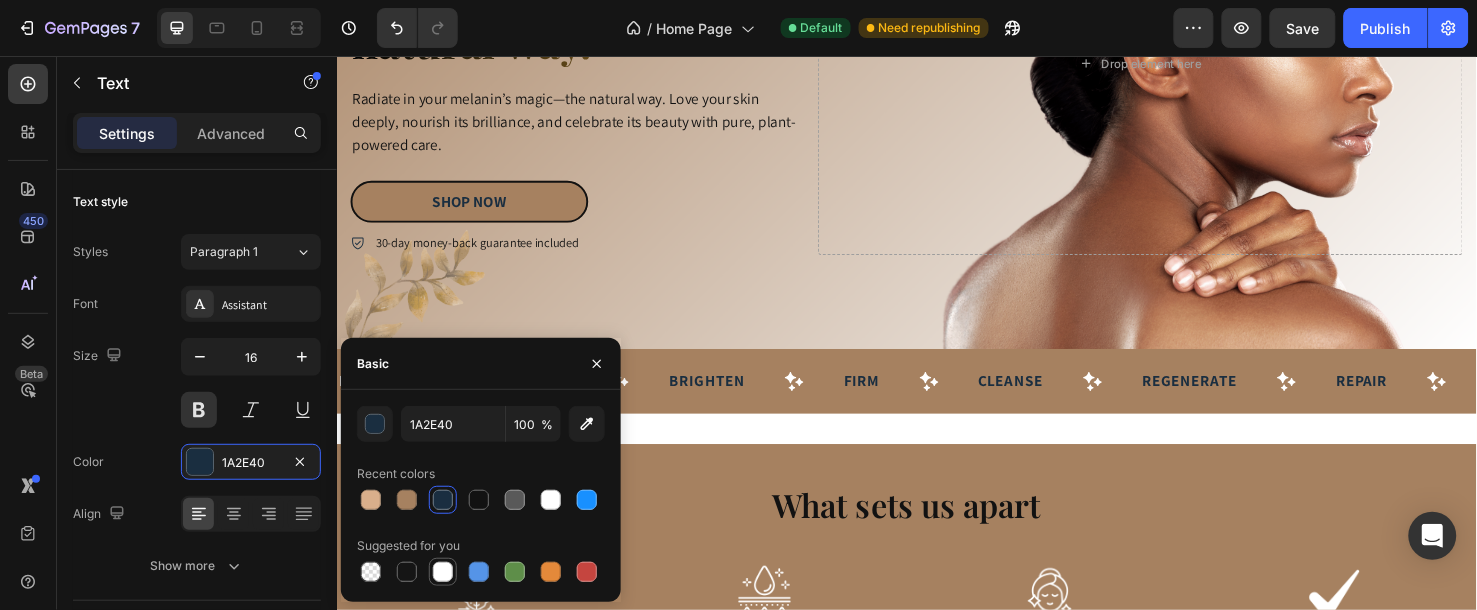 click at bounding box center [443, 572] 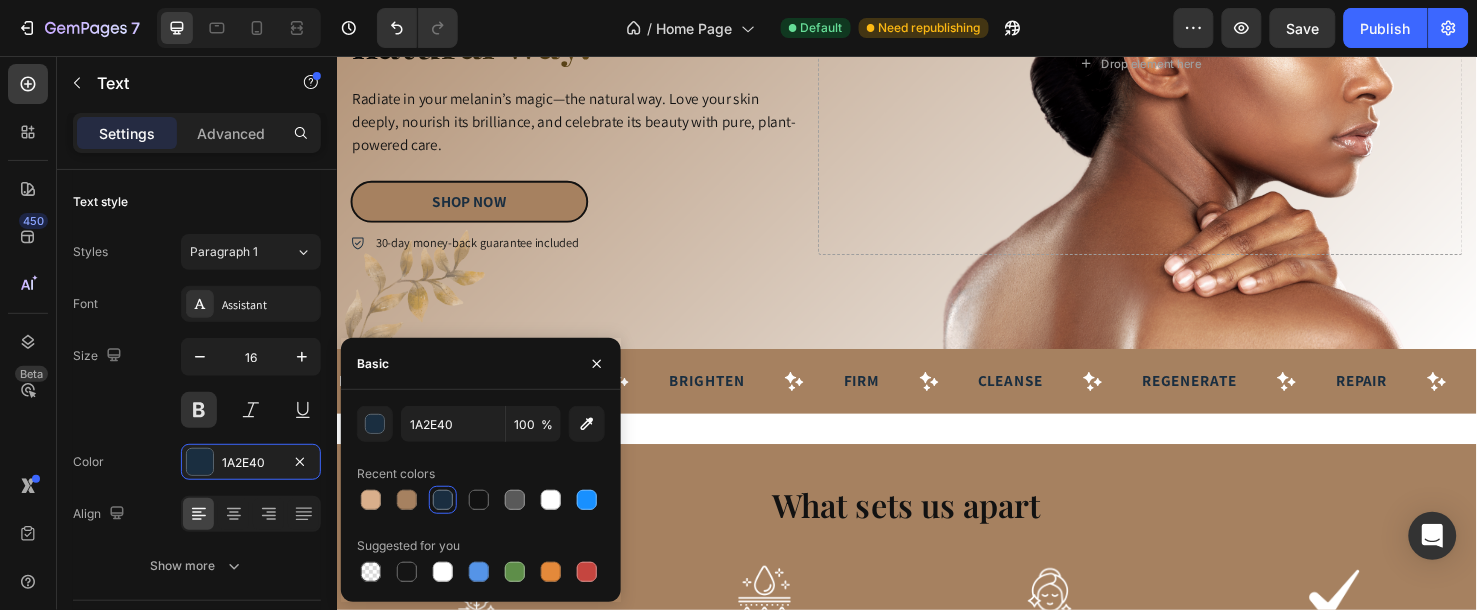 type on "FFFFFF" 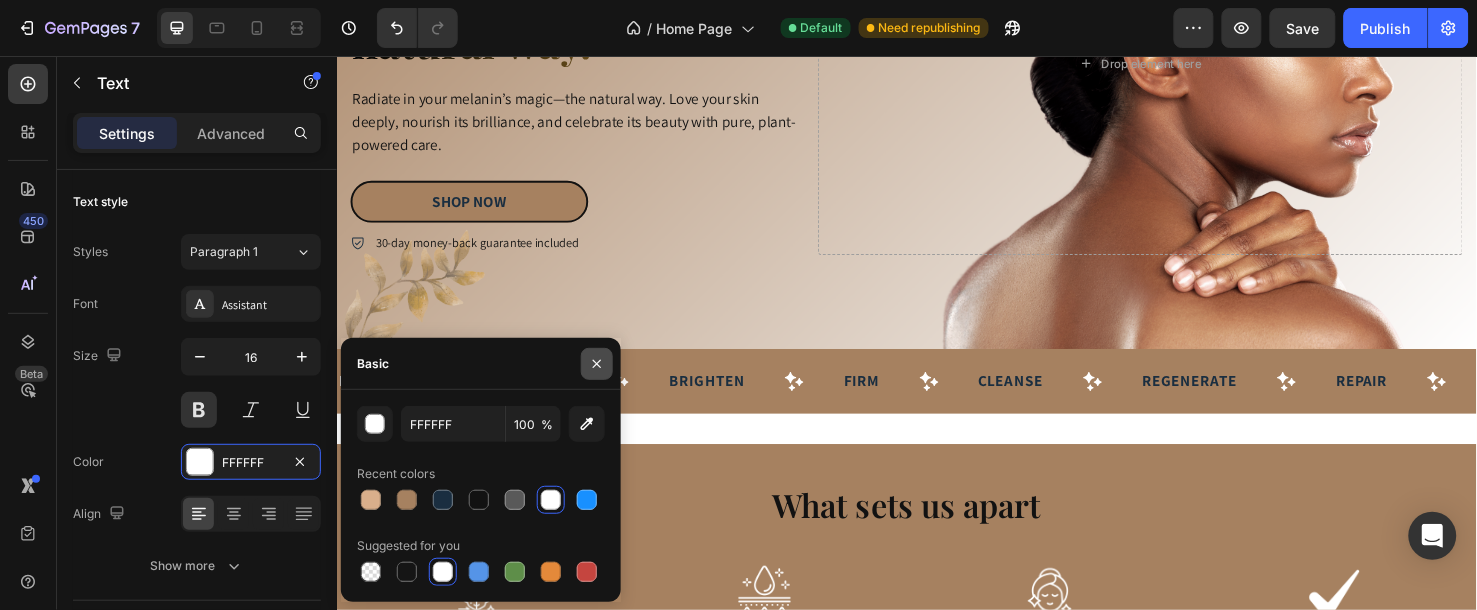 click 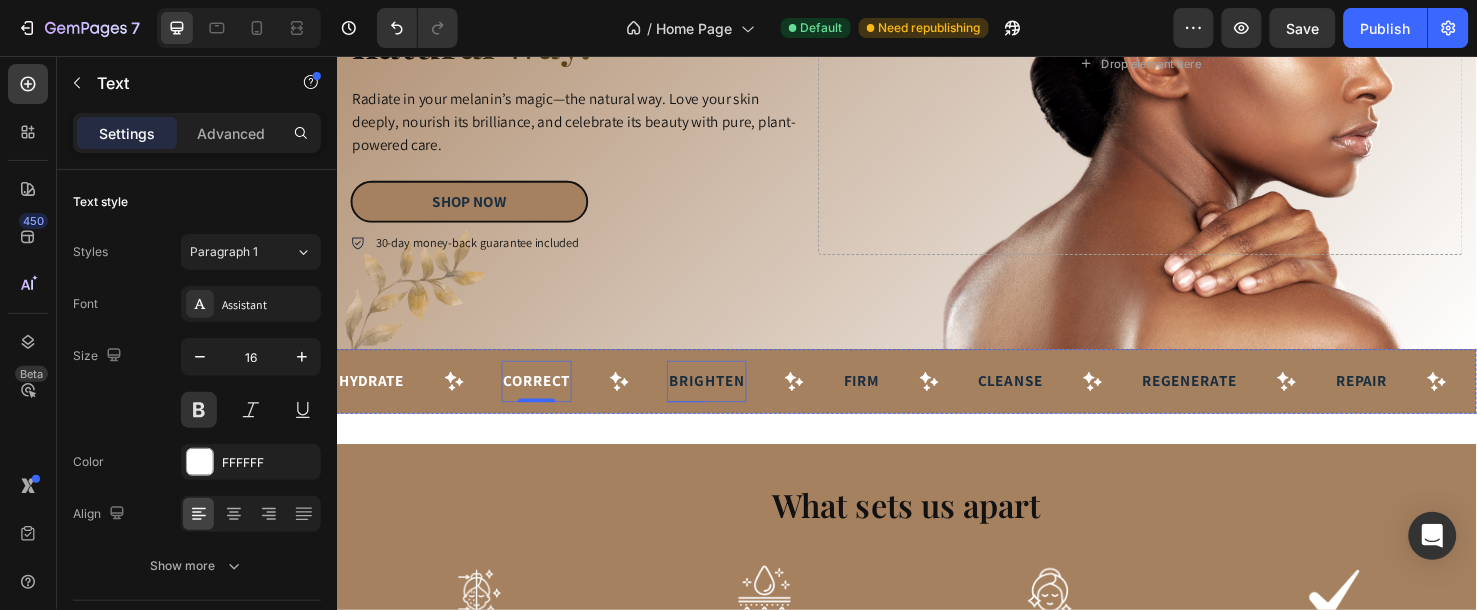 click on "Brighten" at bounding box center [726, 397] 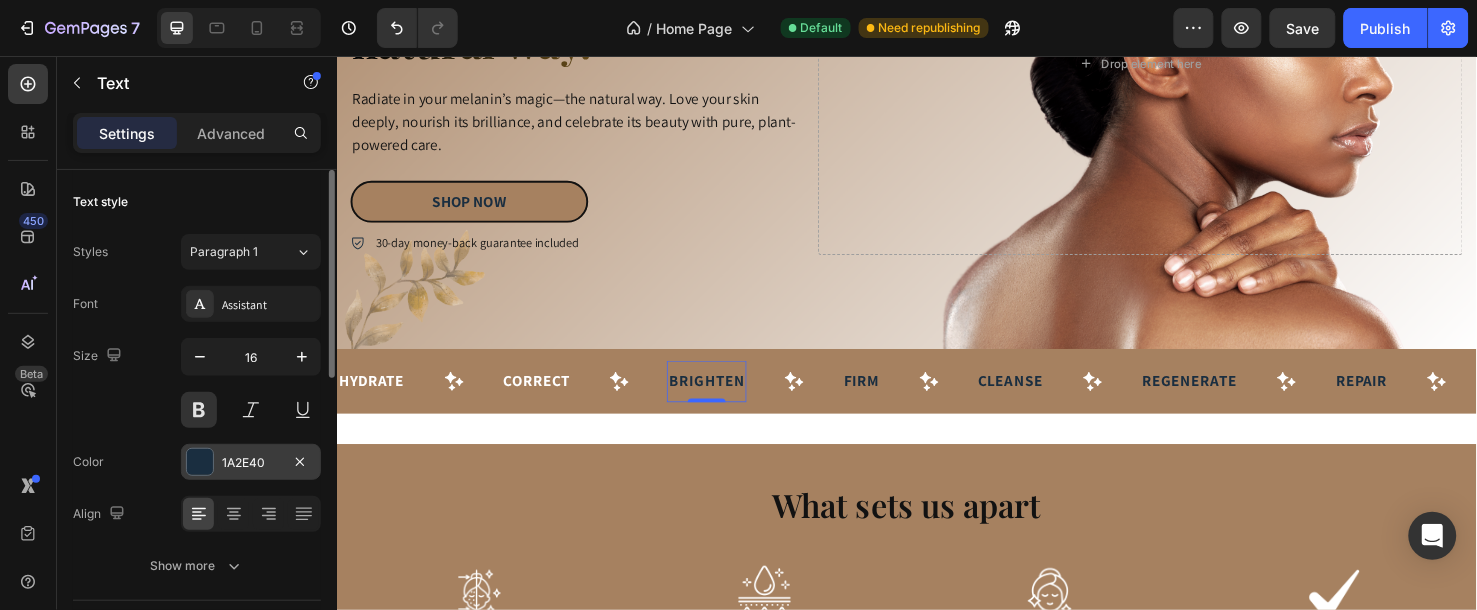 click on "1A2E40" at bounding box center (251, 462) 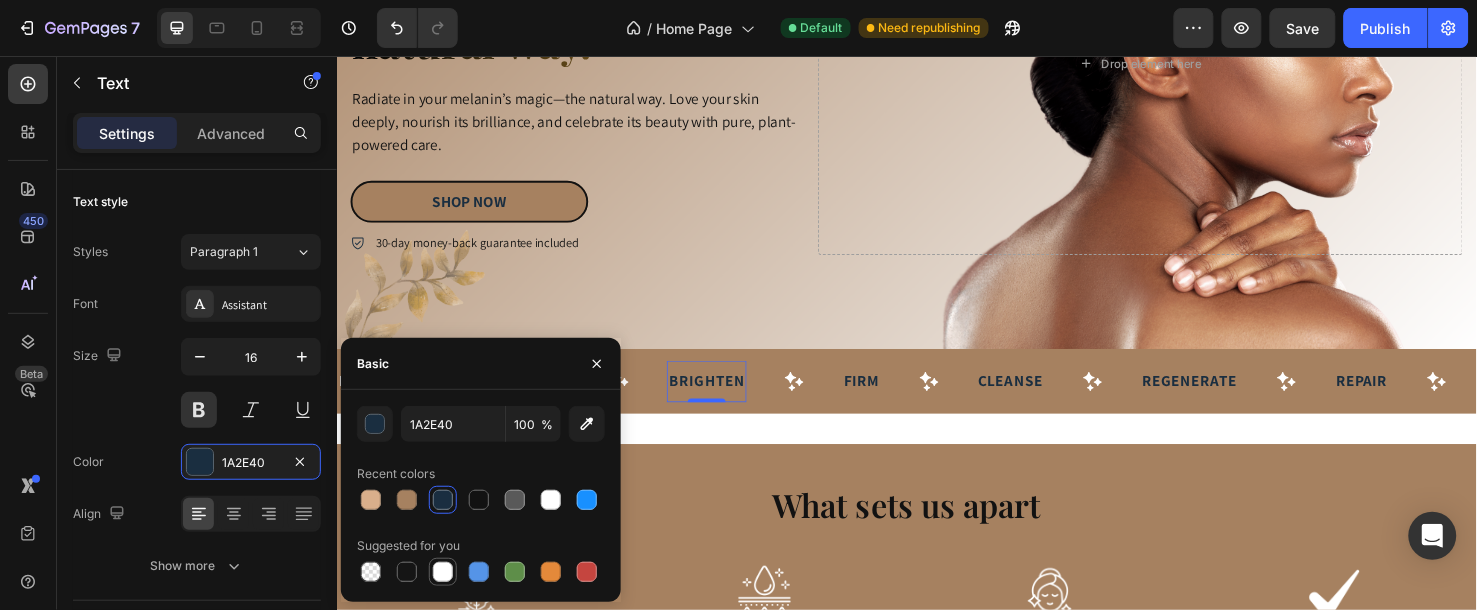 click at bounding box center [443, 572] 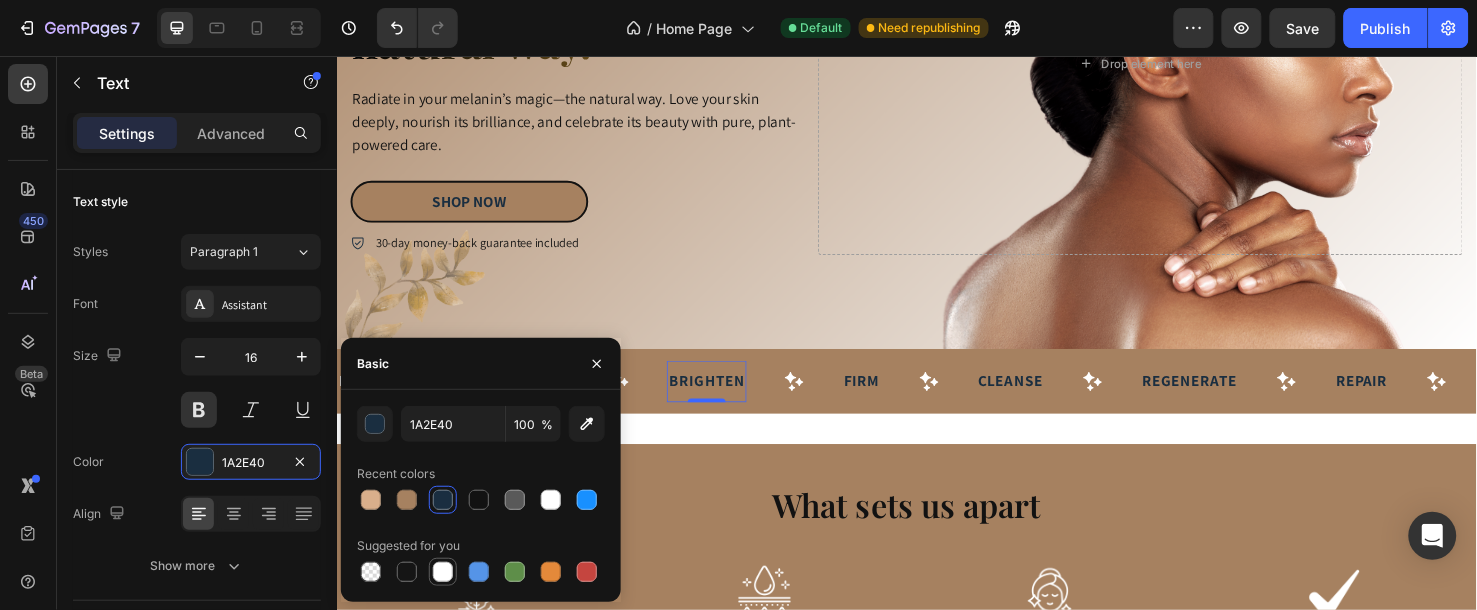 type on "FFFFFF" 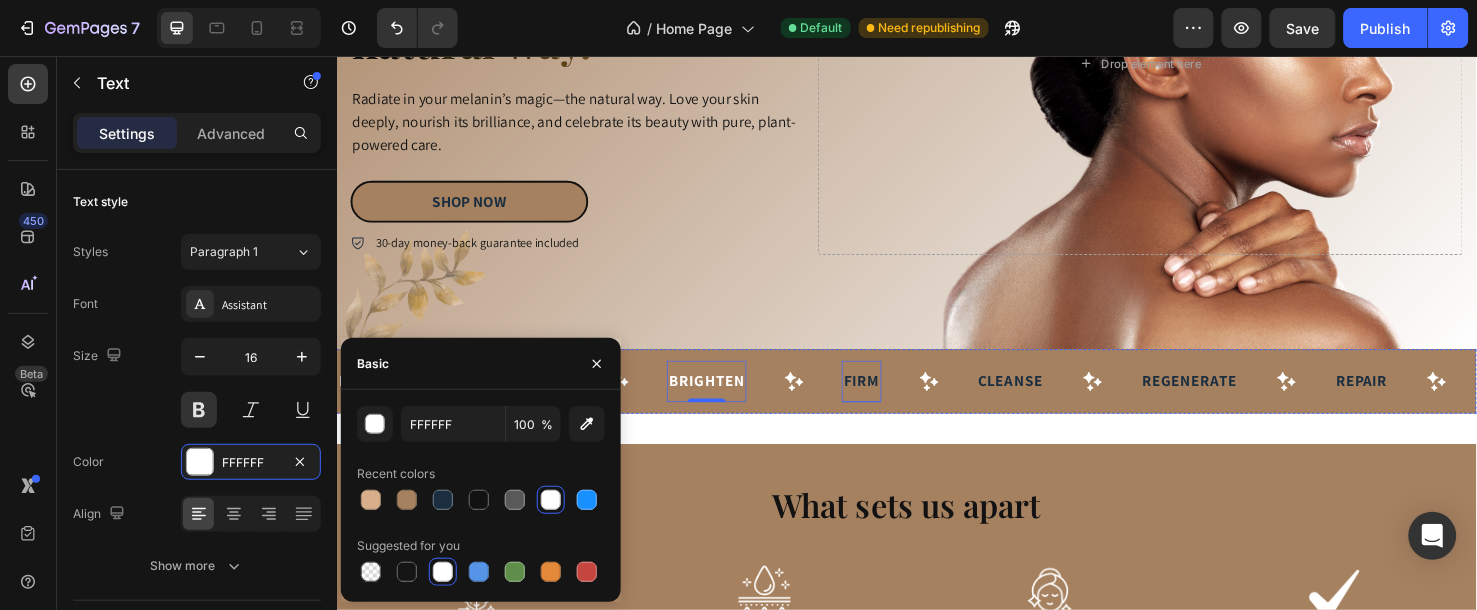 click on "Firm" at bounding box center (888, 397) 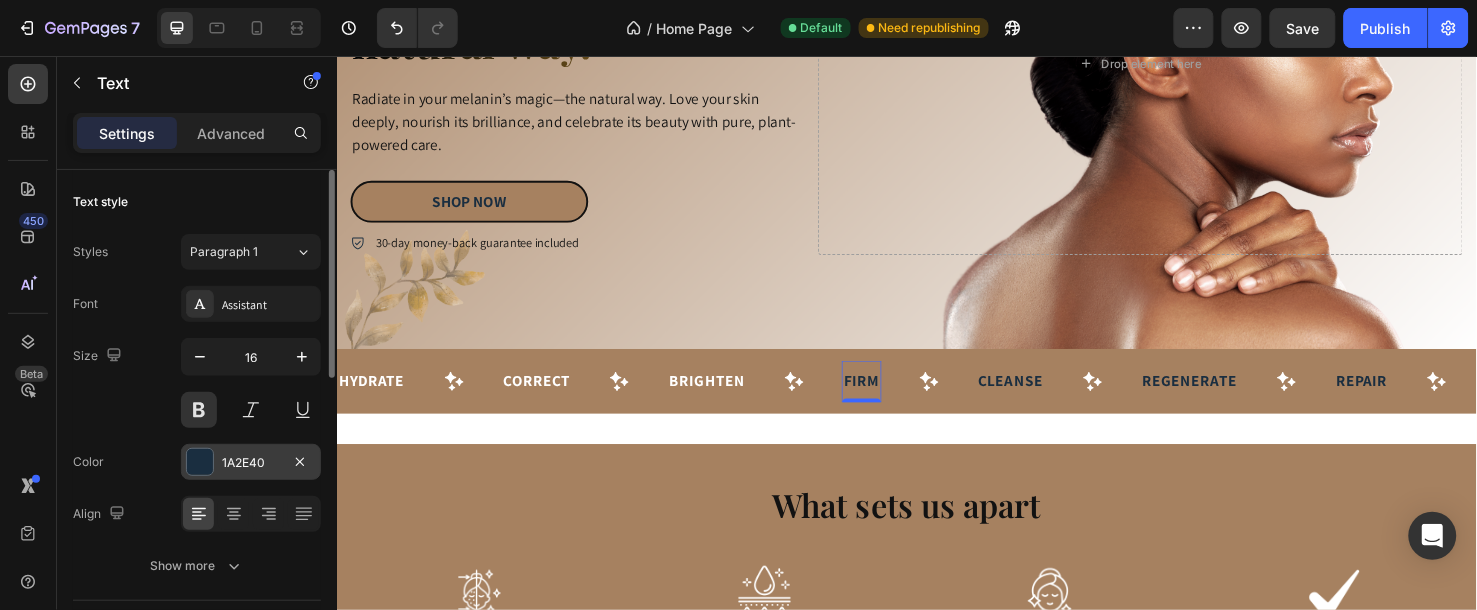 click on "1A2E40" at bounding box center (251, 462) 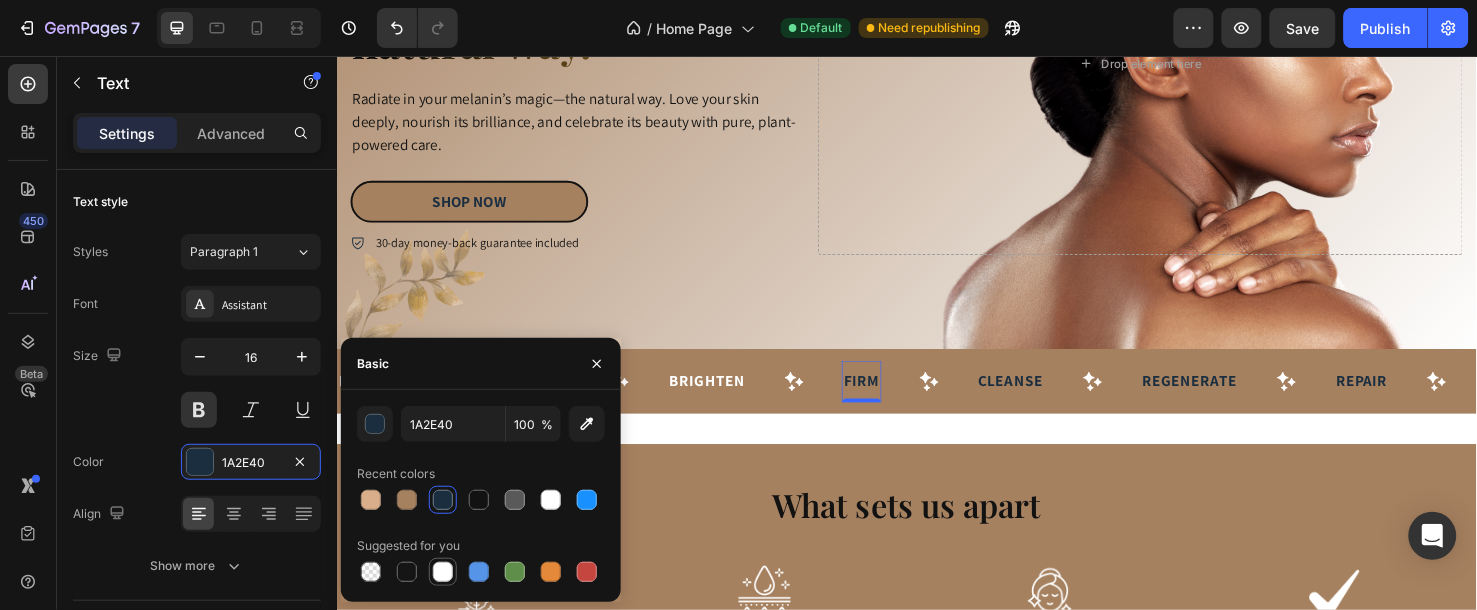 click at bounding box center [443, 572] 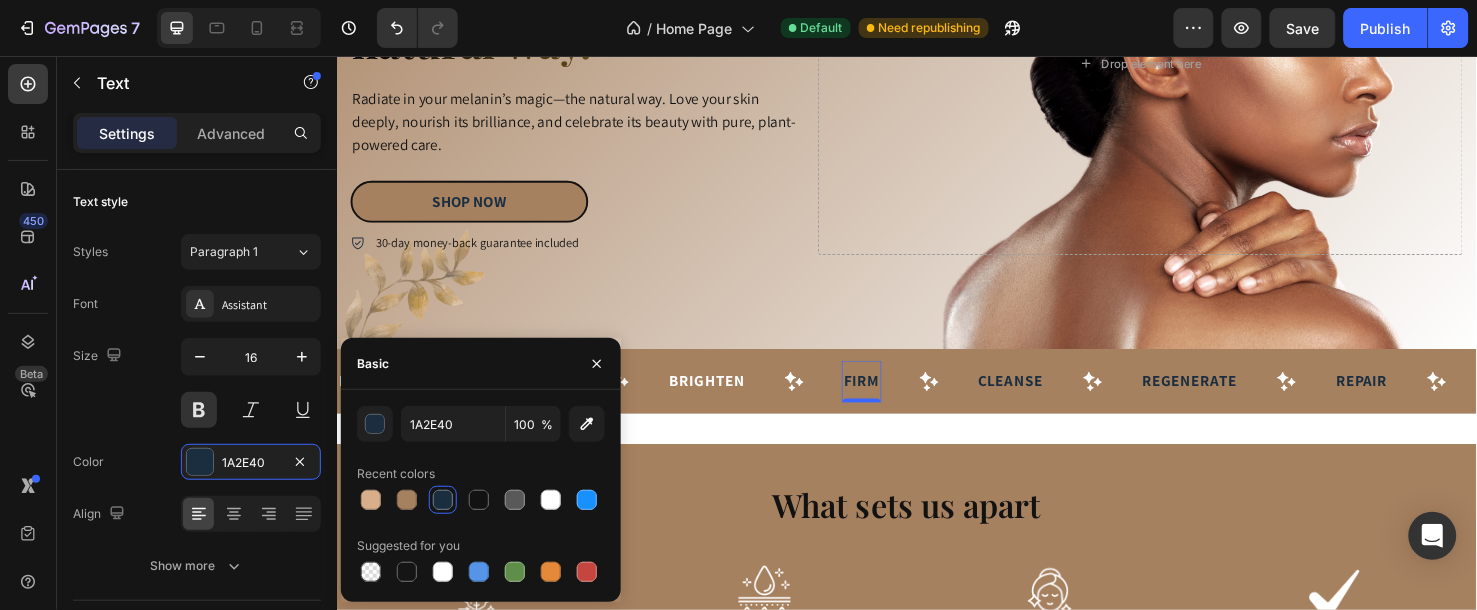 type on "FFFFFF" 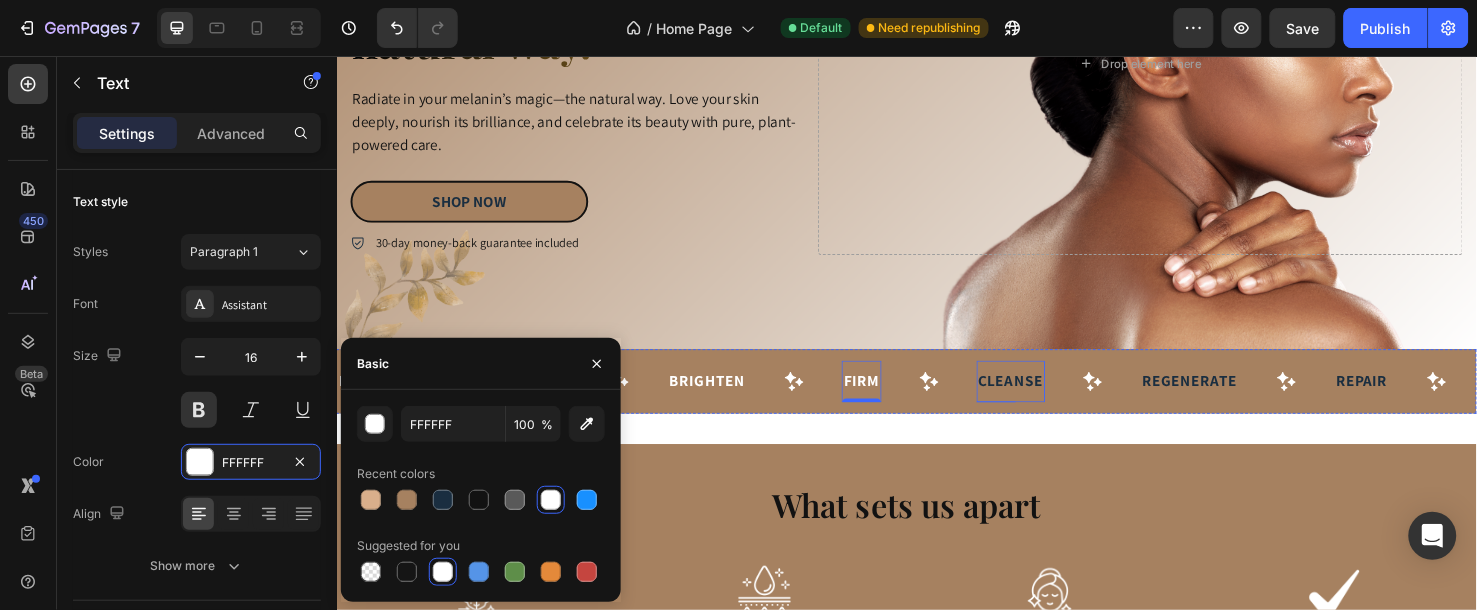 click on "Cleanse" at bounding box center [1046, 397] 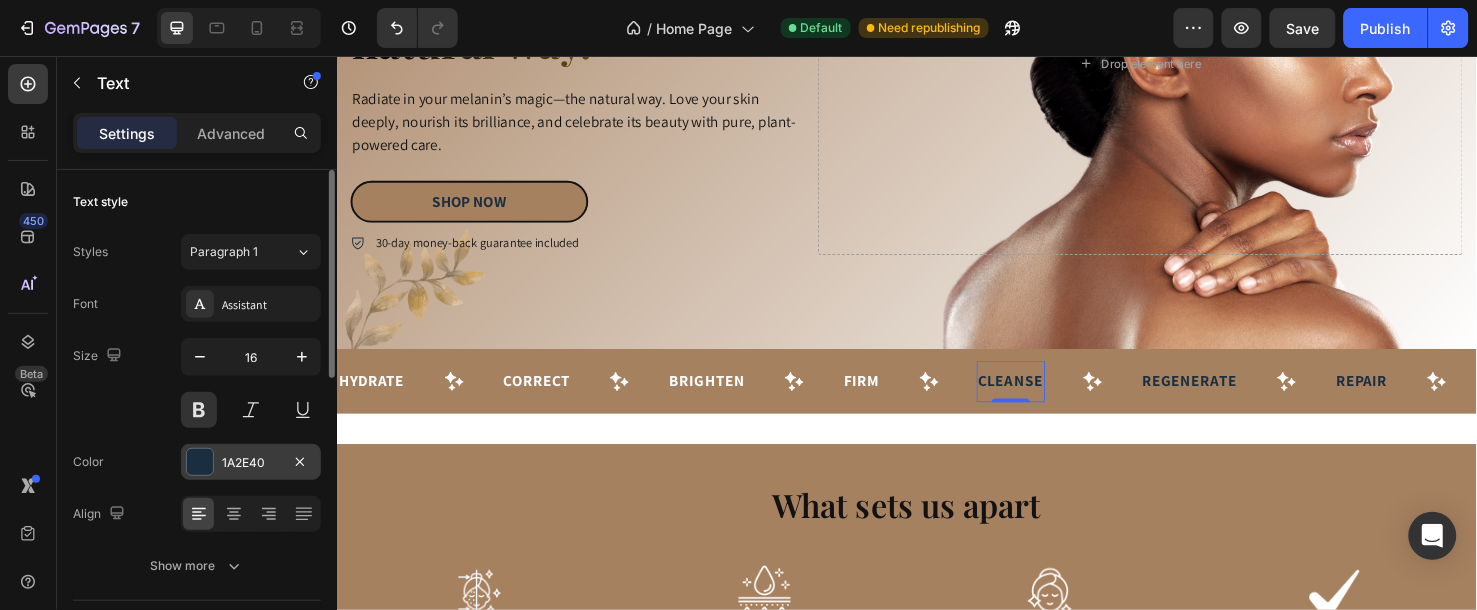 click on "1A2E40" at bounding box center (251, 463) 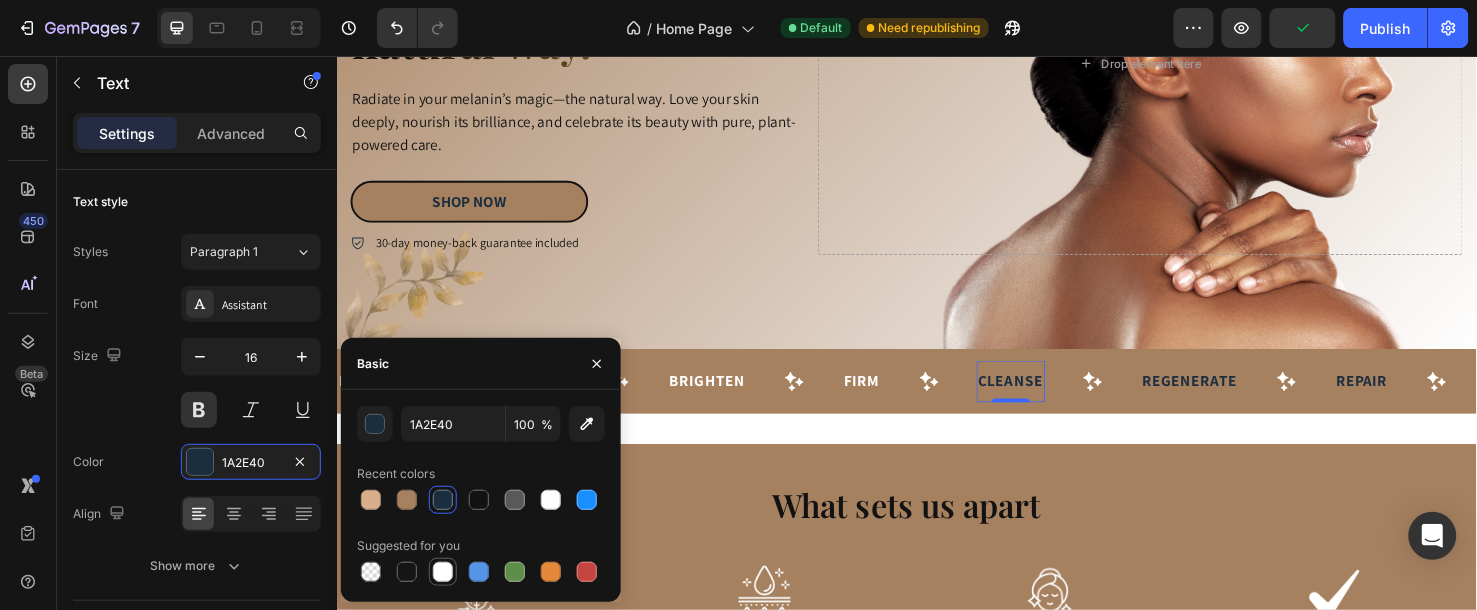 click at bounding box center [443, 572] 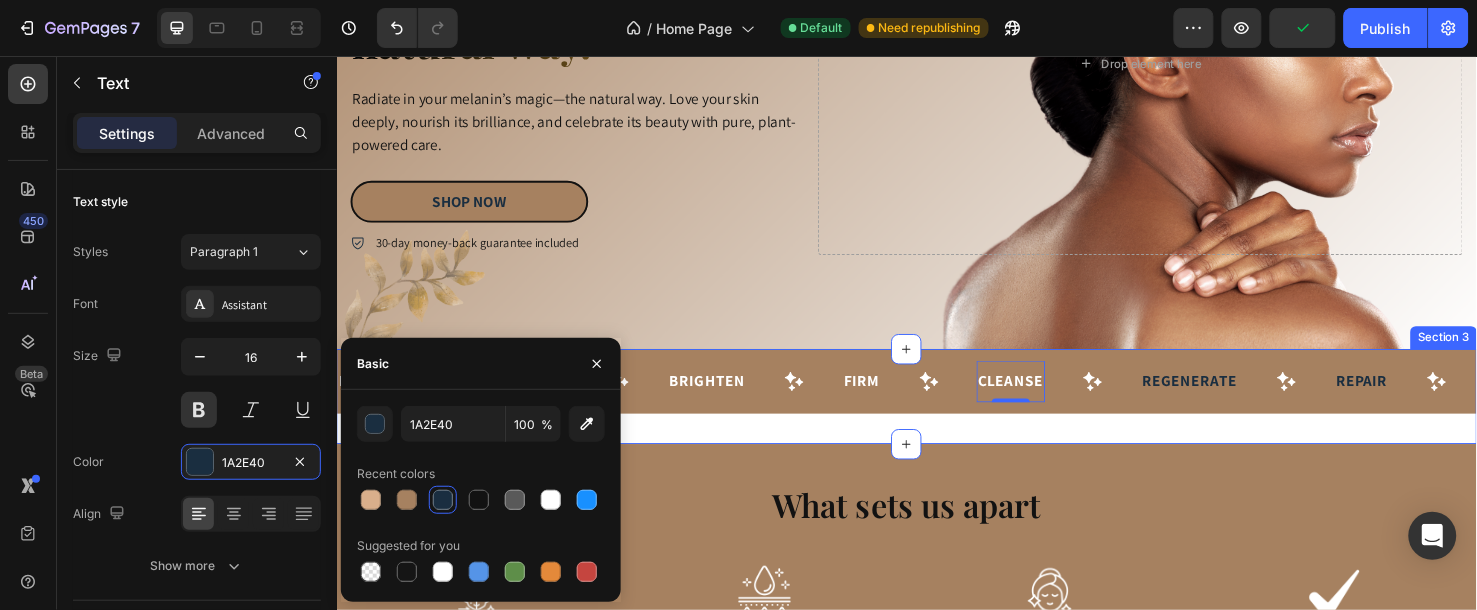 type on "FFFFFF" 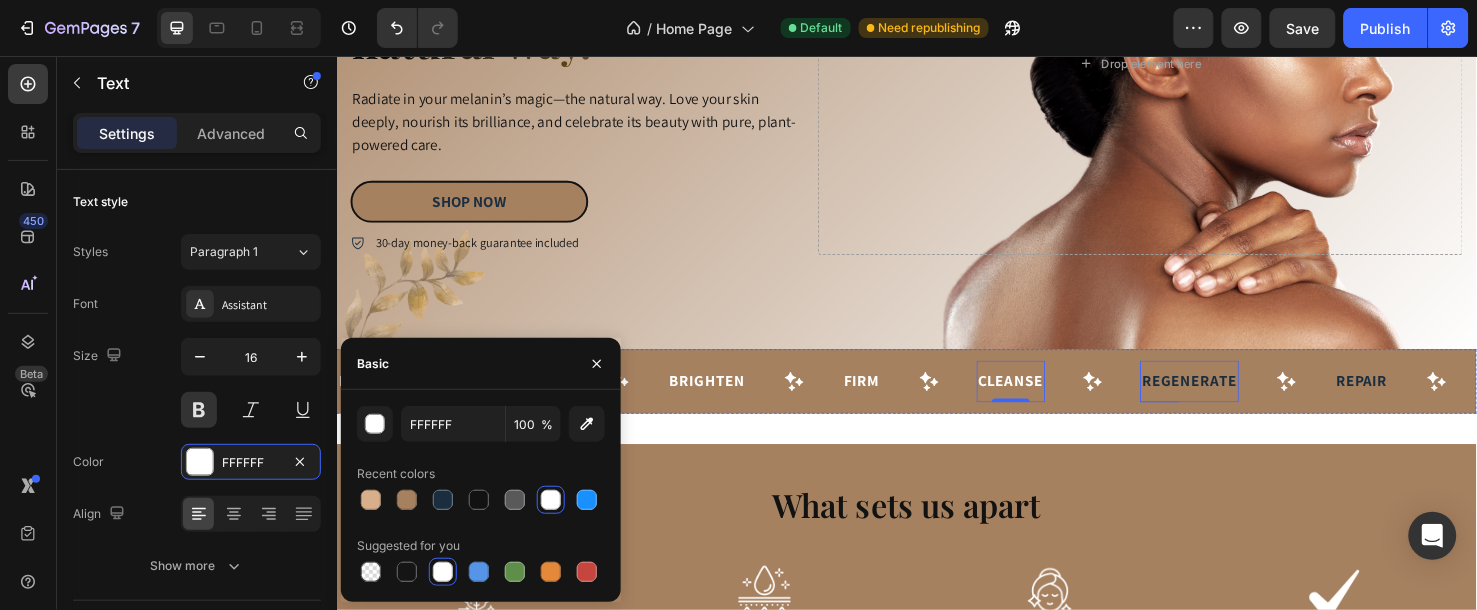 click on "Regenerate Text" at bounding box center [1234, 397] 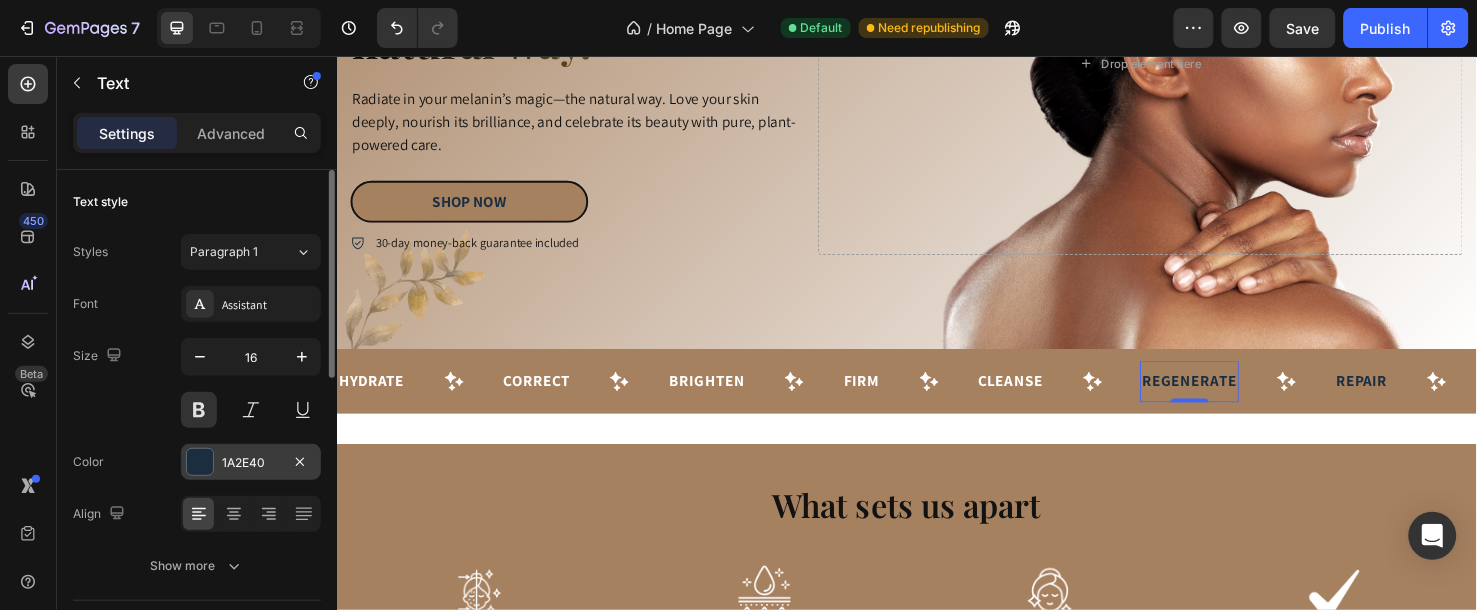 click on "1A2E40" at bounding box center (251, 463) 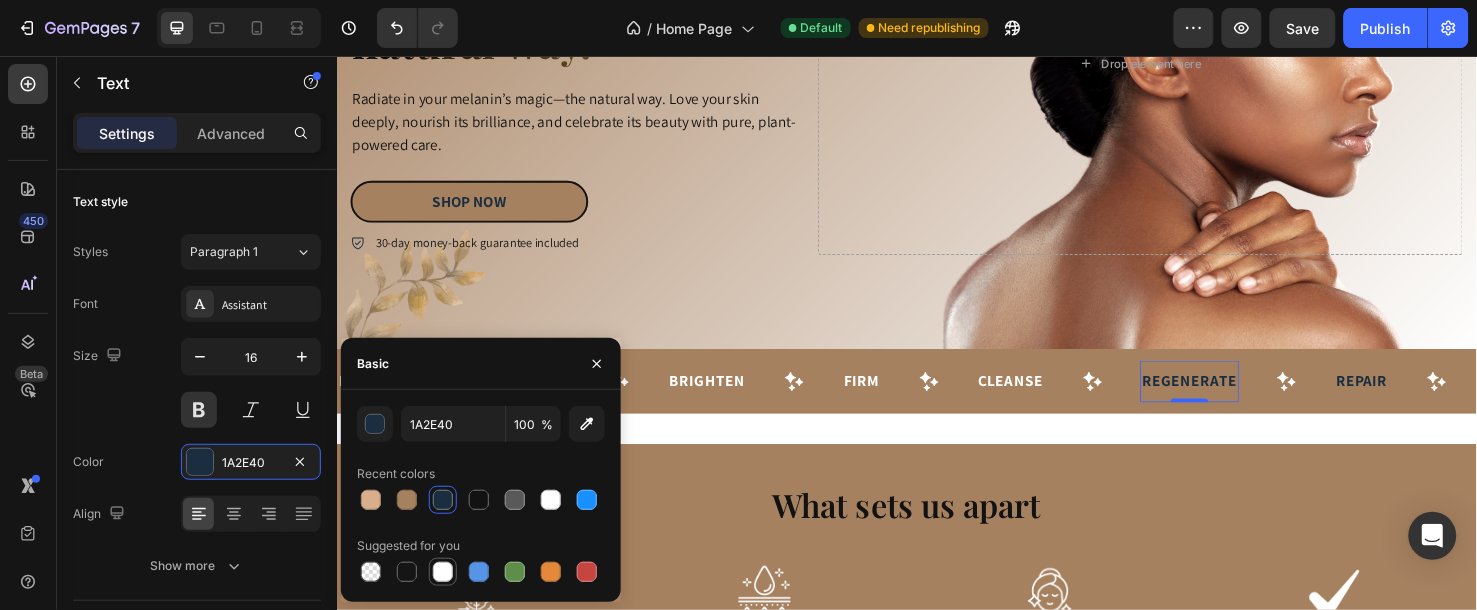 click at bounding box center [443, 572] 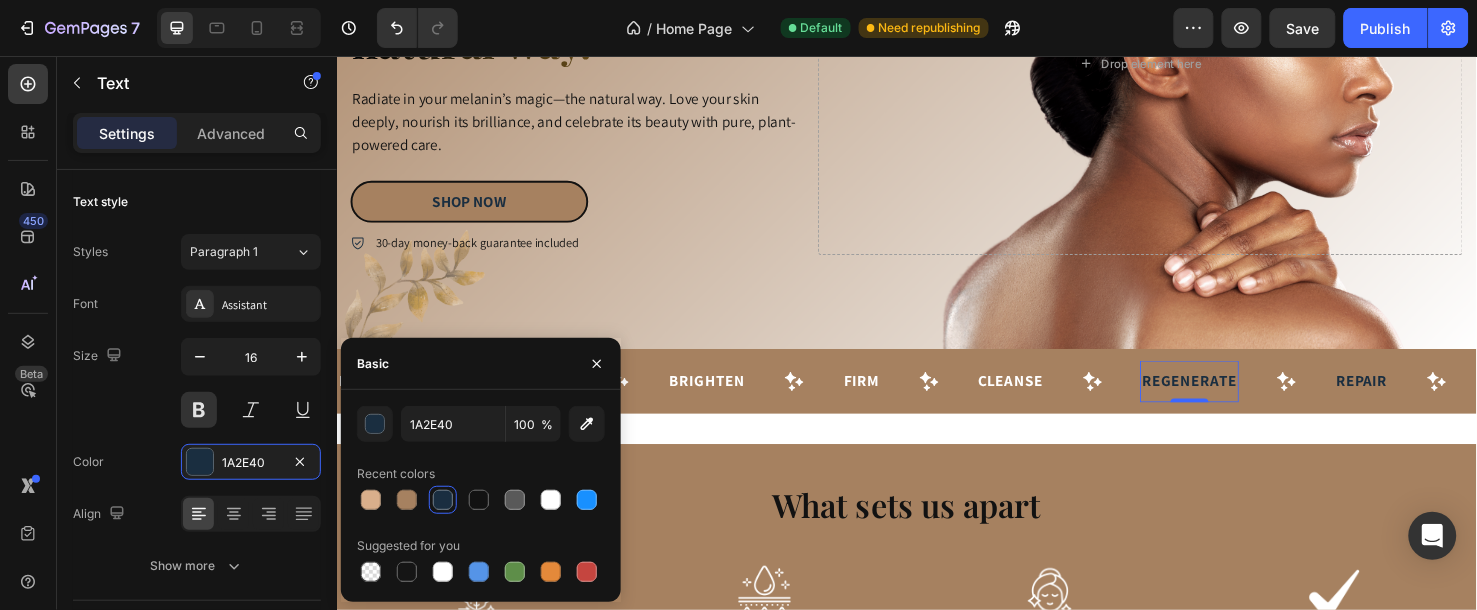 type on "FFFFFF" 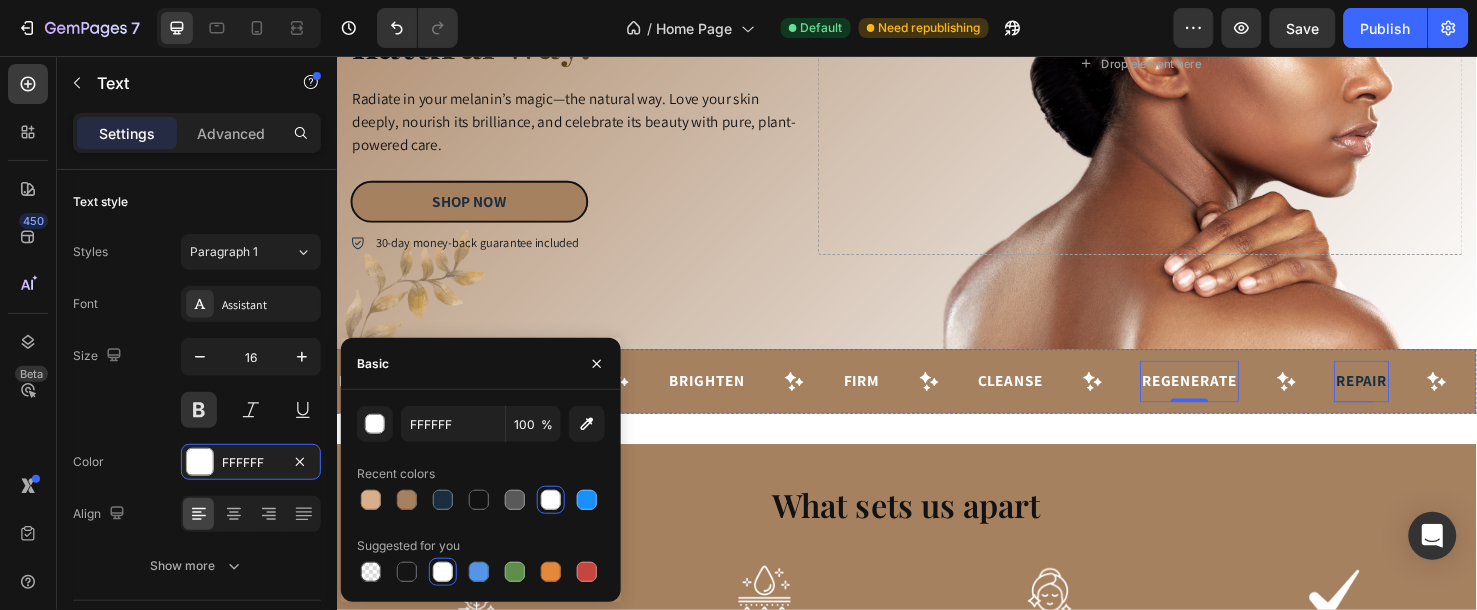 click on "Repair" at bounding box center (1415, 397) 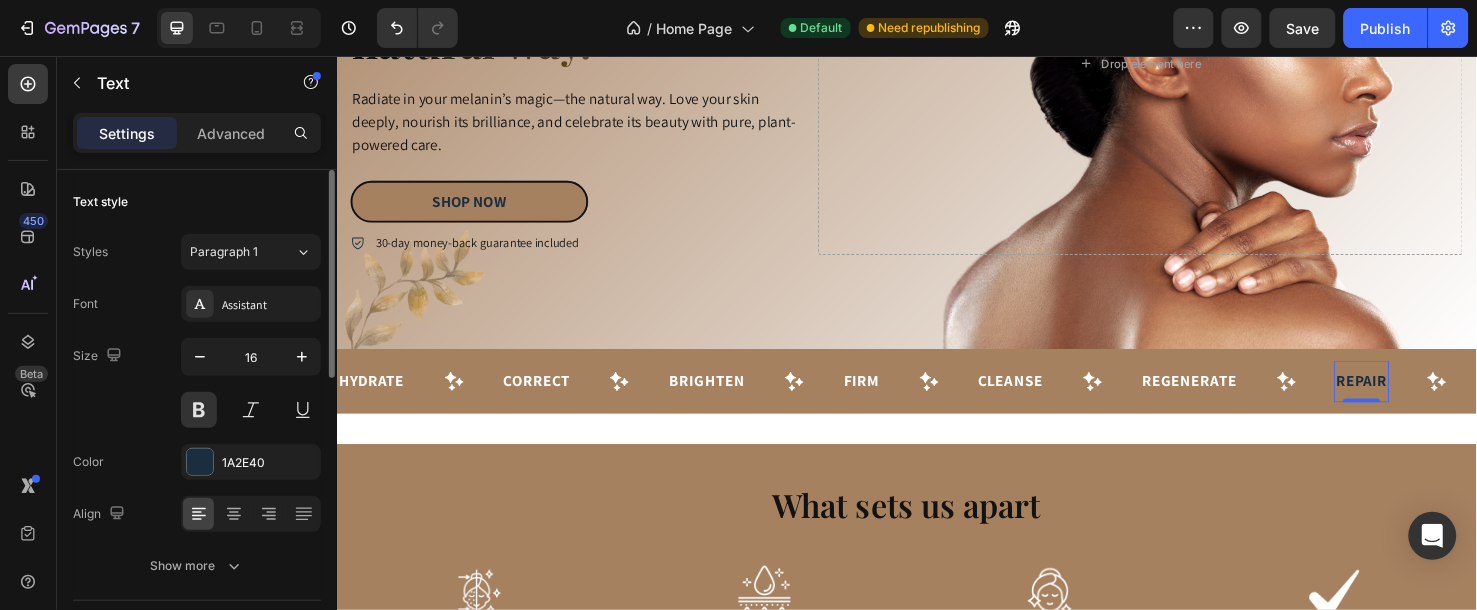 drag, startPoint x: 235, startPoint y: 467, endPoint x: 270, endPoint y: 486, distance: 39.824615 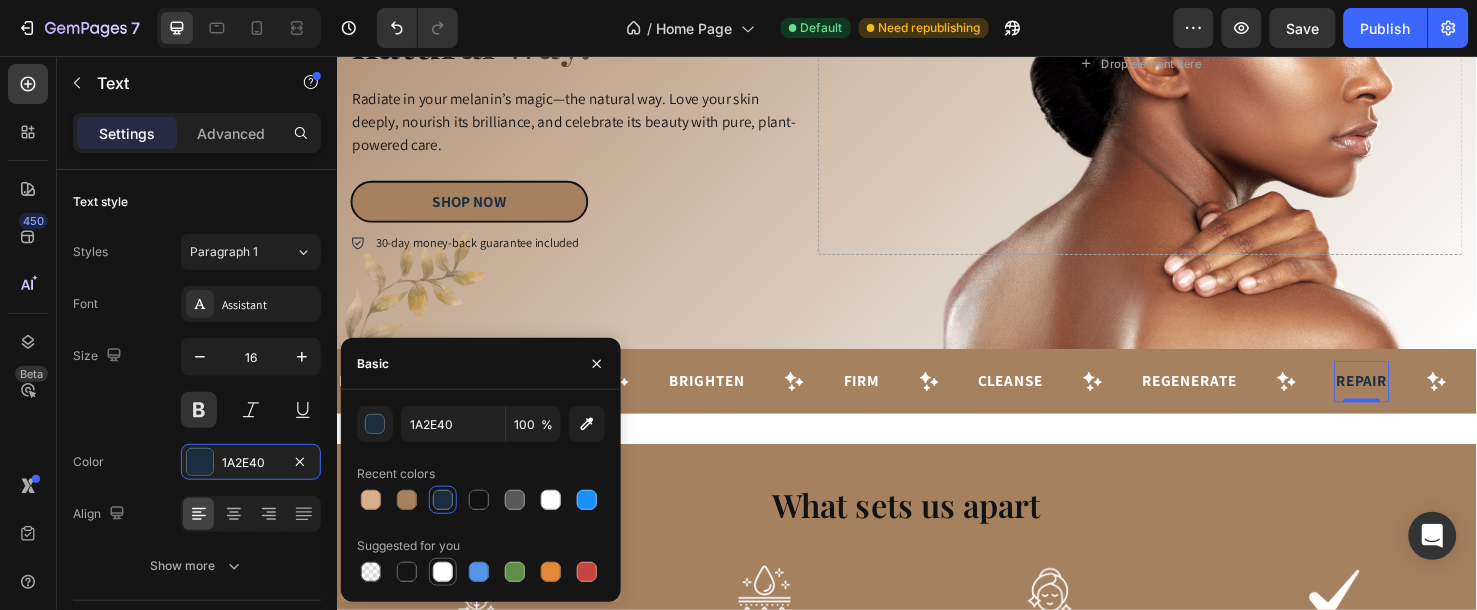 click at bounding box center [443, 572] 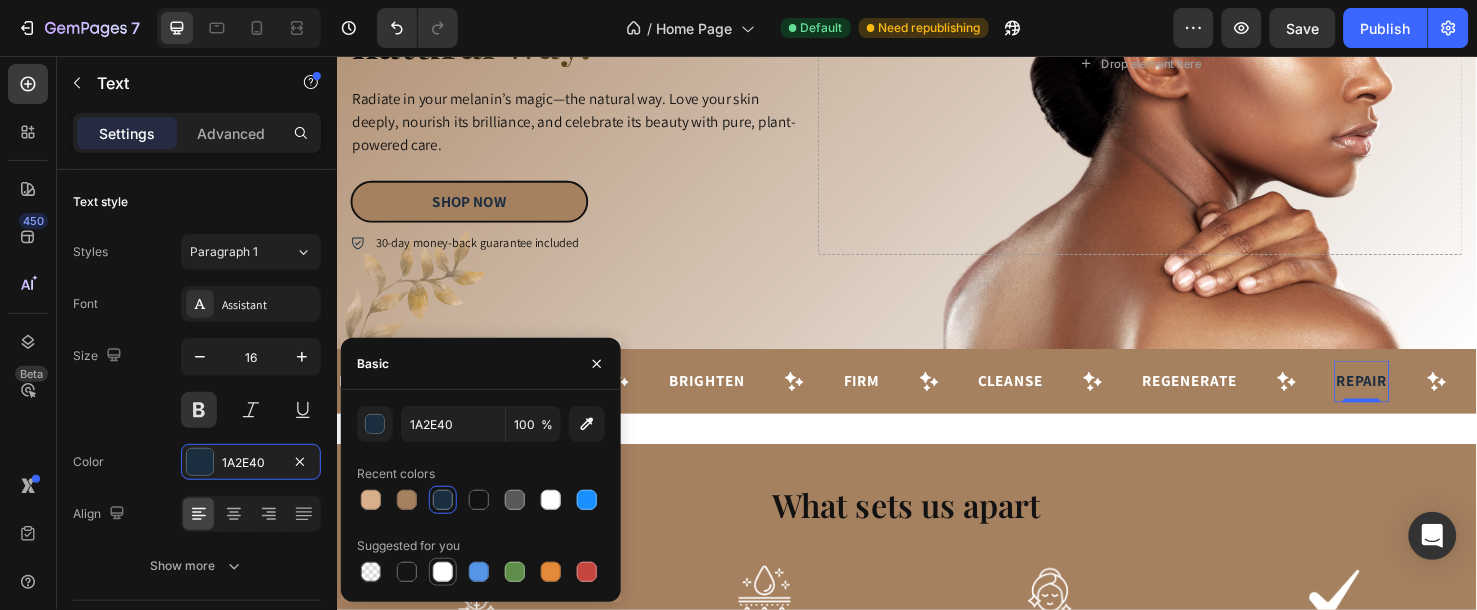 type on "FFFFFF" 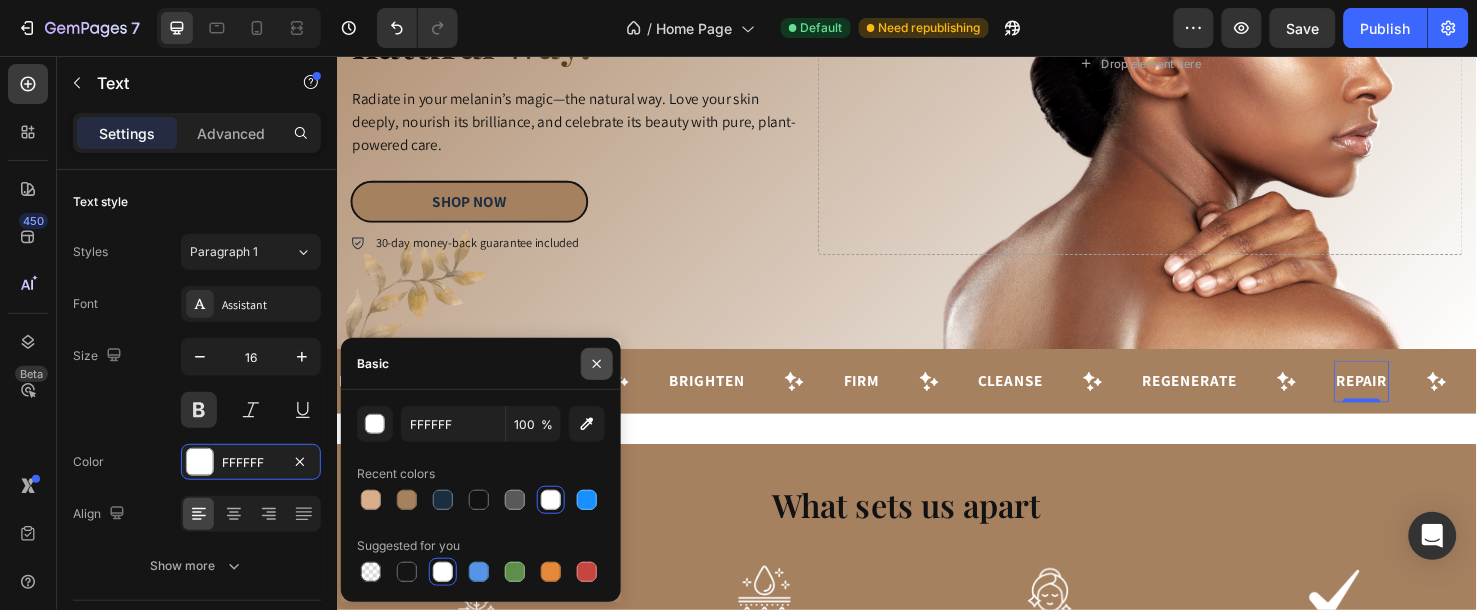 click at bounding box center (597, 364) 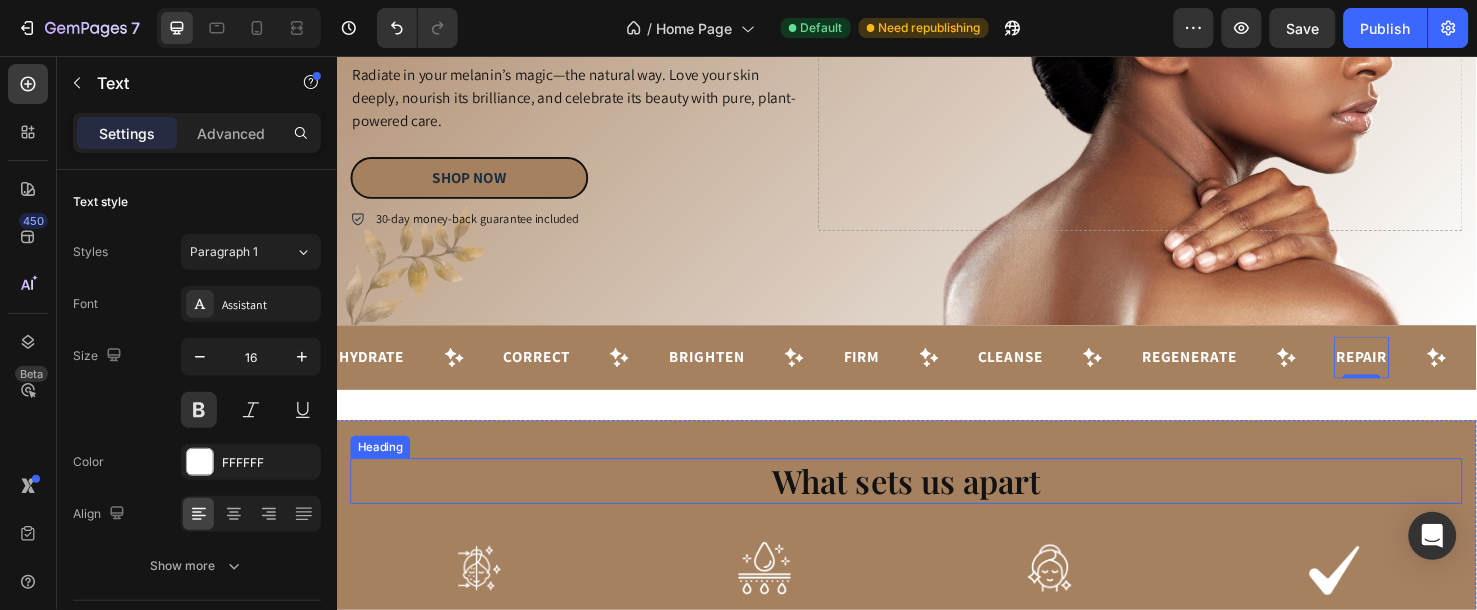 scroll, scrollTop: 444, scrollLeft: 0, axis: vertical 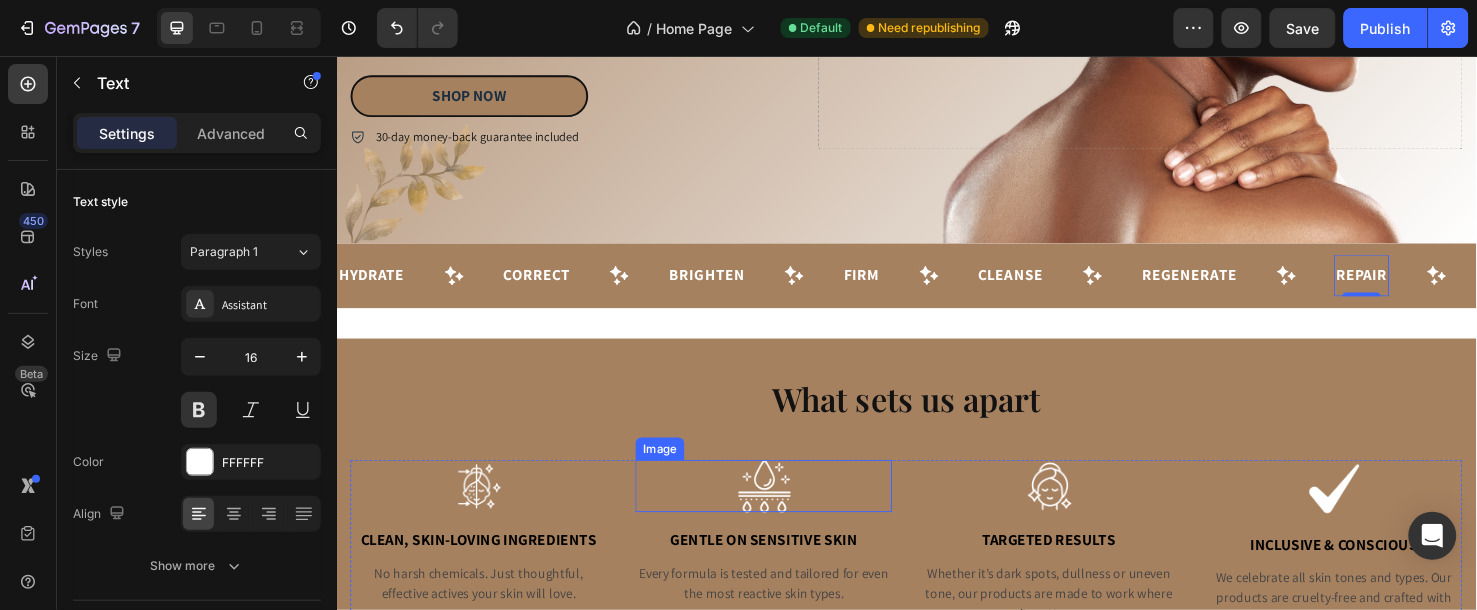 click at bounding box center (786, 507) 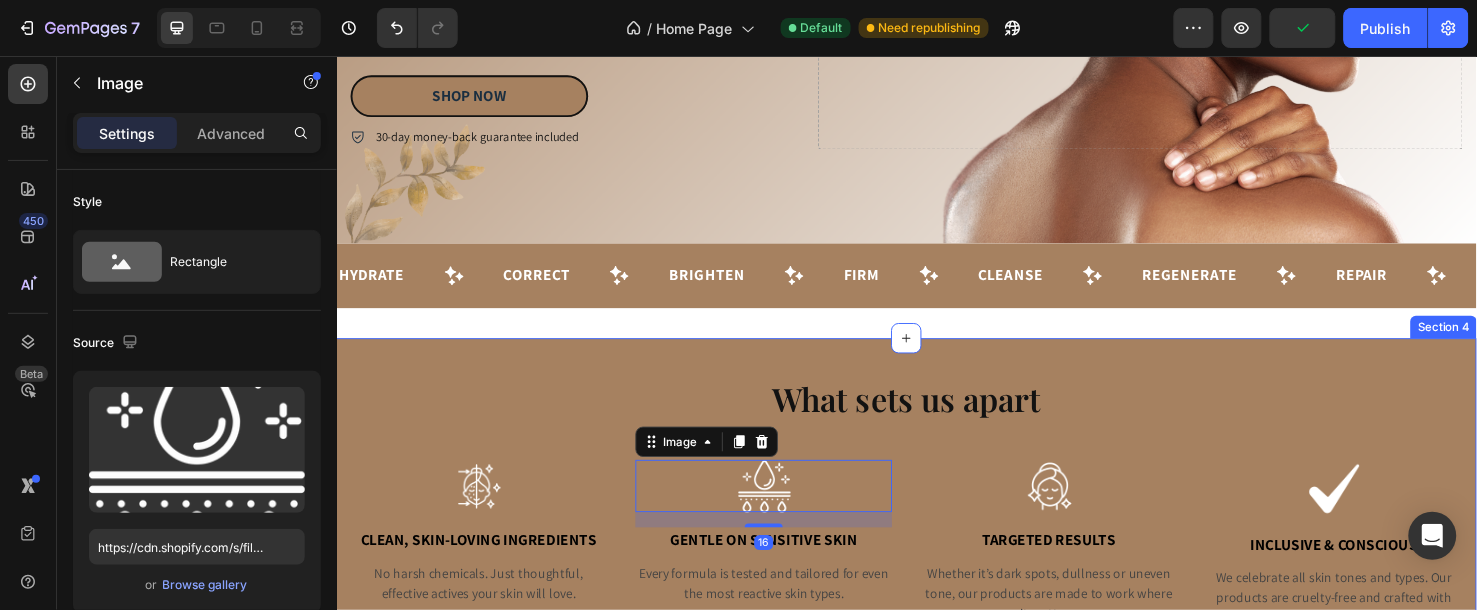 click on "What sets us apart Heading Image Clean, Skin-Loving Ingredients Text Block No harsh chemicals. Just thoughtful, effective actives your skin will love. Text Image   16 Gentle on Sensitive Skin Text Block Every formula is tested and tailored for even the most reactive skin types. Text Image Targeted Results Text Block Whether it’s dark spots, dullness or uneven tone, our products are made to work where it matters. Text Image Inclusive & Conscious Text Block We celebrate all skin tones and types. Our products are cruelty-free and crafted with care. Text Row" at bounding box center (936, 525) 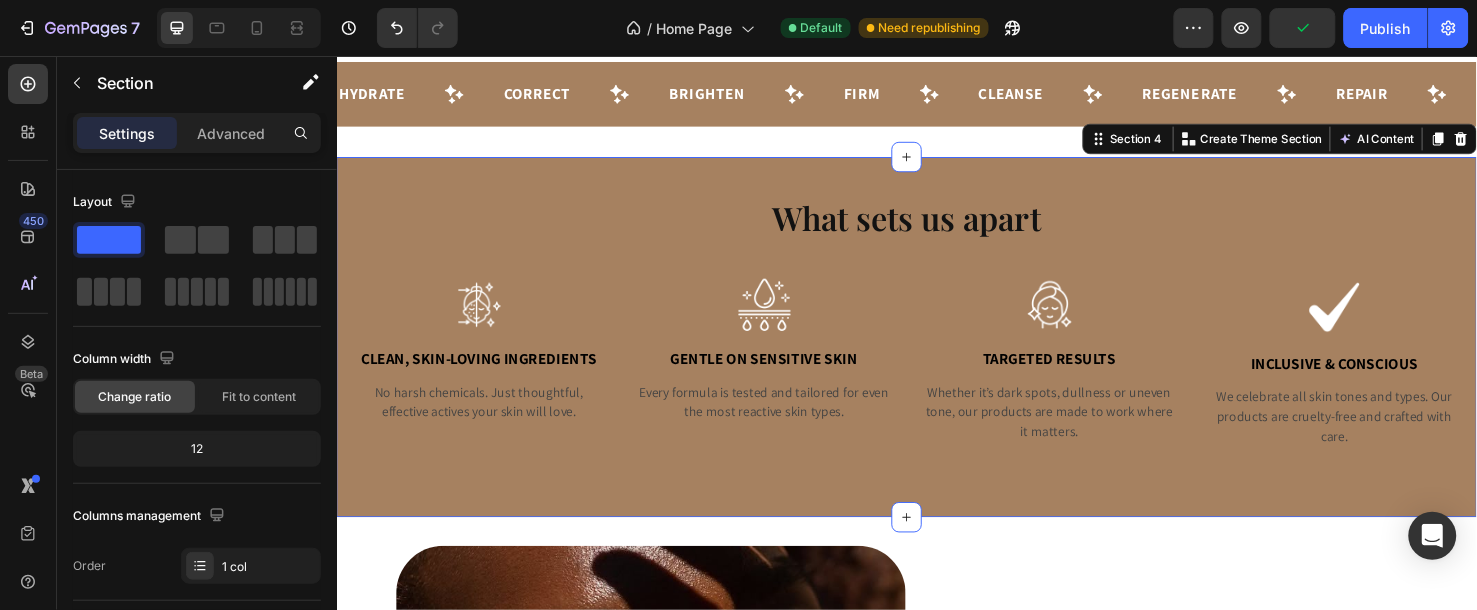 scroll, scrollTop: 666, scrollLeft: 0, axis: vertical 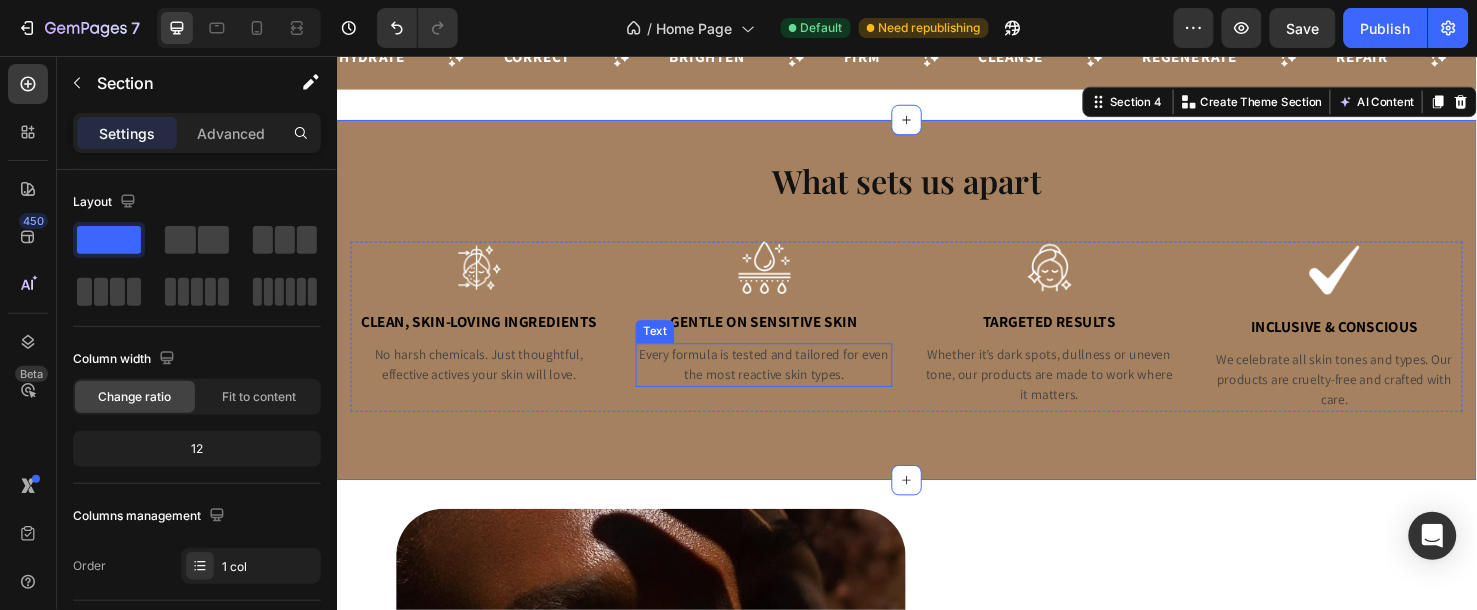 click on "Every formula is tested and tailored for even the most reactive skin types." at bounding box center (786, 380) 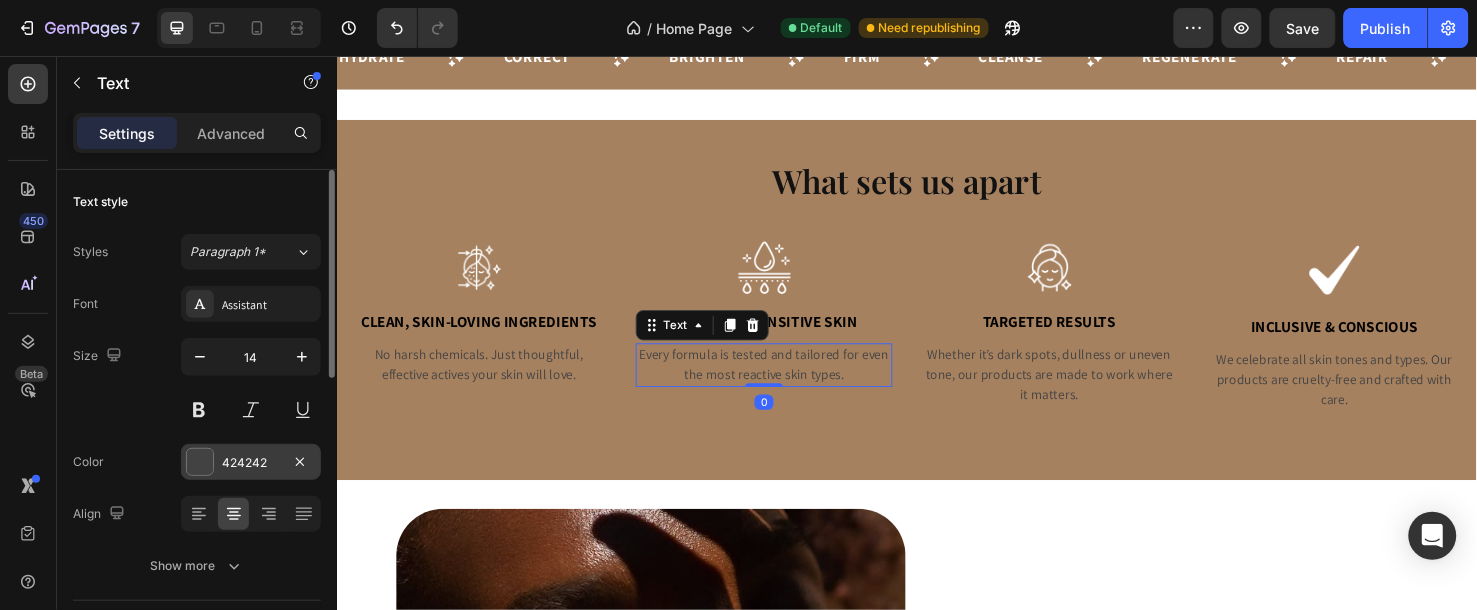 click on "424242" at bounding box center [251, 463] 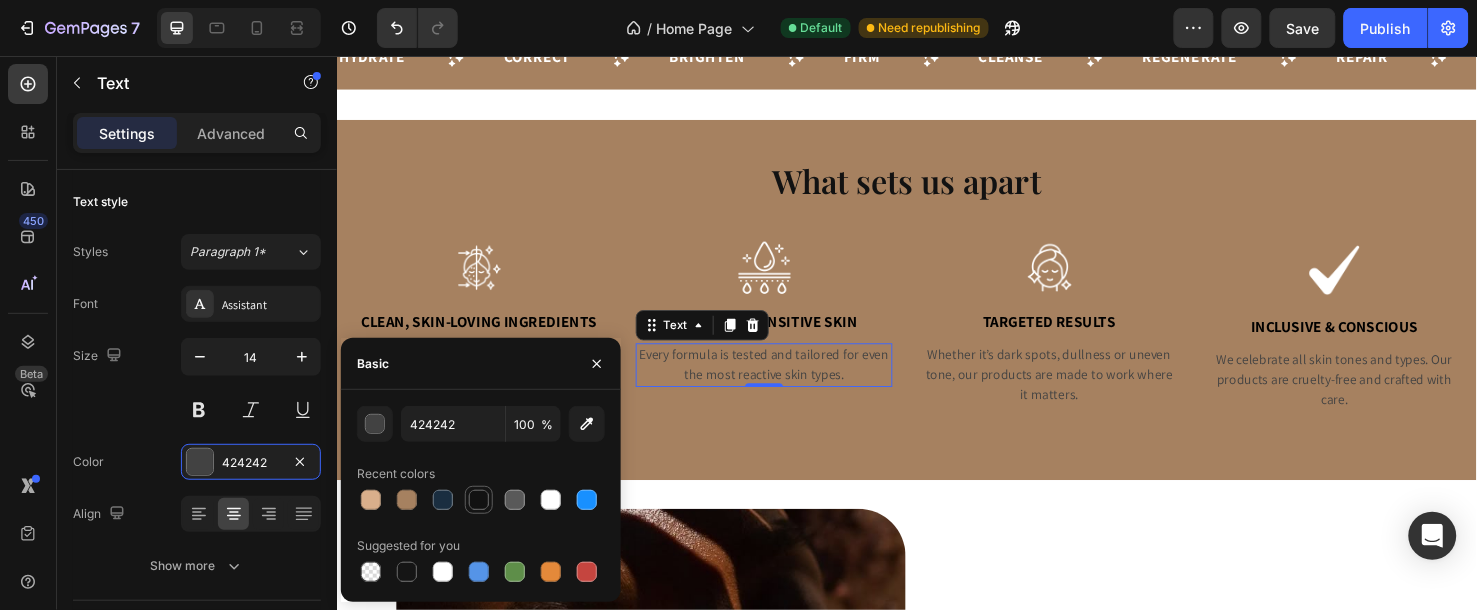 click at bounding box center (479, 500) 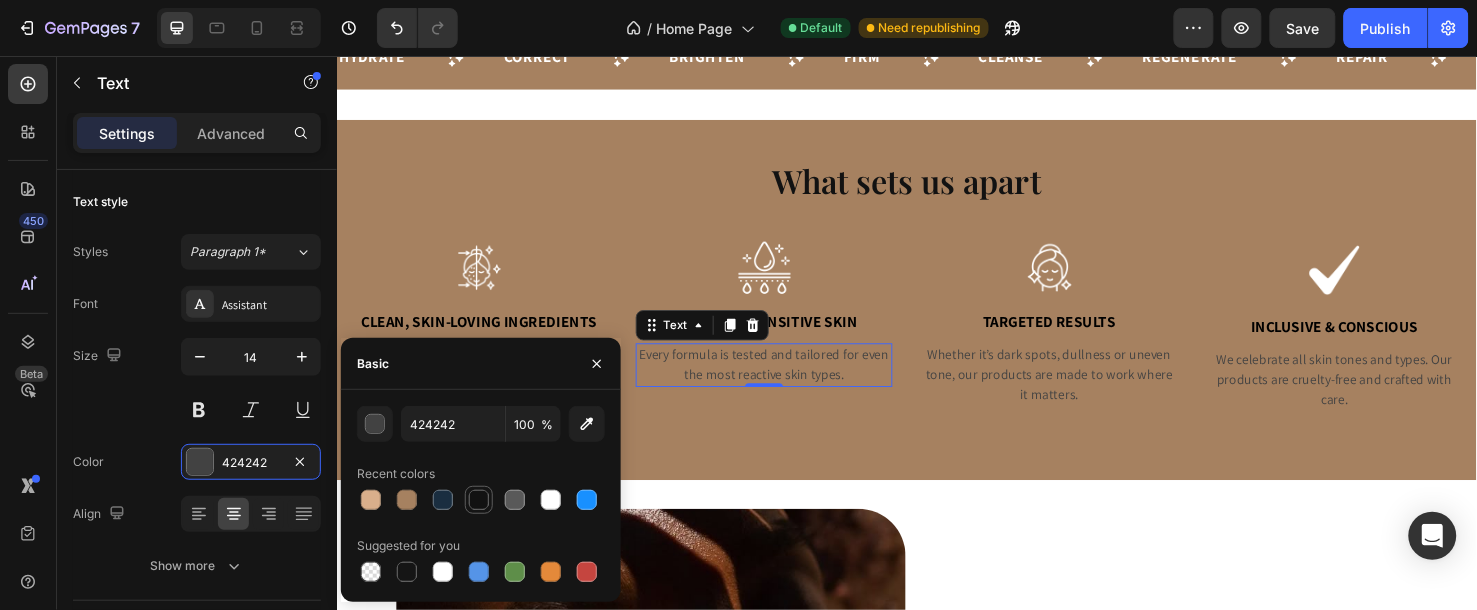 type on "121212" 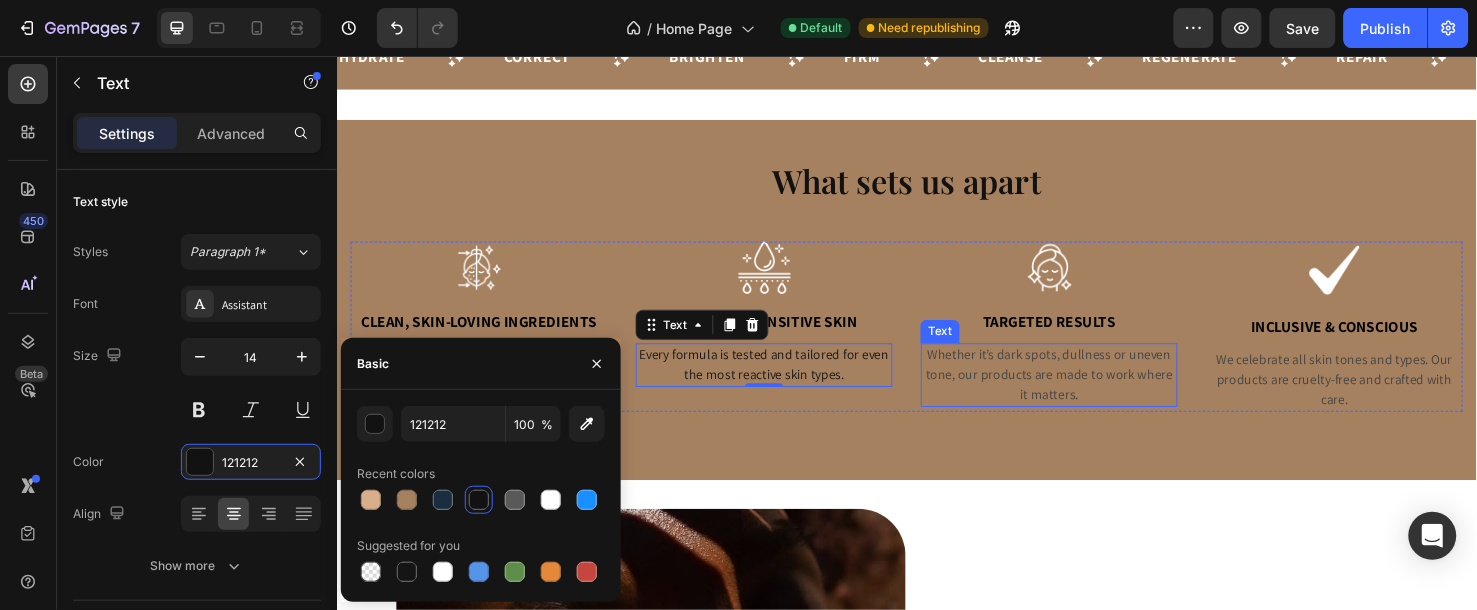 click on "Whether it’s dark spots, dullness or uneven tone, our products are made to work where it matters." at bounding box center [1086, 390] 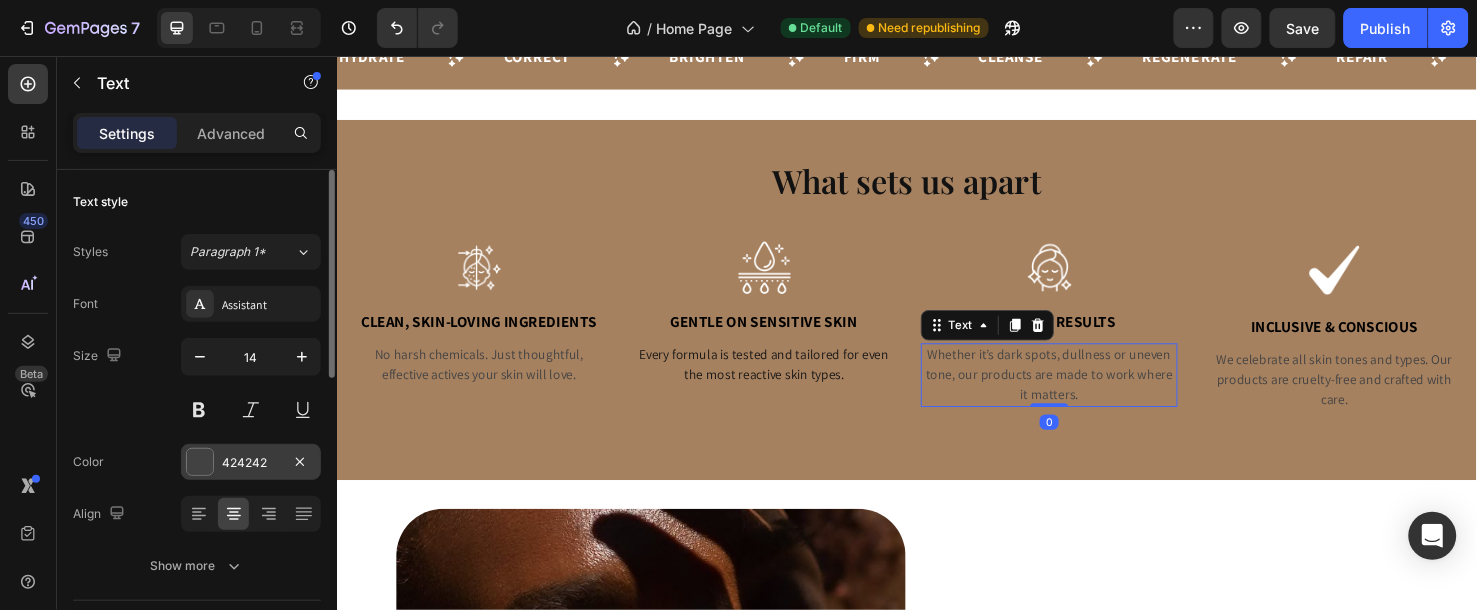 click on "424242" at bounding box center [251, 463] 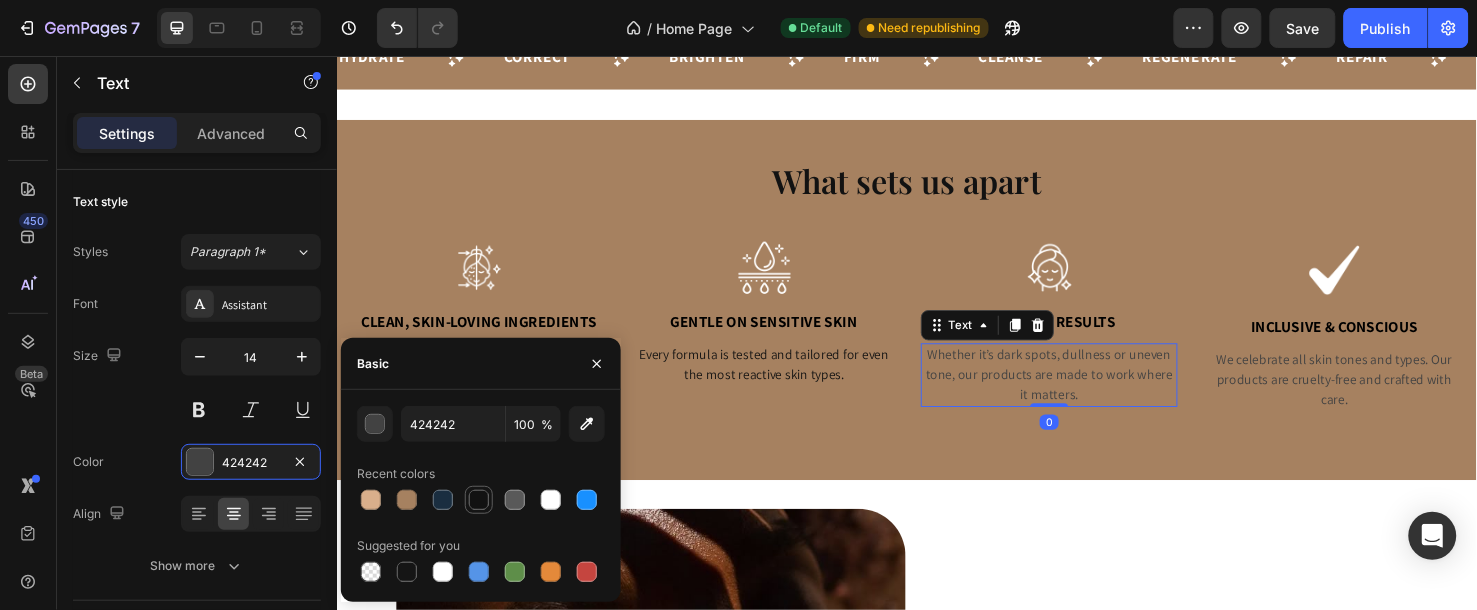 click at bounding box center (479, 500) 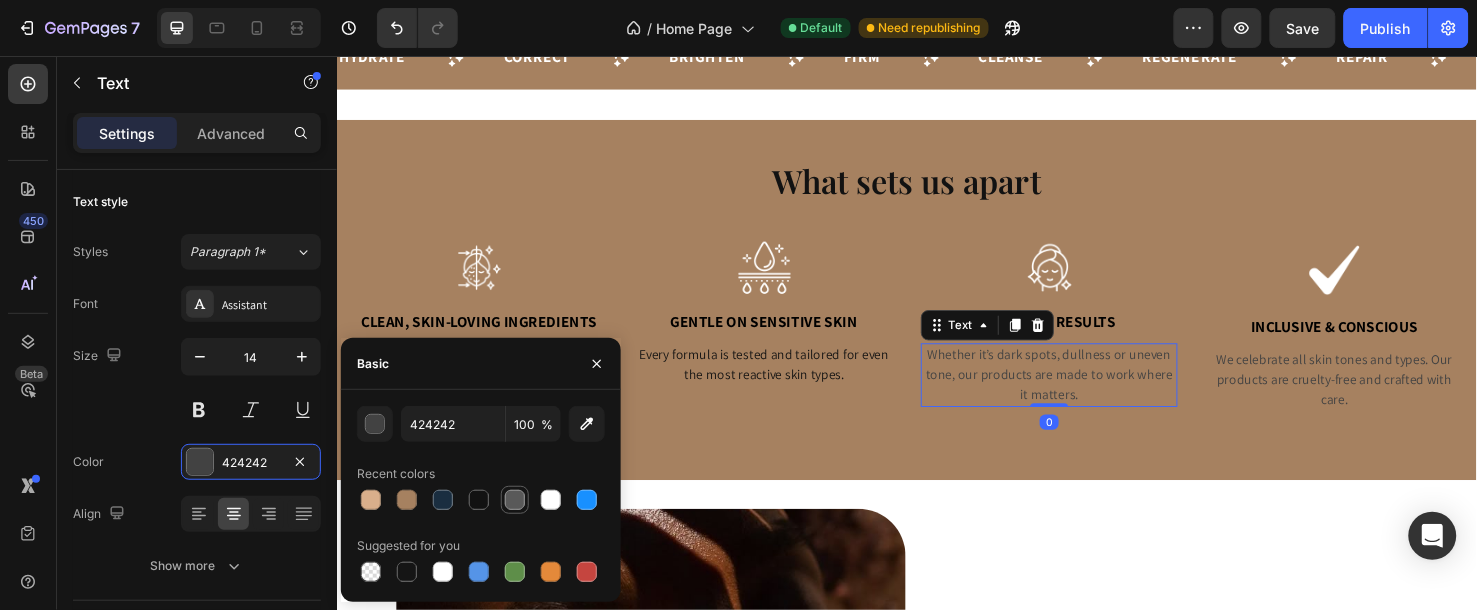 type on "121212" 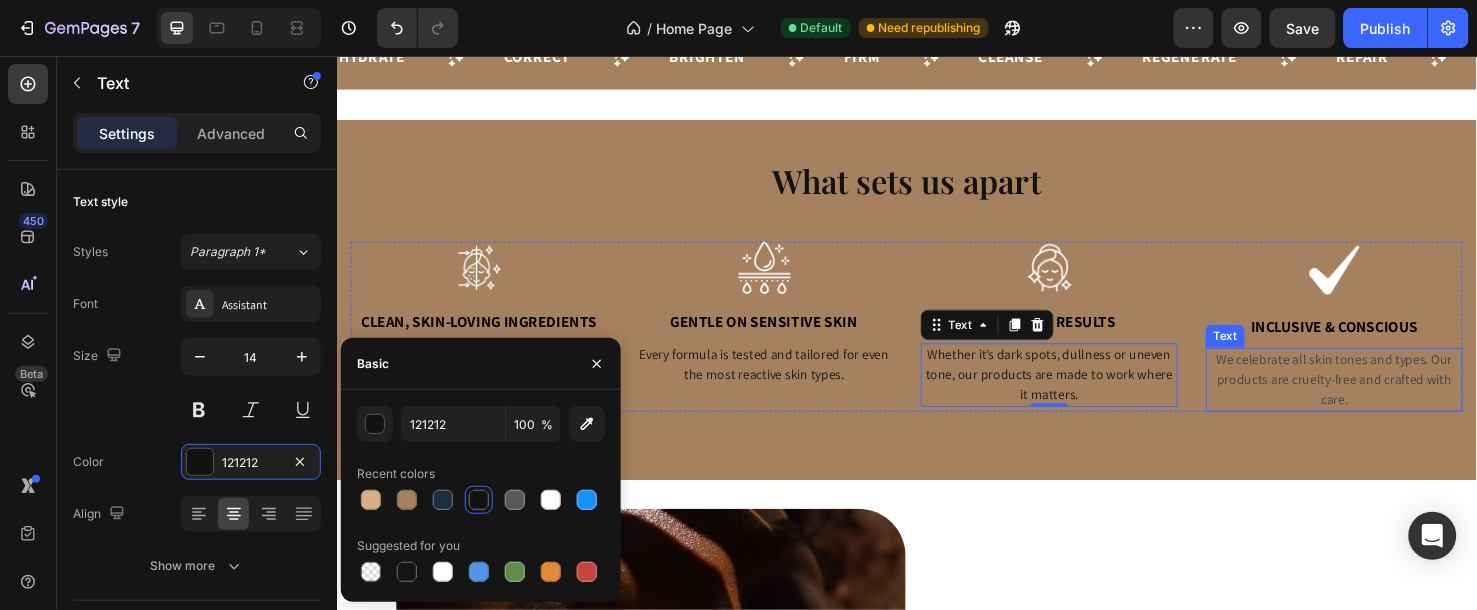 click on "We celebrate all skin tones and types. Our products are cruelty-free and crafted with care." at bounding box center [1386, 395] 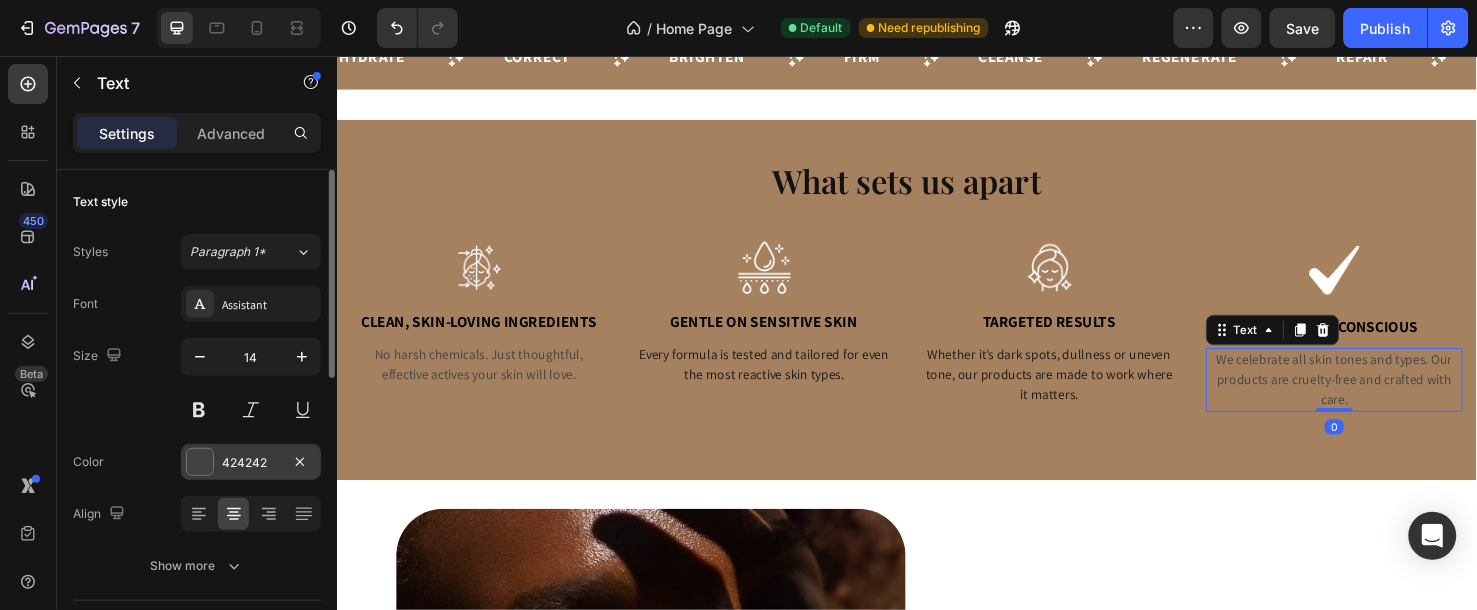 click at bounding box center (200, 462) 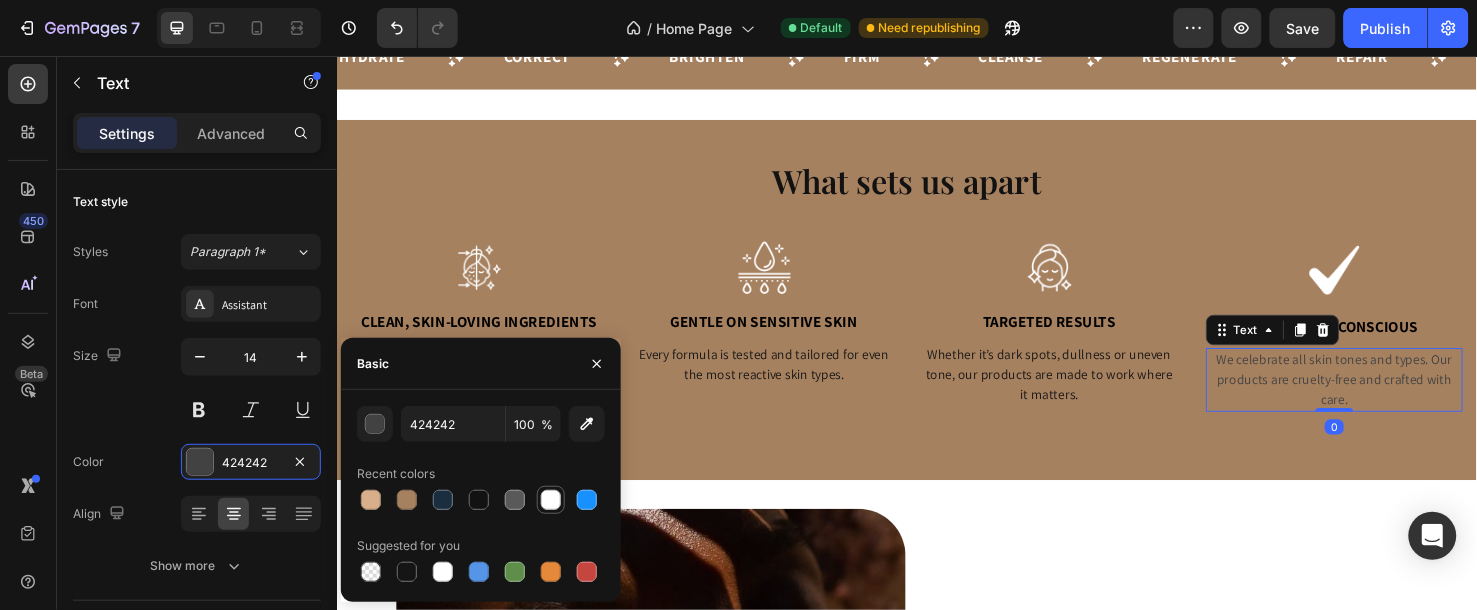 click at bounding box center [479, 500] 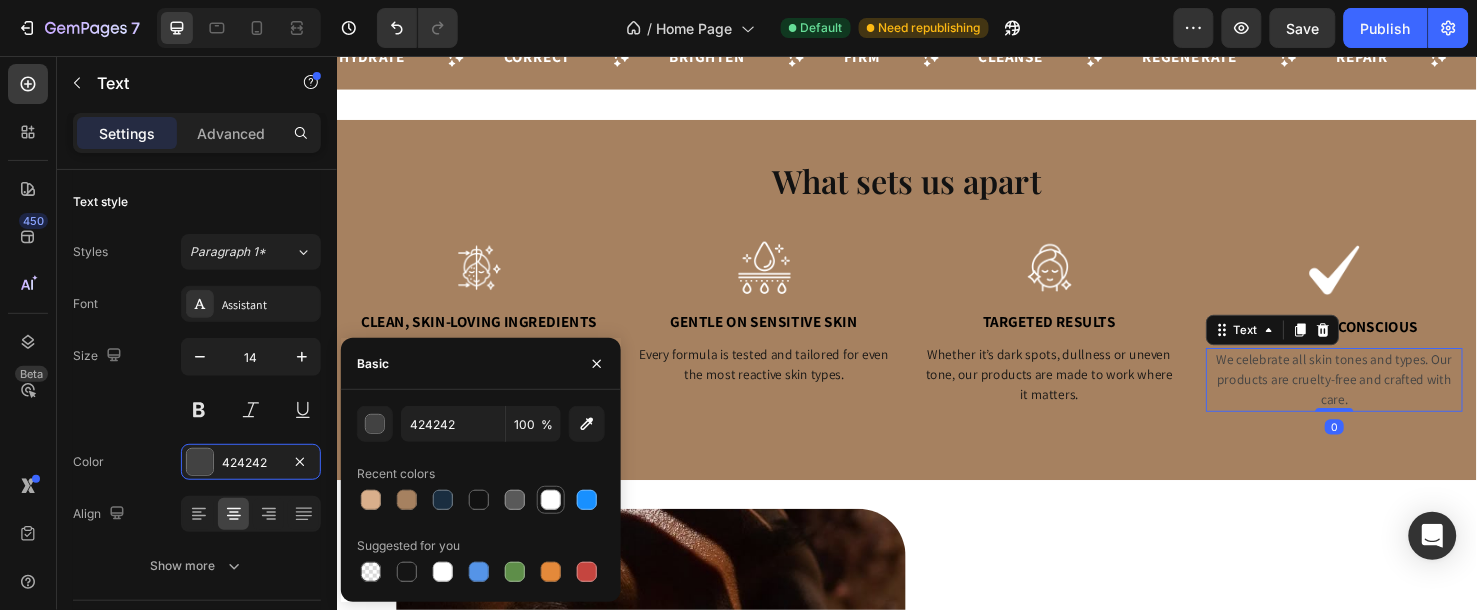 type on "121212" 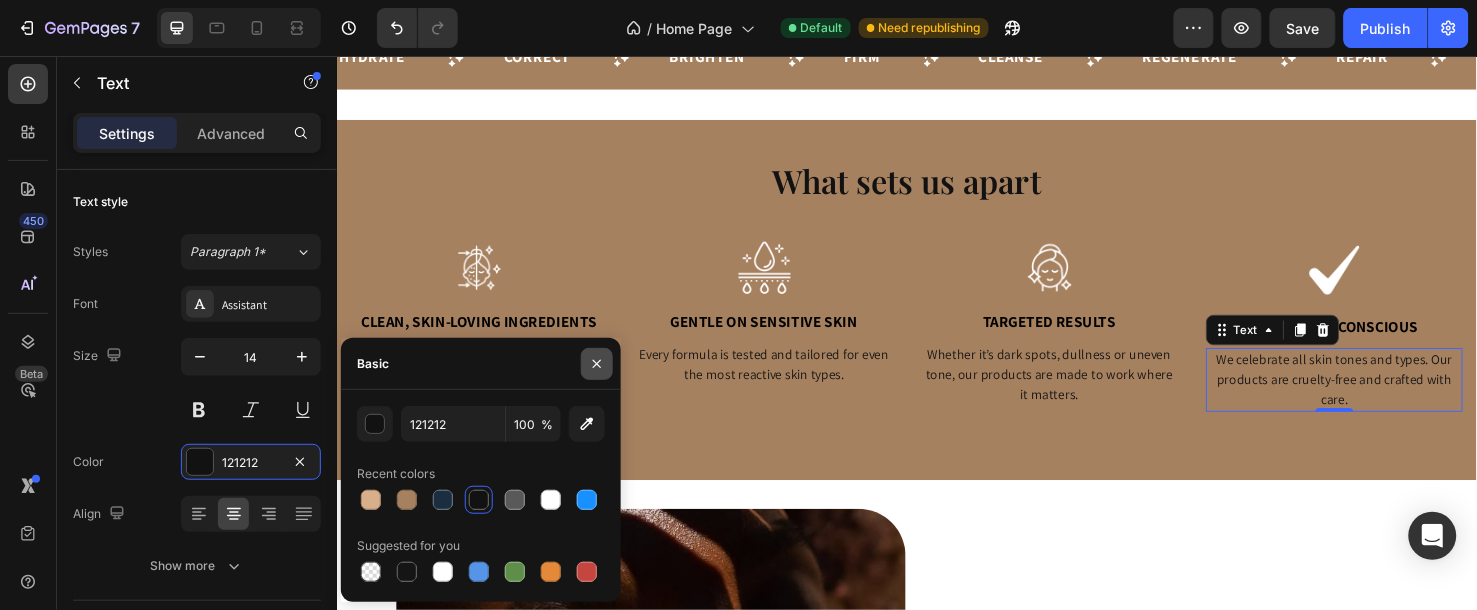 click 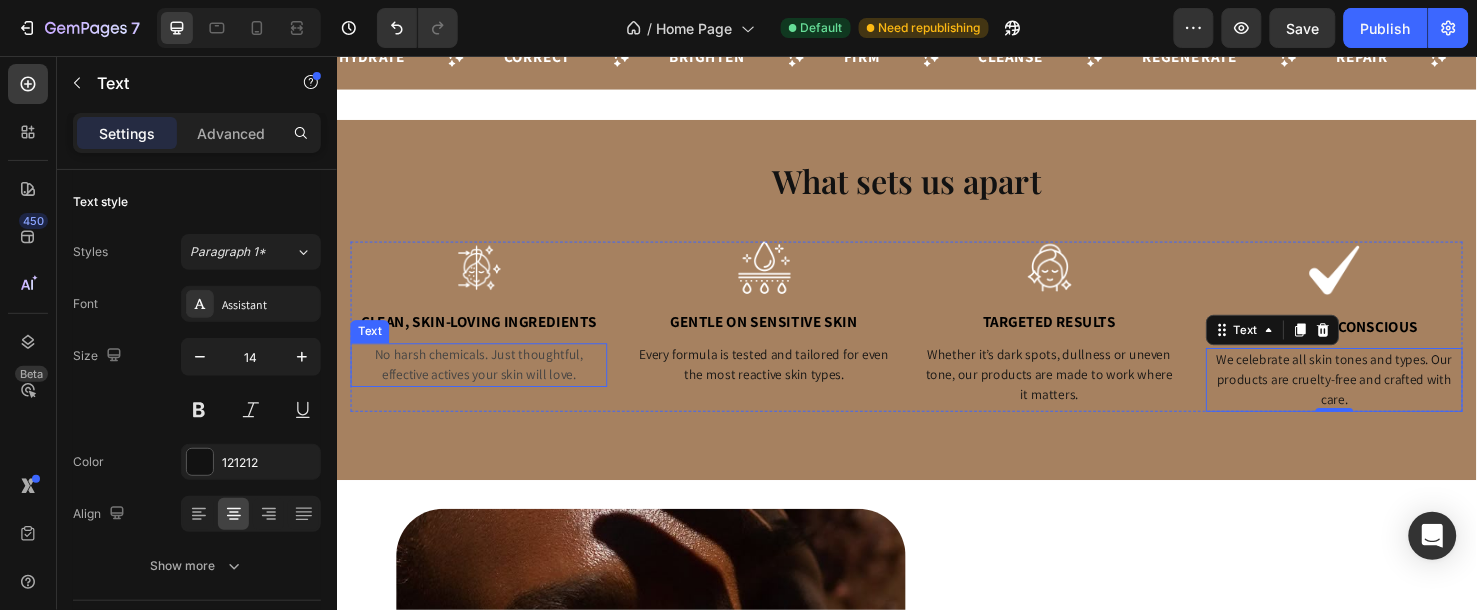 click on "No harsh chemicals. Just thoughtful, effective actives your skin will love." at bounding box center [486, 380] 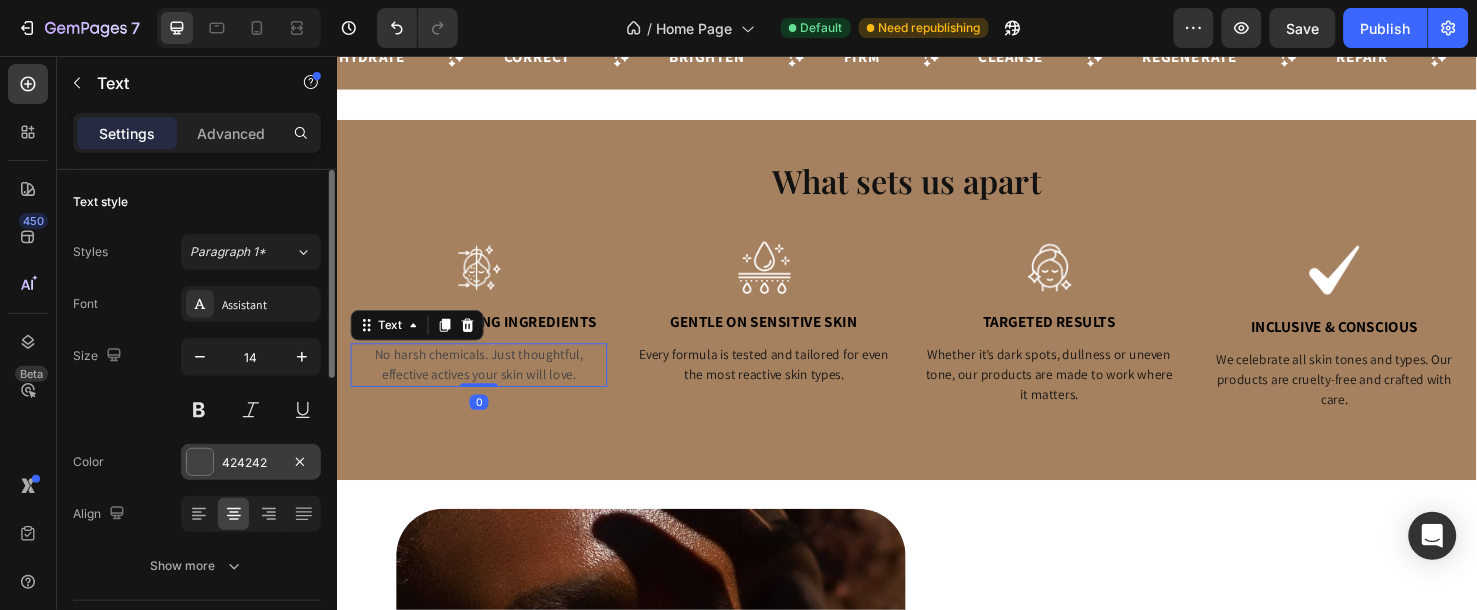 click on "424242" at bounding box center [251, 463] 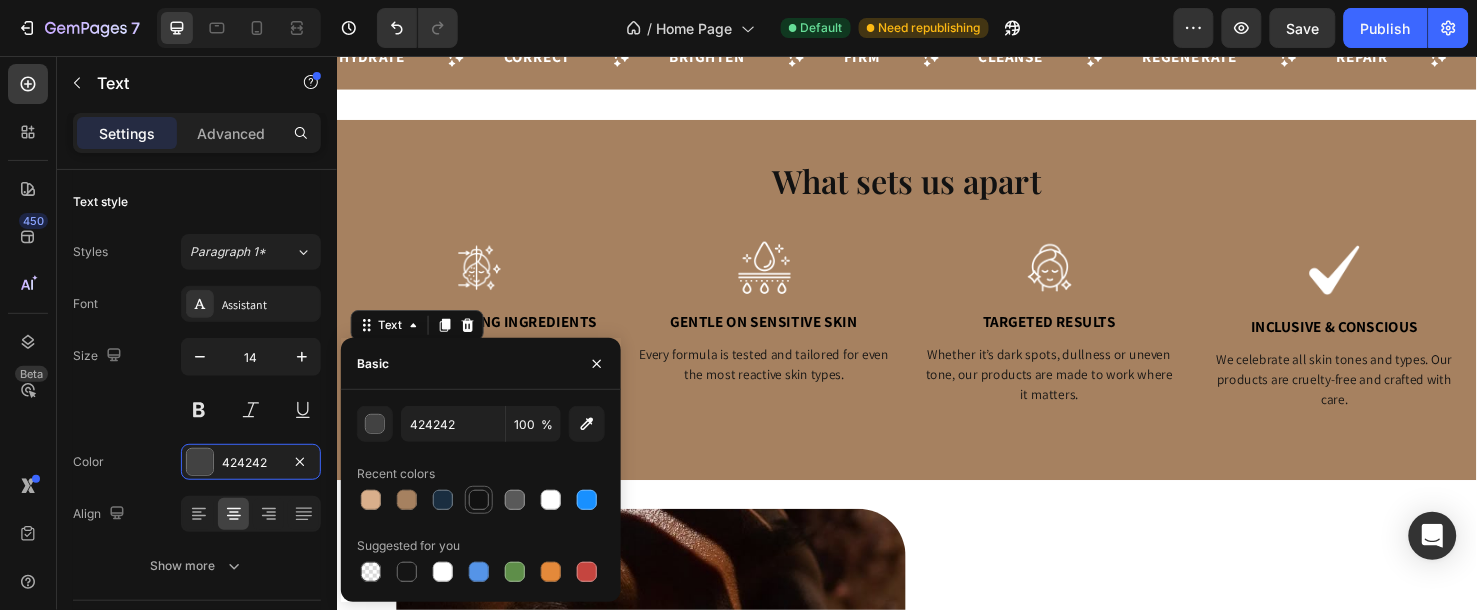 click at bounding box center (479, 500) 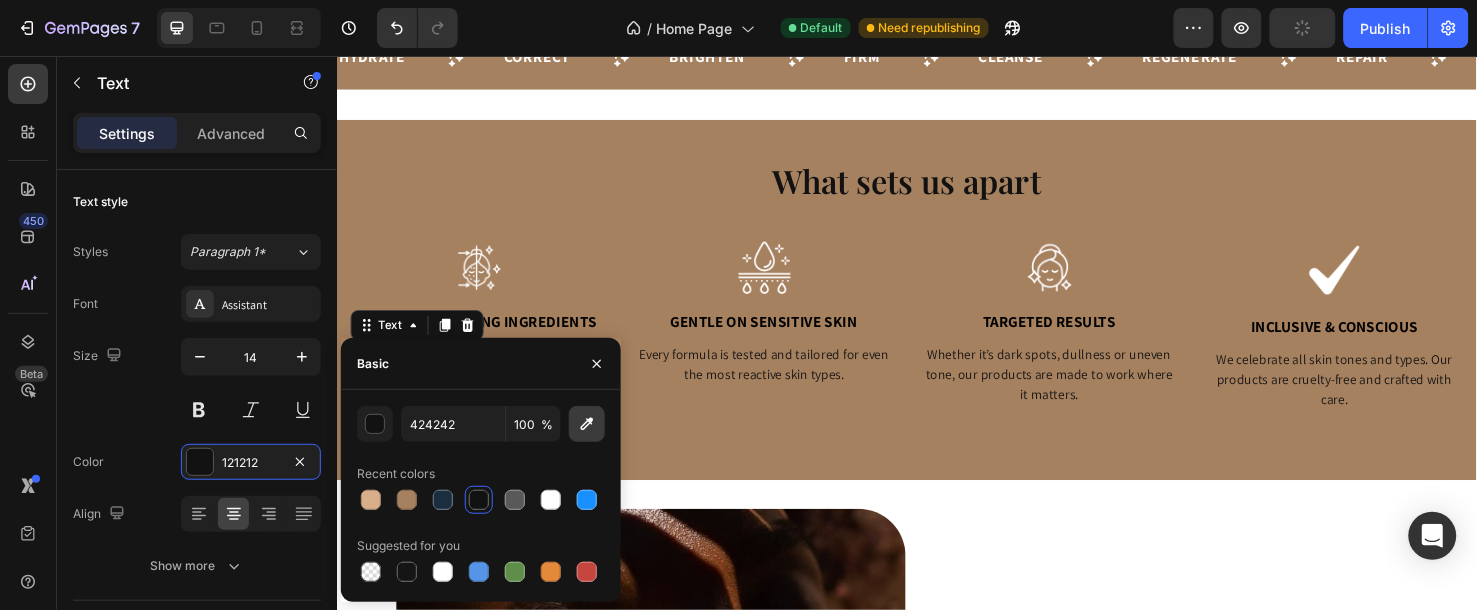 type on "121212" 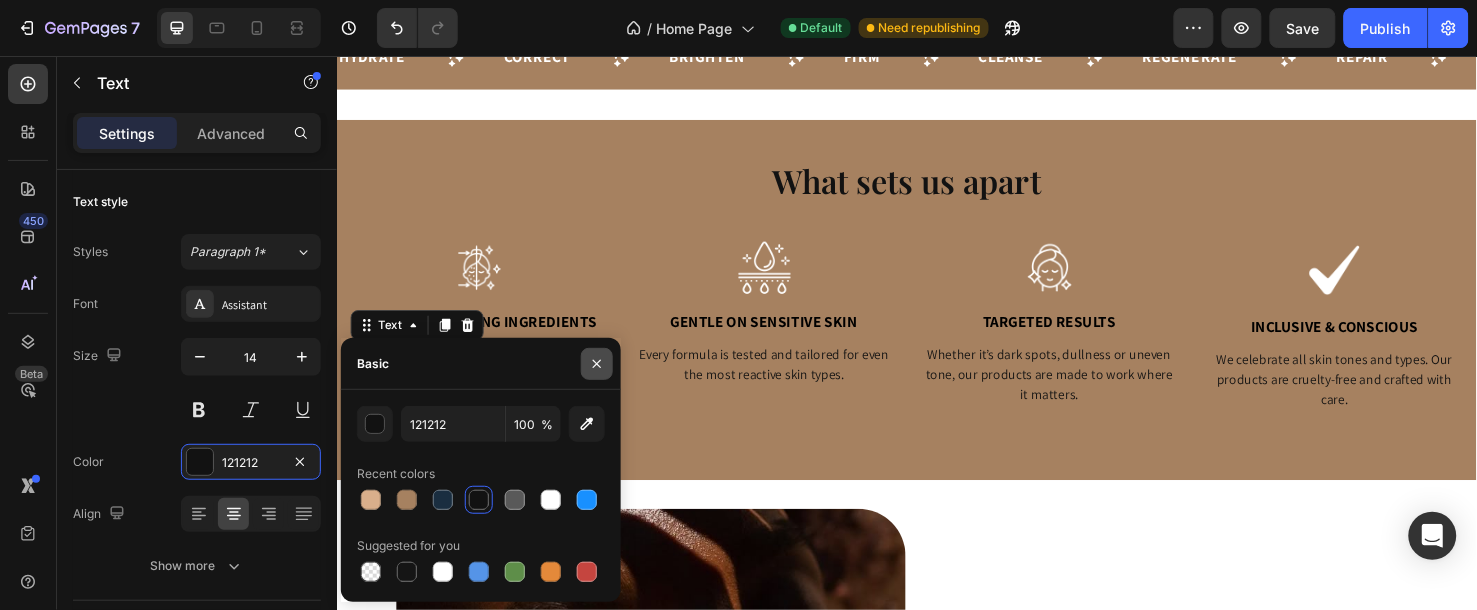 click at bounding box center [597, 364] 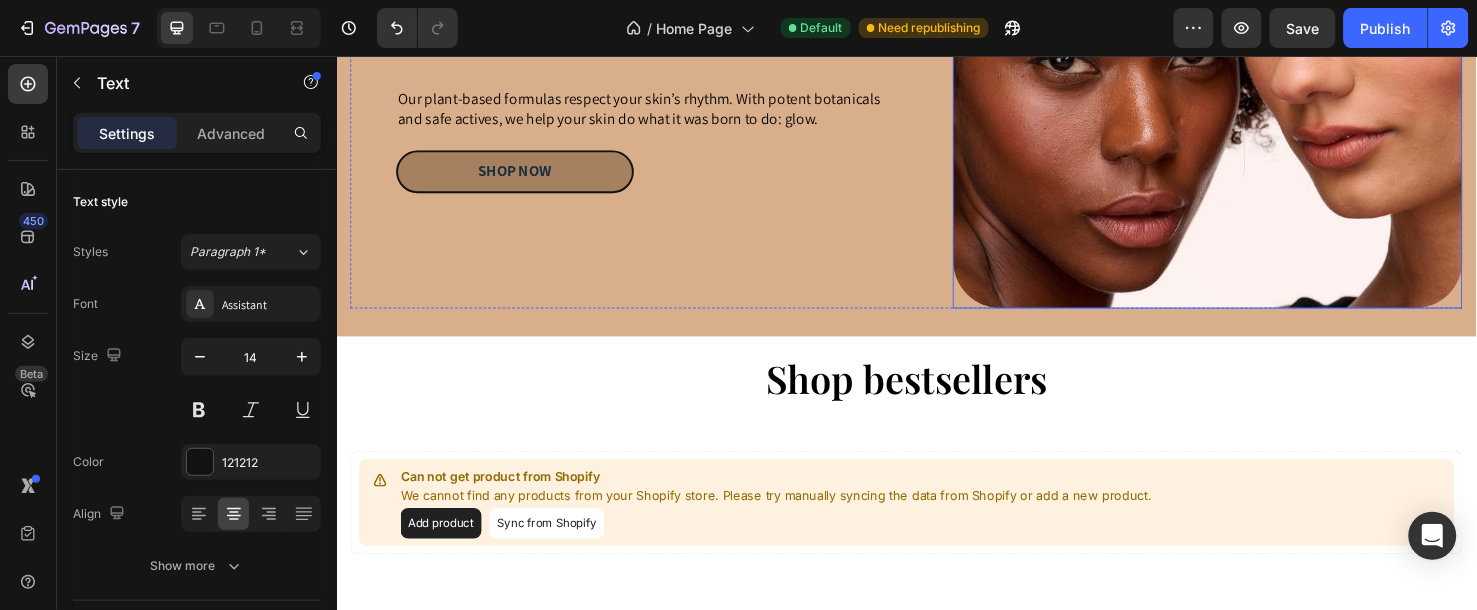scroll, scrollTop: 1888, scrollLeft: 0, axis: vertical 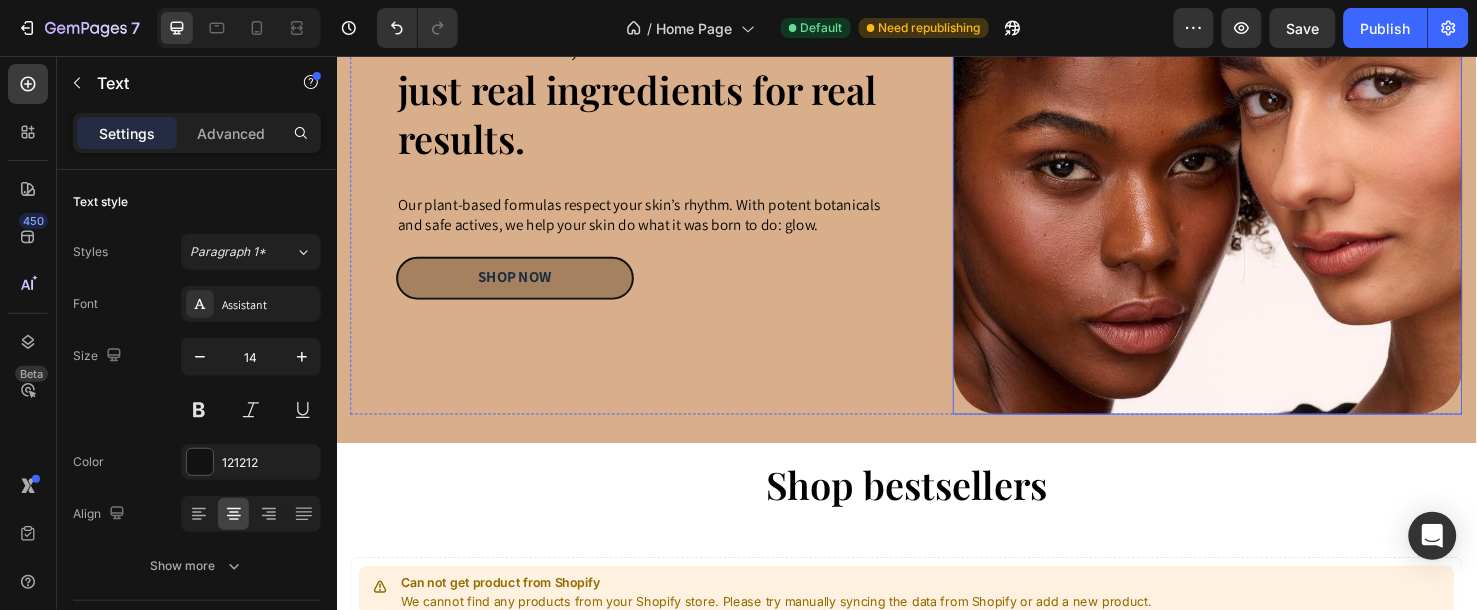 click at bounding box center [1253, 164] 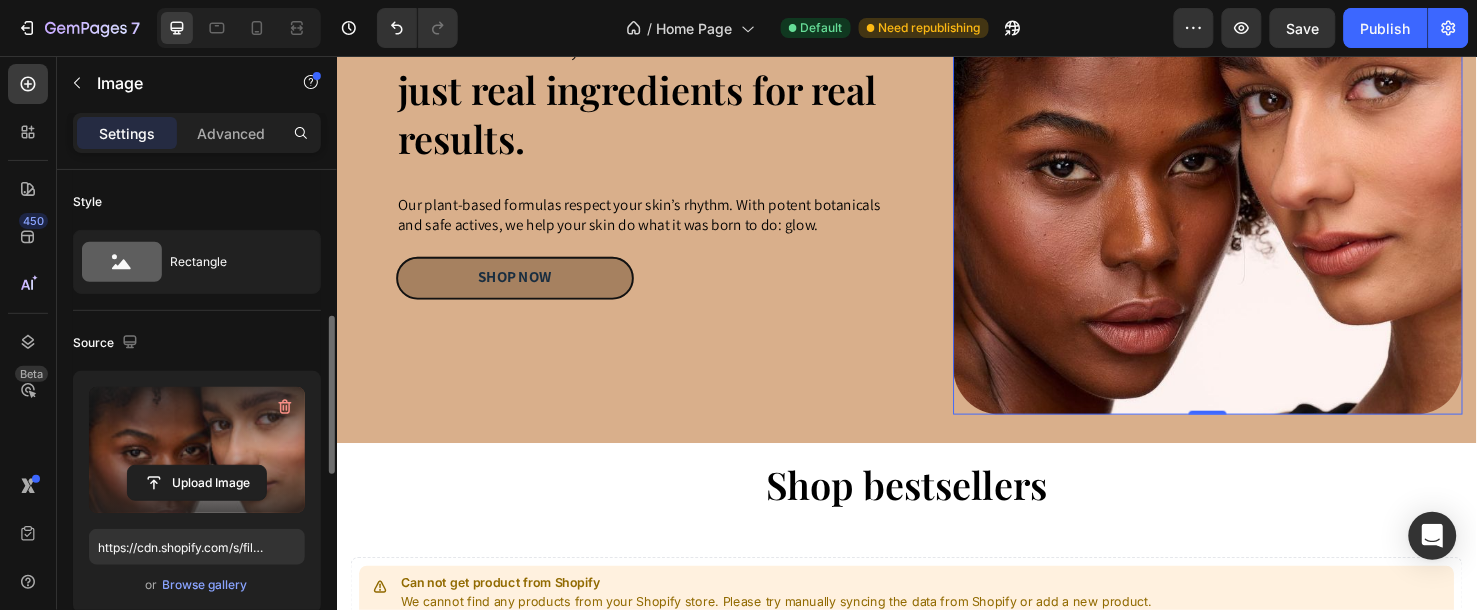 scroll, scrollTop: 111, scrollLeft: 0, axis: vertical 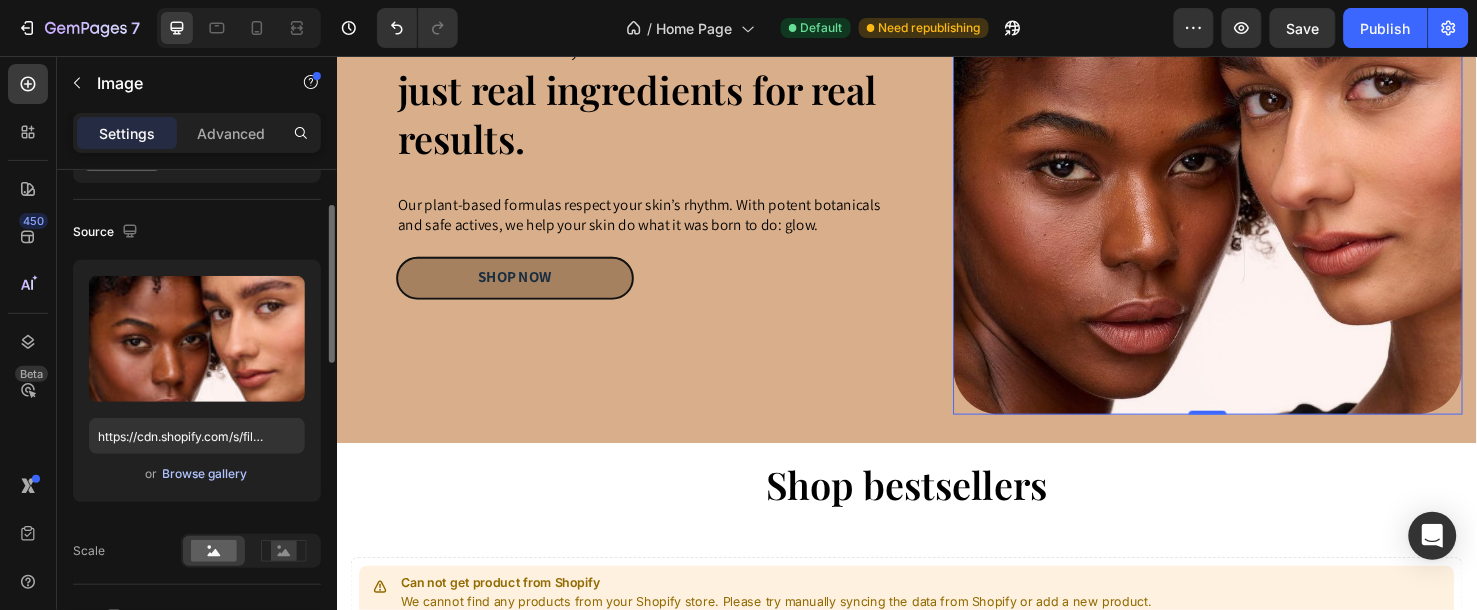click on "Browse gallery" at bounding box center [205, 474] 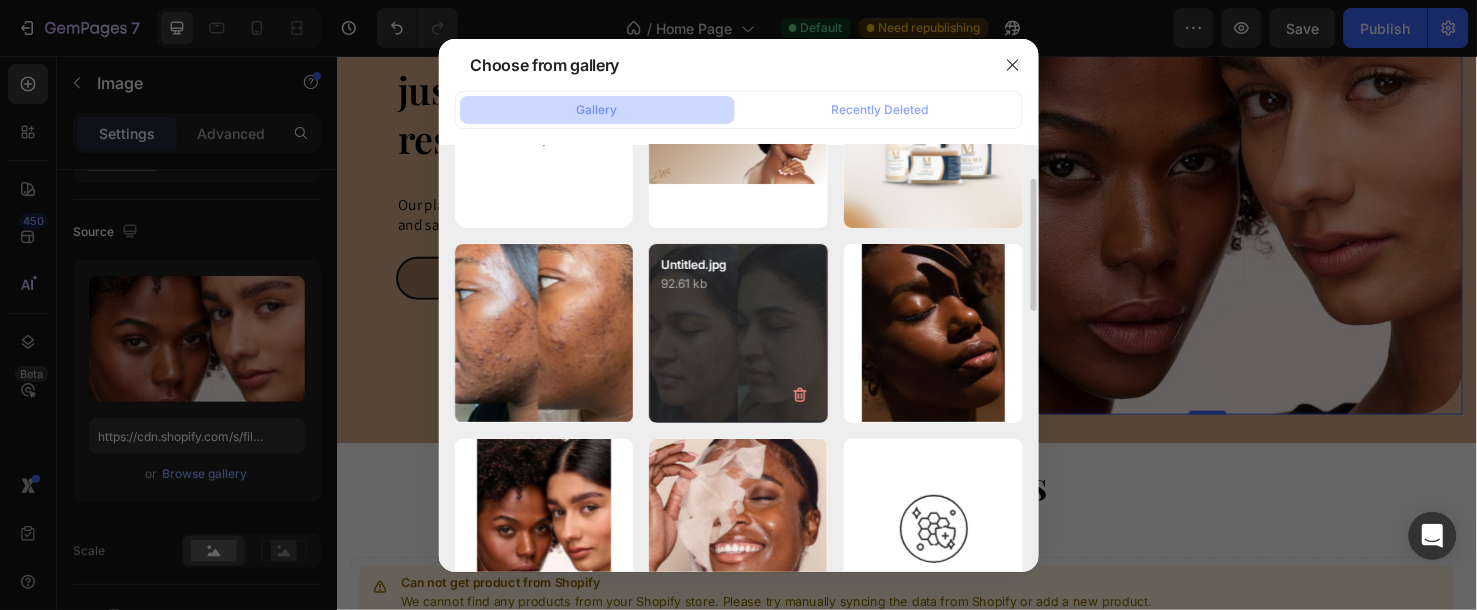 scroll, scrollTop: 222, scrollLeft: 0, axis: vertical 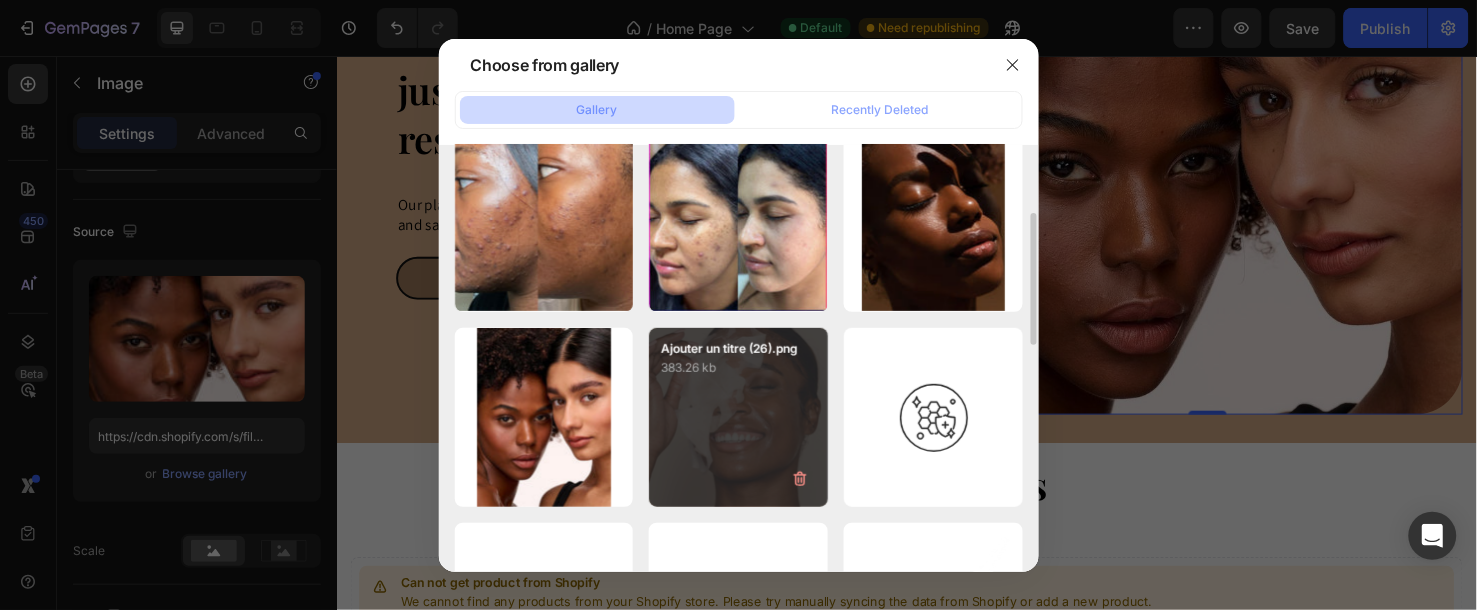click on "Ajouter un titre (26).png 383.26 kb" at bounding box center (738, 417) 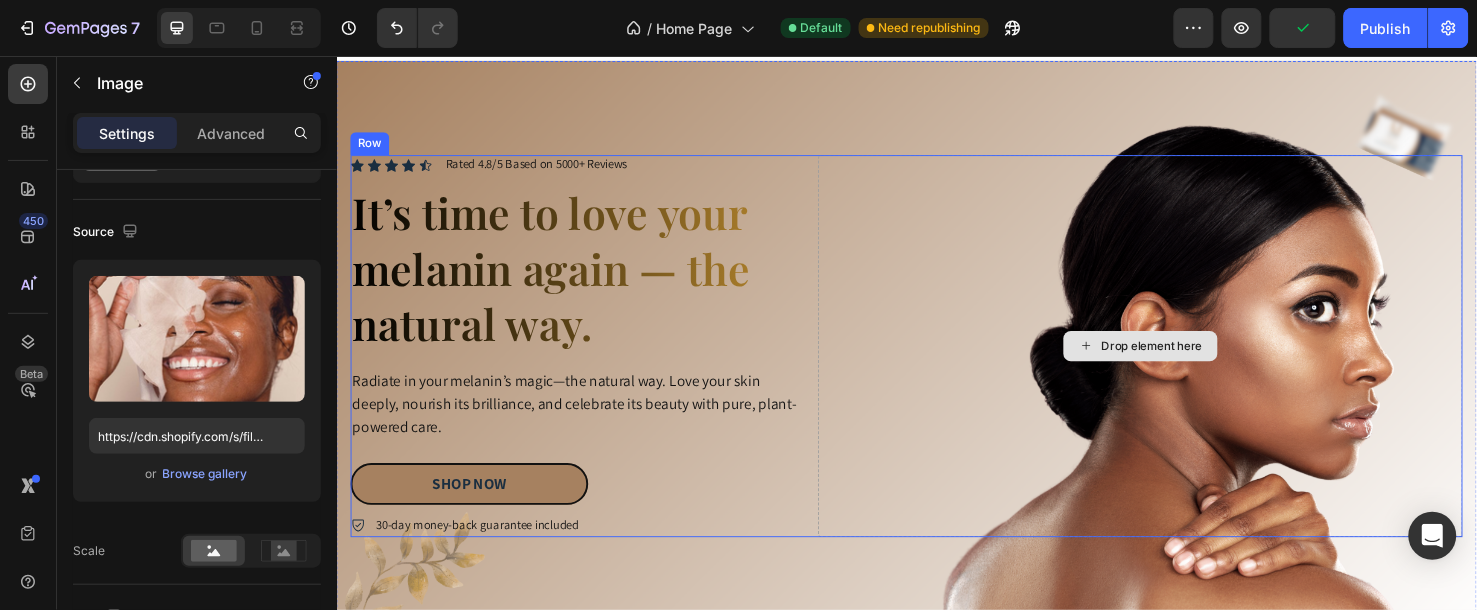 scroll, scrollTop: 0, scrollLeft: 0, axis: both 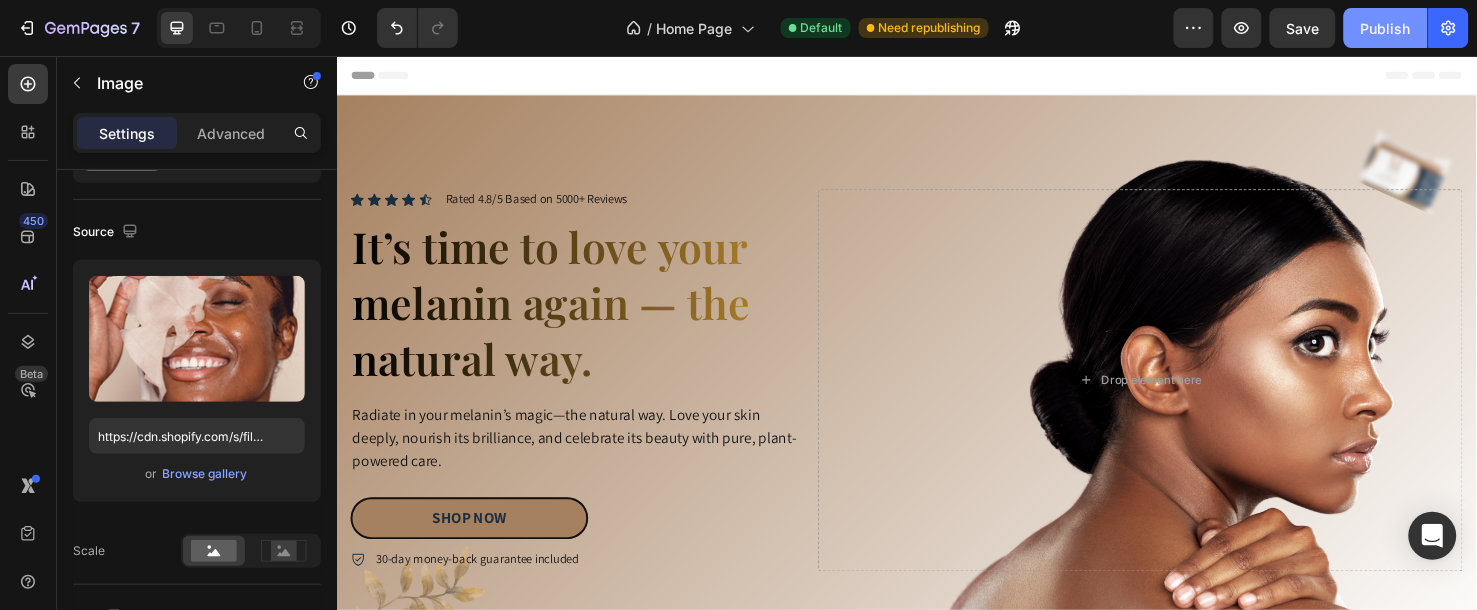 click on "Publish" at bounding box center (1386, 28) 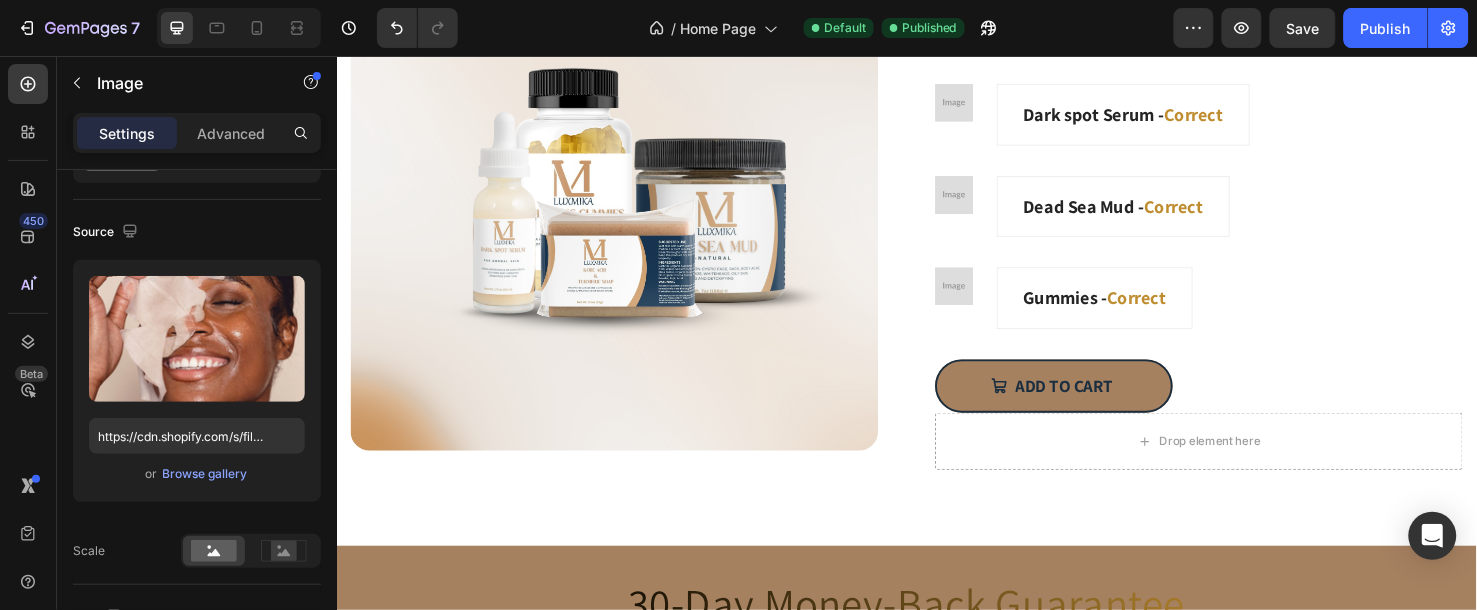 scroll, scrollTop: 4111, scrollLeft: 0, axis: vertical 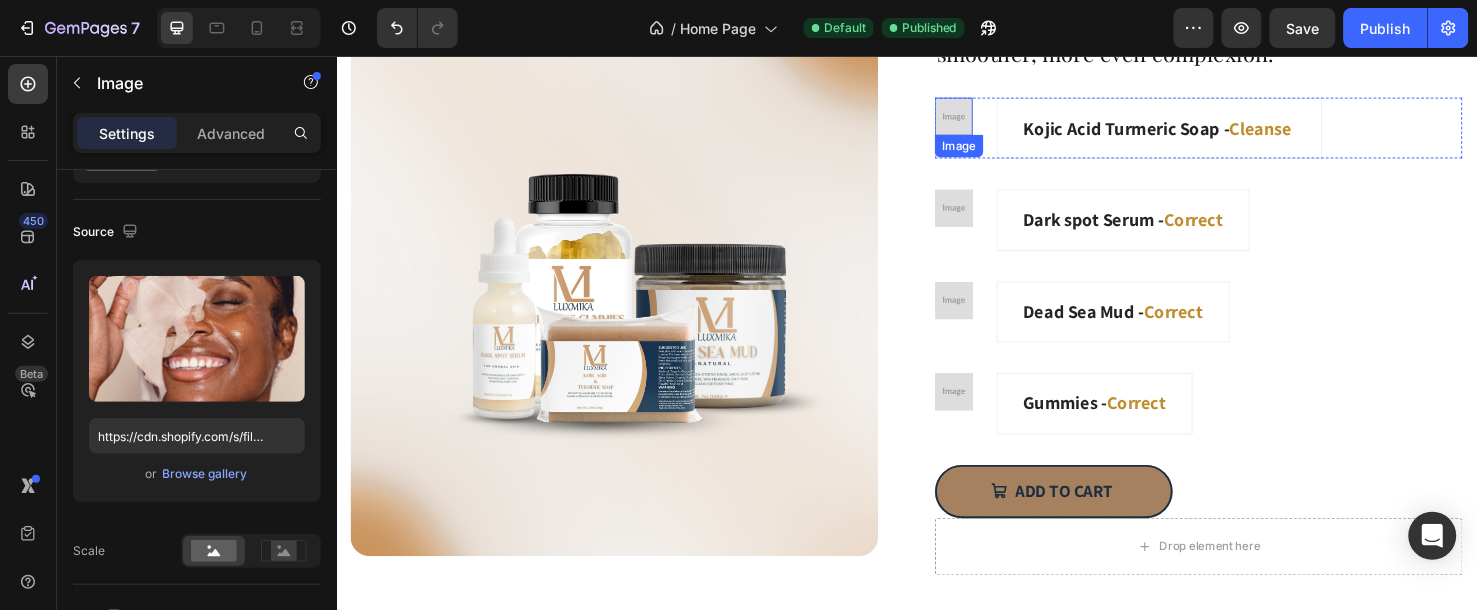 click at bounding box center [986, 119] 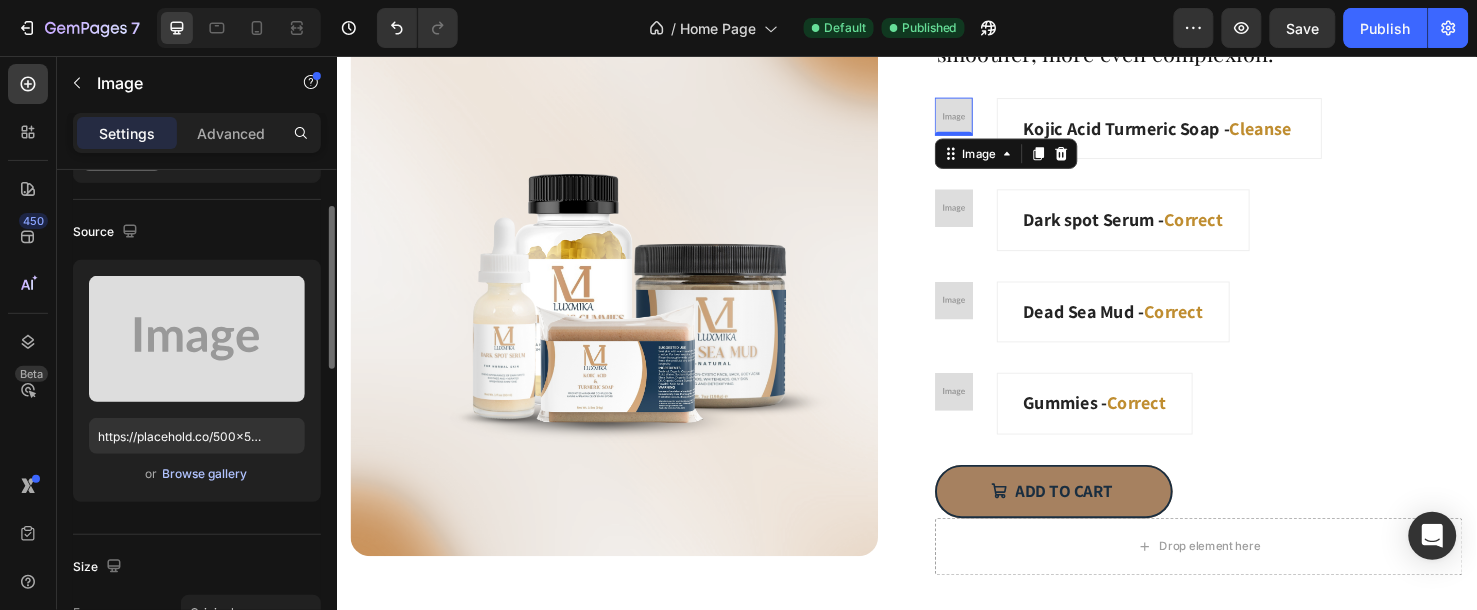 click on "Browse gallery" at bounding box center (205, 474) 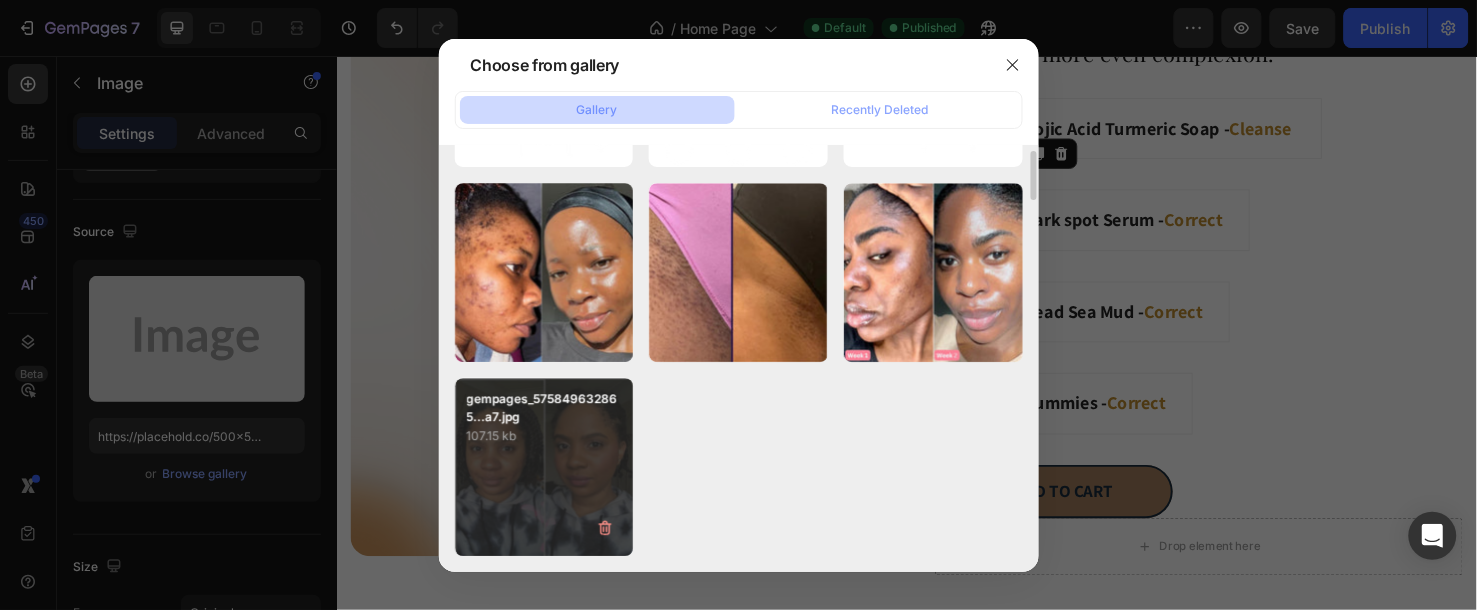 scroll, scrollTop: 2954, scrollLeft: 0, axis: vertical 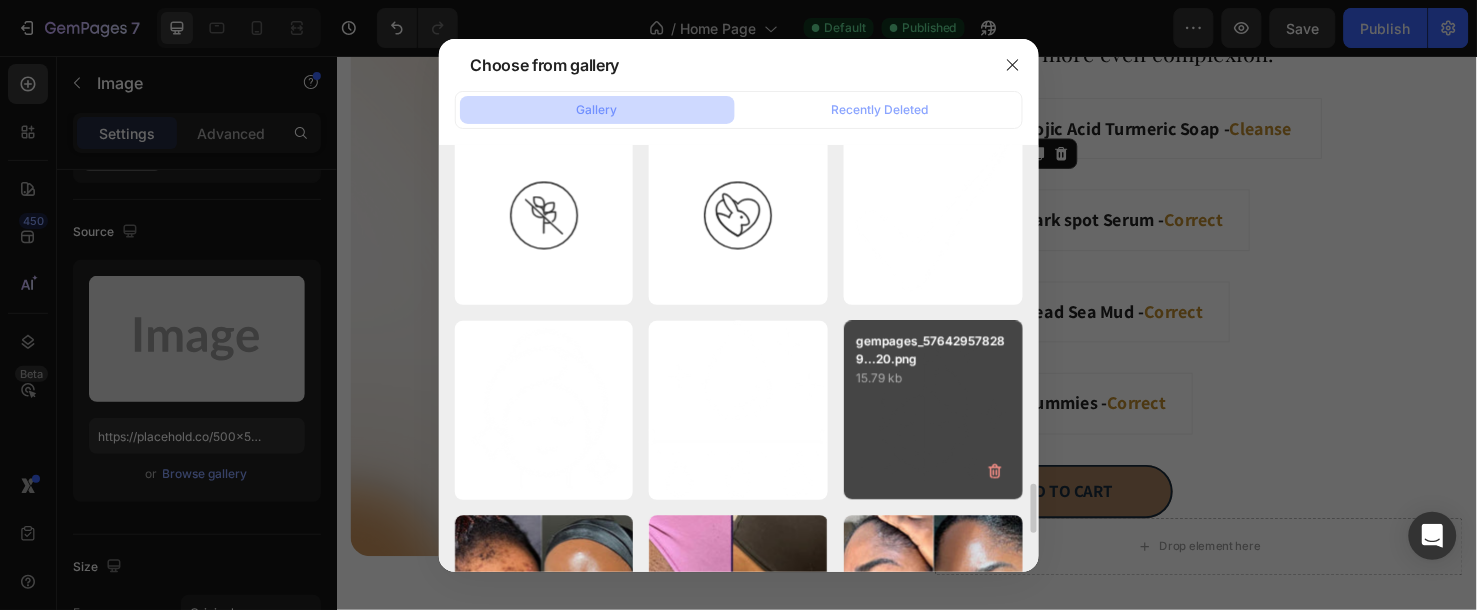 click on "gempages_576429578289...20.png 15.79 kb" at bounding box center (933, 410) 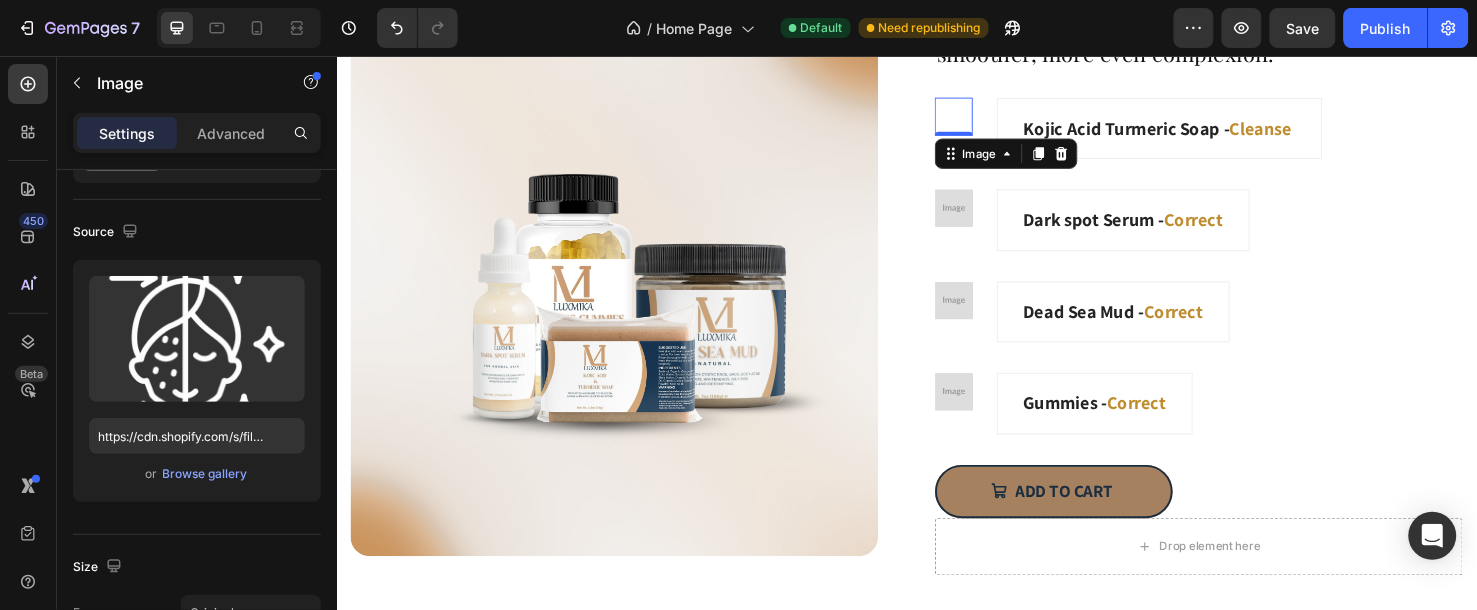 click at bounding box center [986, 119] 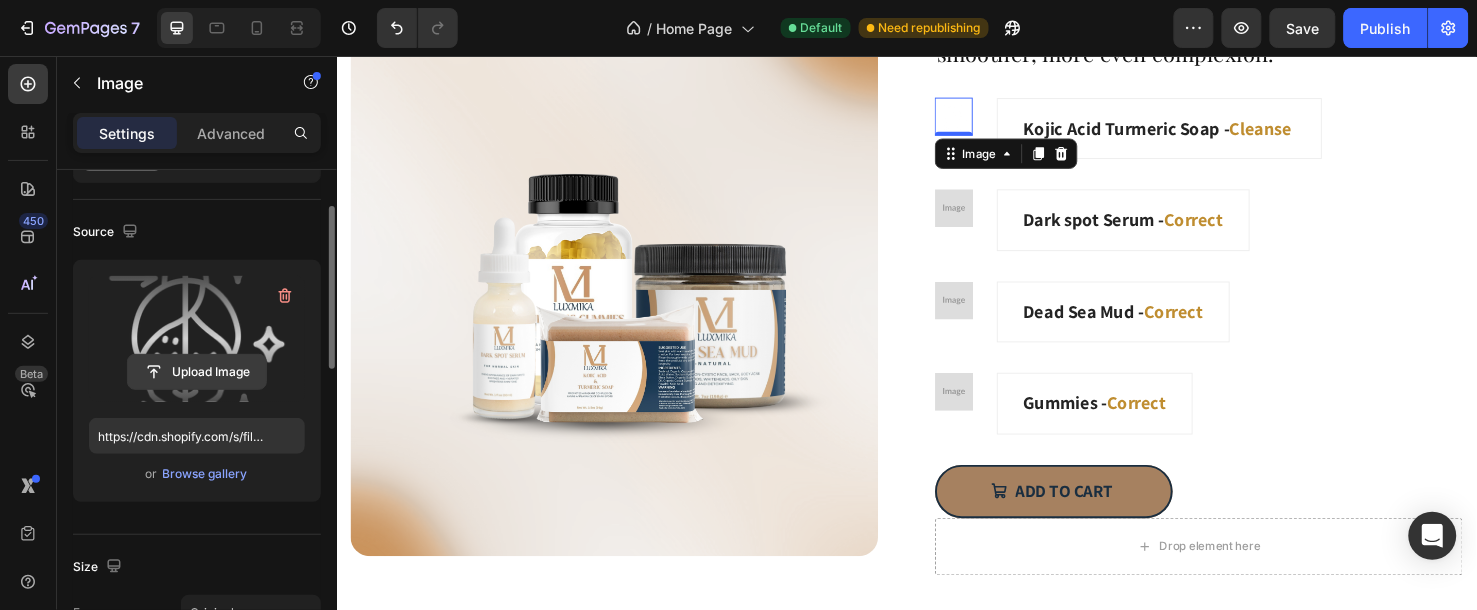 click 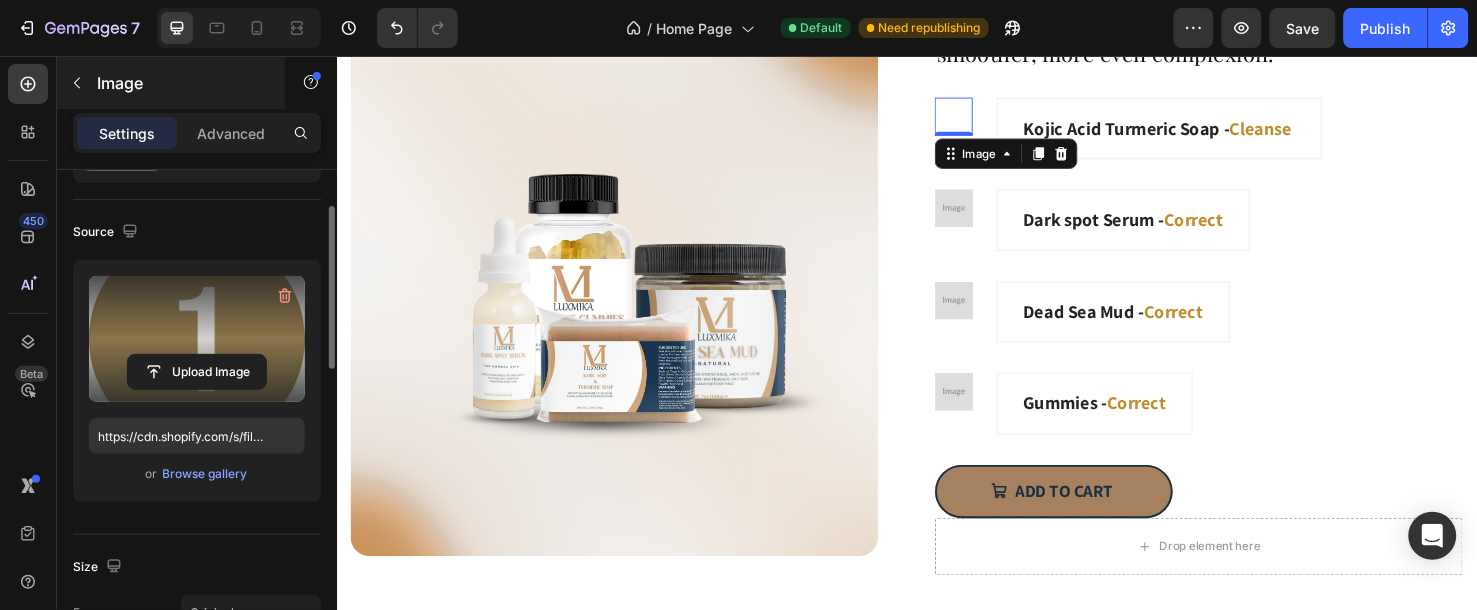type on "https://cdn.shopify.com/s/files/1/0663/9881/4339/files/gempages_578192608090653637-58b2541b-c4e7-4993-b137-a403ca0551a9.png" 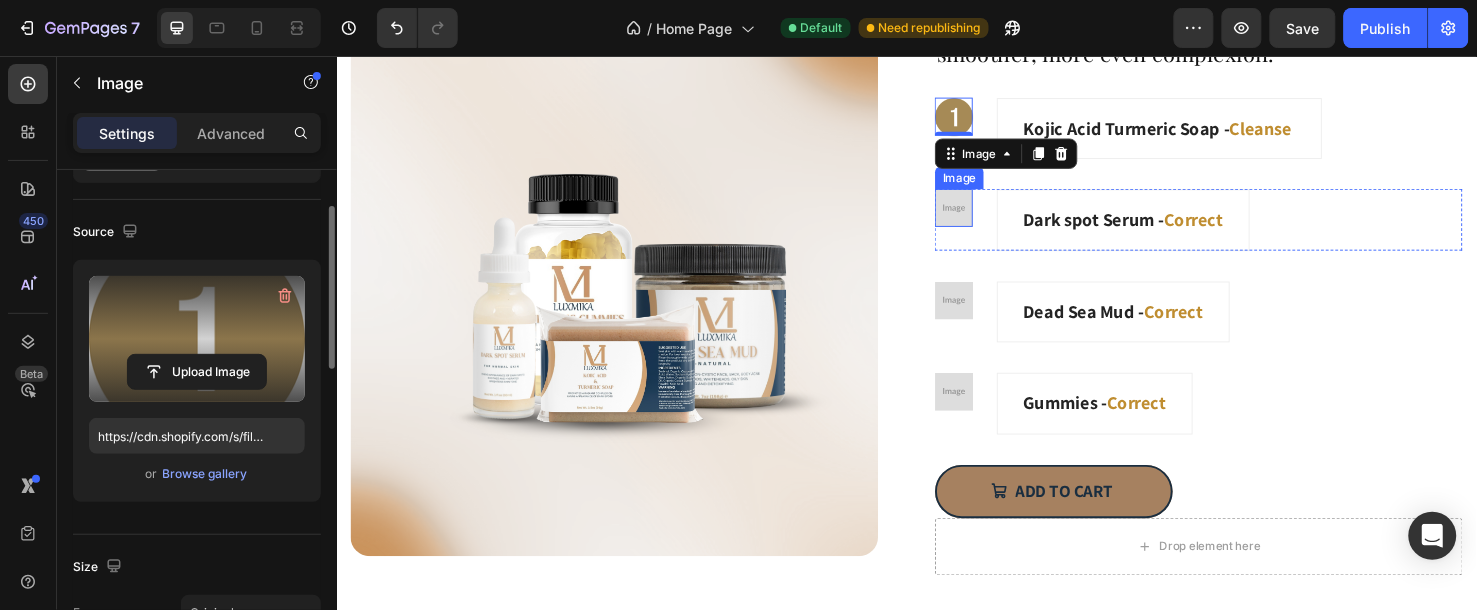 click at bounding box center (986, 215) 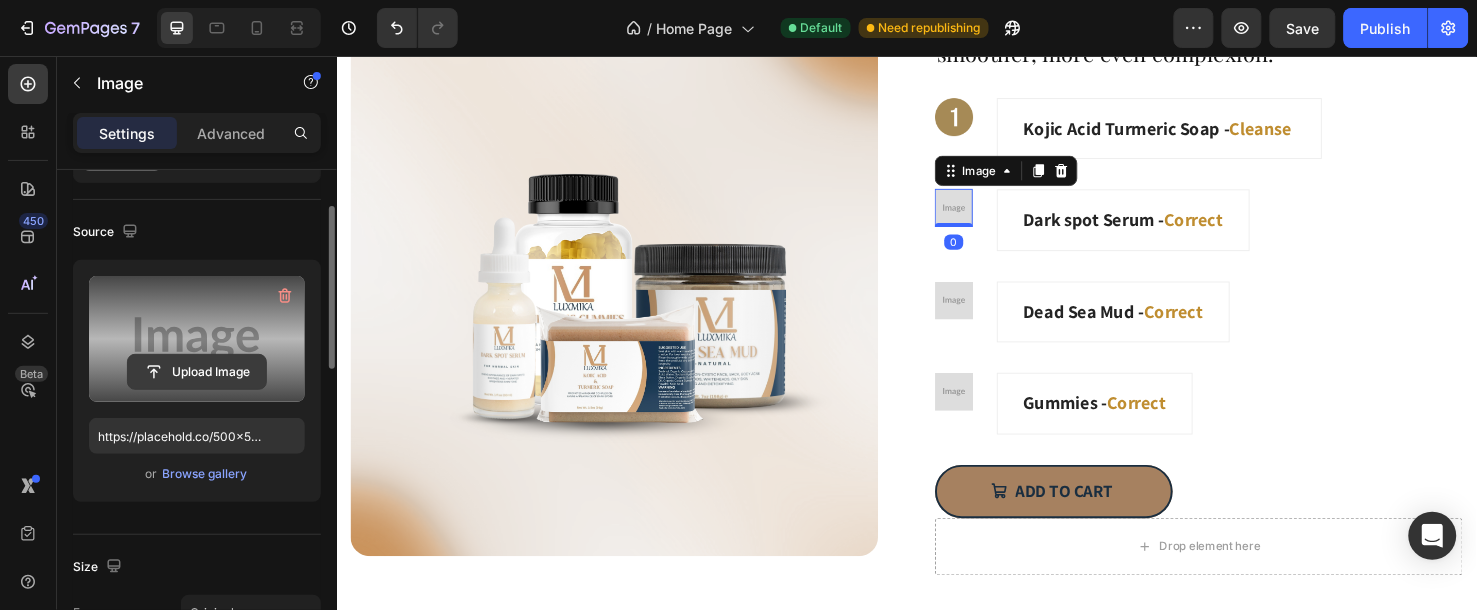 click 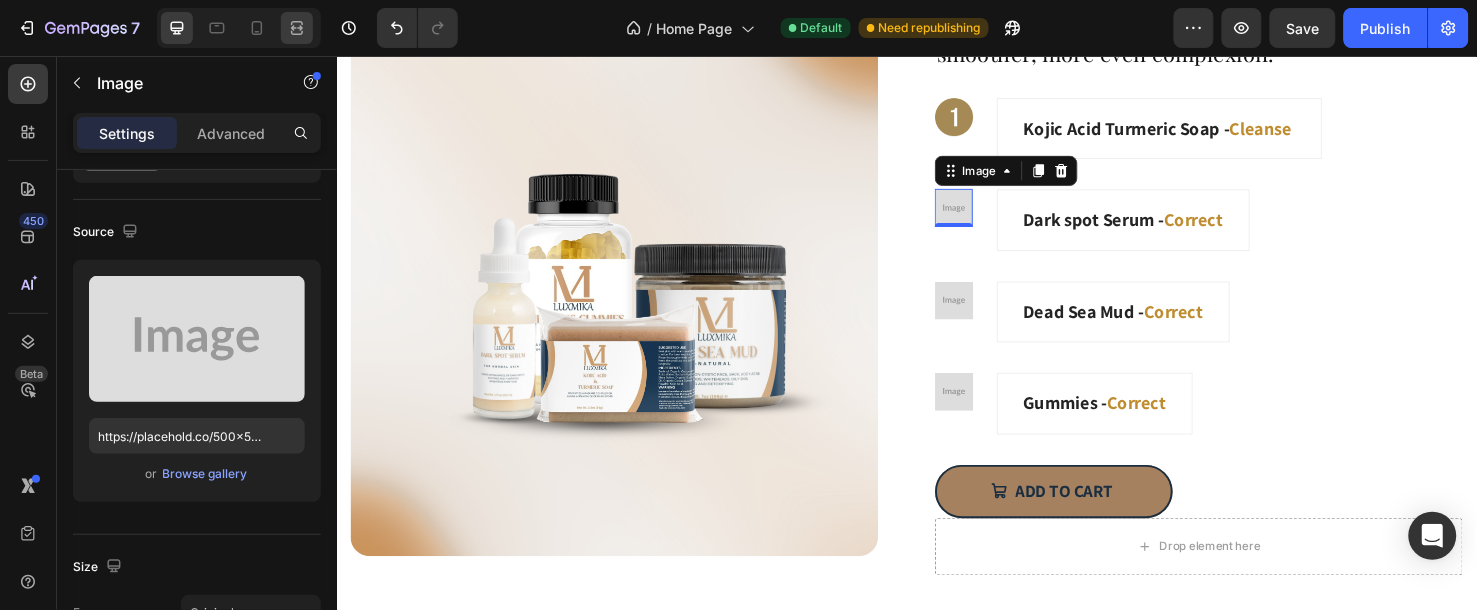click 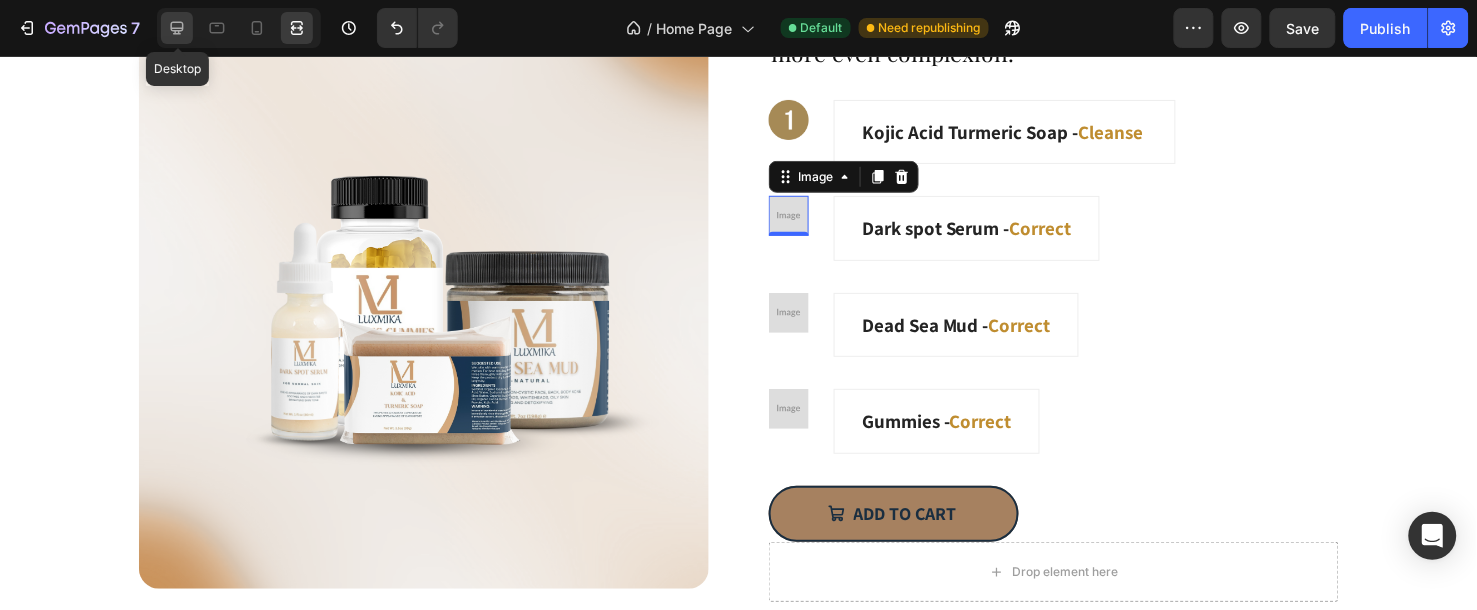 click 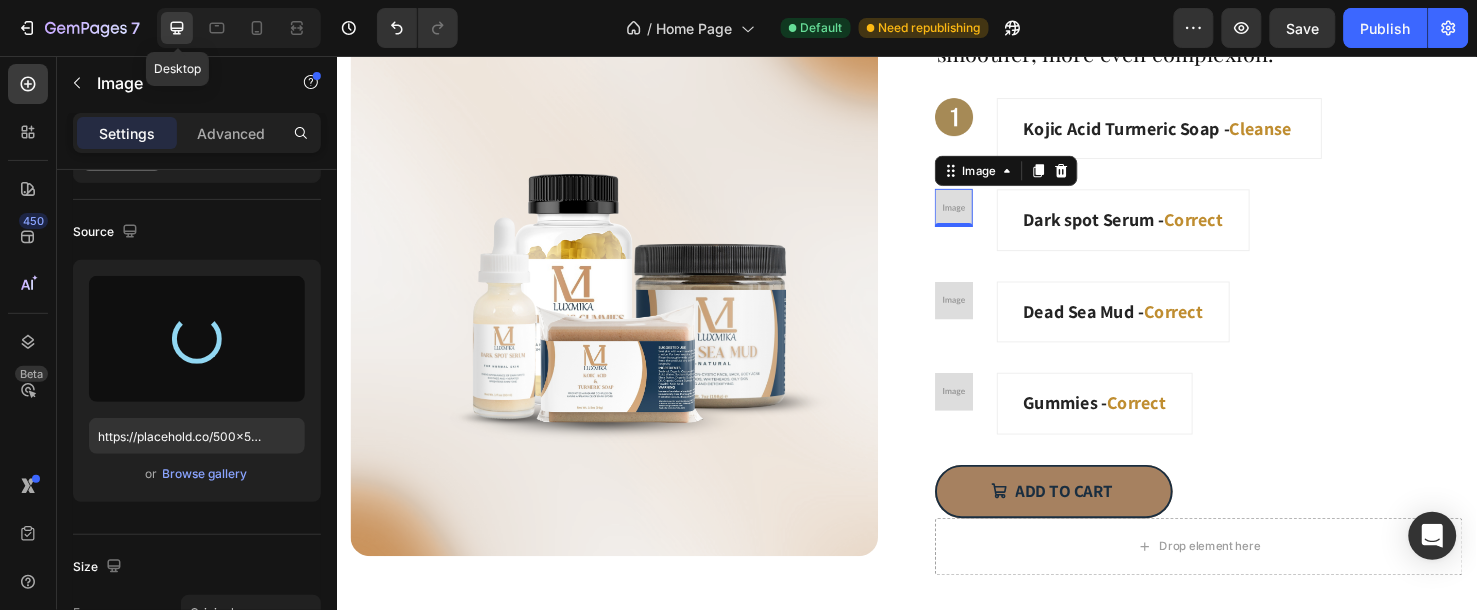 type on "https://cdn.shopify.com/s/files/1/0663/9881/4339/files/gempages_578192608090653637-9a0f39e6-3ab6-4424-994c-c3341b6d67fb.png" 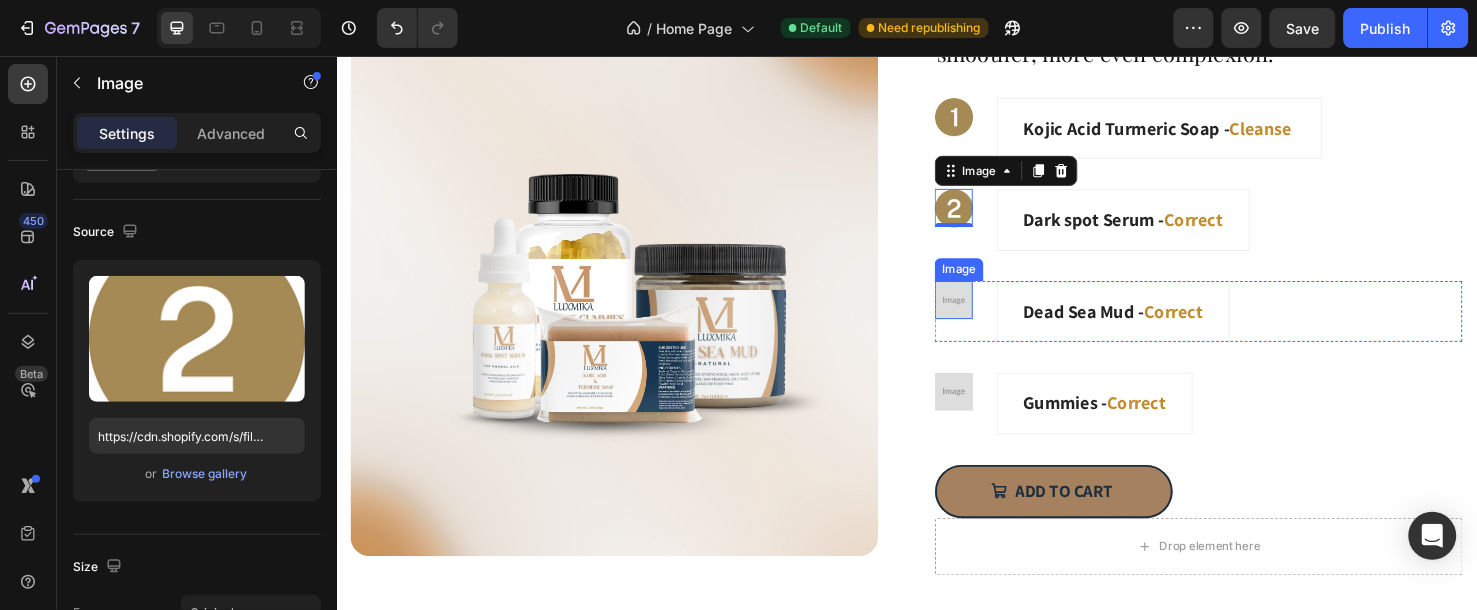 click at bounding box center [986, 312] 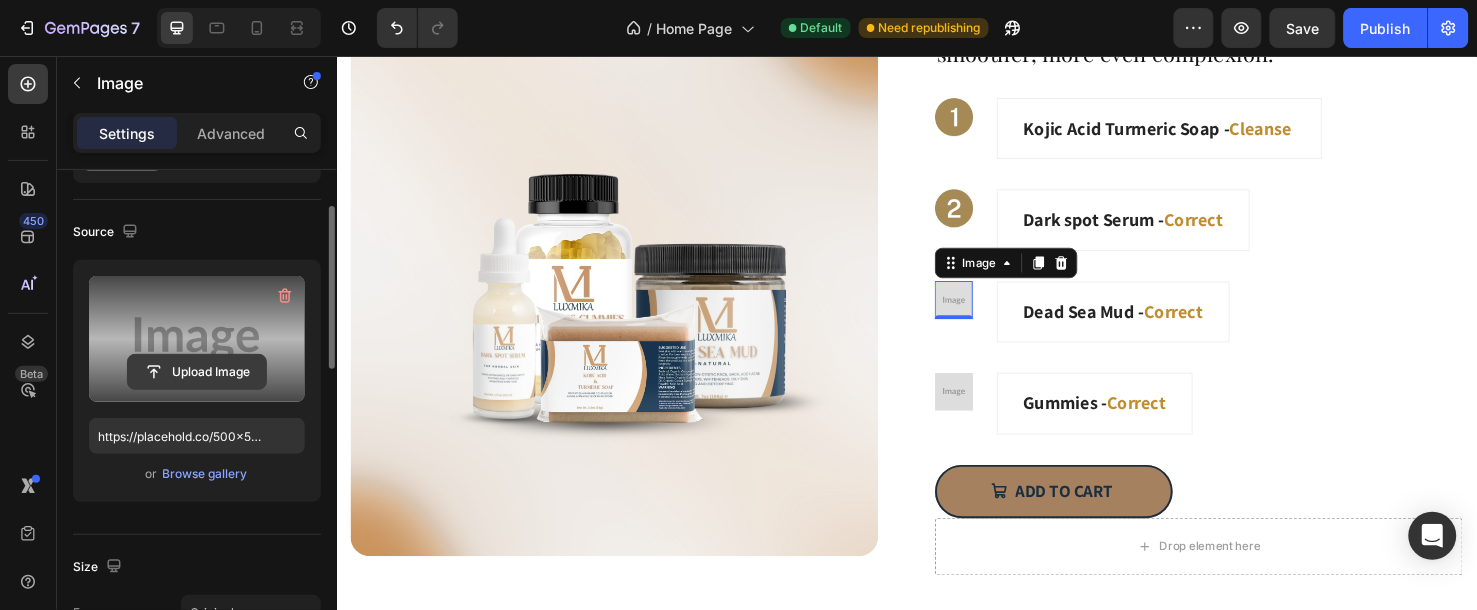 click 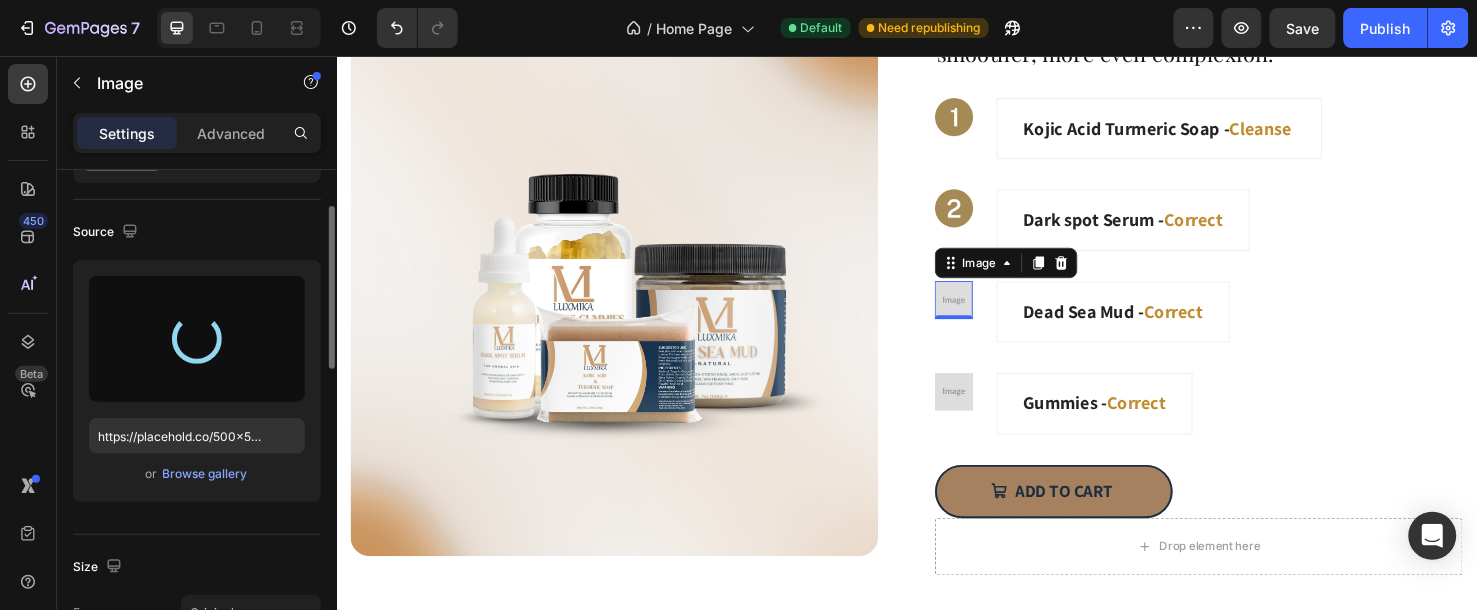 type on "https://cdn.shopify.com/s/files/1/0663/9881/4339/files/gempages_578192608090653637-1eae8948-1fcb-483a-b319-918fc49cca57.png" 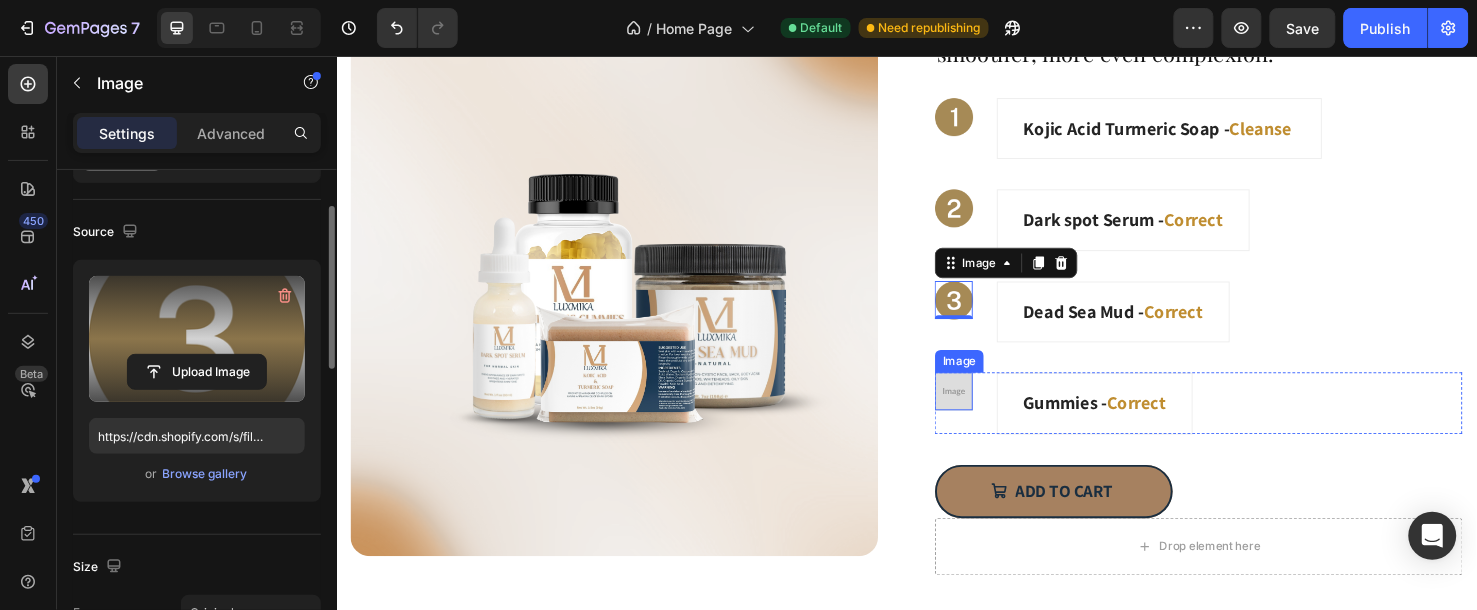 click at bounding box center (986, 408) 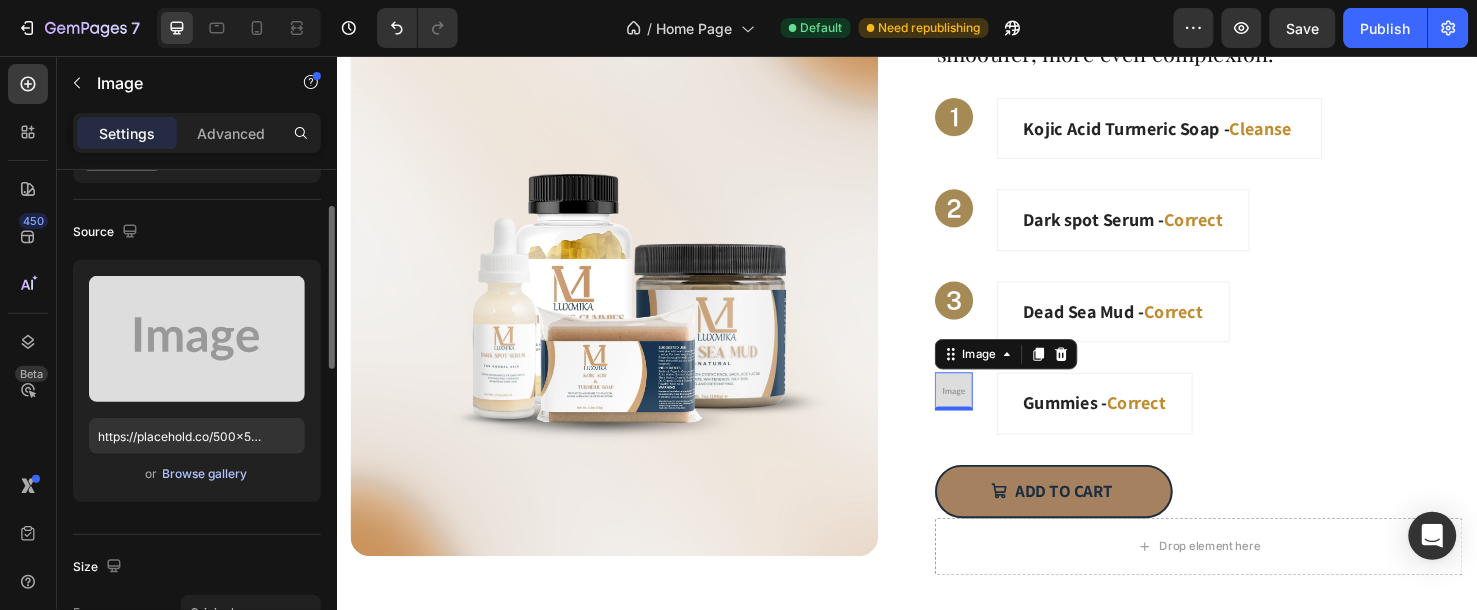 click on "Browse gallery" at bounding box center [205, 474] 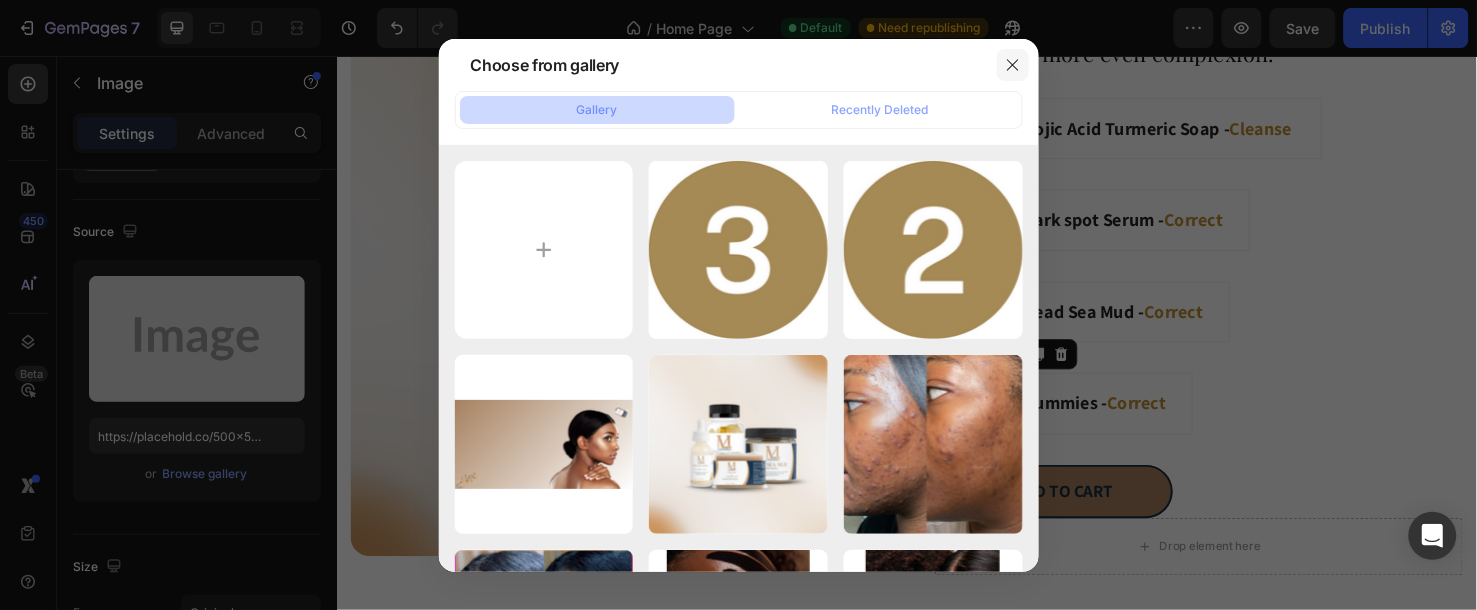 click at bounding box center (1013, 65) 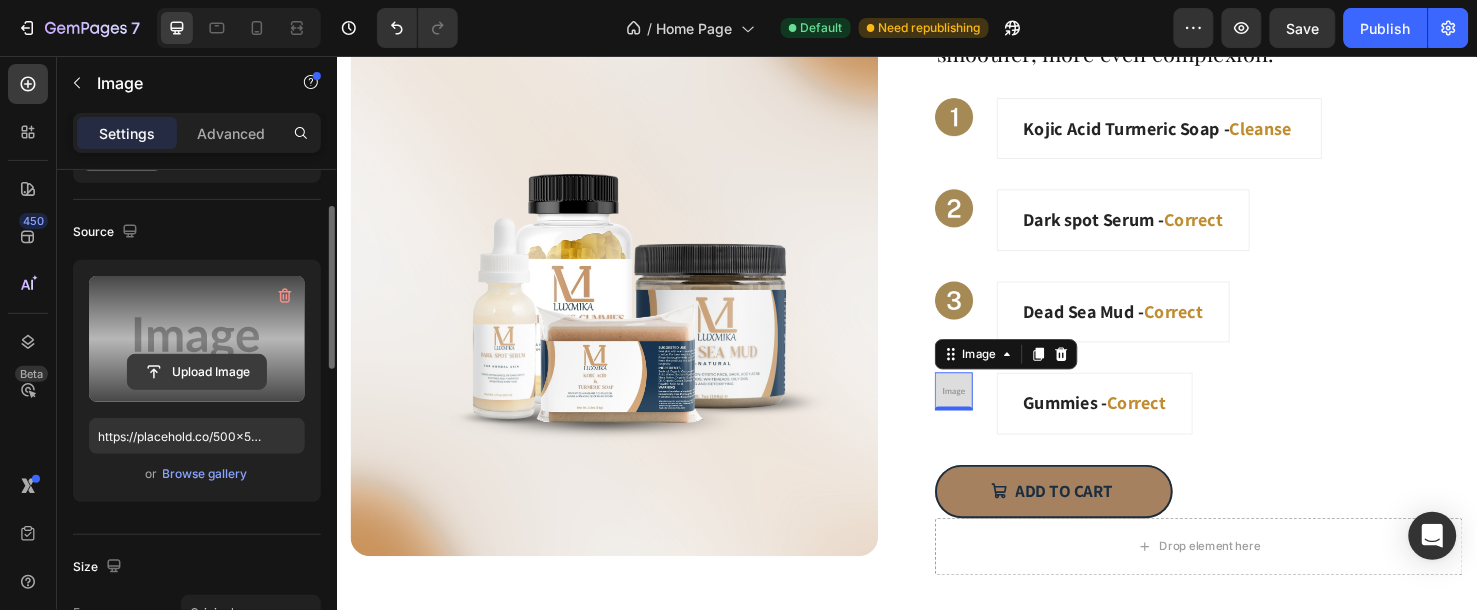 click 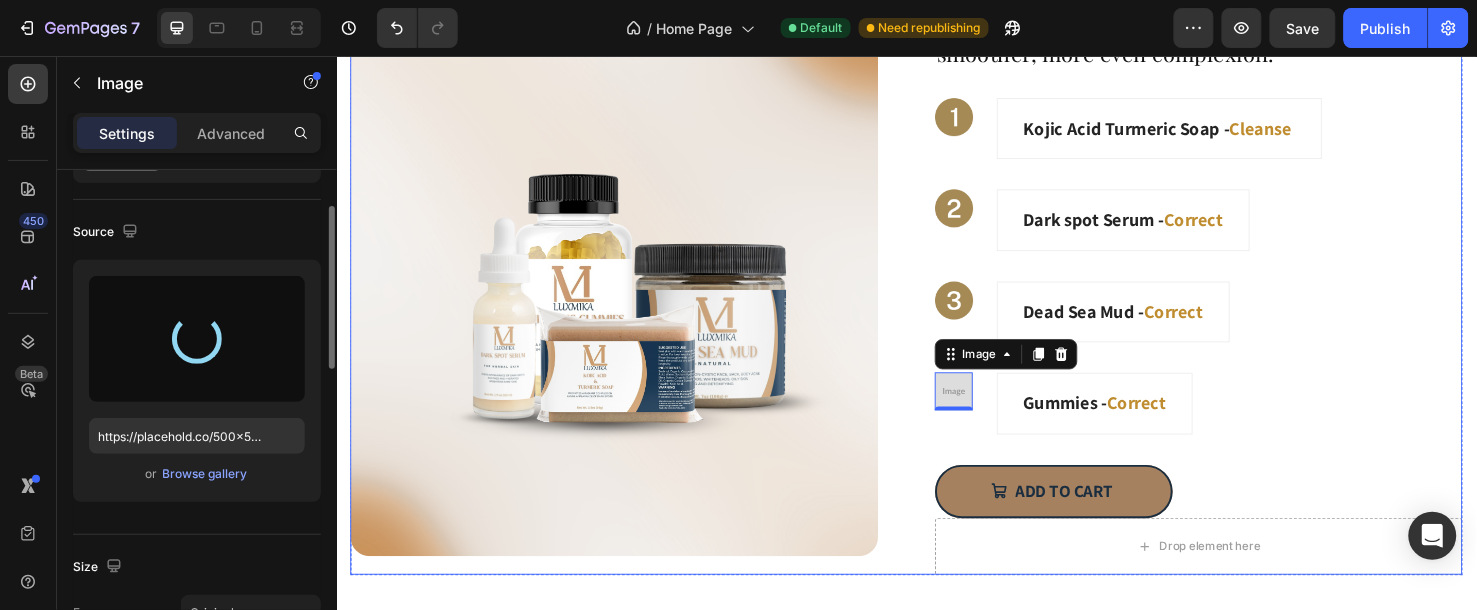 type on "https://cdn.shopify.com/s/files/1/0663/9881/4339/files/gempages_578192608090653637-36cc1bed-5f17-4a2c-ac53-2d608ccf3c44.png" 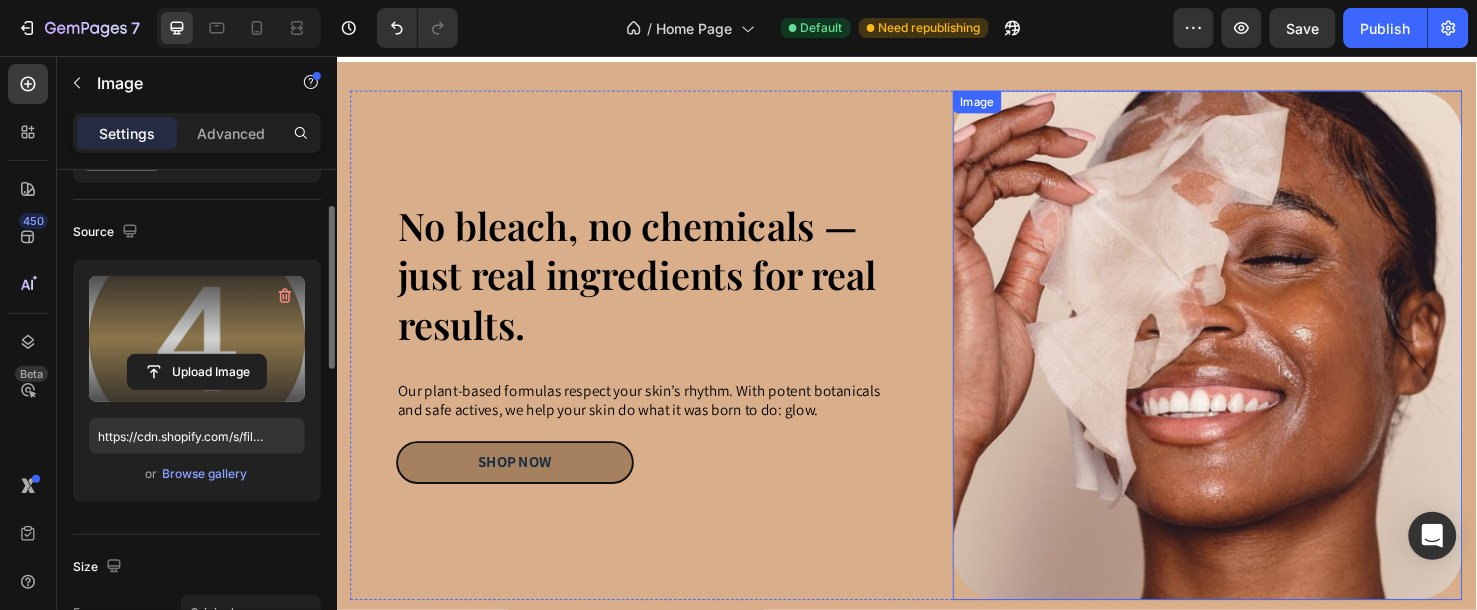 scroll, scrollTop: 1370, scrollLeft: 0, axis: vertical 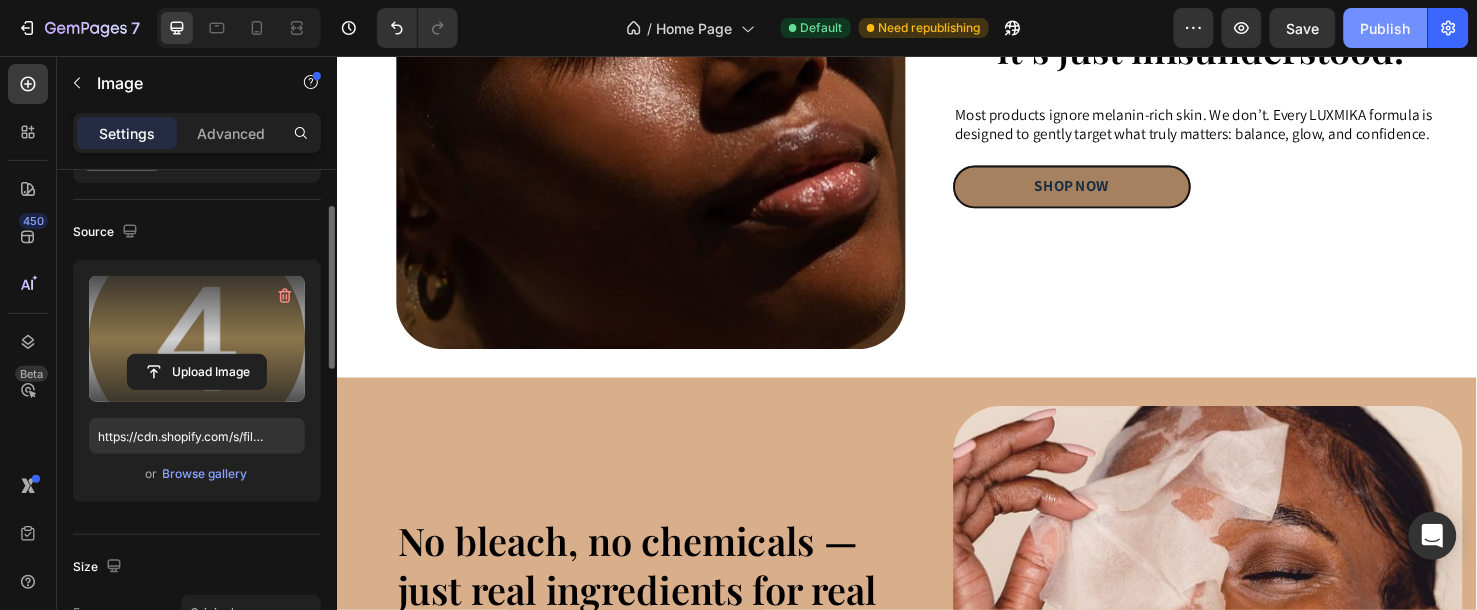 click on "Publish" 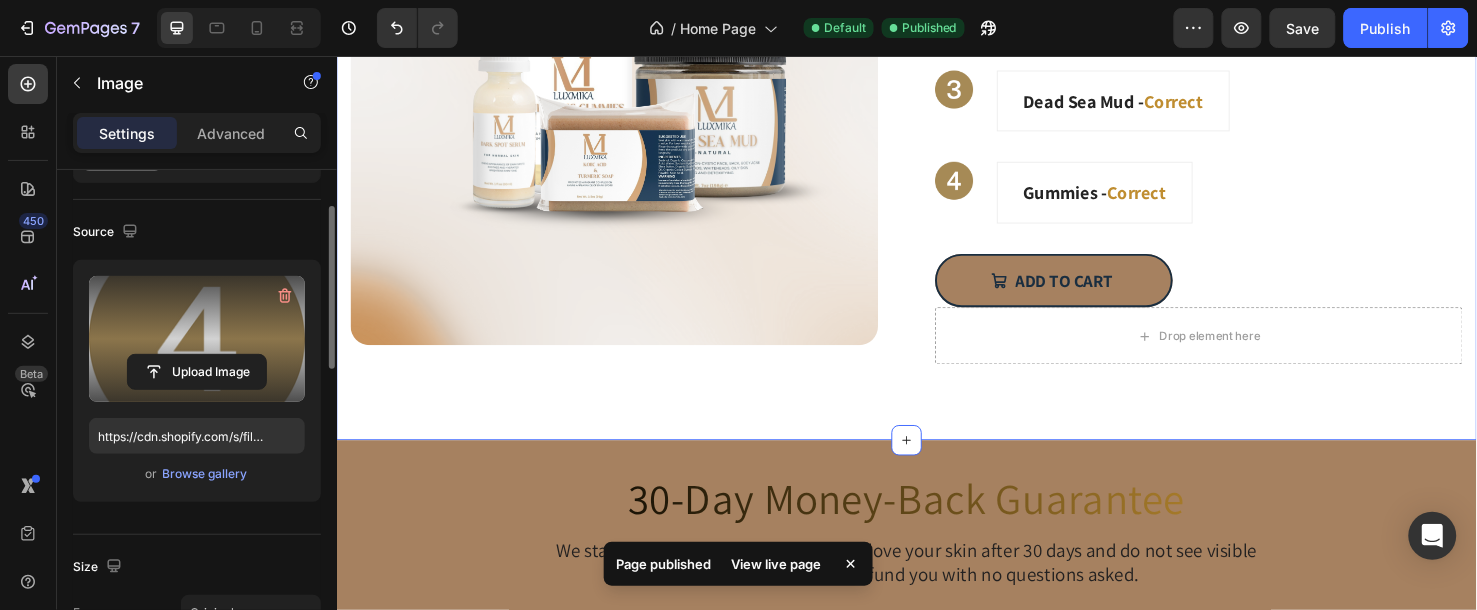 scroll, scrollTop: 4111, scrollLeft: 0, axis: vertical 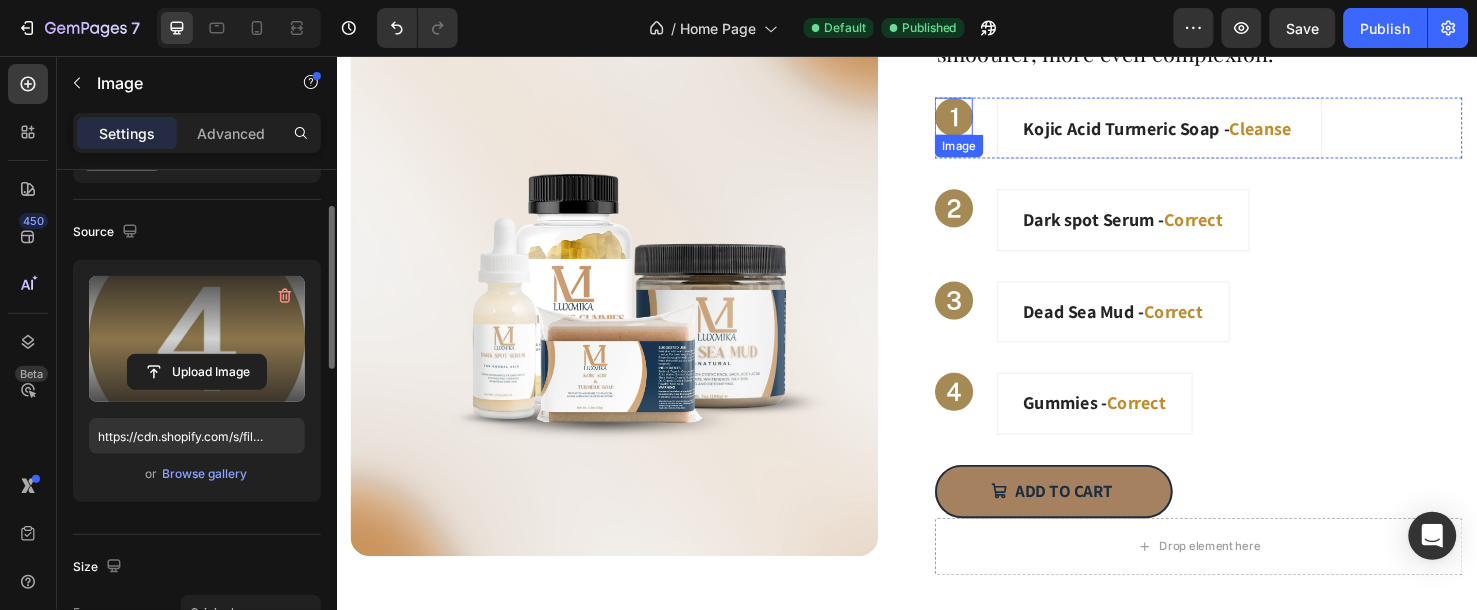 click at bounding box center (986, 119) 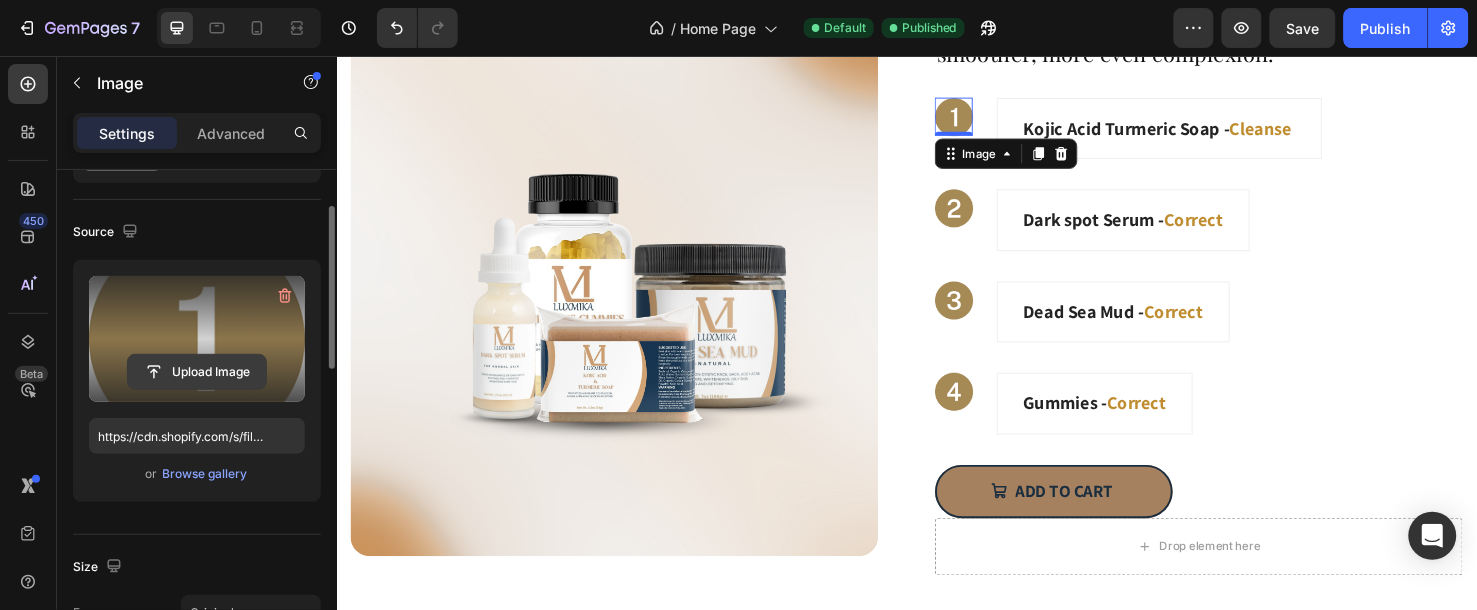 click 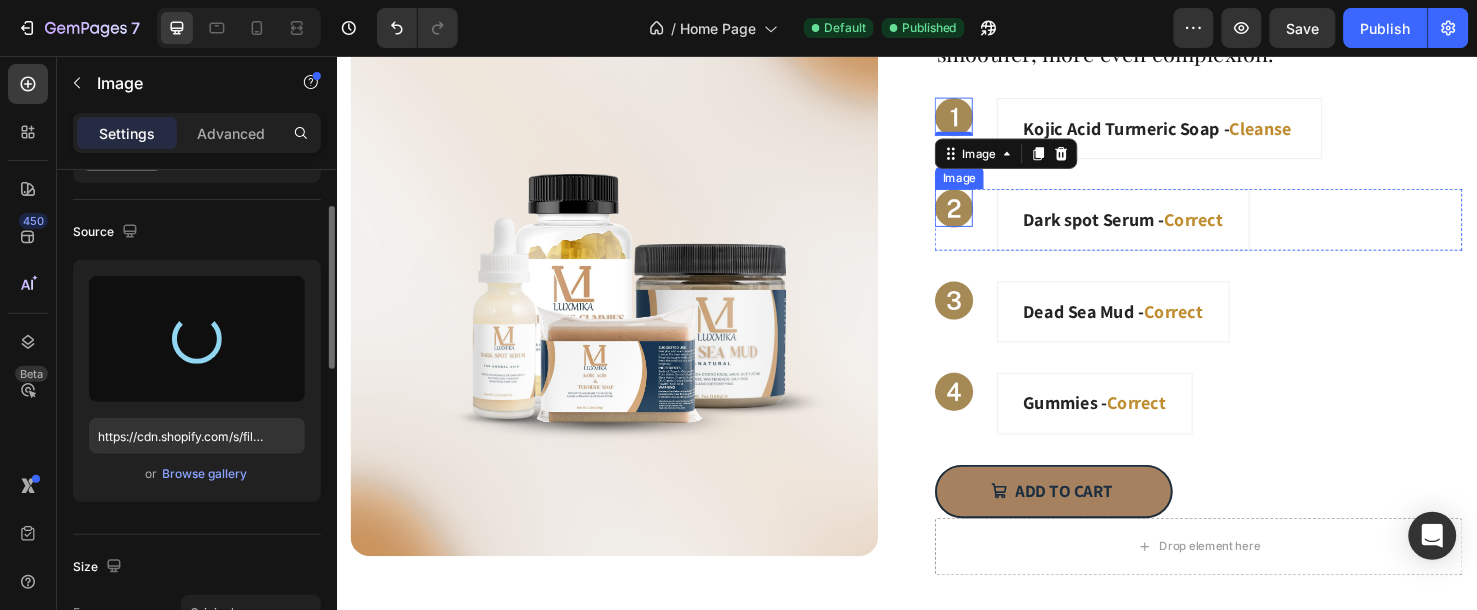 type on "https://cdn.shopify.com/s/files/1/0663/9881/4339/files/gempages_578192608090653637-65af6e9a-1067-4af3-84bf-837cdaa285a6.png" 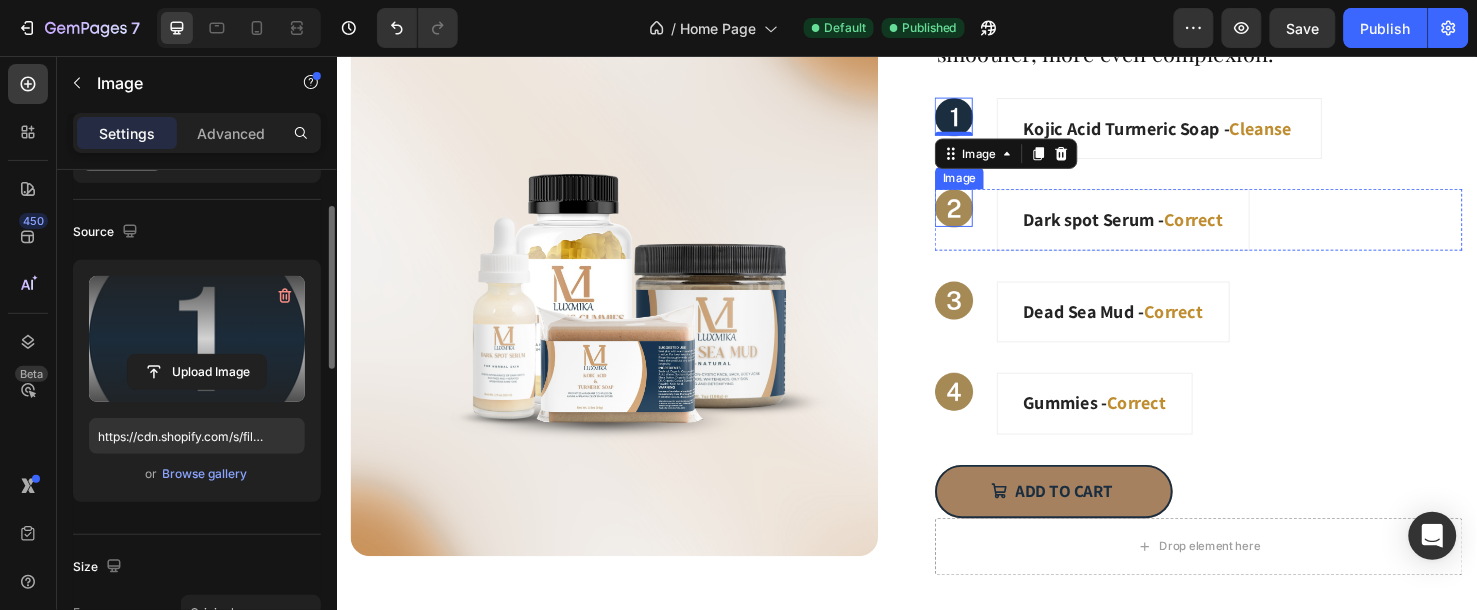 click at bounding box center [986, 215] 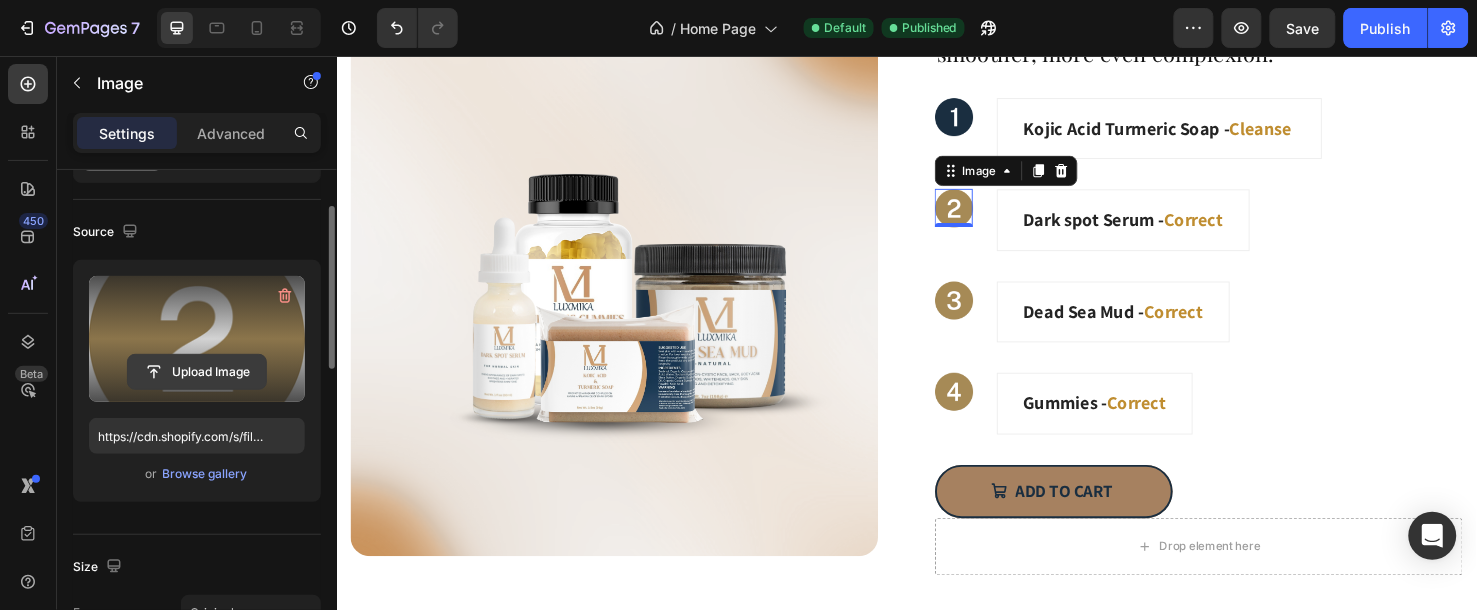 click 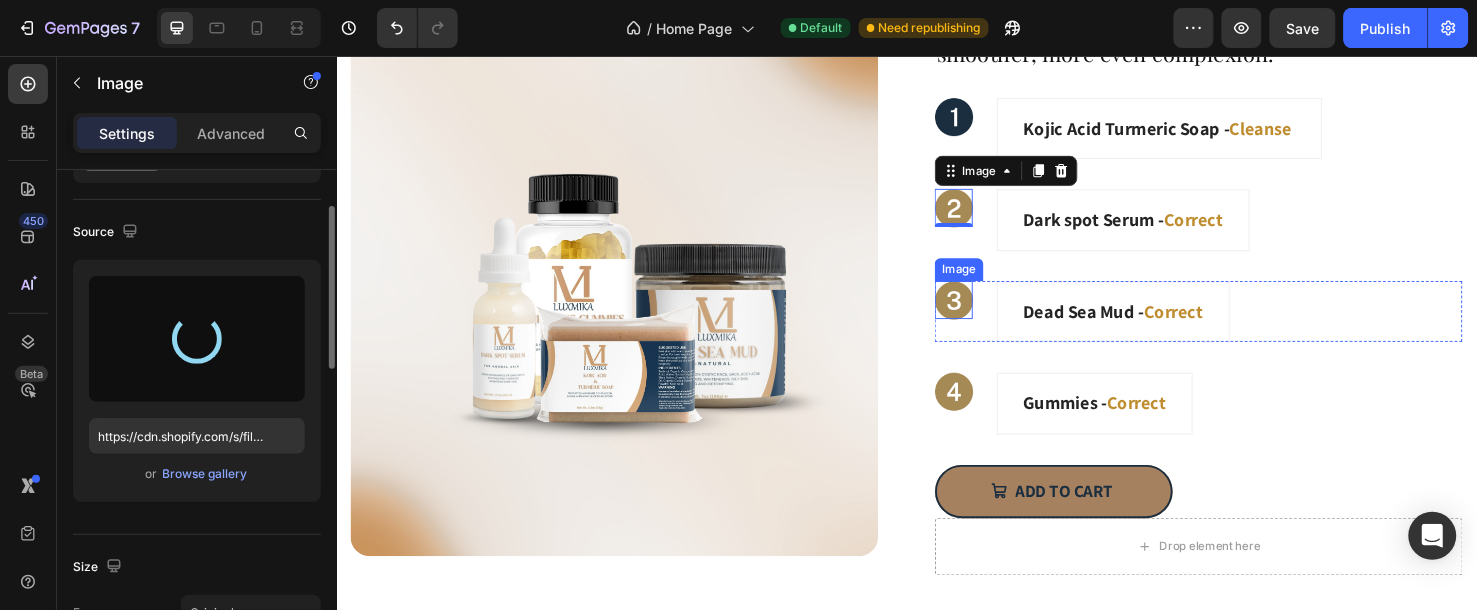 type on "https://cdn.shopify.com/s/files/1/0663/9881/4339/files/gempages_578192608090653637-45cc494b-2b41-4b29-909b-46e9cdc3a7f7.png" 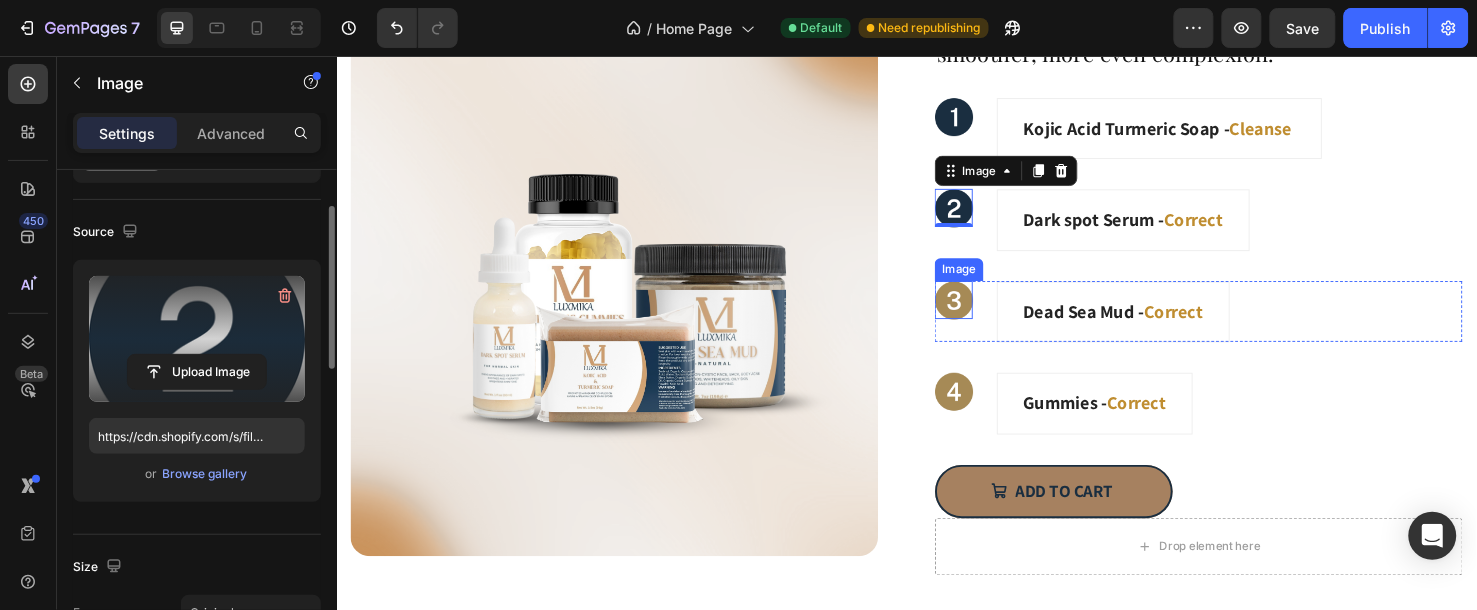 click at bounding box center [986, 312] 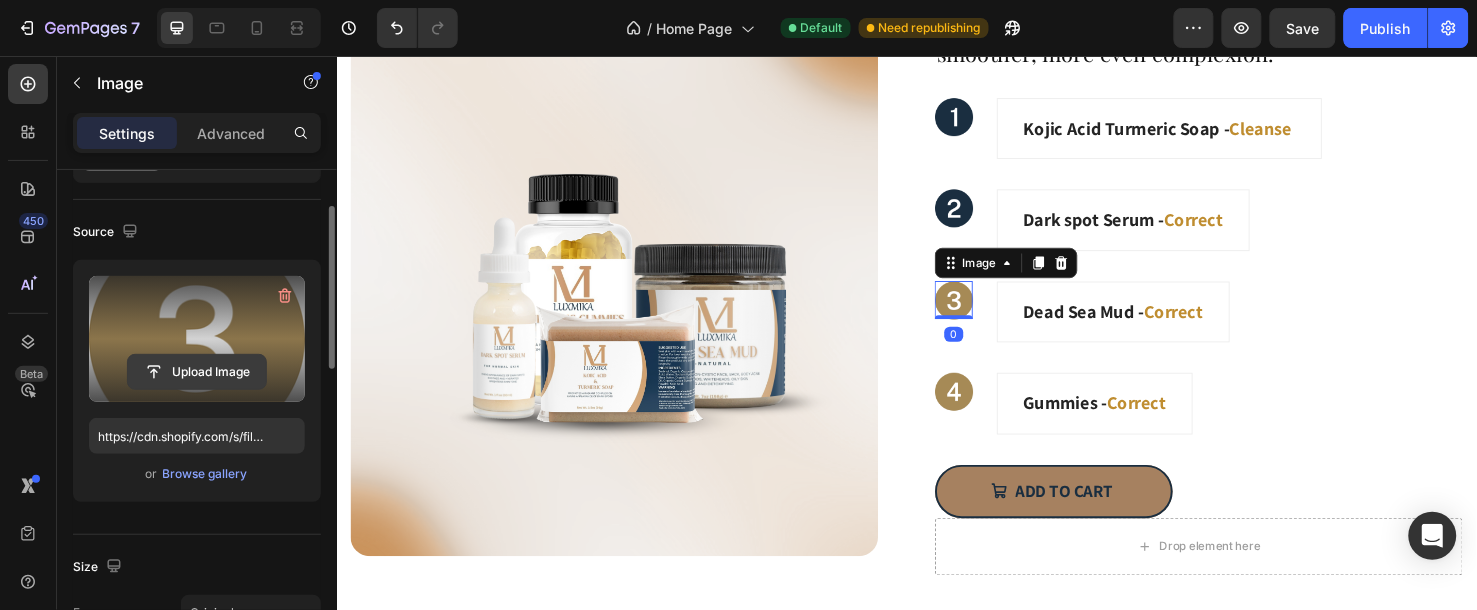 click 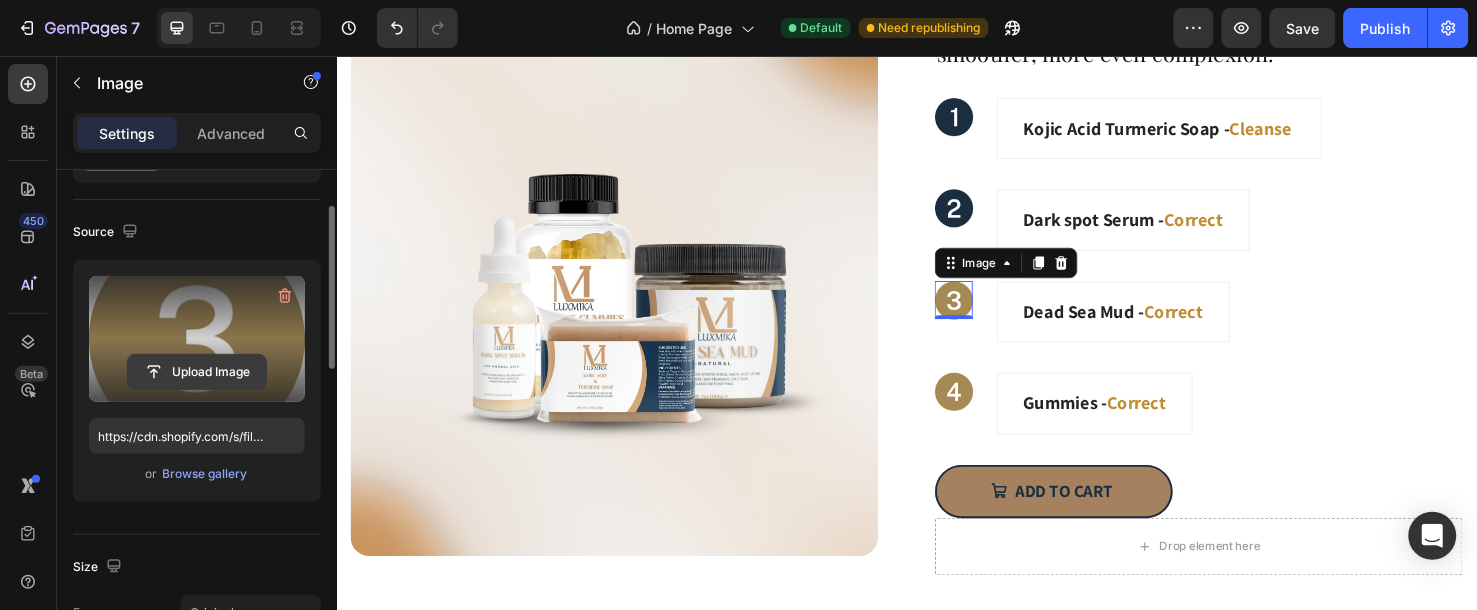 click on "7  Version history  /  Home Page Default Need republishing Preview  Save   Publish" 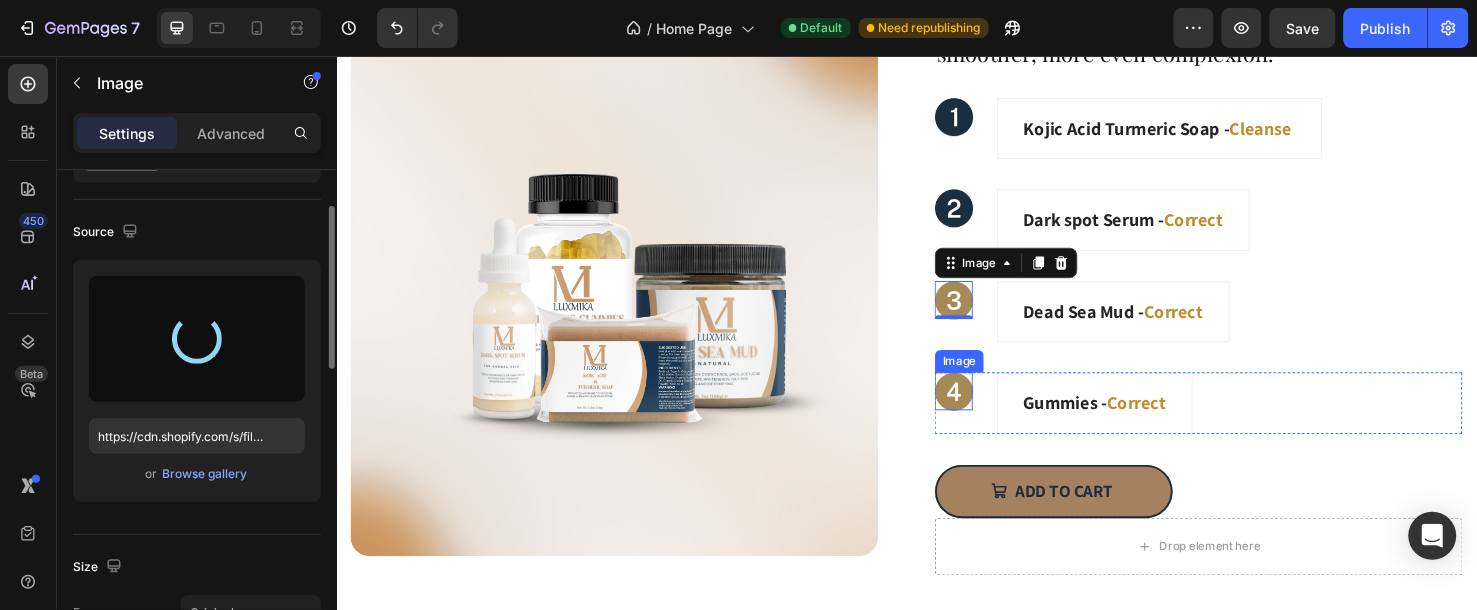 type on "https://cdn.shopify.com/s/files/1/0663/9881/4339/files/gempages_578192608090653637-bca34abc-73dc-488b-b695-4b1d63619369.png" 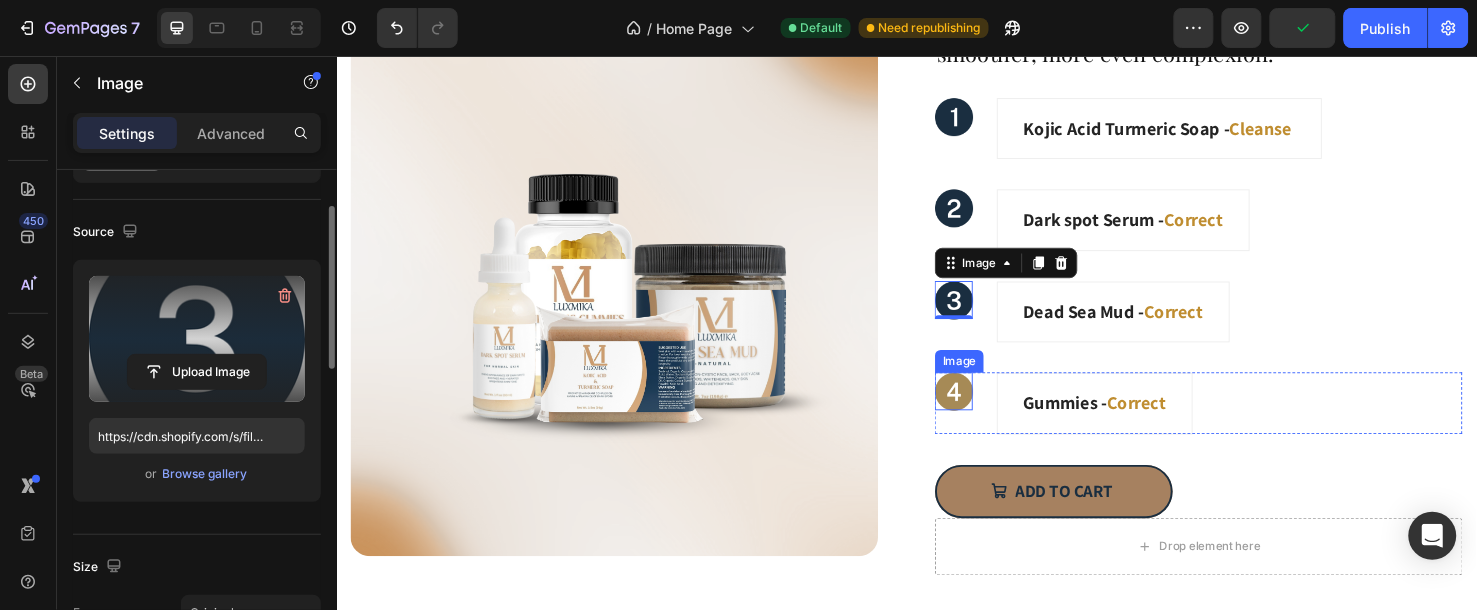 click at bounding box center [986, 408] 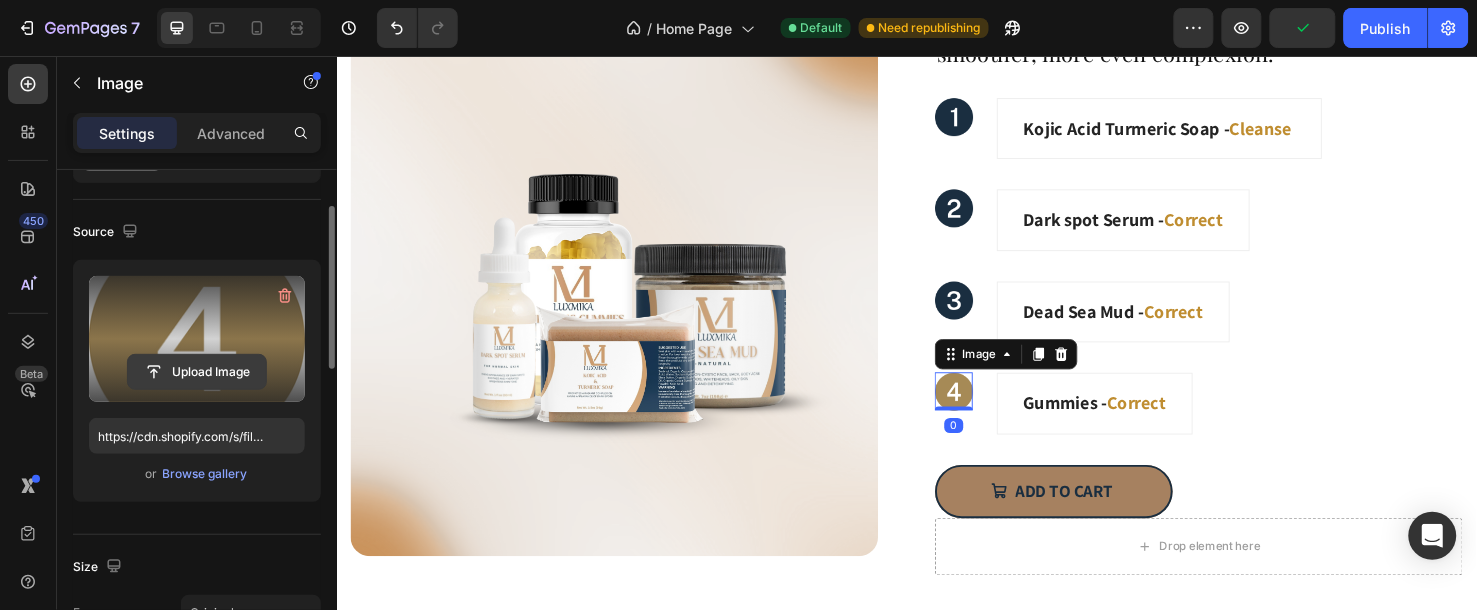 click 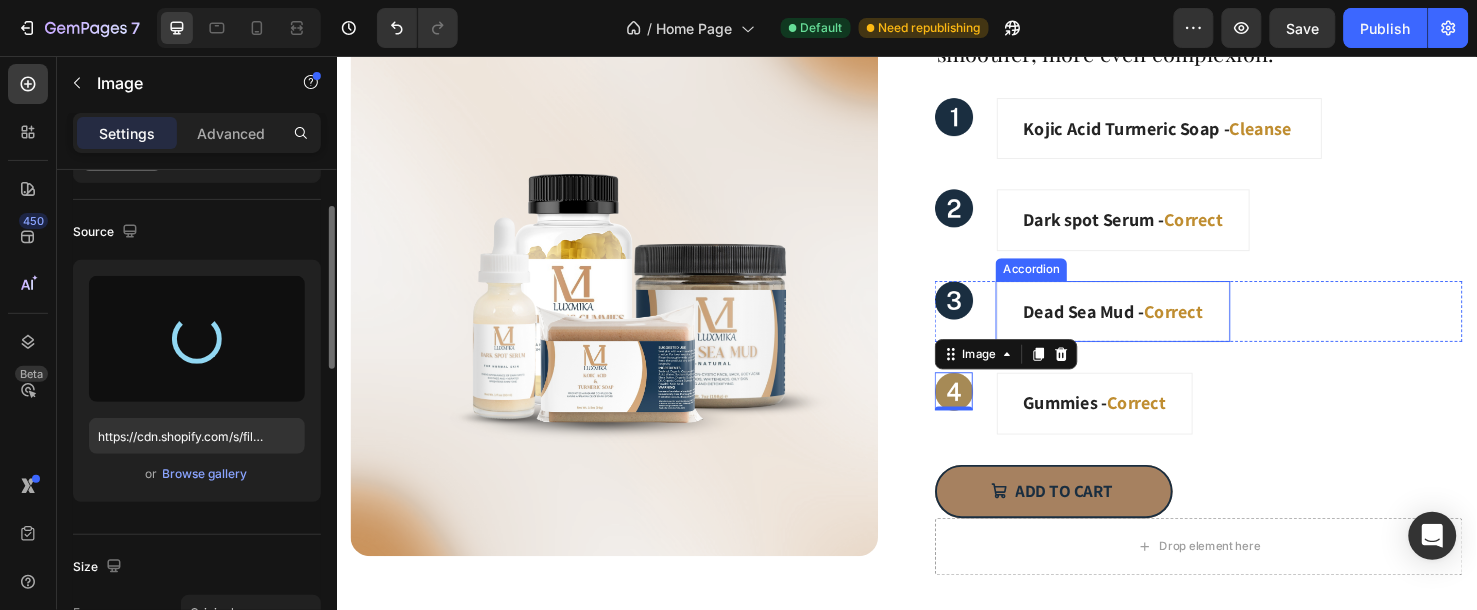 type on "https://cdn.shopify.com/s/files/1/0663/9881/4339/files/gempages_578192608090653637-774a16ad-5704-4d70-90c1-e0b5cd2534e3.png" 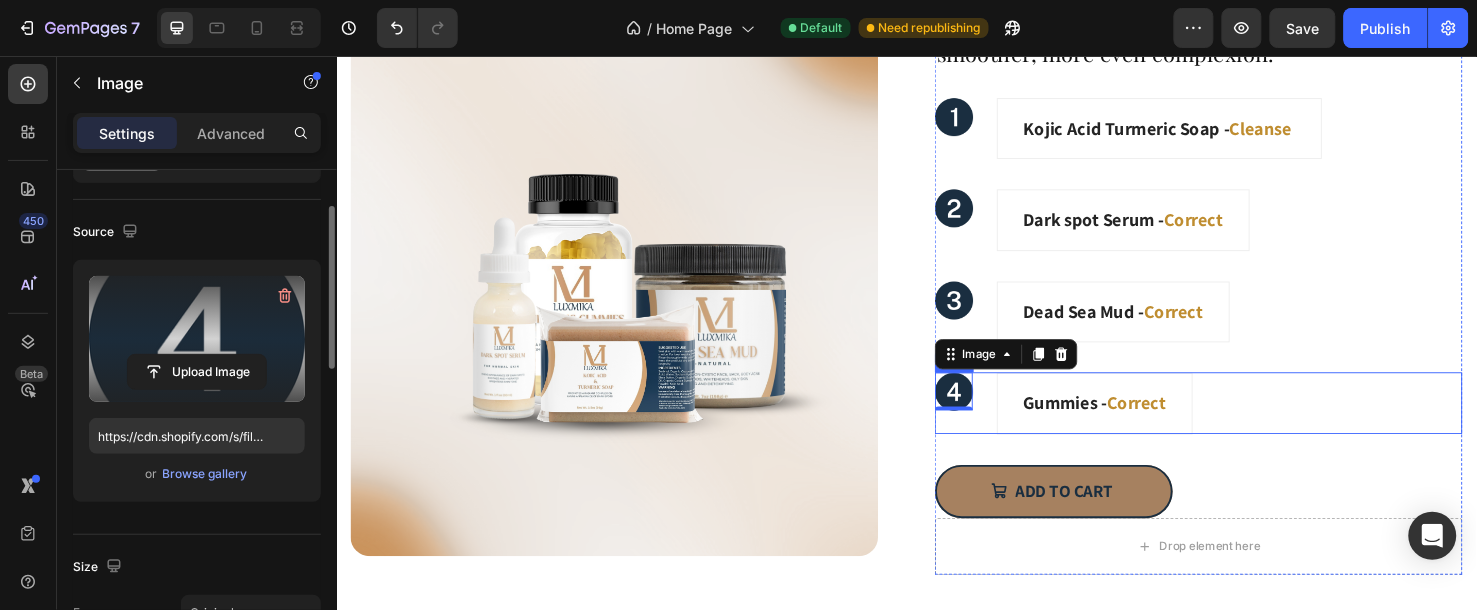 scroll, scrollTop: 4222, scrollLeft: 0, axis: vertical 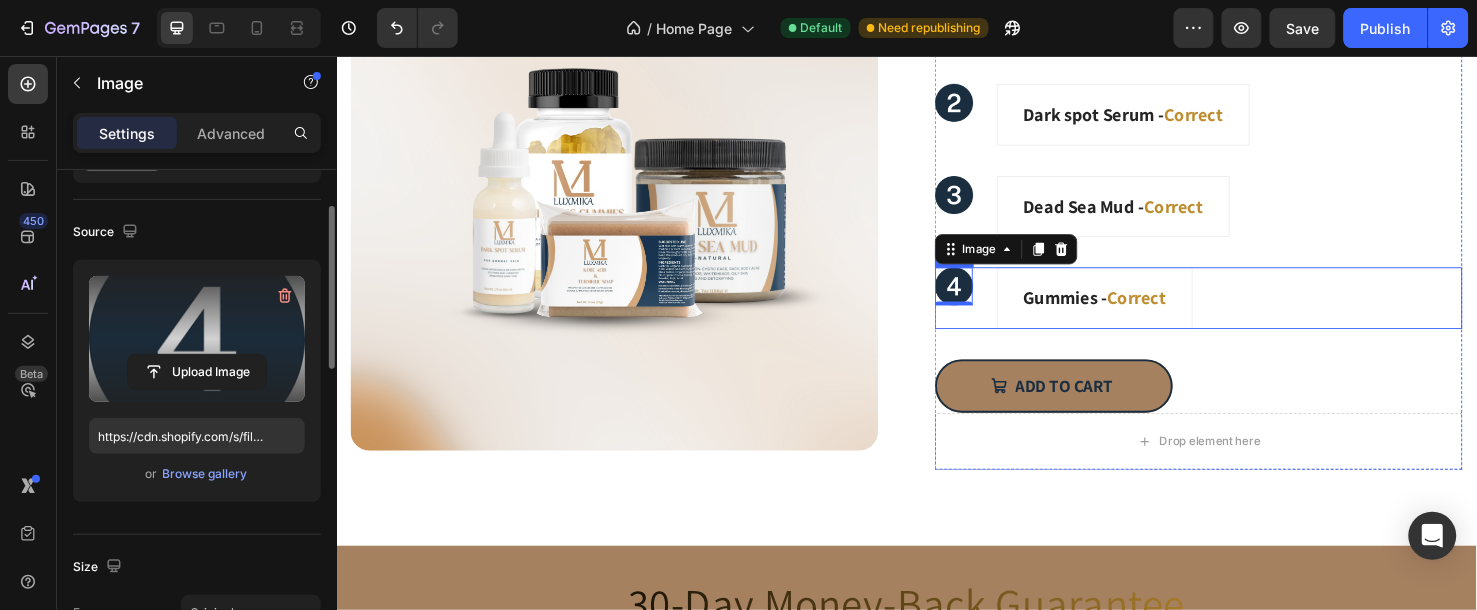 click on "Image   0 Gummies -  Correct Accordion Row" at bounding box center (1243, 309) 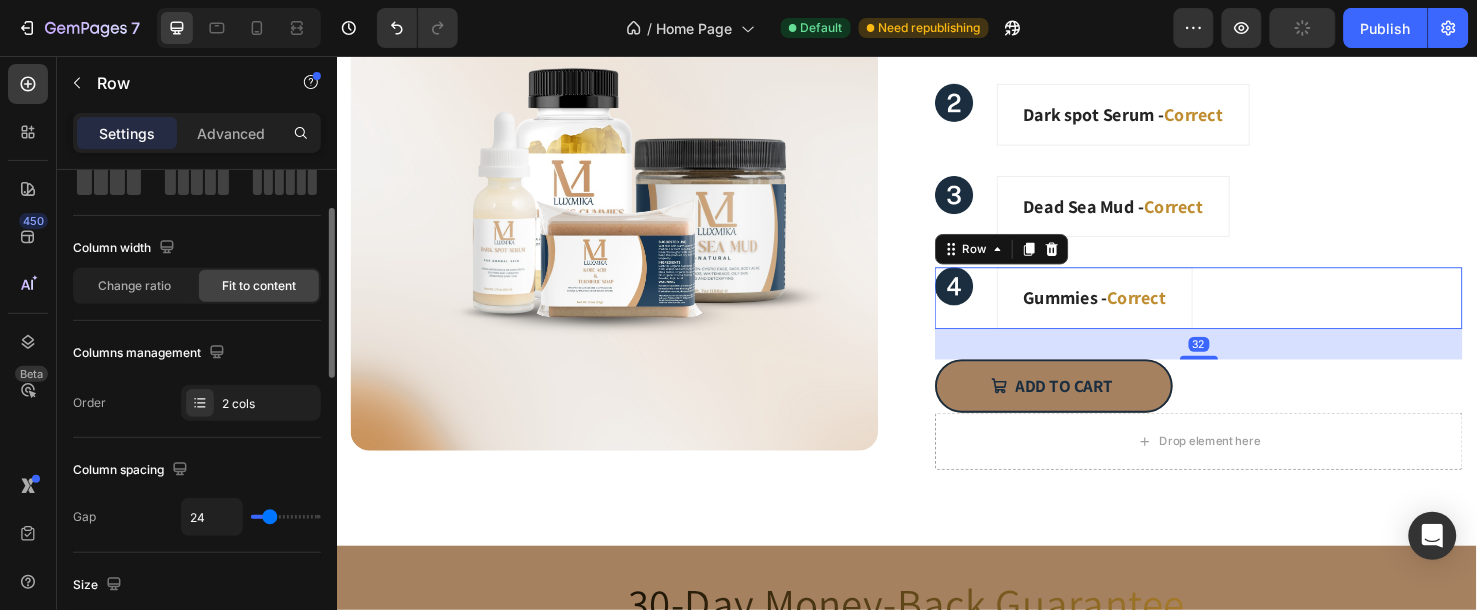 scroll, scrollTop: 0, scrollLeft: 0, axis: both 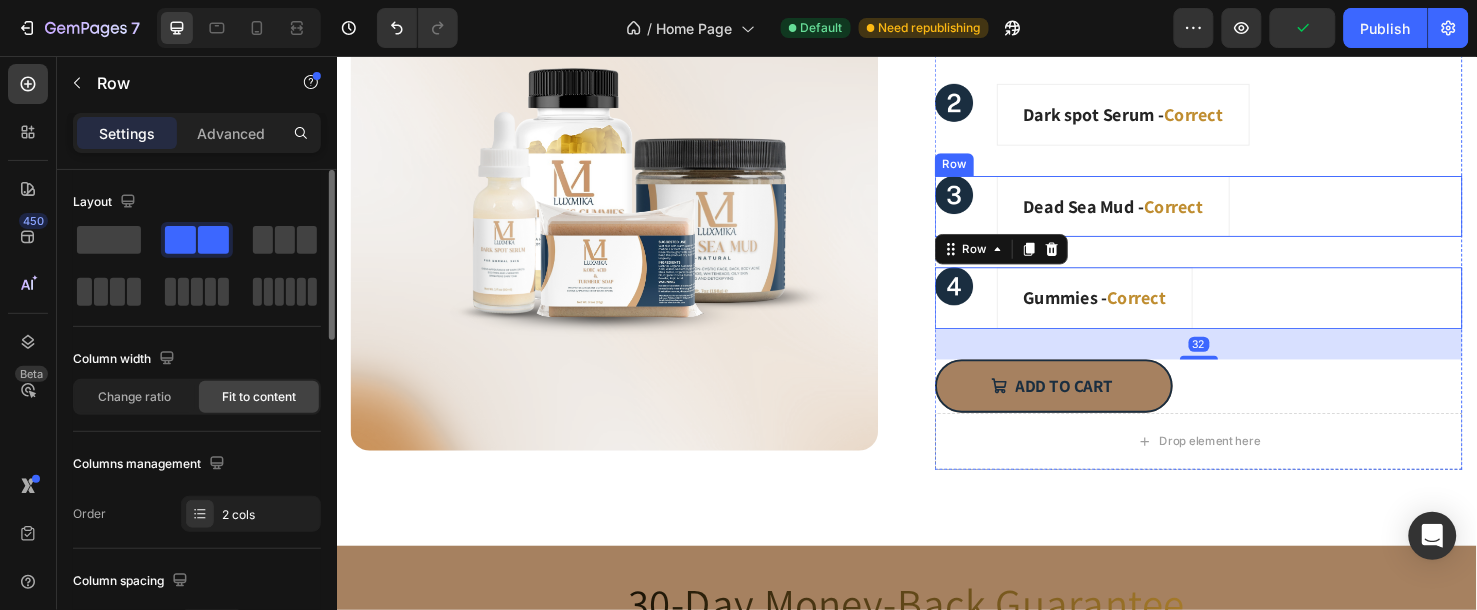 click on "Image Dead Sea Mud -  Correct Accordion Row" at bounding box center [1243, 213] 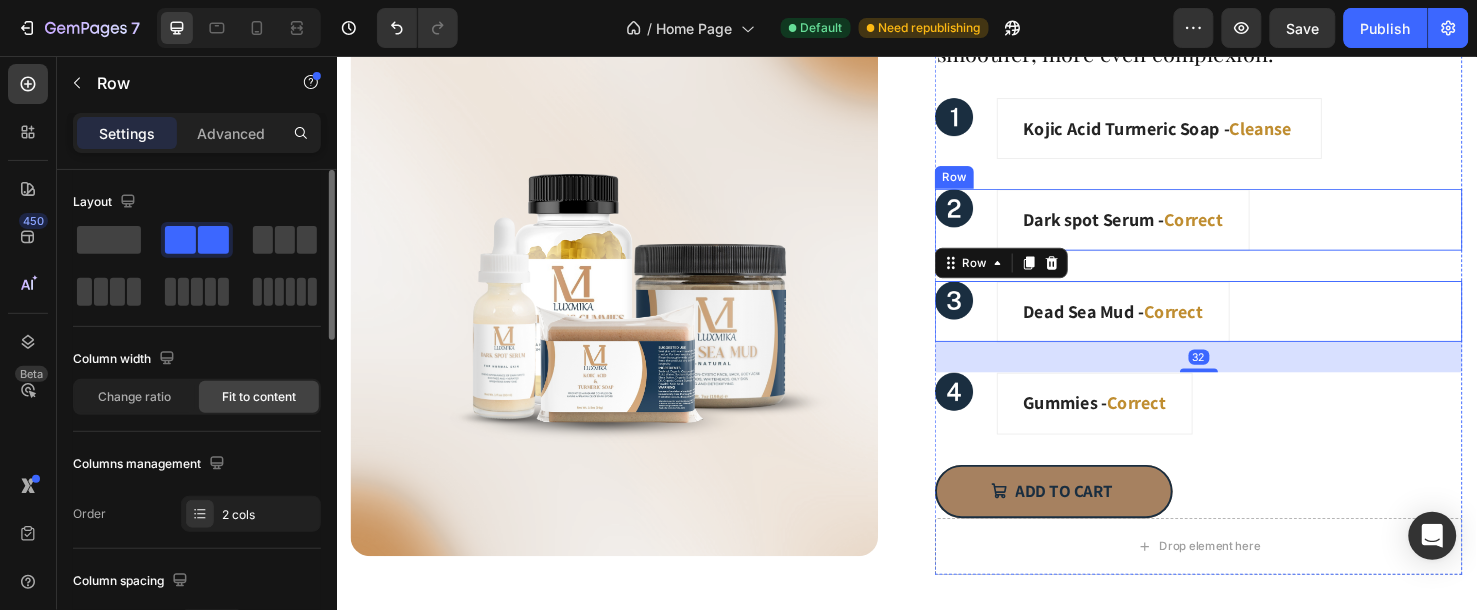 scroll, scrollTop: 4000, scrollLeft: 0, axis: vertical 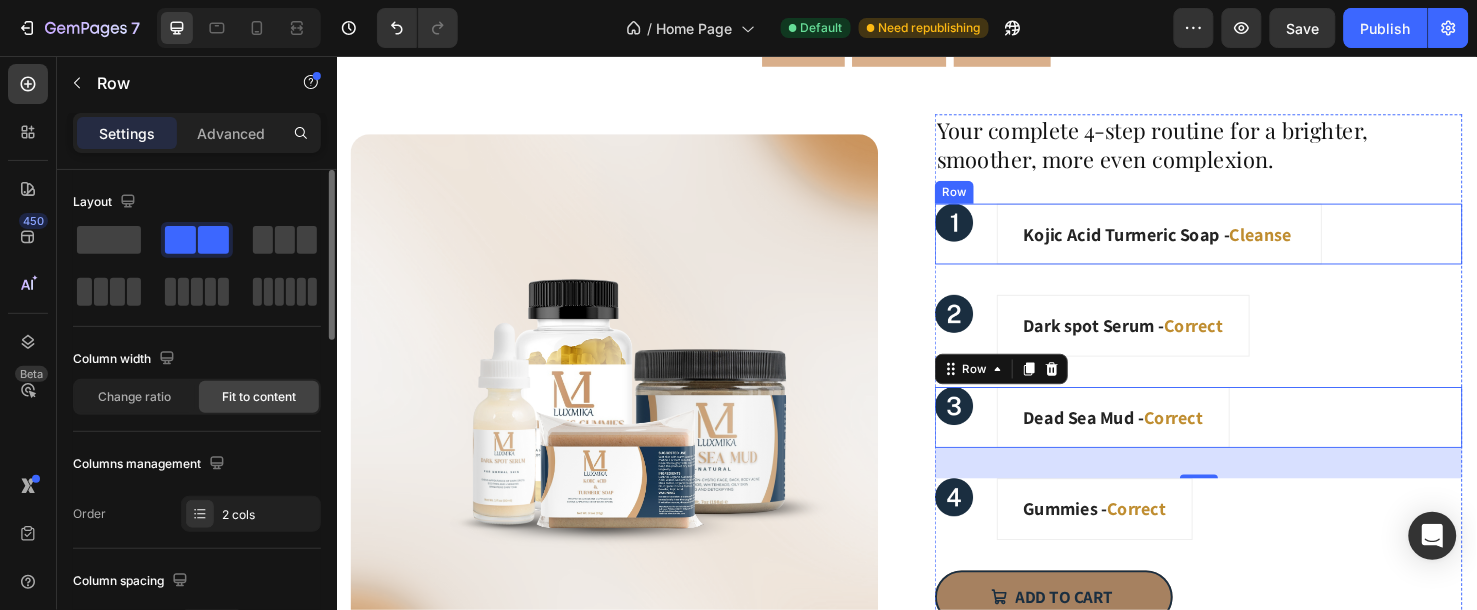 click on "Image Kojic Acid Turmeric Soap -  Cleanse   Accordion Row" at bounding box center [1243, 242] 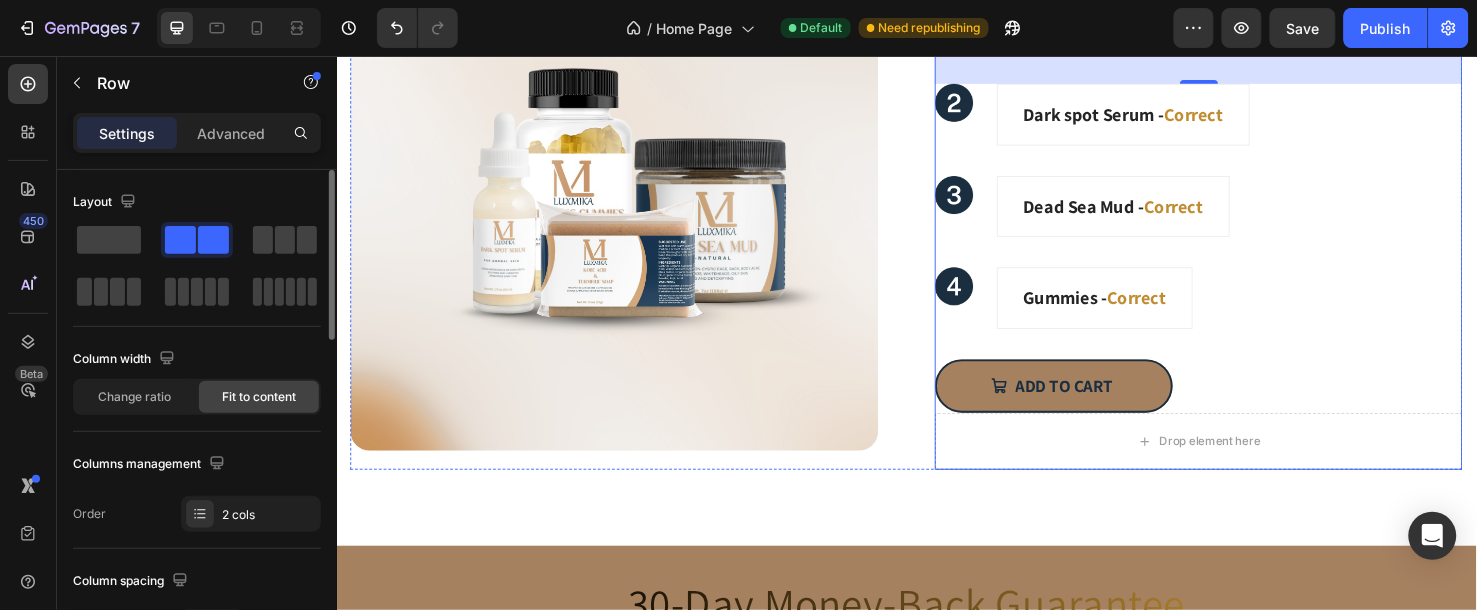 scroll, scrollTop: 4333, scrollLeft: 0, axis: vertical 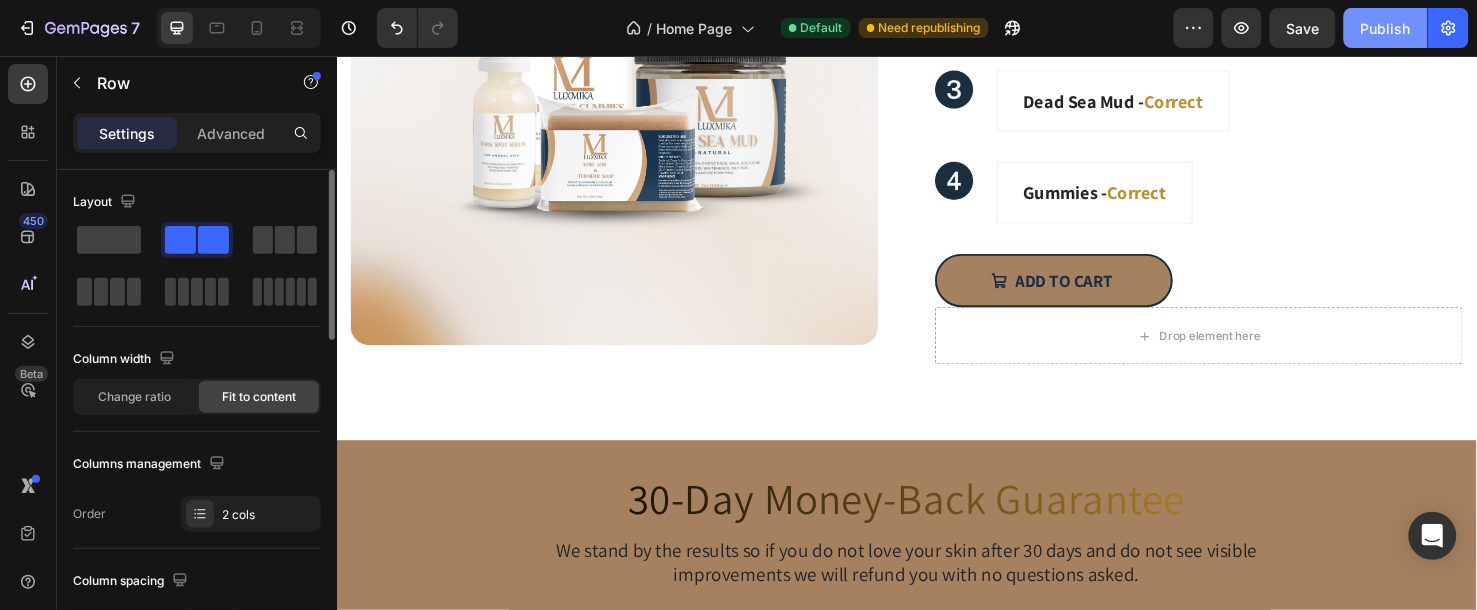 click on "Publish" 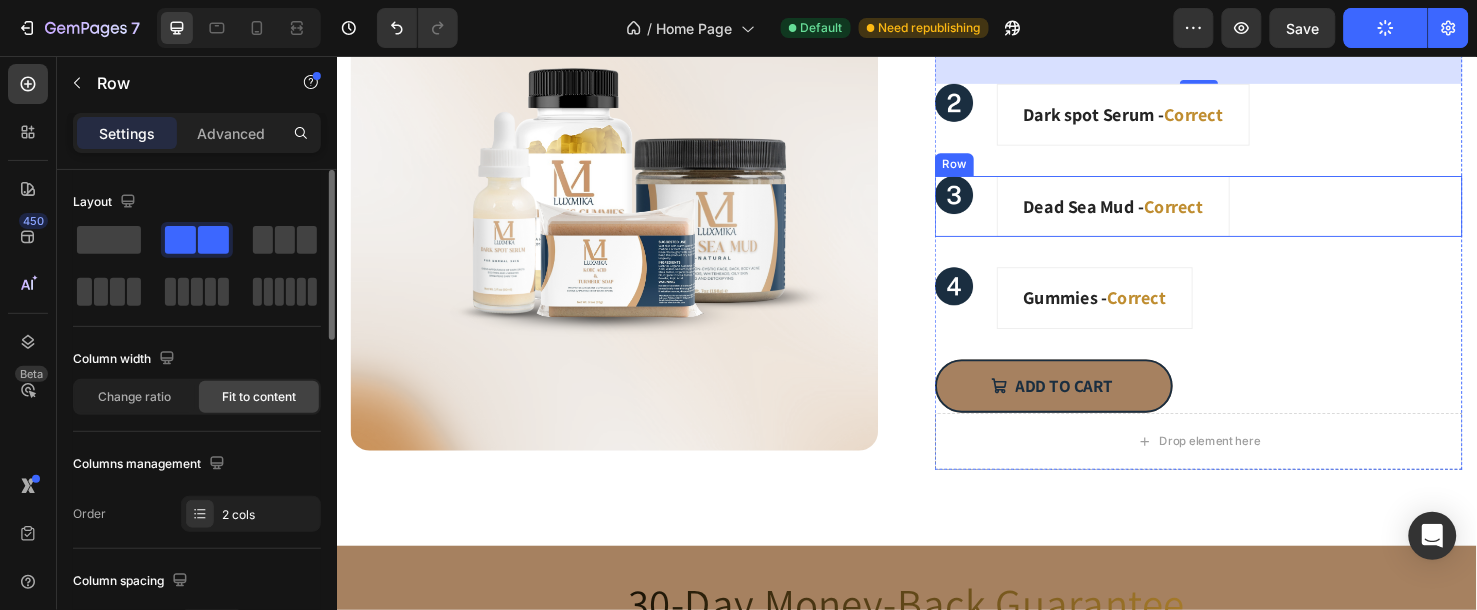 scroll, scrollTop: 4000, scrollLeft: 0, axis: vertical 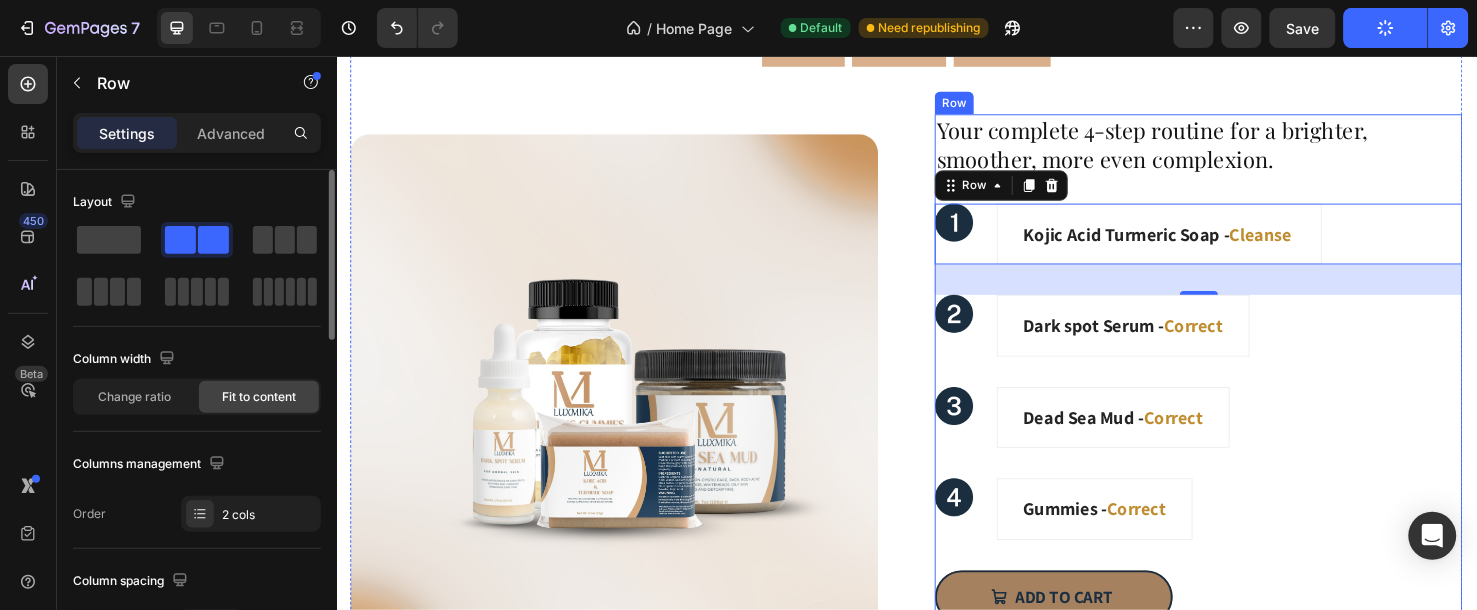 click on "Your complete 4-step routine for a brighter, smoother, more even complexion. Heading Image Kojic Acid Turmeric Soap -  Cleanse   Accordion Row   32 Image Dark spot Serum -  Correct Accordion Row Image Dead Sea Mud -  Correct Accordion Row Image Gummies -  Correct Accordion Row
Add to cart Add to Cart
Drop element here Product" at bounding box center [1243, 414] 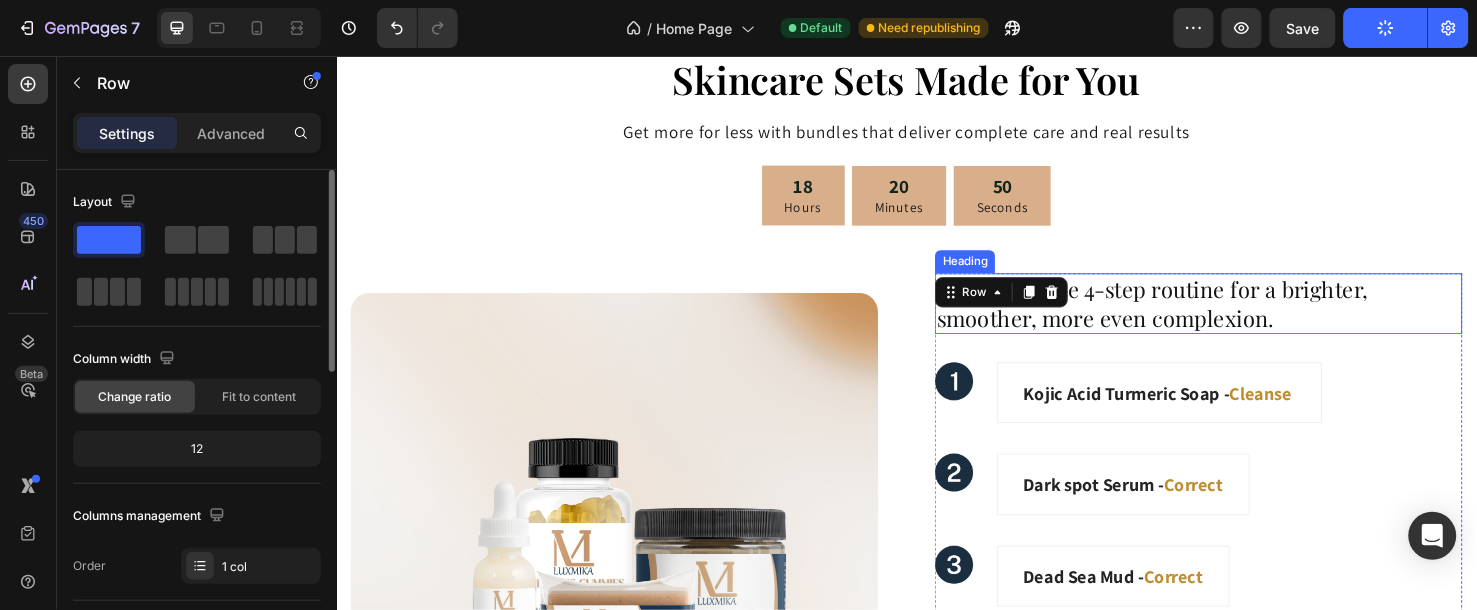 scroll, scrollTop: 3777, scrollLeft: 0, axis: vertical 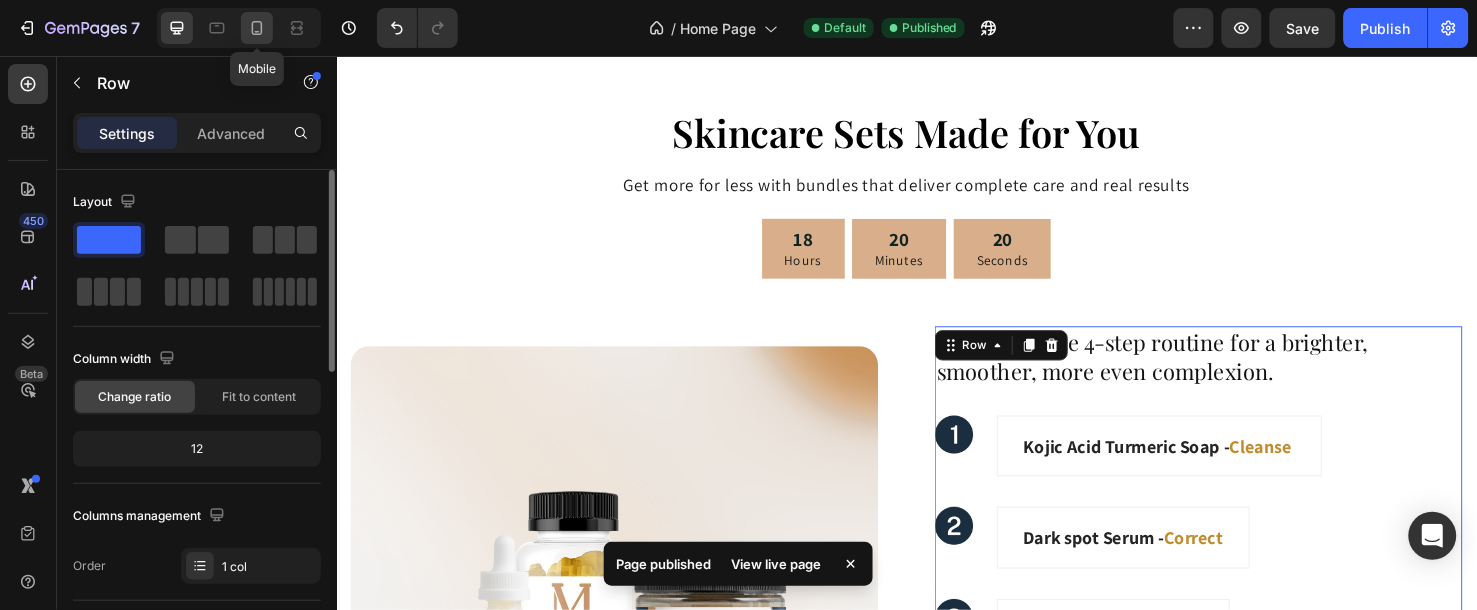 click 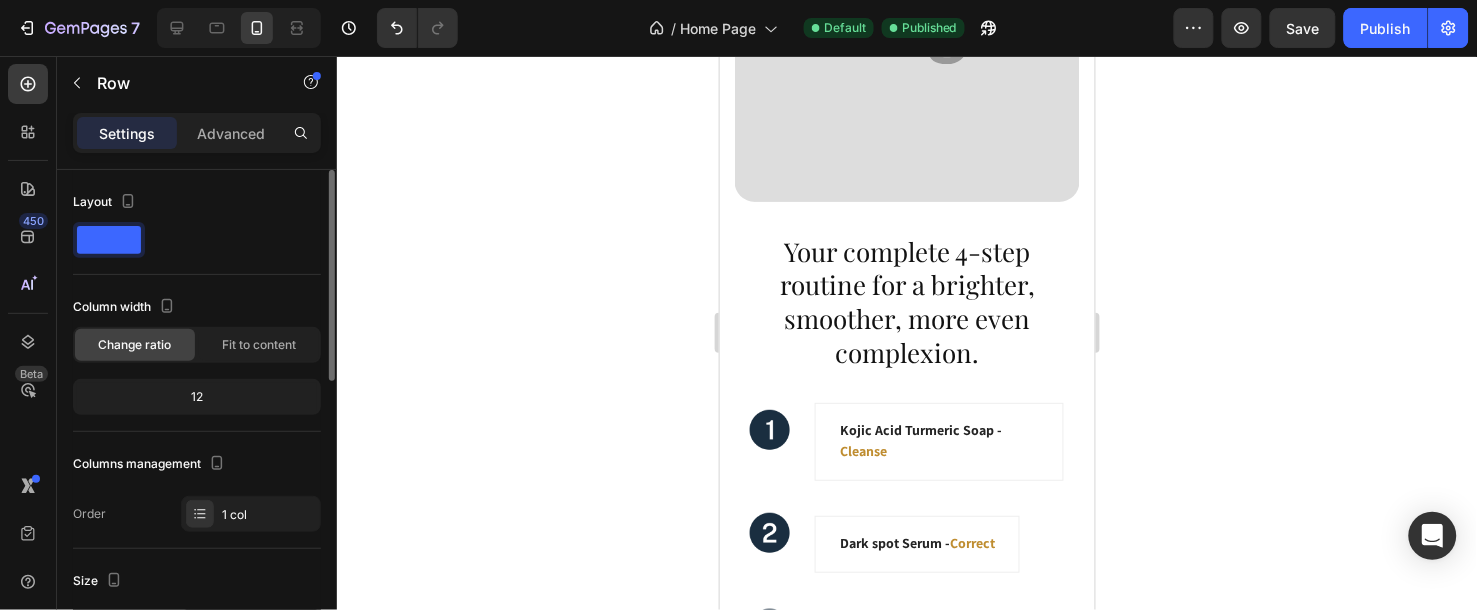 scroll, scrollTop: 4464, scrollLeft: 0, axis: vertical 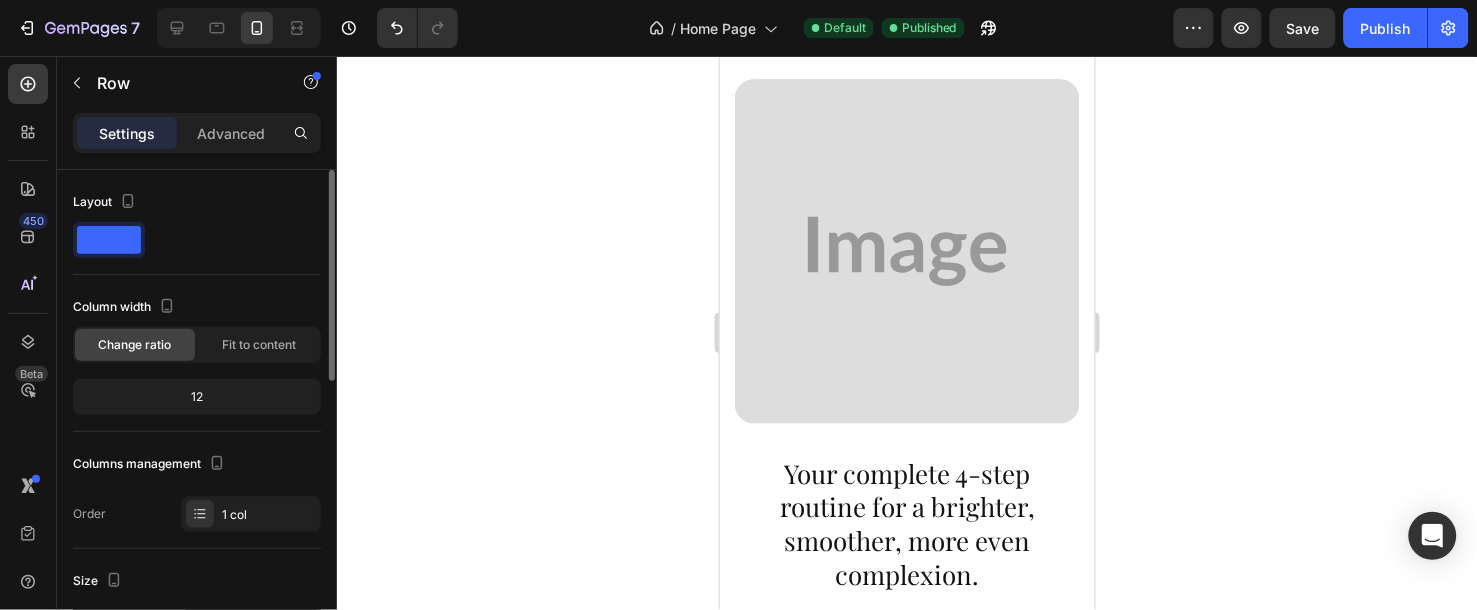 click at bounding box center (906, 250) 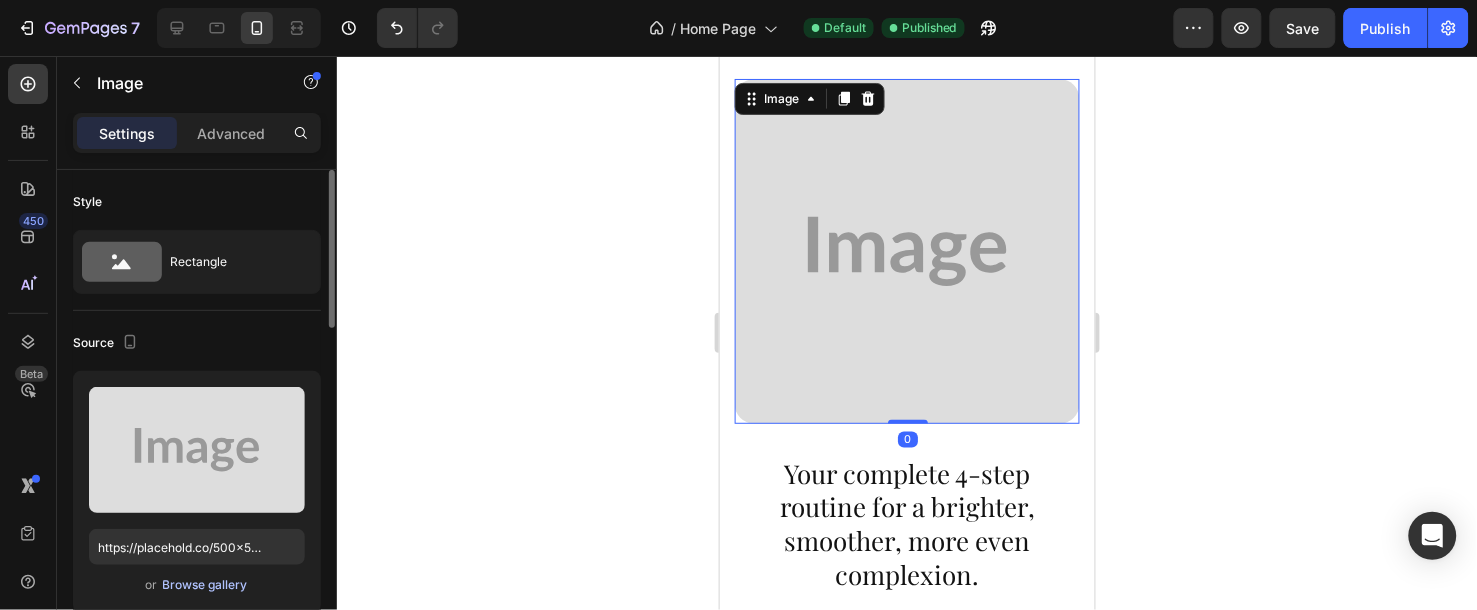click on "Browse gallery" at bounding box center [205, 585] 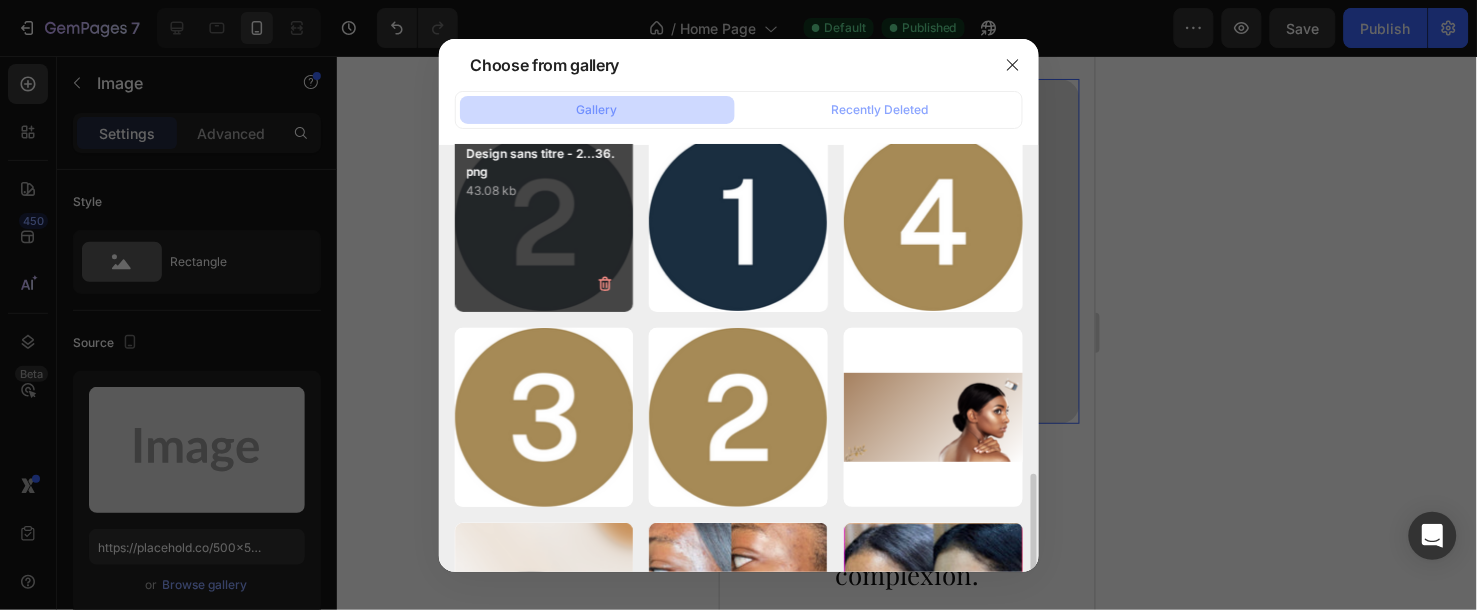scroll, scrollTop: 444, scrollLeft: 0, axis: vertical 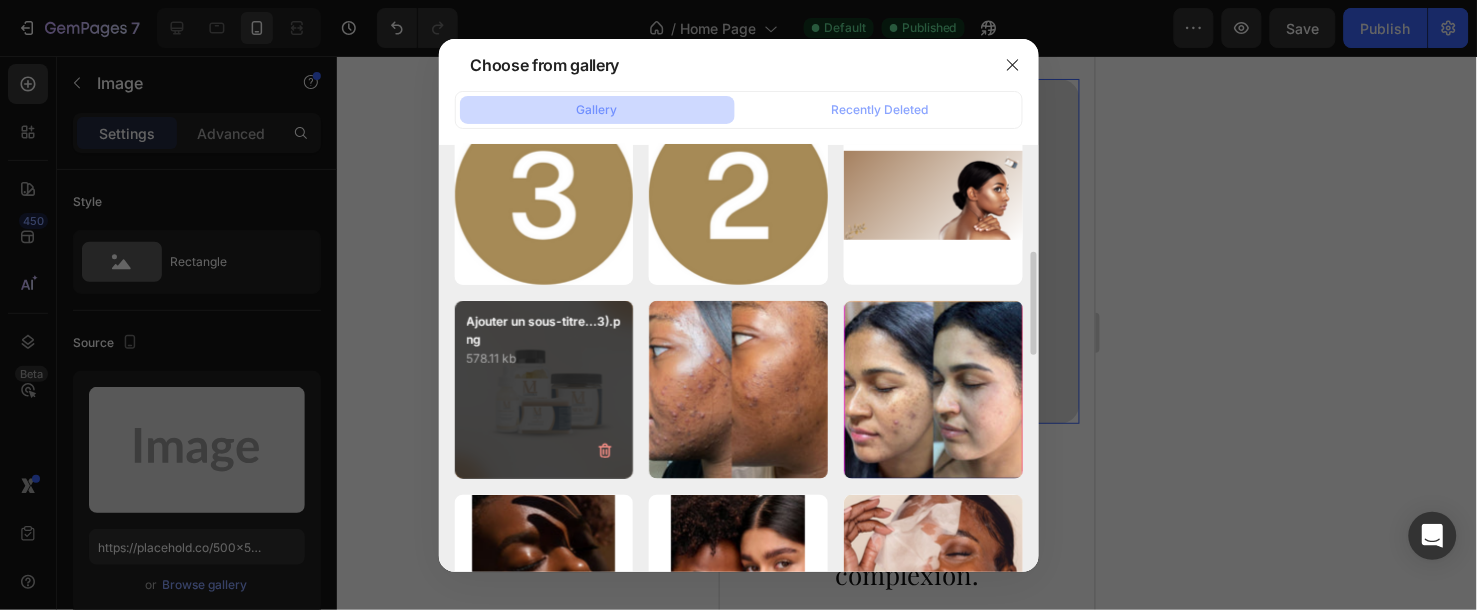 click on "Ajouter un sous-titre...3).png 578.11 kb" at bounding box center [544, 390] 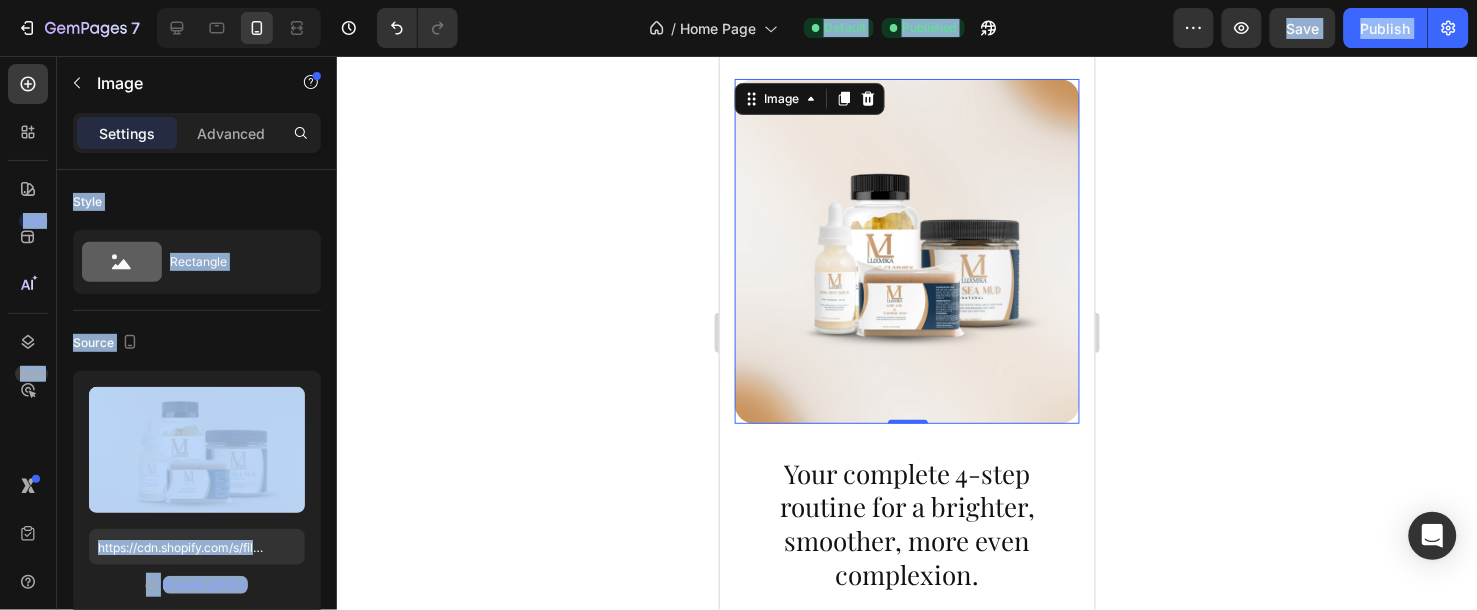 drag, startPoint x: 486, startPoint y: 415, endPoint x: 1365, endPoint y: 637, distance: 906.60077 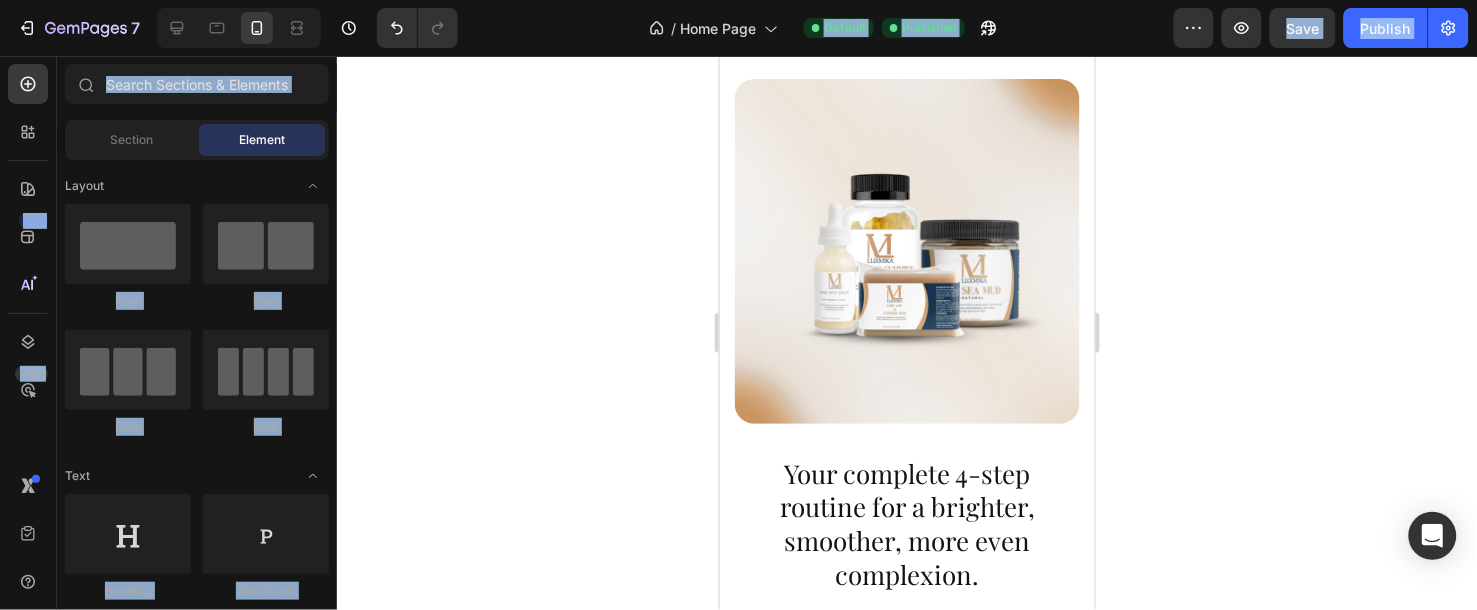 click 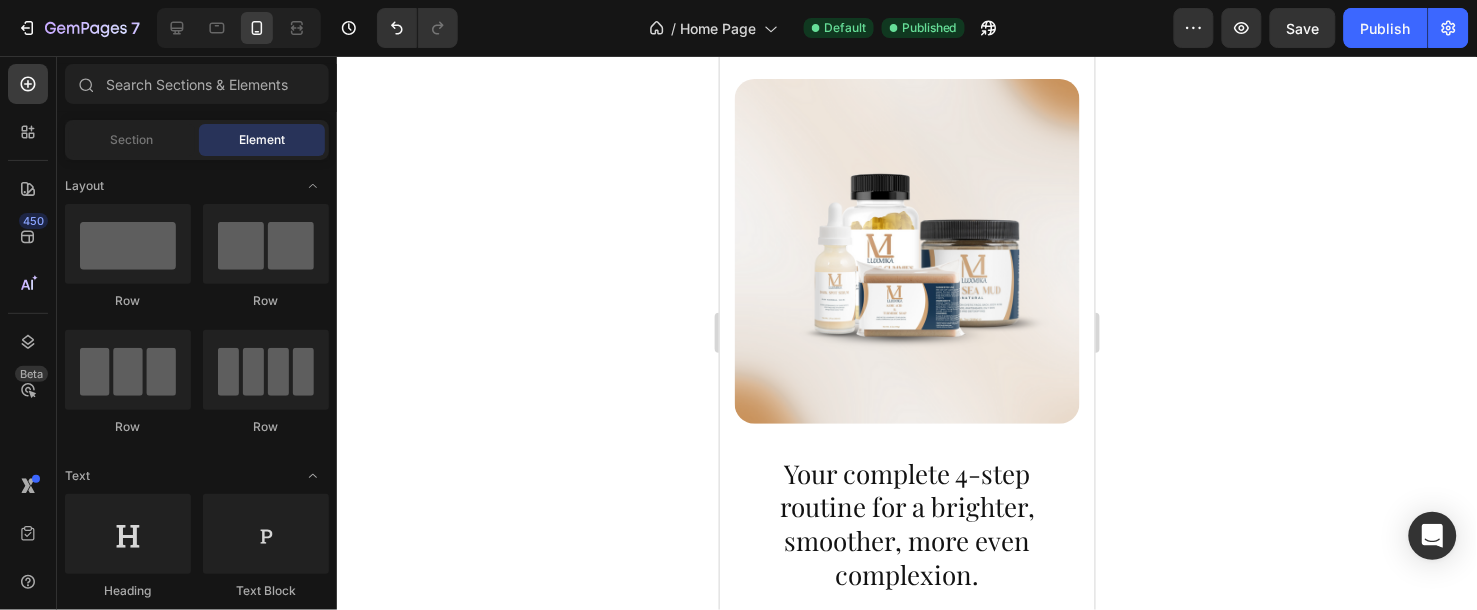click 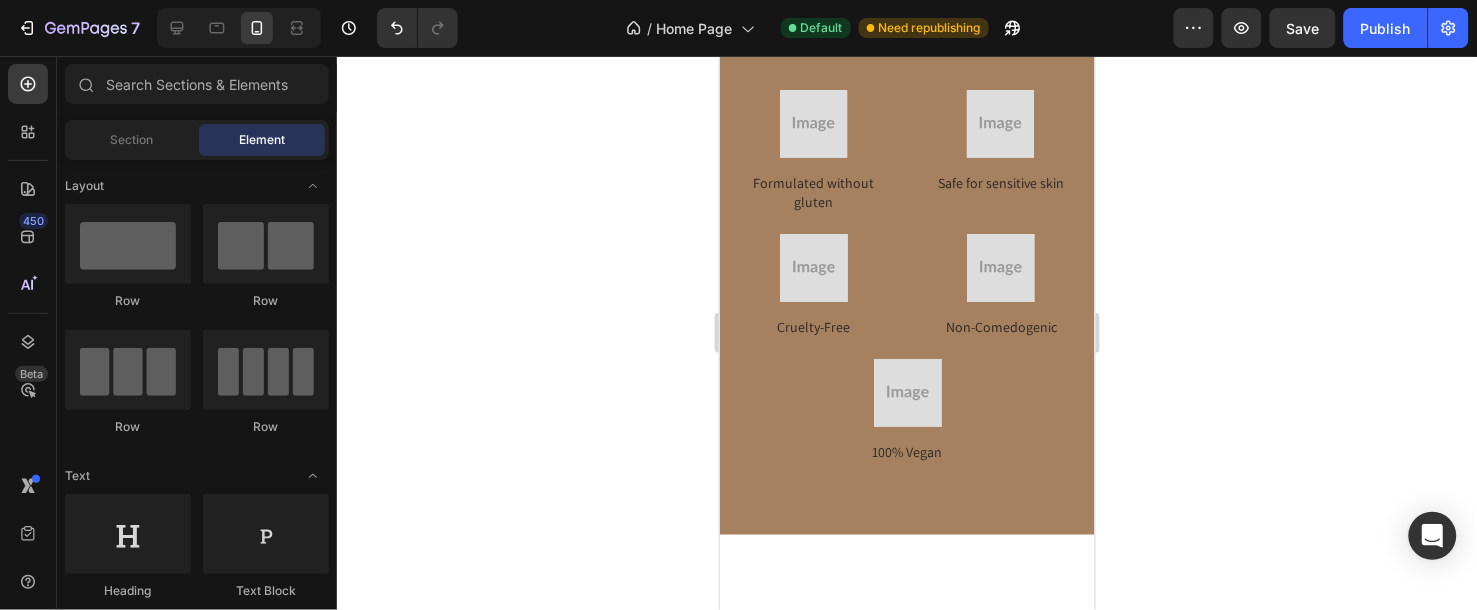 scroll, scrollTop: 3575, scrollLeft: 0, axis: vertical 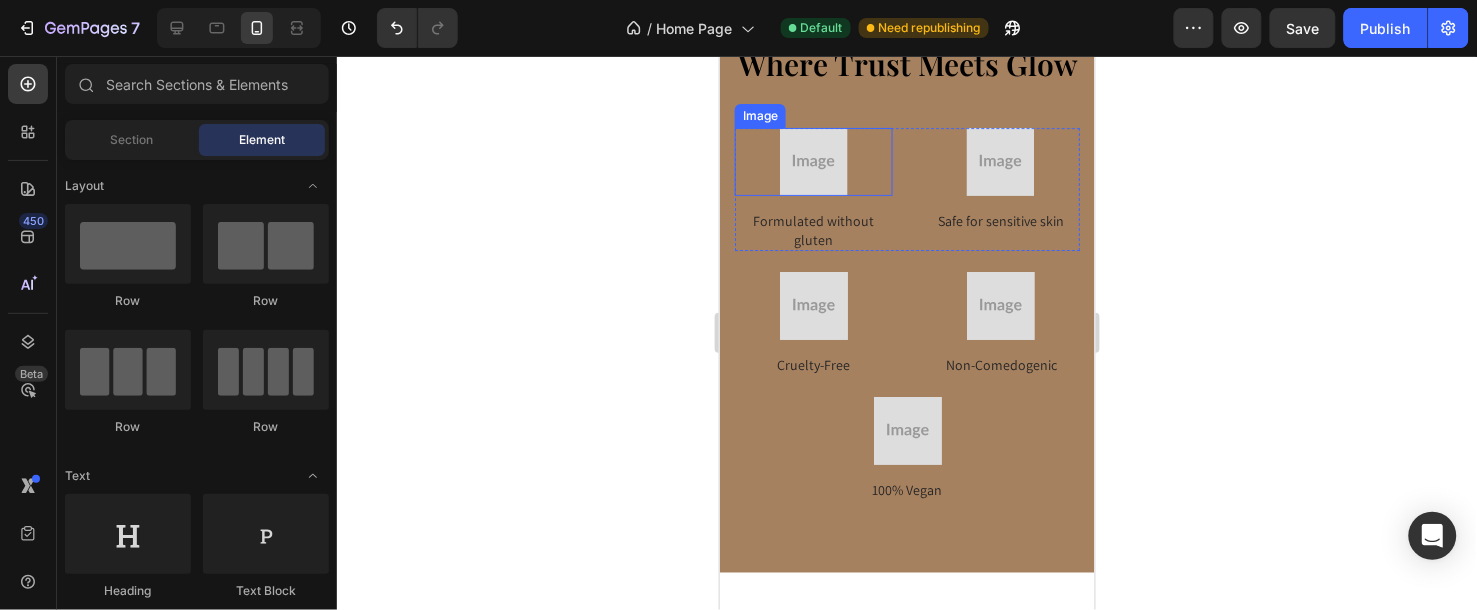 click at bounding box center [813, 161] 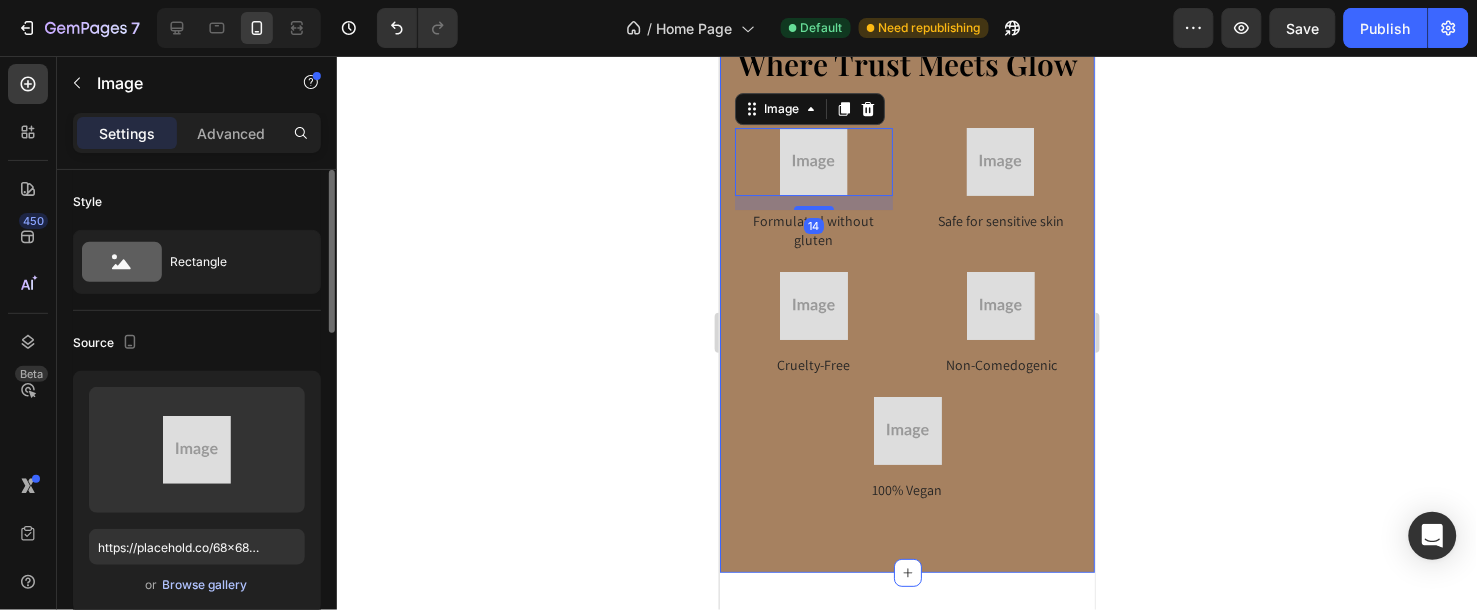 click on "Browse gallery" at bounding box center [205, 585] 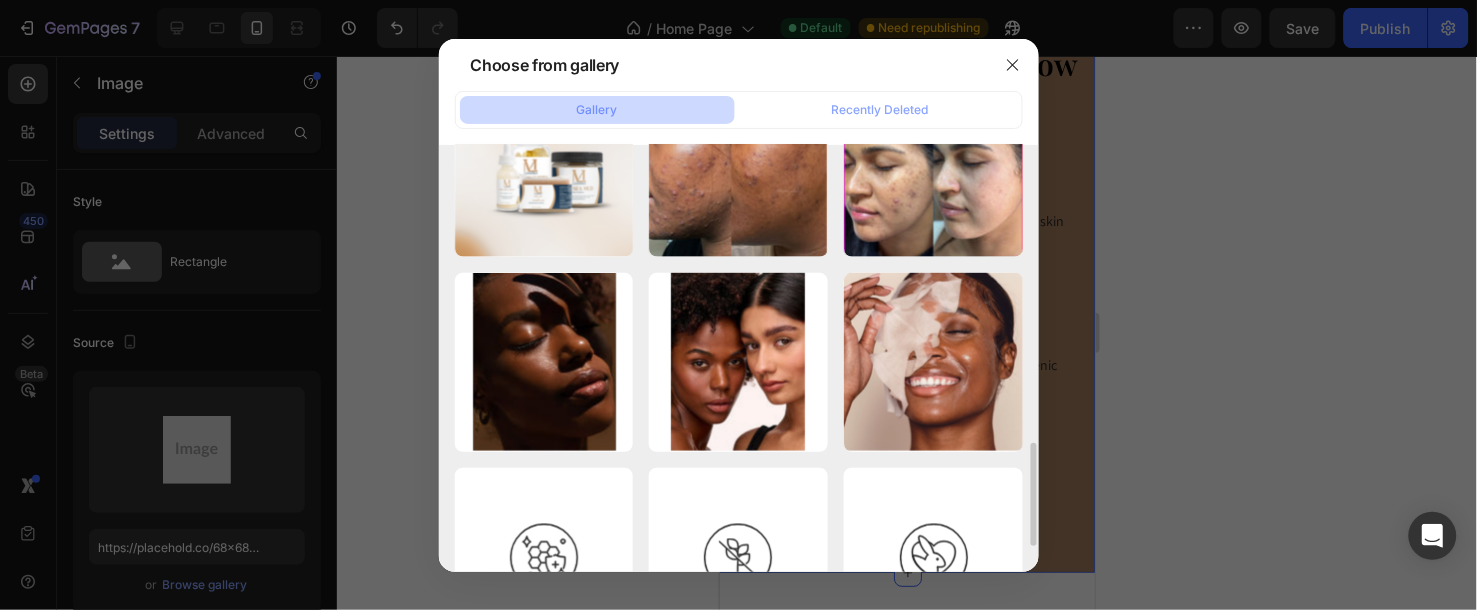 scroll, scrollTop: 1000, scrollLeft: 0, axis: vertical 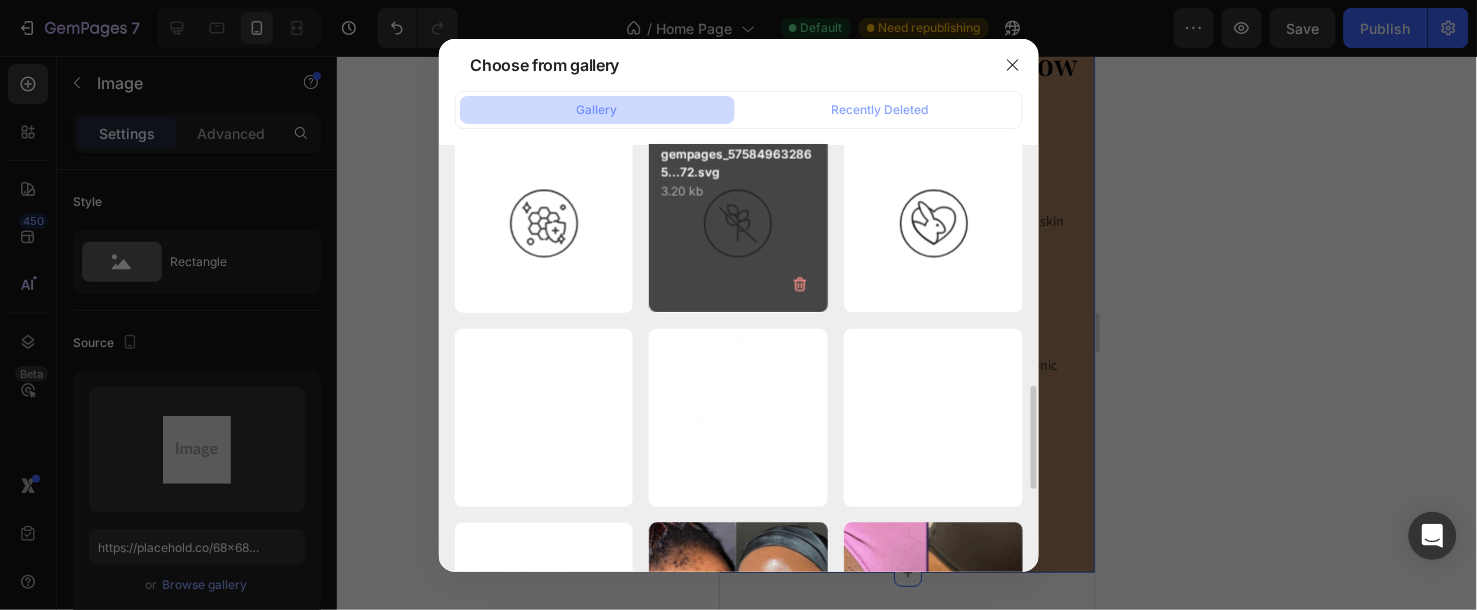 click on "gempages_575849632865...72.svg 3.20 kb" at bounding box center (738, 223) 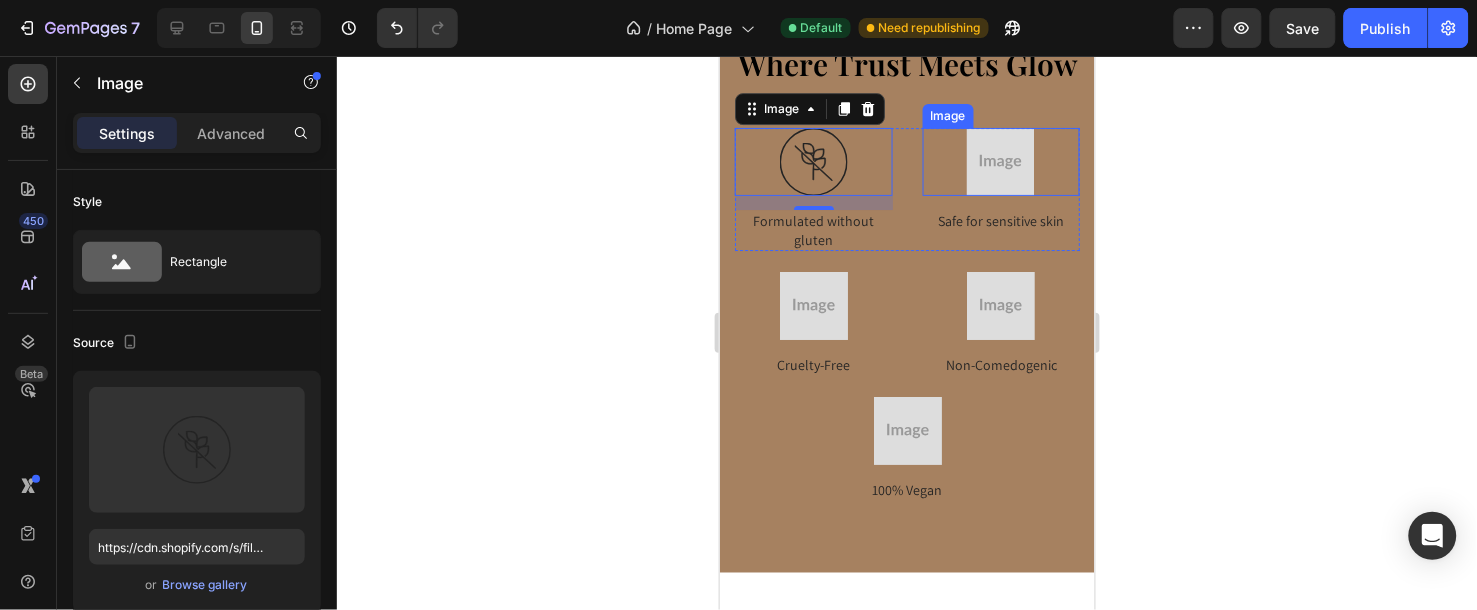 click at bounding box center (1000, 161) 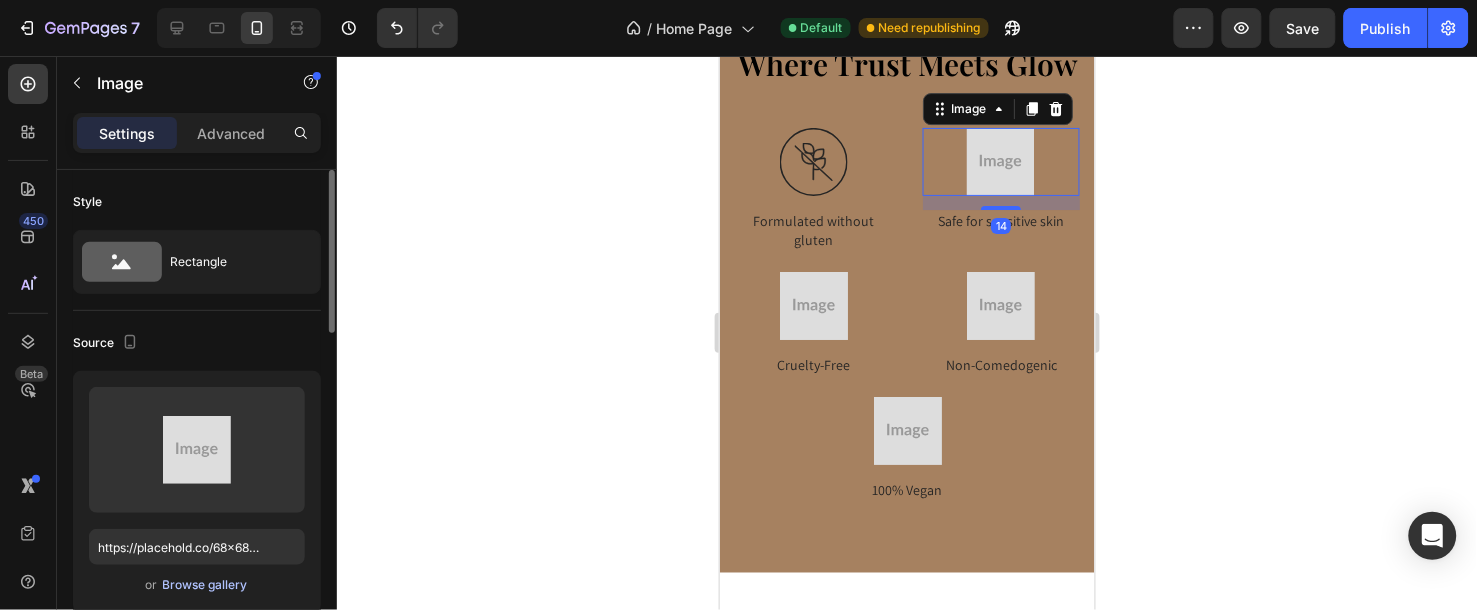 click on "Browse gallery" at bounding box center (205, 585) 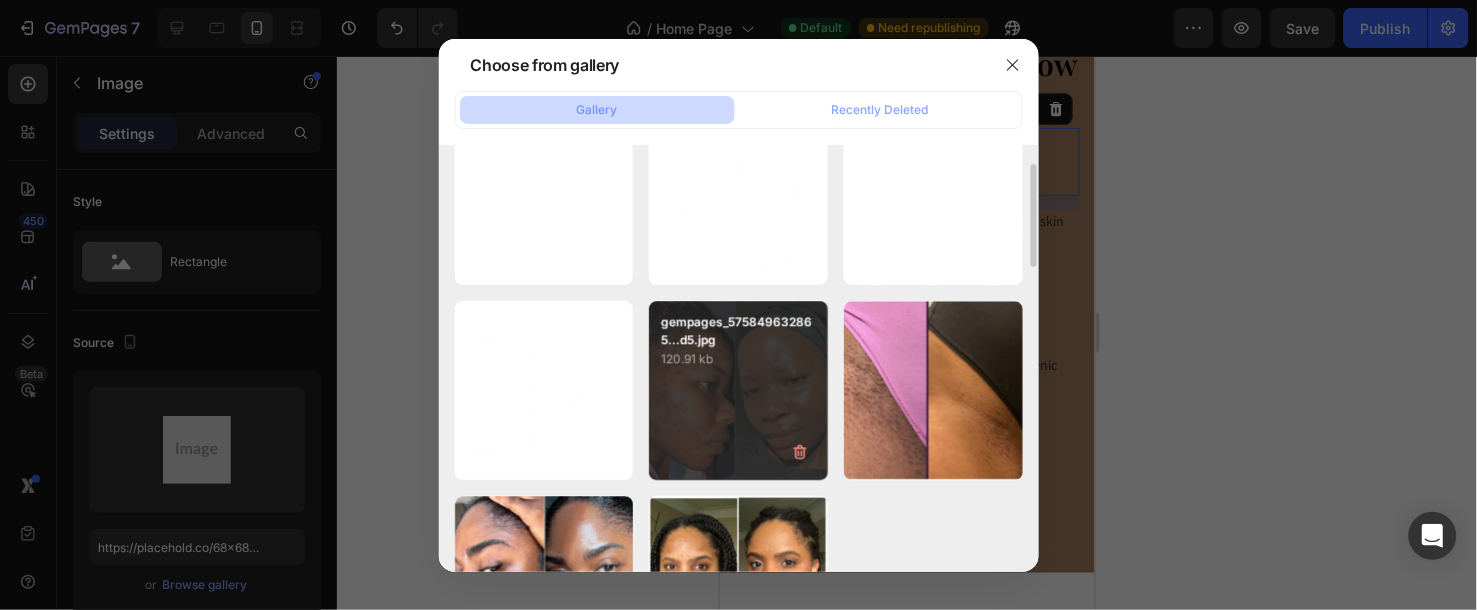 scroll, scrollTop: 1000, scrollLeft: 0, axis: vertical 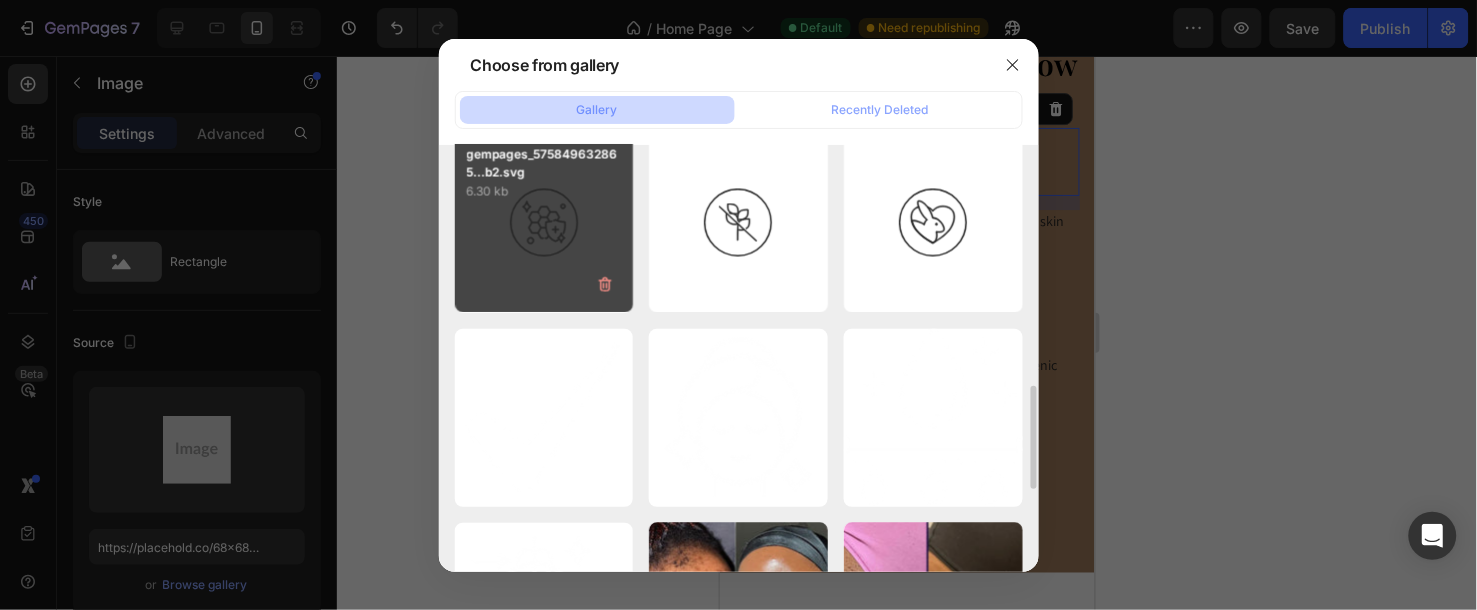 click on "gempages_575849632865...b2.svg 6.30 kb" at bounding box center (544, 223) 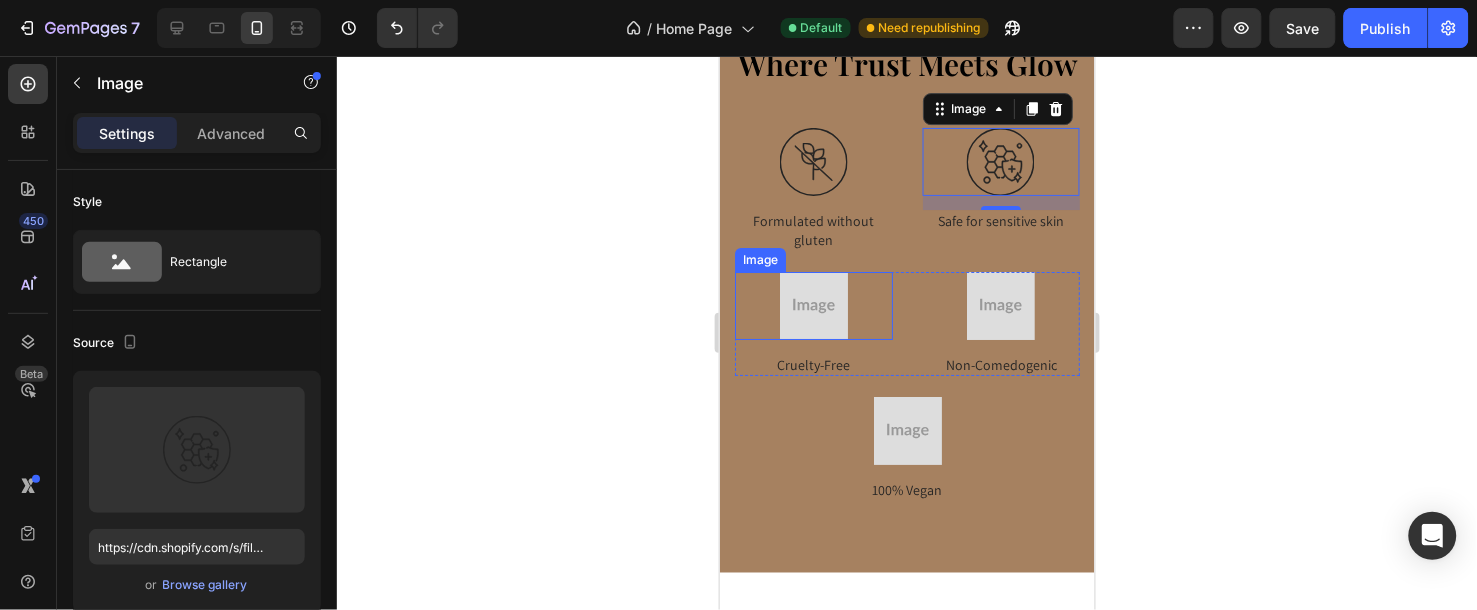 click at bounding box center [813, 305] 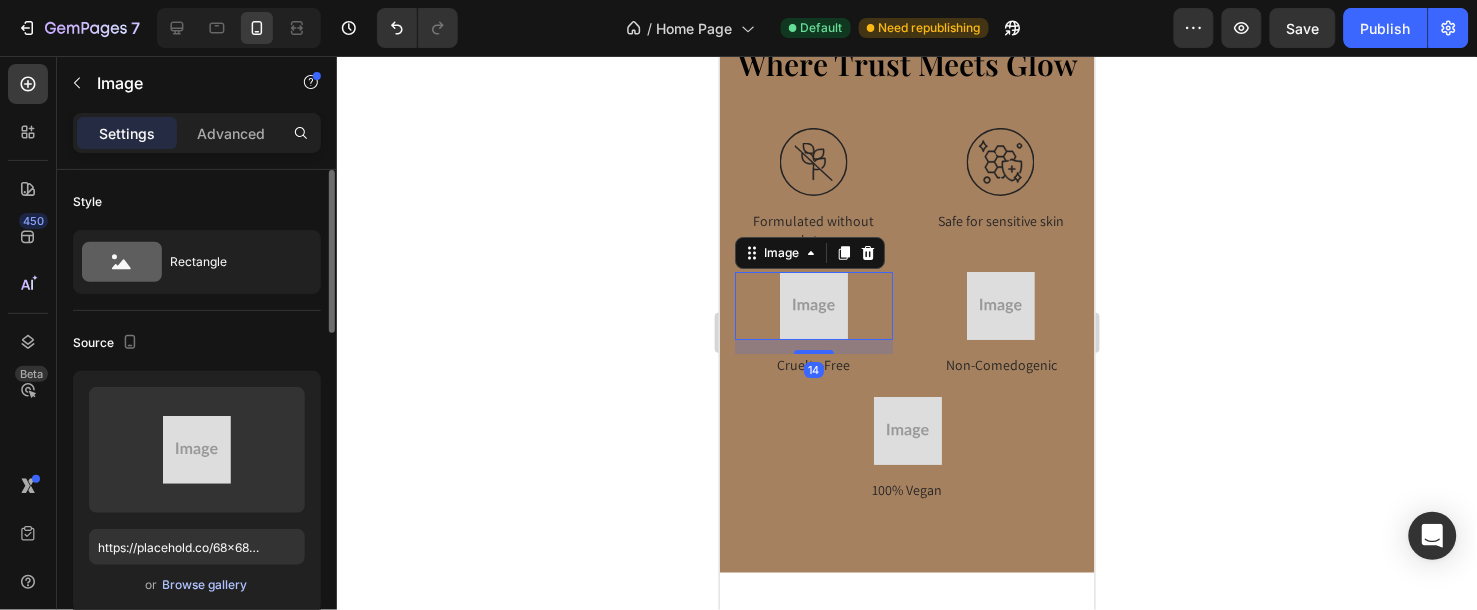 click on "Browse gallery" at bounding box center (205, 585) 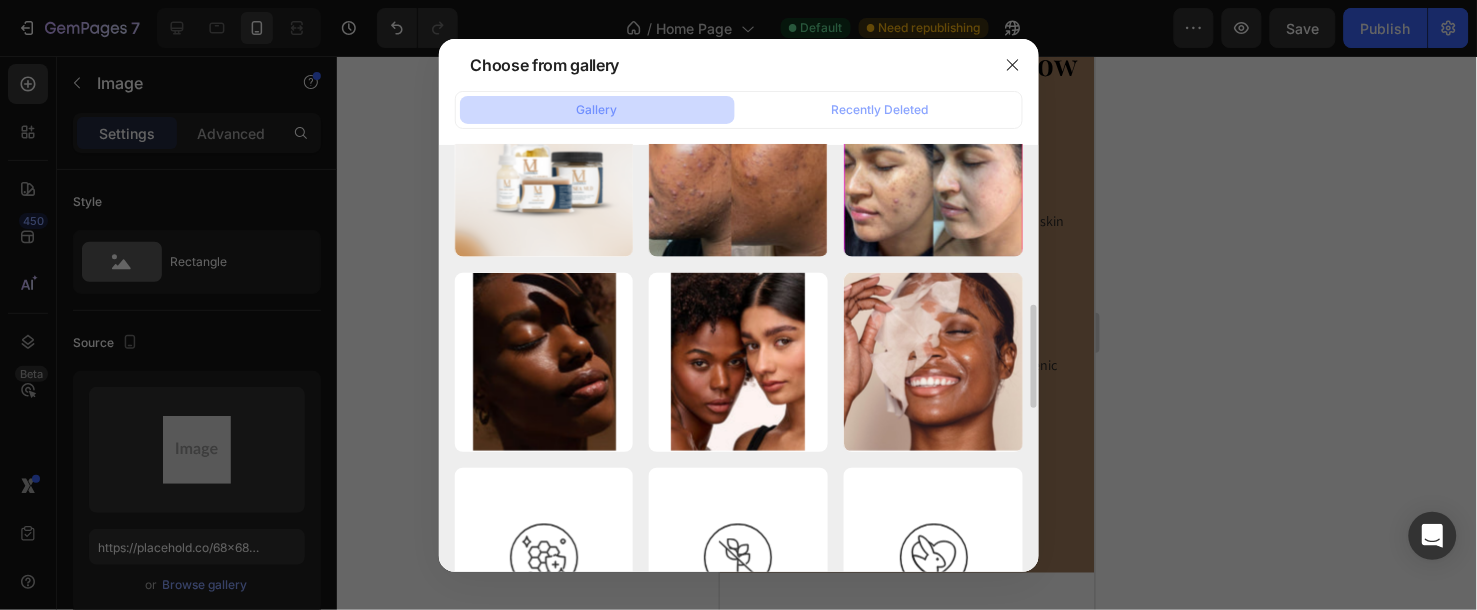 scroll, scrollTop: 1000, scrollLeft: 0, axis: vertical 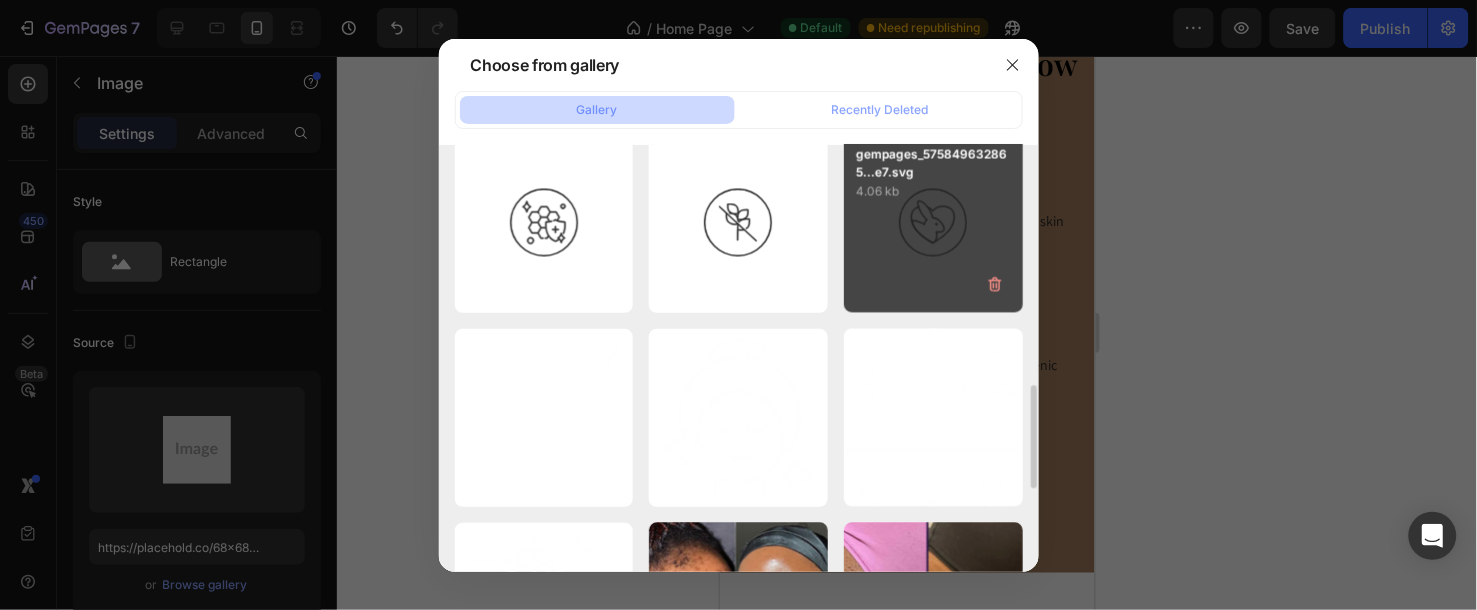 click on "gempages_575849632865...e7.svg 4.06 kb" at bounding box center [933, 223] 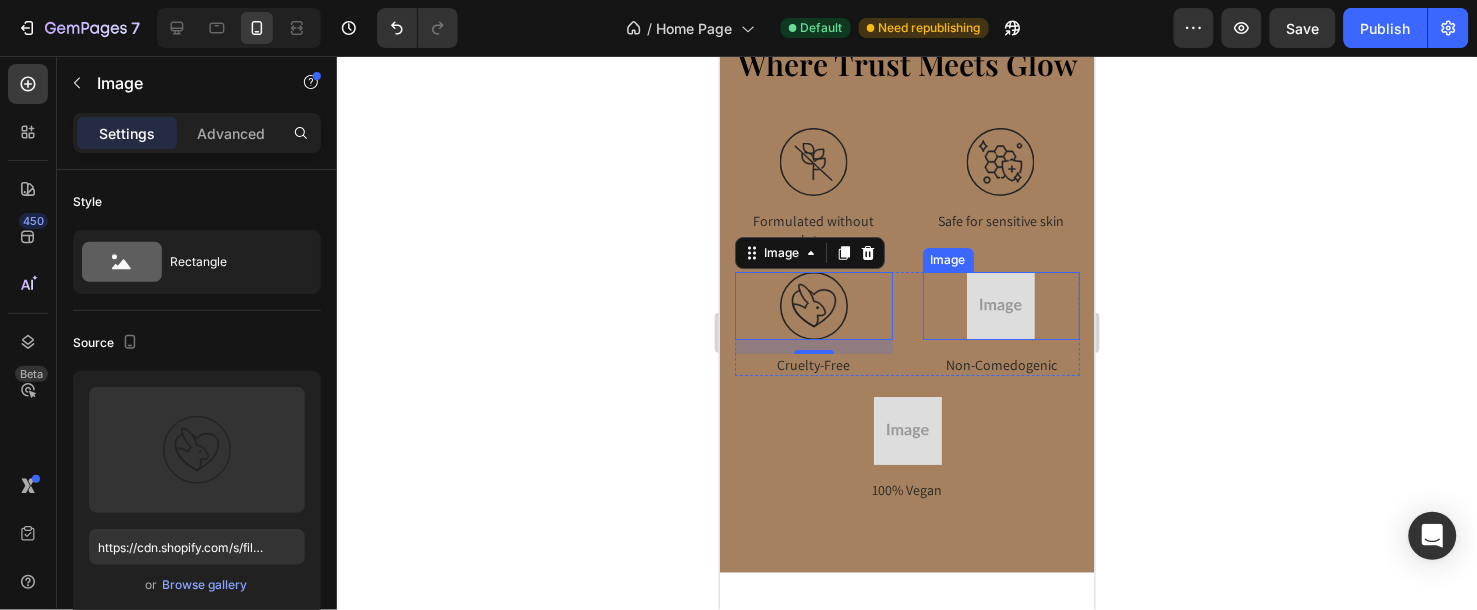 click at bounding box center (1000, 305) 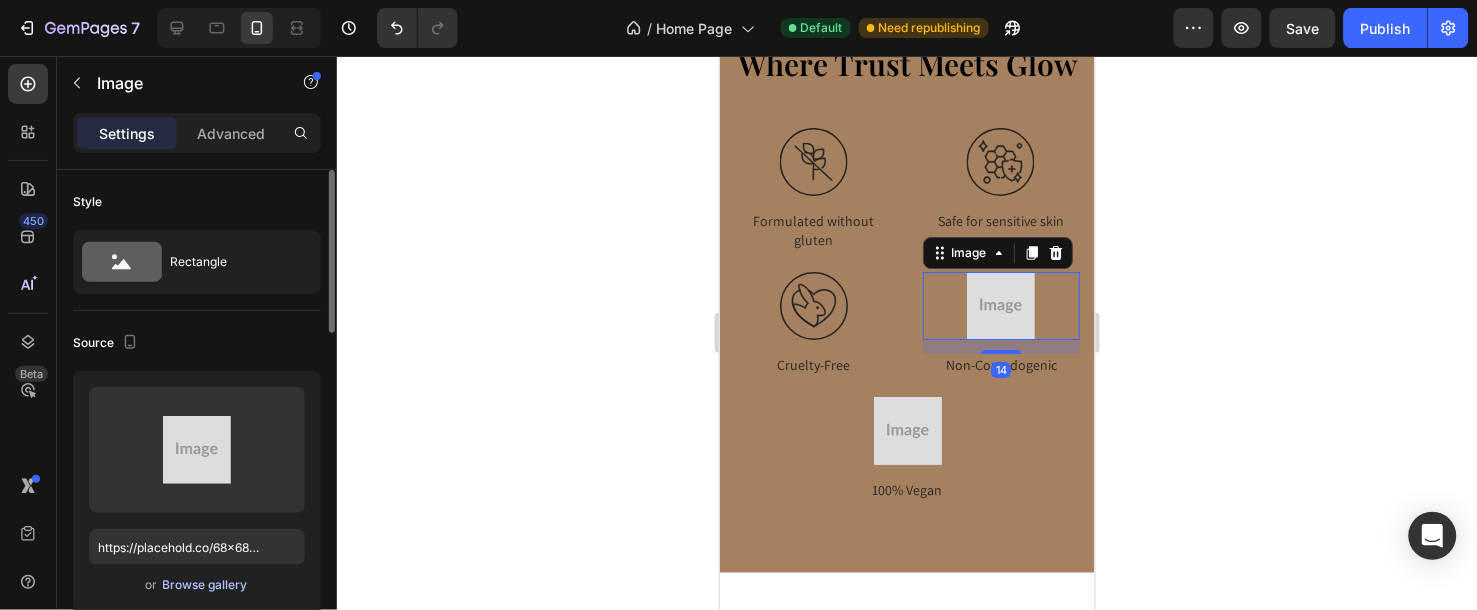 click on "Browse gallery" at bounding box center [205, 585] 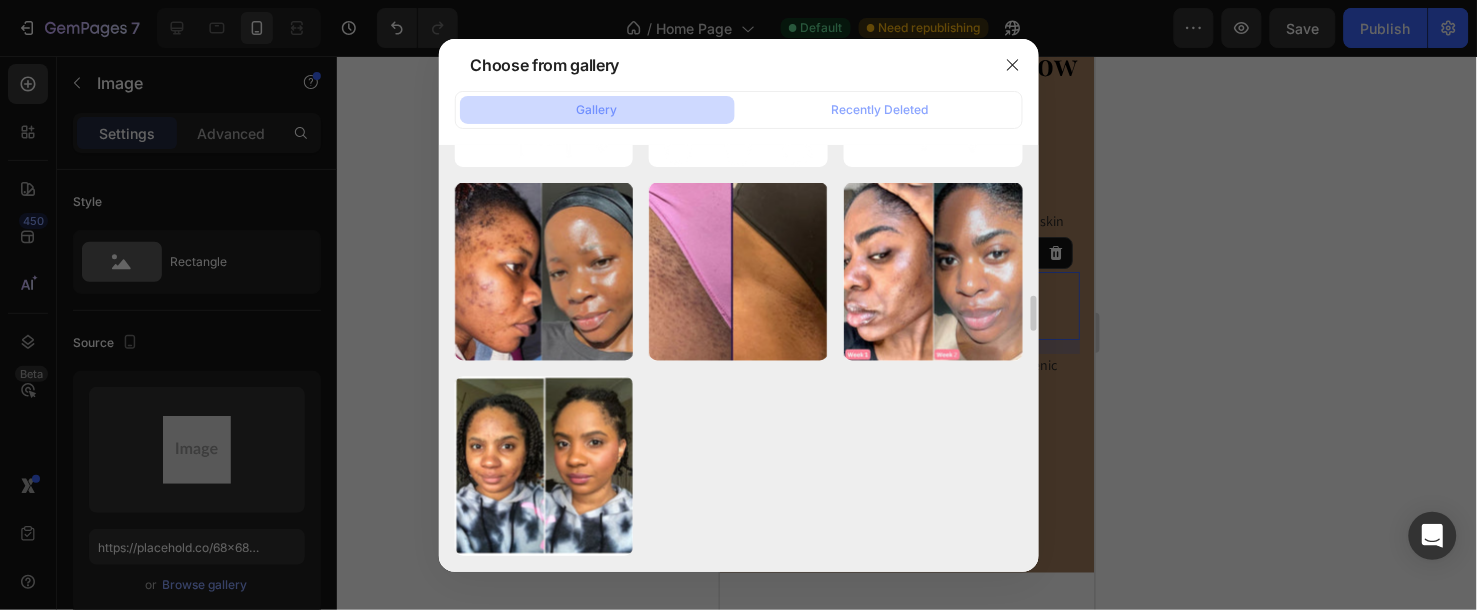 scroll, scrollTop: 4428, scrollLeft: 0, axis: vertical 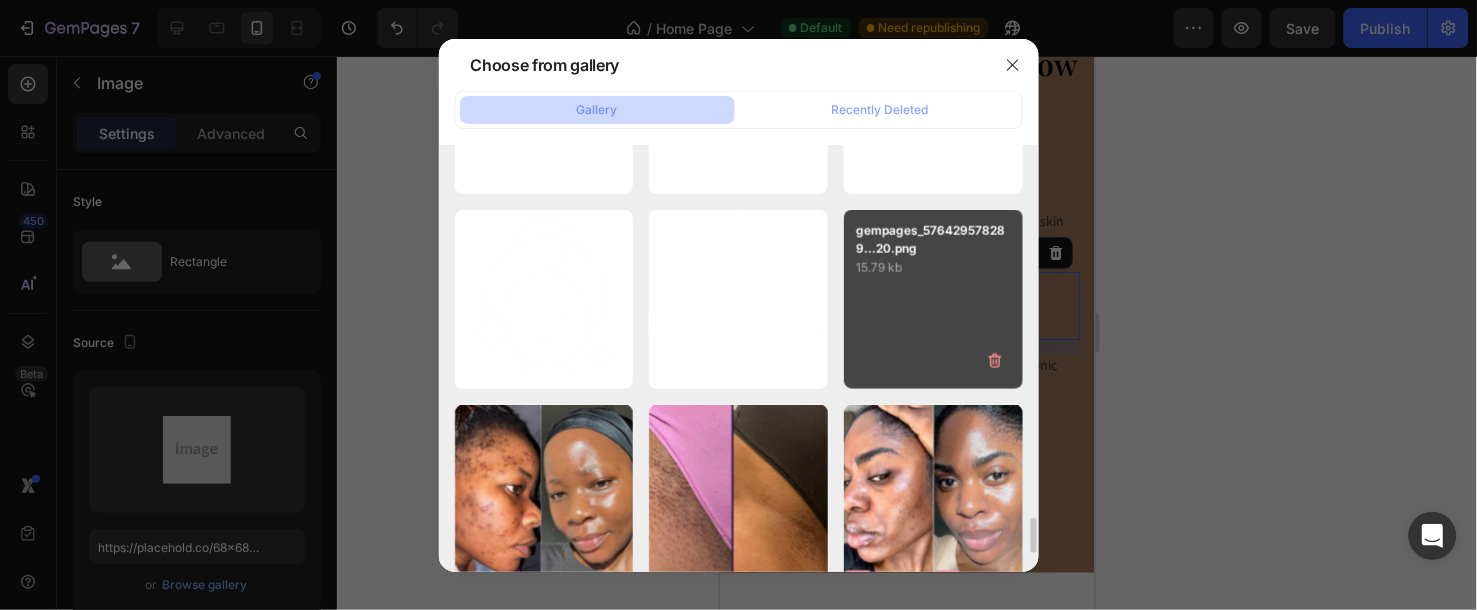 click on "gempages_576429578289...20.png 15.79 kb" at bounding box center [933, 299] 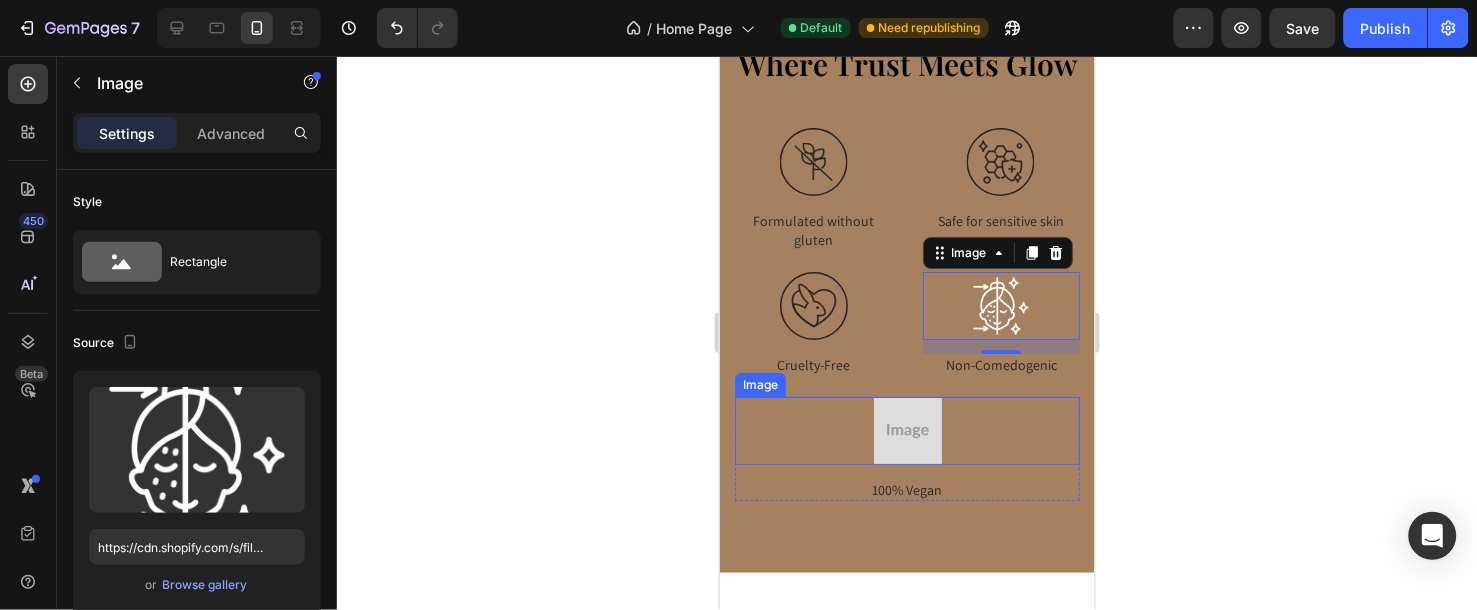 click at bounding box center [907, 430] 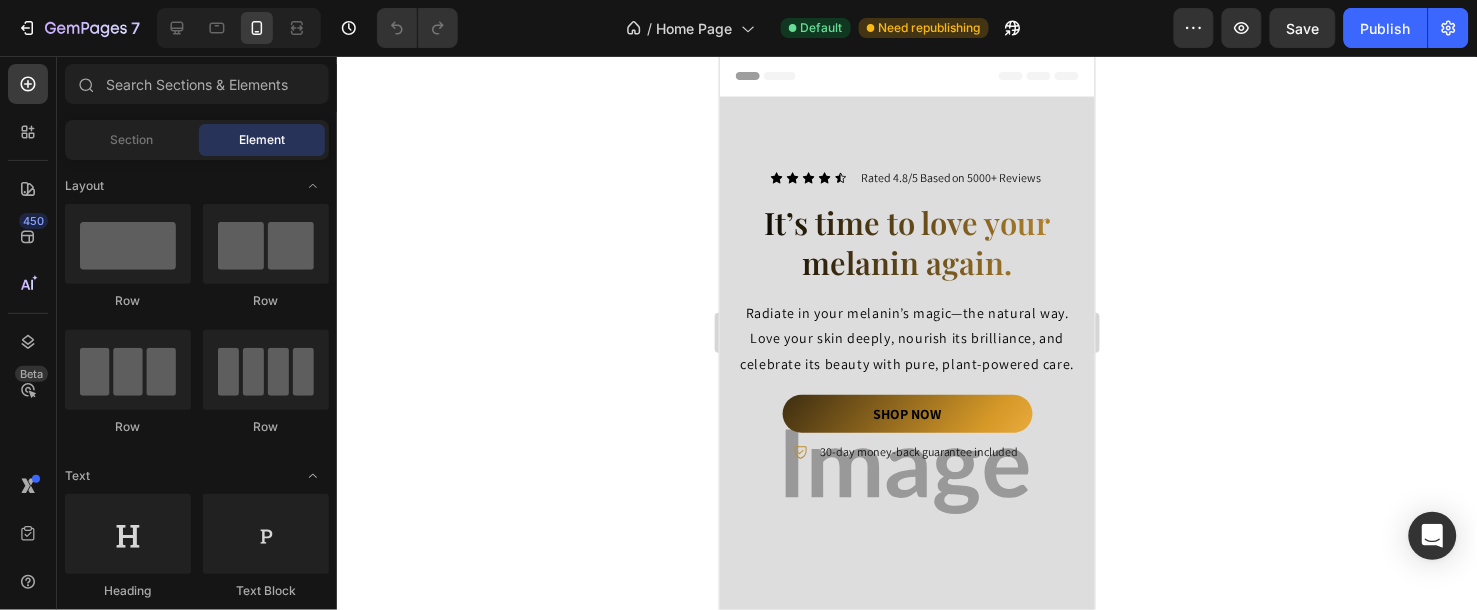 scroll, scrollTop: 0, scrollLeft: 0, axis: both 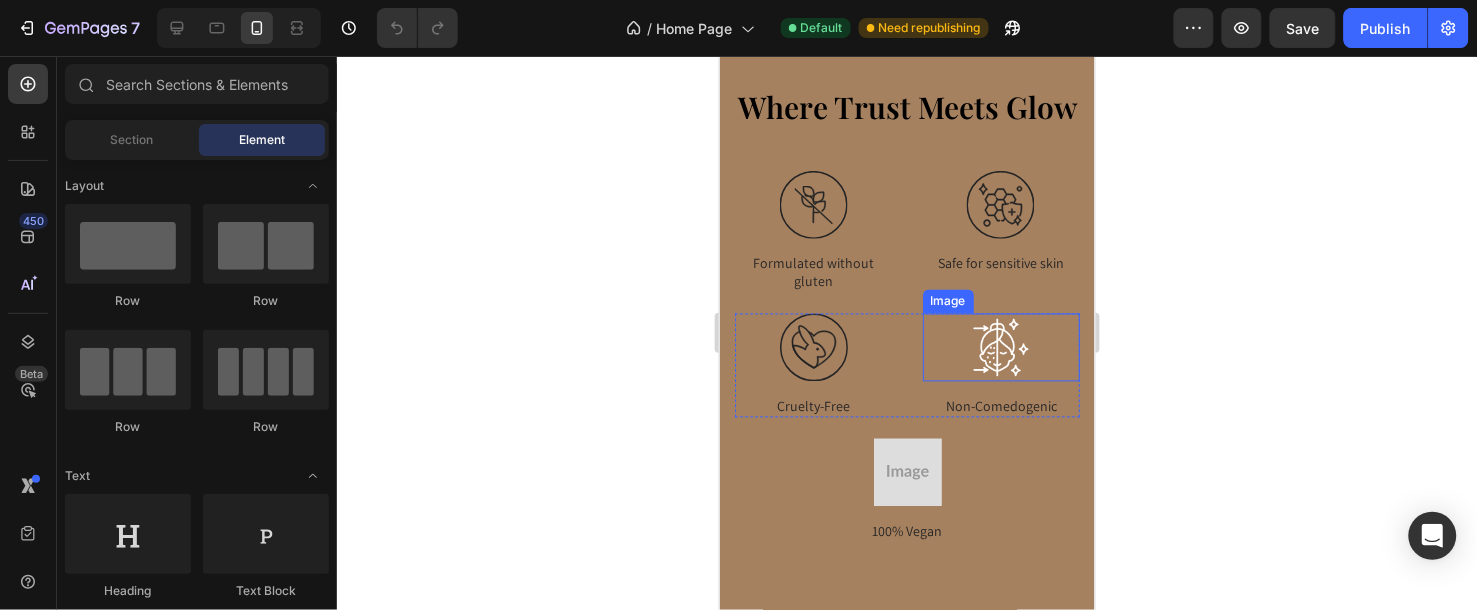 click at bounding box center [1000, 347] 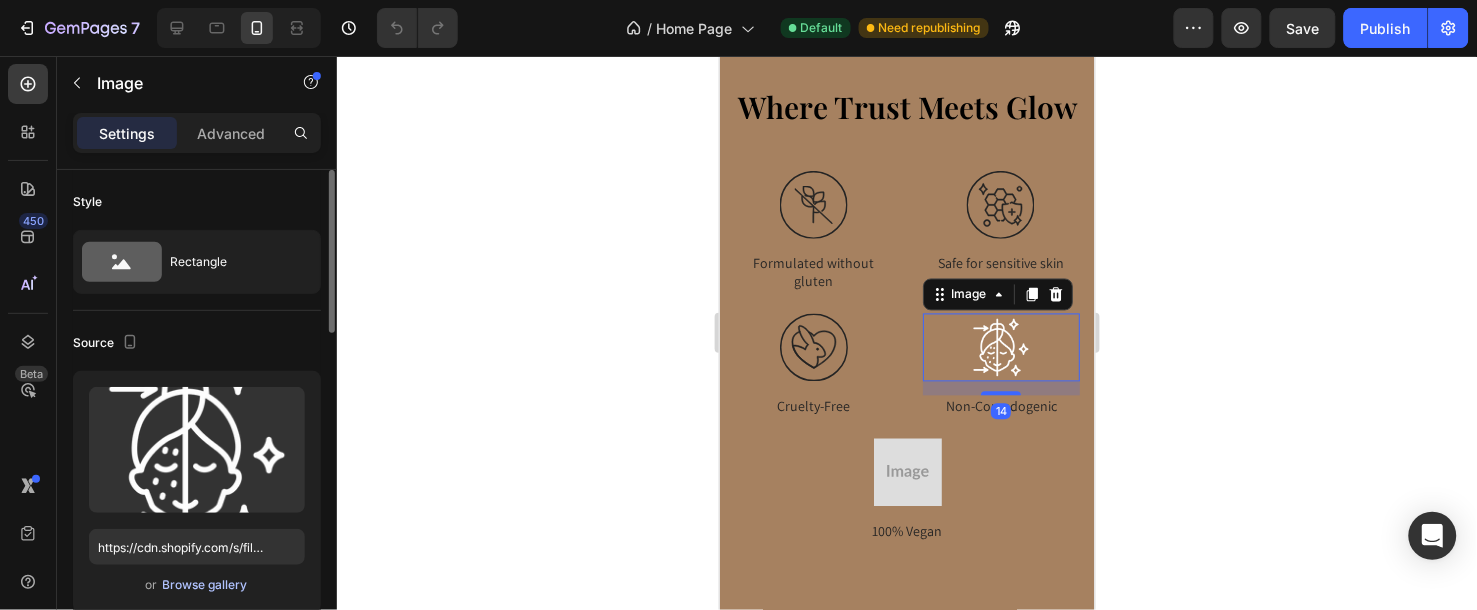 click on "Browse gallery" at bounding box center (205, 585) 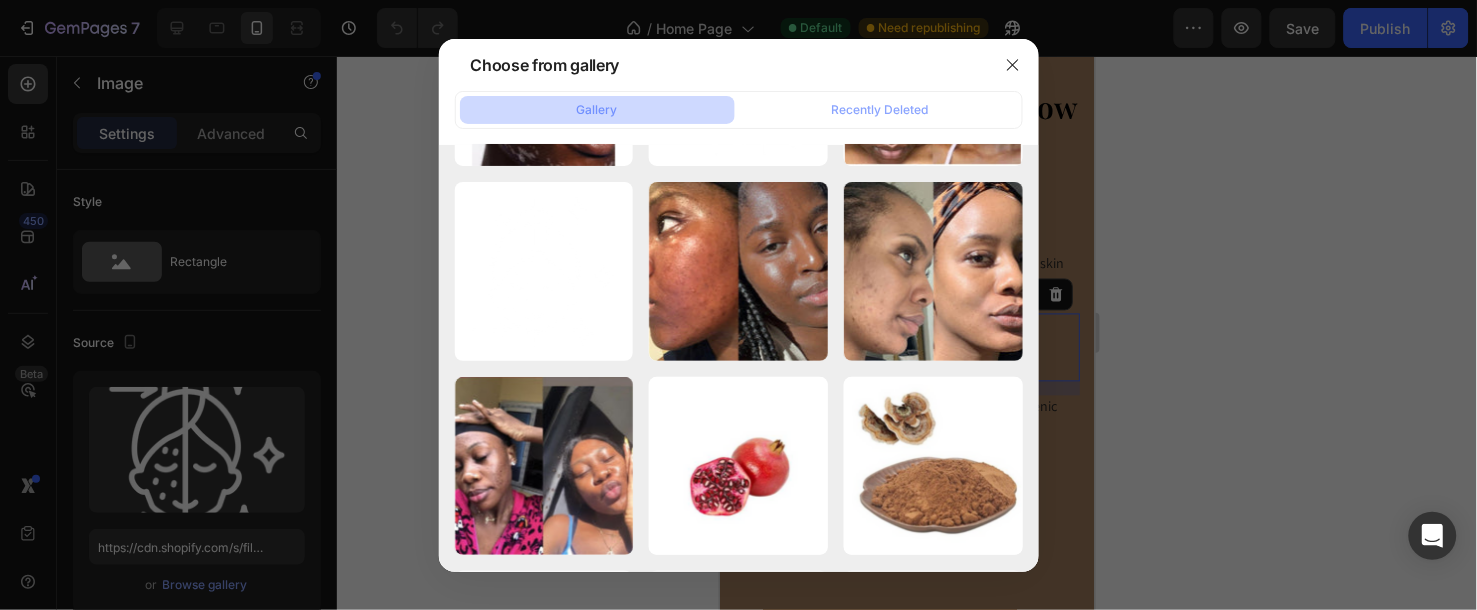 scroll, scrollTop: 4261, scrollLeft: 0, axis: vertical 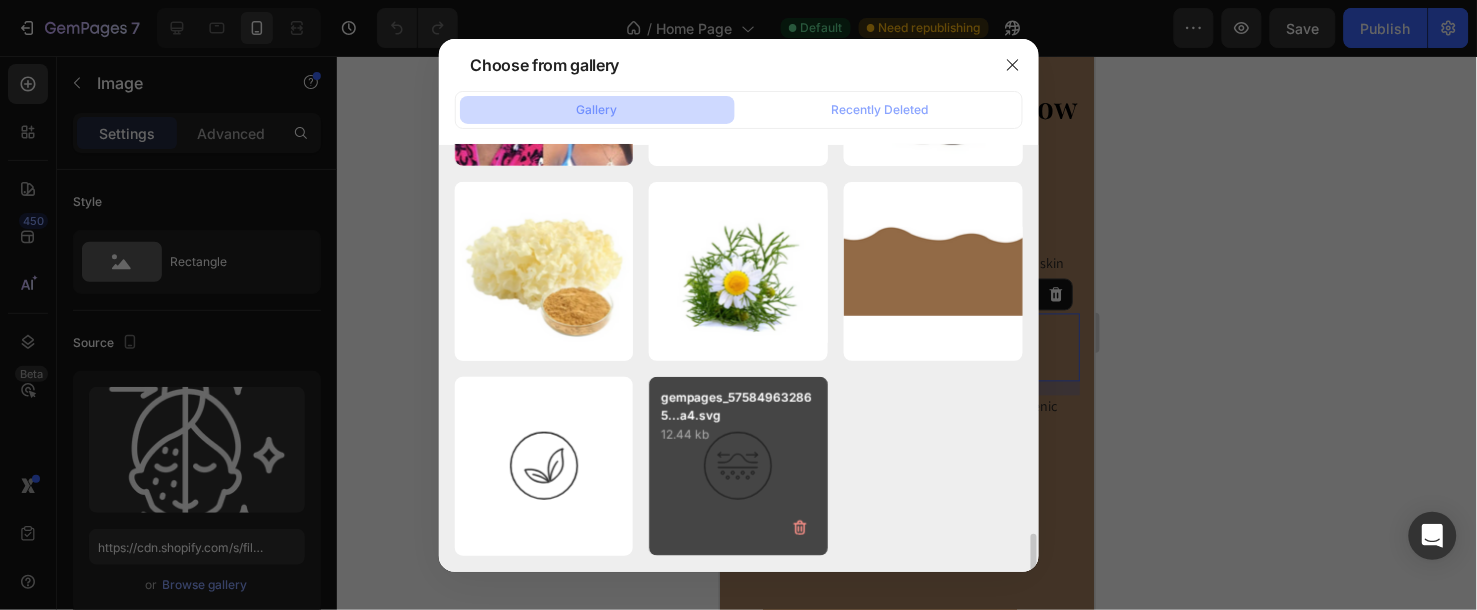click on "12.44 kb" at bounding box center [738, 435] 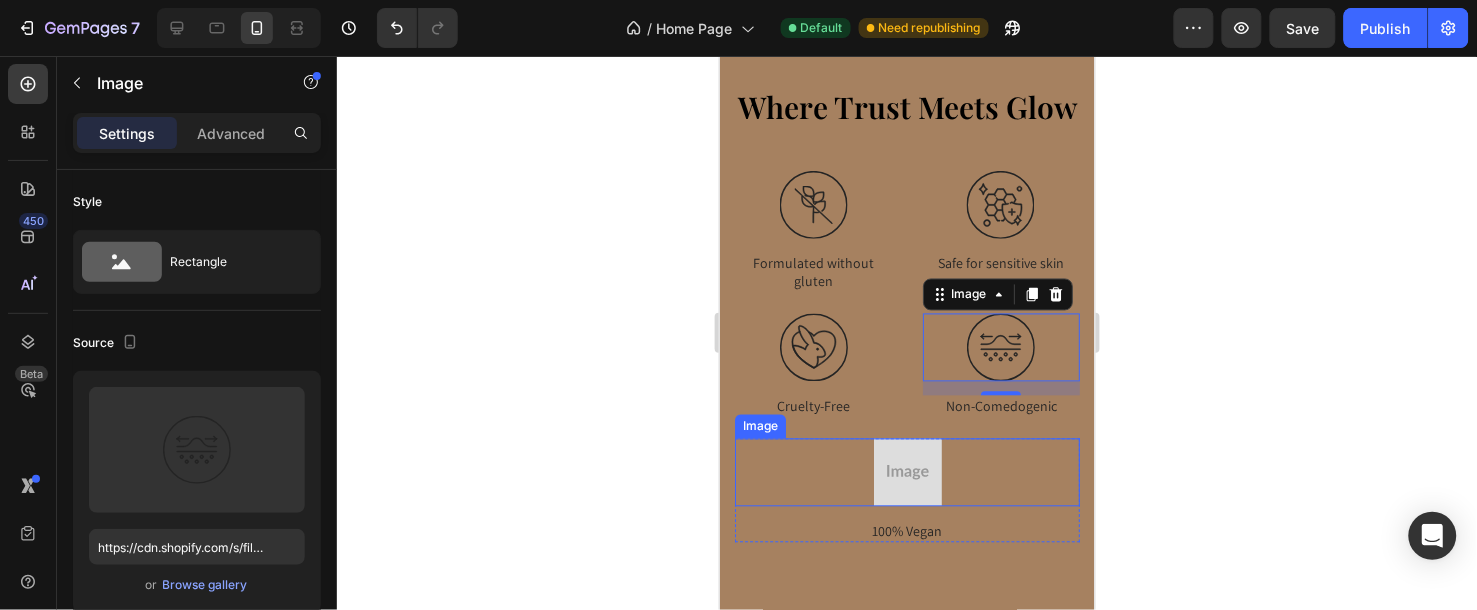 click at bounding box center [907, 472] 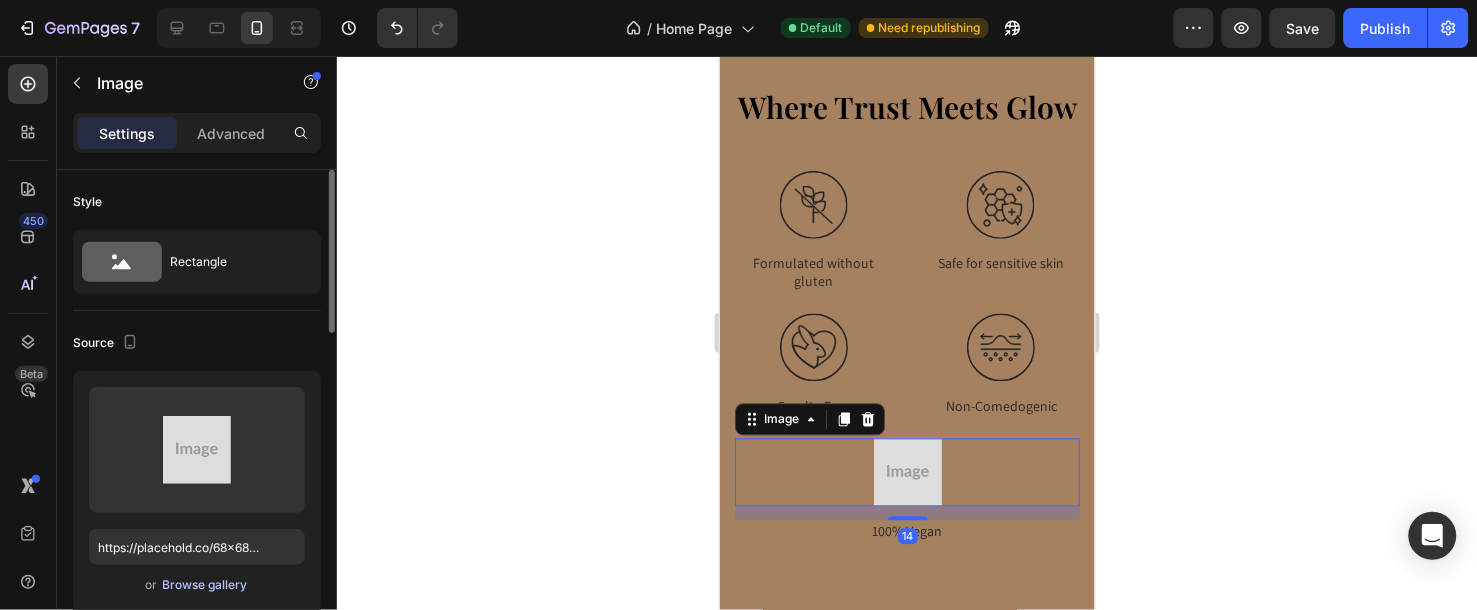 click on "Browse gallery" at bounding box center (205, 585) 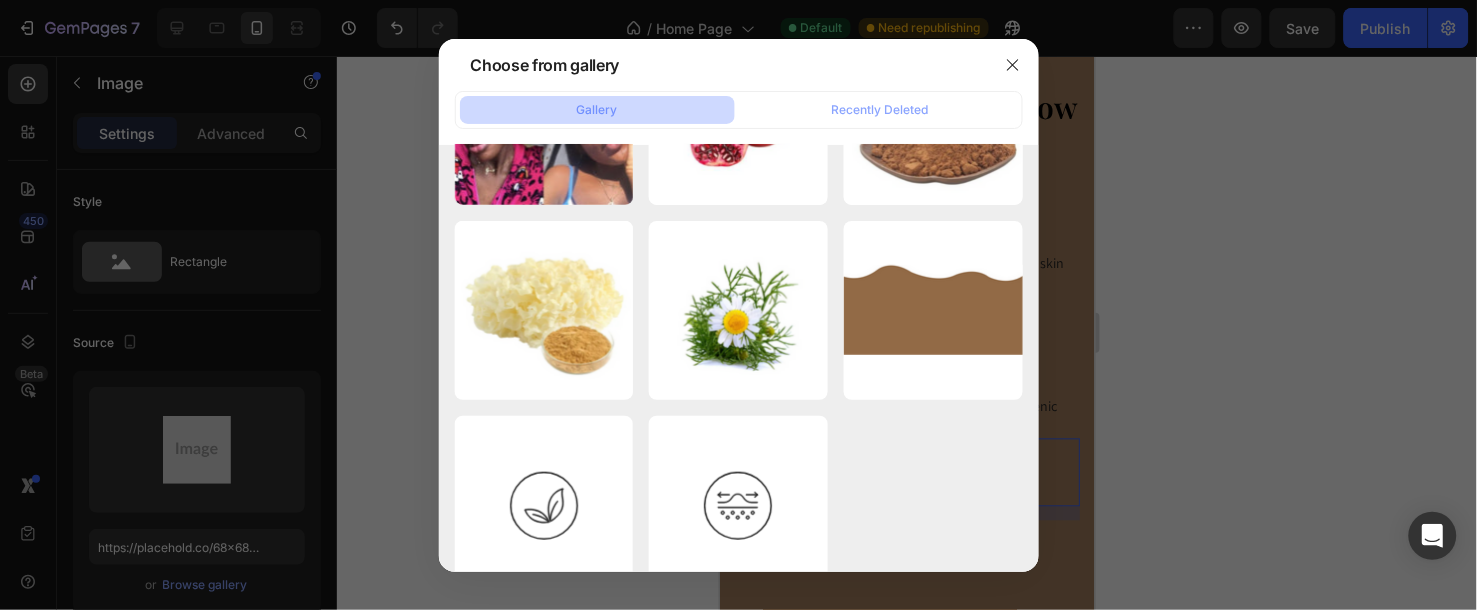 scroll, scrollTop: 4261, scrollLeft: 0, axis: vertical 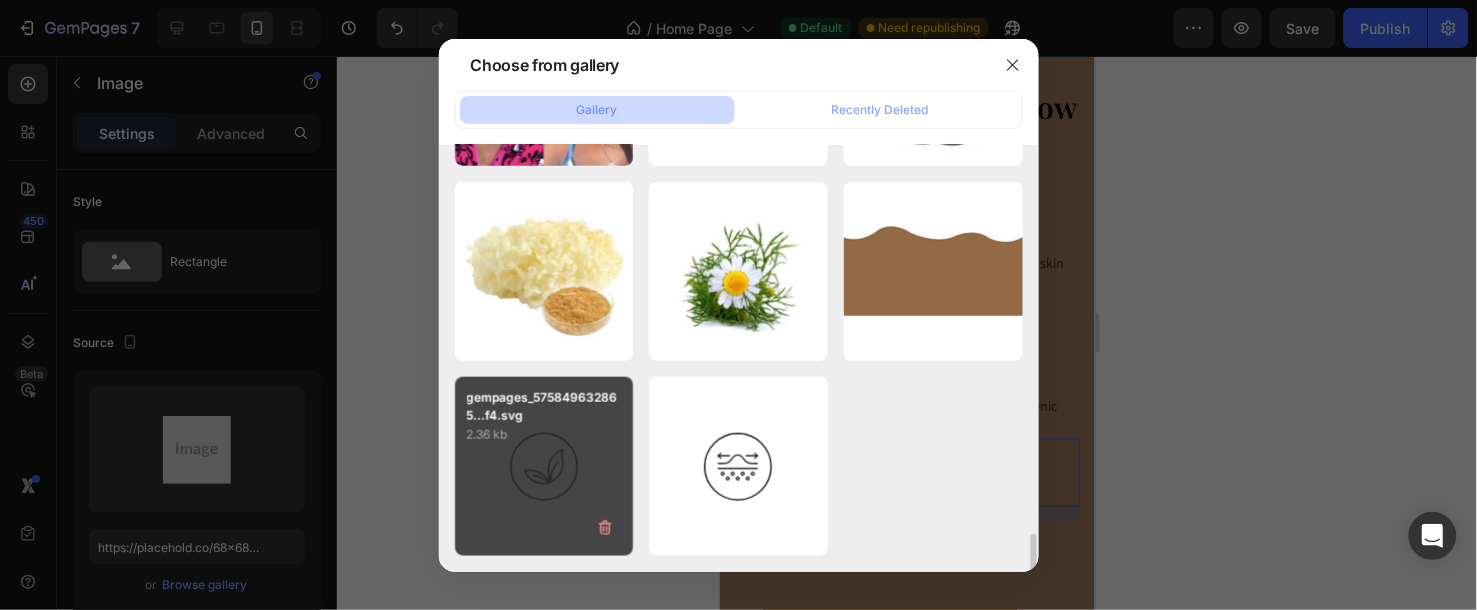click on "gempages_575849632865...f4.svg 2.36 kb" at bounding box center (544, 466) 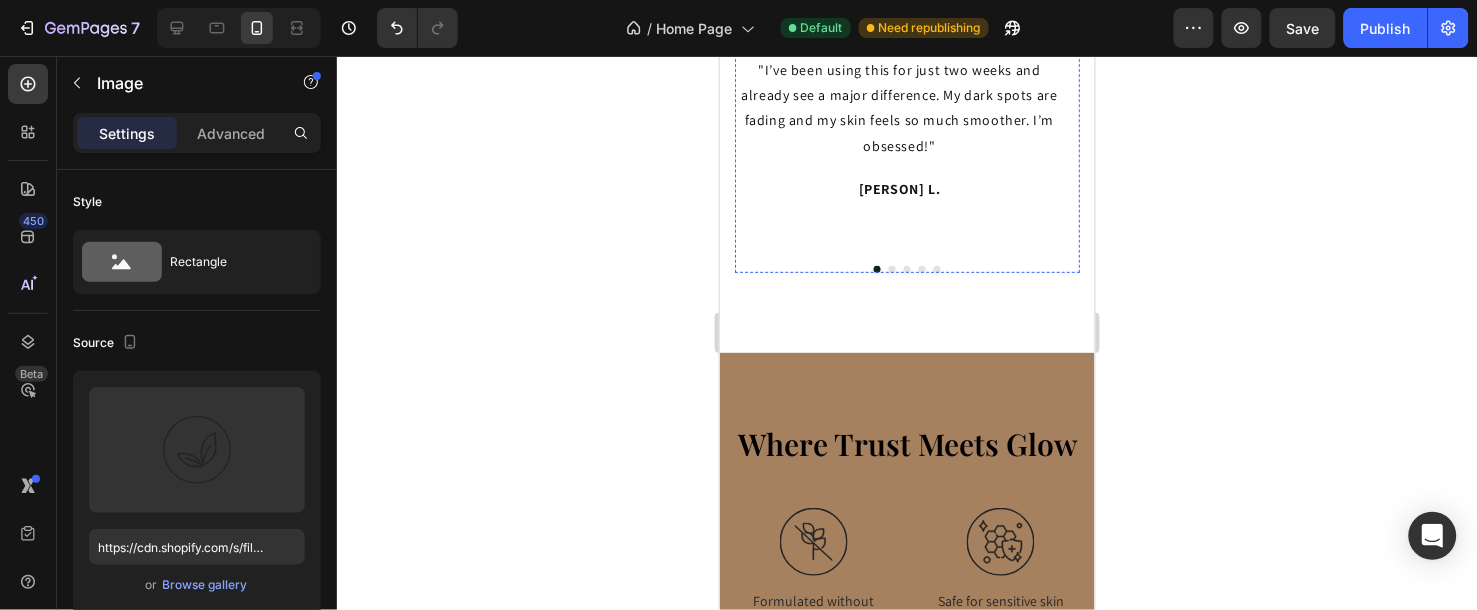 scroll, scrollTop: 4333, scrollLeft: 0, axis: vertical 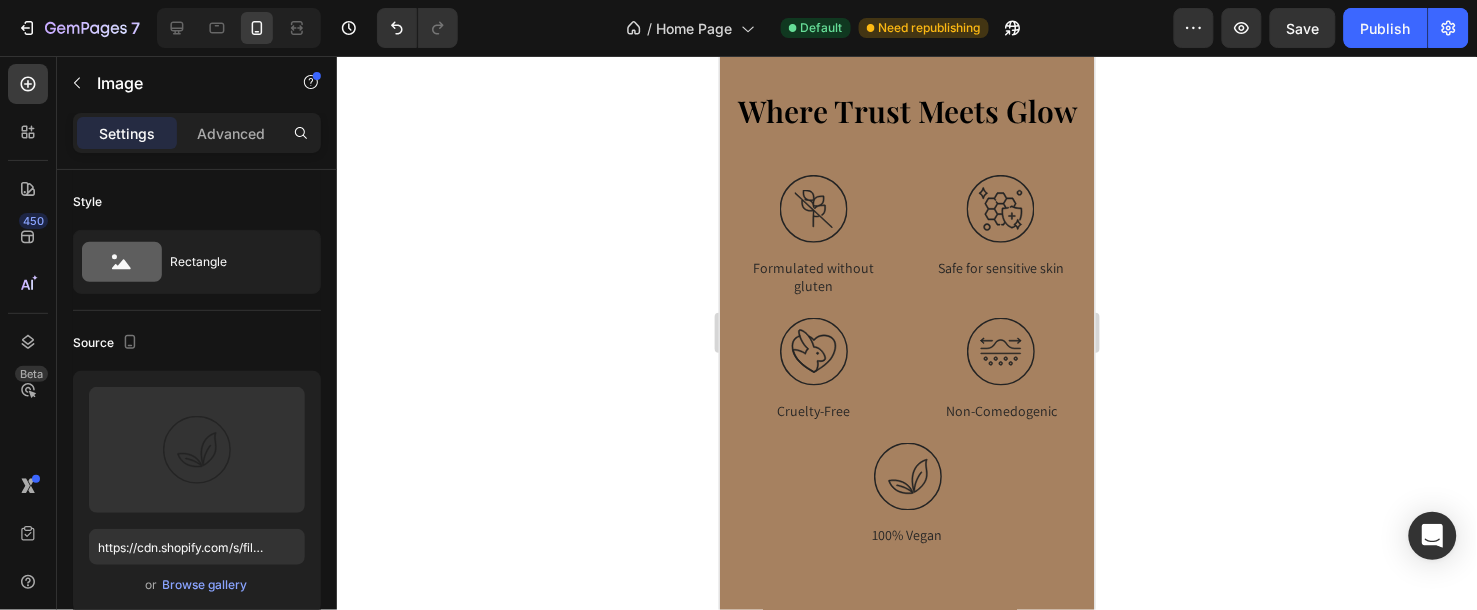 click at bounding box center [876, -65] 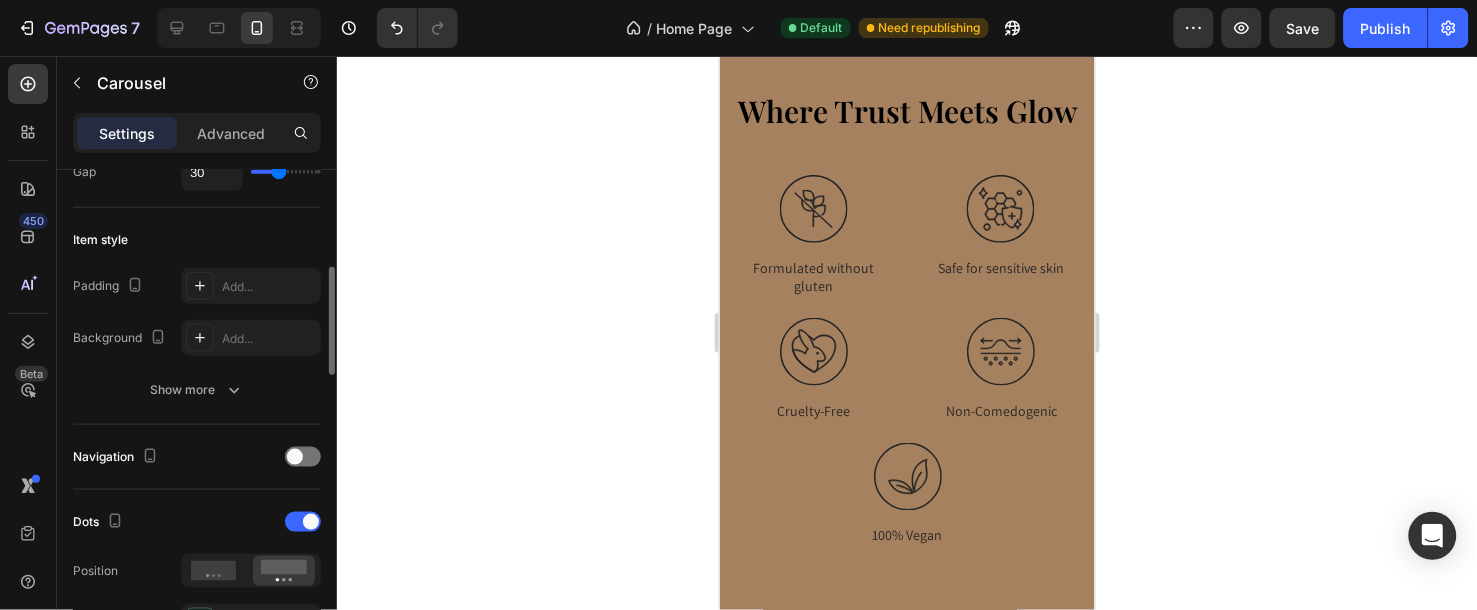 scroll, scrollTop: 666, scrollLeft: 0, axis: vertical 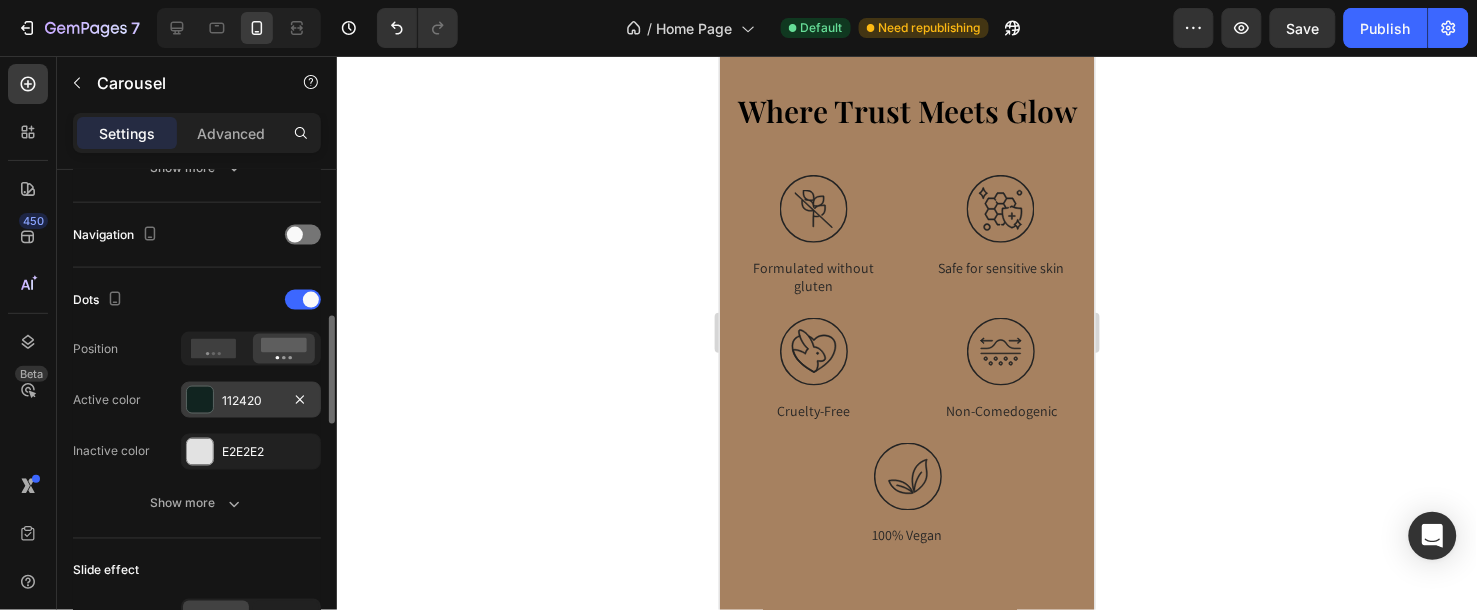 click on "112420" at bounding box center [251, 401] 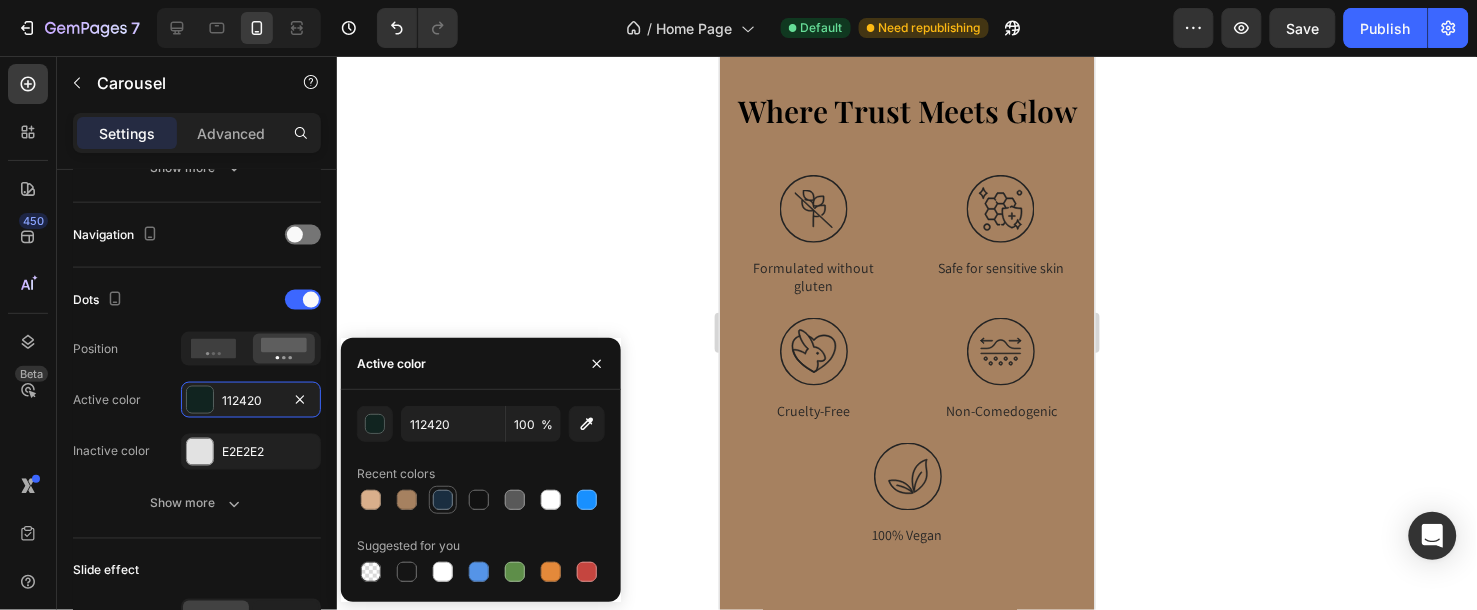 click at bounding box center [443, 500] 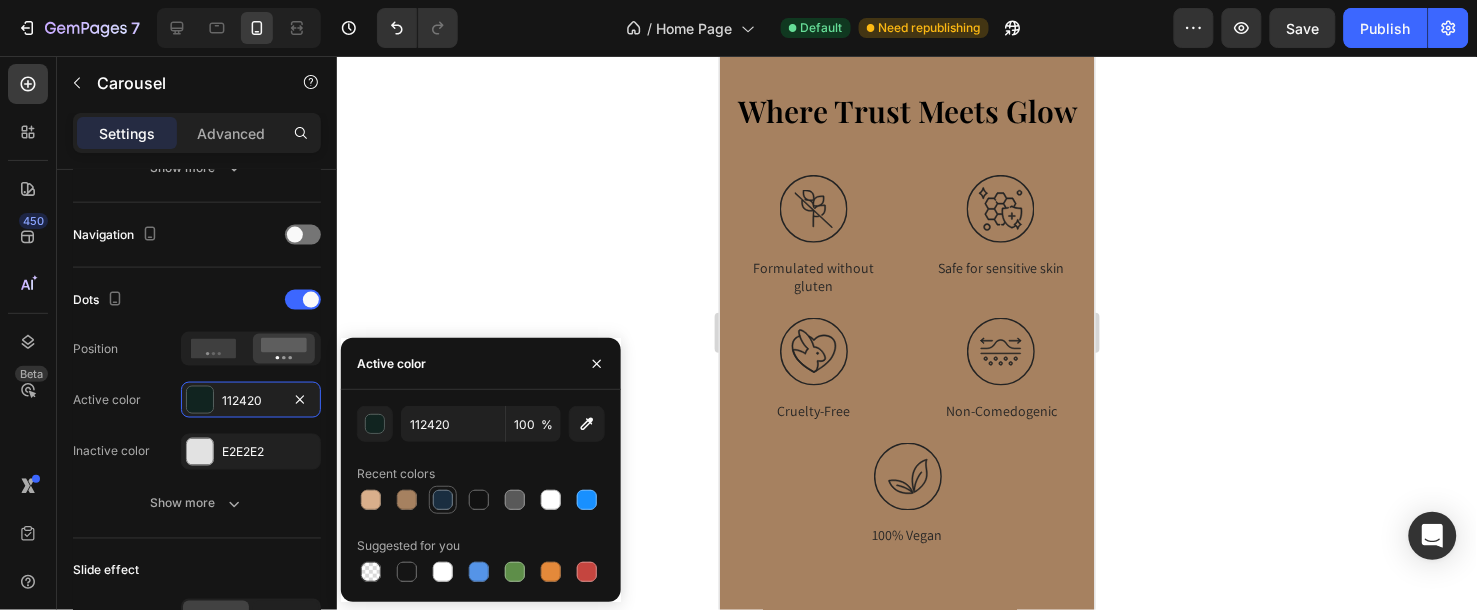 type on "1A2E40" 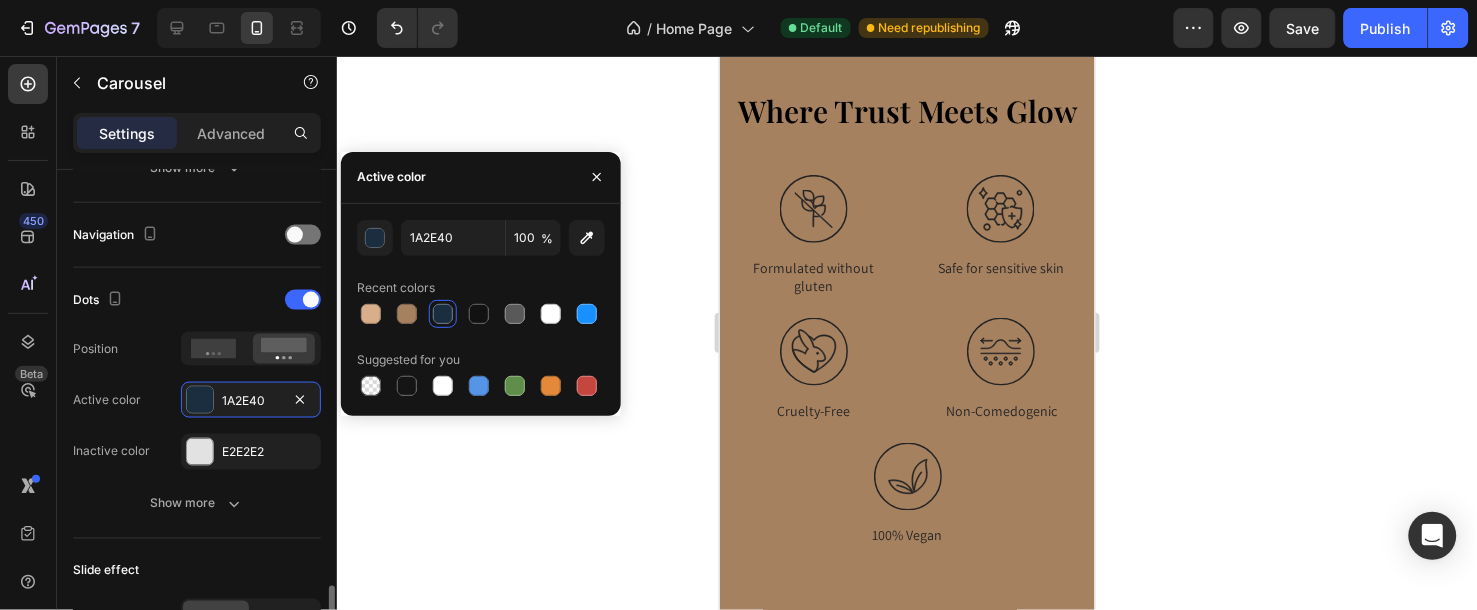 scroll, scrollTop: 888, scrollLeft: 0, axis: vertical 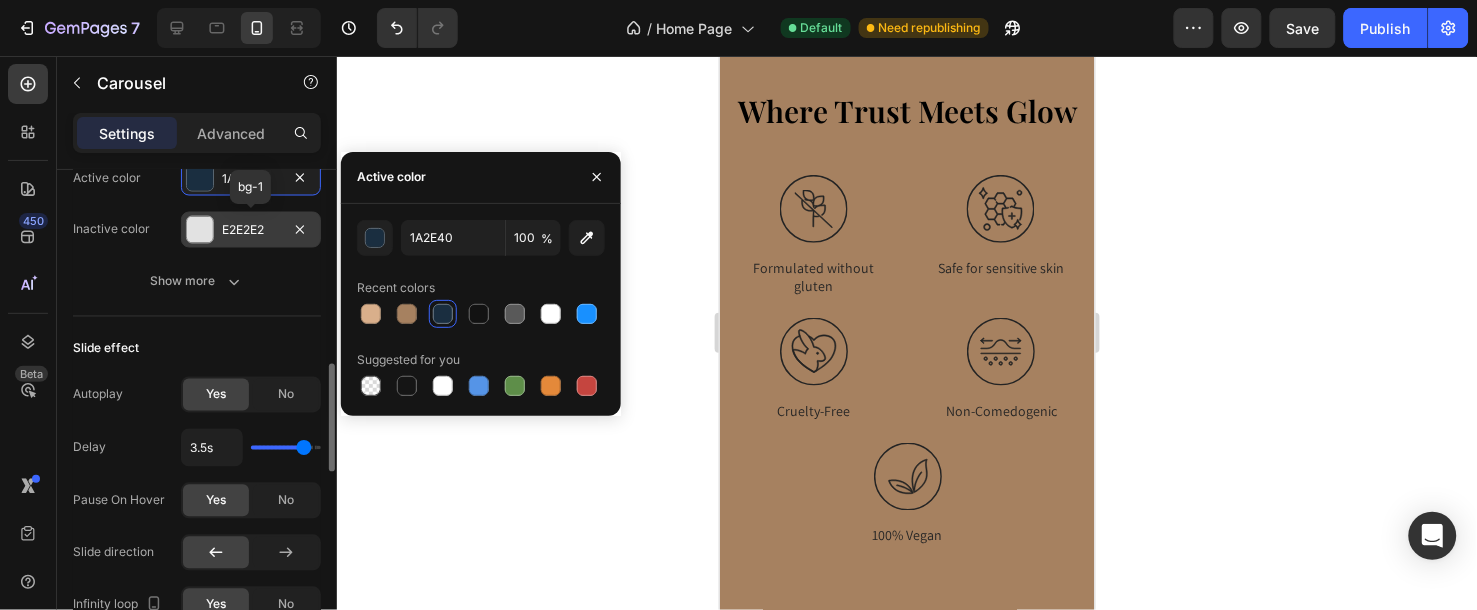 click on "E2E2E2" at bounding box center [251, 231] 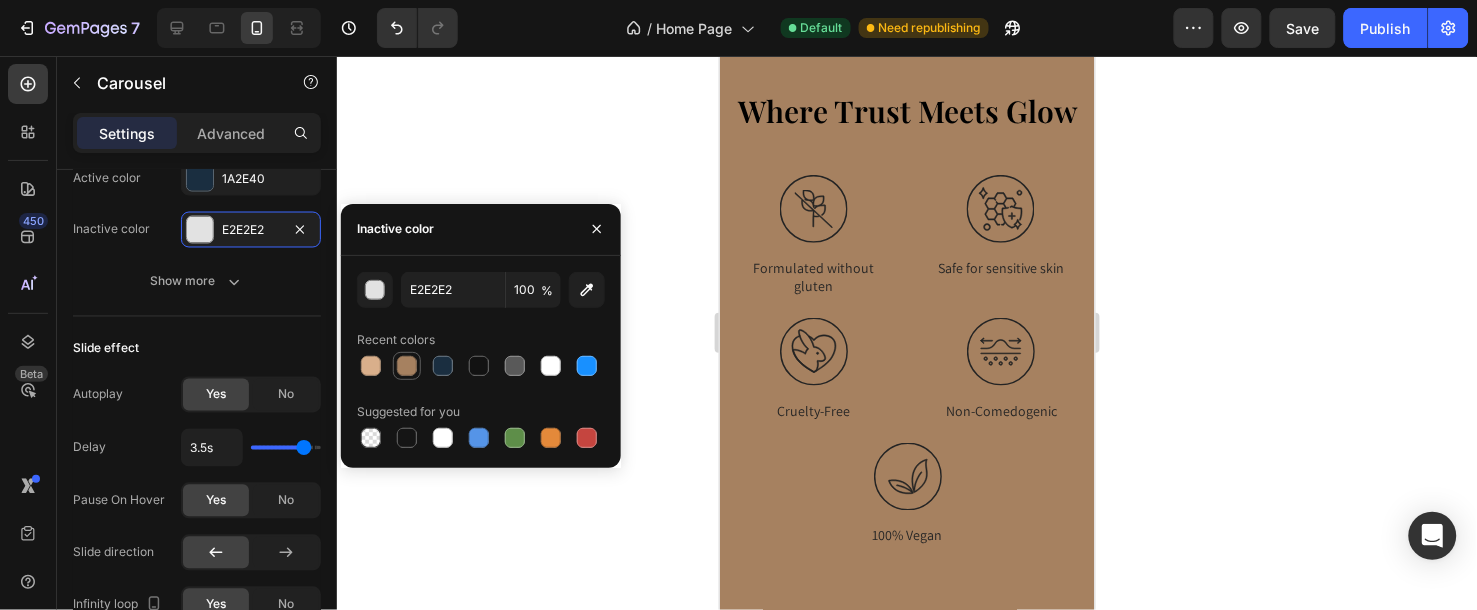 click at bounding box center (407, 366) 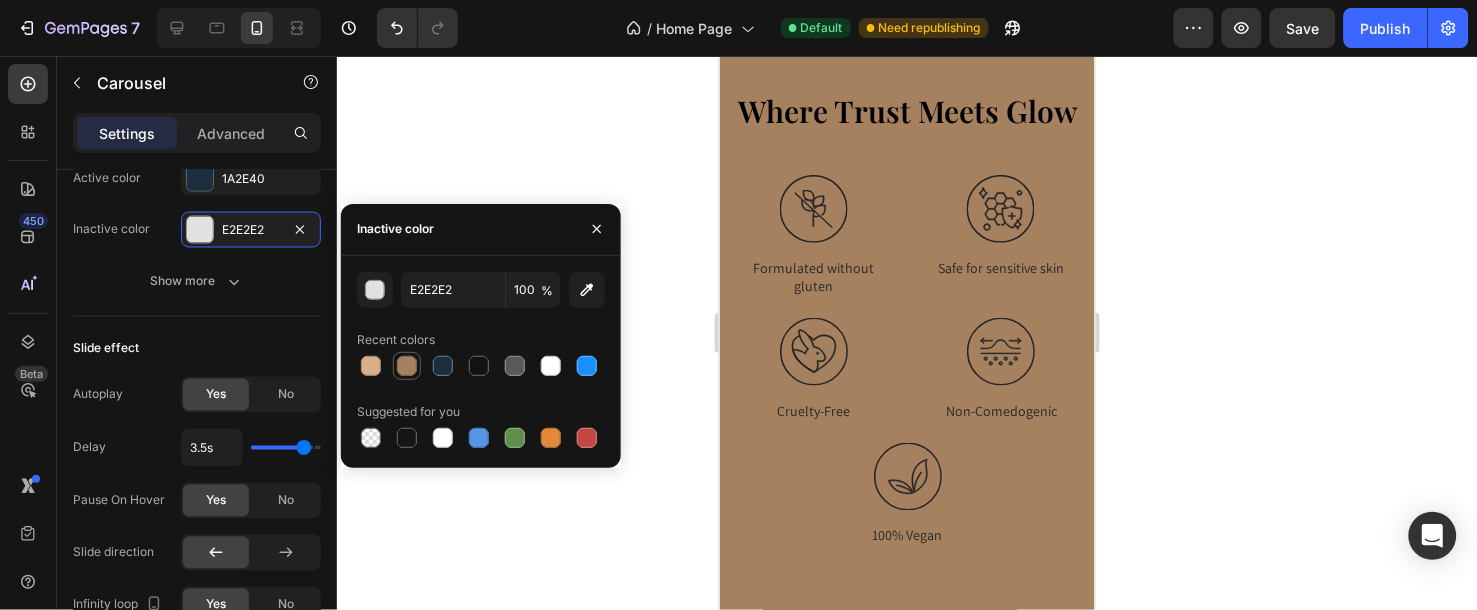 type on "A68160" 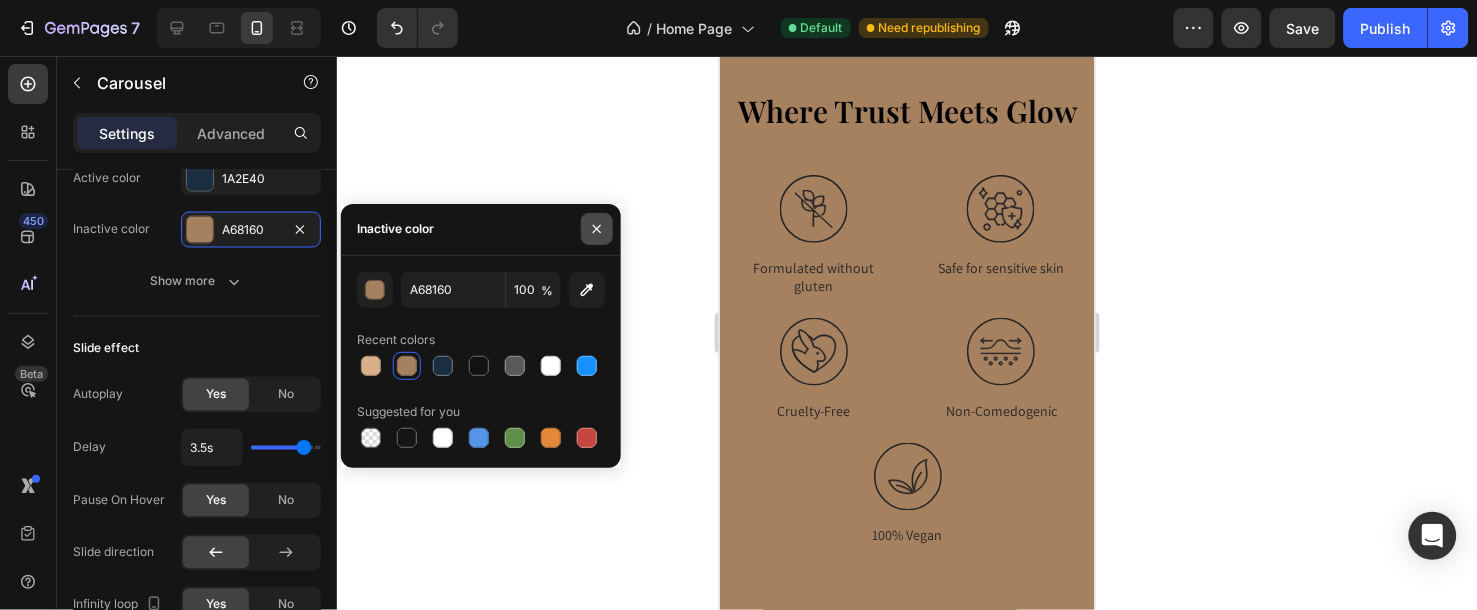 click 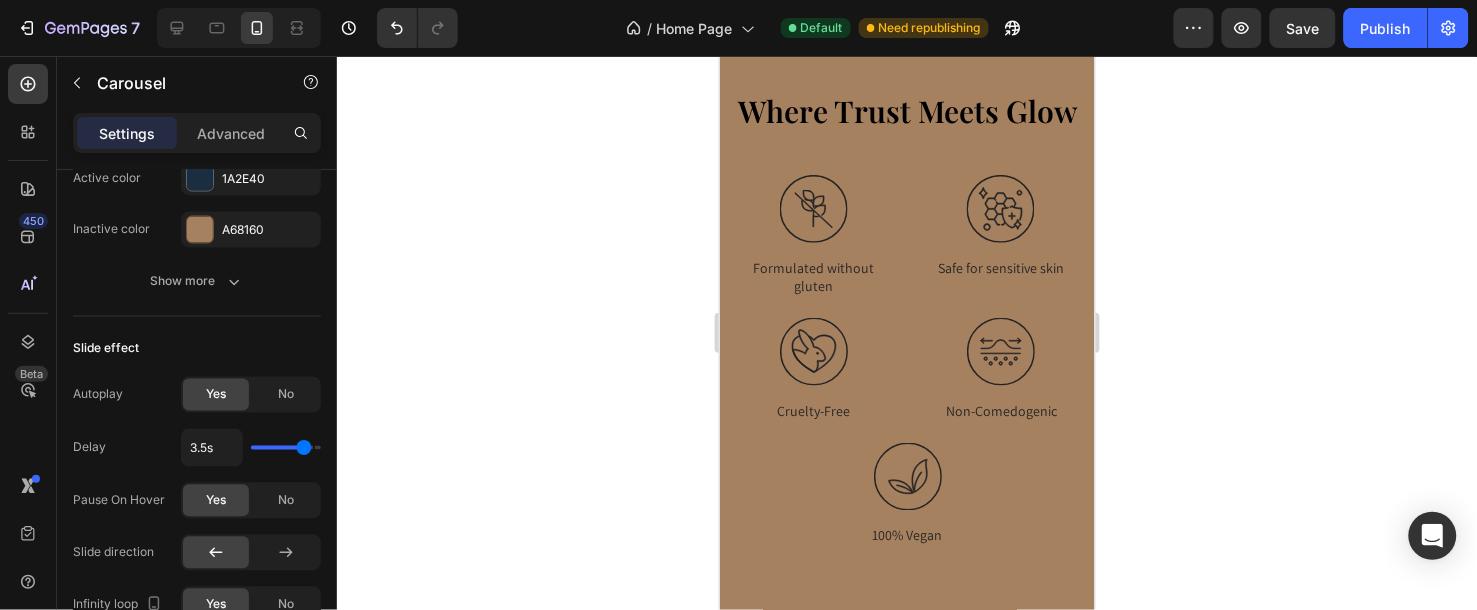 click on "Image "I’ve been using this for just two weeks and already see a major difference. My dark spots are fading and my skin feels so much smoother. I’m obsessed!" Text block [PERSON] L. Text block" at bounding box center (898, -197) 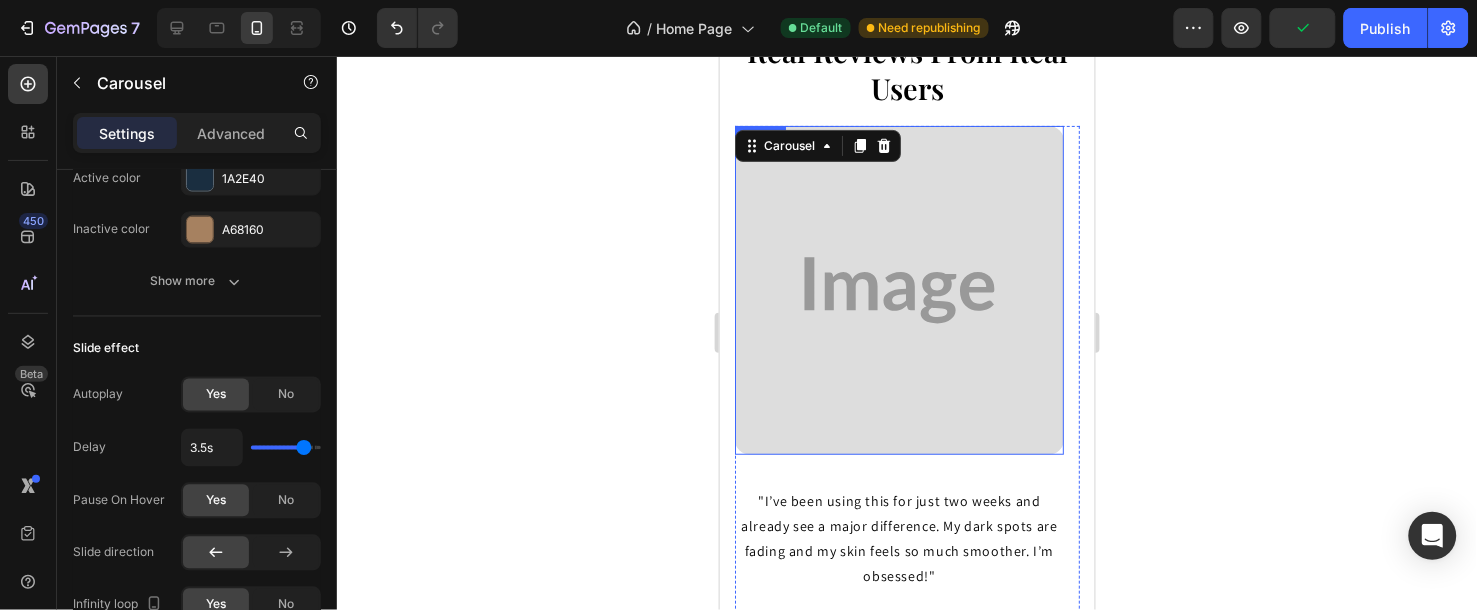 scroll, scrollTop: 3888, scrollLeft: 0, axis: vertical 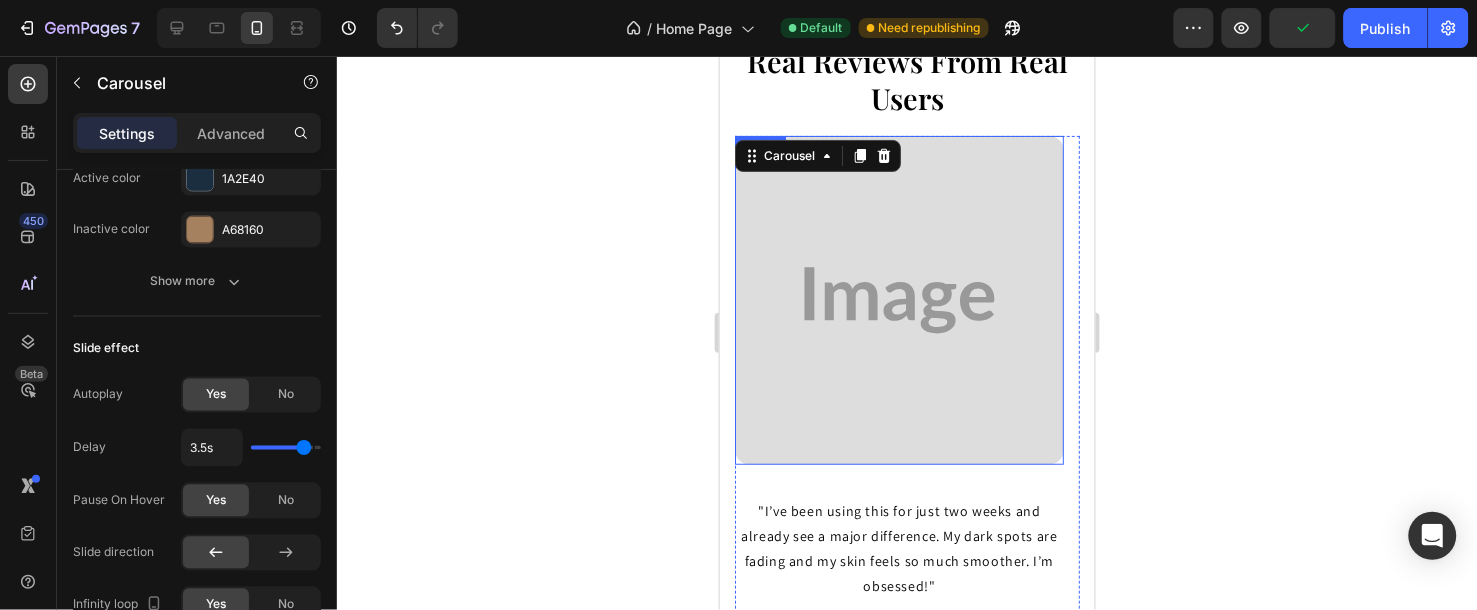 click at bounding box center (898, 299) 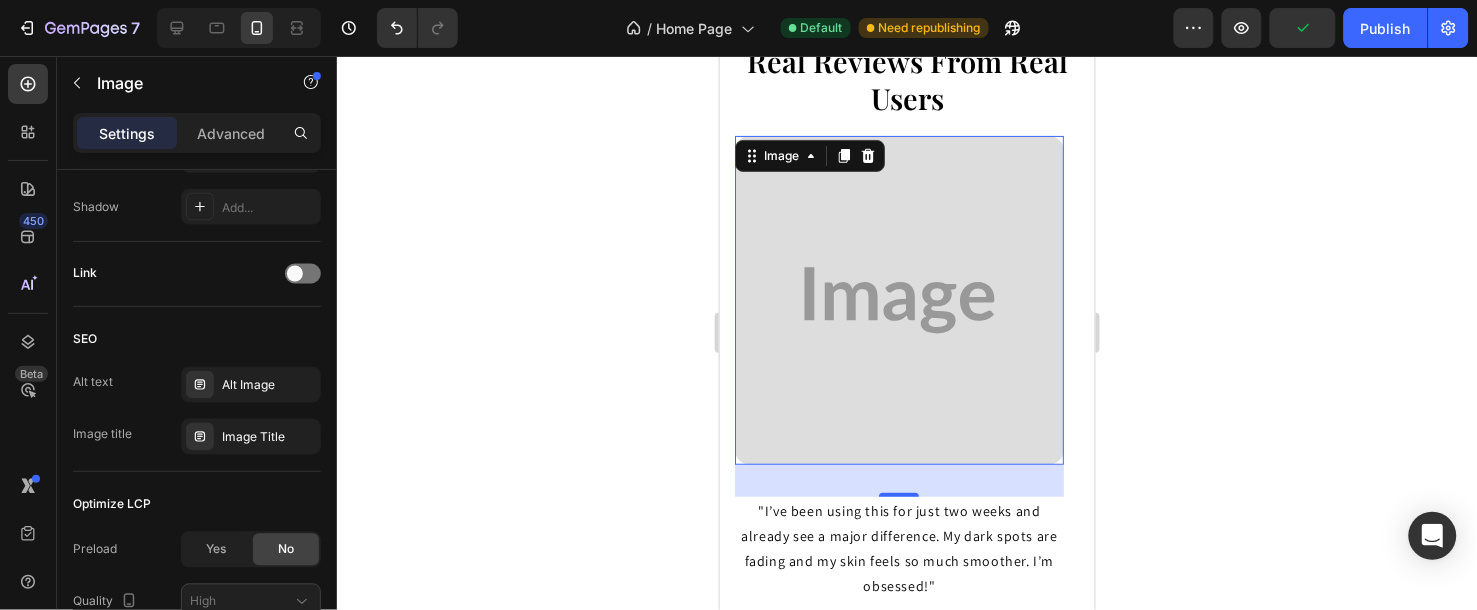 scroll, scrollTop: 0, scrollLeft: 0, axis: both 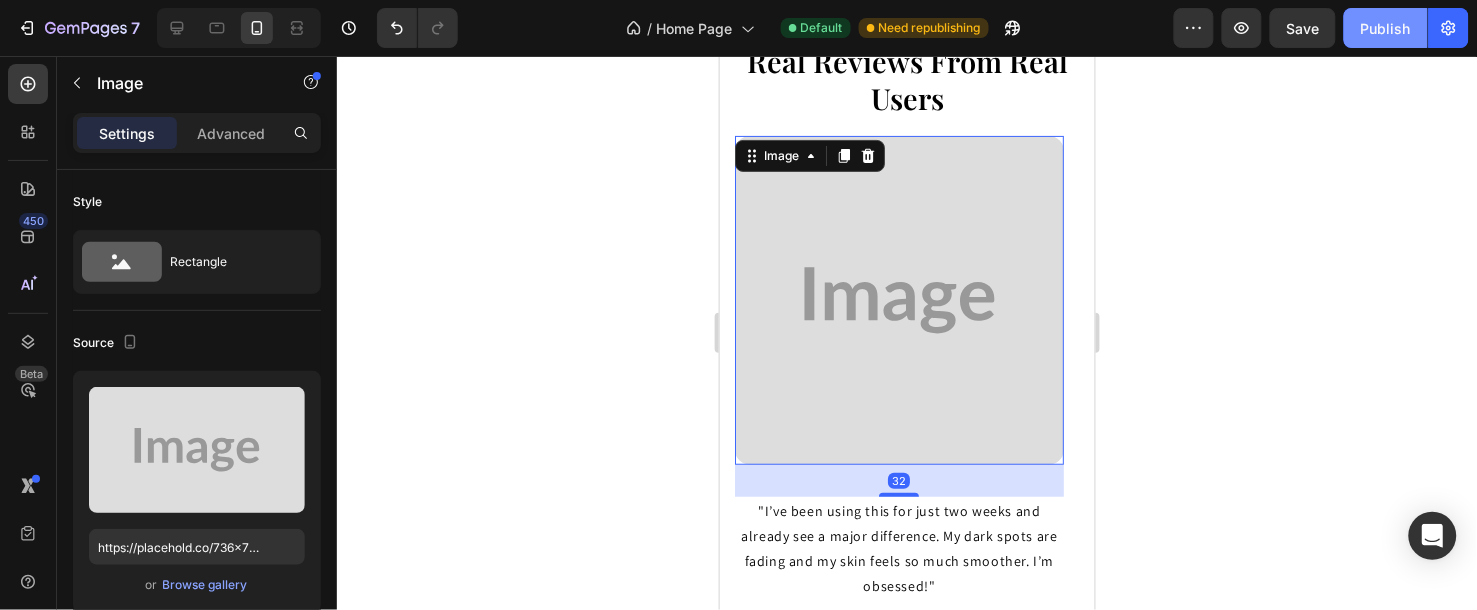 click on "Publish" at bounding box center [1386, 28] 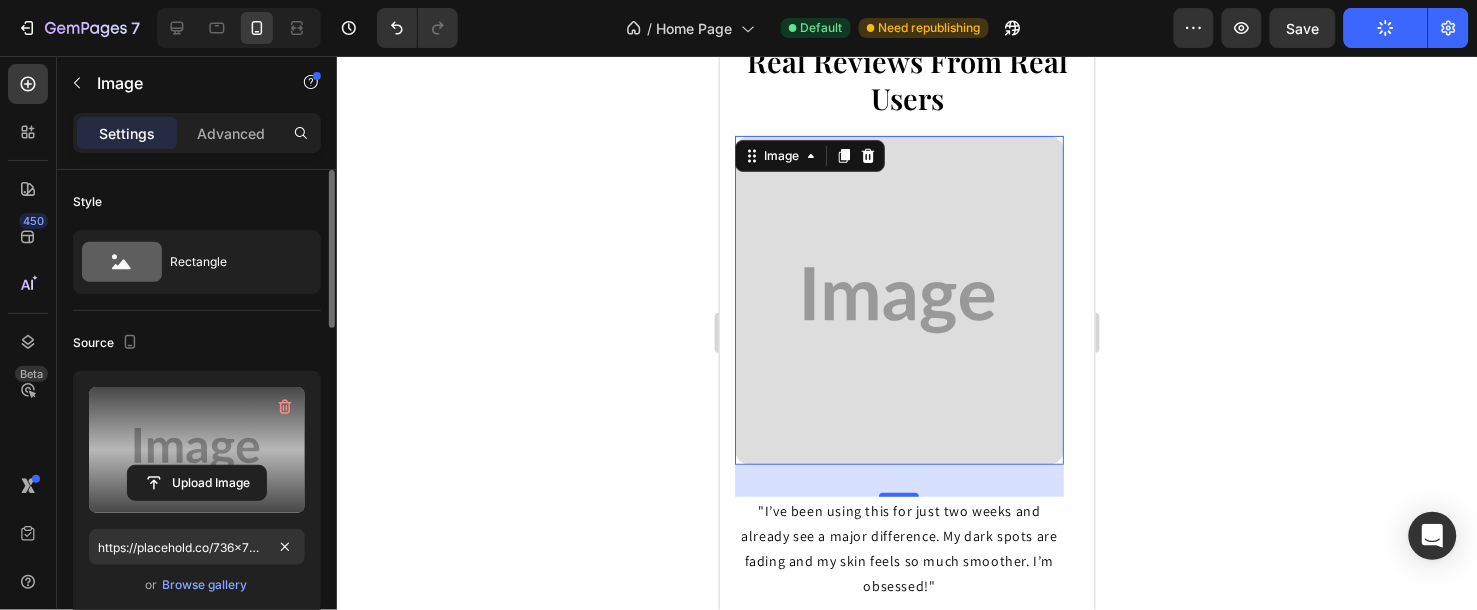 scroll, scrollTop: 111, scrollLeft: 0, axis: vertical 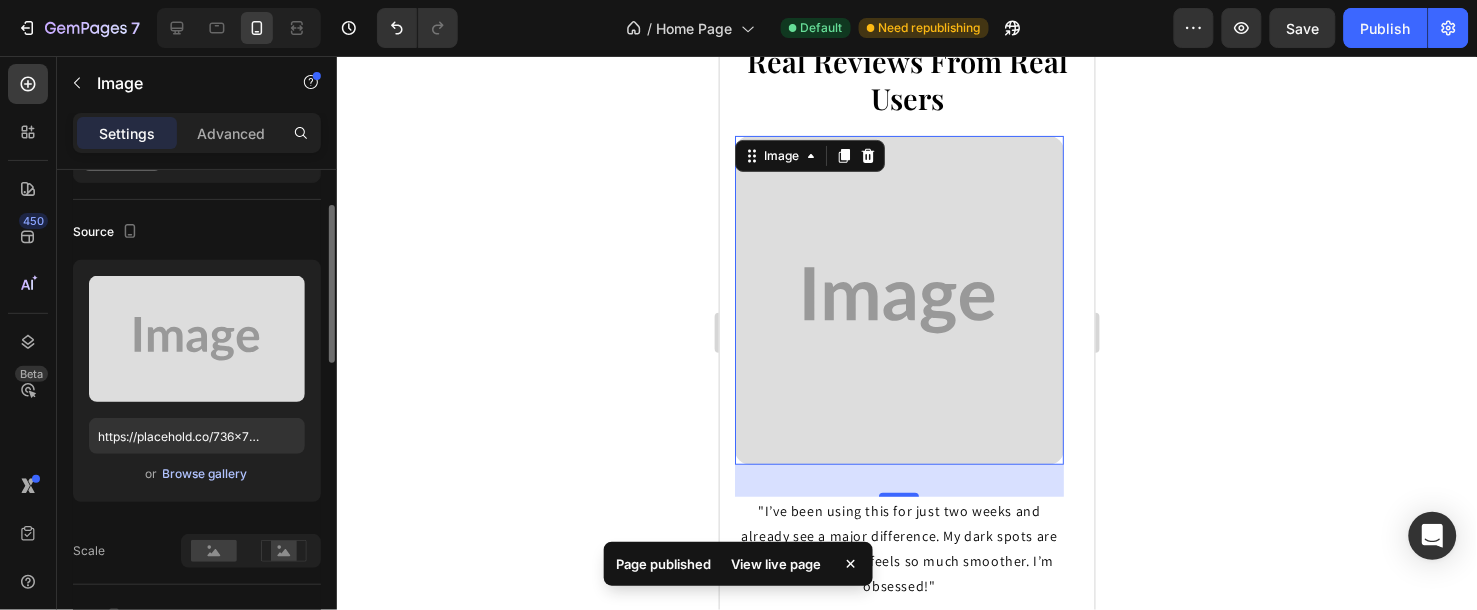 click on "Browse gallery" at bounding box center (205, 474) 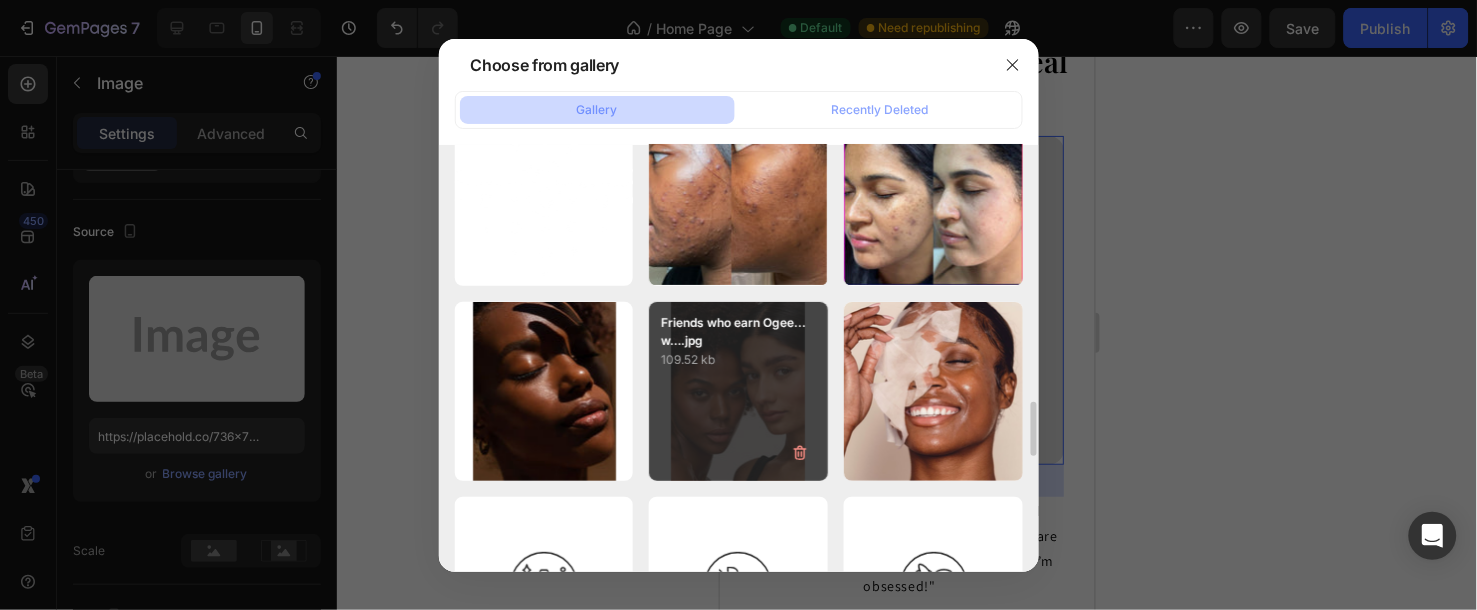 scroll, scrollTop: 1777, scrollLeft: 0, axis: vertical 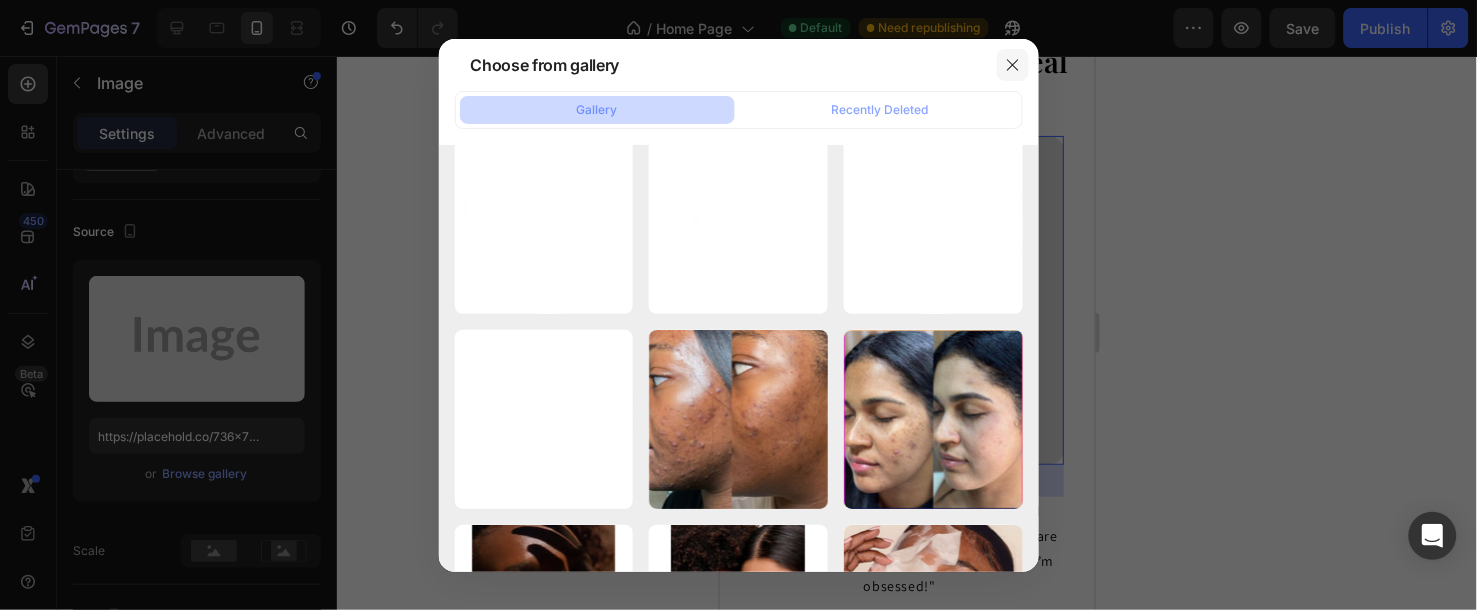 click at bounding box center [1013, 65] 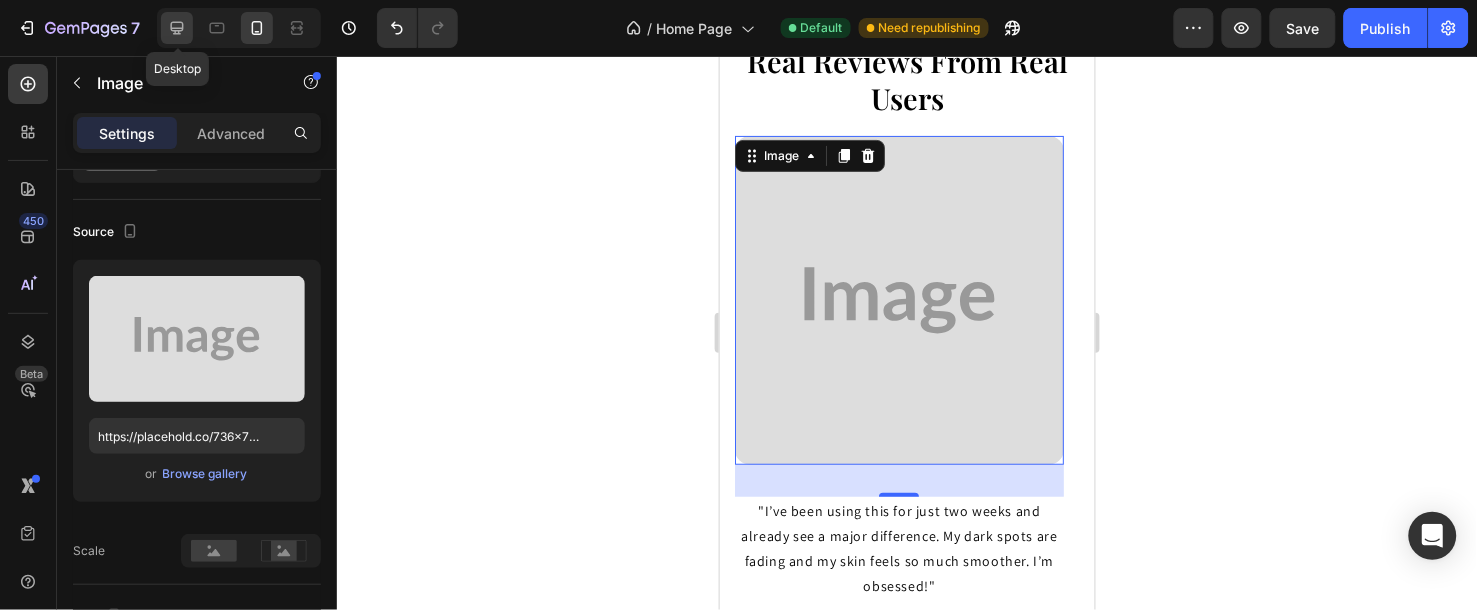 click 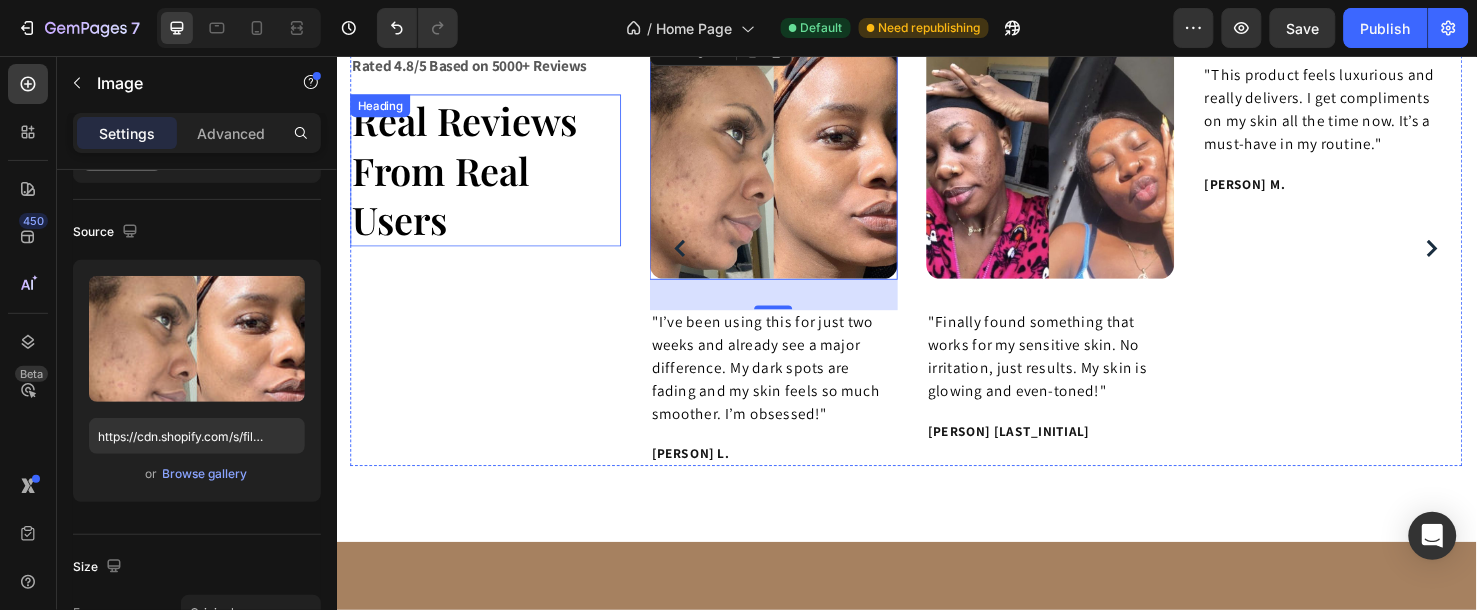 scroll, scrollTop: 3620, scrollLeft: 0, axis: vertical 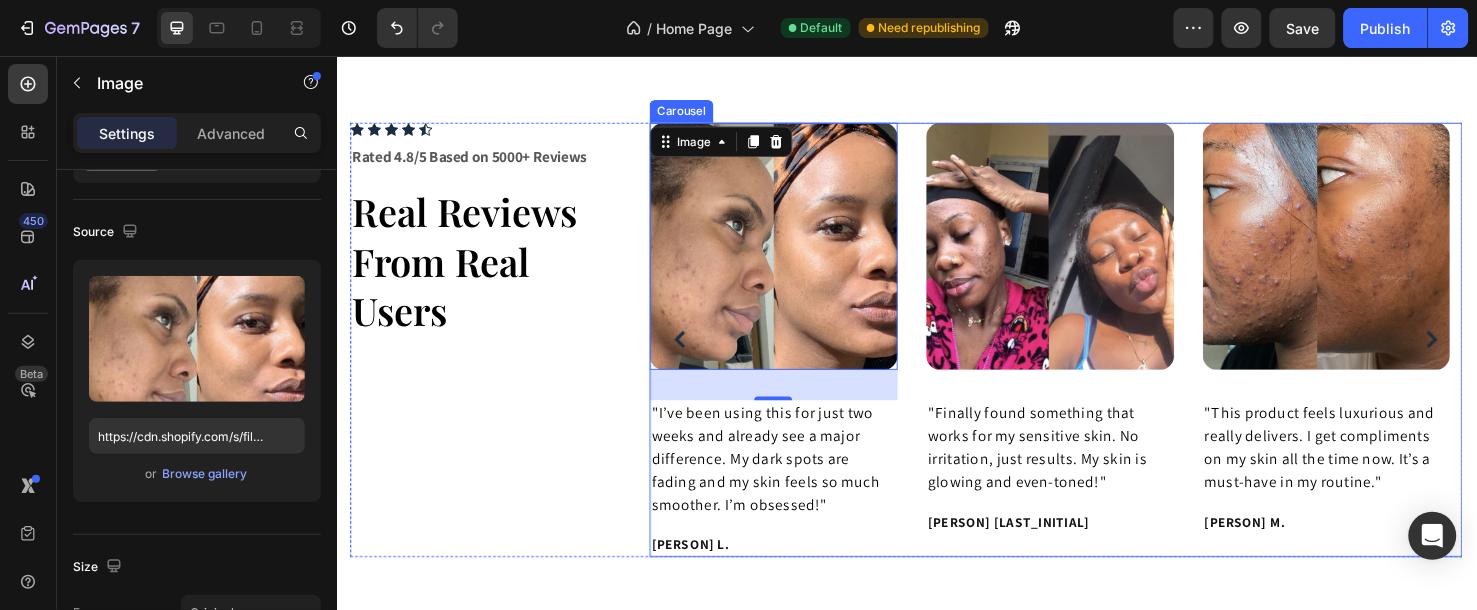click 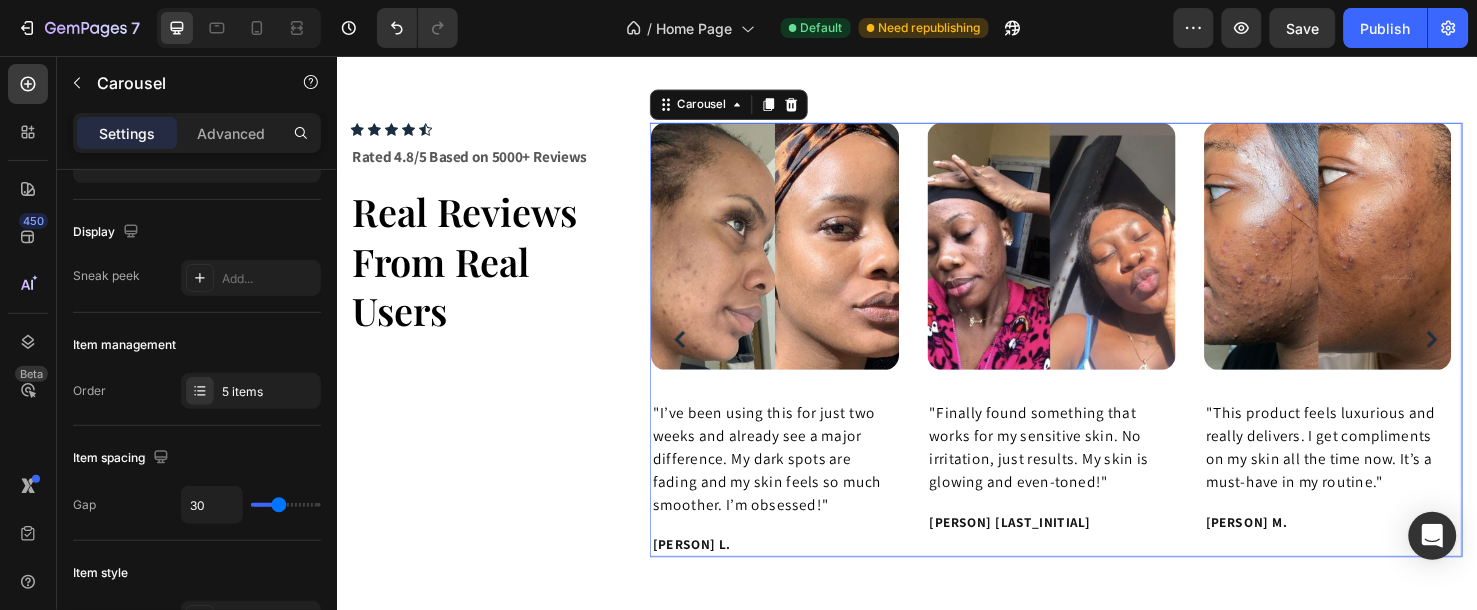 scroll, scrollTop: 0, scrollLeft: 0, axis: both 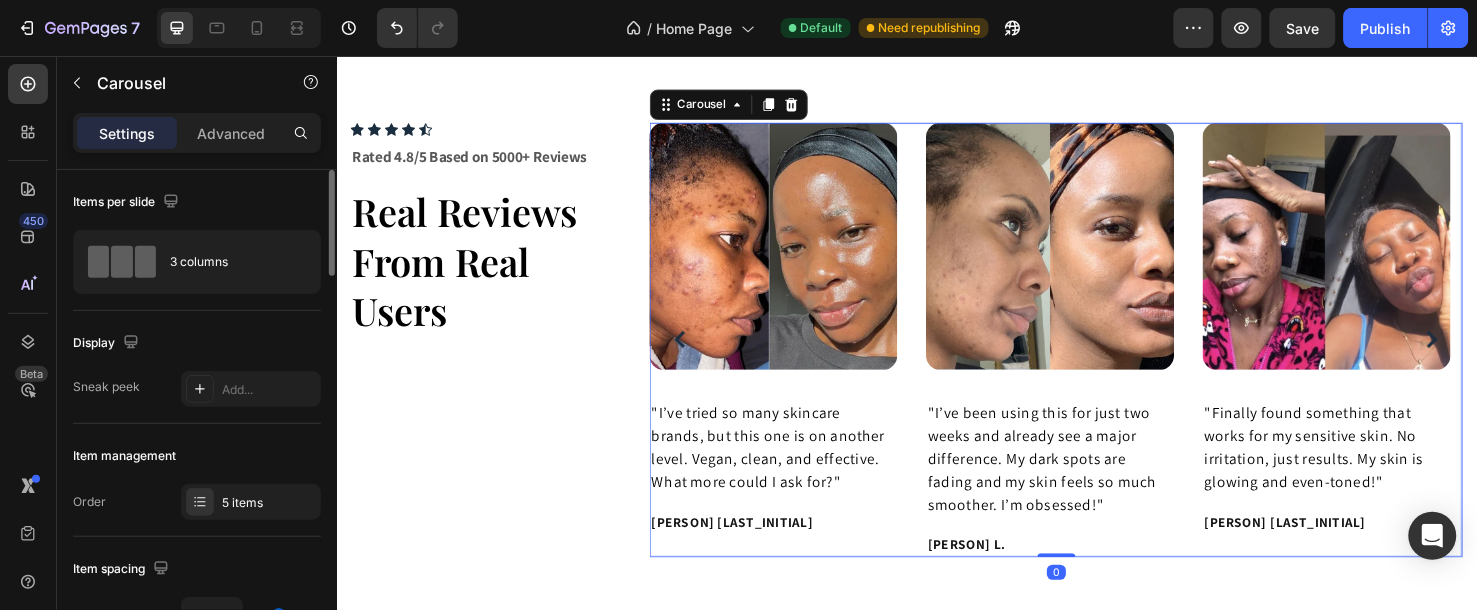 click 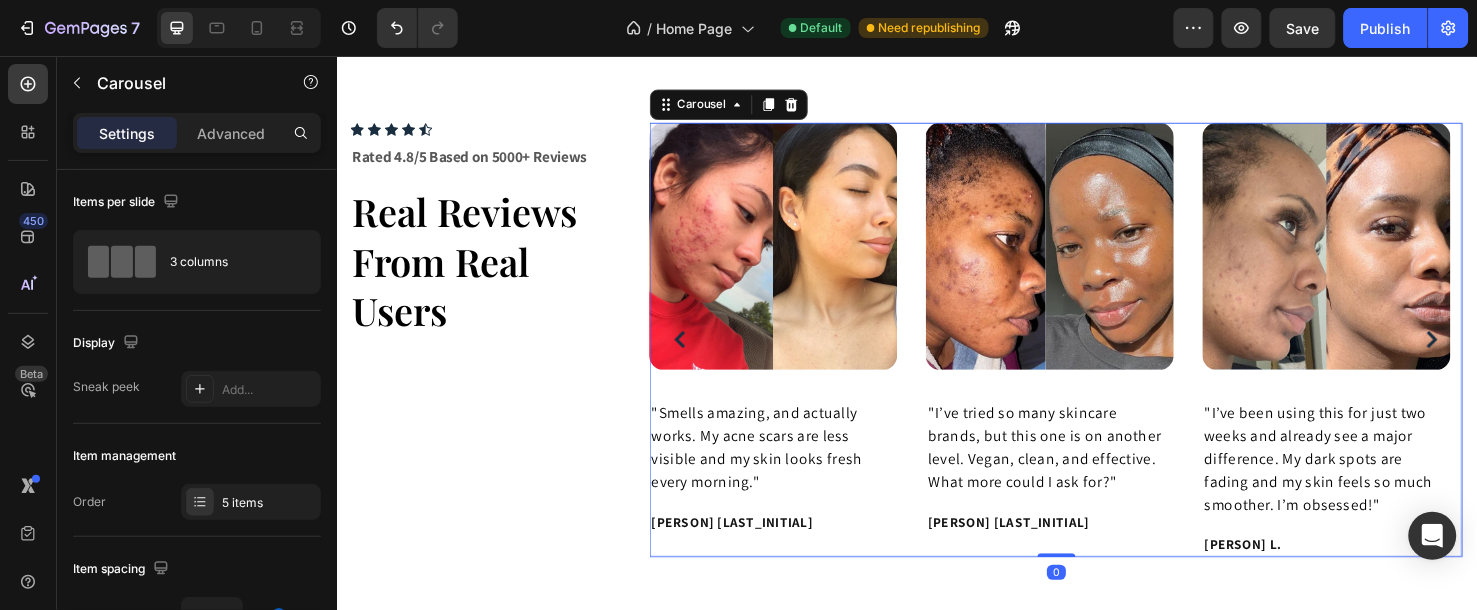 click 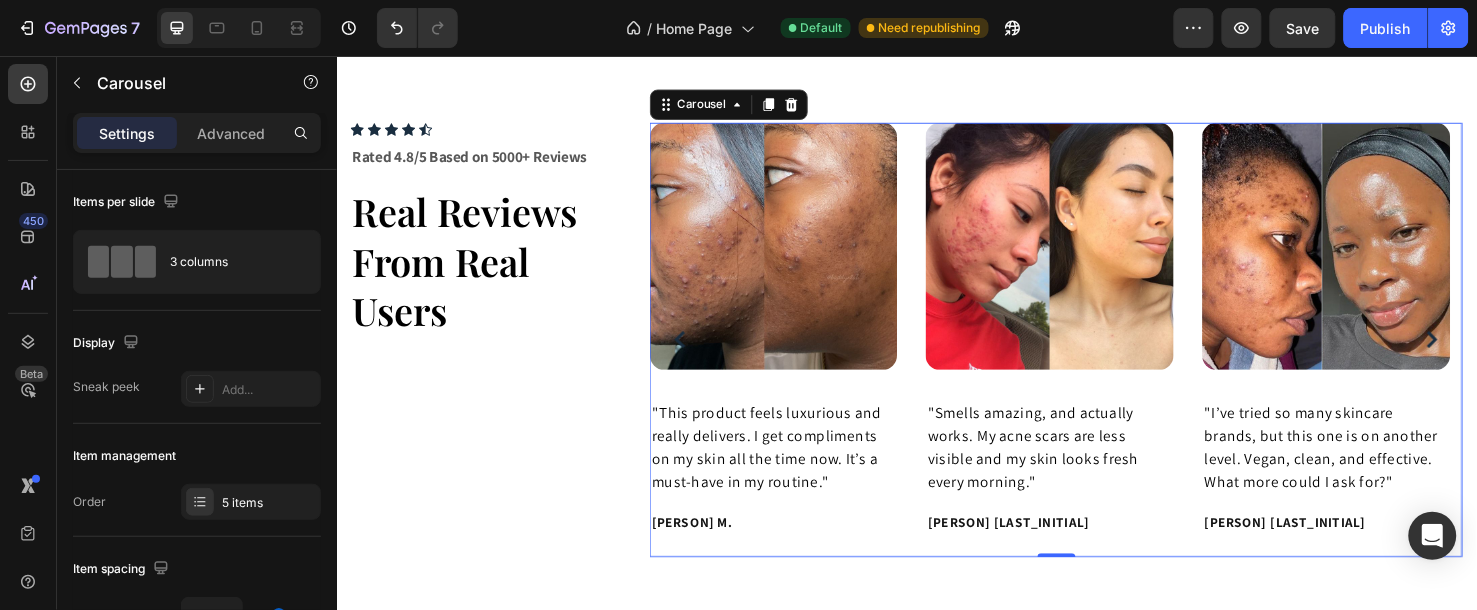 click 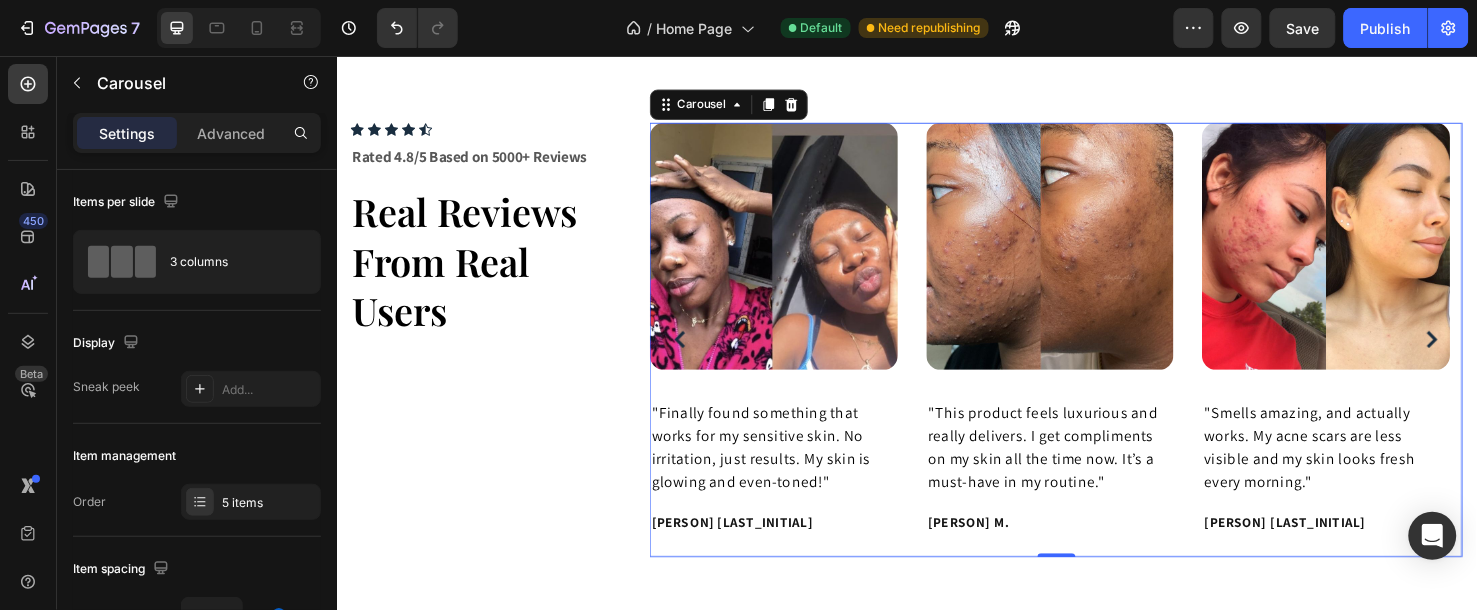 click 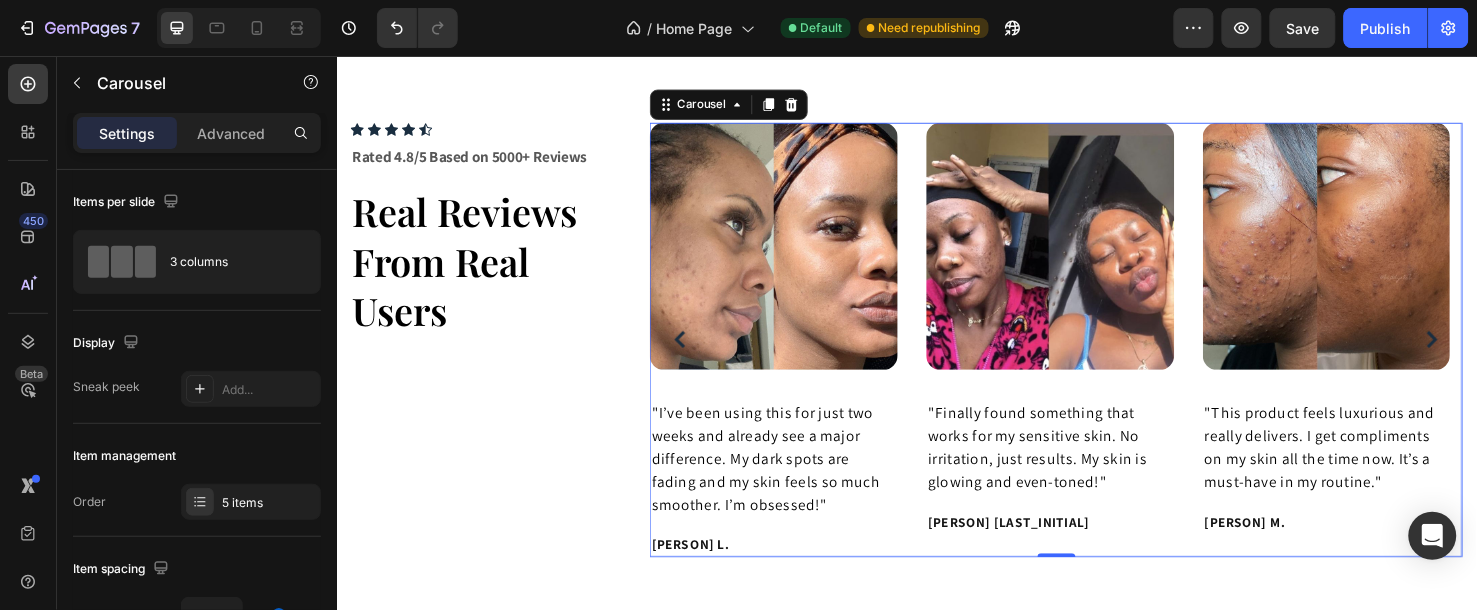 click 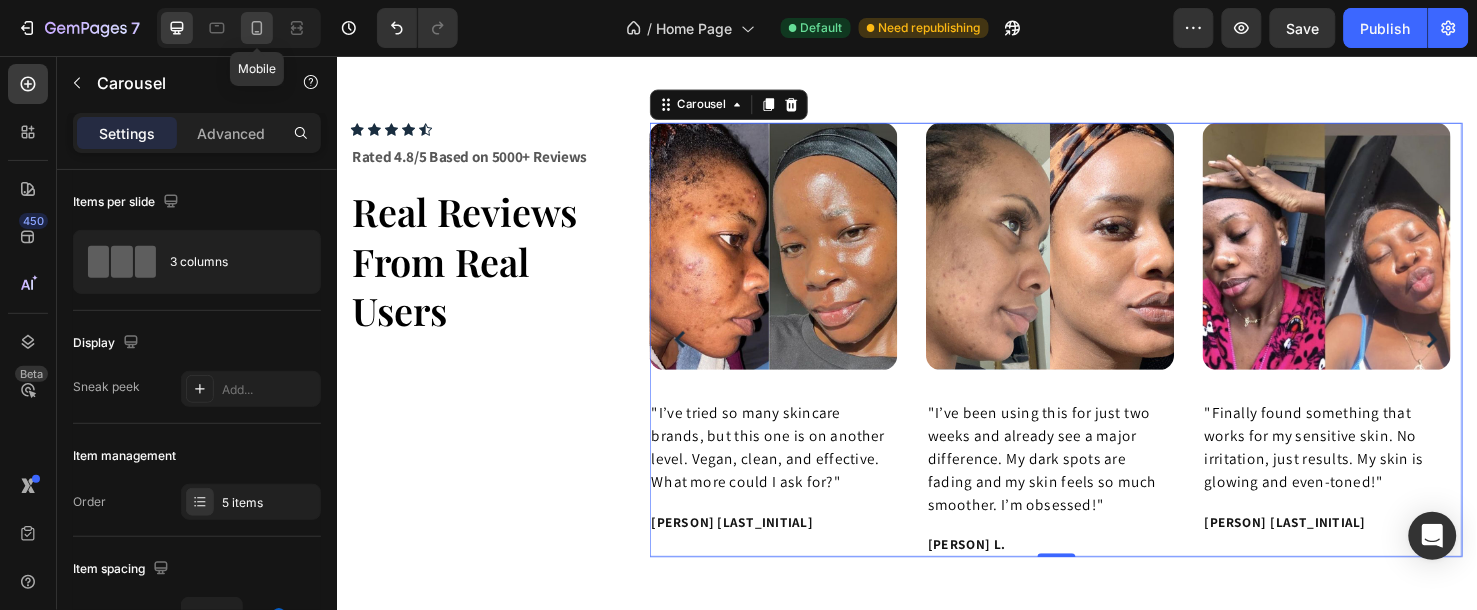 click 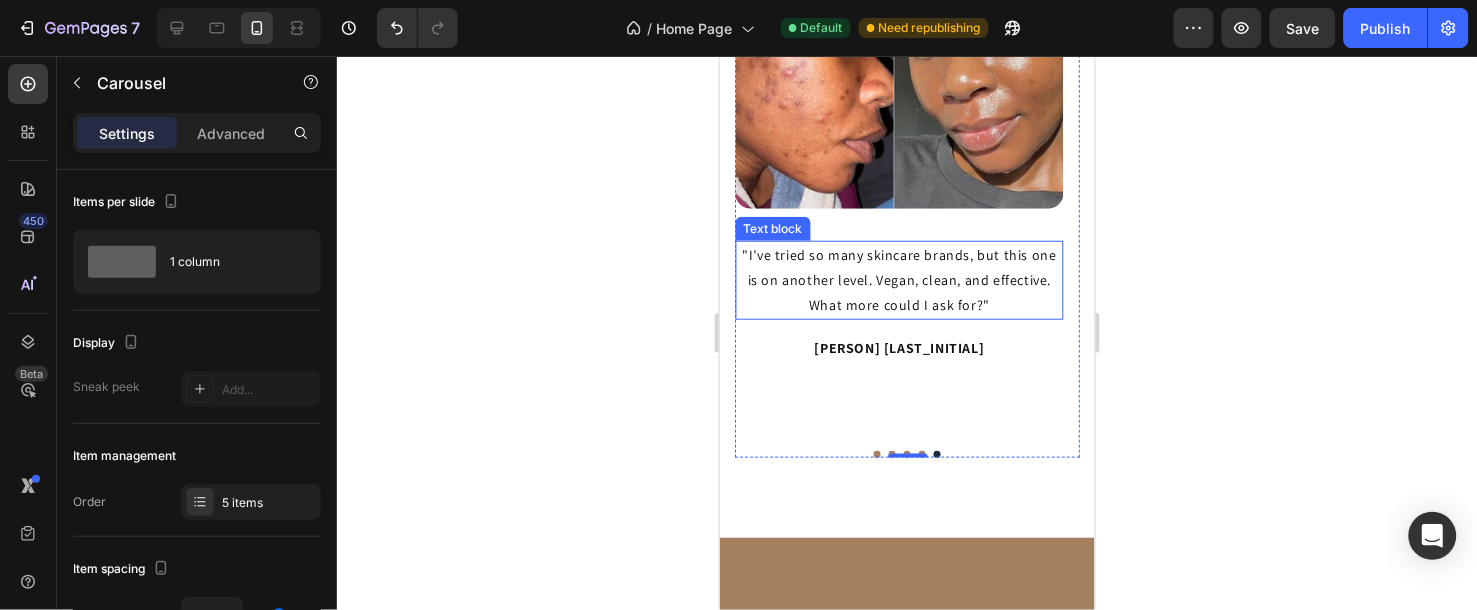 scroll, scrollTop: 4231, scrollLeft: 0, axis: vertical 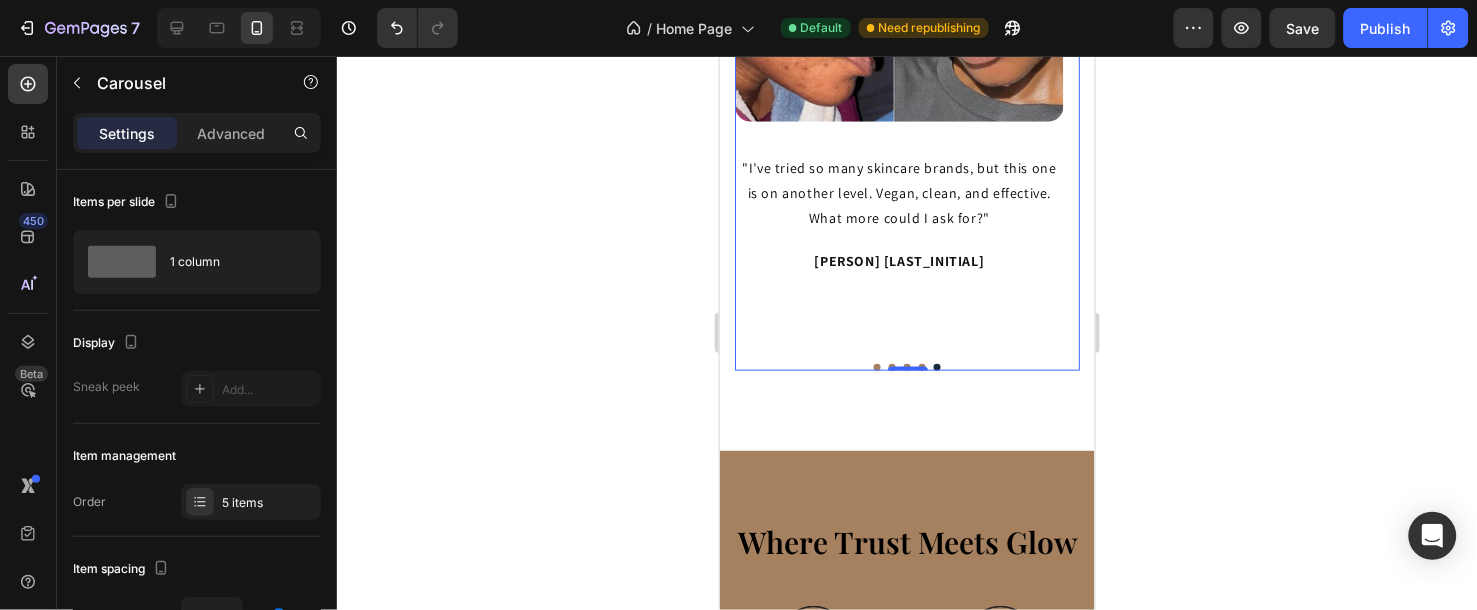 click on "Image "I’ve been using this for just two weeks and already see a major difference. My dark spots are fading and my skin feels so much smoother. I’m obsessed!" Text block [PERSON] L. Text block Image "Finally found something that works for my sensitive skin. No irritation, just results. My skin is glowing and even-toned!" Text block [PERSON] B. Text block Image "This product feels luxurious and really delivers. I get compliments on my skin all the time now. It’s a must-have in my routine." Text block [PERSON] M. Text block Image "Smells amazing, and actually works. My acne scars are less visible and my skin looks fresh every morning." Text block [PERSON] B. Text block Image "I’ve tried so many skincare brands, but this one is on another level. Vegan, clean, and effective. What more could I ask for?" Text block [PERSON] K. Text block Carousel   0" at bounding box center [906, 81] 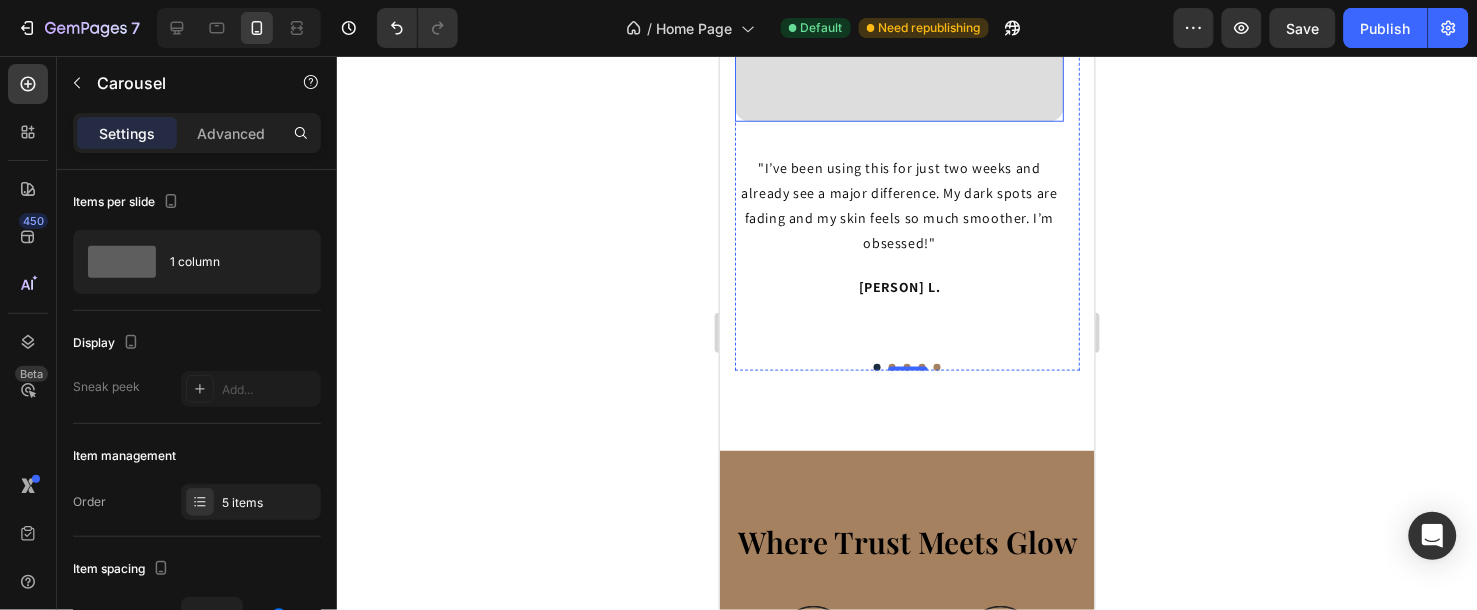 click at bounding box center [898, -44] 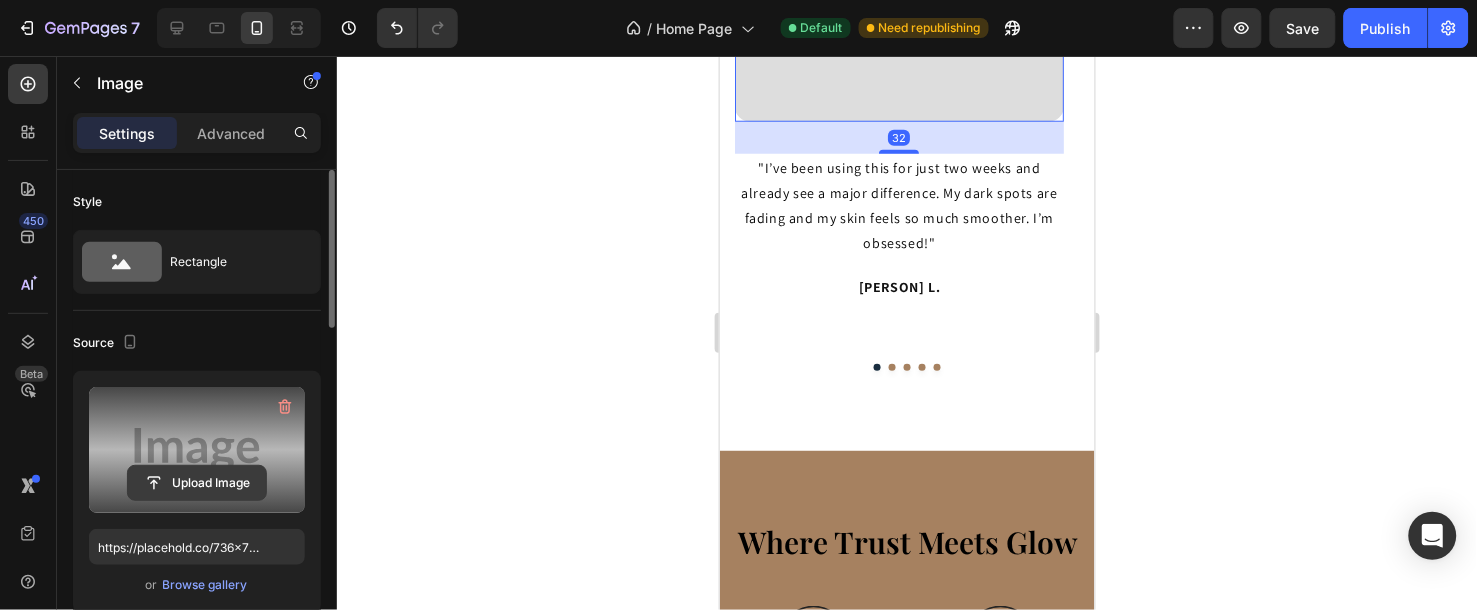 scroll, scrollTop: 222, scrollLeft: 0, axis: vertical 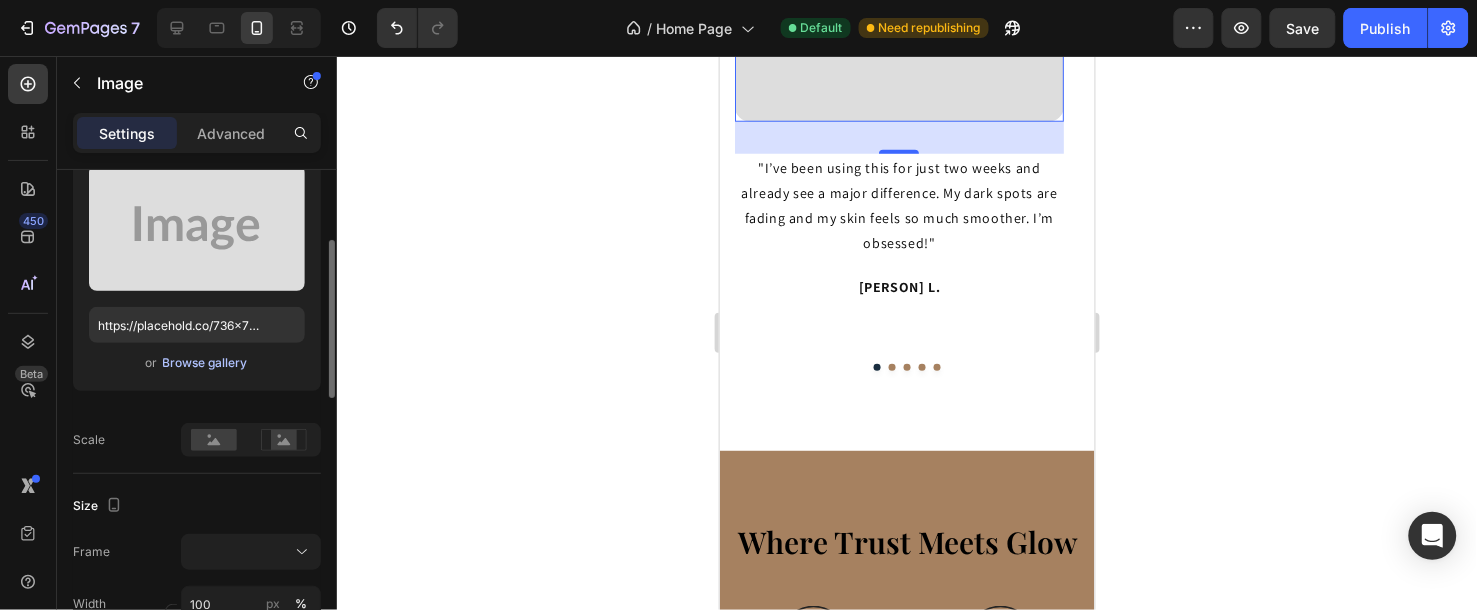 click on "Browse gallery" at bounding box center [205, 363] 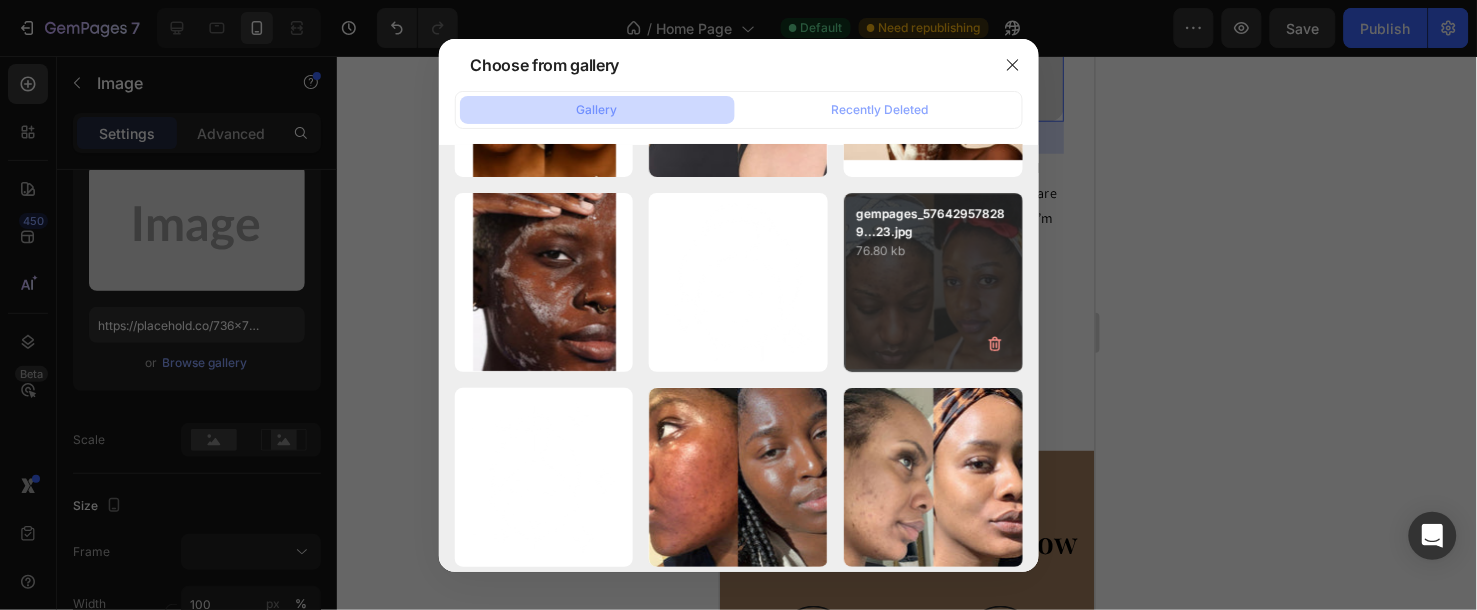 scroll, scrollTop: 3777, scrollLeft: 0, axis: vertical 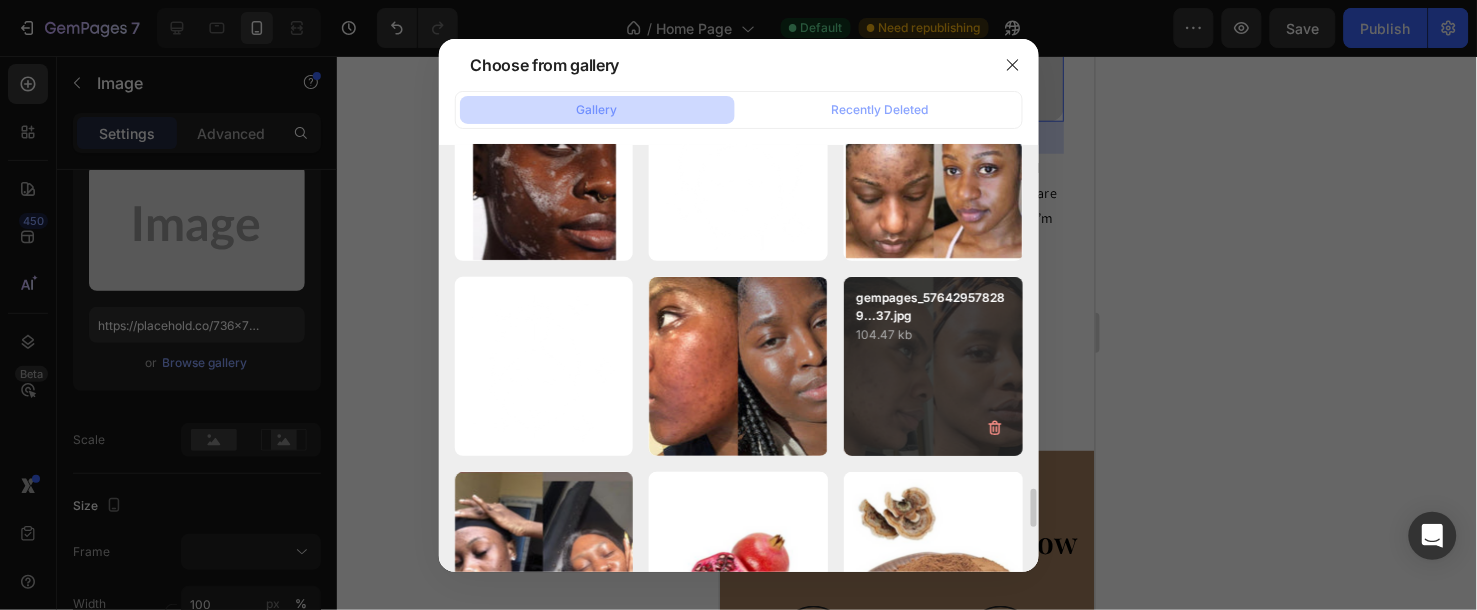 click on "gempages_576429578289...37.jpg 104.47 kb" at bounding box center (933, 366) 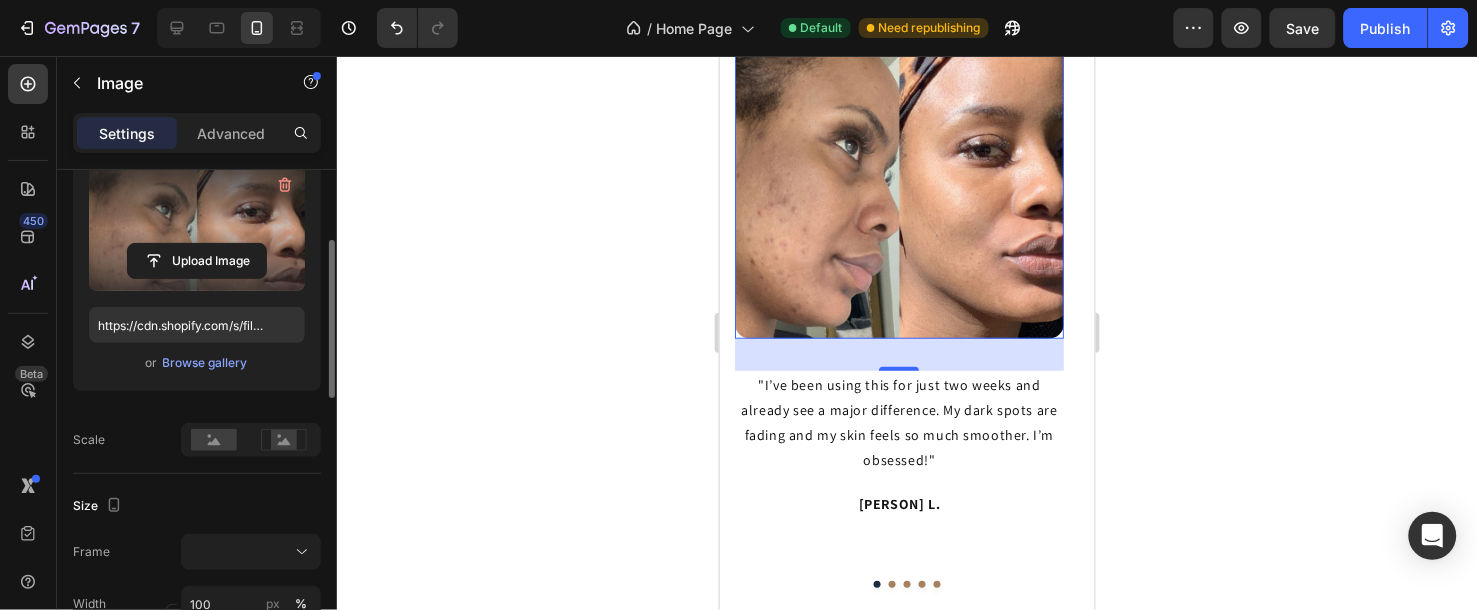 scroll, scrollTop: 4120, scrollLeft: 0, axis: vertical 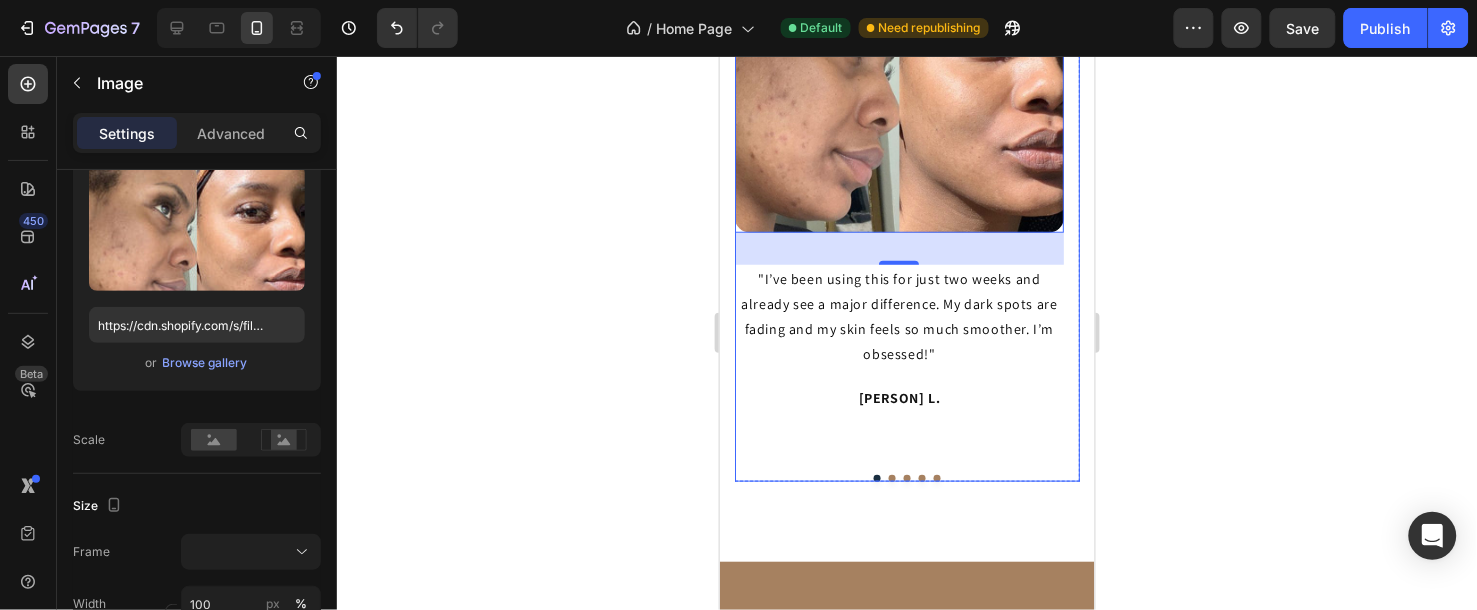 click at bounding box center [891, 477] 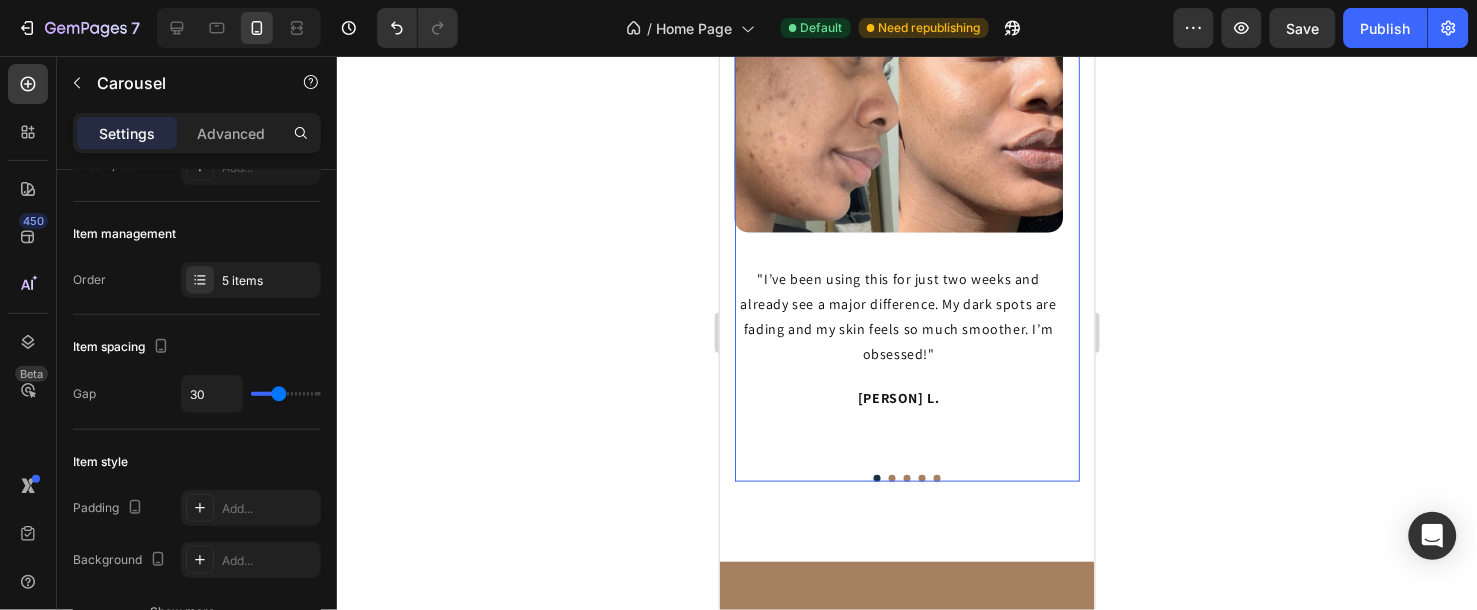 scroll, scrollTop: 0, scrollLeft: 0, axis: both 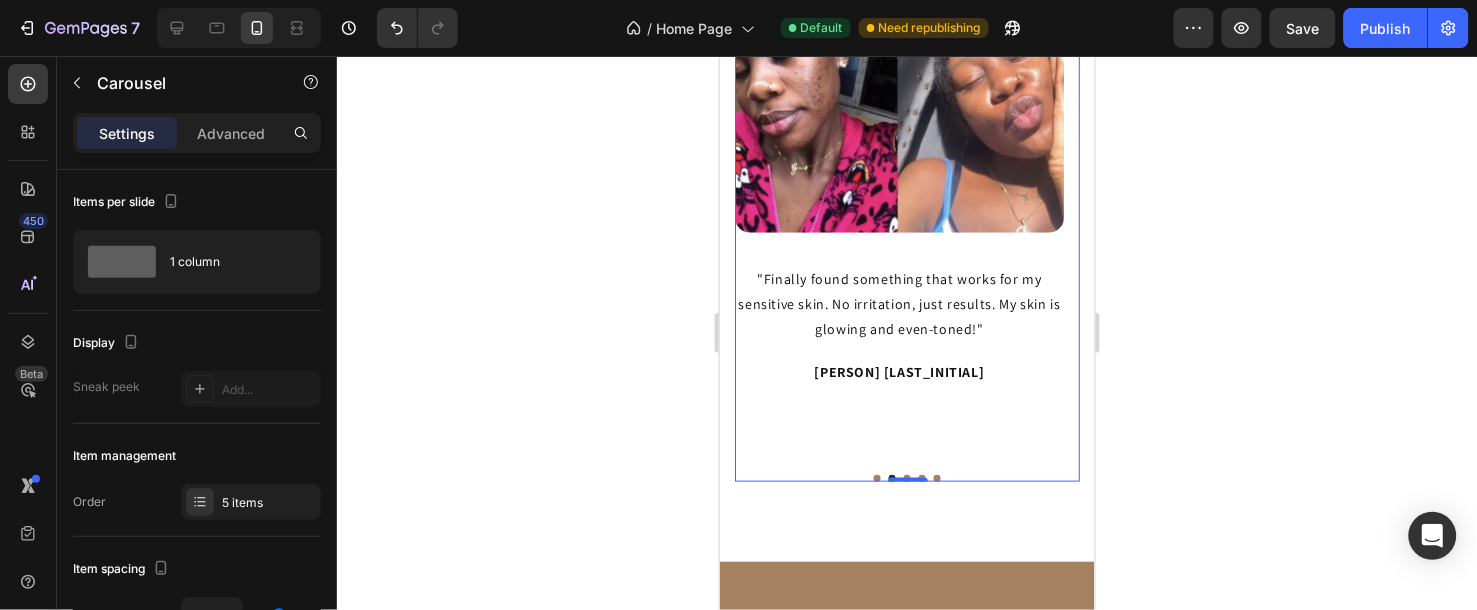 click at bounding box center [921, 477] 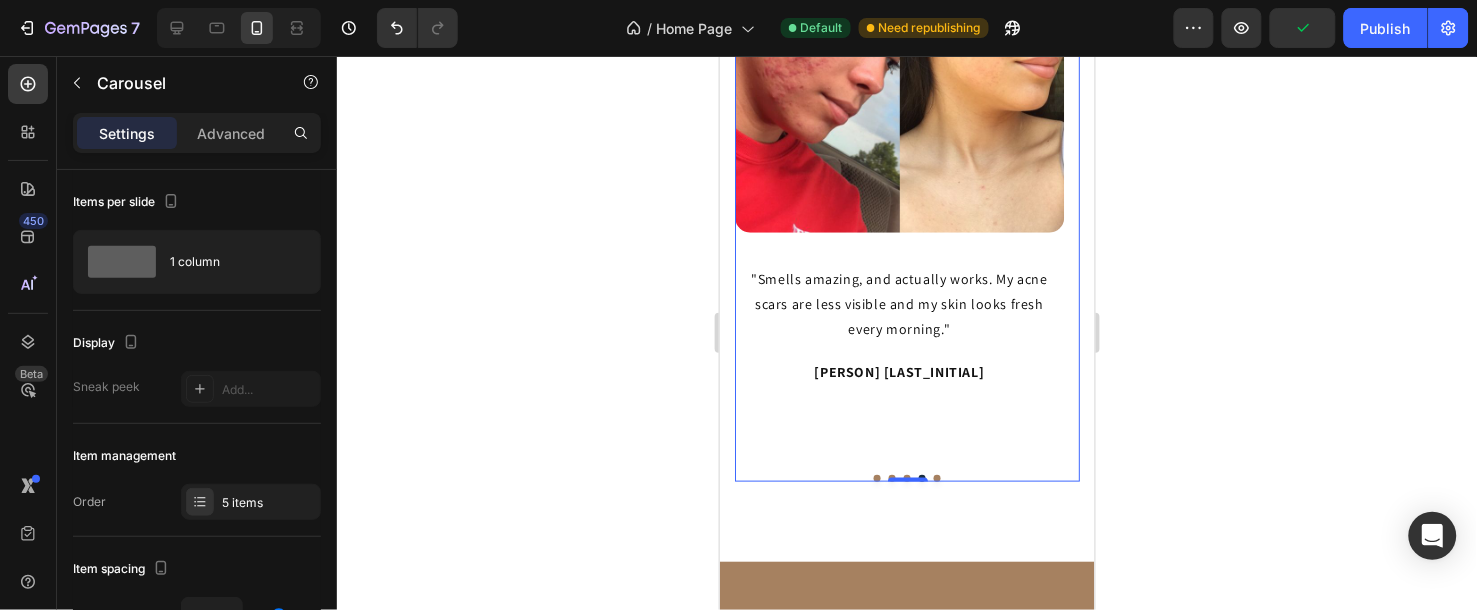 click at bounding box center (936, 477) 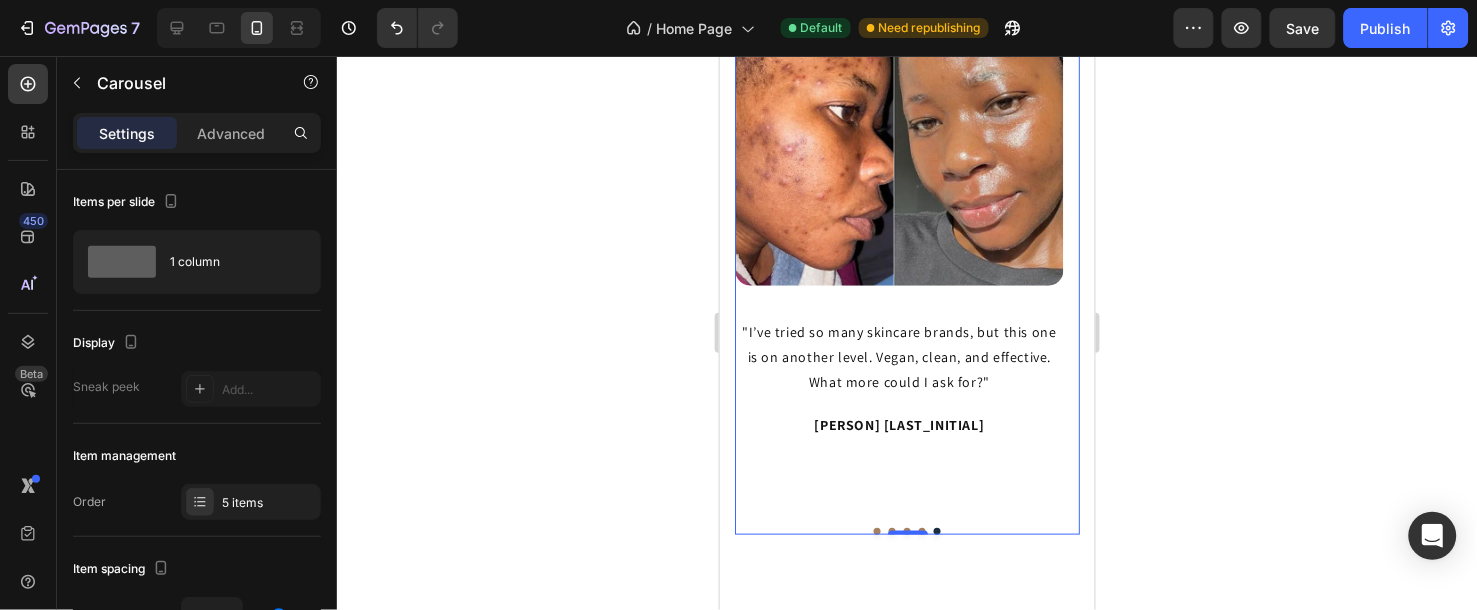 scroll, scrollTop: 4120, scrollLeft: 0, axis: vertical 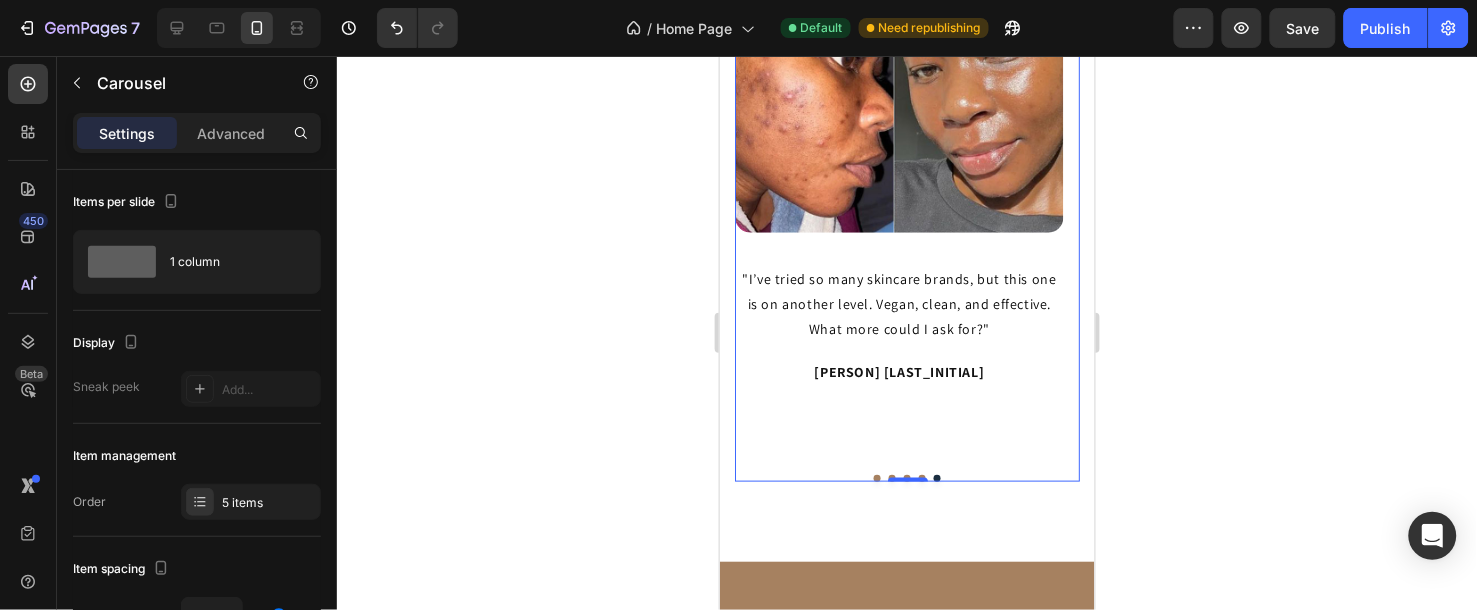 click at bounding box center [876, 477] 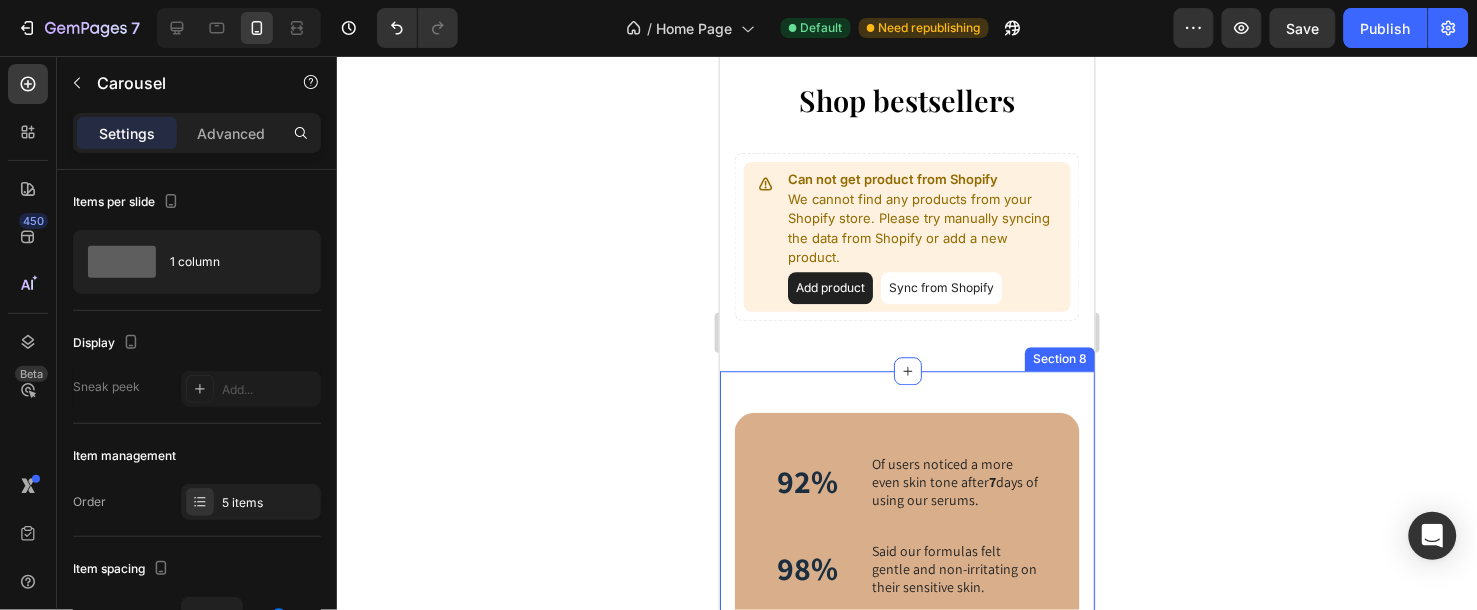 scroll, scrollTop: 3008, scrollLeft: 0, axis: vertical 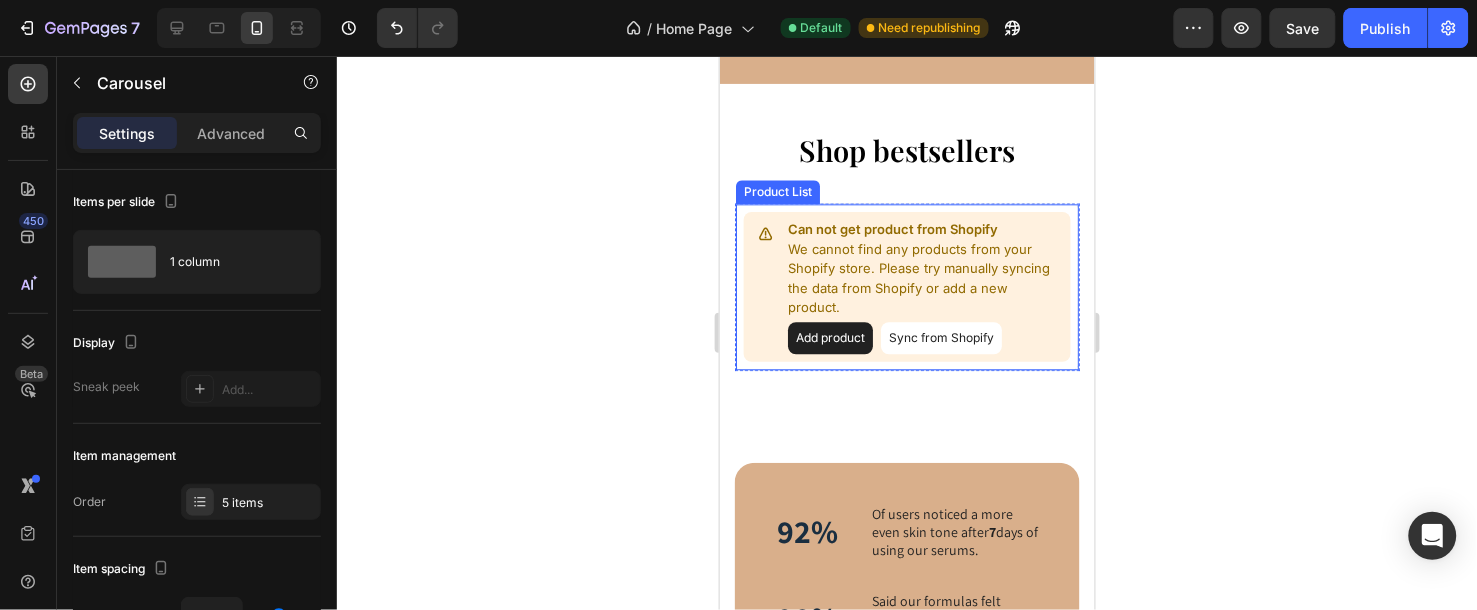 click on "Sync from Shopify" at bounding box center [940, 337] 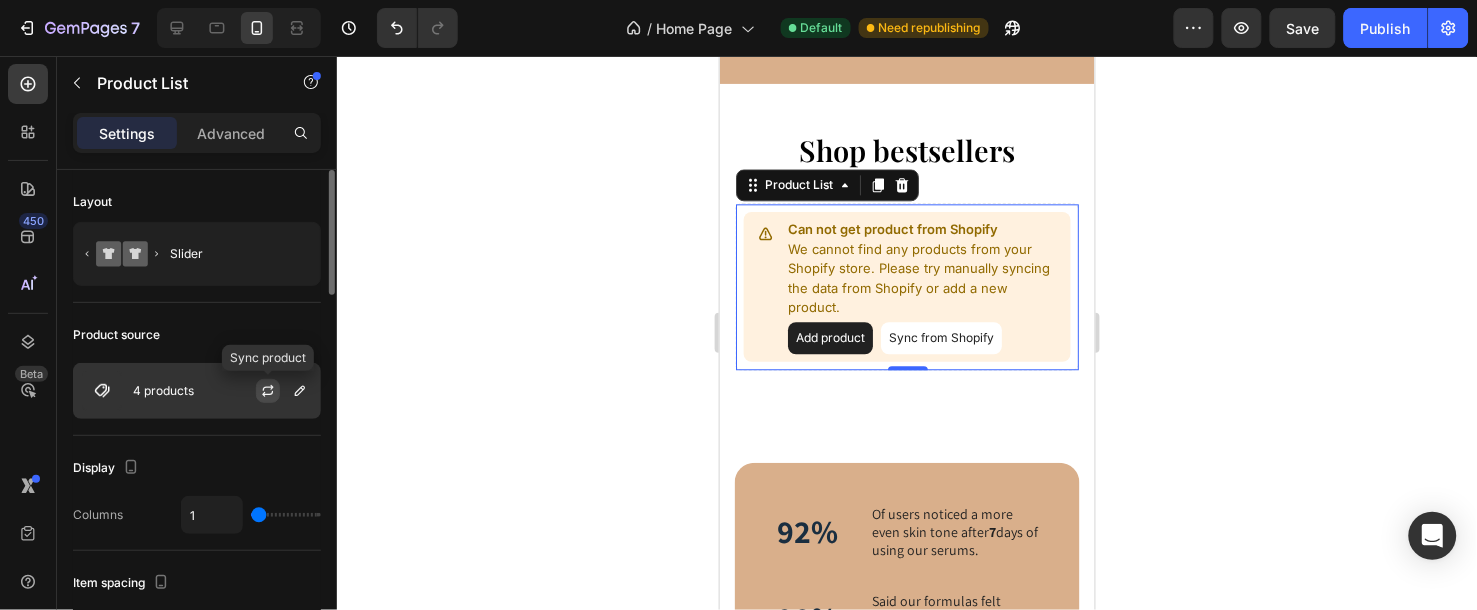 click 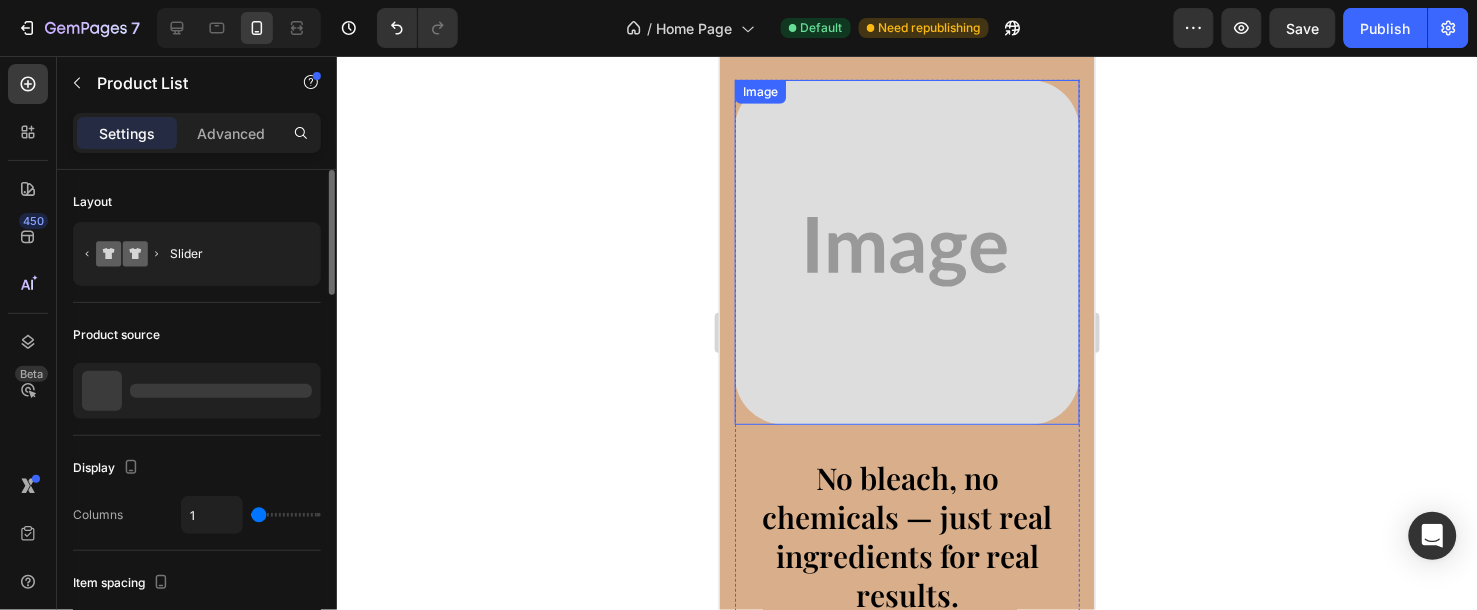 scroll, scrollTop: 2231, scrollLeft: 0, axis: vertical 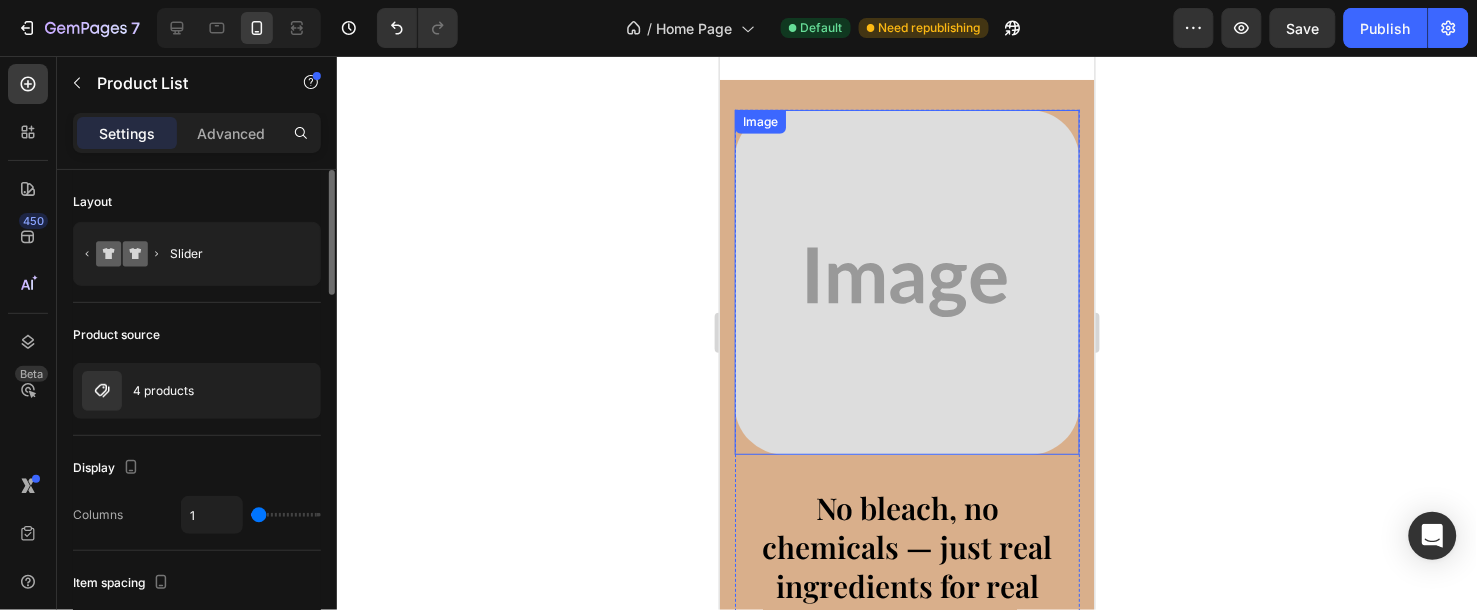 click at bounding box center (906, 281) 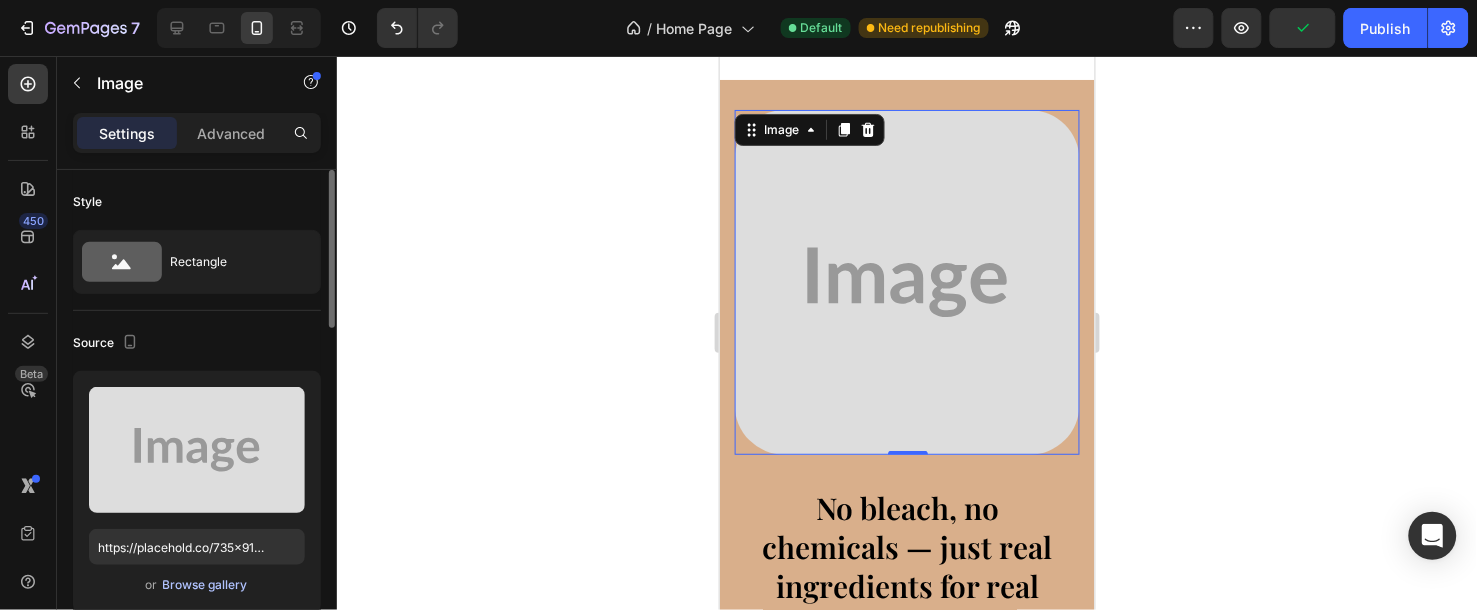 click on "Browse gallery" at bounding box center (205, 585) 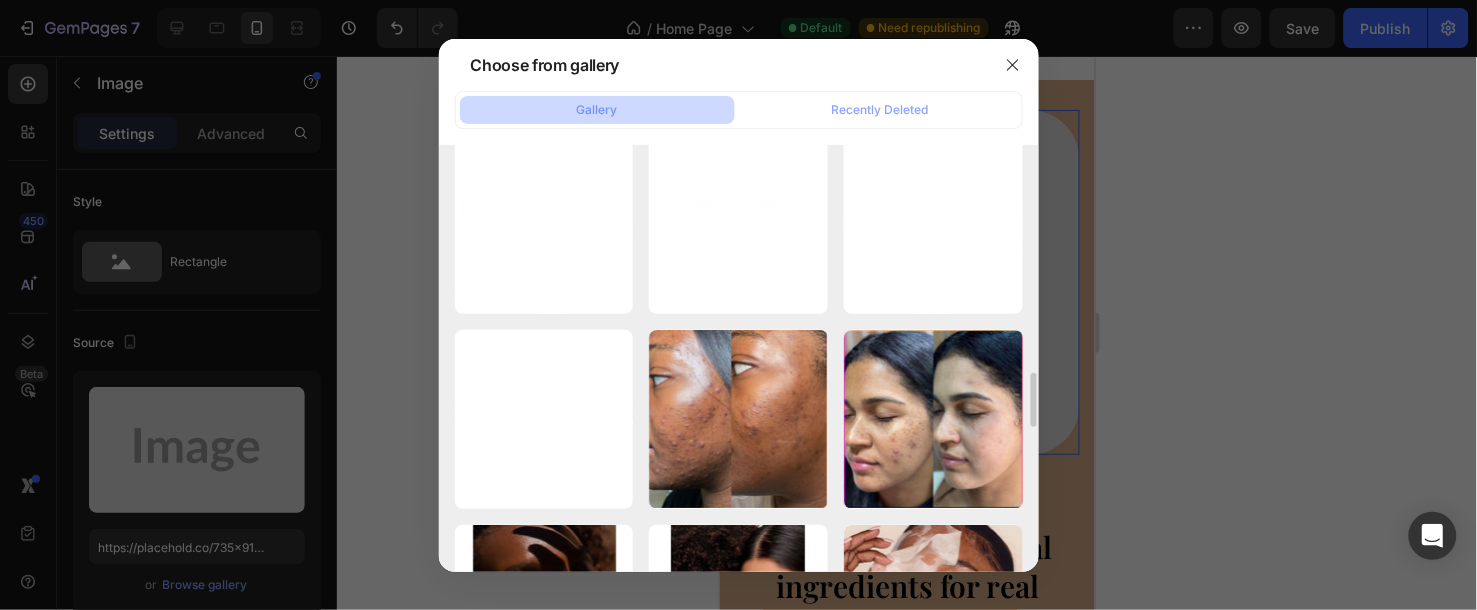 scroll, scrollTop: 2000, scrollLeft: 0, axis: vertical 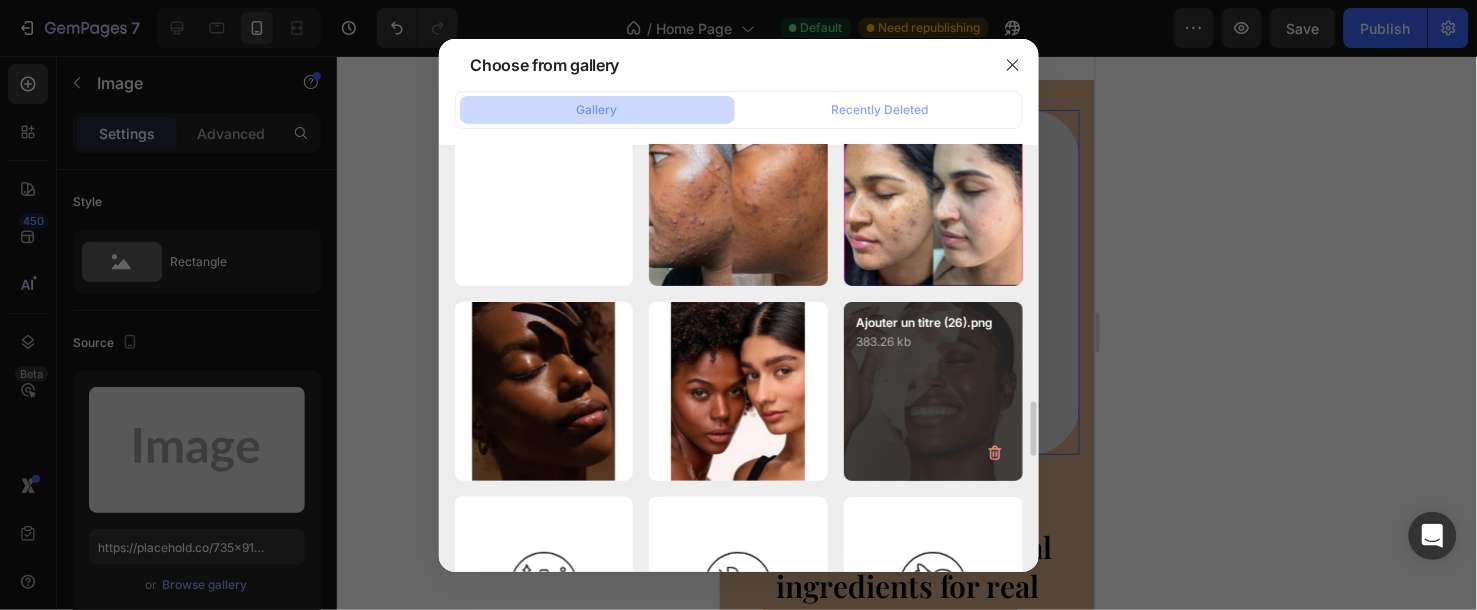 click on "Ajouter un titre (26).png 383.26 kb" at bounding box center [933, 391] 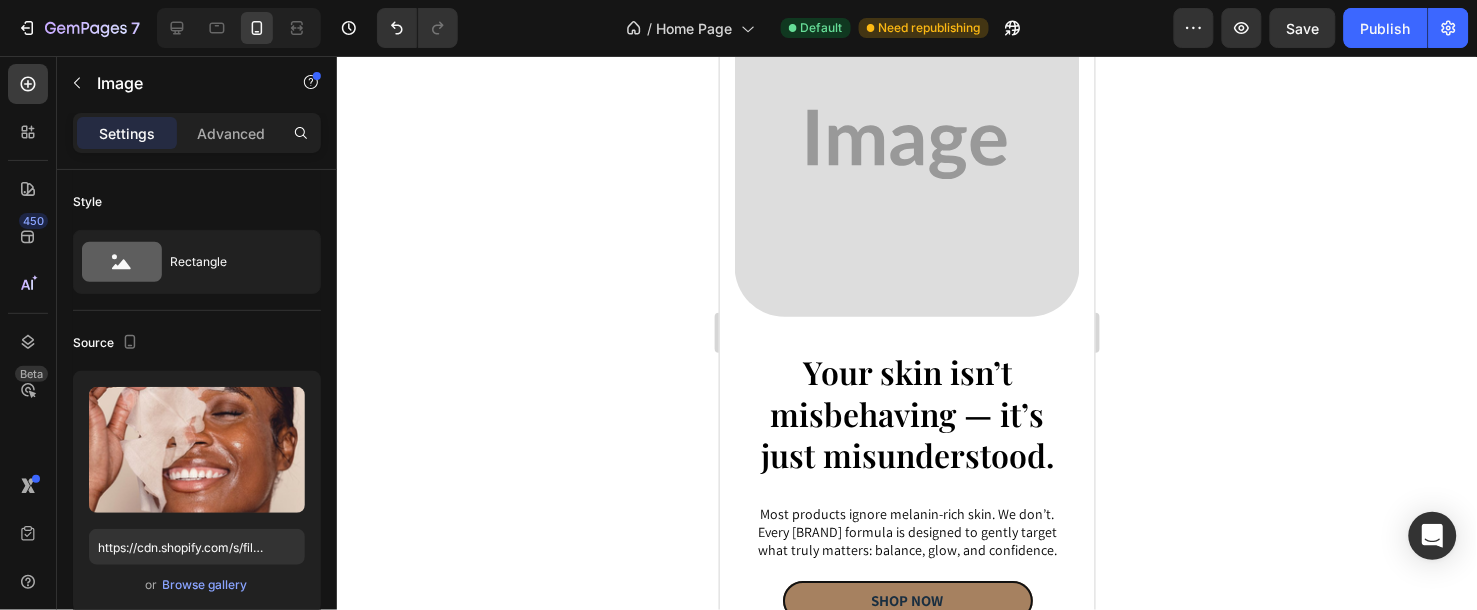 scroll, scrollTop: 1564, scrollLeft: 0, axis: vertical 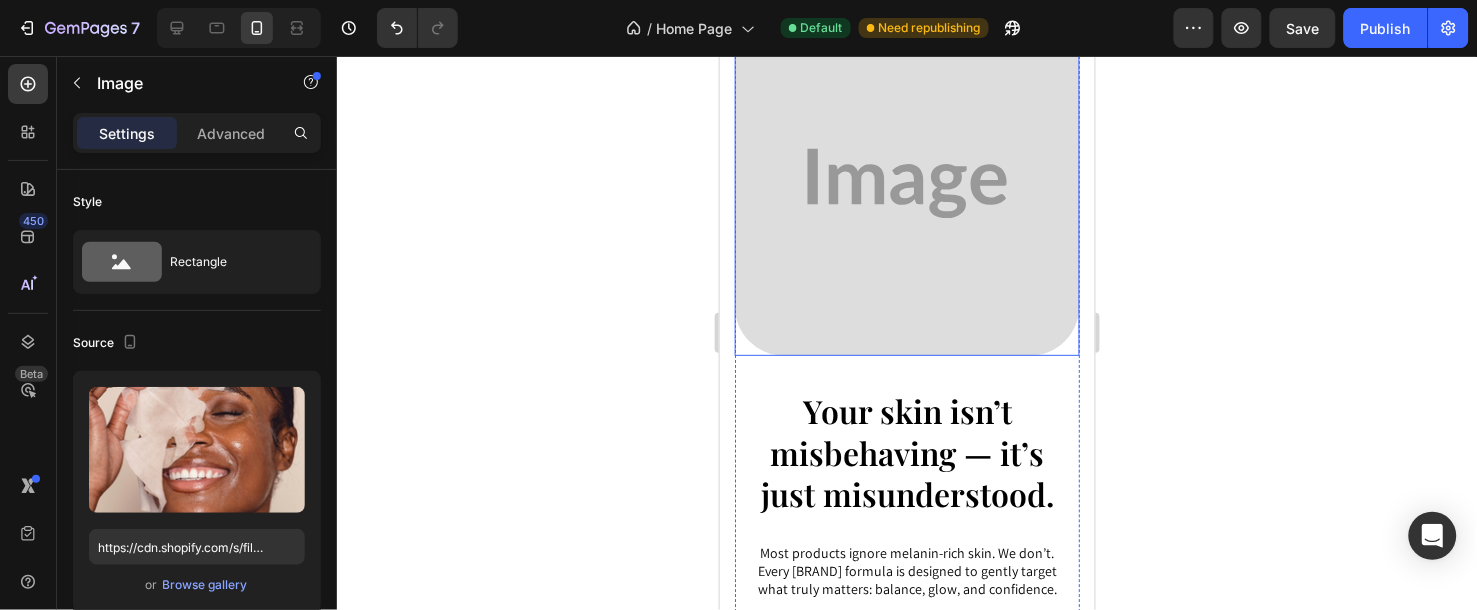 click at bounding box center (906, 182) 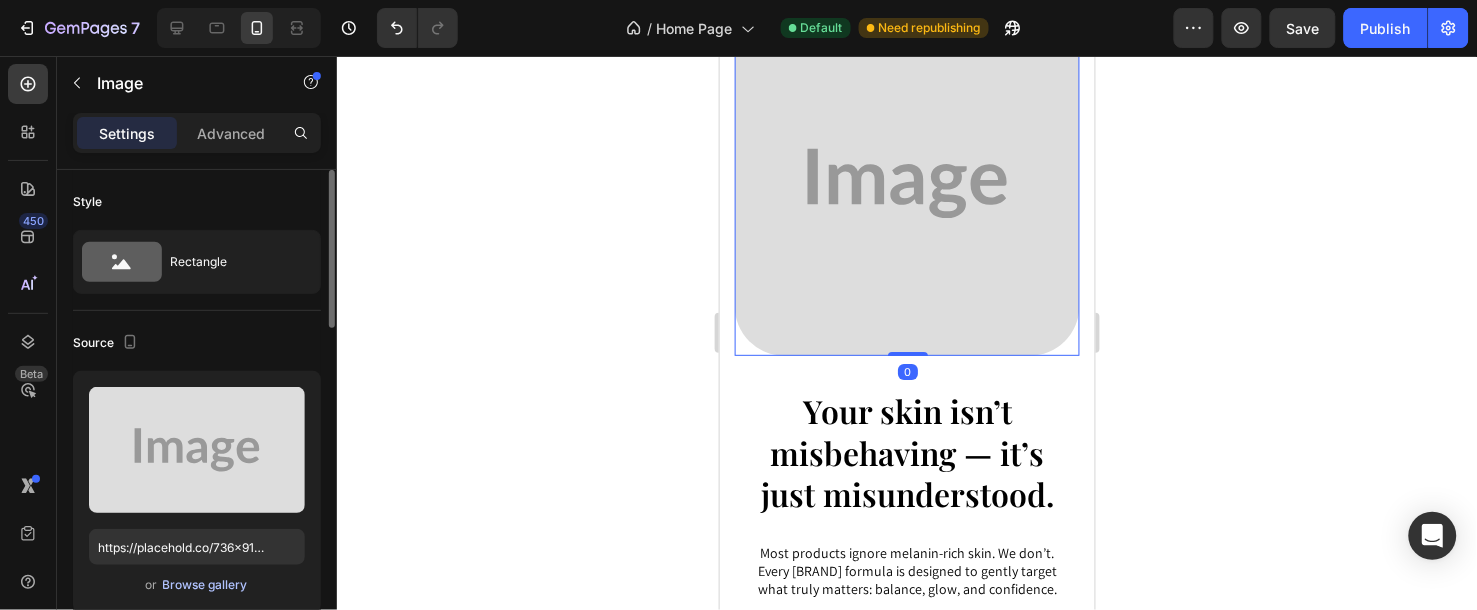click on "Browse gallery" at bounding box center (205, 585) 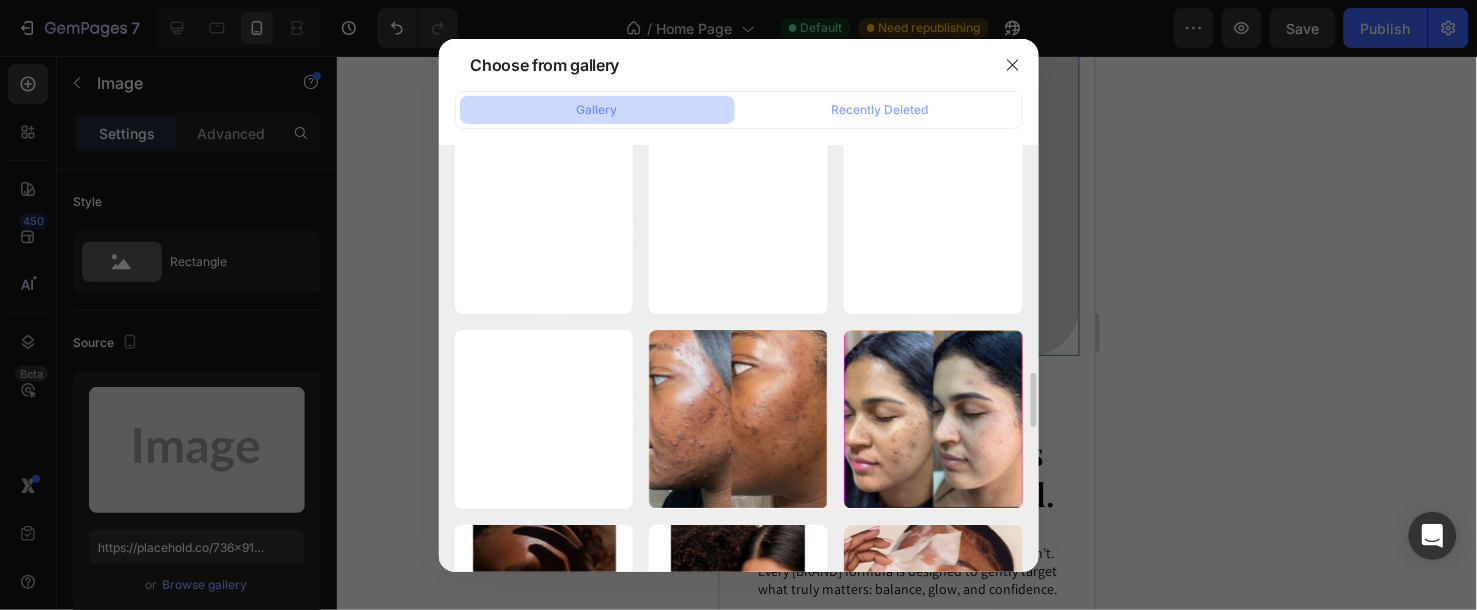 scroll, scrollTop: 2222, scrollLeft: 0, axis: vertical 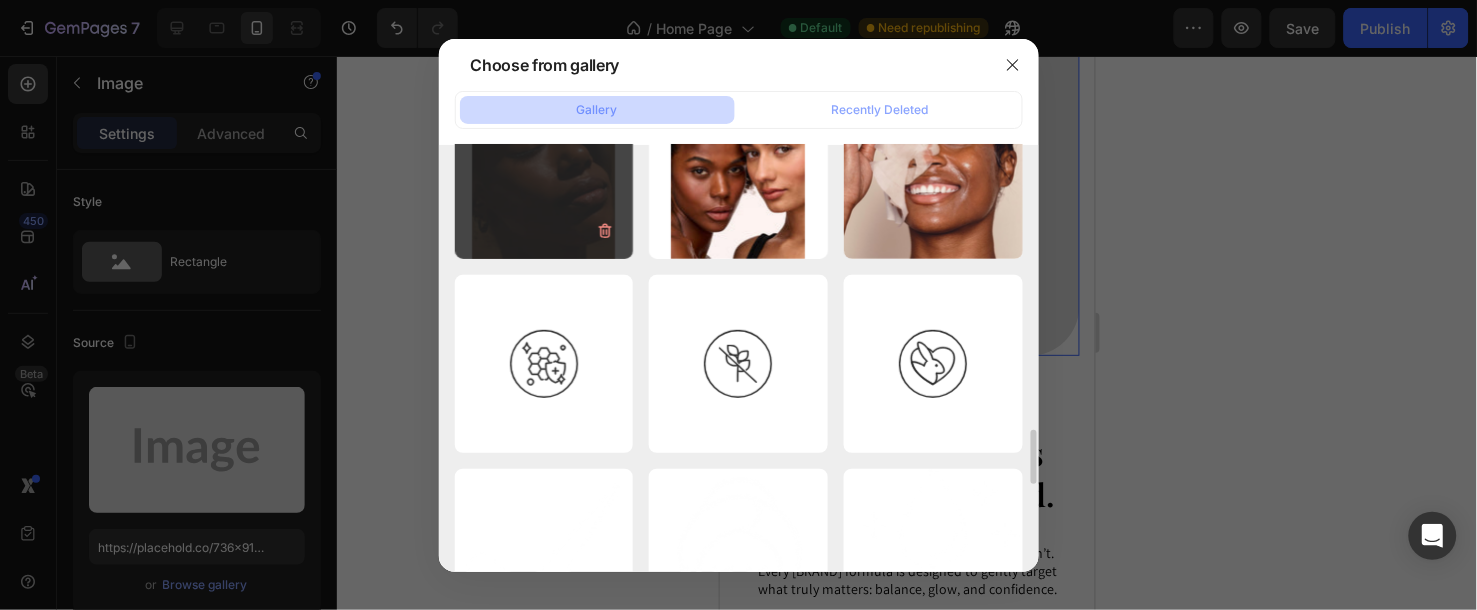 click on "[BRAND].jpeg 56.77 kb" at bounding box center (544, 169) 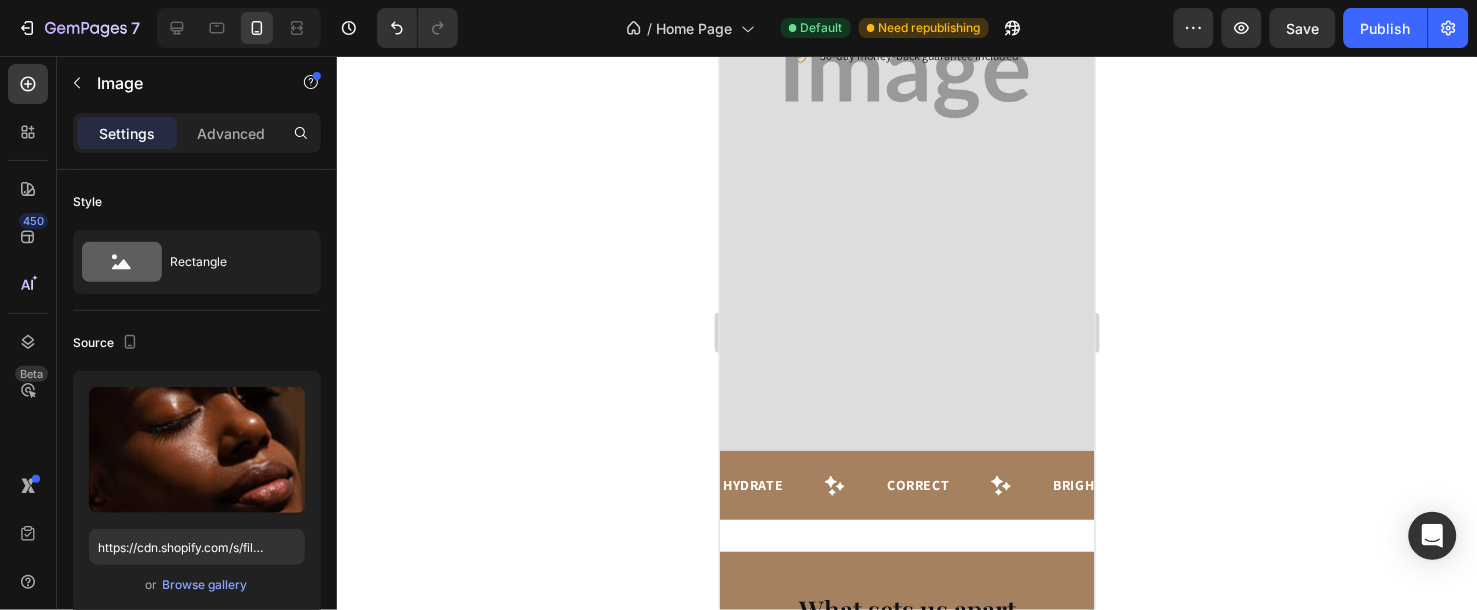 scroll, scrollTop: 342, scrollLeft: 0, axis: vertical 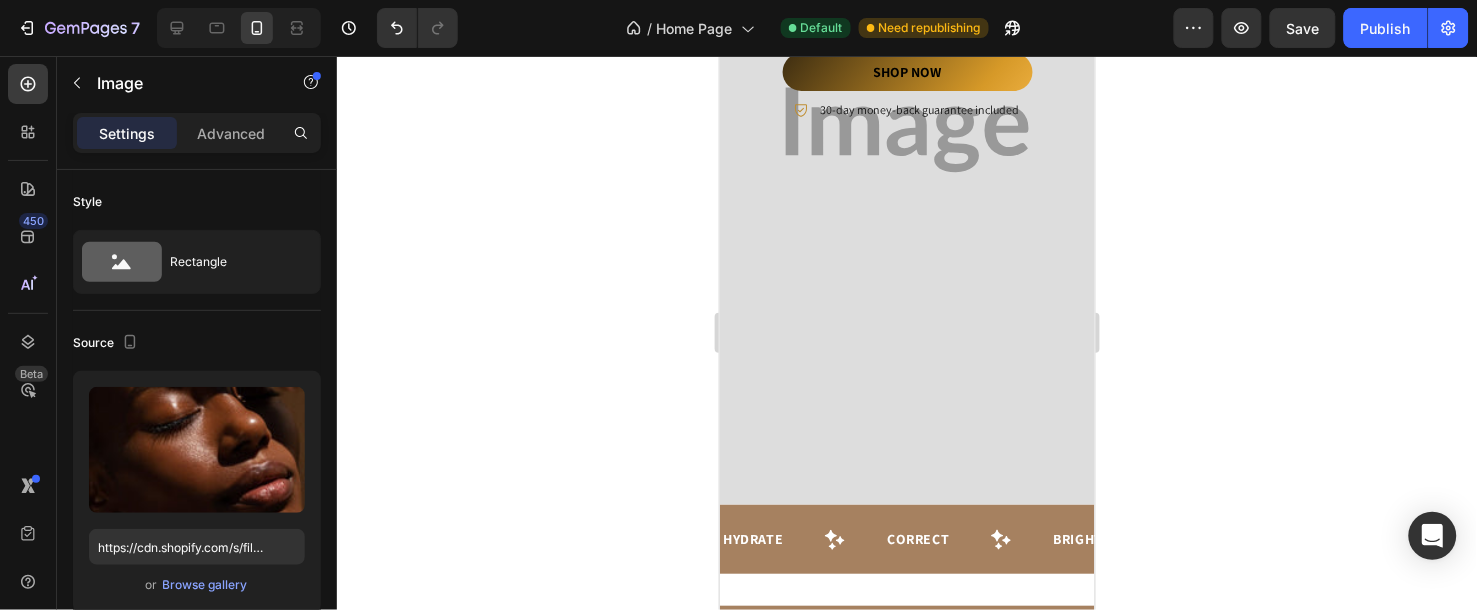click on "Icon Icon Icon Icon
Icon Icon List Rated 4.8/5 Based on 5000+ Reviews Text Block Row It’s time to love your melanin again. Heading Radiate in your melanin’s magic—the natural way. Love your skin deeply, nourish its brilliance, and celebrate its beauty with pure, plant-powered care. Text Block shop now Button
30-day money-back guarantee included  Item List" at bounding box center (906, 129) 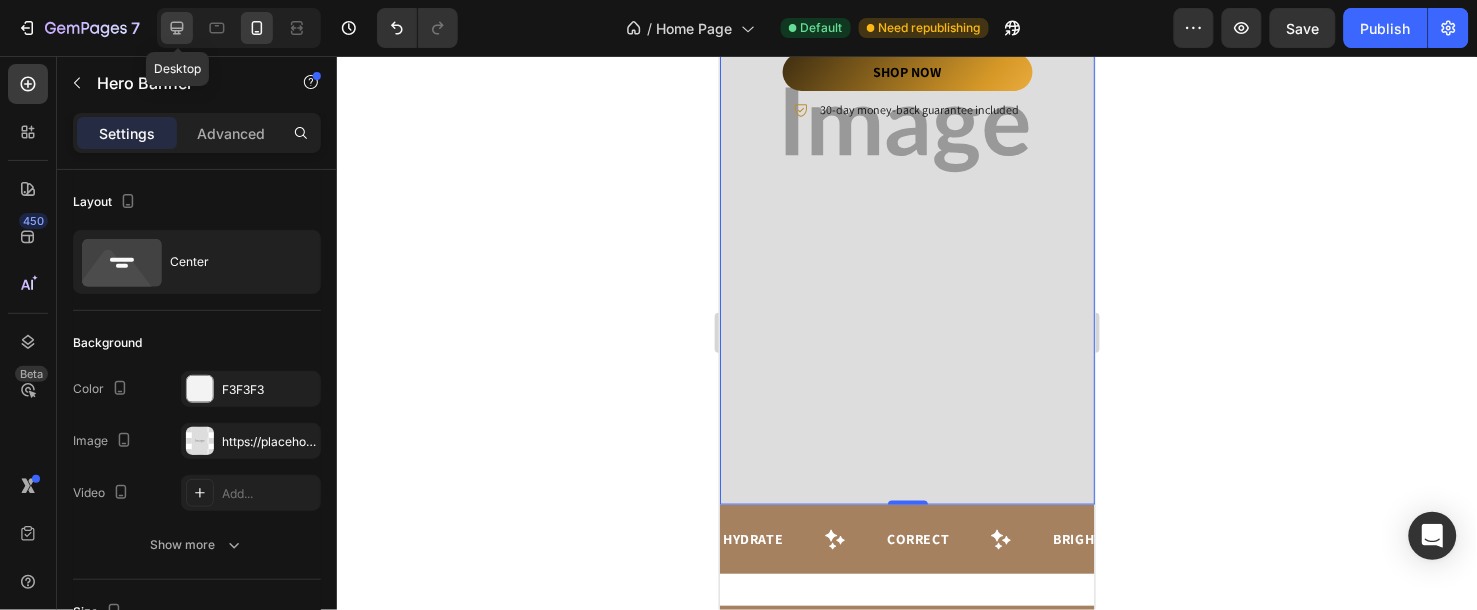 click 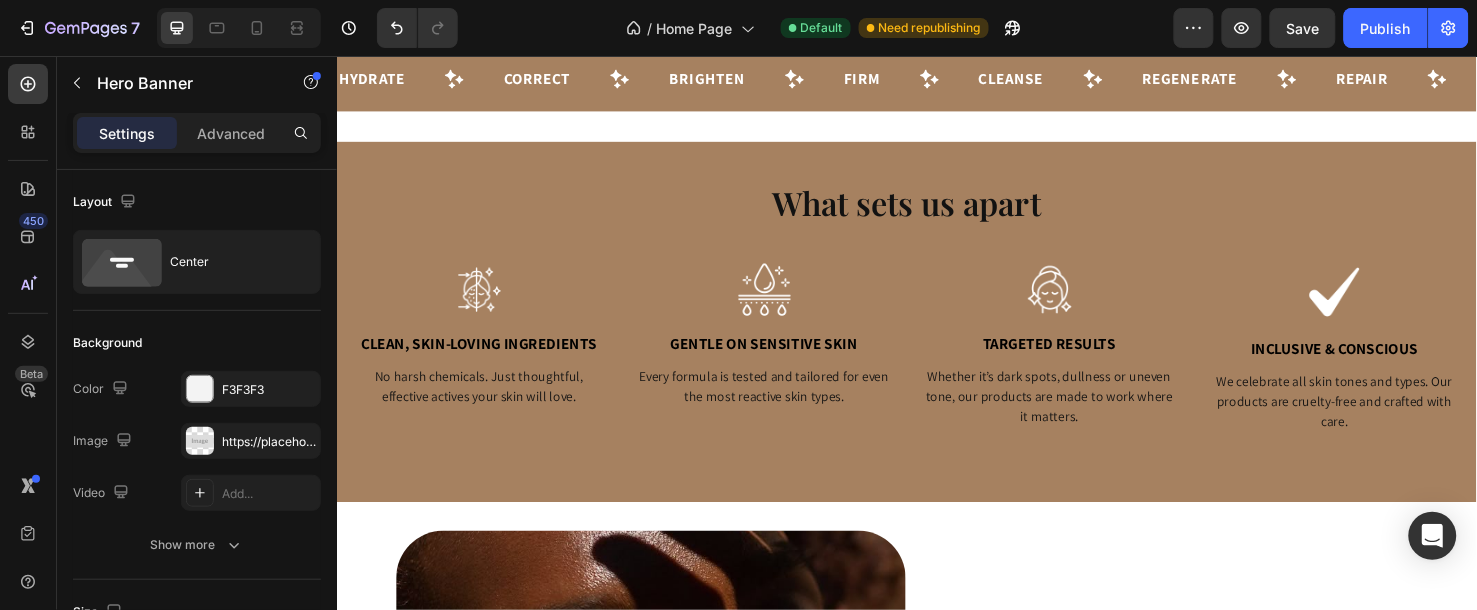 scroll, scrollTop: 0, scrollLeft: 0, axis: both 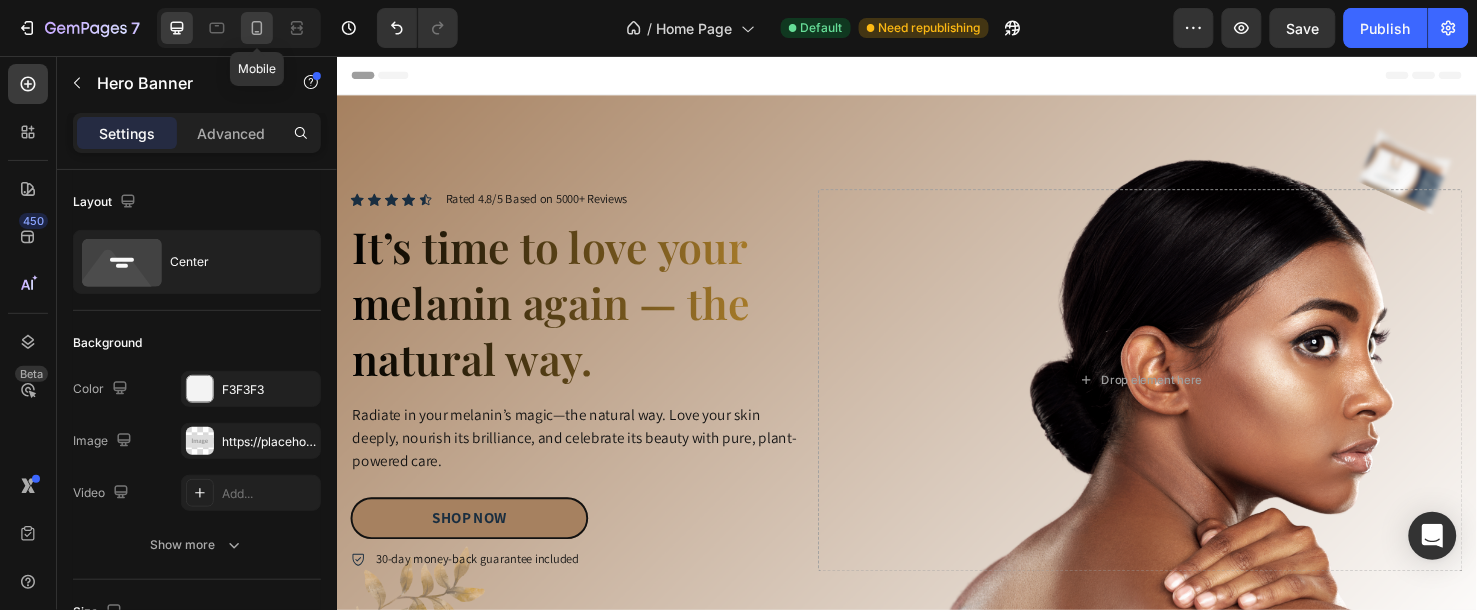 drag, startPoint x: 264, startPoint y: 22, endPoint x: 103, endPoint y: 122, distance: 189.52837 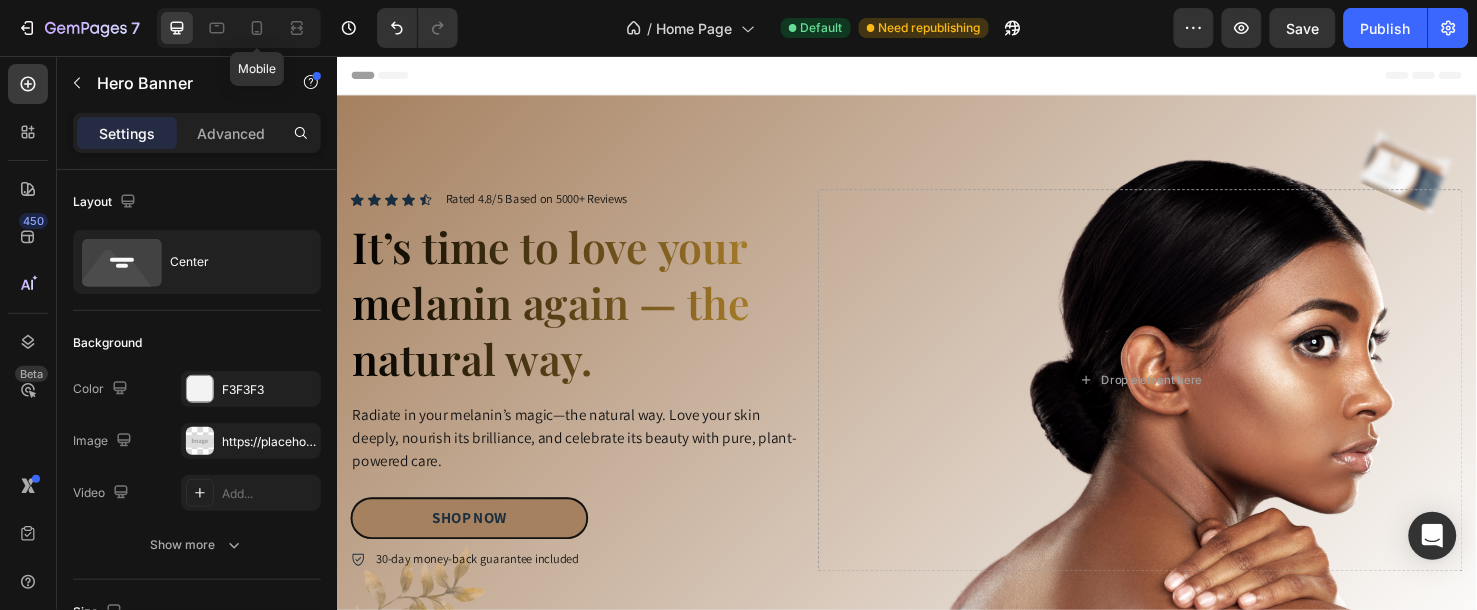 type on "750" 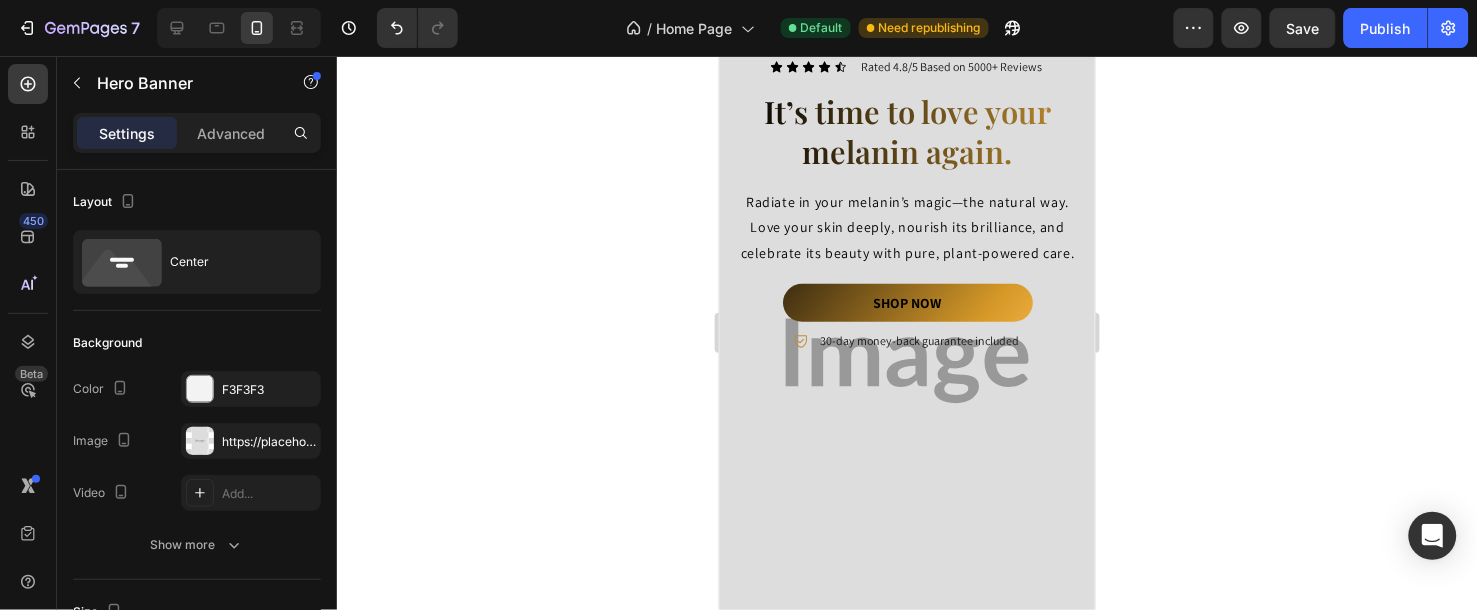 scroll, scrollTop: 0, scrollLeft: 0, axis: both 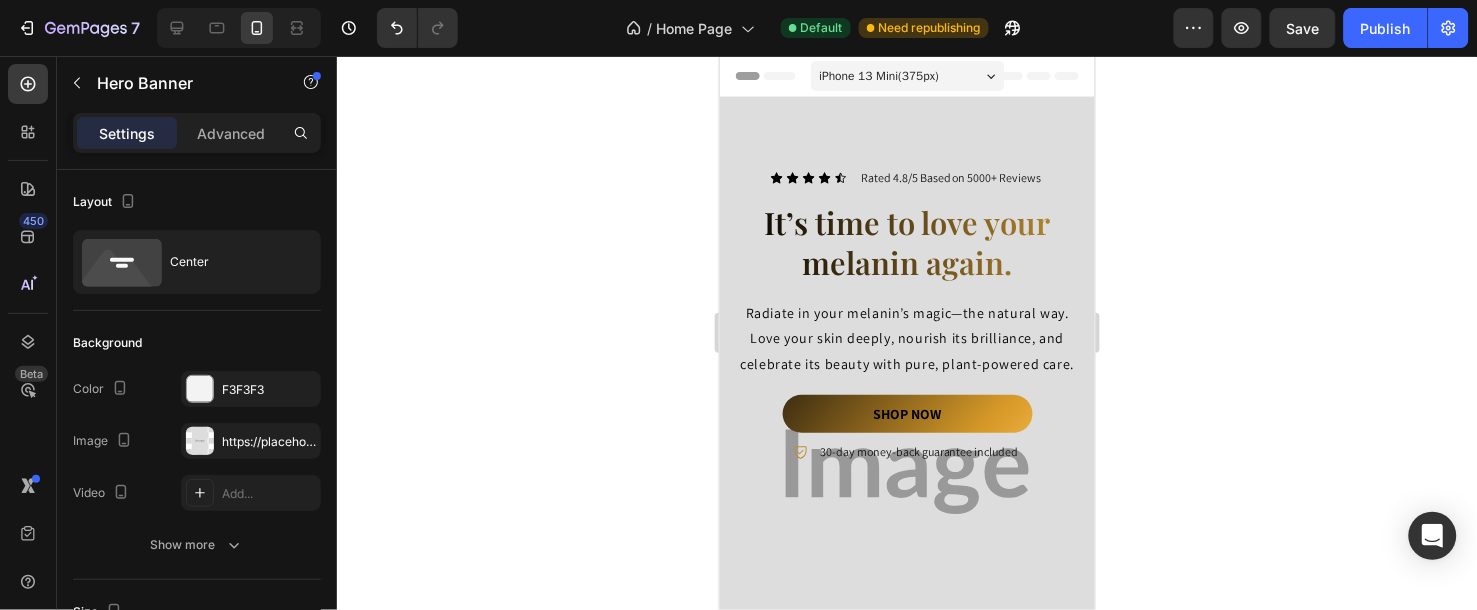 click at bounding box center [906, 471] 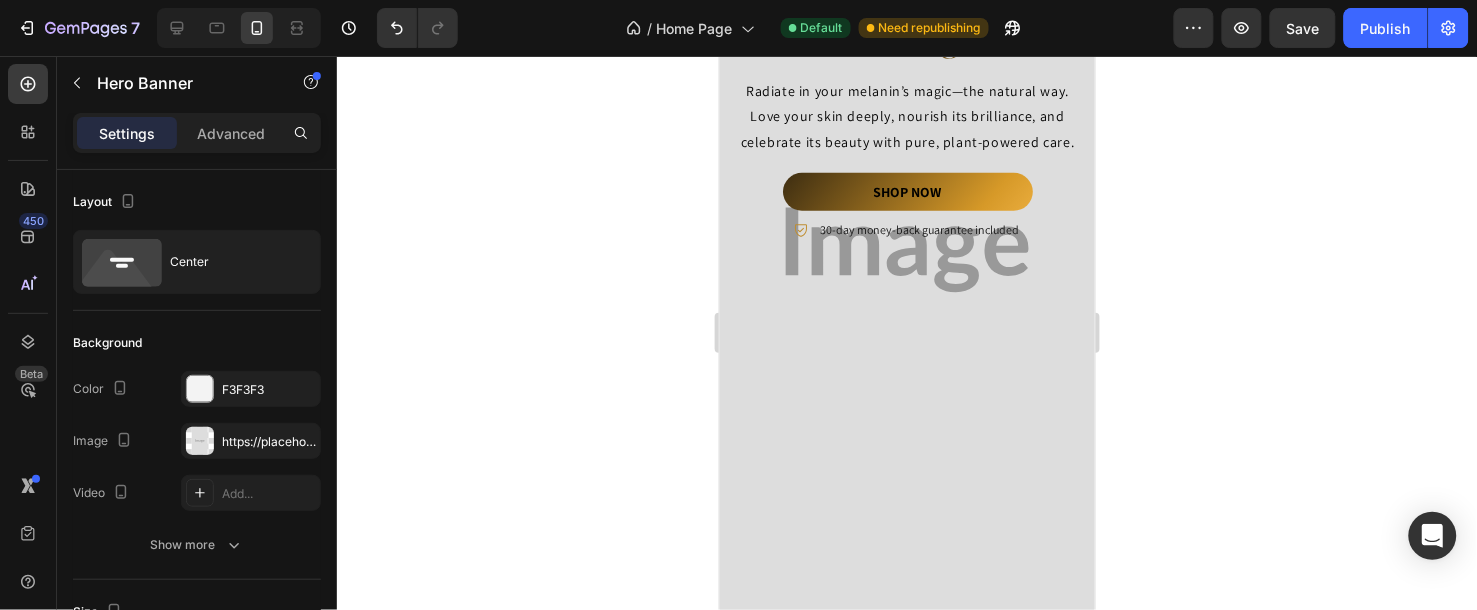 scroll, scrollTop: 444, scrollLeft: 0, axis: vertical 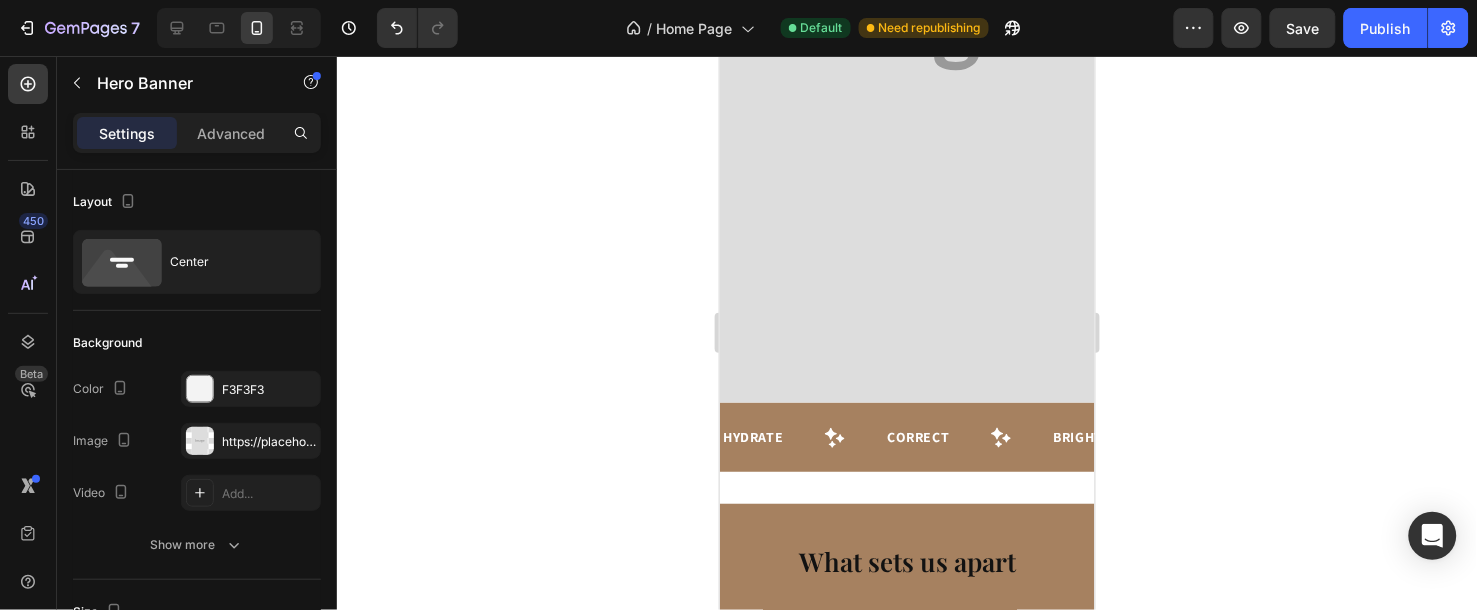 click on "Icon Icon Icon Icon
Icon Icon List Rated 4.8/5 Based on 5000+ Reviews Text Block Row It’s time to love your melanin again. Heading Radiate in your melanin’s magic—the natural way. Love your skin deeply, nourish its brilliance, and celebrate its beauty with pure, plant-powered care. Text Block shop now Button
30-day money-back guarantee included  Item List" at bounding box center (906, 27) 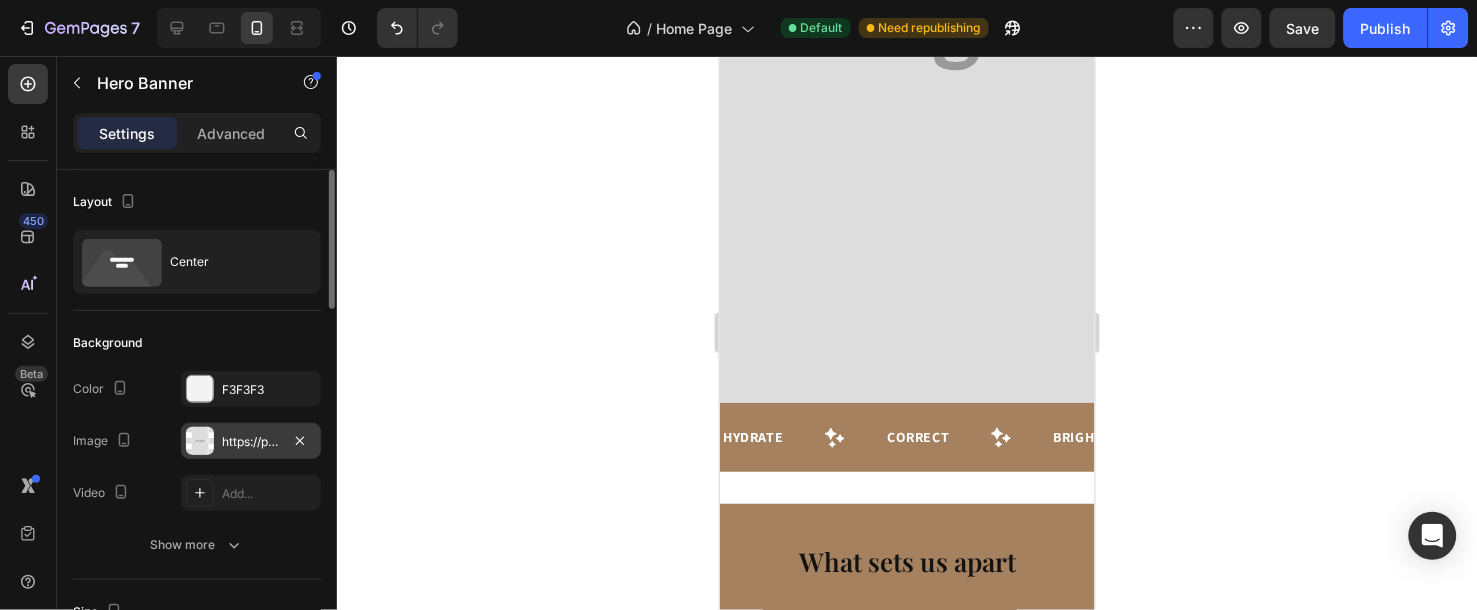 click on "https://placehold.co/1151x2048?text=Image" at bounding box center (251, 442) 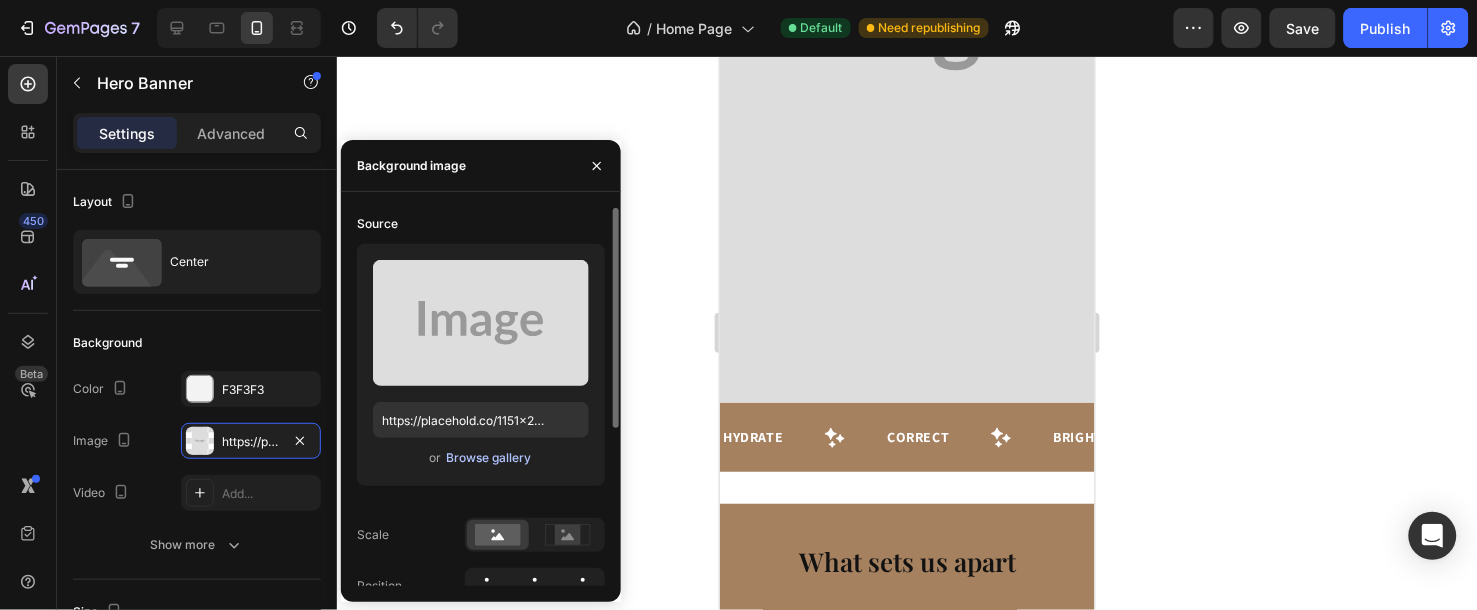 click on "Browse gallery" at bounding box center (488, 458) 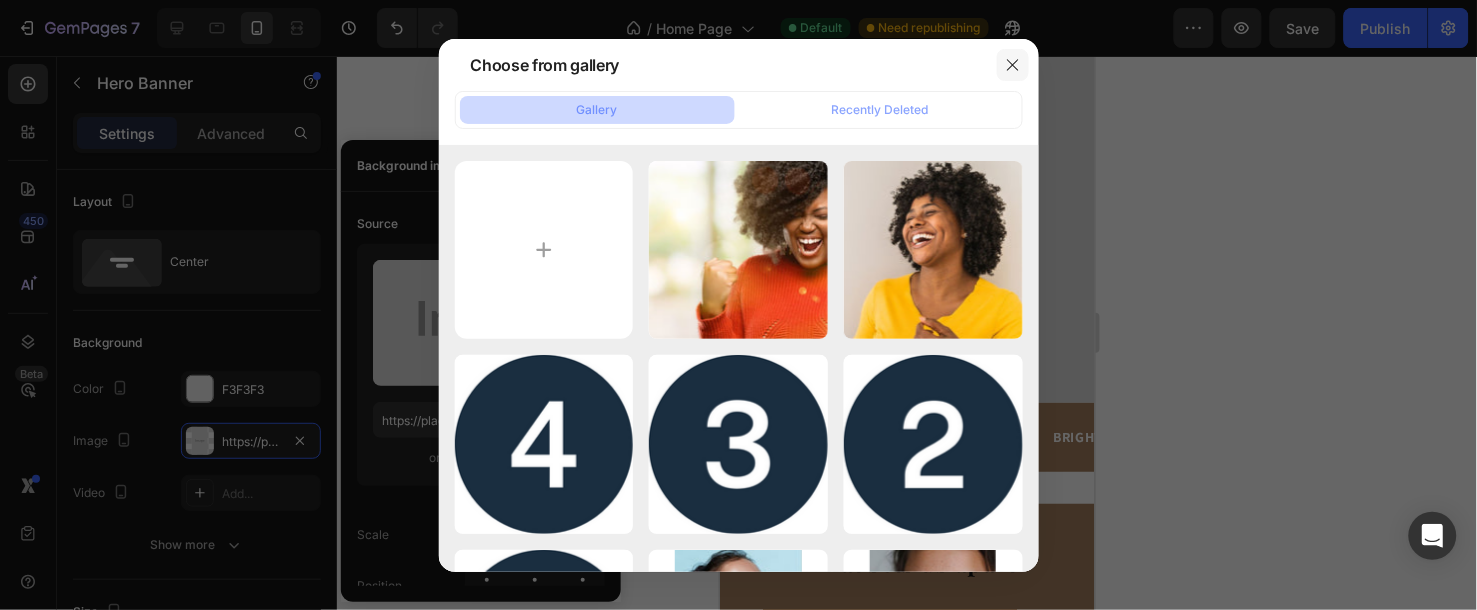 click at bounding box center (1013, 65) 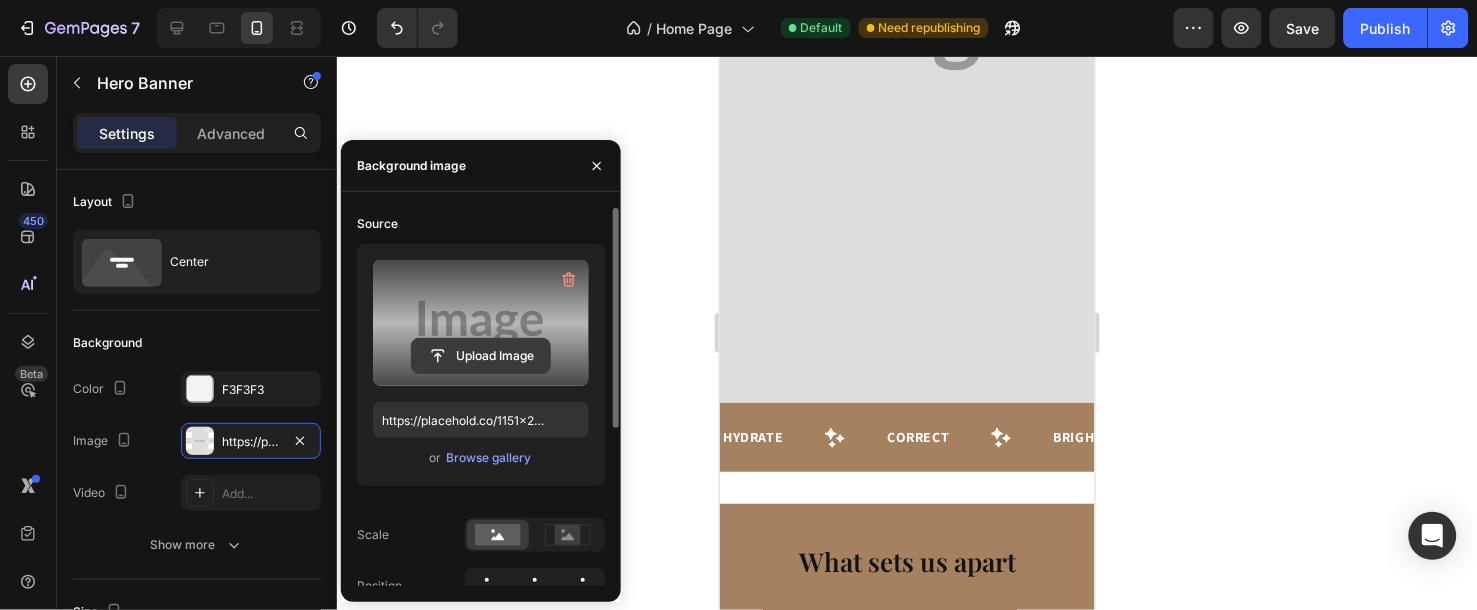click 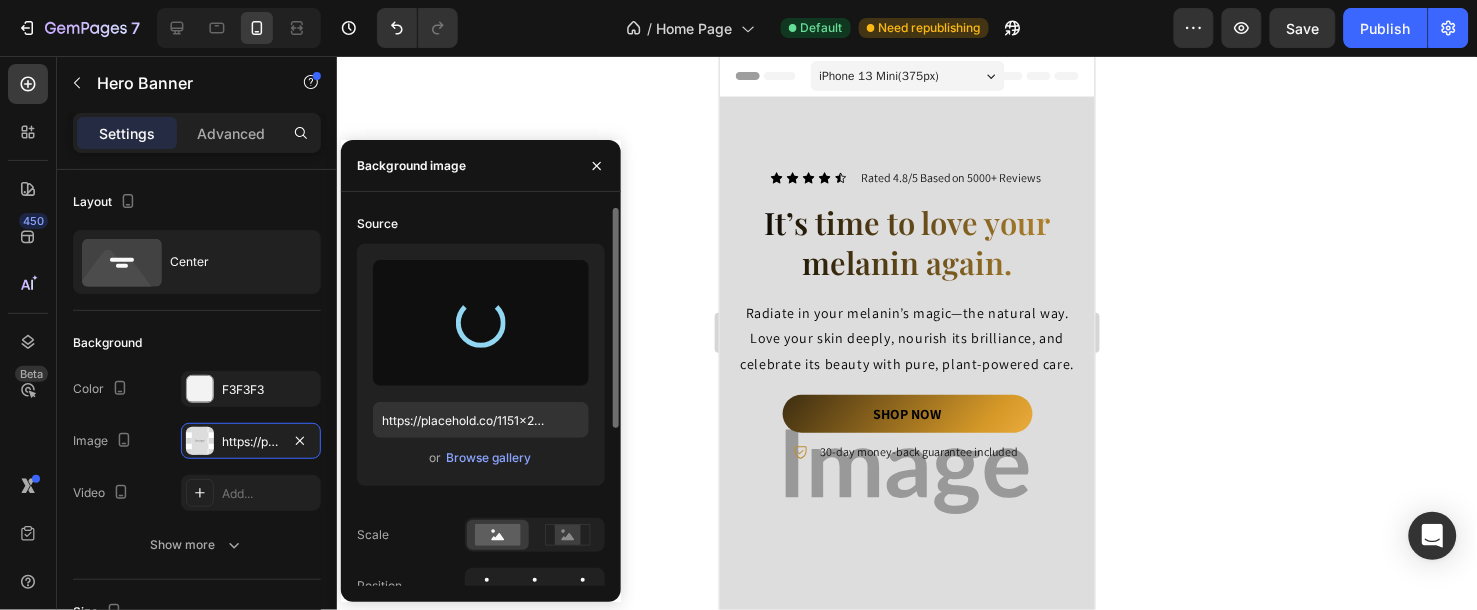 scroll, scrollTop: 222, scrollLeft: 0, axis: vertical 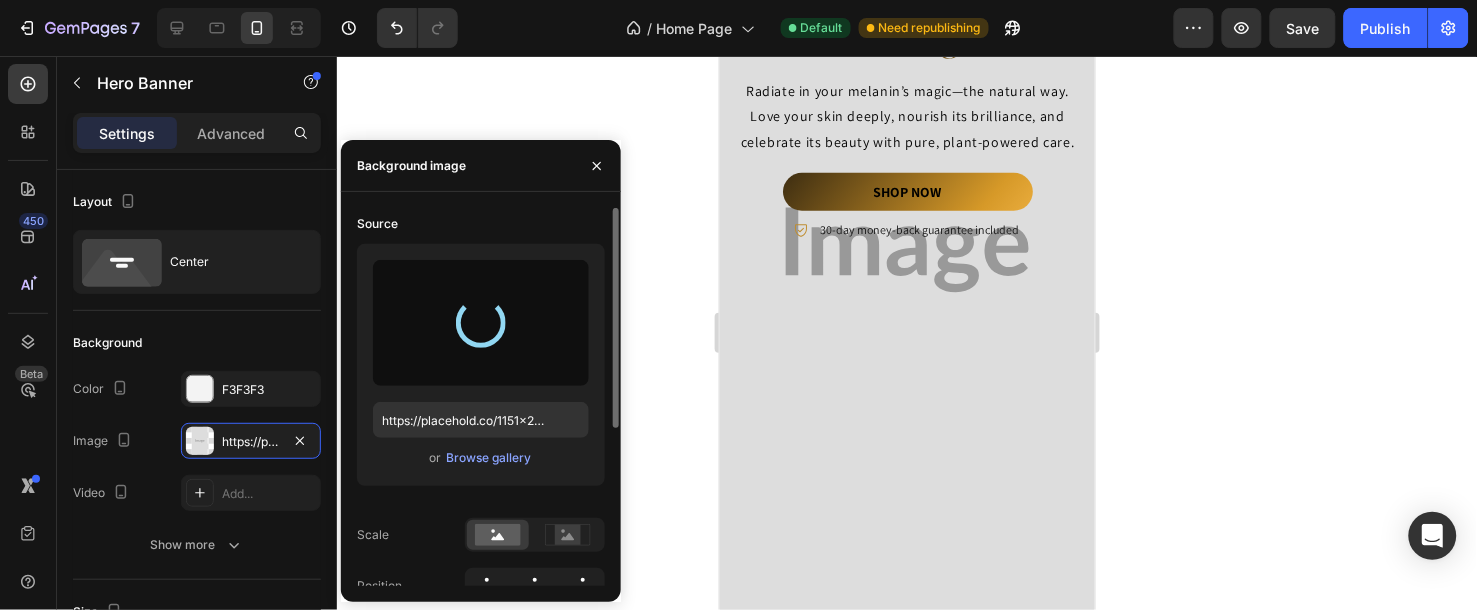 type on "https://cdn.shopify.com/s/files/1/0663/9881/4339/files/gempages_578192608090653637-d9c0323c-a176-4db8-9b11-6daa63ba4543.png" 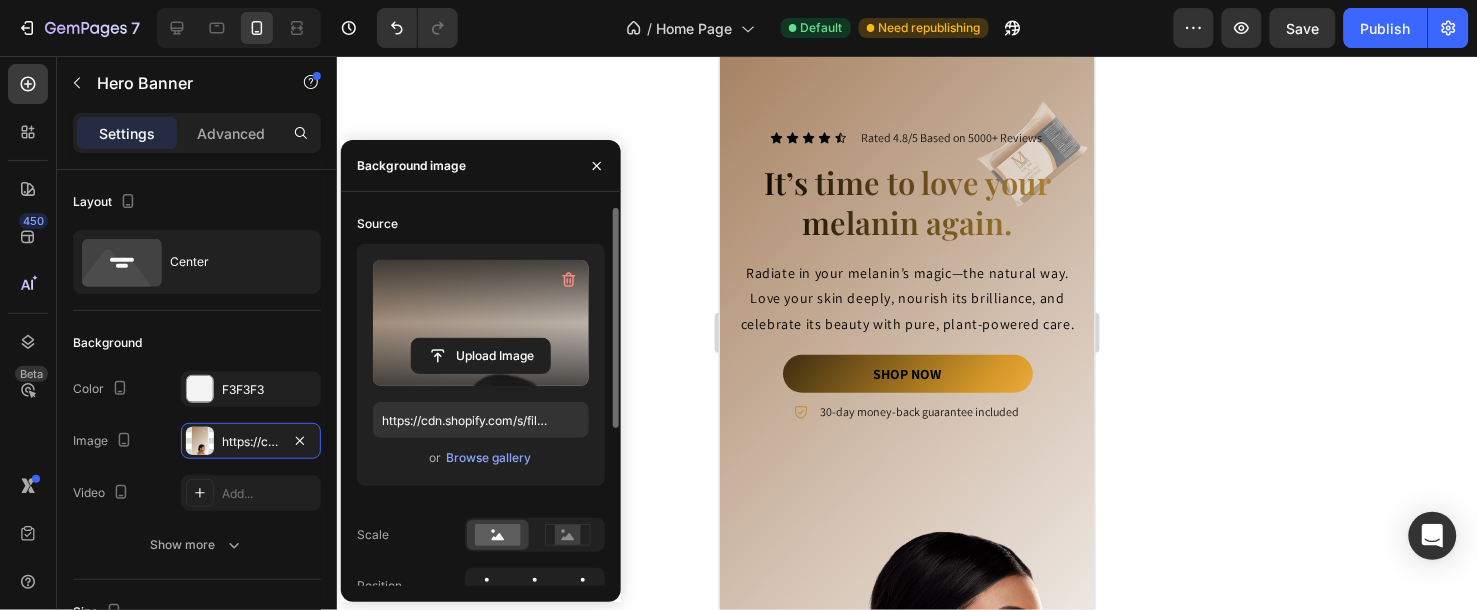 scroll, scrollTop: 0, scrollLeft: 0, axis: both 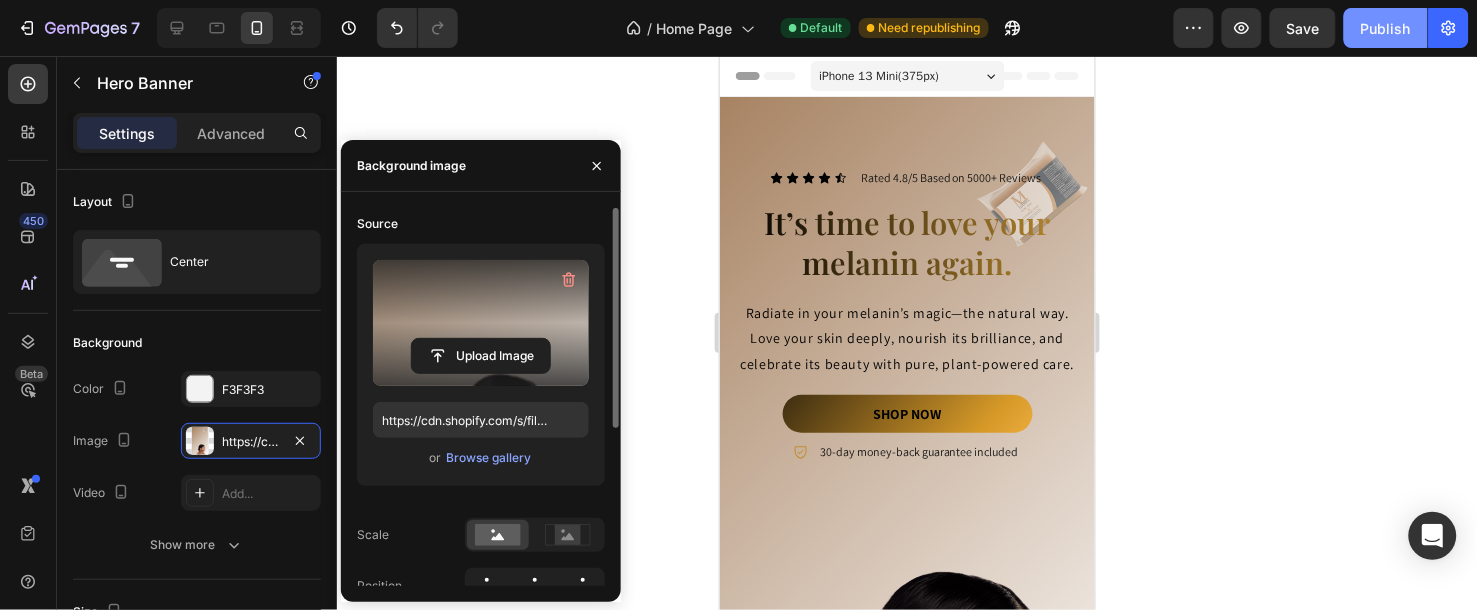 click on "Publish" at bounding box center [1386, 28] 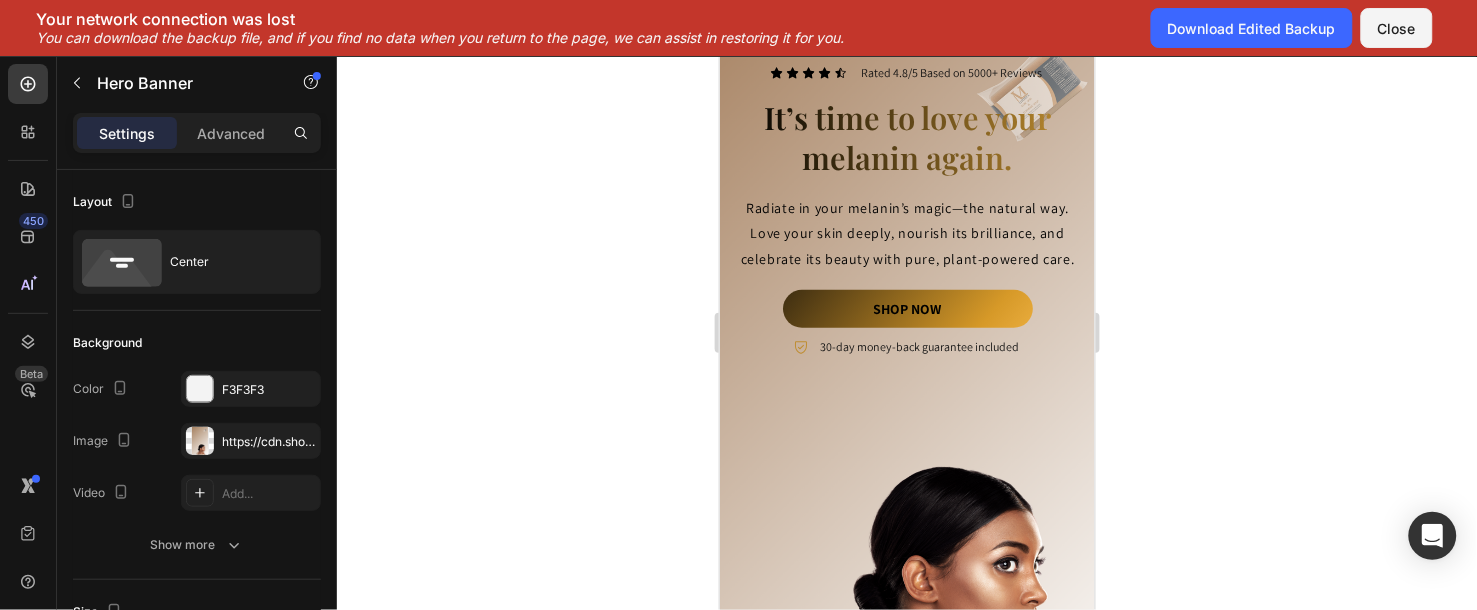 scroll, scrollTop: 111, scrollLeft: 0, axis: vertical 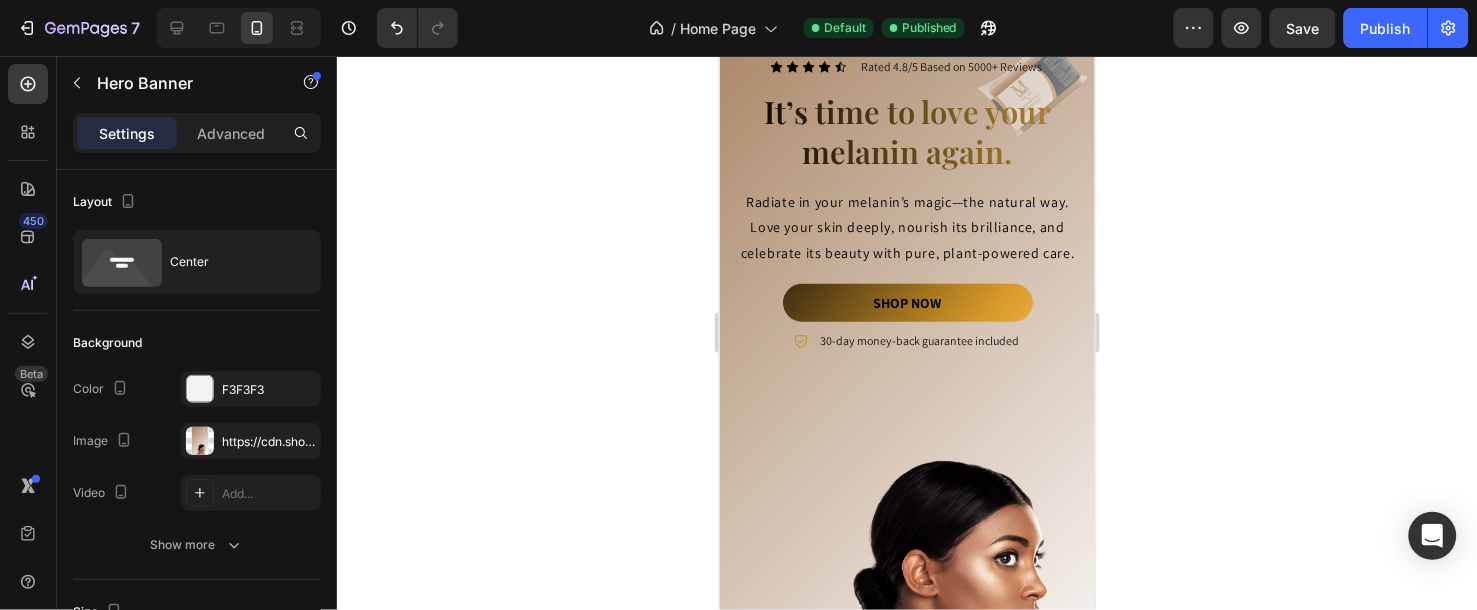 click 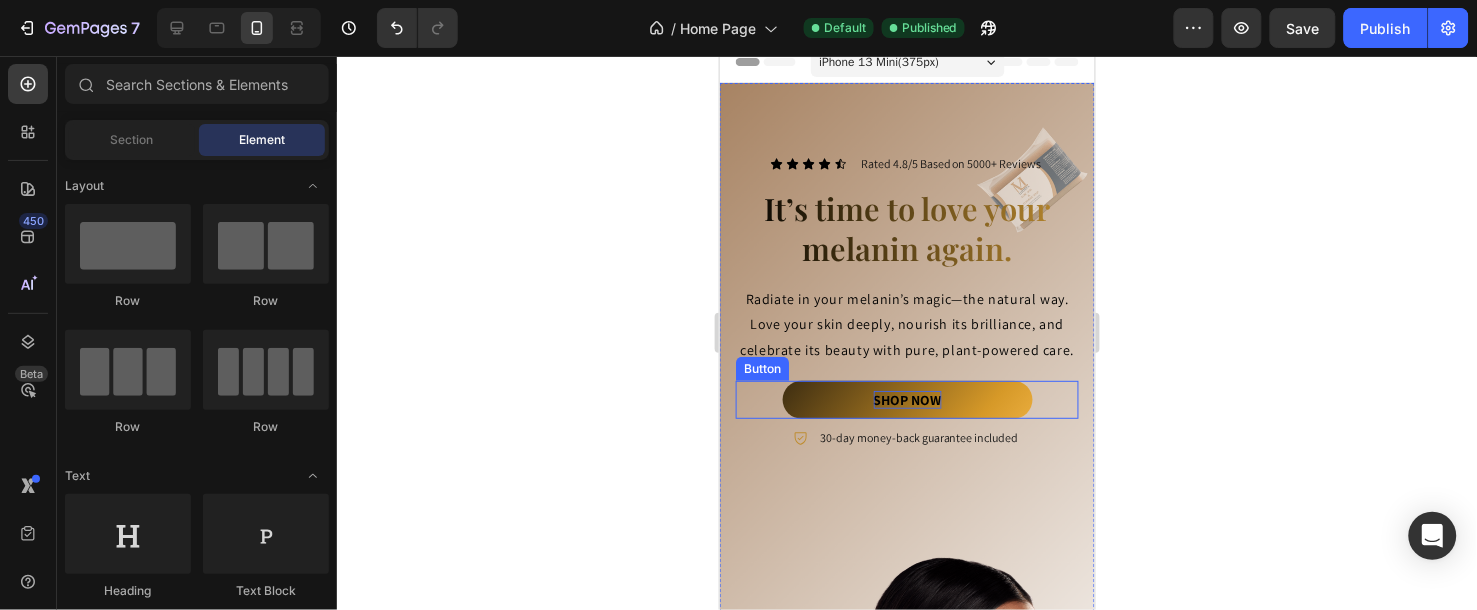 scroll, scrollTop: 111, scrollLeft: 0, axis: vertical 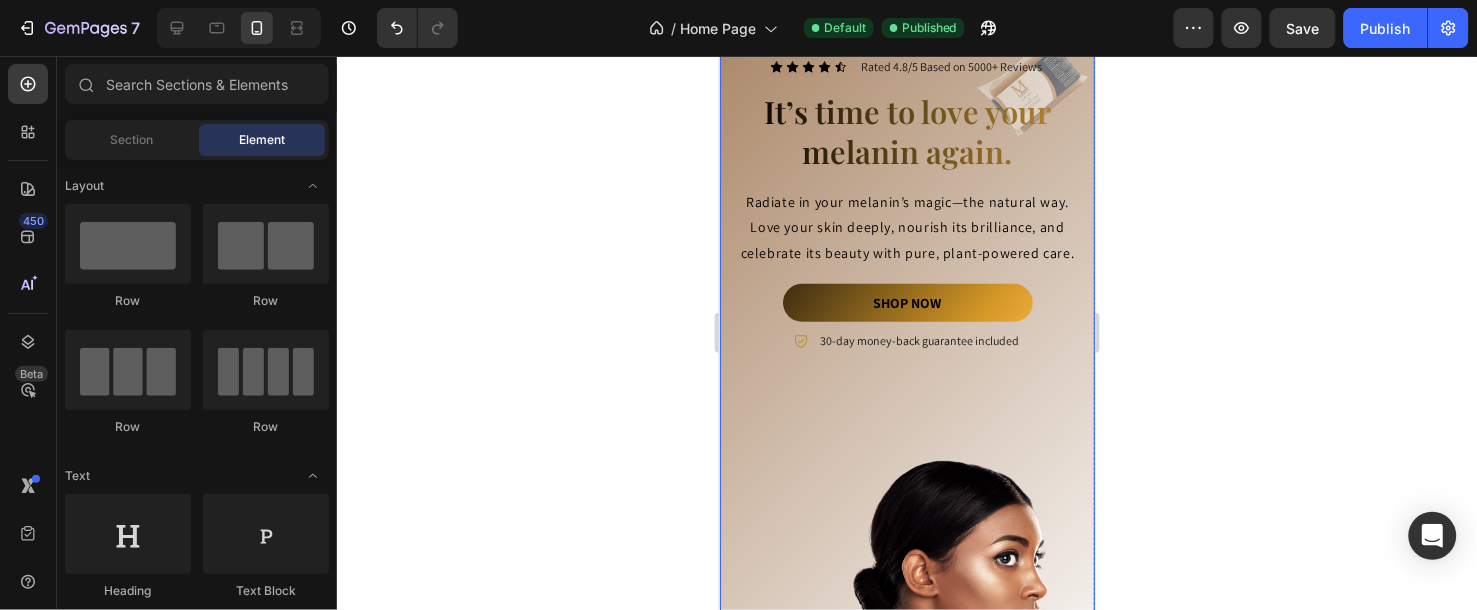 click on "Icon Icon Icon Icon
Icon Icon List Rated 4.8/5 Based on 5000+ Reviews Text Block Row It’s time to love your melanin again. Heading Radiate in your melanin’s magic—the natural way. Love your skin deeply, nourish its brilliance, and celebrate its beauty with pure, plant-powered care. Text Block shop now Button
30-day money-back guarantee included  Item List" at bounding box center [906, 360] 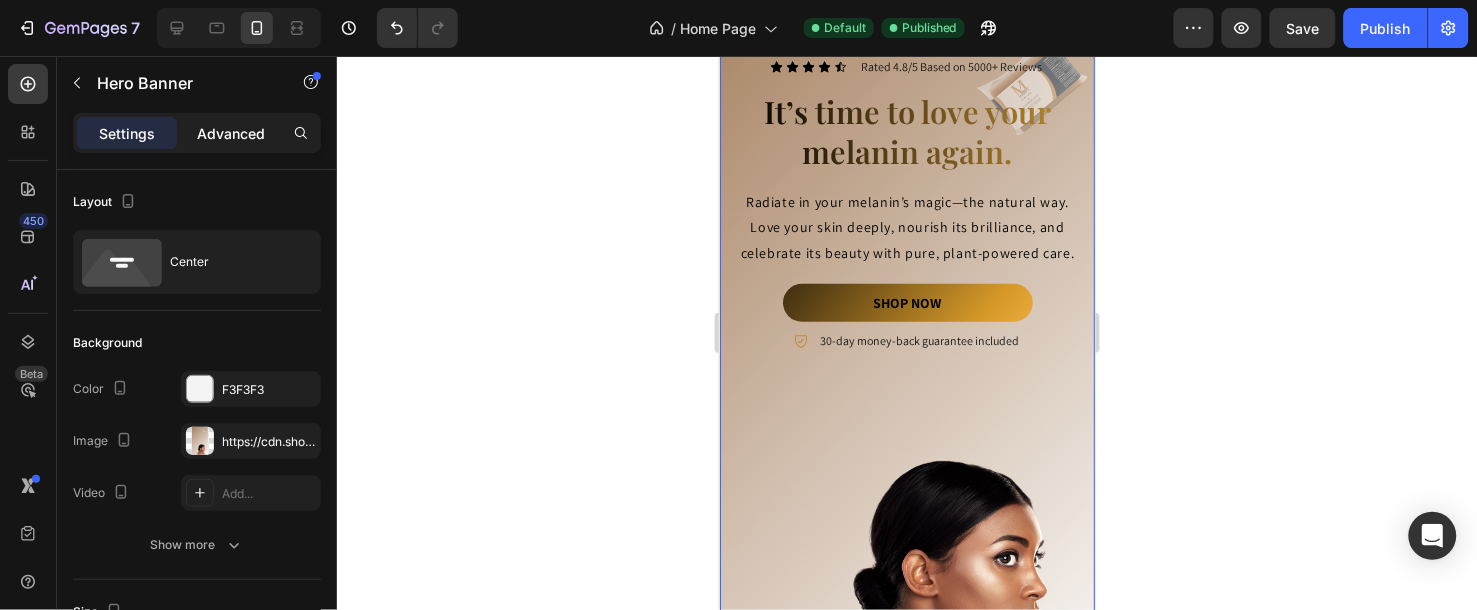 click on "Advanced" at bounding box center [231, 133] 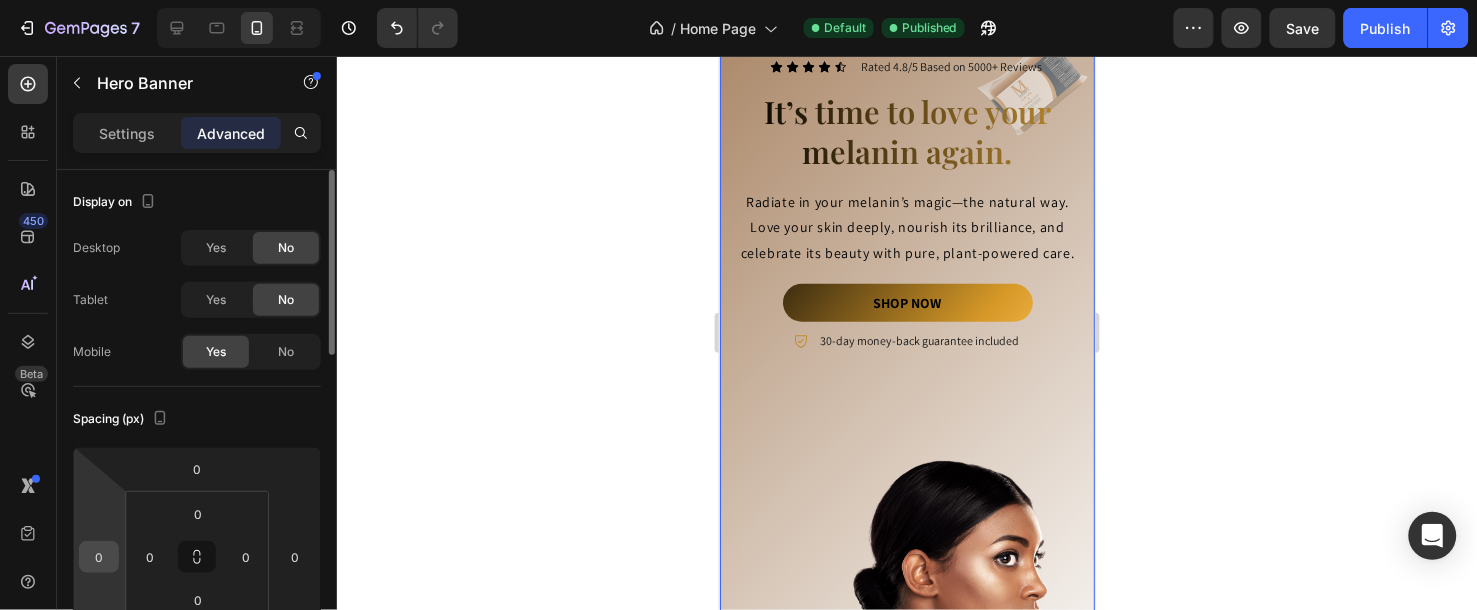 click on "0" at bounding box center [99, 557] 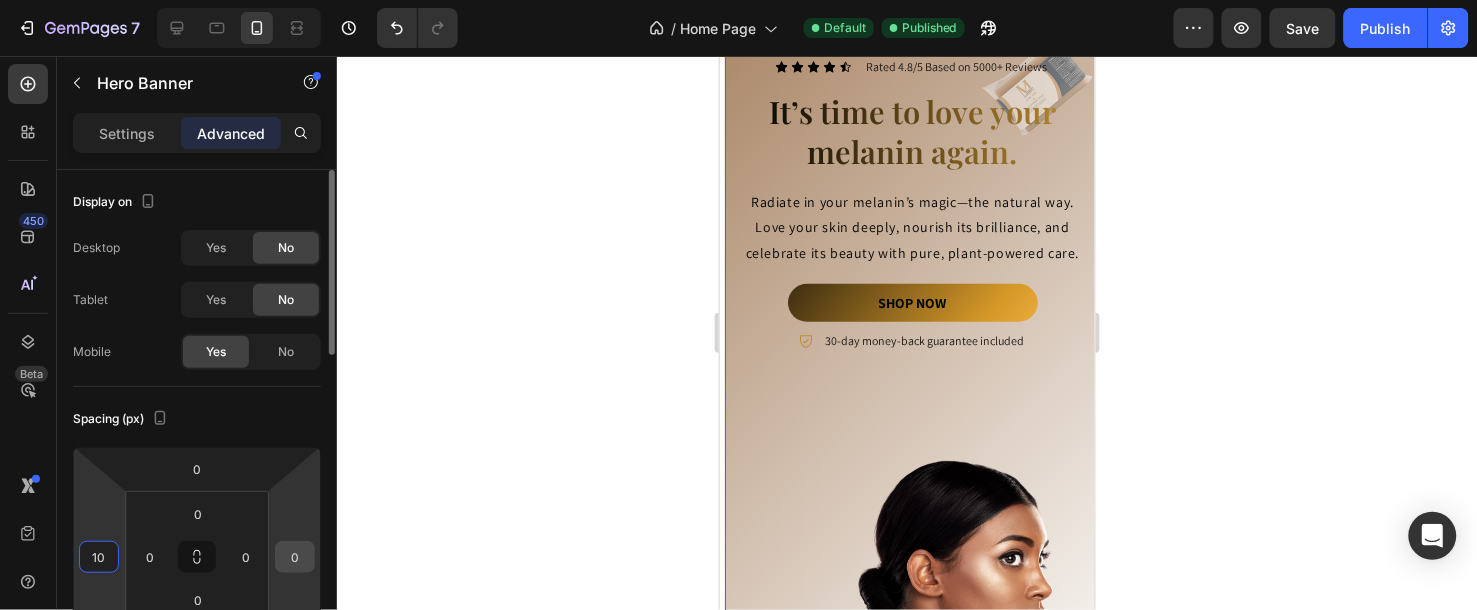 type on "10" 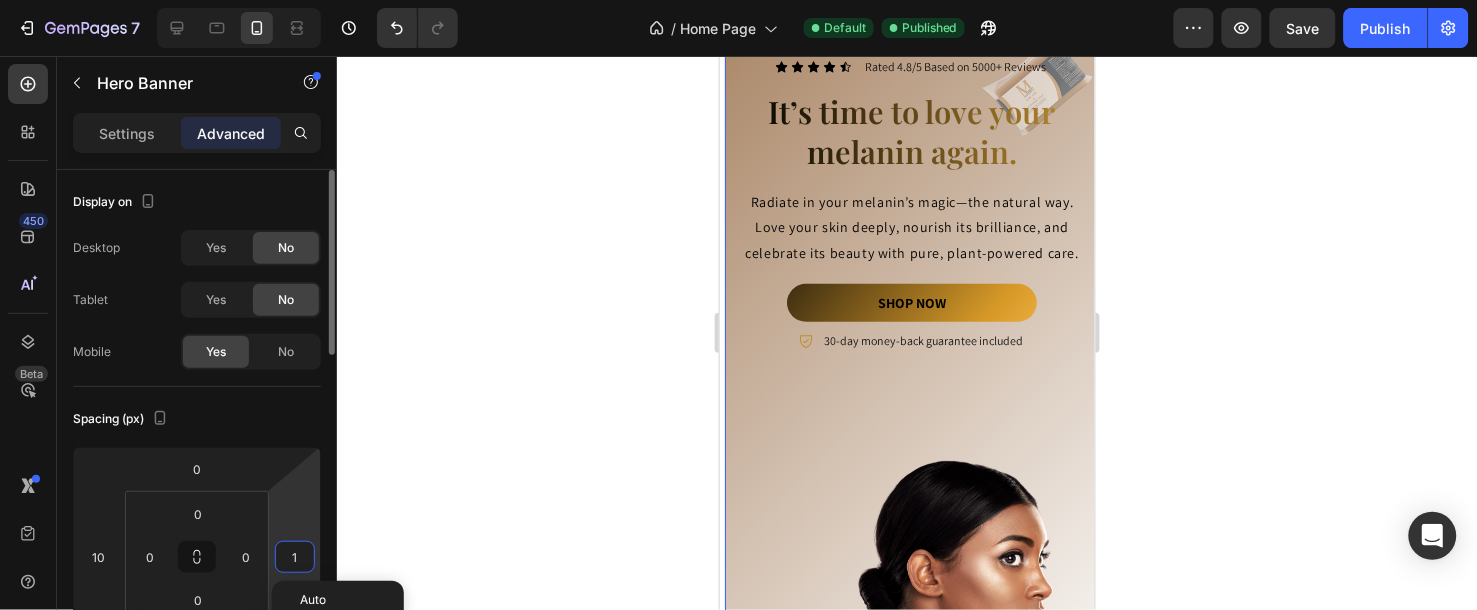 type on "10" 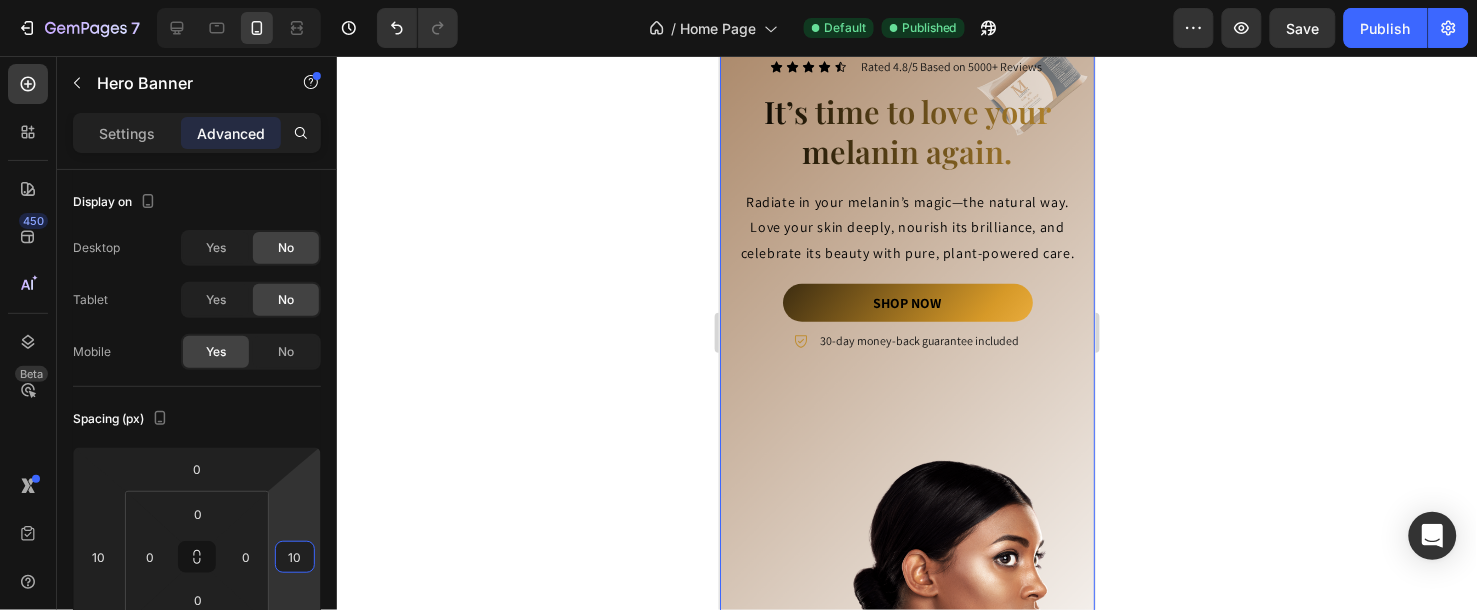 click 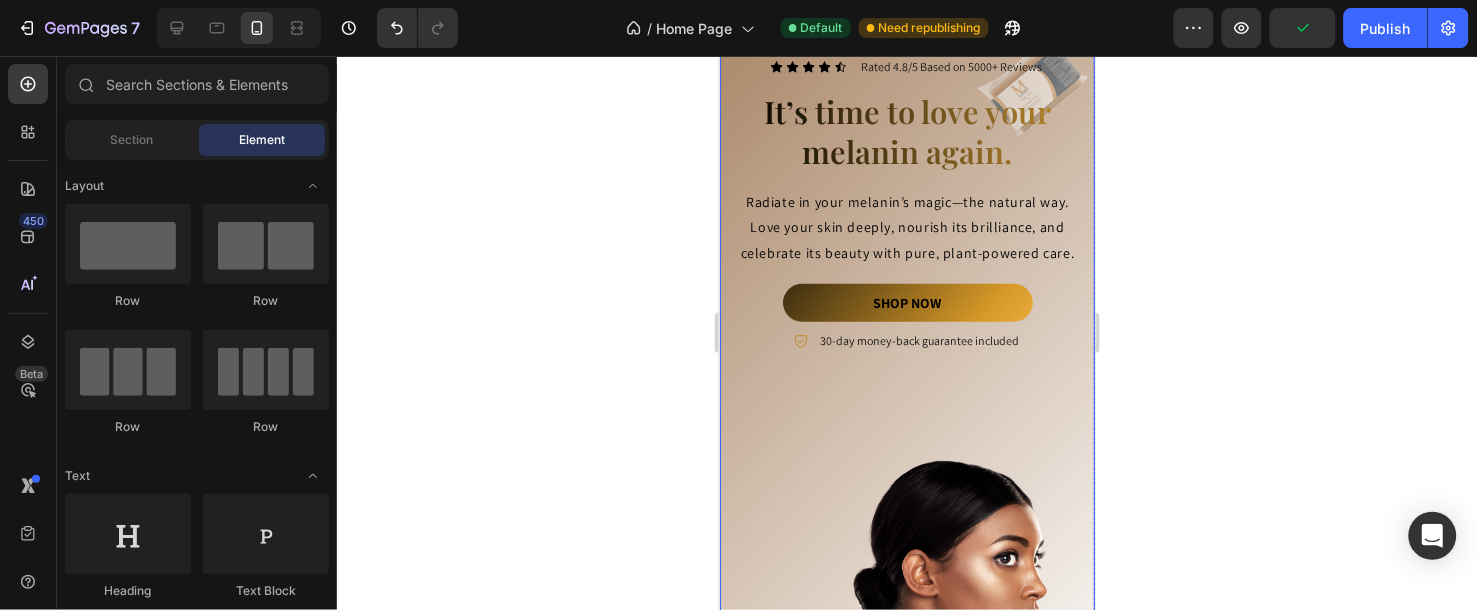 click on "30-day money-back guarantee included" at bounding box center [906, 340] 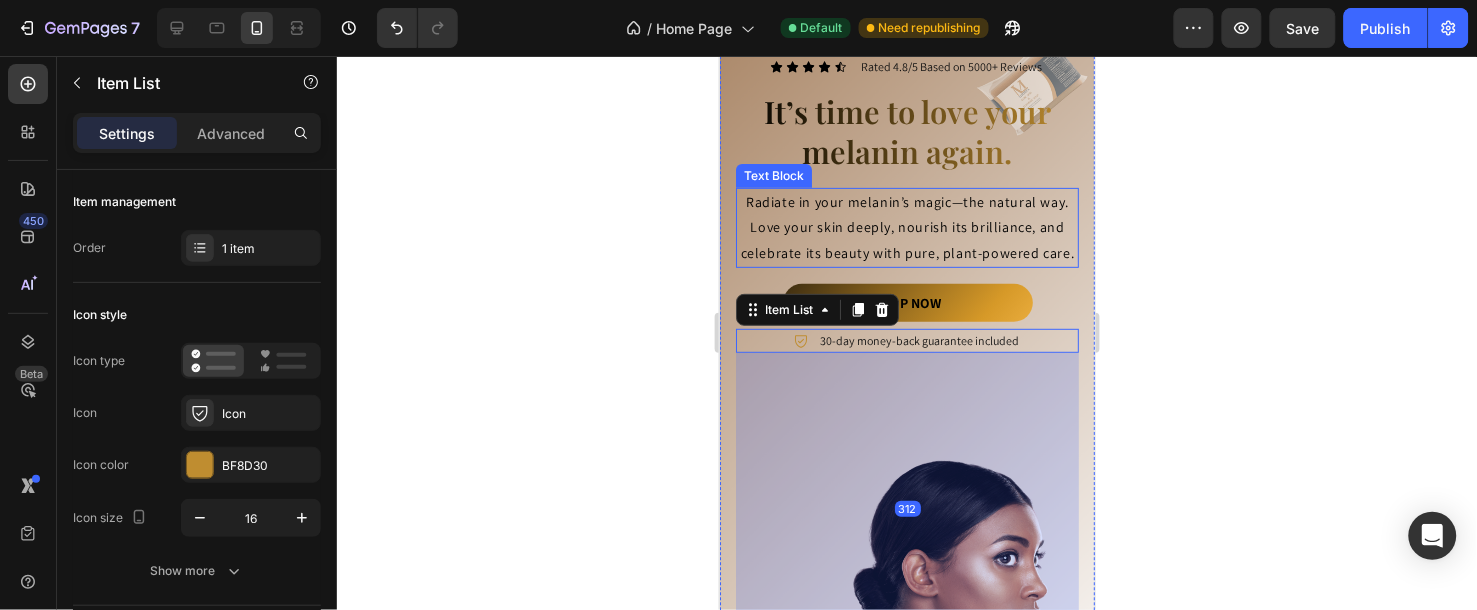click on "Radiate in your melanin’s magic—the natural way. Love your skin deeply, nourish its brilliance, and celebrate its beauty with pure, plant-powered care." at bounding box center [906, 227] 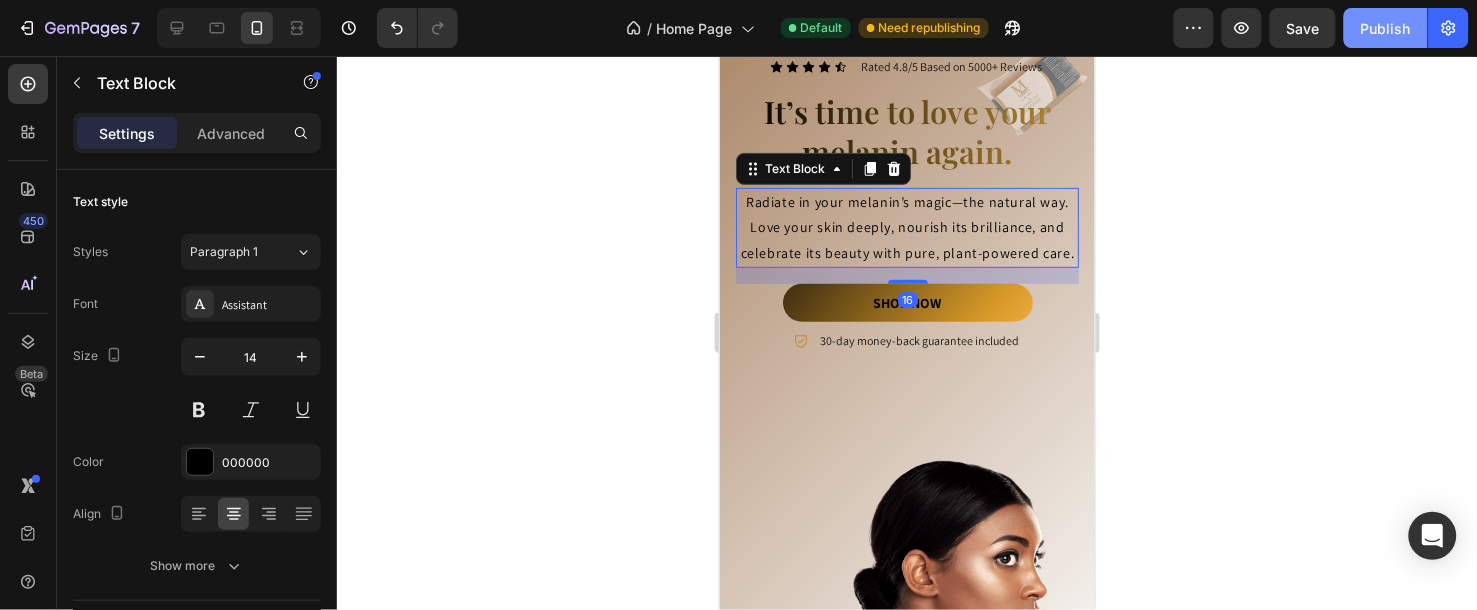 click on "Publish" at bounding box center [1386, 28] 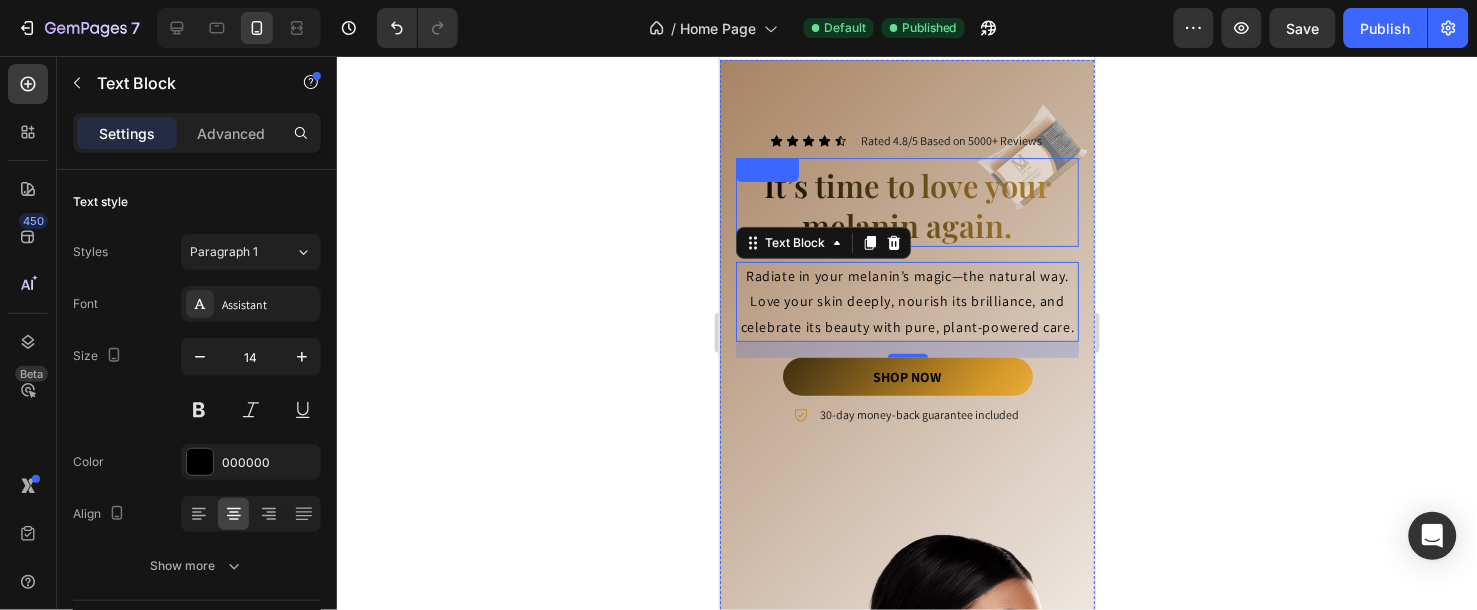 scroll, scrollTop: 0, scrollLeft: 0, axis: both 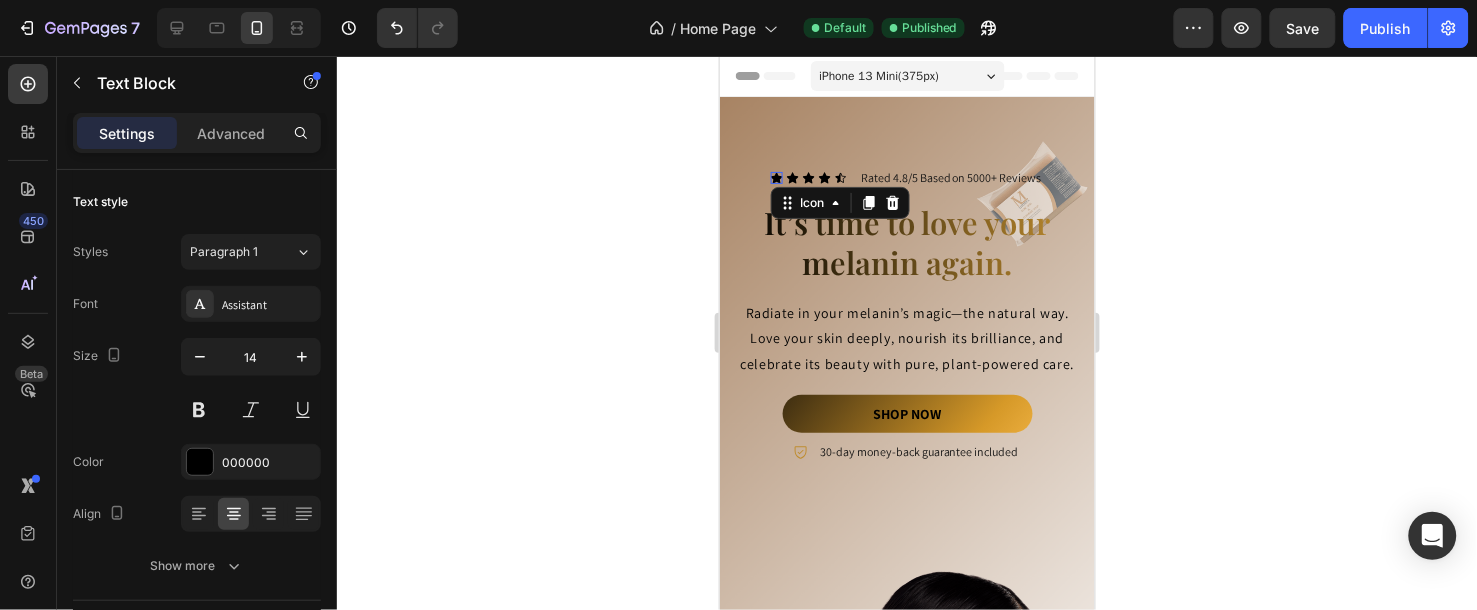 click 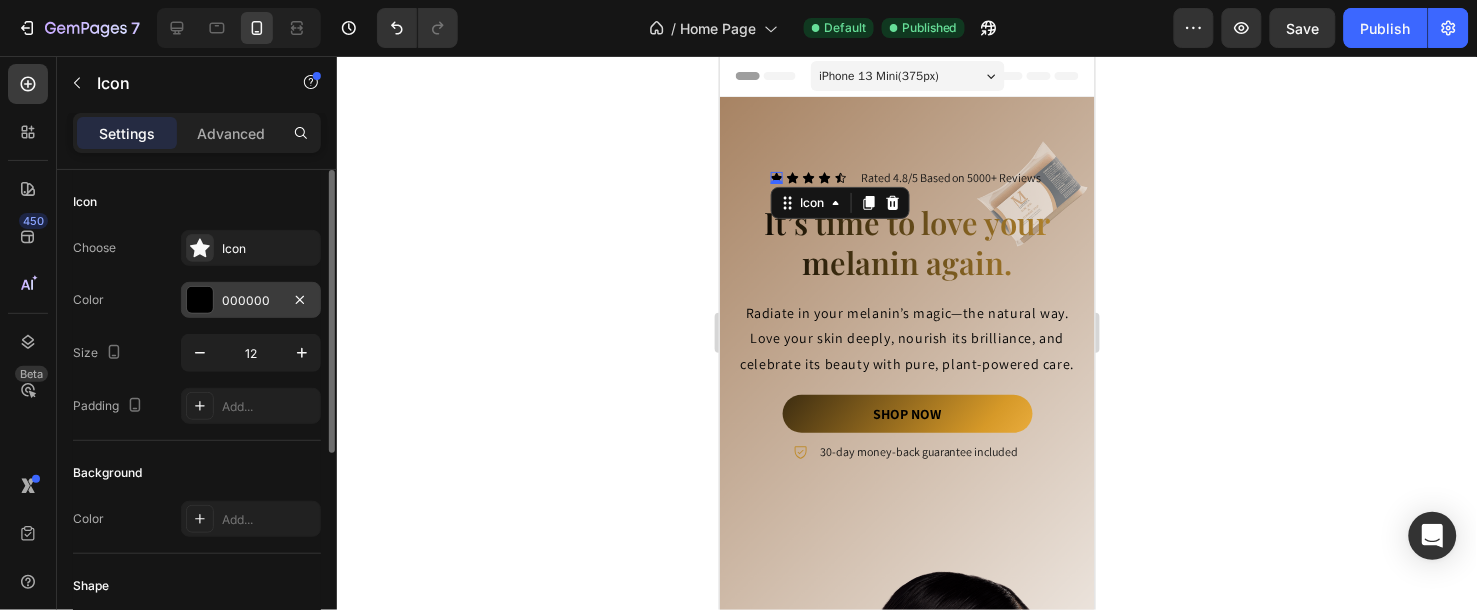 click on "000000" at bounding box center (251, 300) 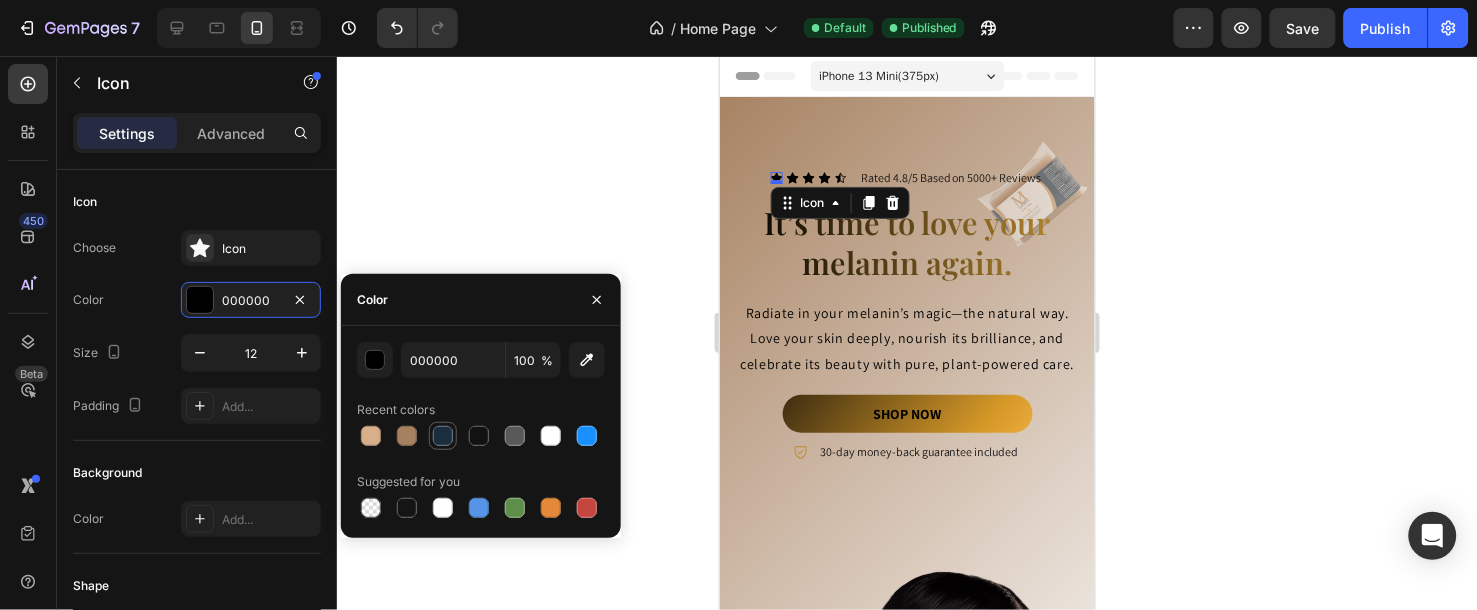 click at bounding box center [443, 436] 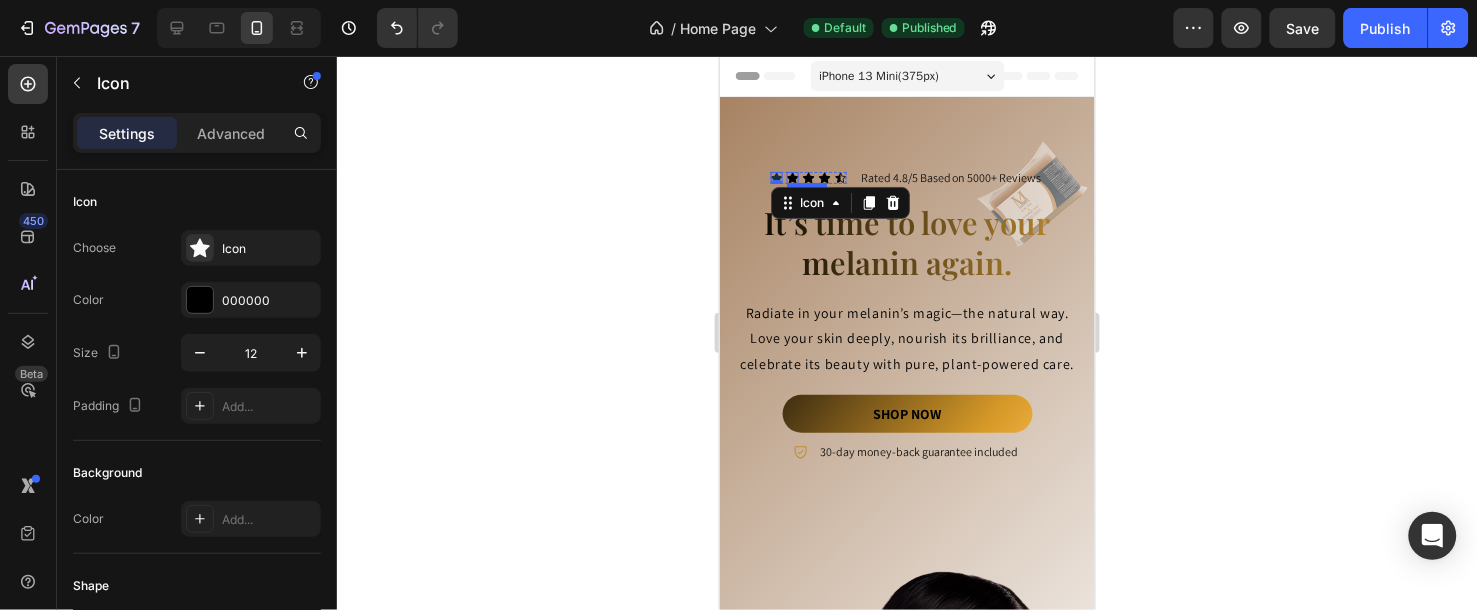 click on "Icon" at bounding box center [792, 177] 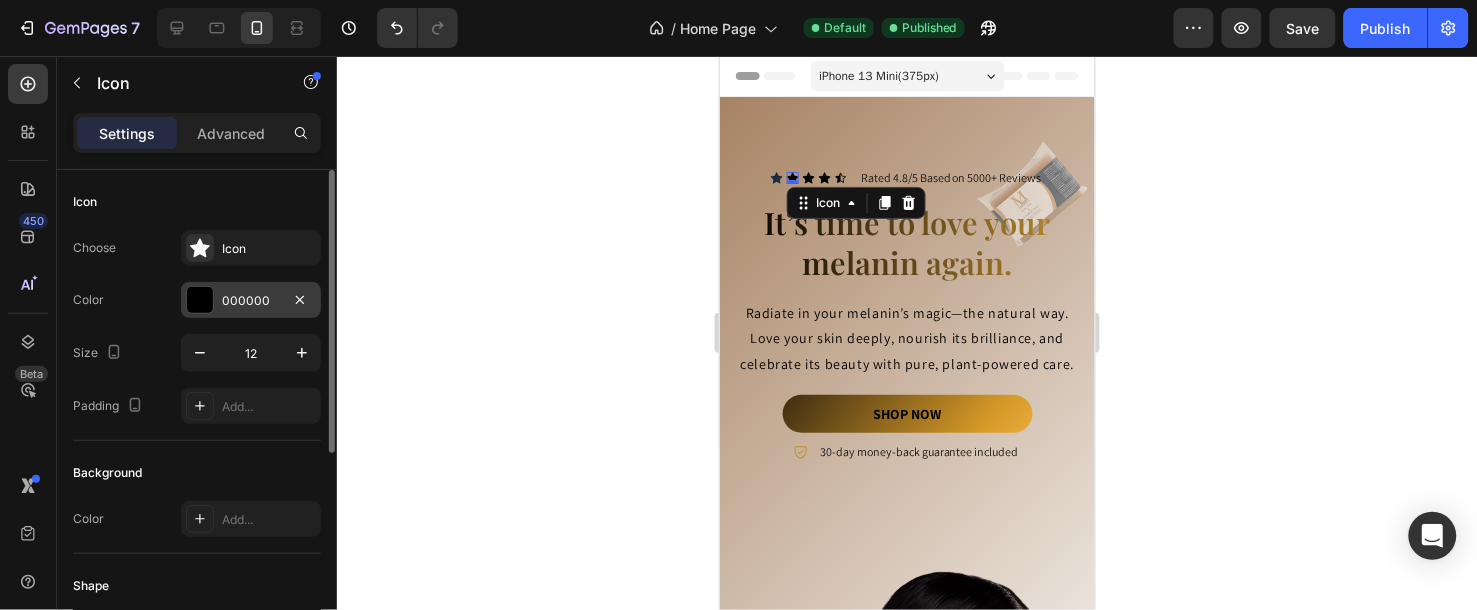 click on "000000" at bounding box center (251, 300) 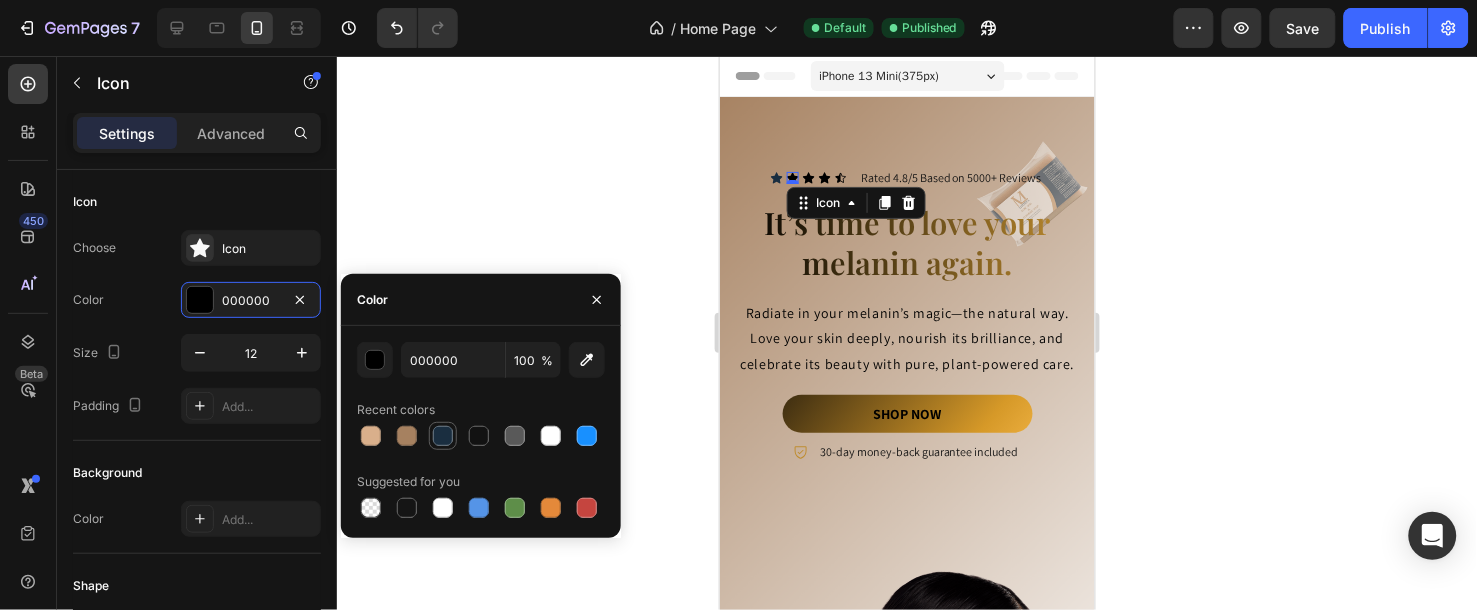 click at bounding box center [443, 436] 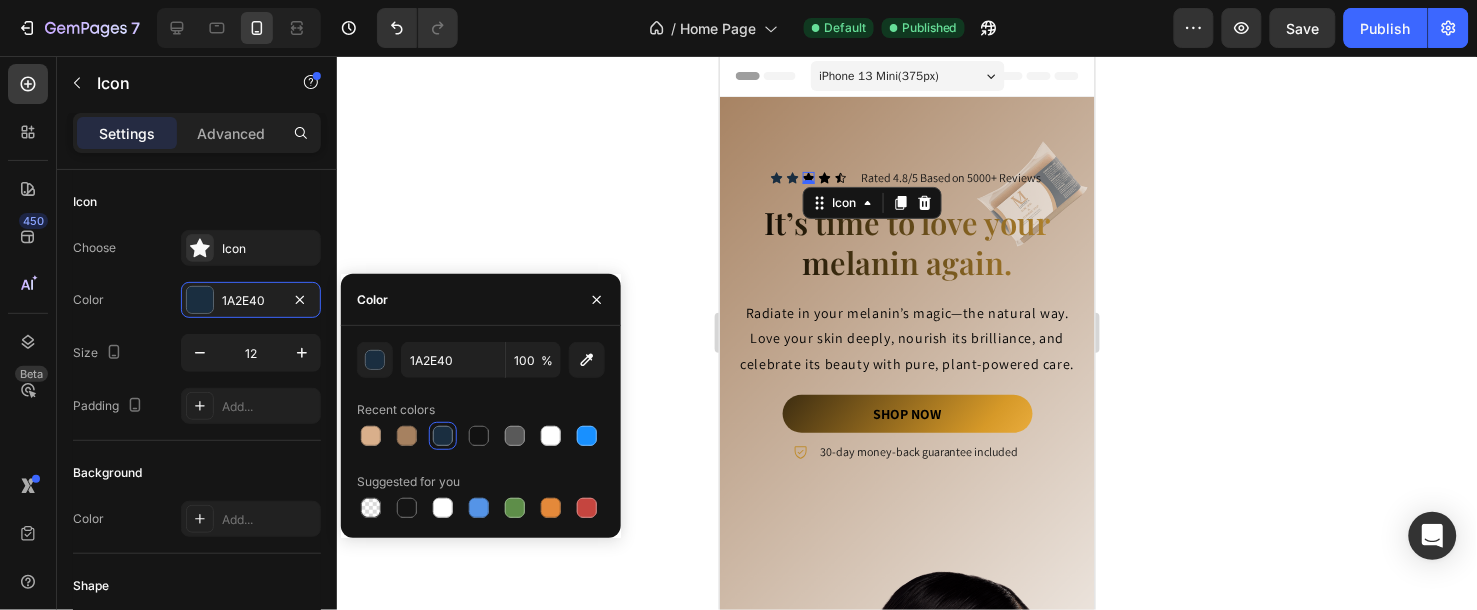 click on "Icon   0" at bounding box center [808, 177] 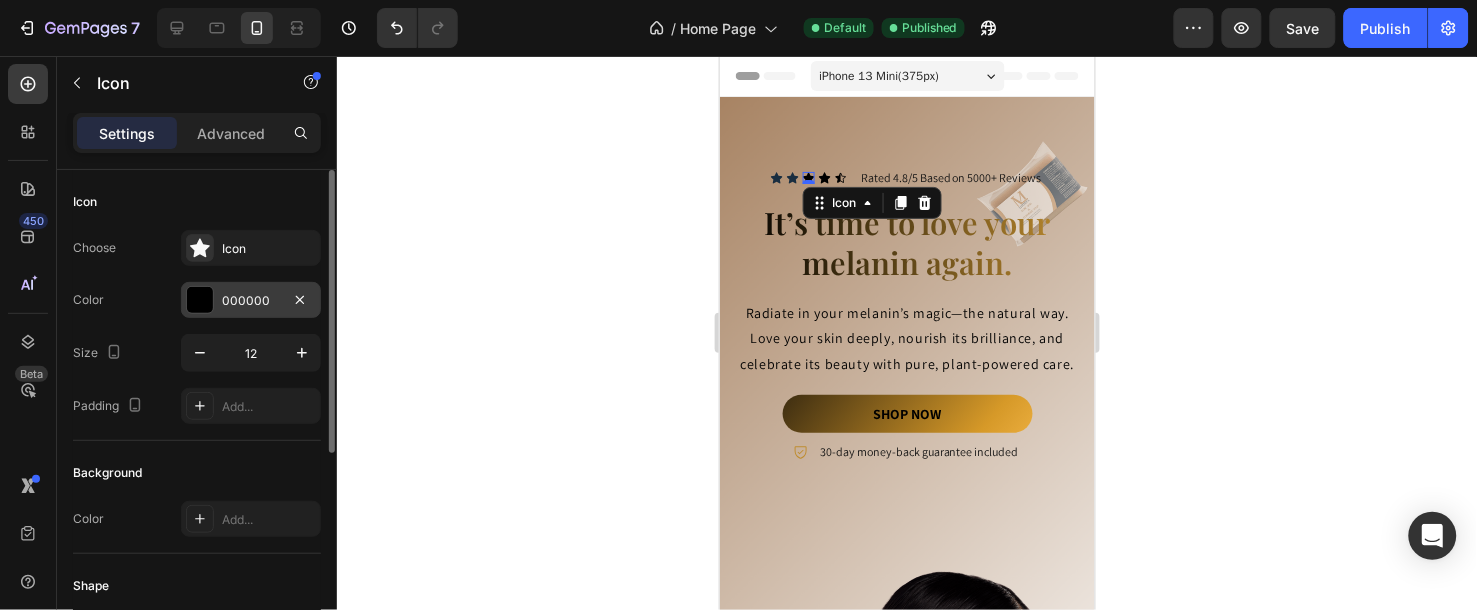 click on "000000" at bounding box center (251, 301) 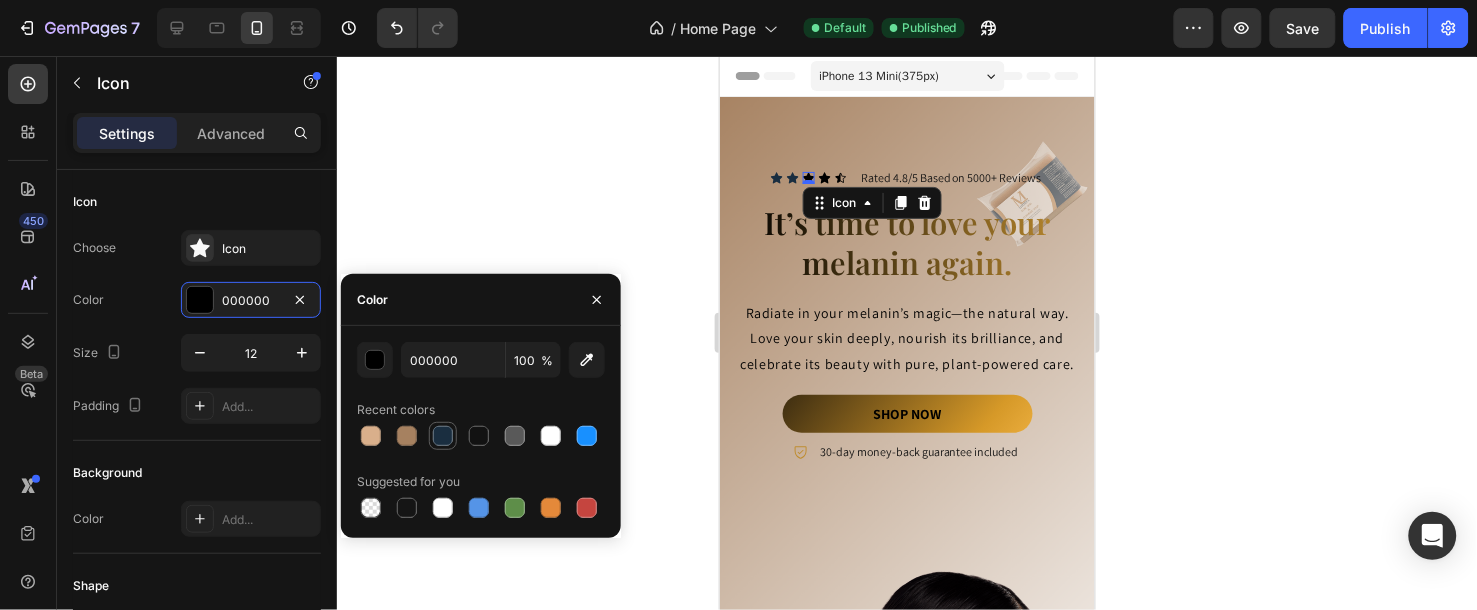click at bounding box center [443, 436] 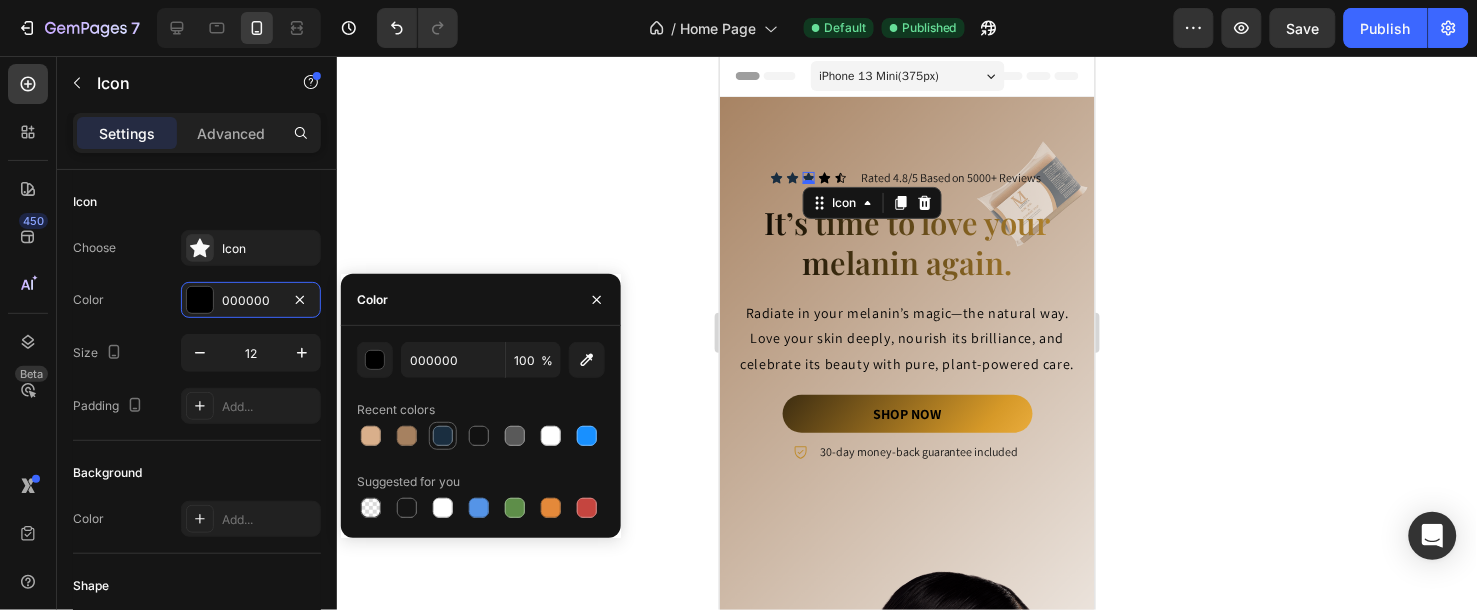type on "1A2E40" 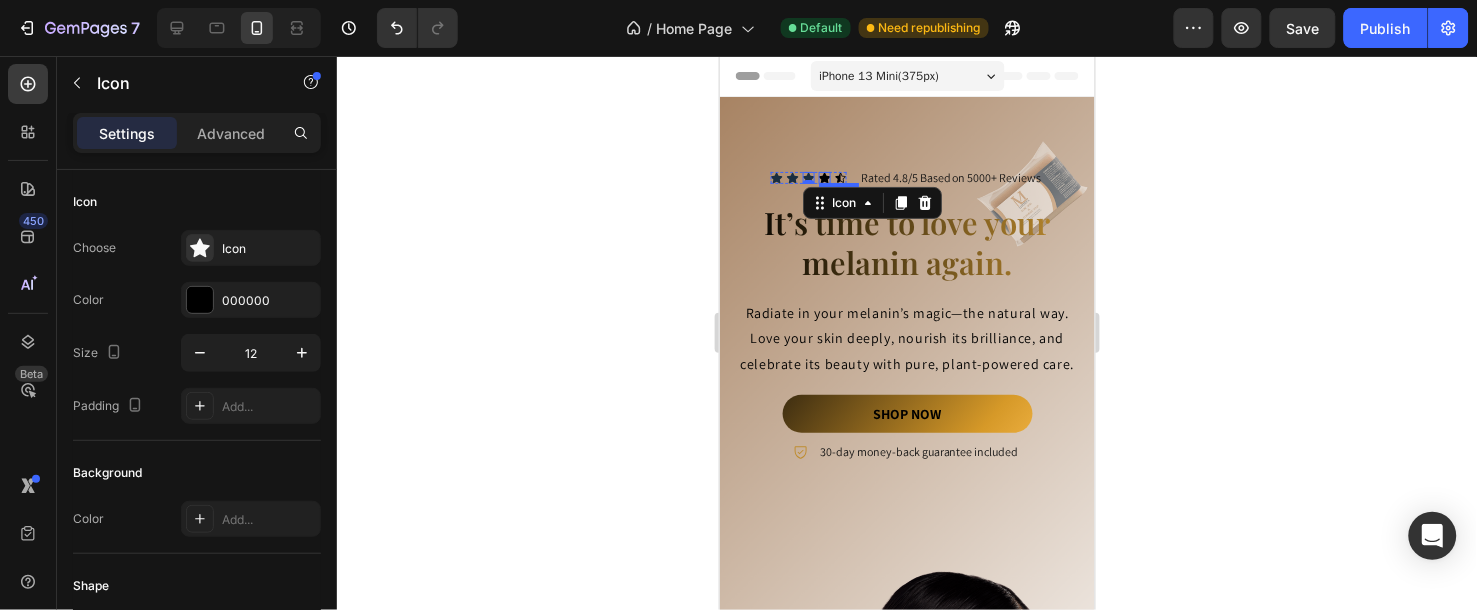 click on "Icon" at bounding box center [824, 177] 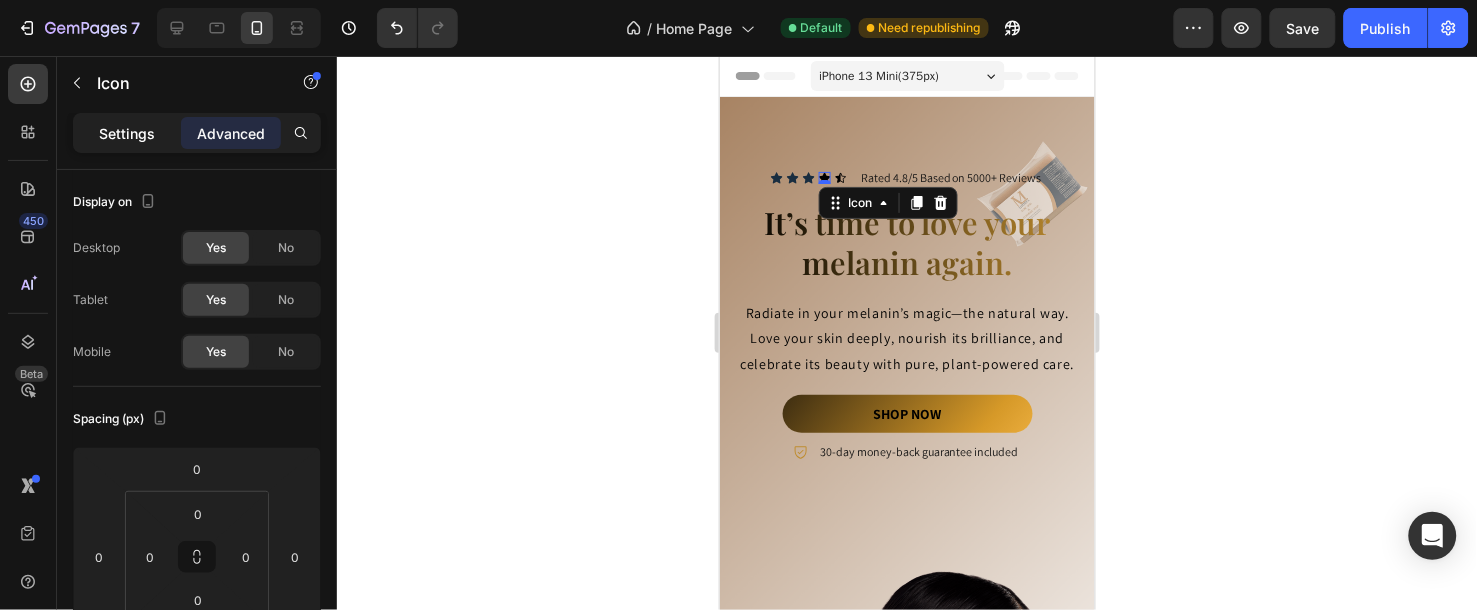 click on "Settings" 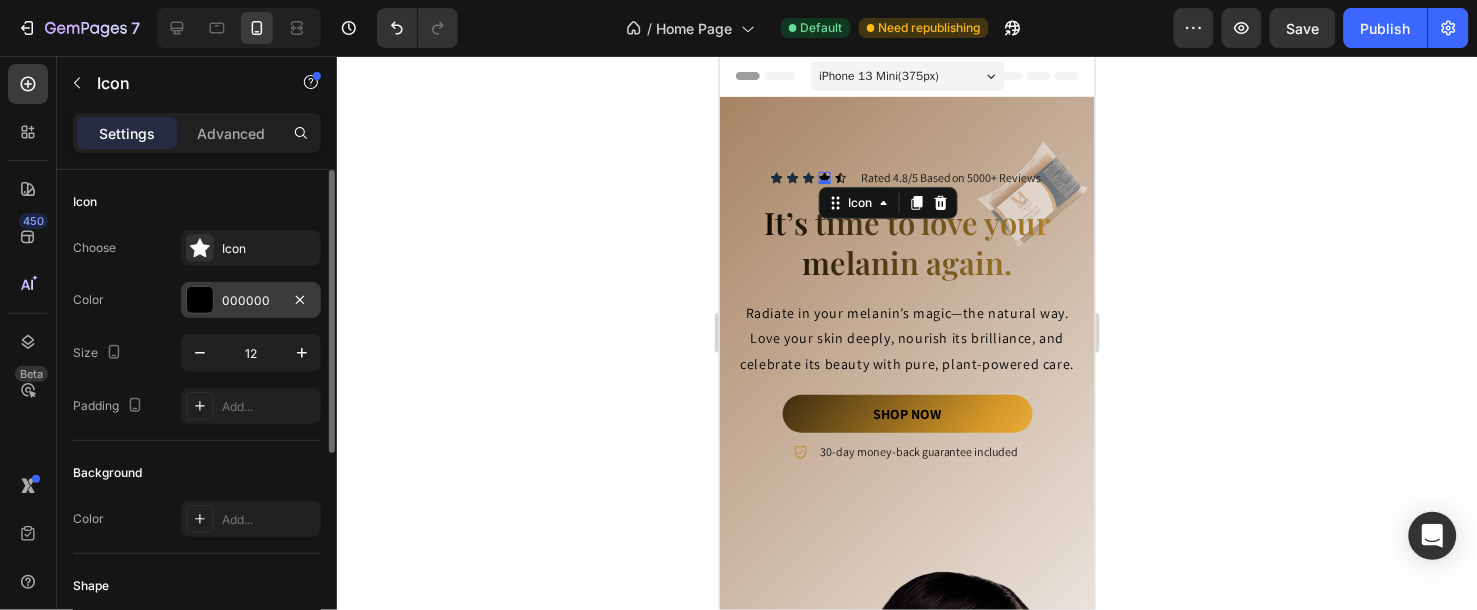 click on "000000" at bounding box center (251, 301) 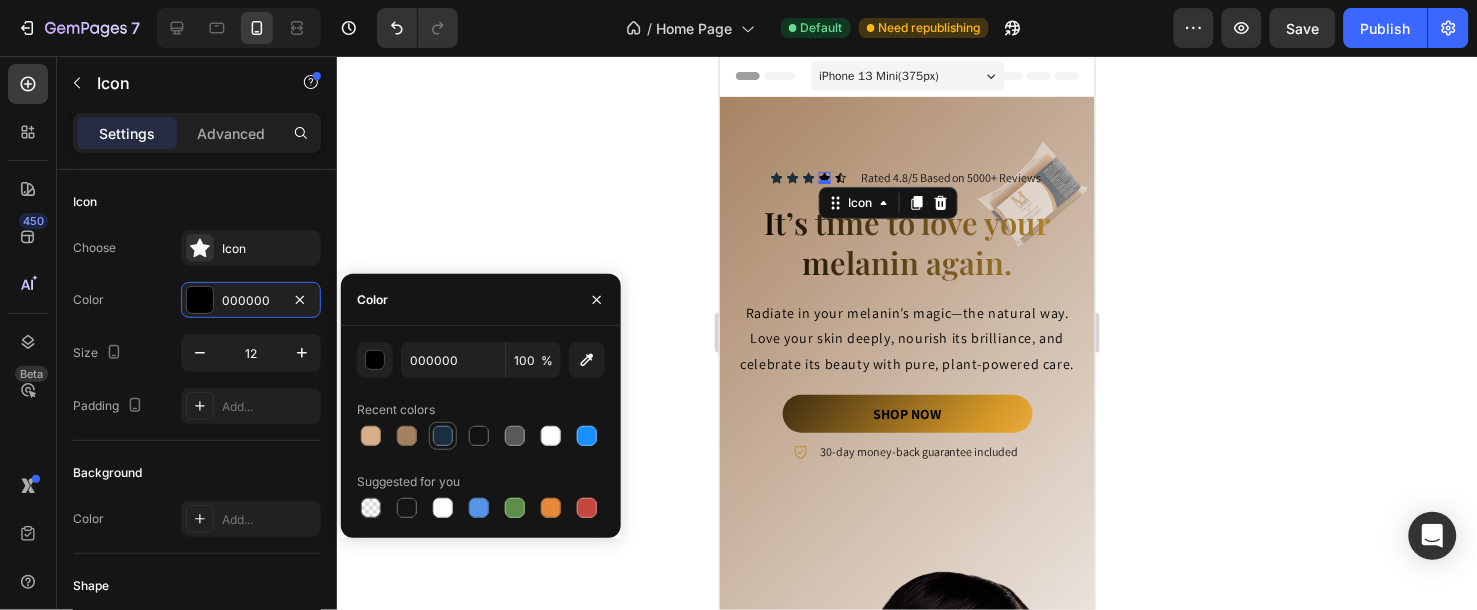 click at bounding box center [443, 436] 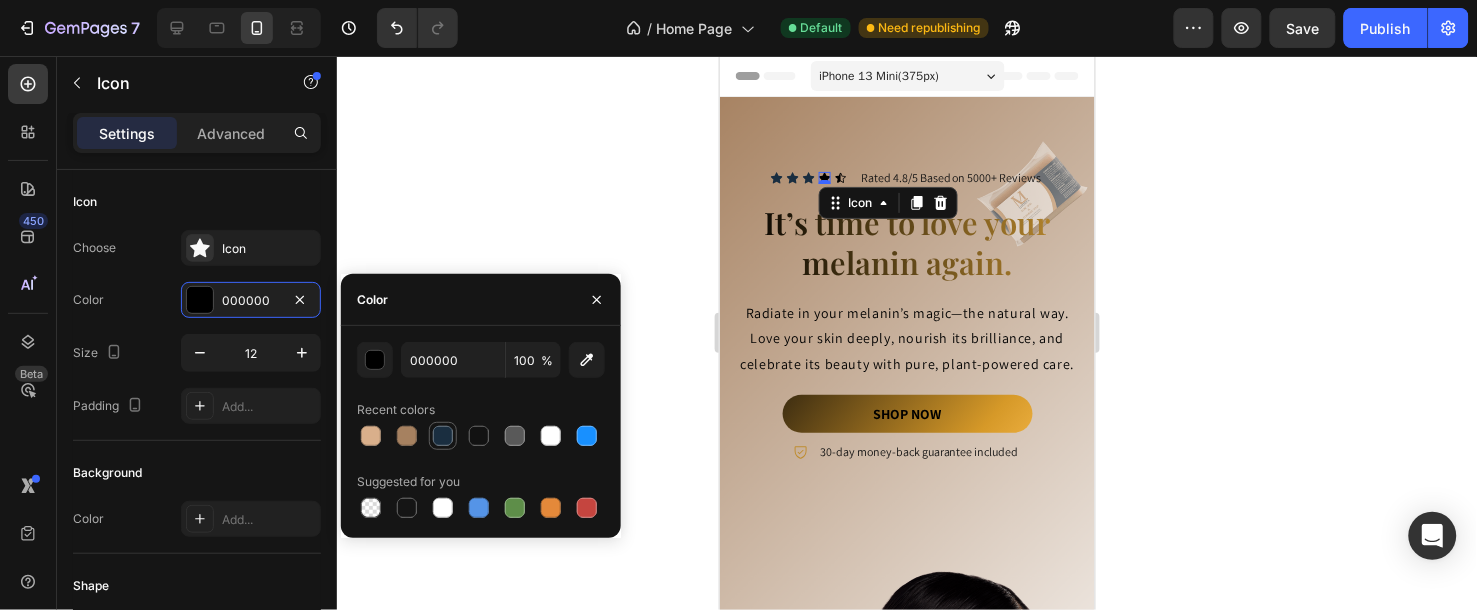 type on "1A2E40" 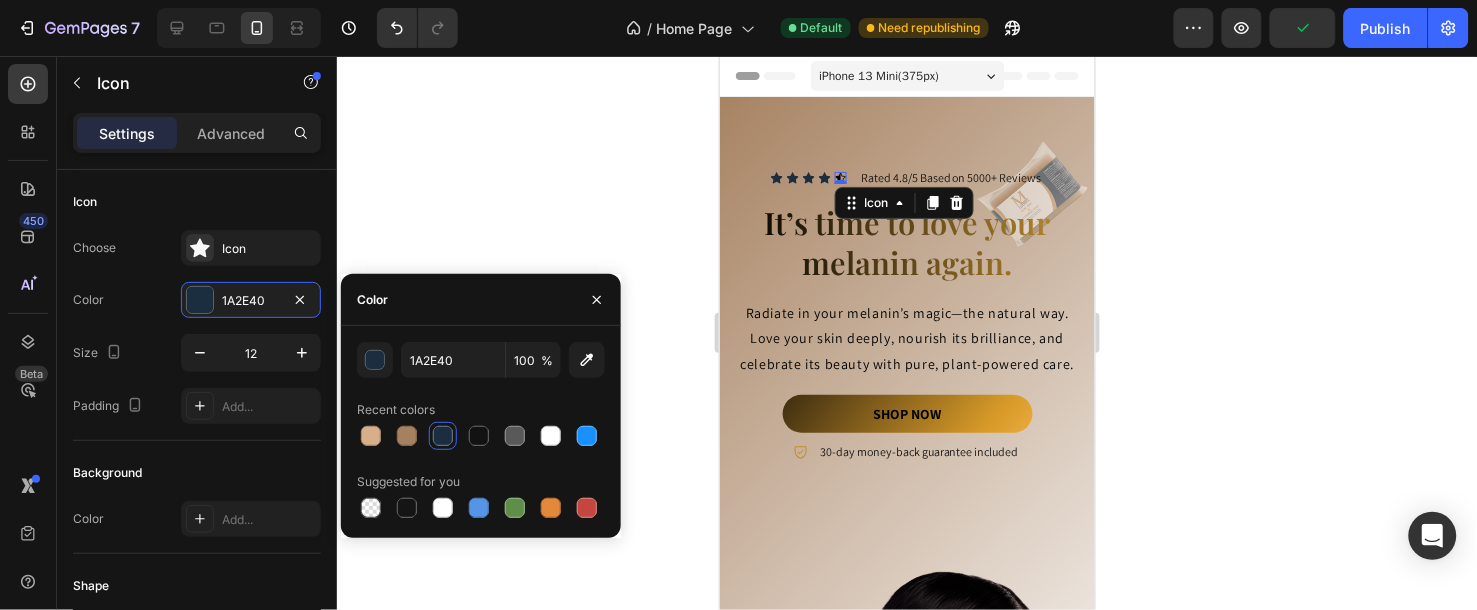 click 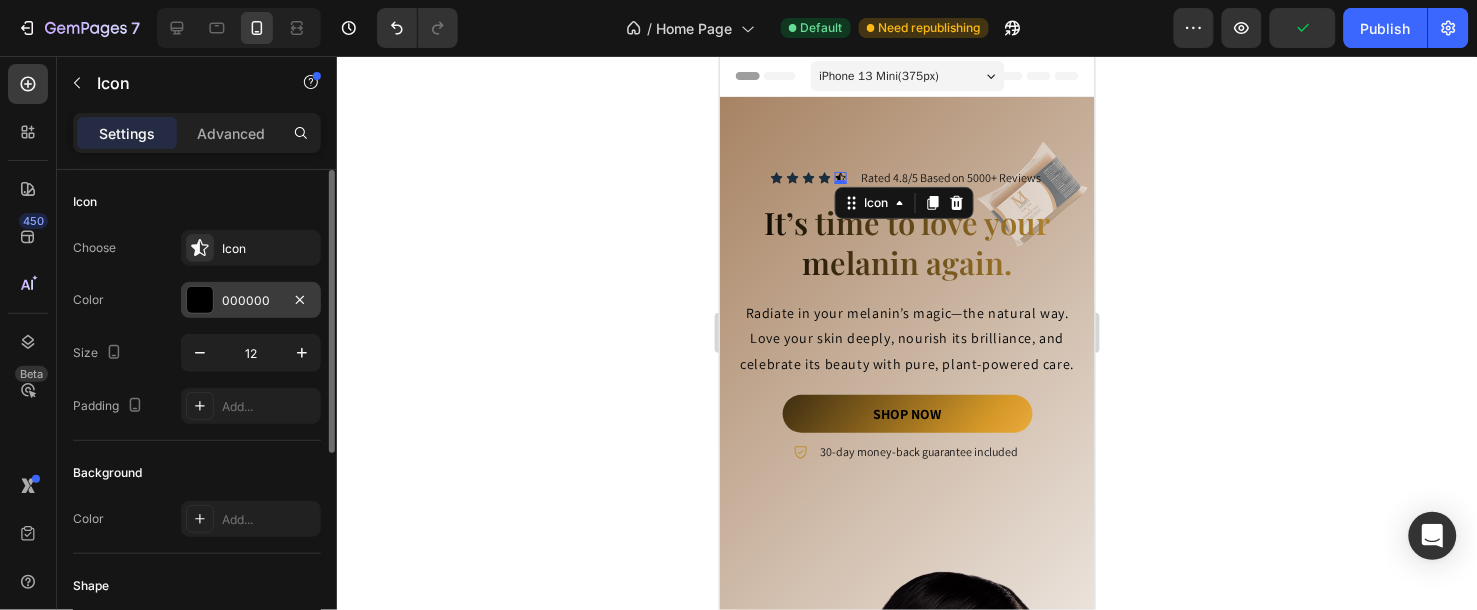 click 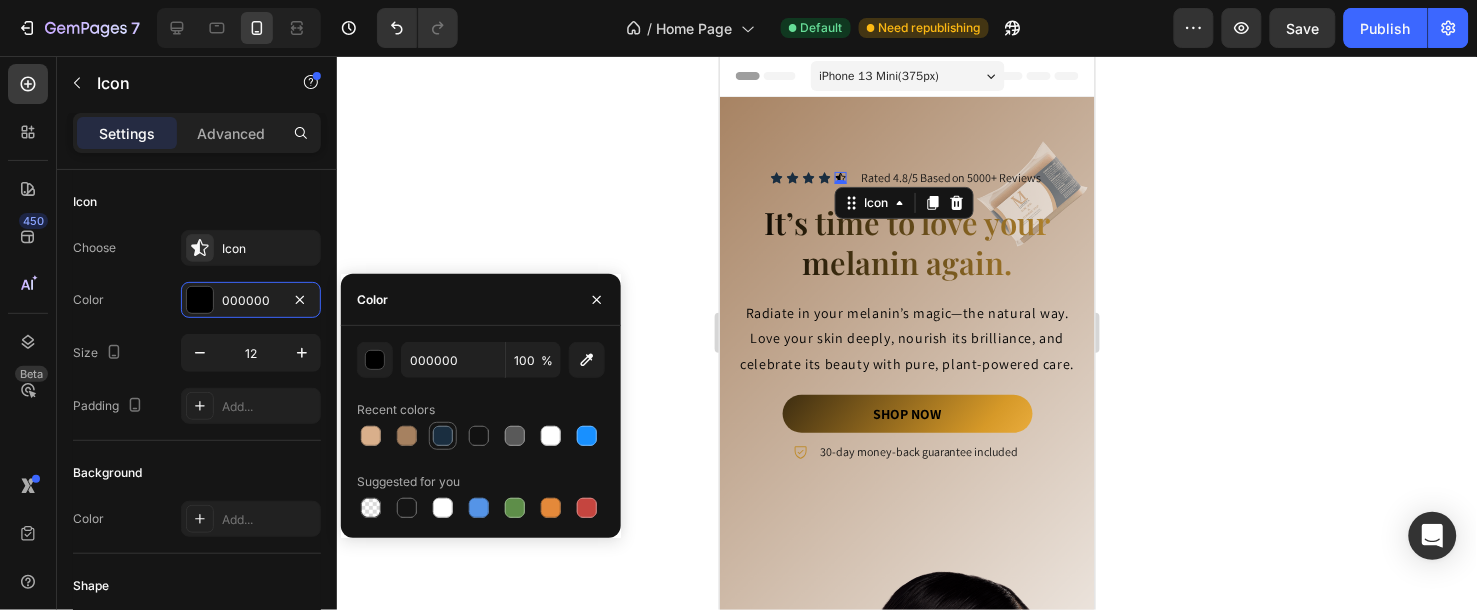 click at bounding box center (443, 436) 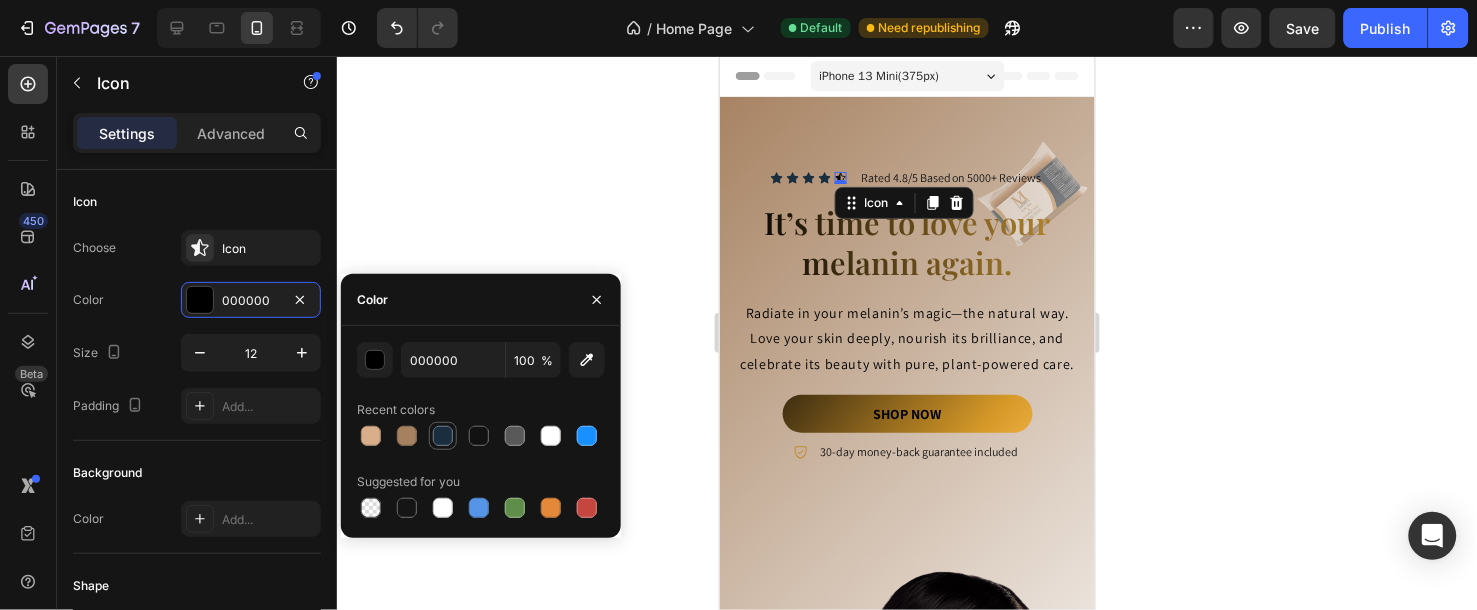 type on "1A2E40" 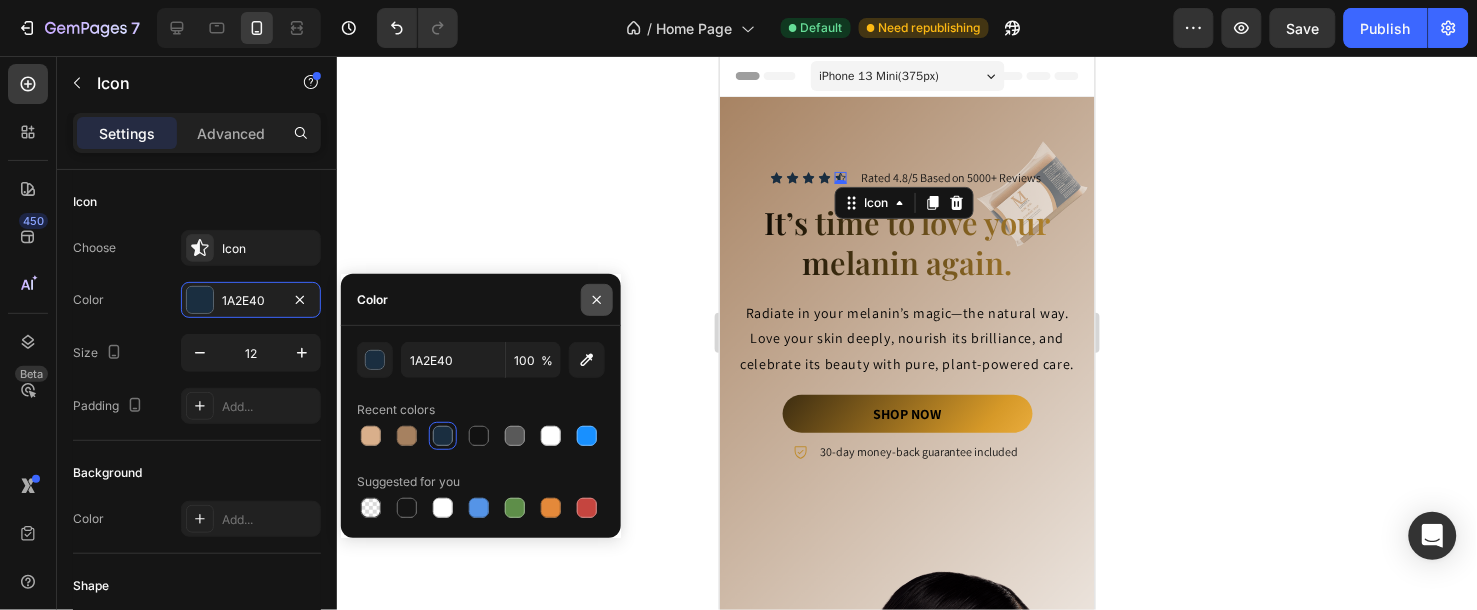click 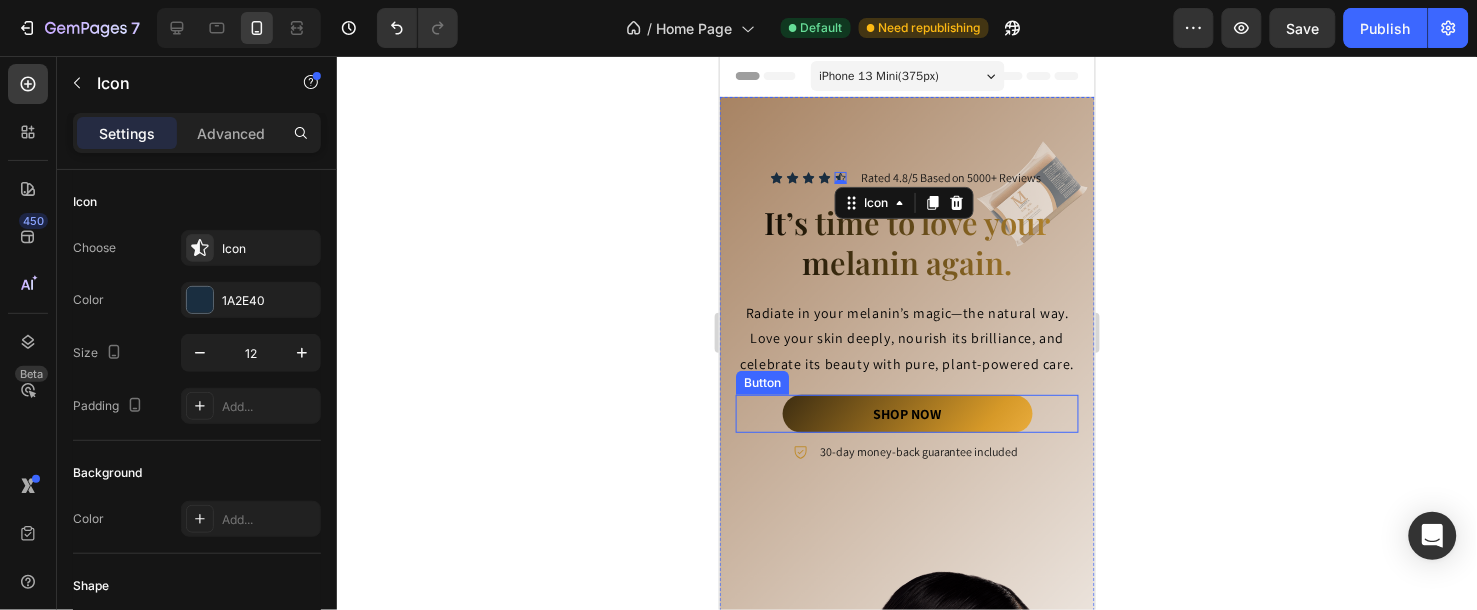 click on "shop now" at bounding box center (907, 413) 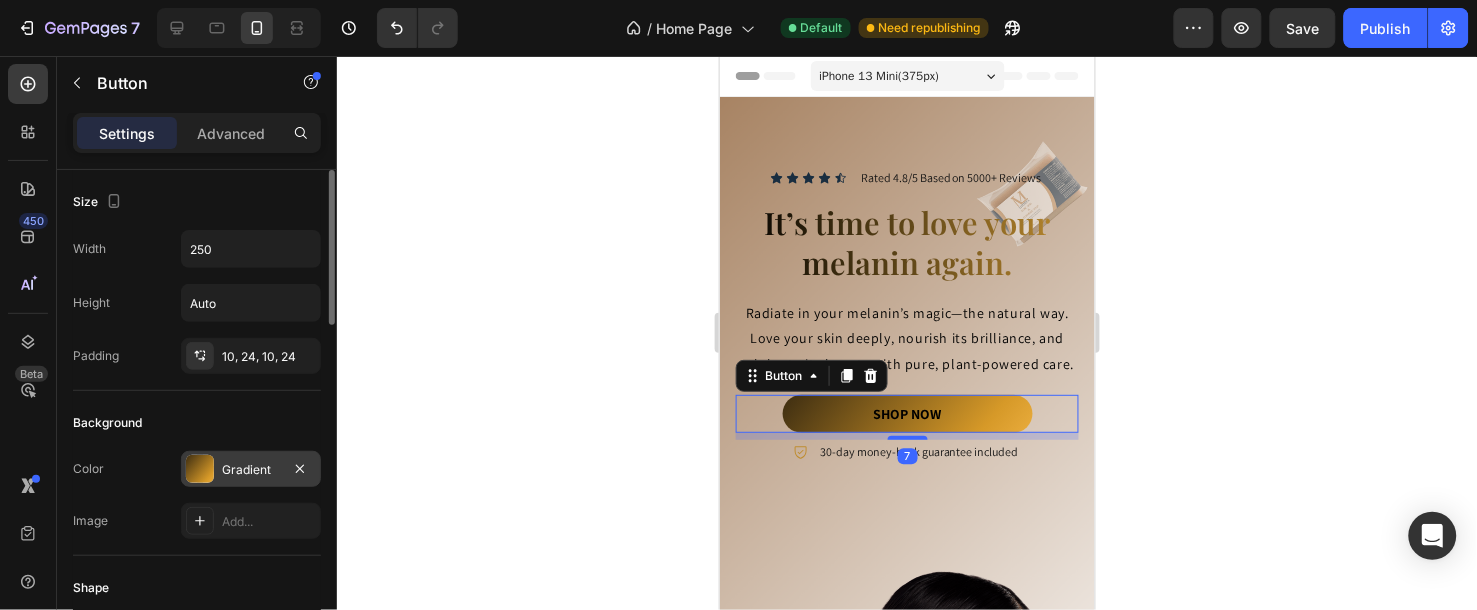 click on "Gradient" at bounding box center (251, 470) 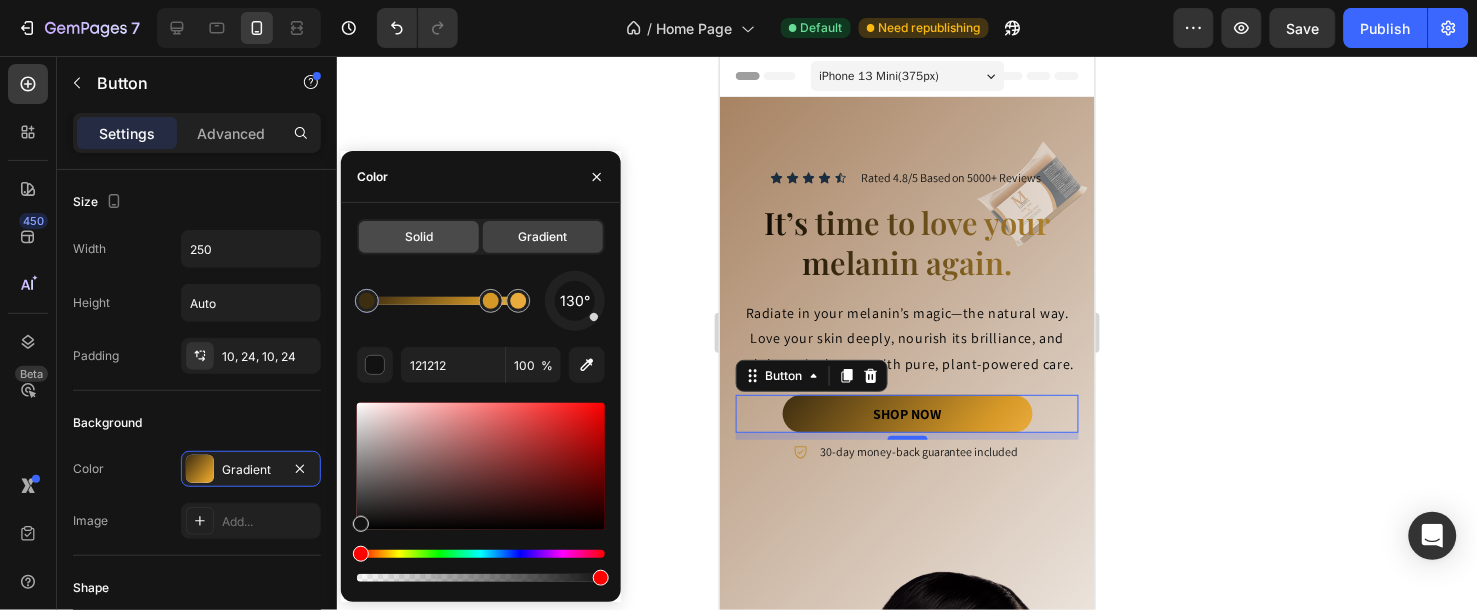 click on "Solid" 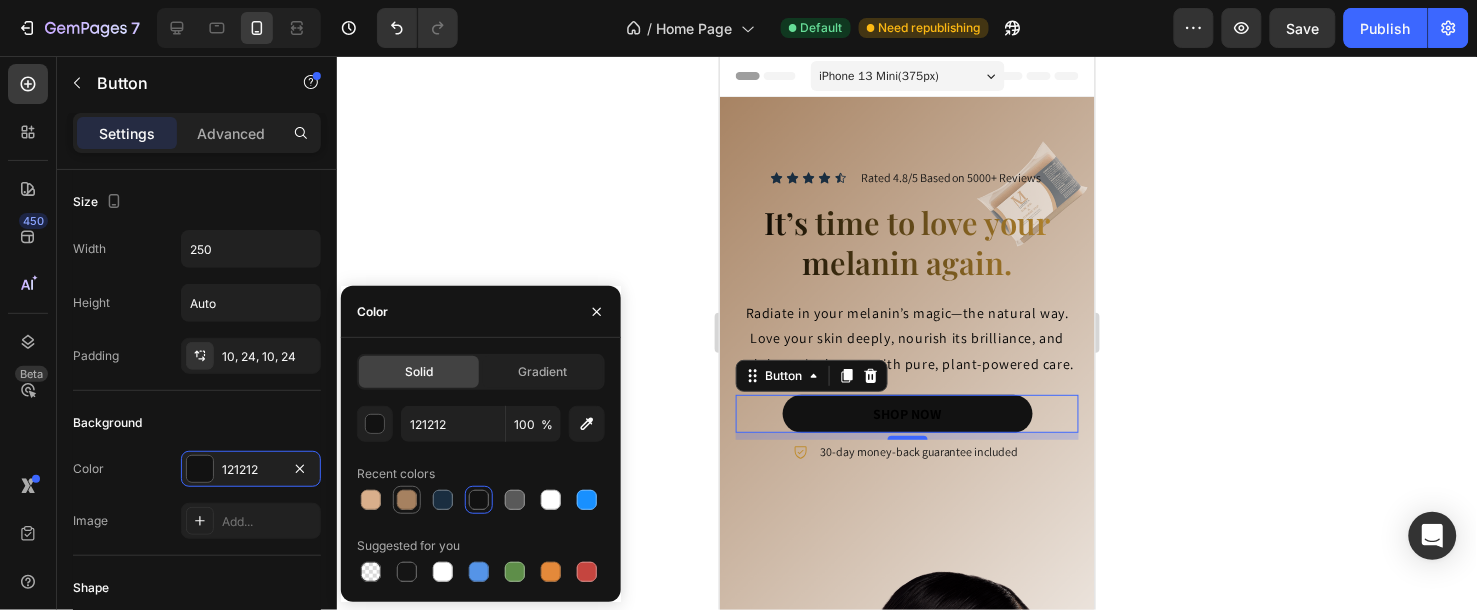 click at bounding box center [407, 500] 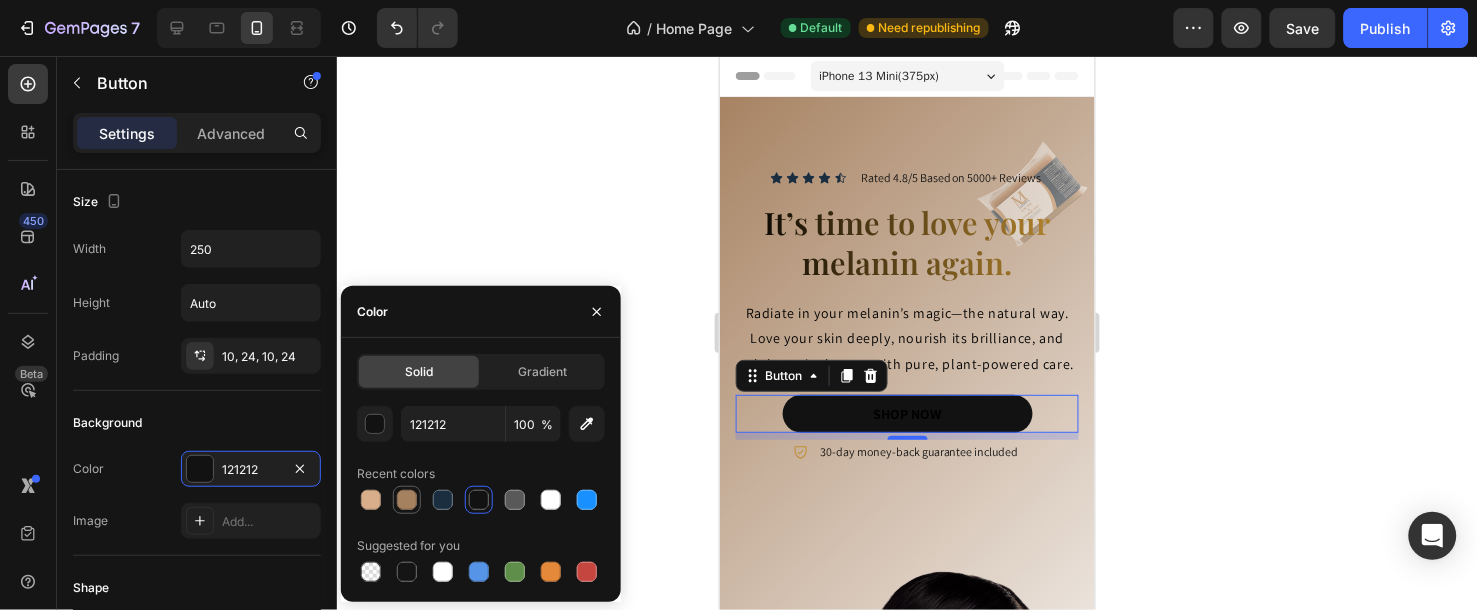 type on "A68160" 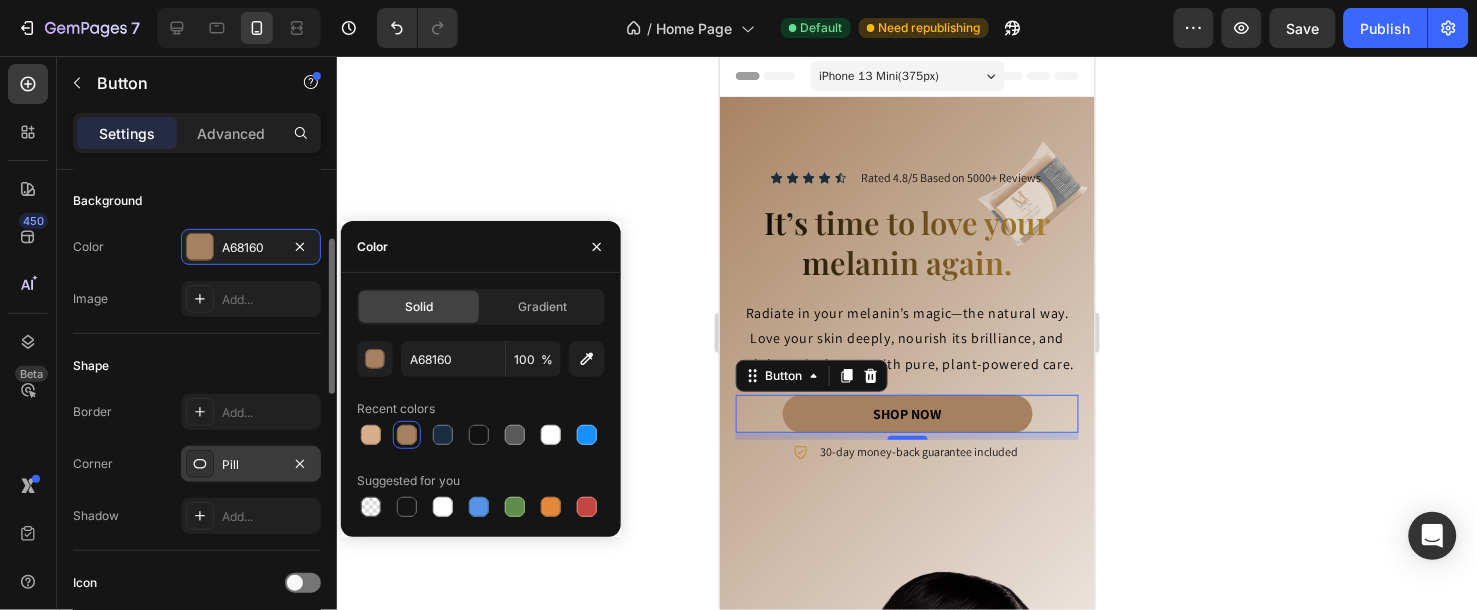 scroll, scrollTop: 333, scrollLeft: 0, axis: vertical 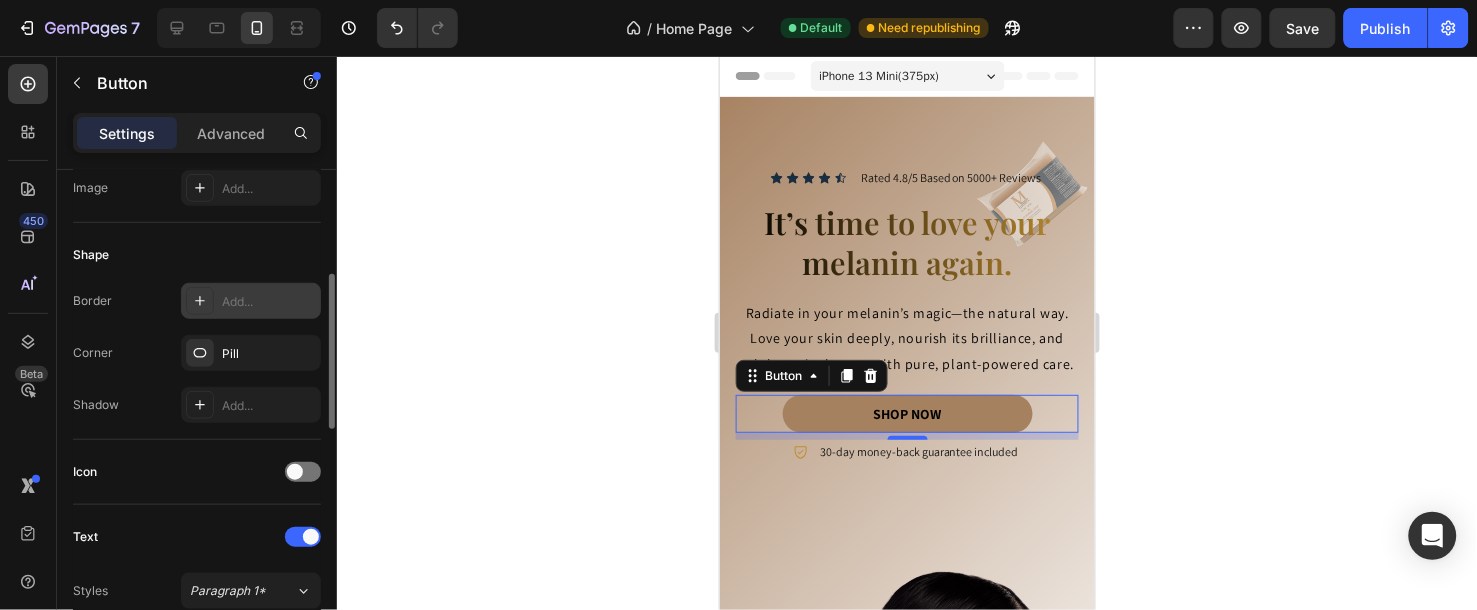 click at bounding box center [200, 301] 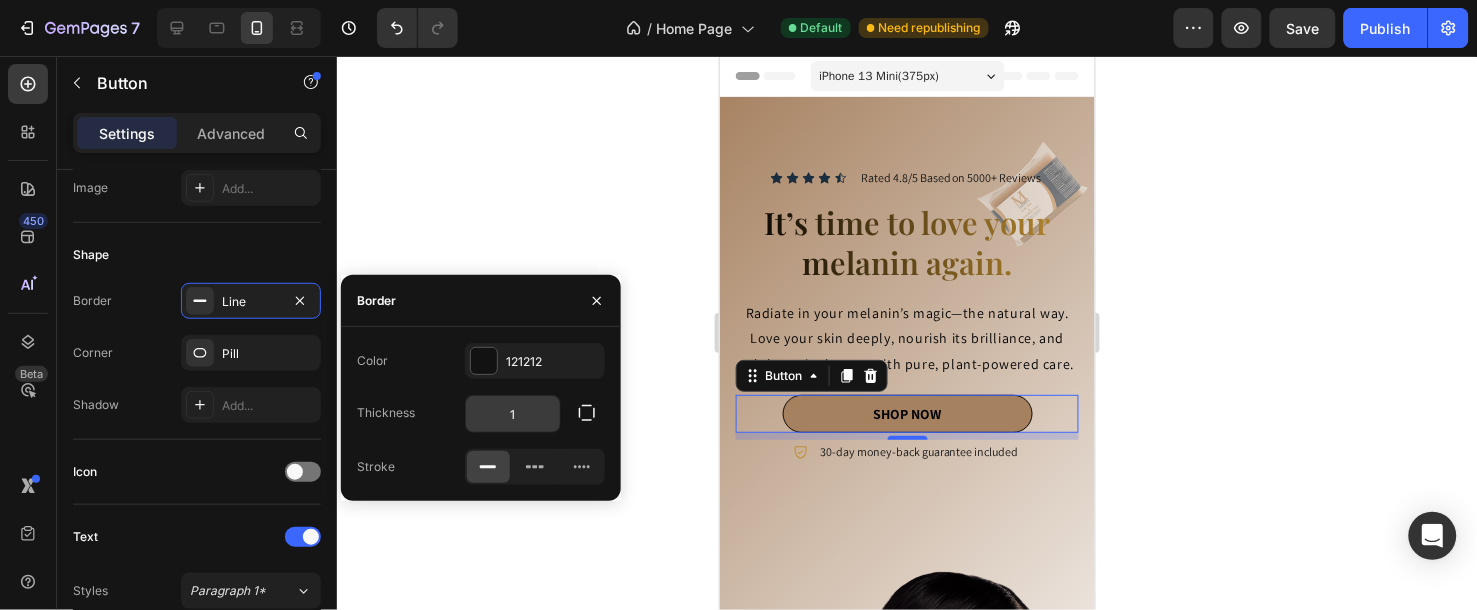 click on "1" at bounding box center (513, 414) 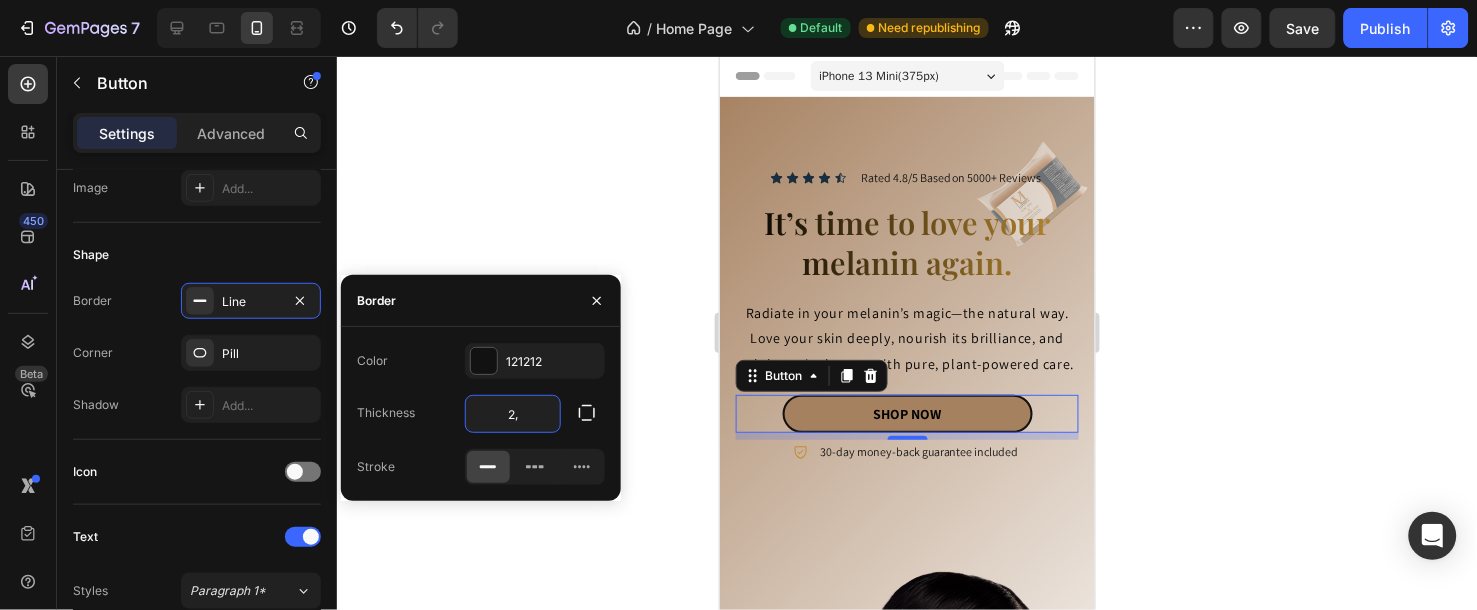type on "2,5" 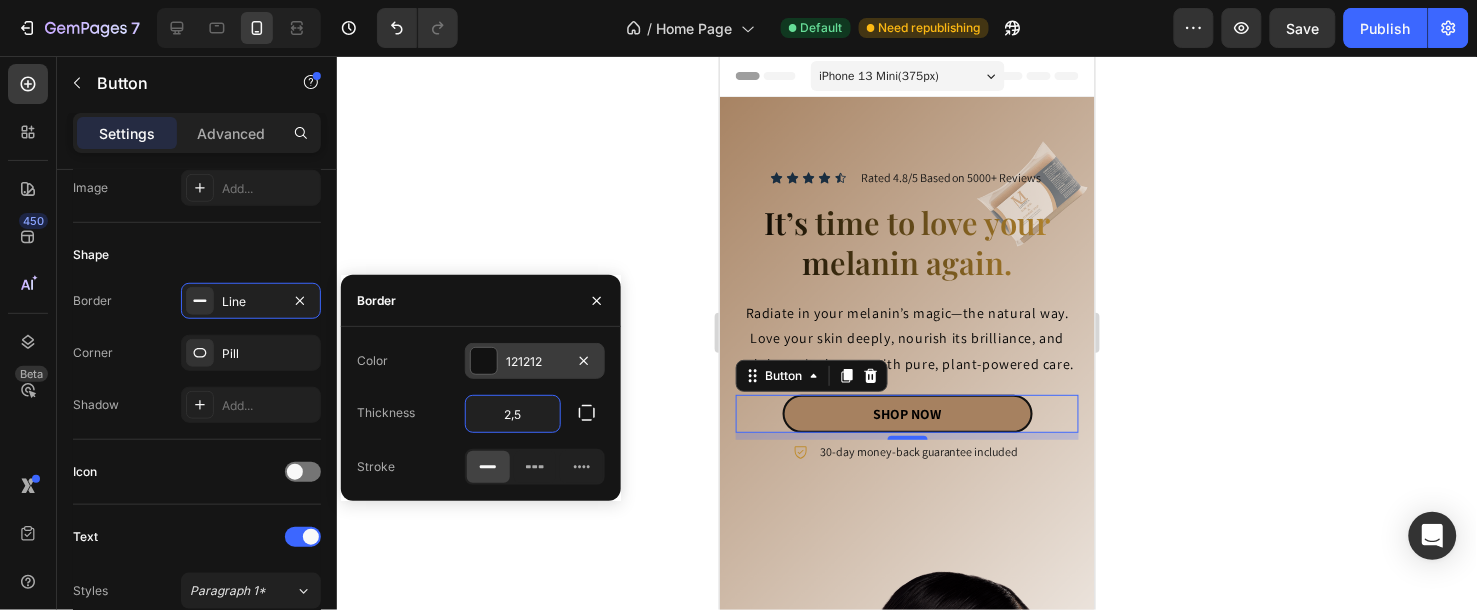 click on "121212" at bounding box center (535, 361) 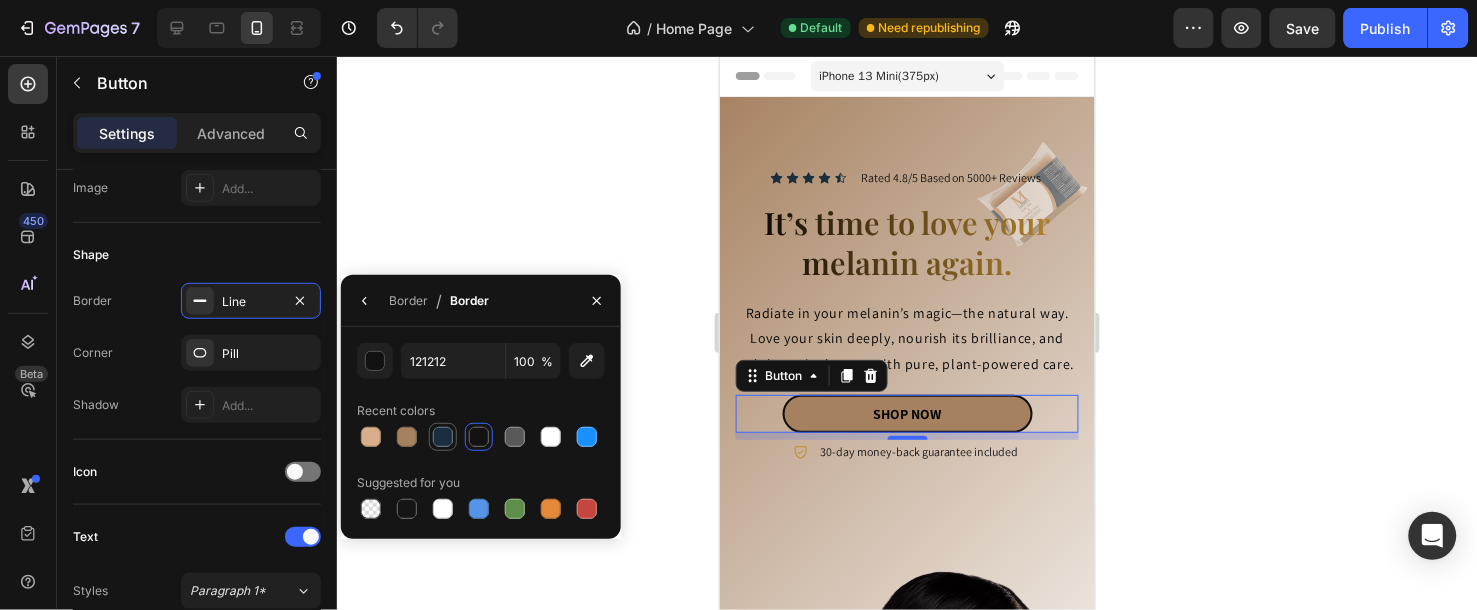 click at bounding box center [443, 437] 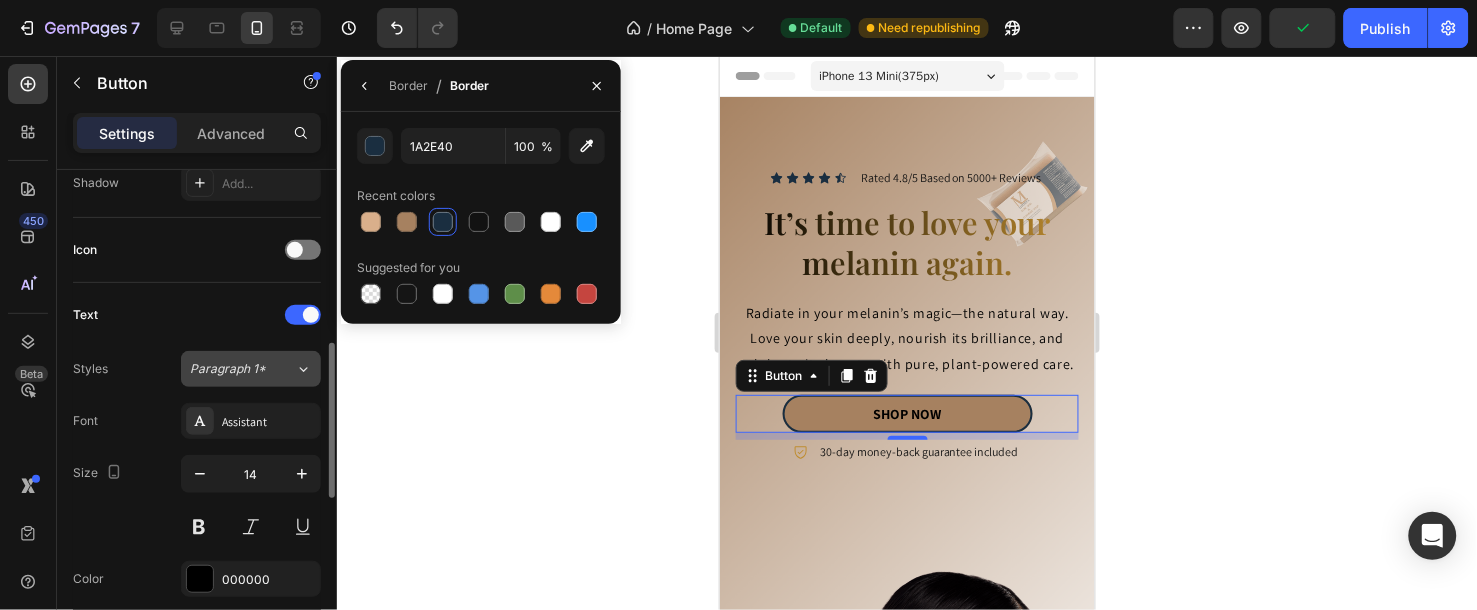 scroll, scrollTop: 666, scrollLeft: 0, axis: vertical 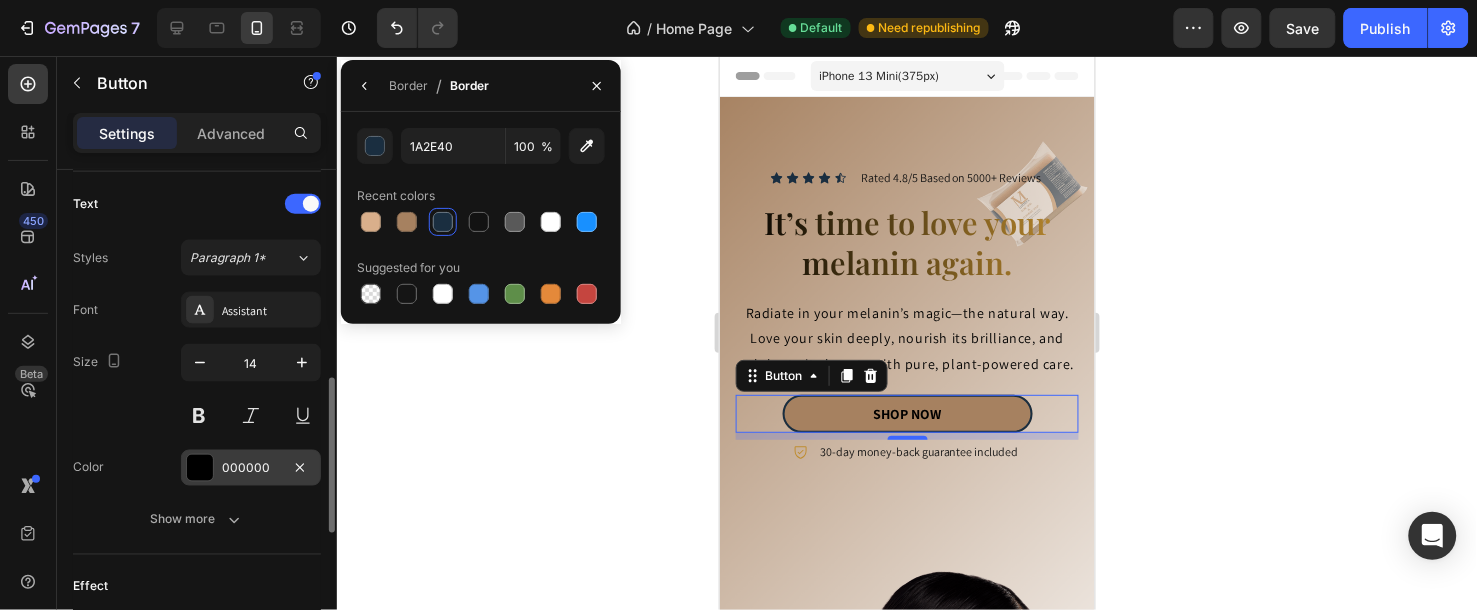 click on "000000" at bounding box center [251, 469] 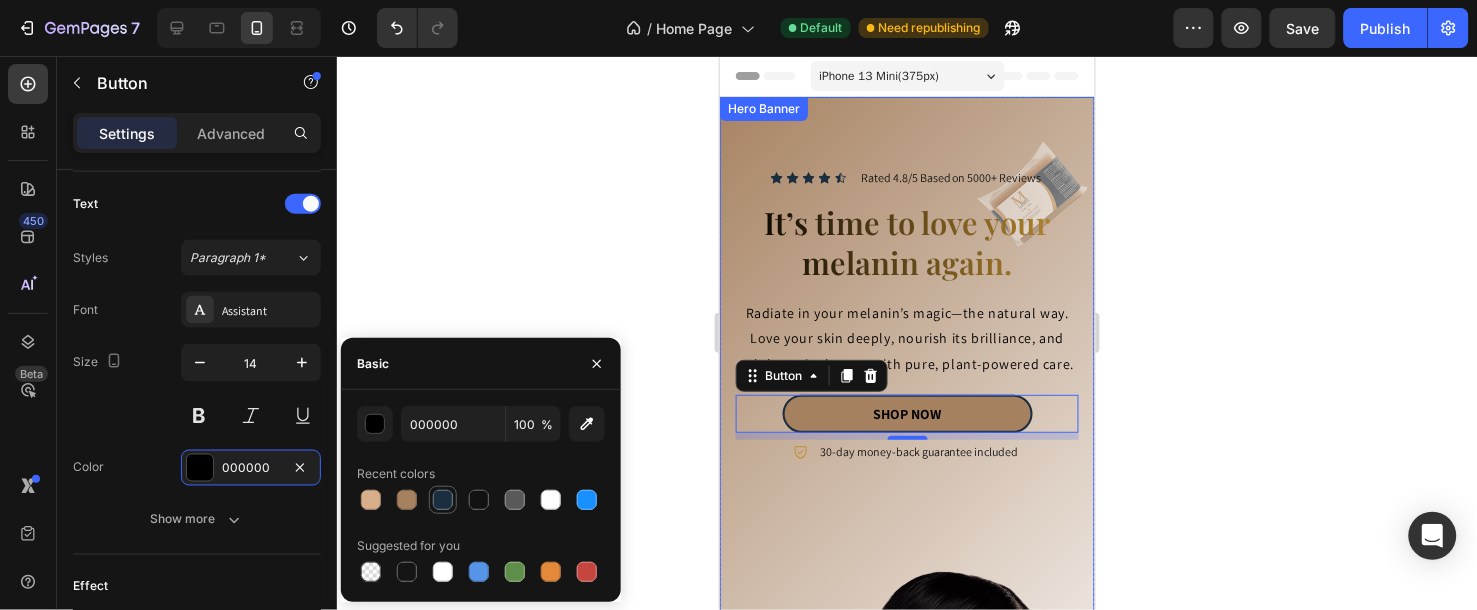 click at bounding box center [443, 500] 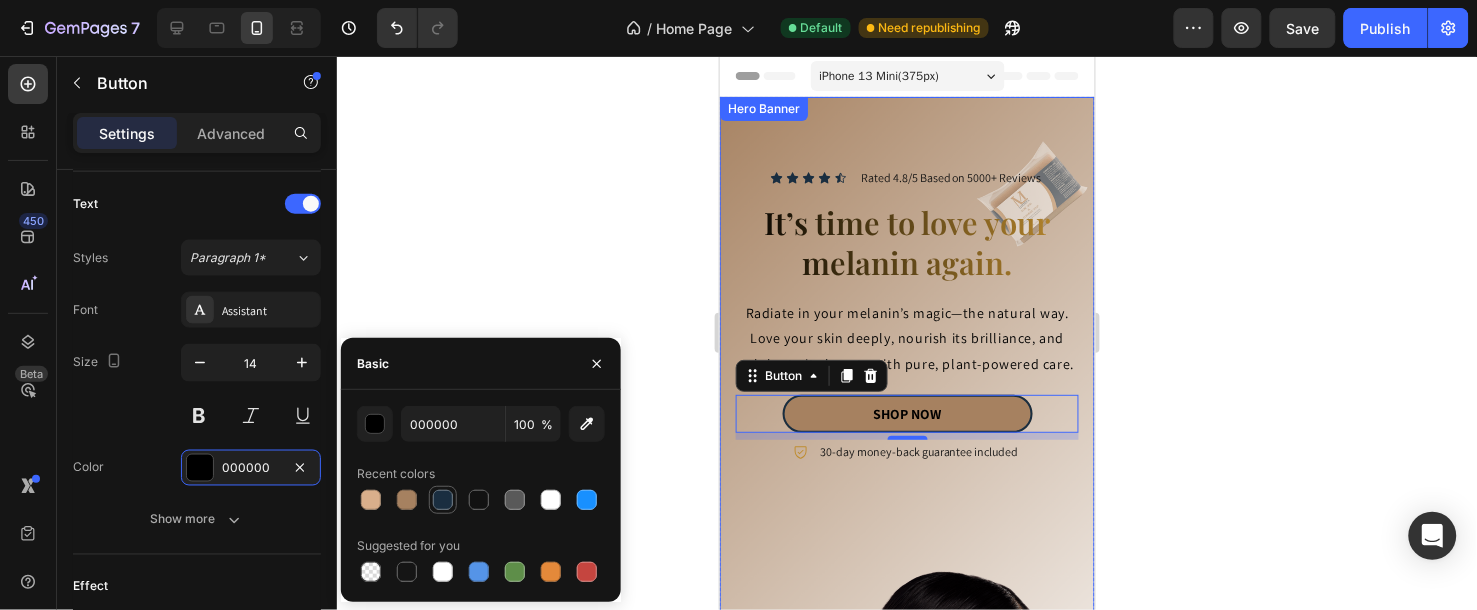 type on "1A2E40" 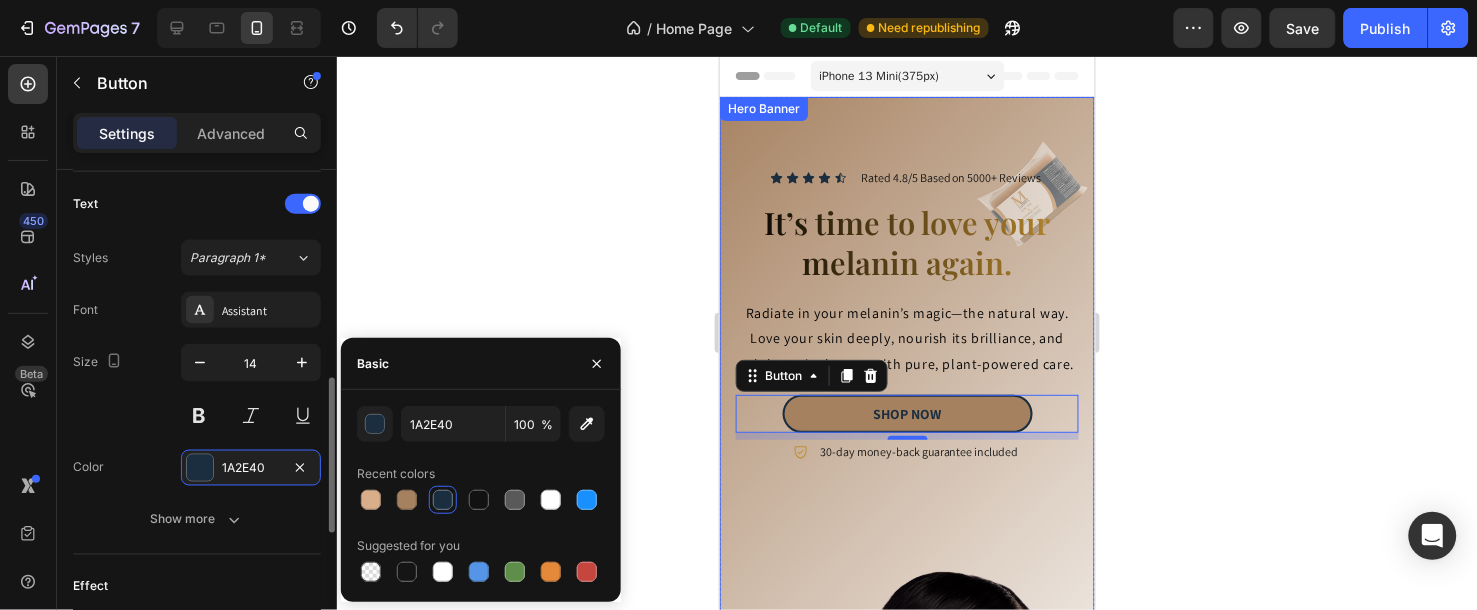 scroll, scrollTop: 888, scrollLeft: 0, axis: vertical 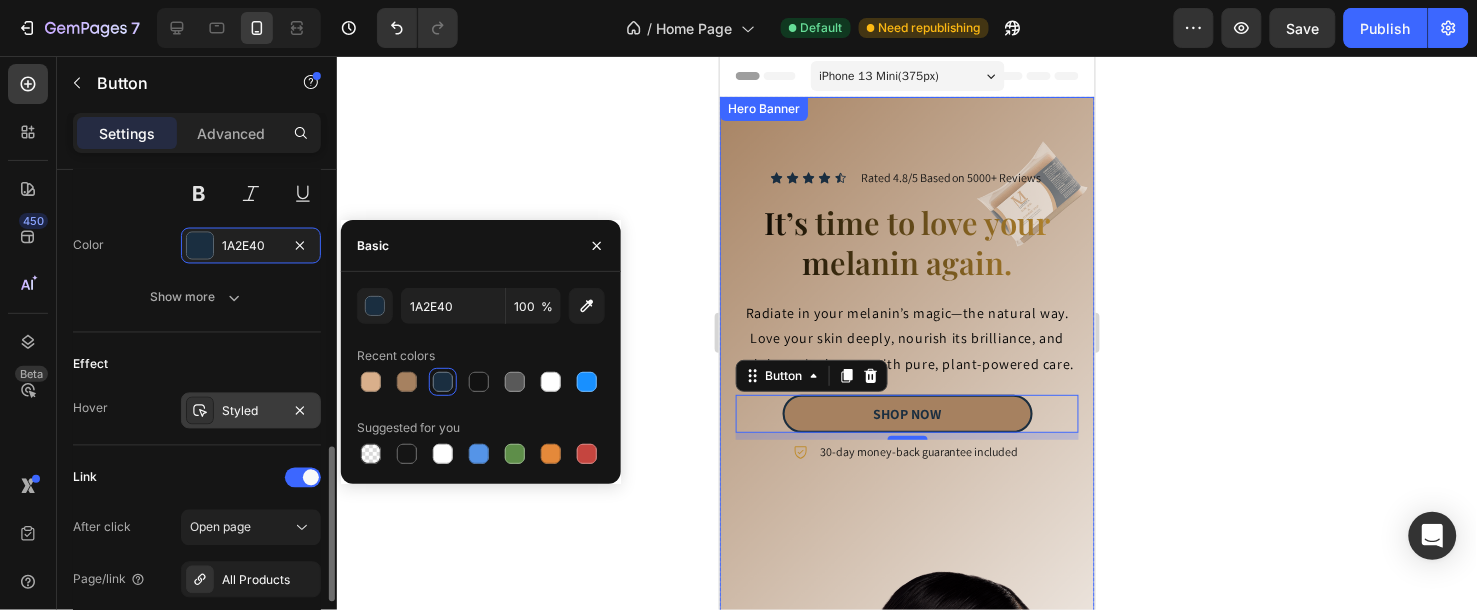 click on "Styled" at bounding box center (251, 412) 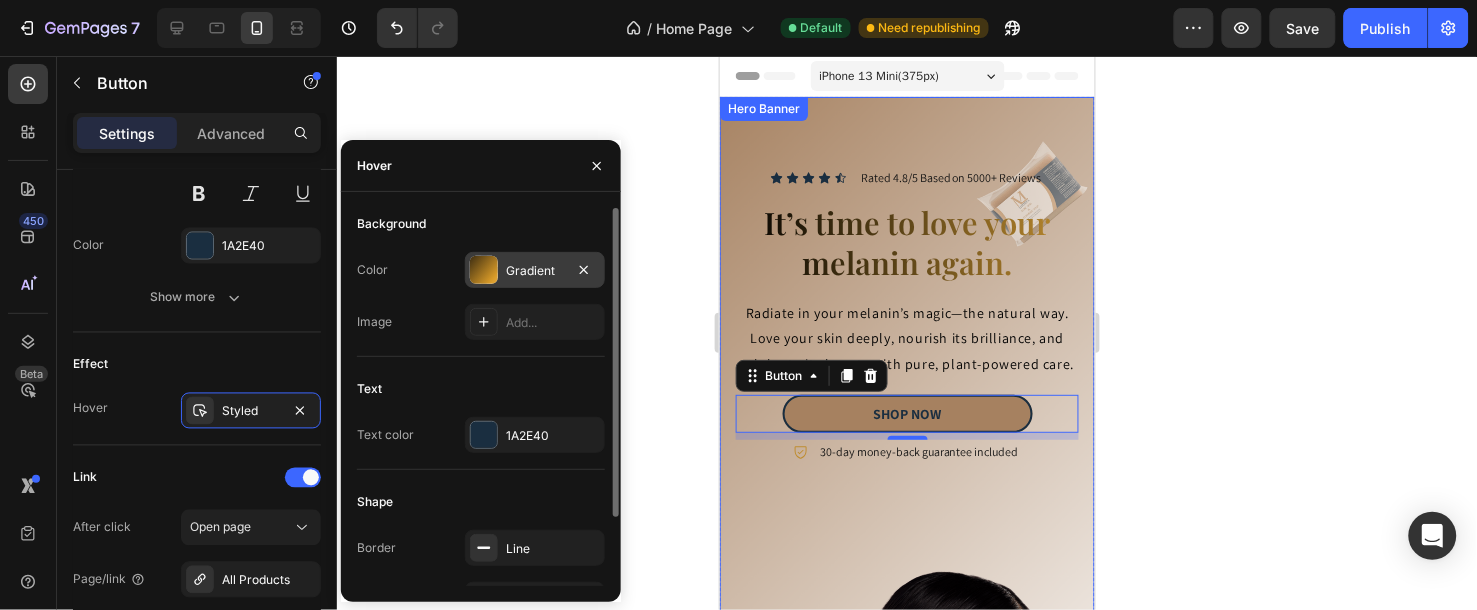 click at bounding box center (484, 270) 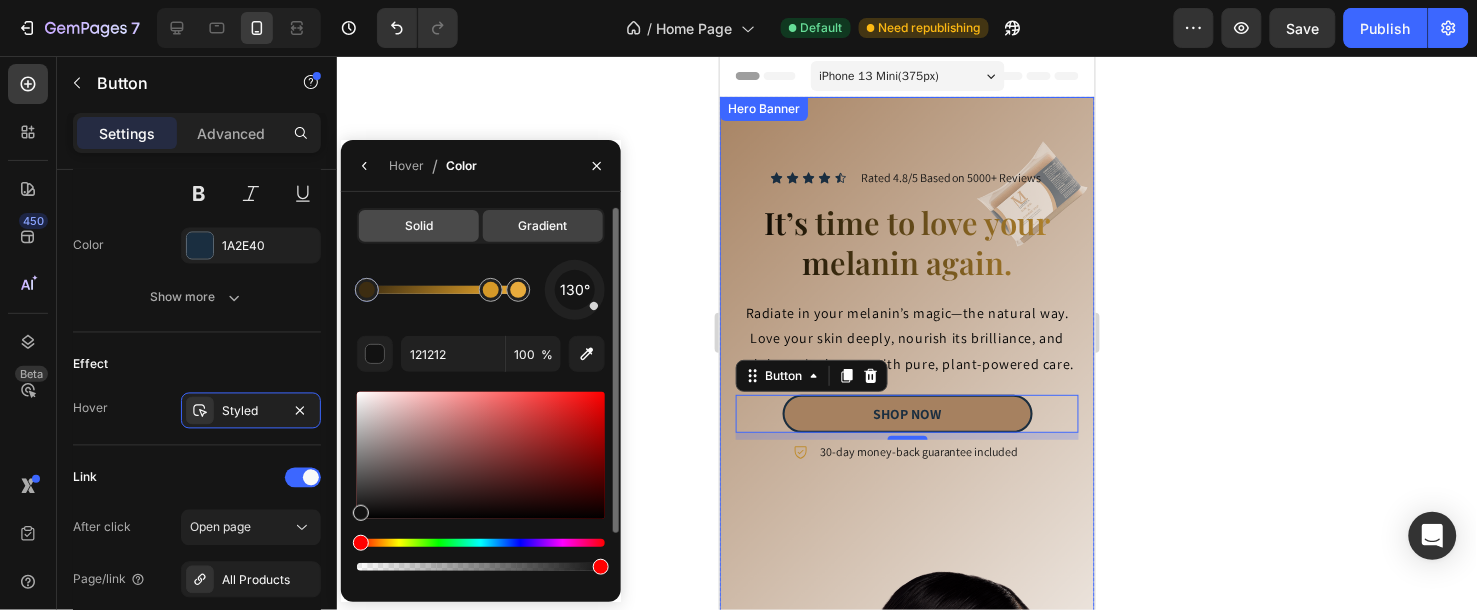 click on "Solid" 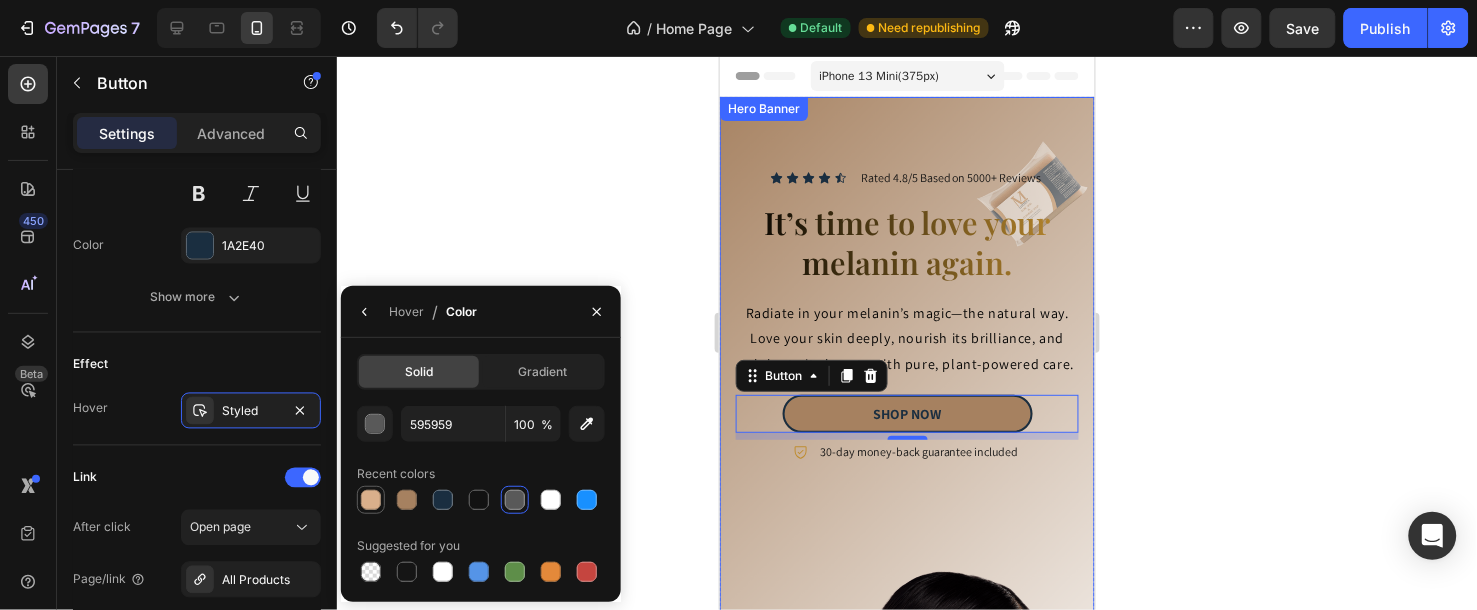 click at bounding box center [371, 500] 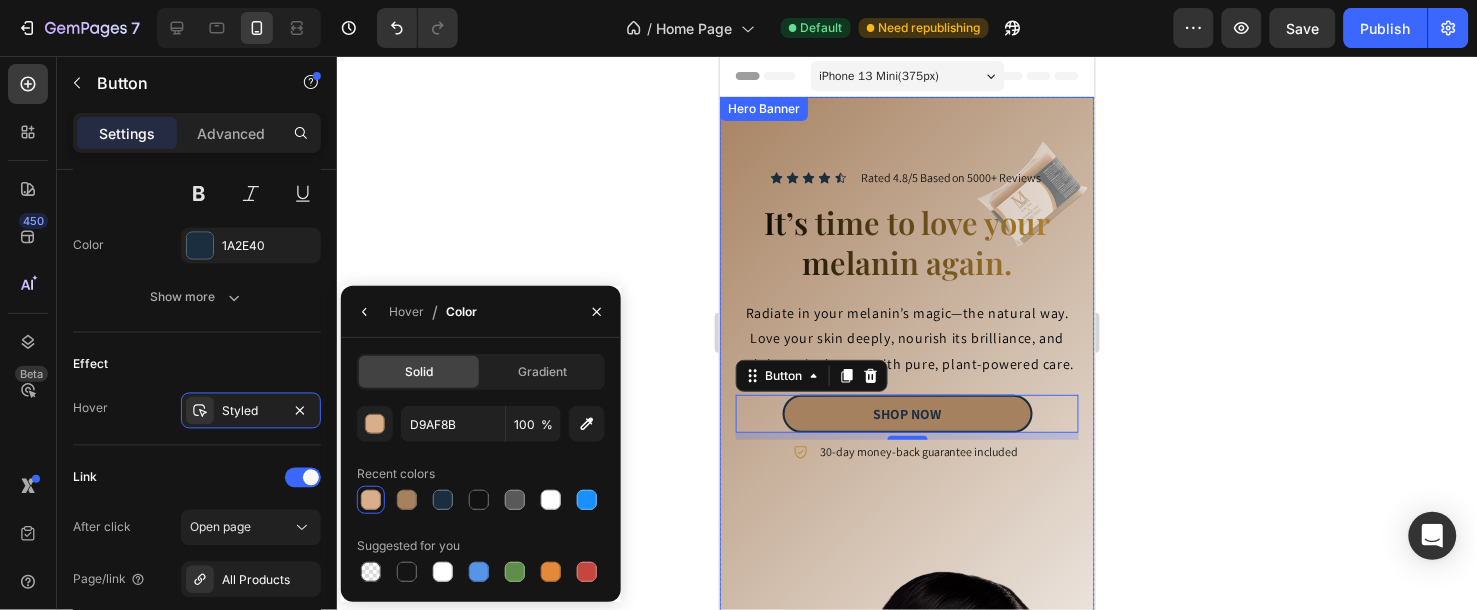 click on "Icon Icon Icon Icon
Icon Icon List Rated 4.8/5 Based on 5000+ Reviews Text Block Row It’s time to love your melanin again. Heading Radiate in your melanin’s magic—the natural way. Love your skin deeply, nourish its brilliance, and celebrate its beauty with pure, plant-powered care. Text Block shop now Button   7
30-day money-back guarantee included  Item List" at bounding box center (906, 471) 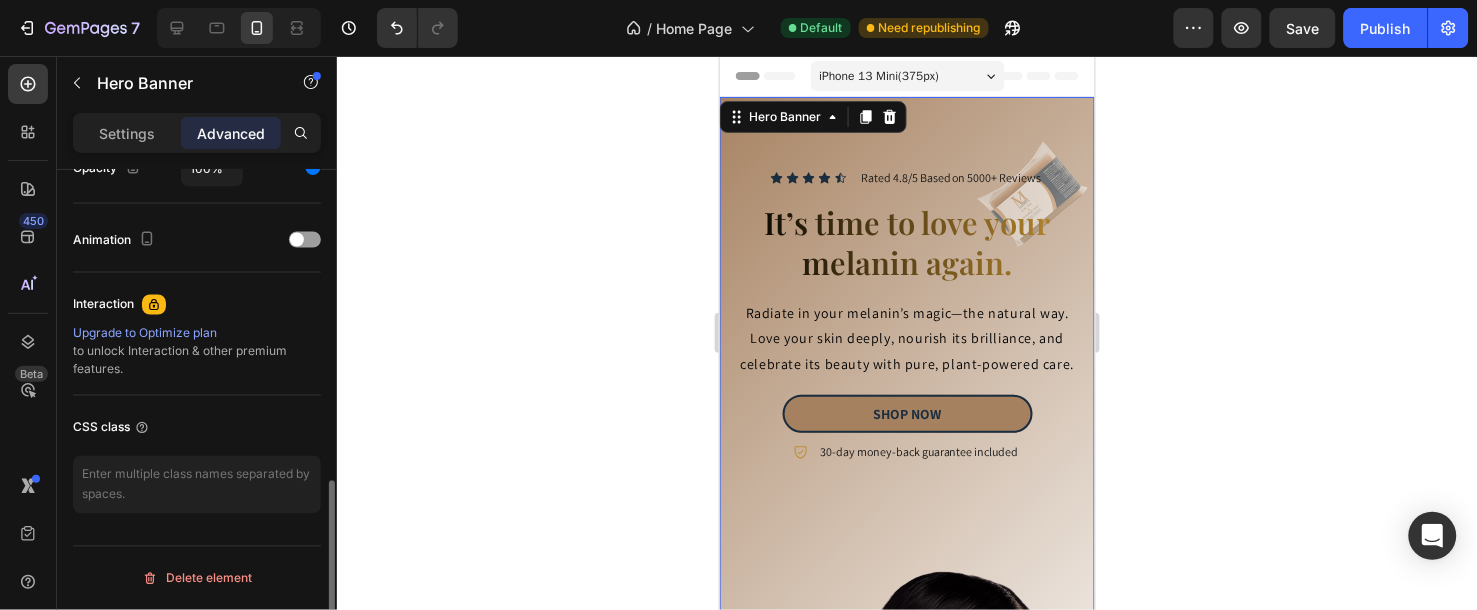 scroll, scrollTop: 0, scrollLeft: 0, axis: both 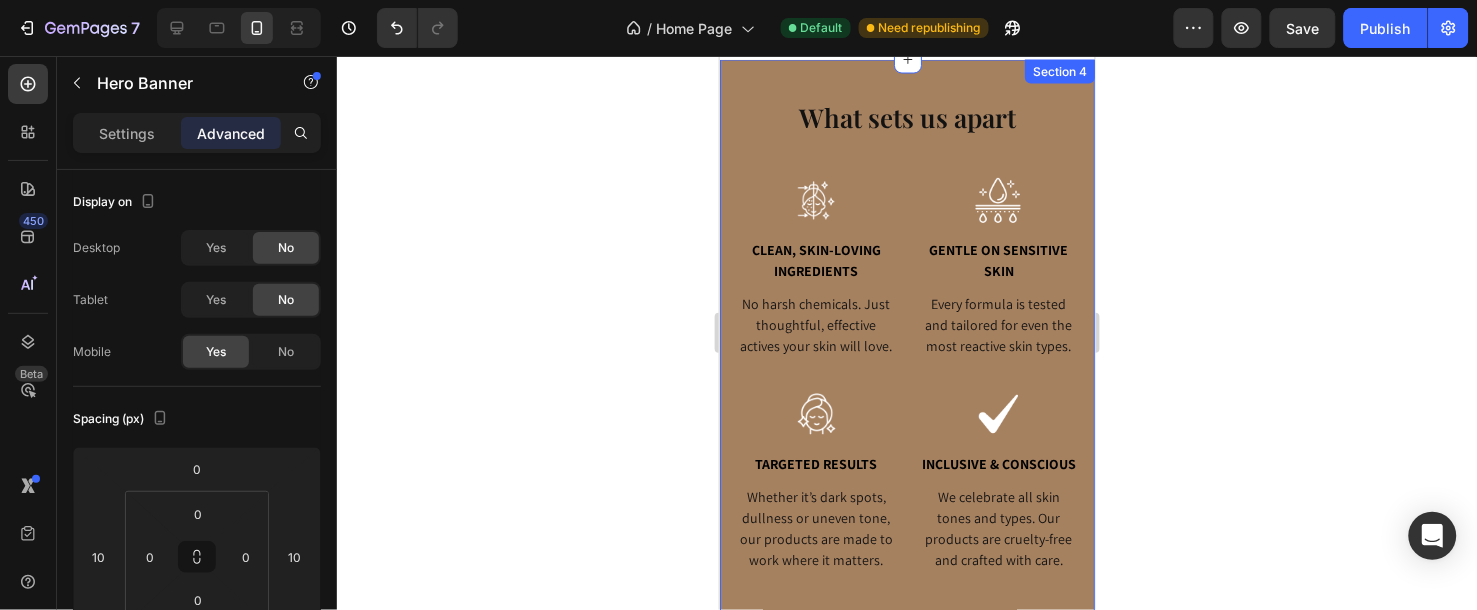 click on "What sets us apart Heading Image Clean, Skin-Loving Ingredients Text Block No harsh chemicals. Just thoughtful, effective actives your skin will love. Text Image Gentle on Sensitive Skin Text Block Every formula is tested and tailored for even the most reactive skin types. Text Image Targeted Results Text Block Whether it’s dark spots, dullness or uneven tone, our products are made to work where it matters. Text Image Inclusive & Conscious Text Block We celebrate all skin tones and types. Our products are cruelty-free and crafted with care. Text Row Section 4" at bounding box center (906, 347) 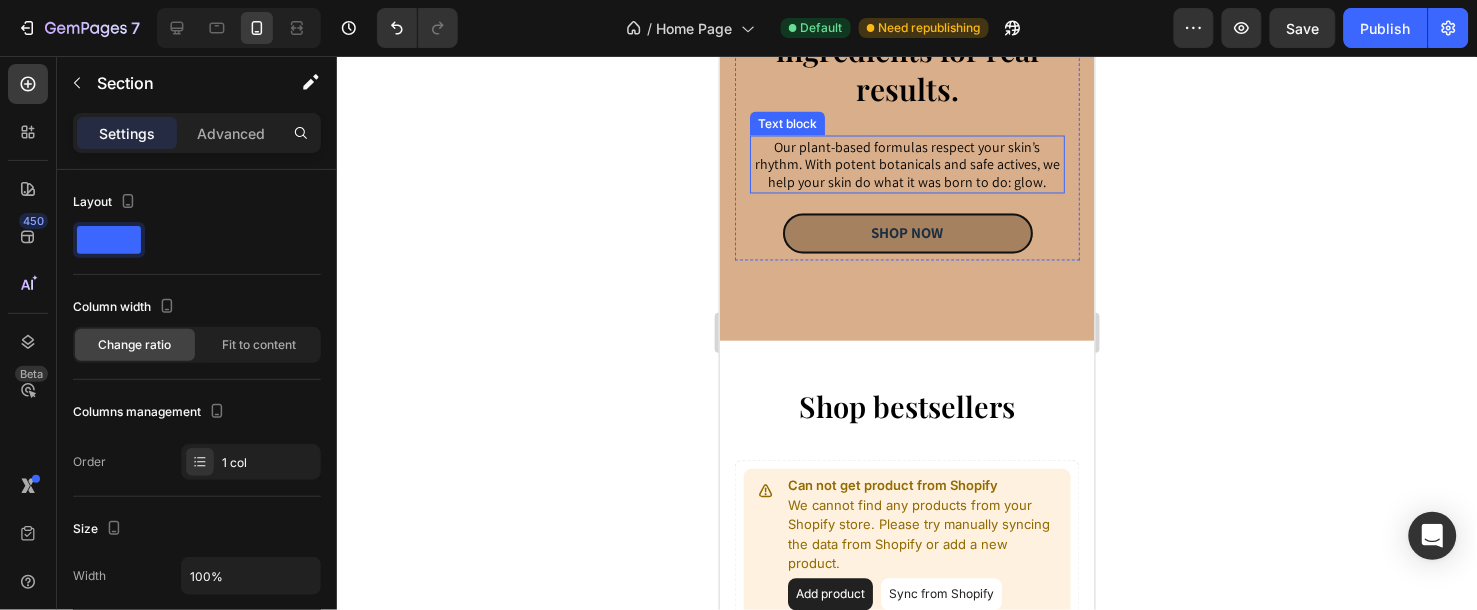 scroll, scrollTop: 2888, scrollLeft: 0, axis: vertical 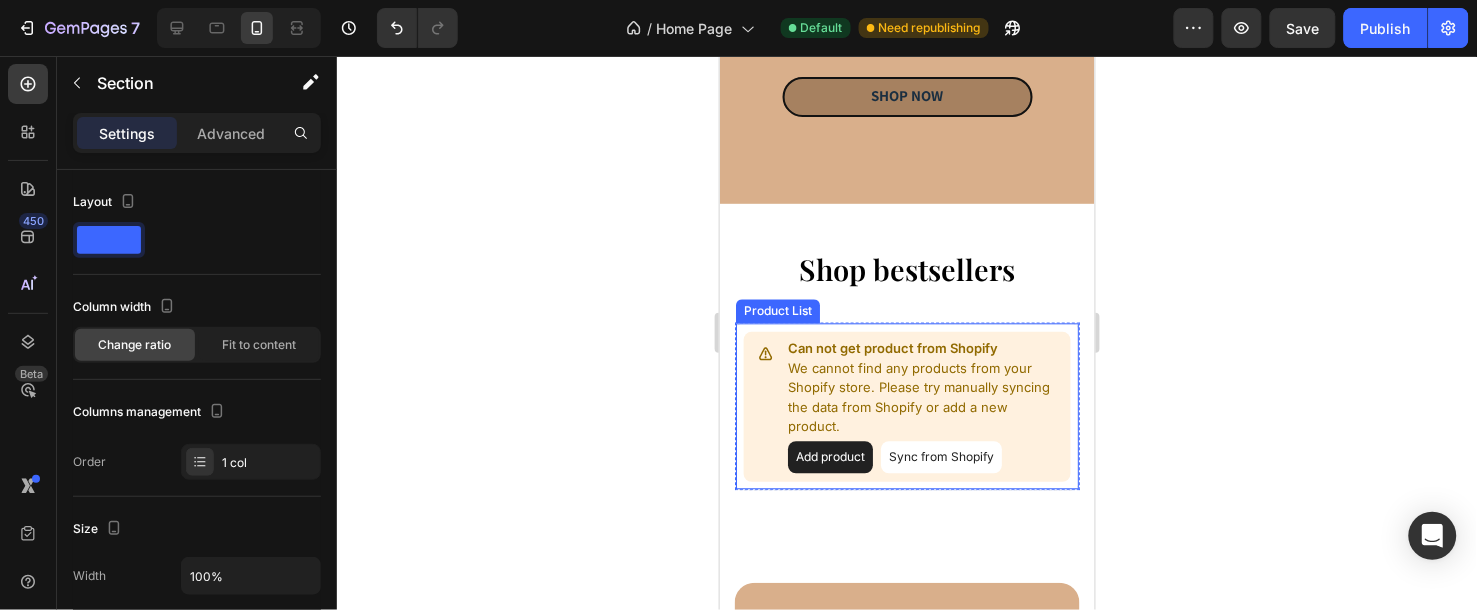 click on "Add product" at bounding box center (829, 457) 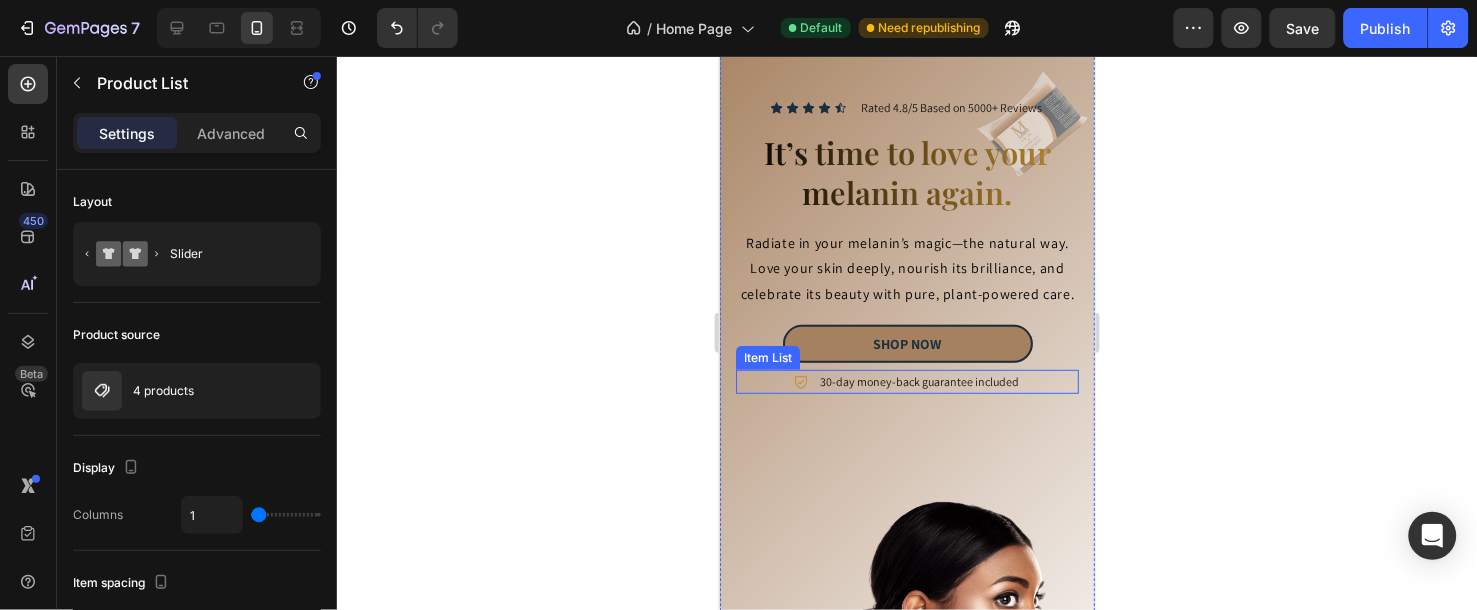 scroll, scrollTop: 111, scrollLeft: 0, axis: vertical 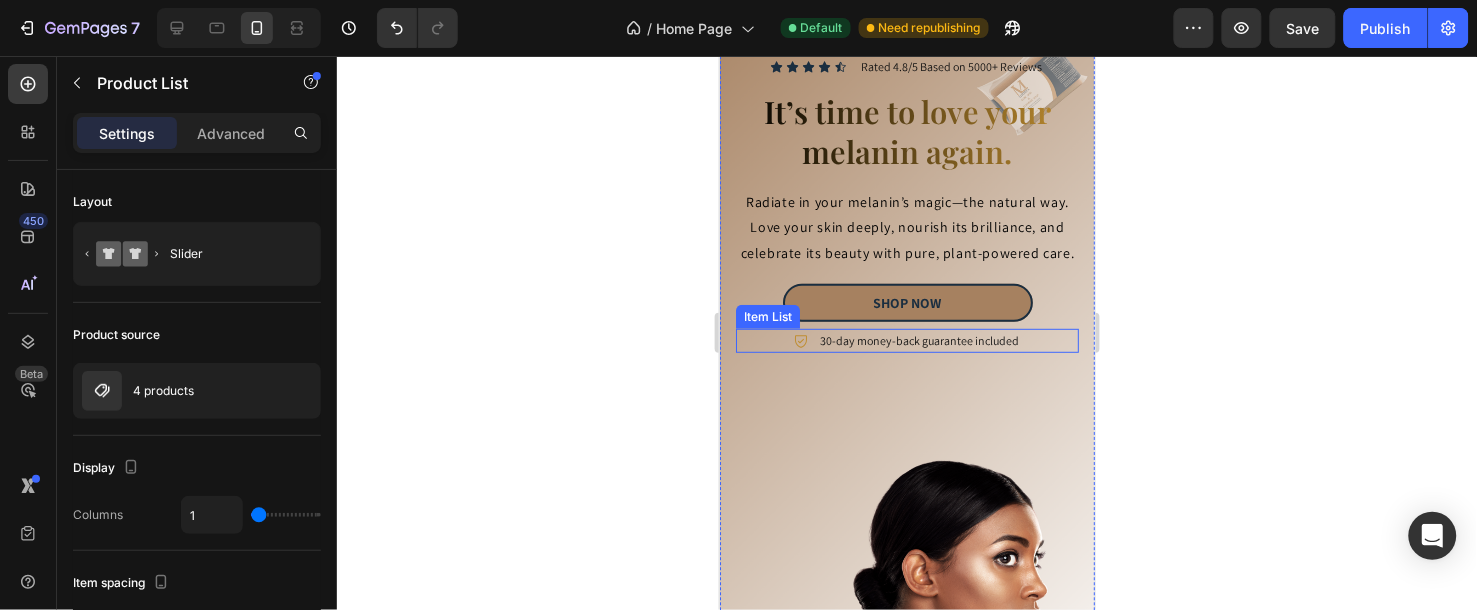 click 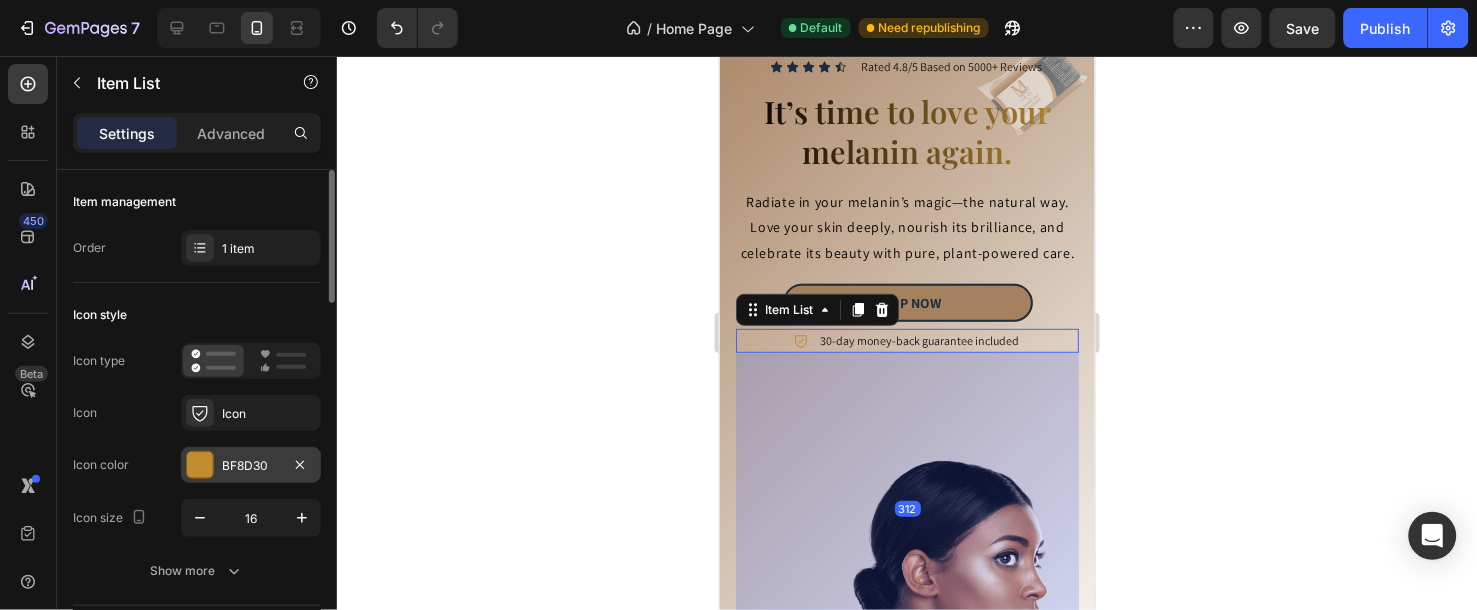 click on "BF8D30" at bounding box center (251, 466) 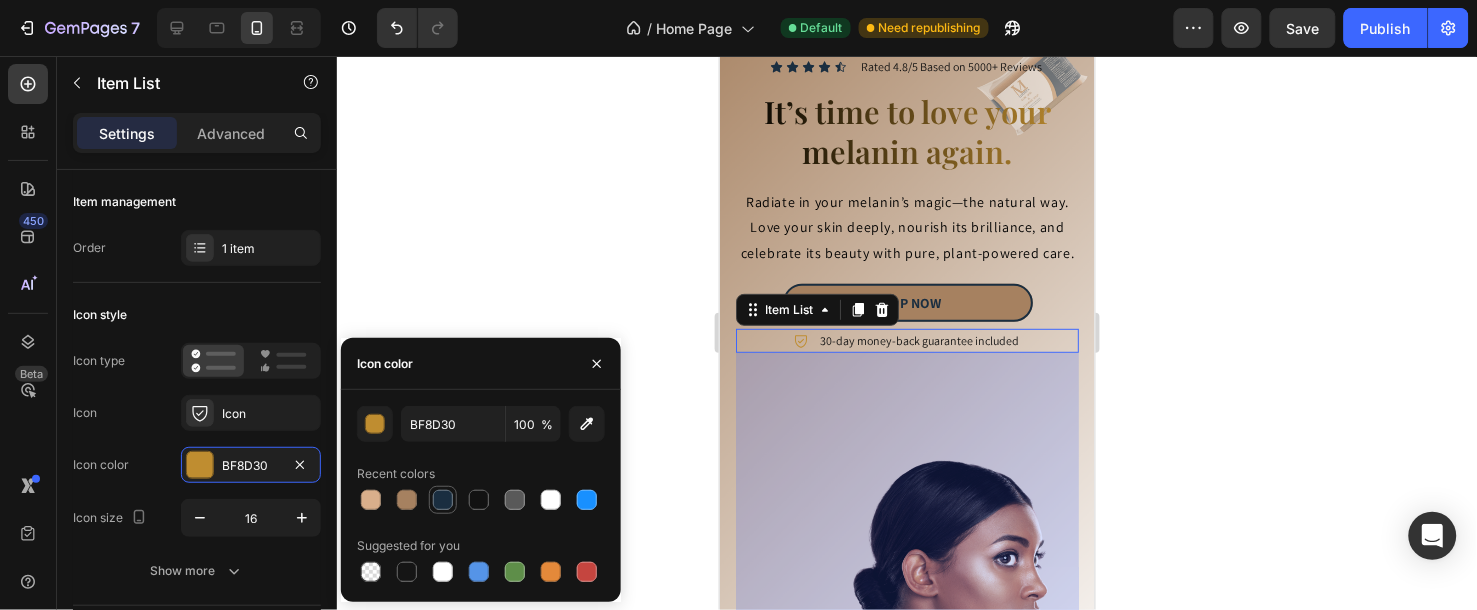 click at bounding box center (443, 500) 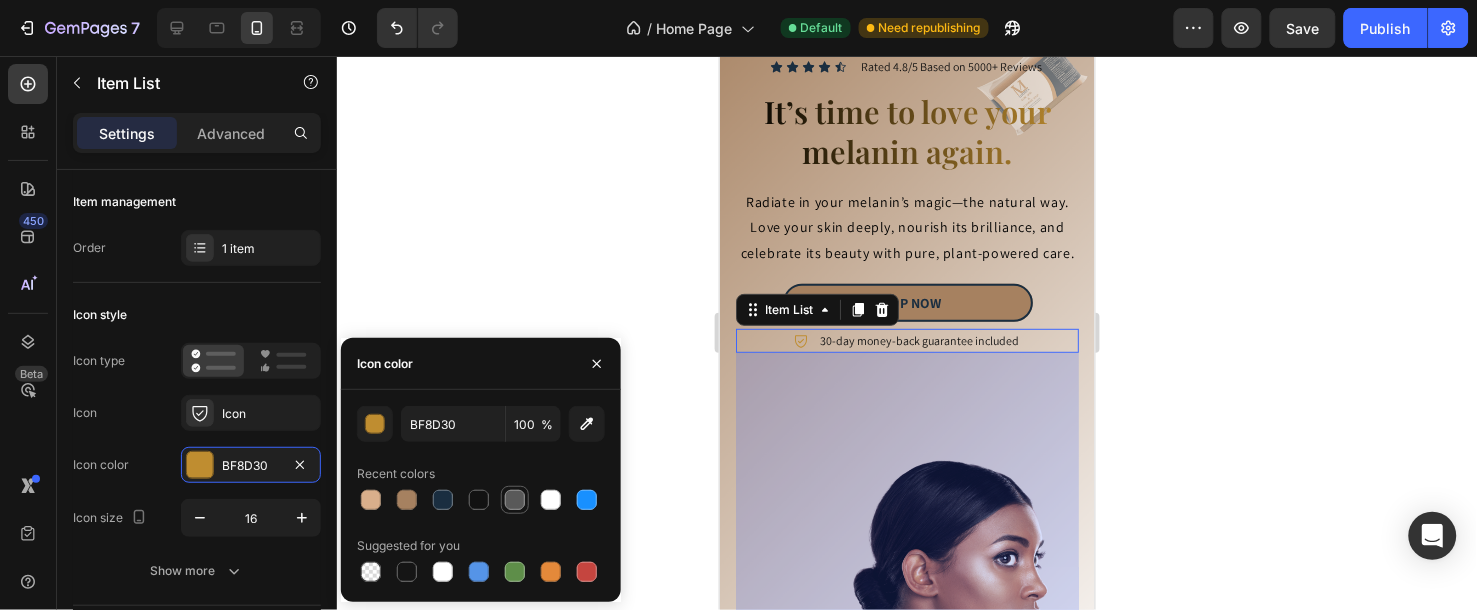 type on "1A2E40" 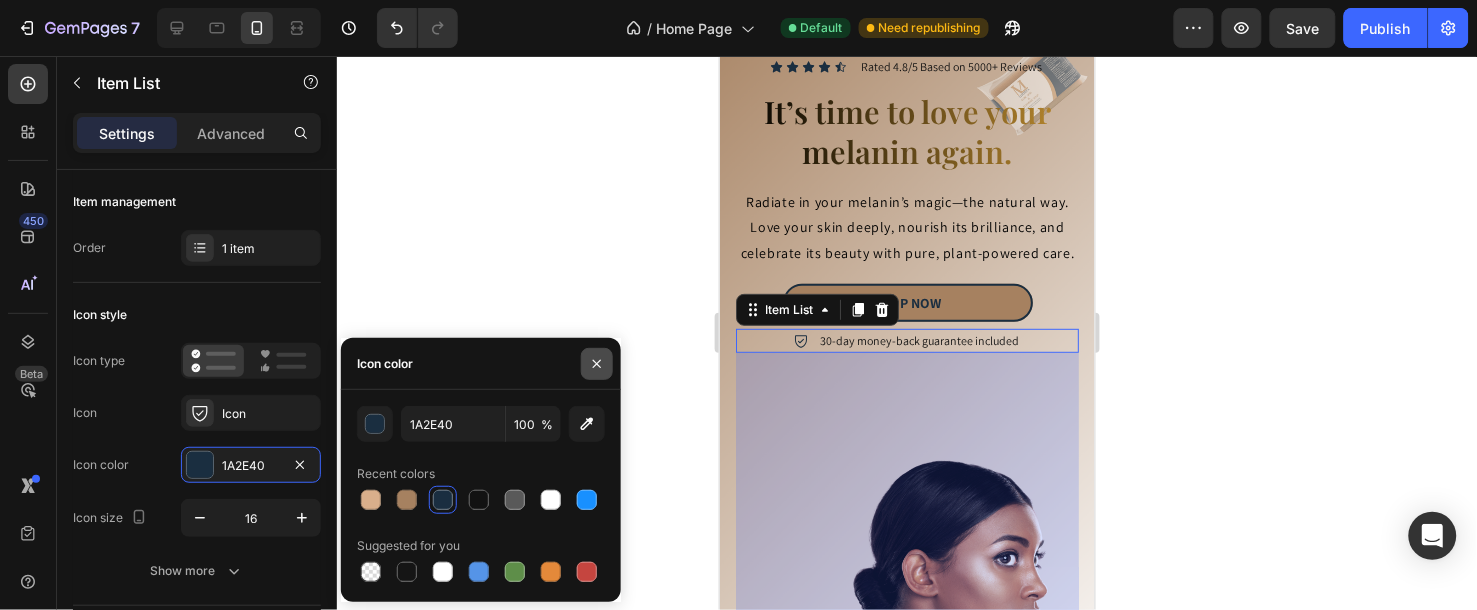 click 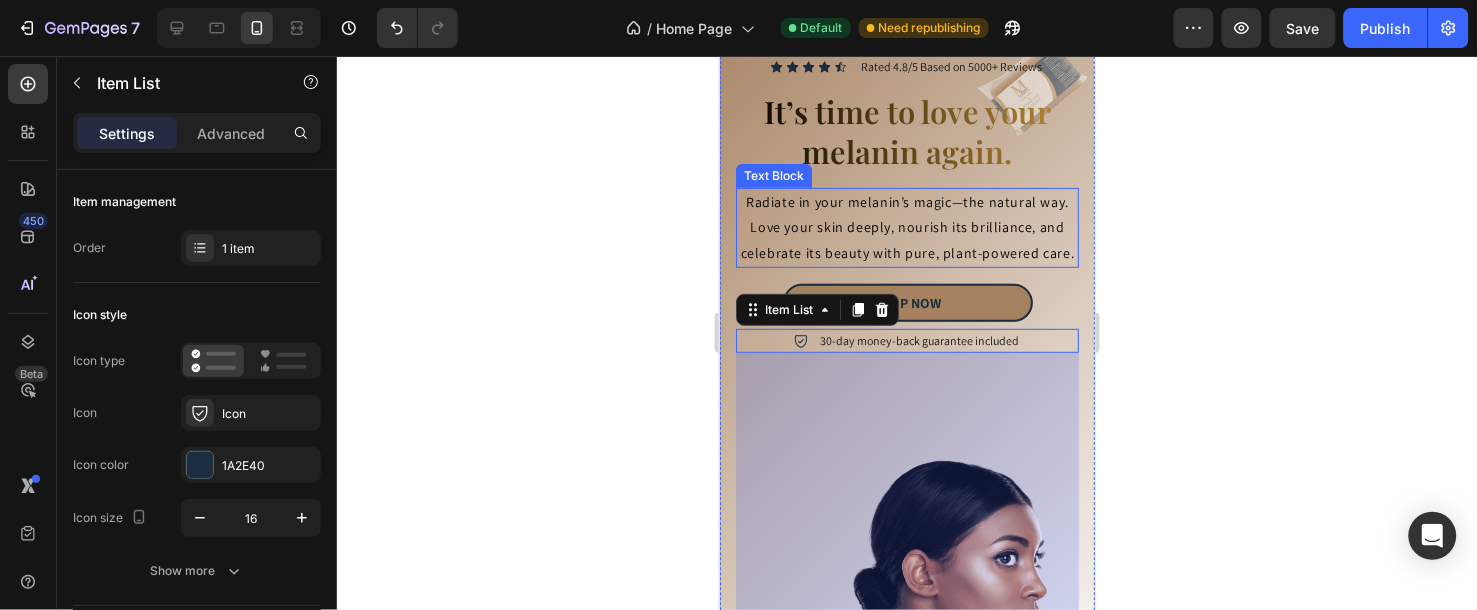 click on "Radiate in your melanin’s magic—the natural way. Love your skin deeply, nourish its brilliance, and celebrate its beauty with pure, plant-powered care." at bounding box center (906, 227) 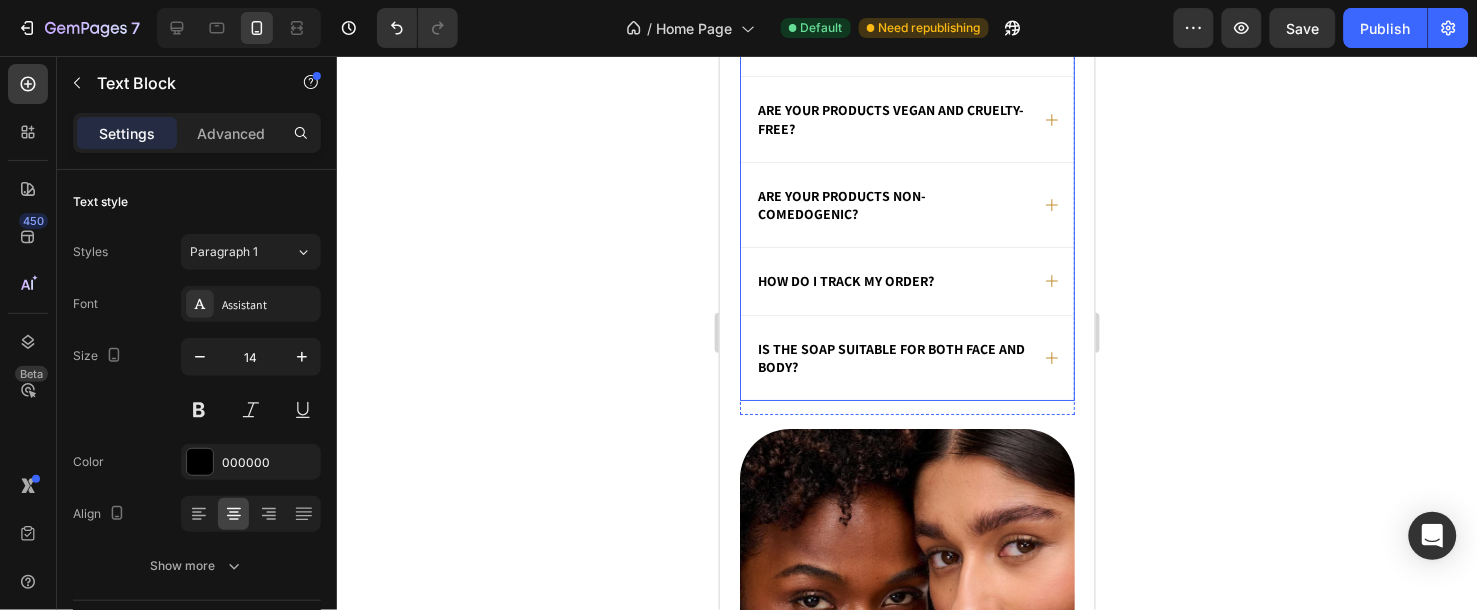 scroll, scrollTop: 7333, scrollLeft: 0, axis: vertical 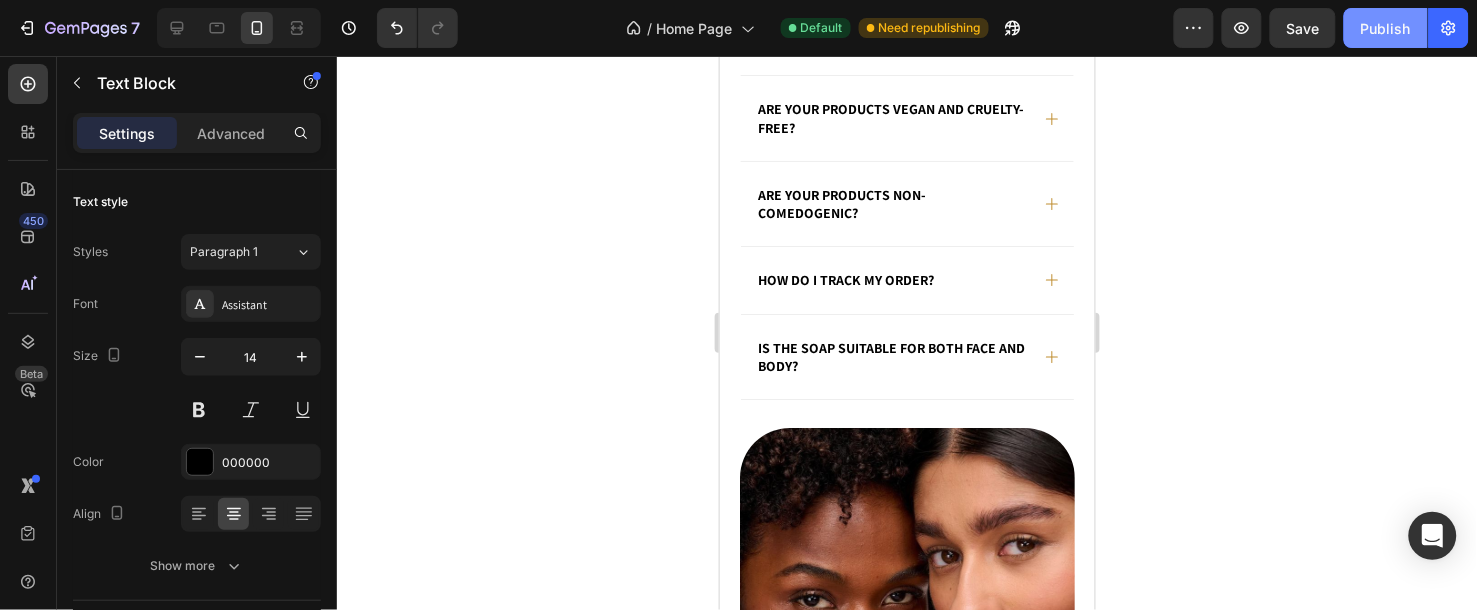 click on "Publish" at bounding box center (1386, 28) 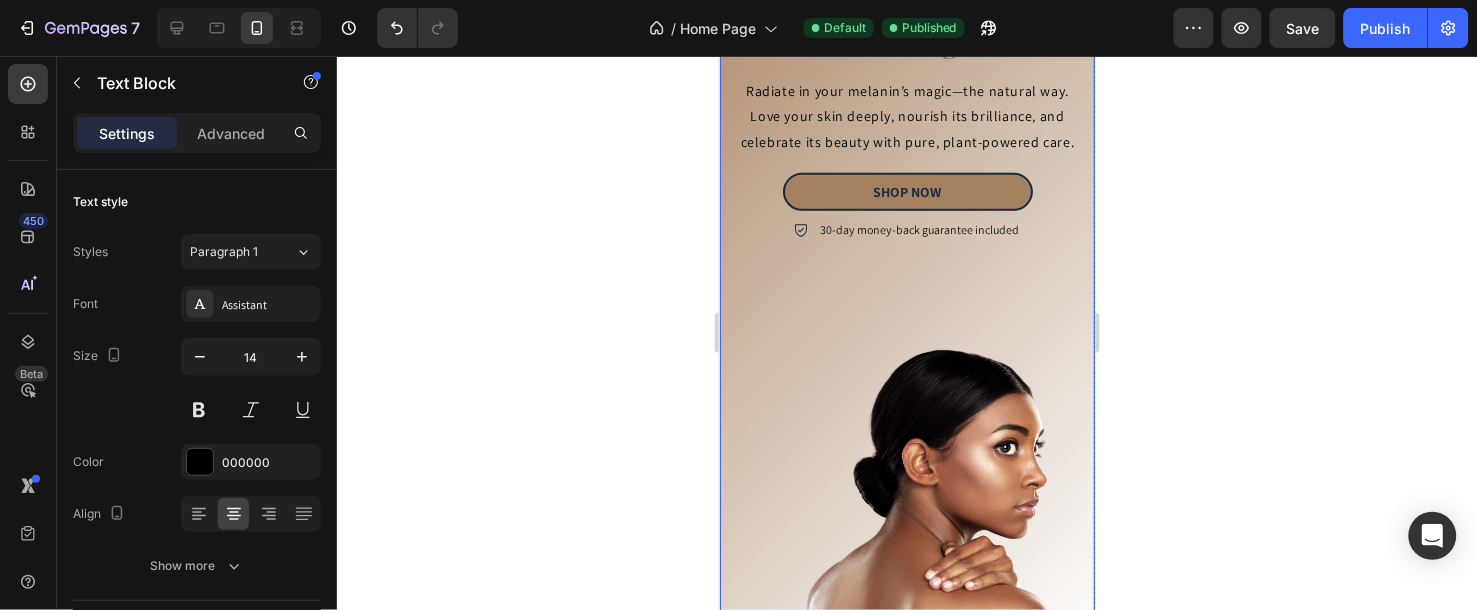 scroll, scrollTop: 555, scrollLeft: 0, axis: vertical 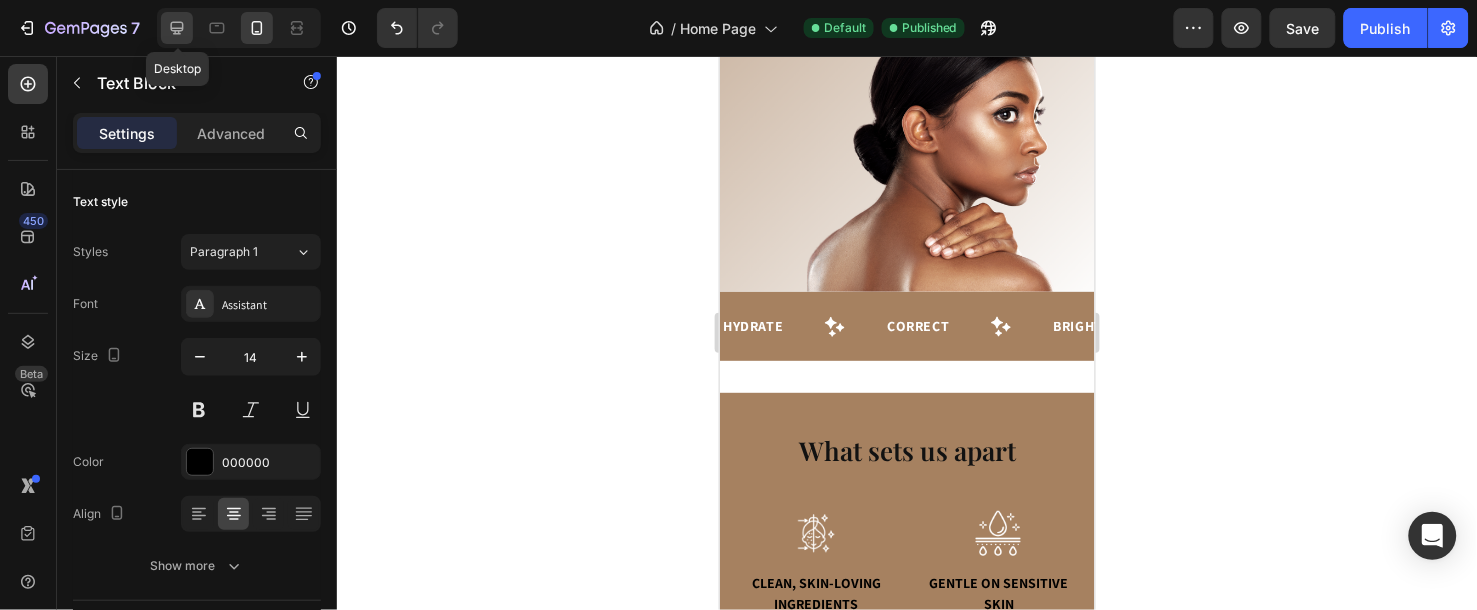 click 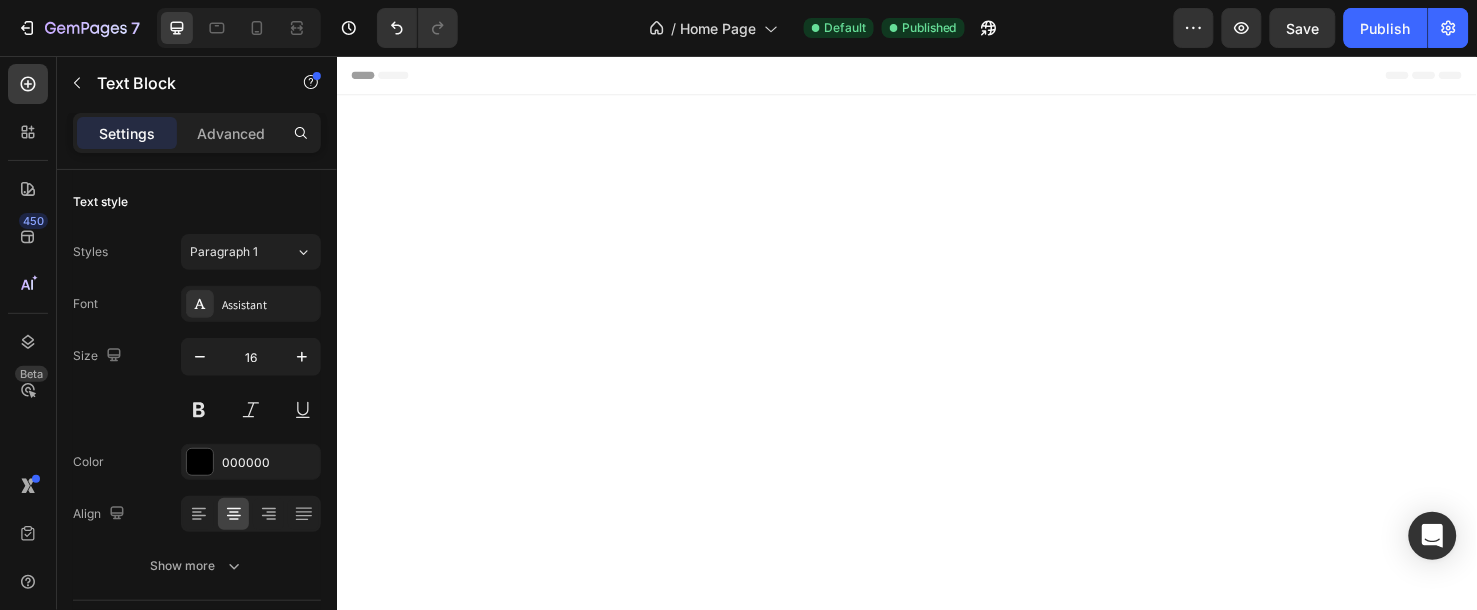 scroll, scrollTop: 888, scrollLeft: 0, axis: vertical 